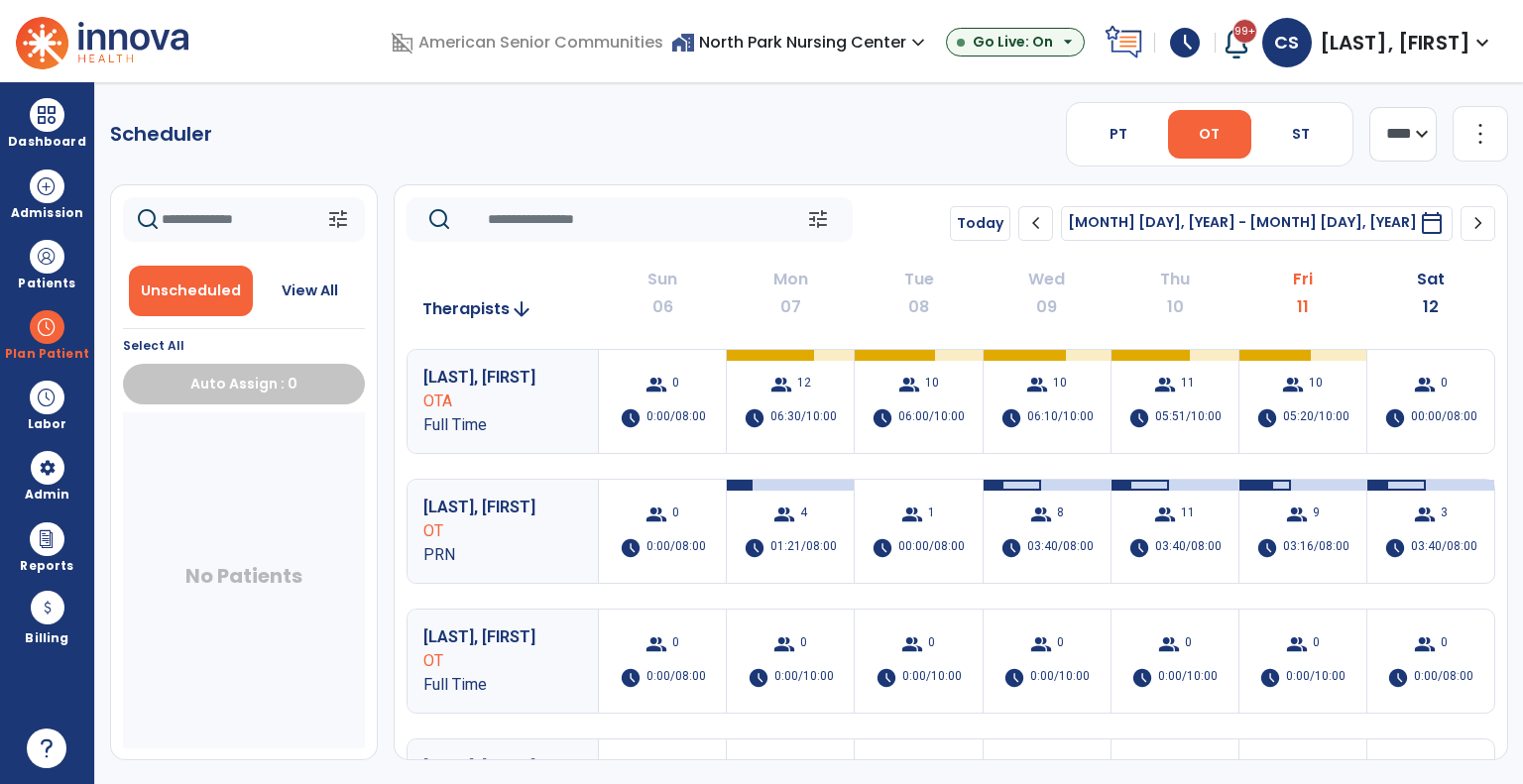 scroll, scrollTop: 0, scrollLeft: 0, axis: both 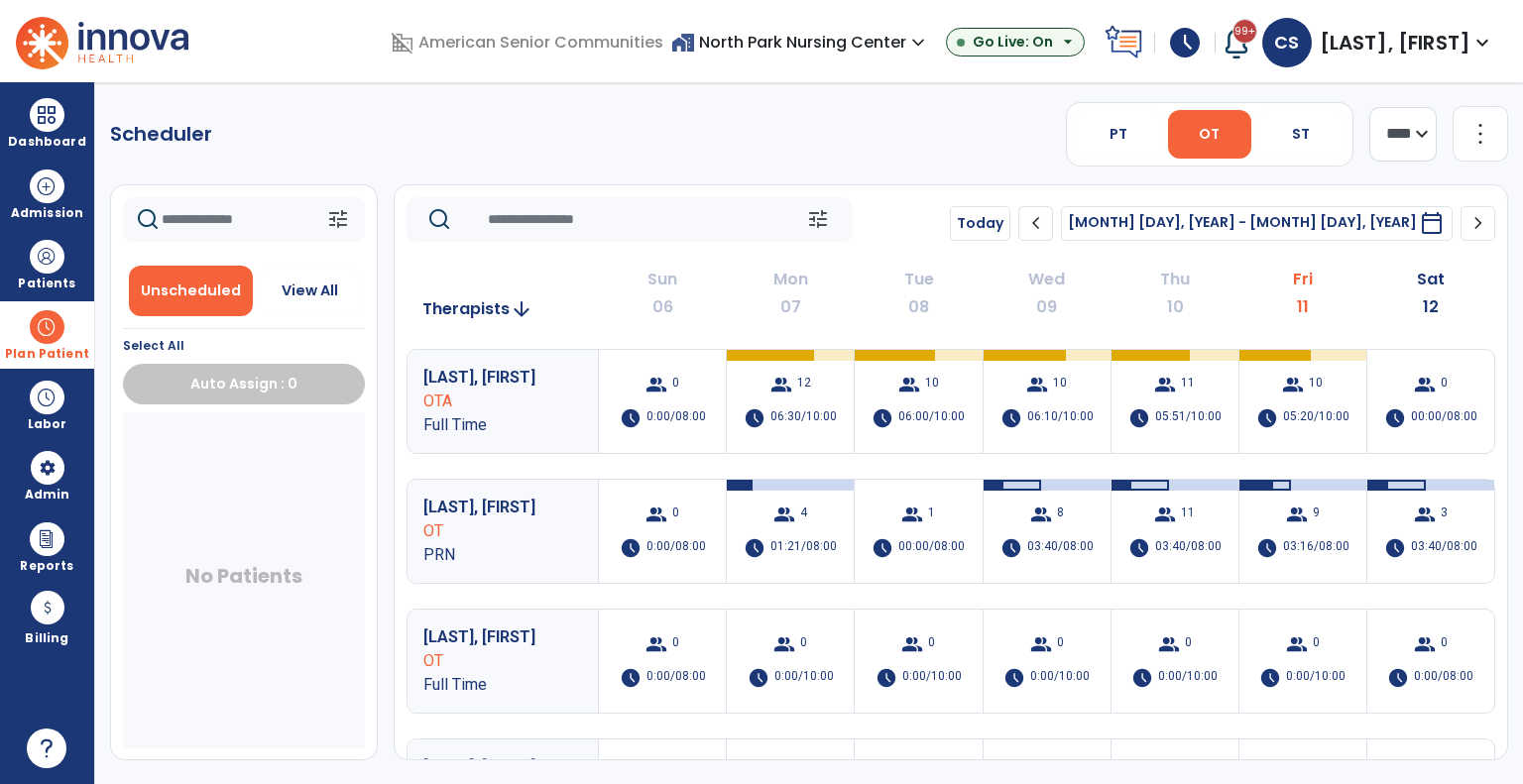 click at bounding box center [47, 327] 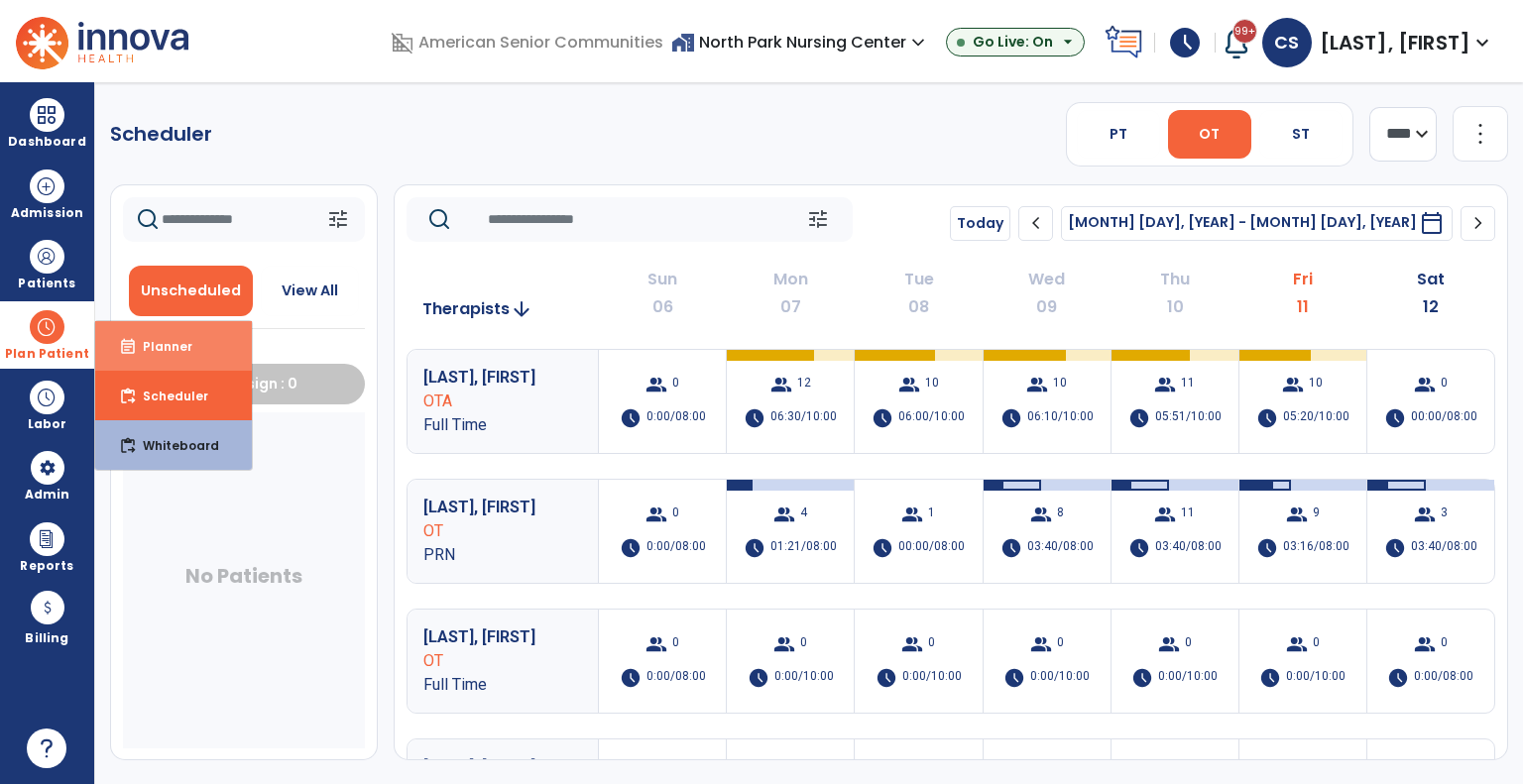 click on "event_note  Planner" at bounding box center [174, 346] 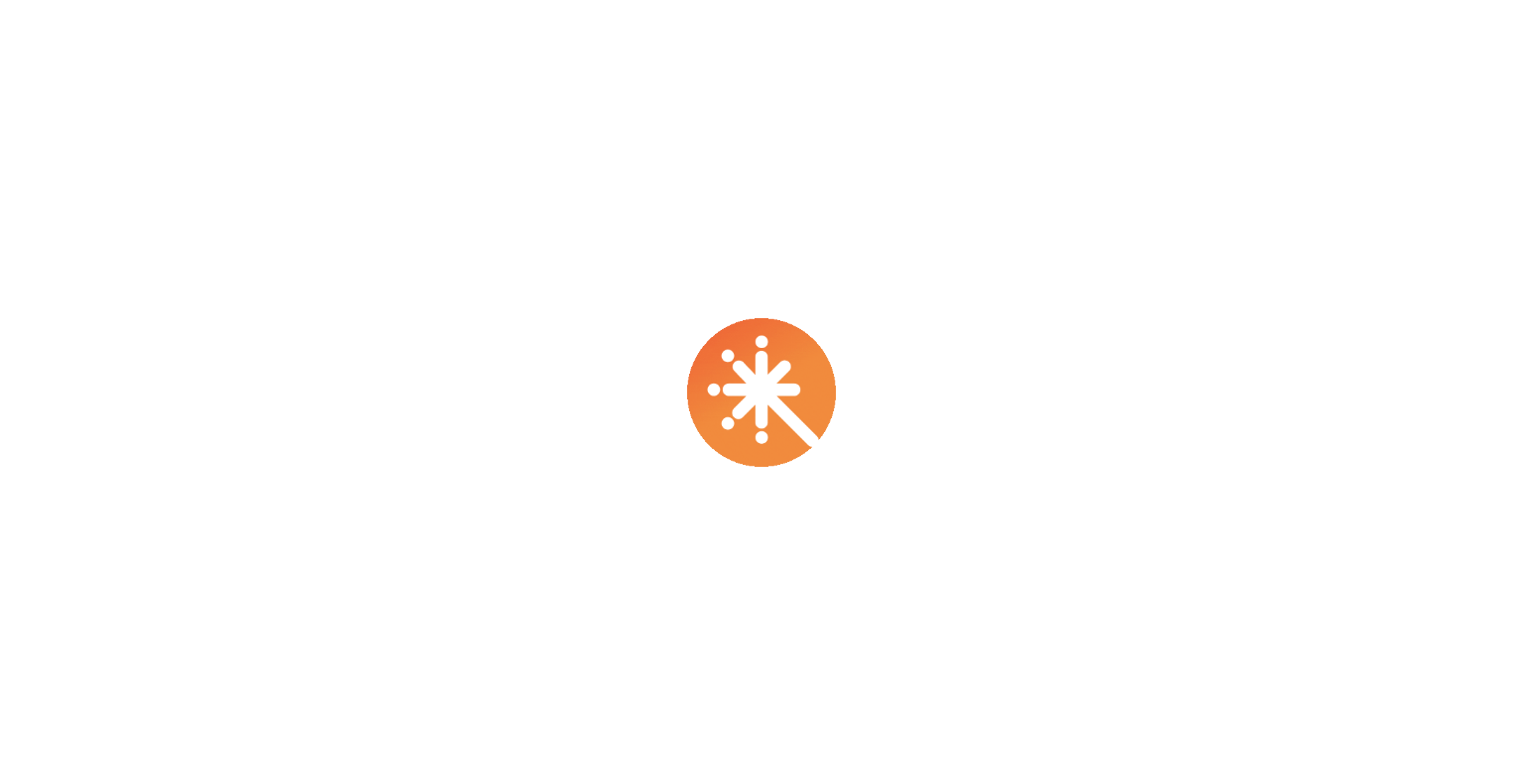 scroll, scrollTop: 0, scrollLeft: 0, axis: both 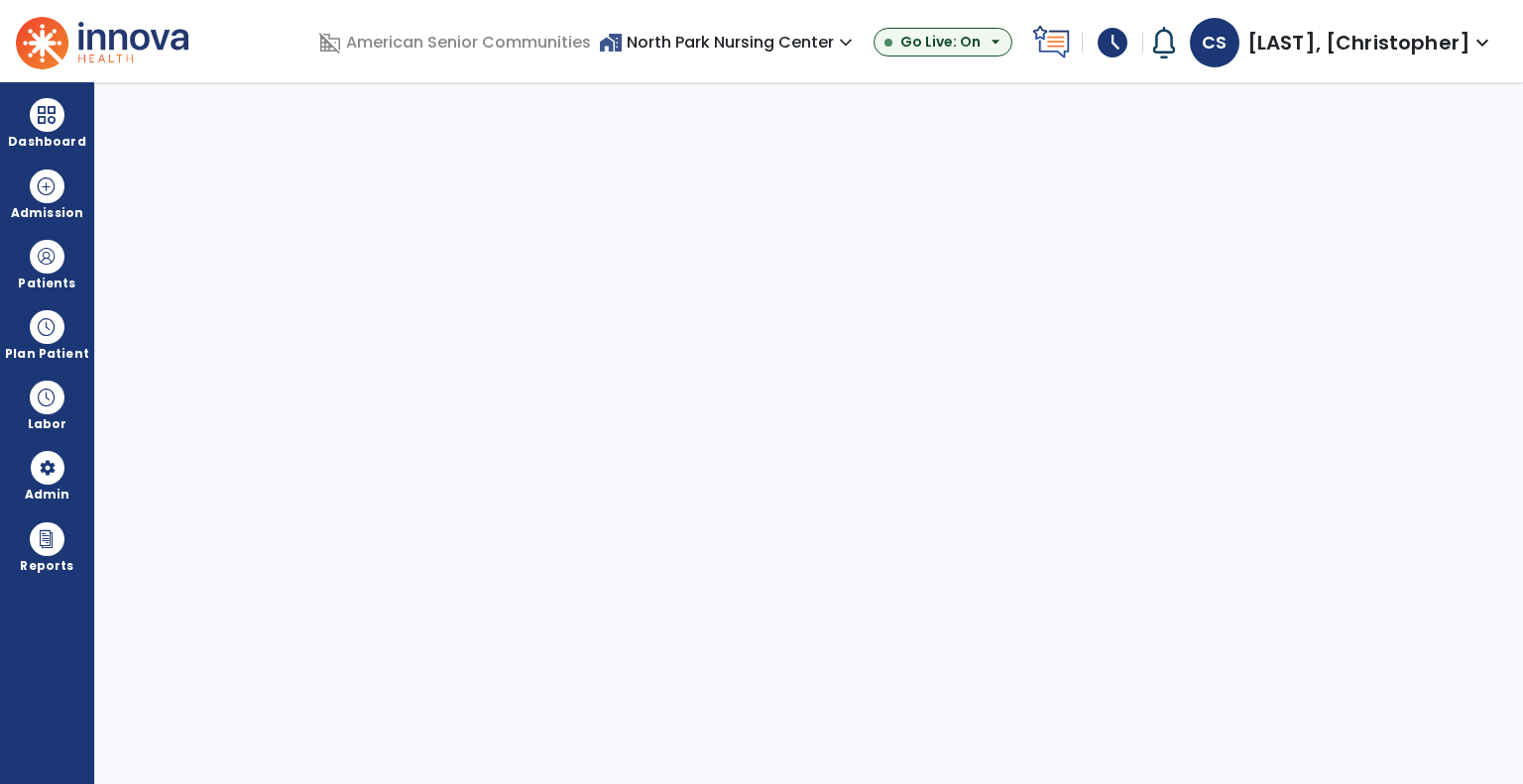 select on "****" 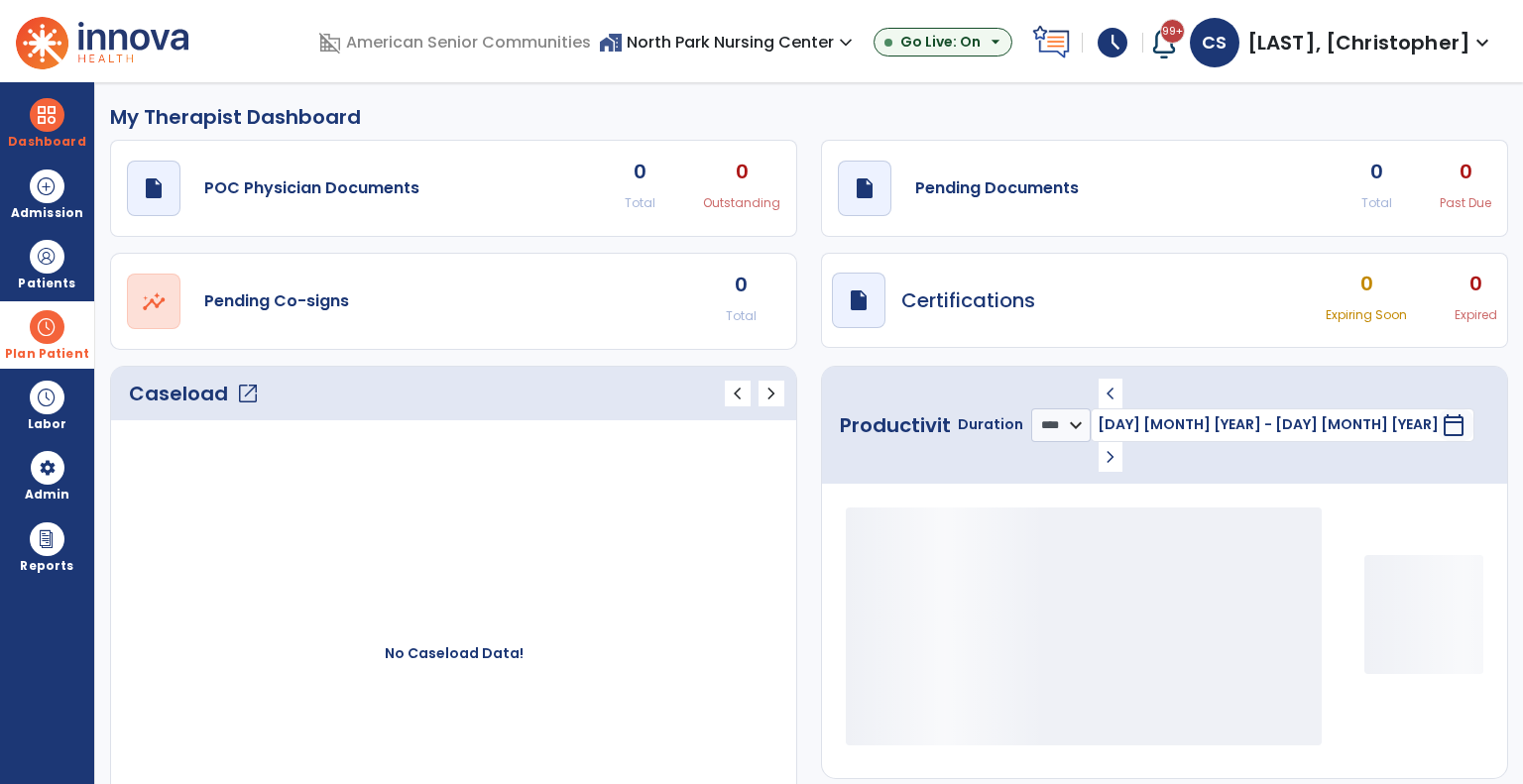 click at bounding box center (47, 327) 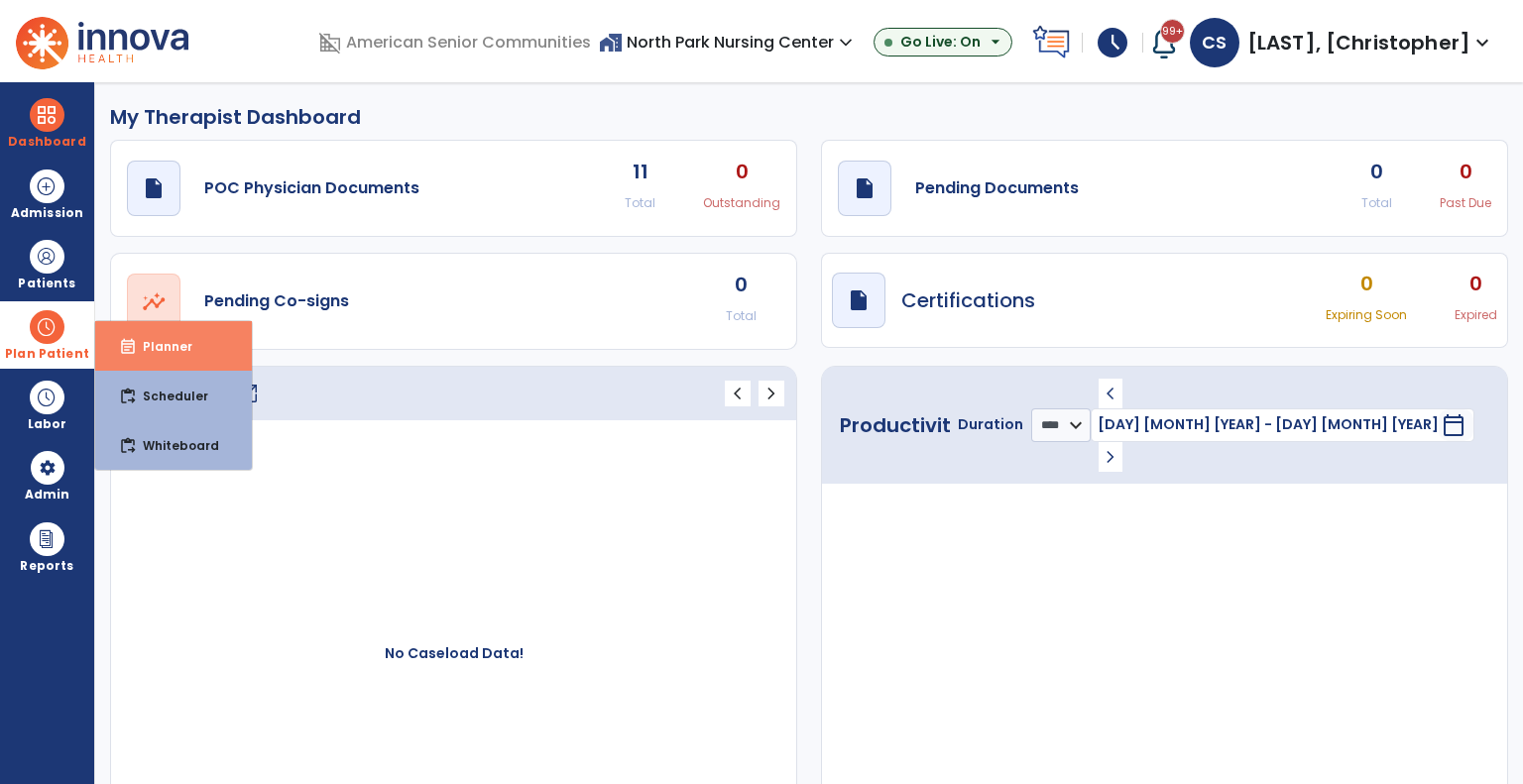 click on "event_note" at bounding box center [128, 347] 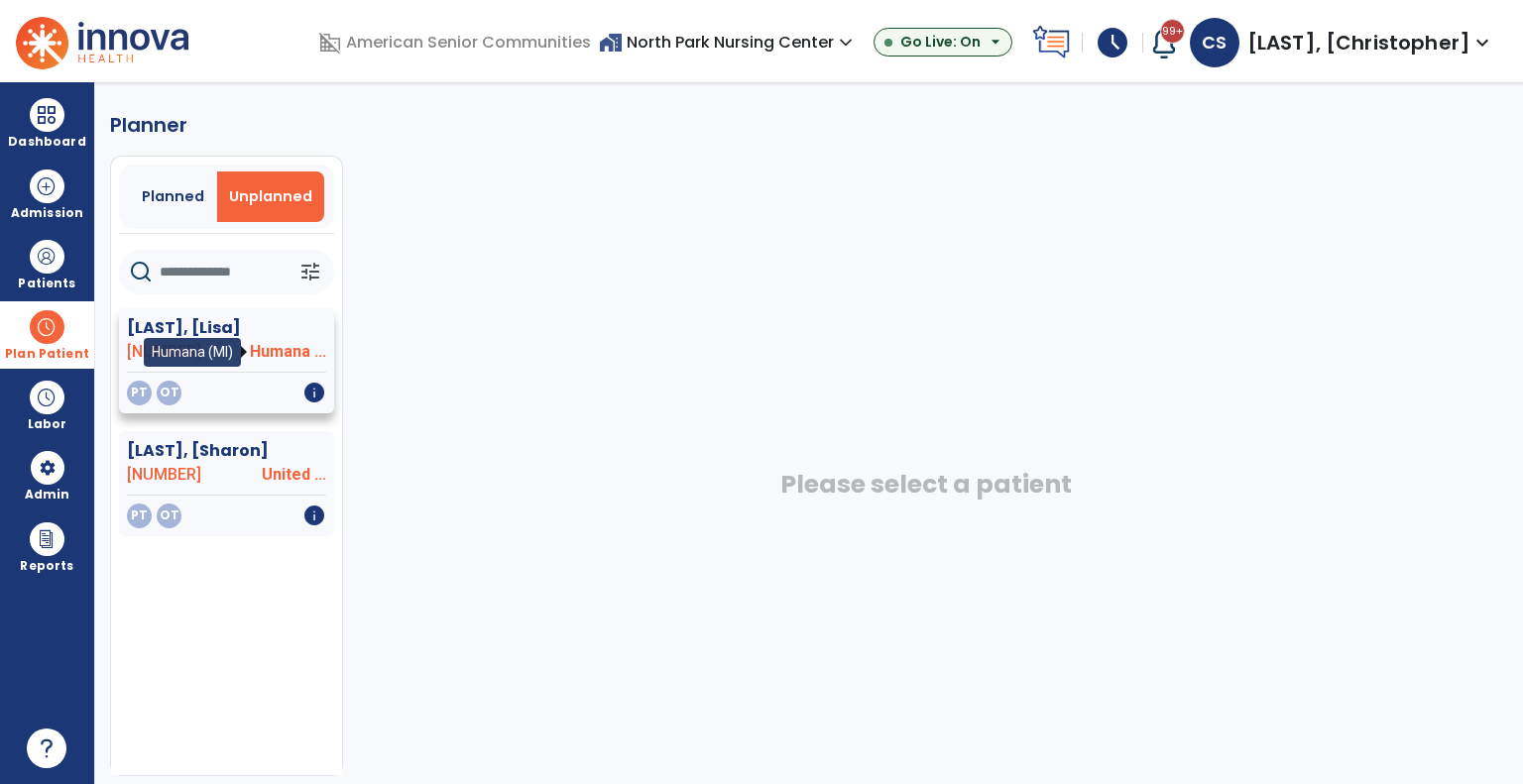 click on "Humana ..." 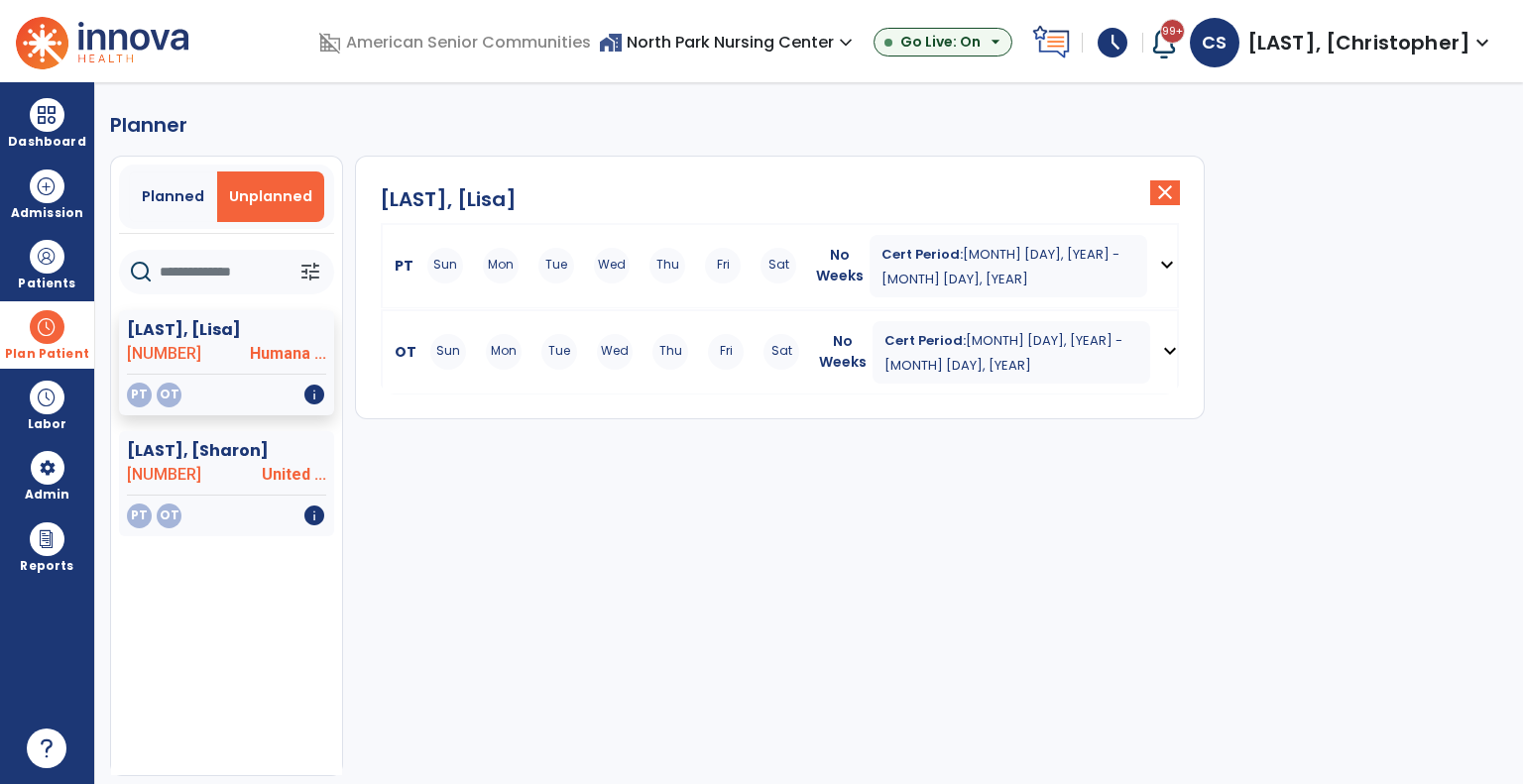 click on "expand_more" at bounding box center [1167, 266] 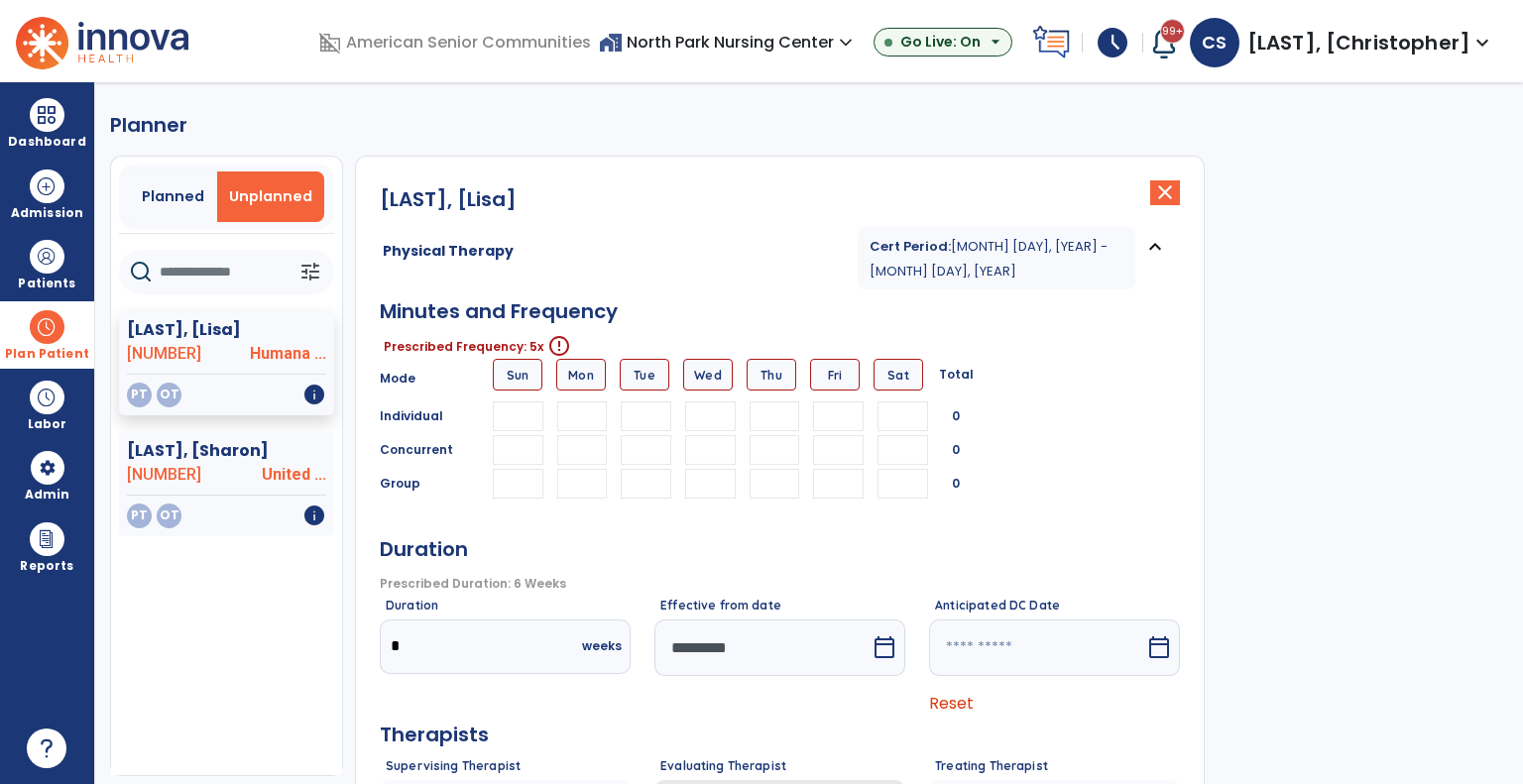 click at bounding box center (582, 416) 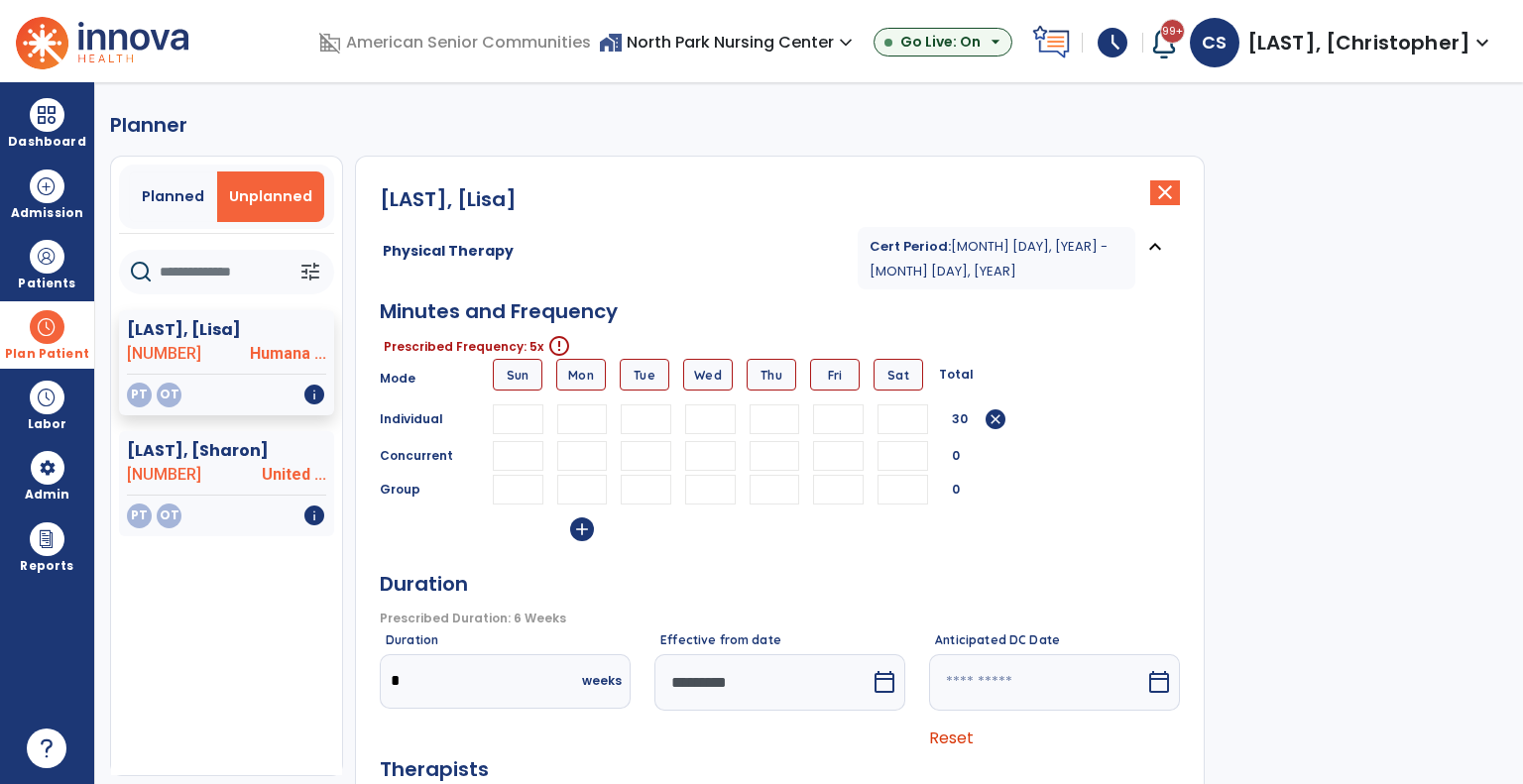 type on "**" 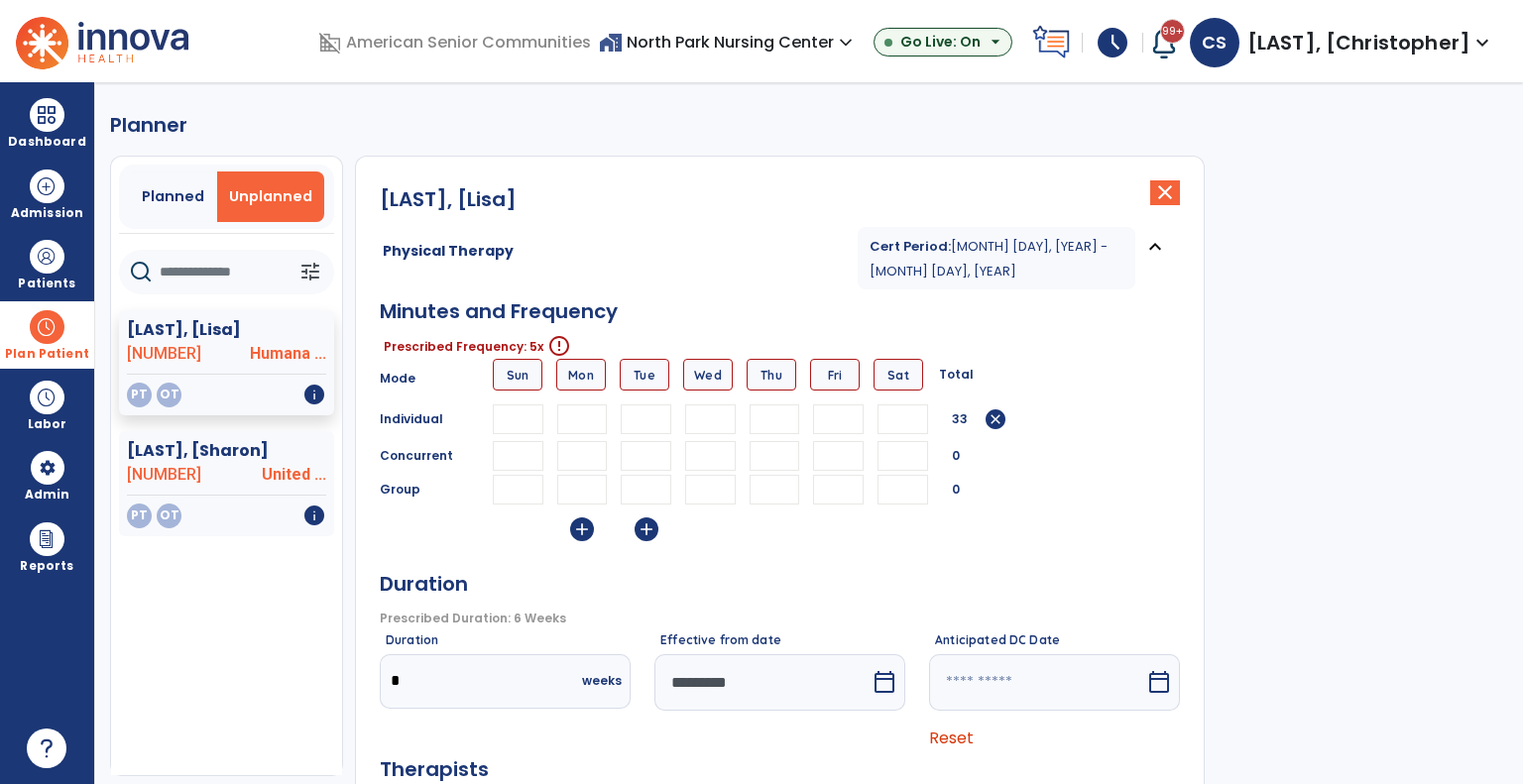type on "**" 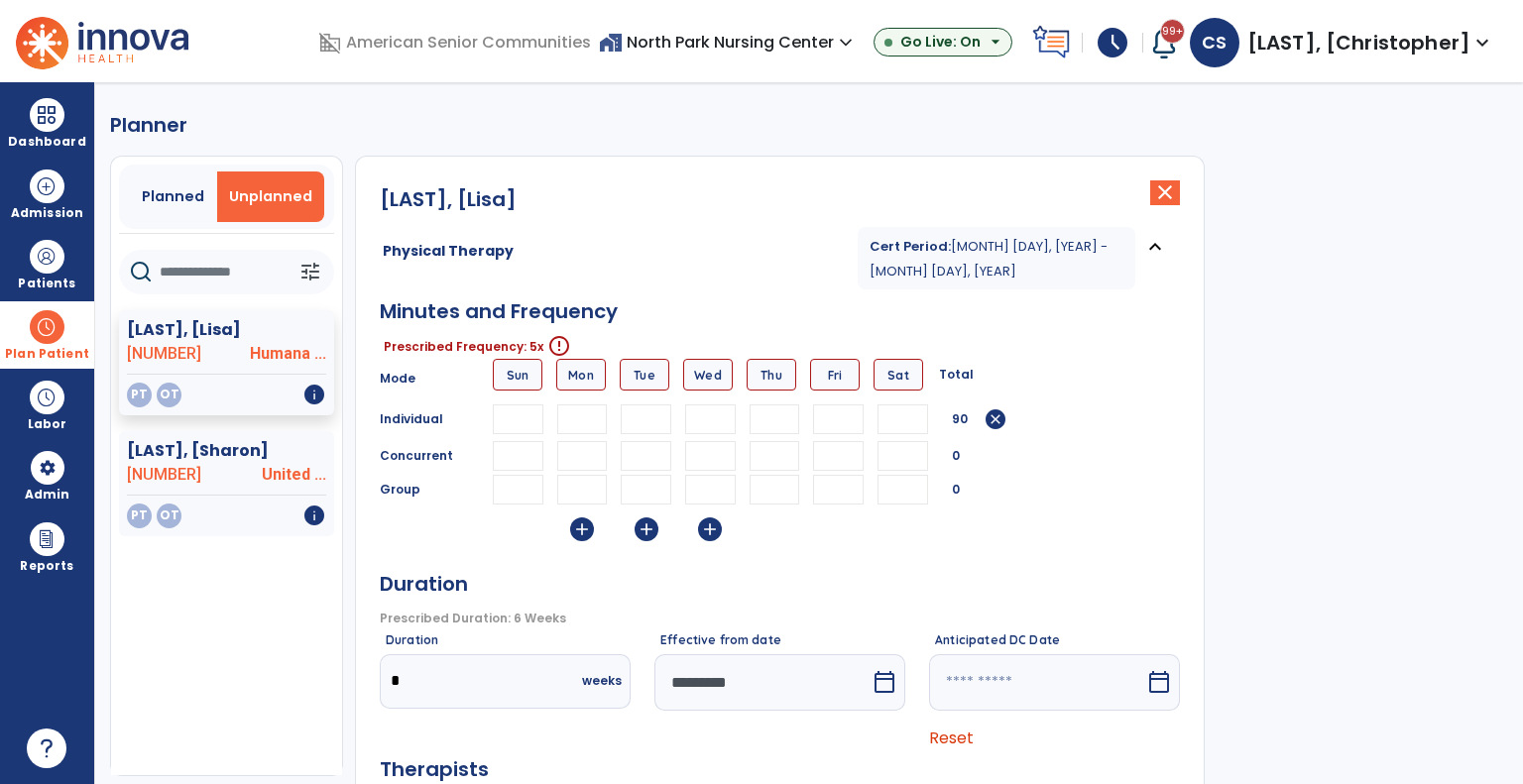 type on "**" 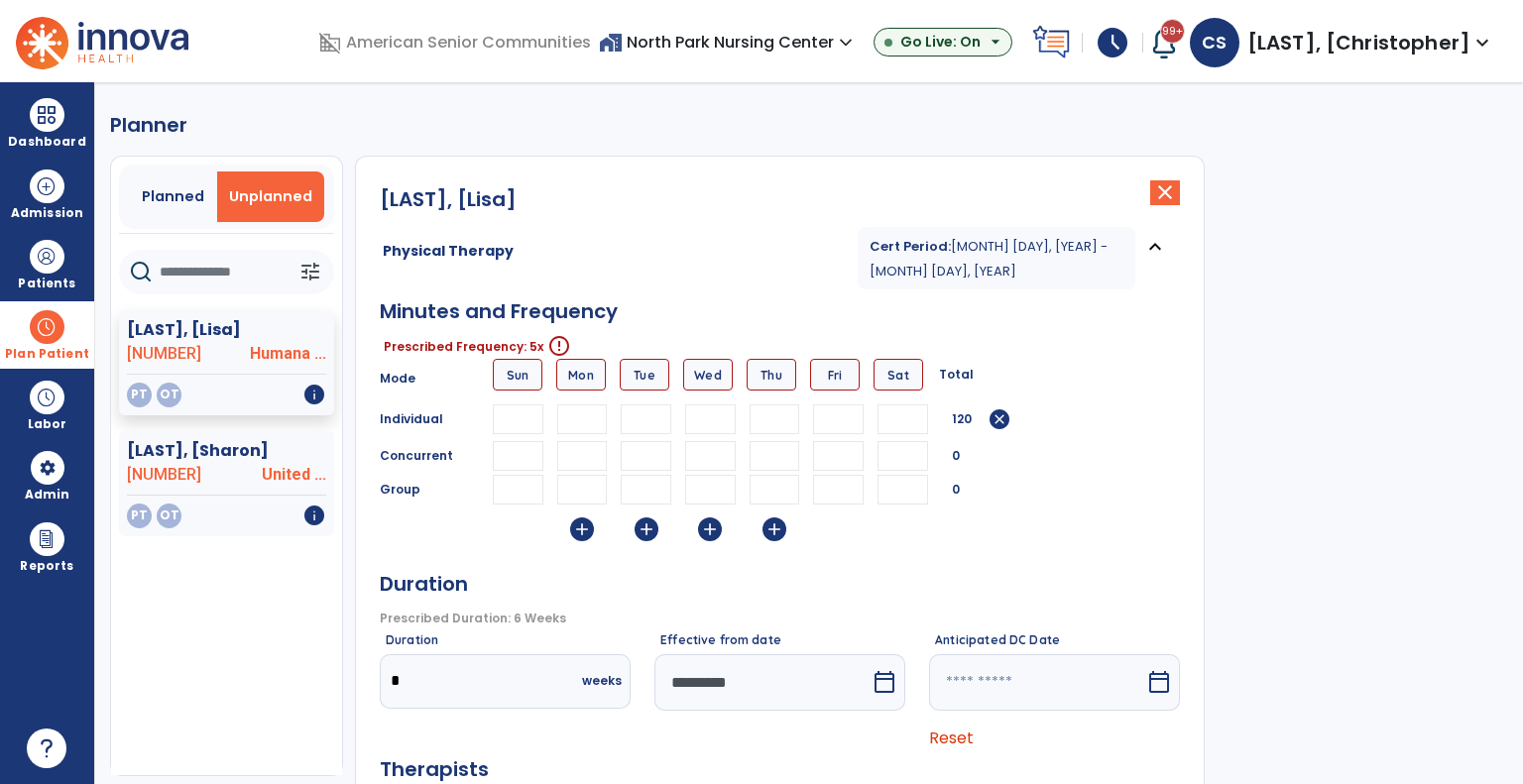 type on "**" 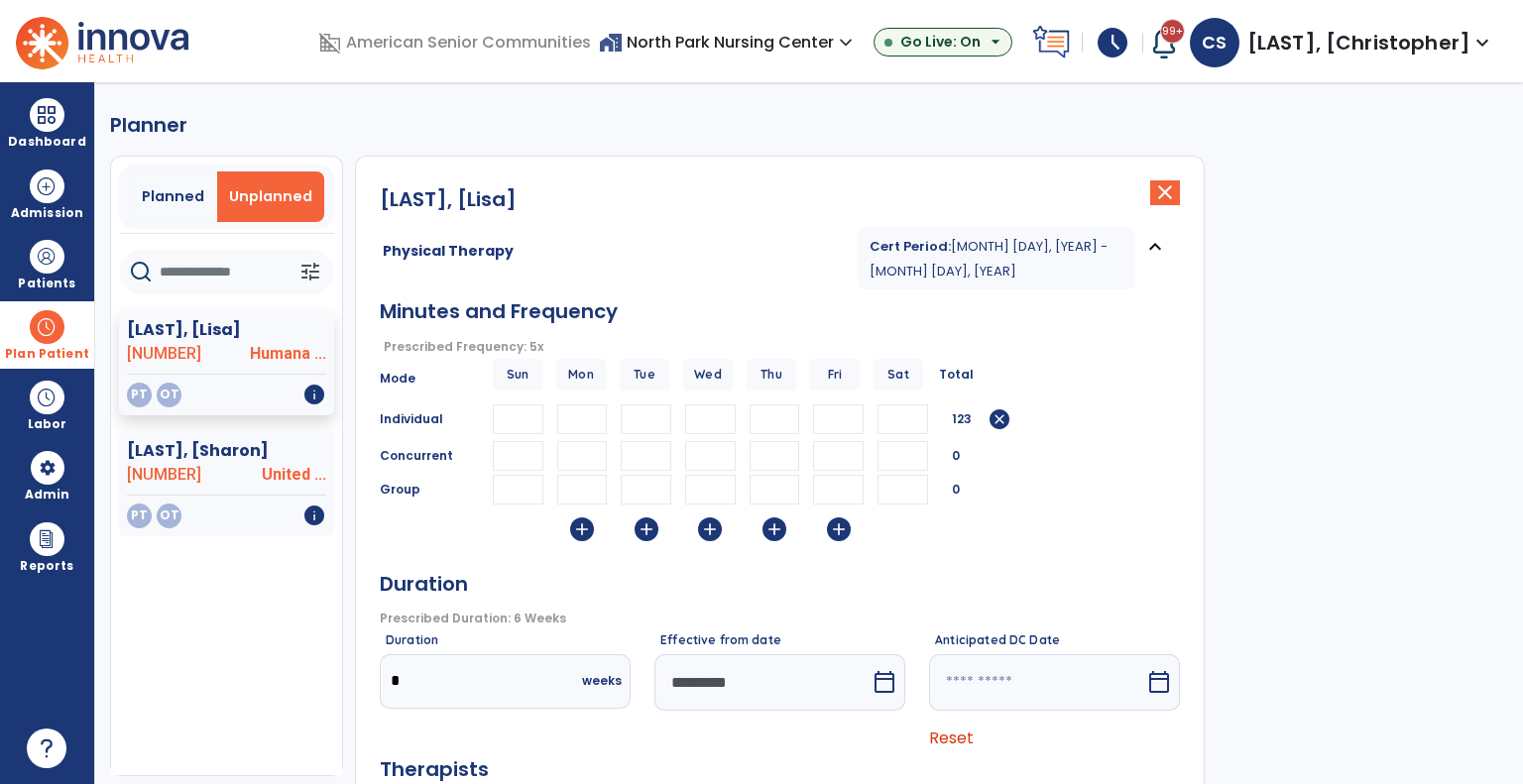 type on "**" 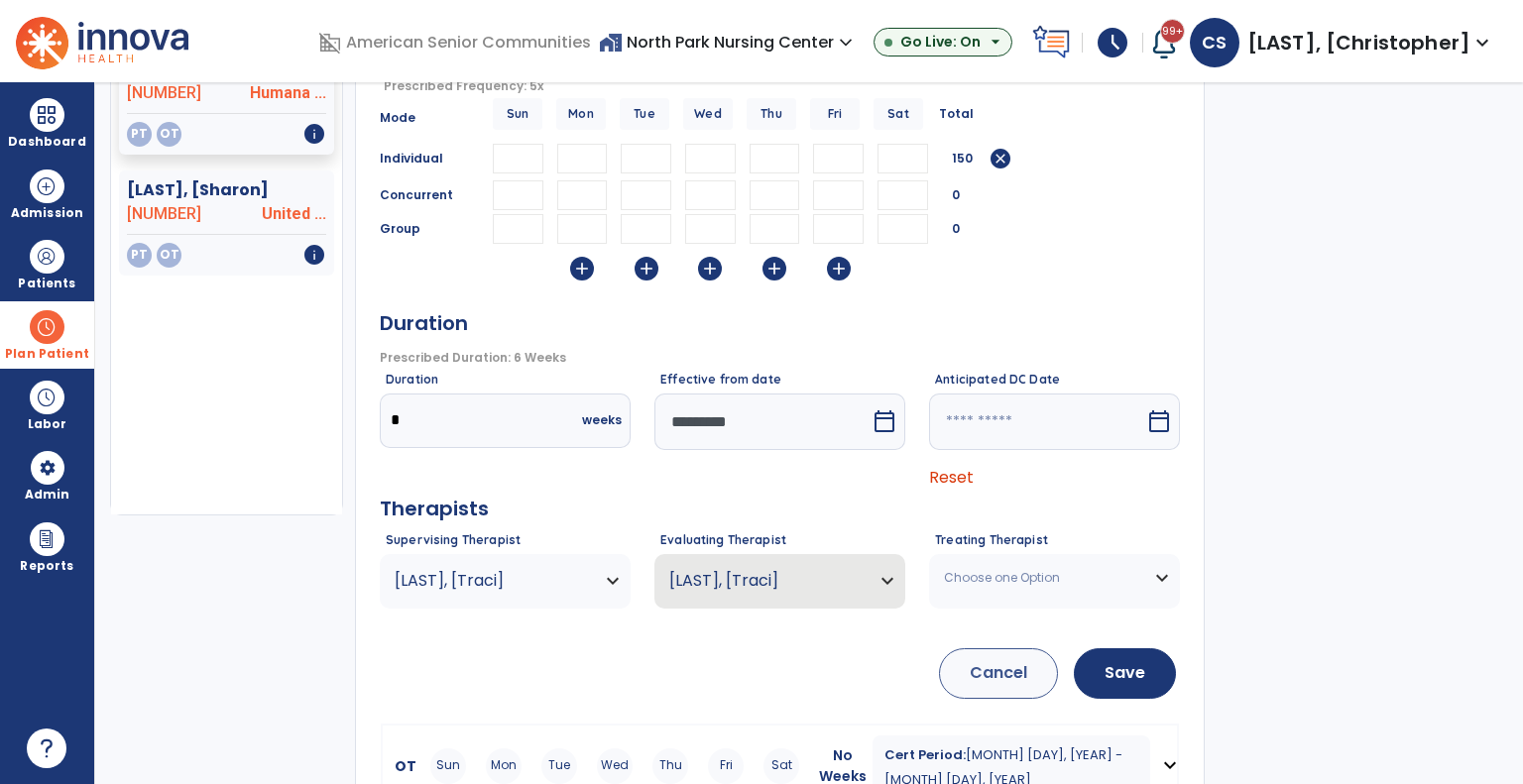 scroll, scrollTop: 262, scrollLeft: 0, axis: vertical 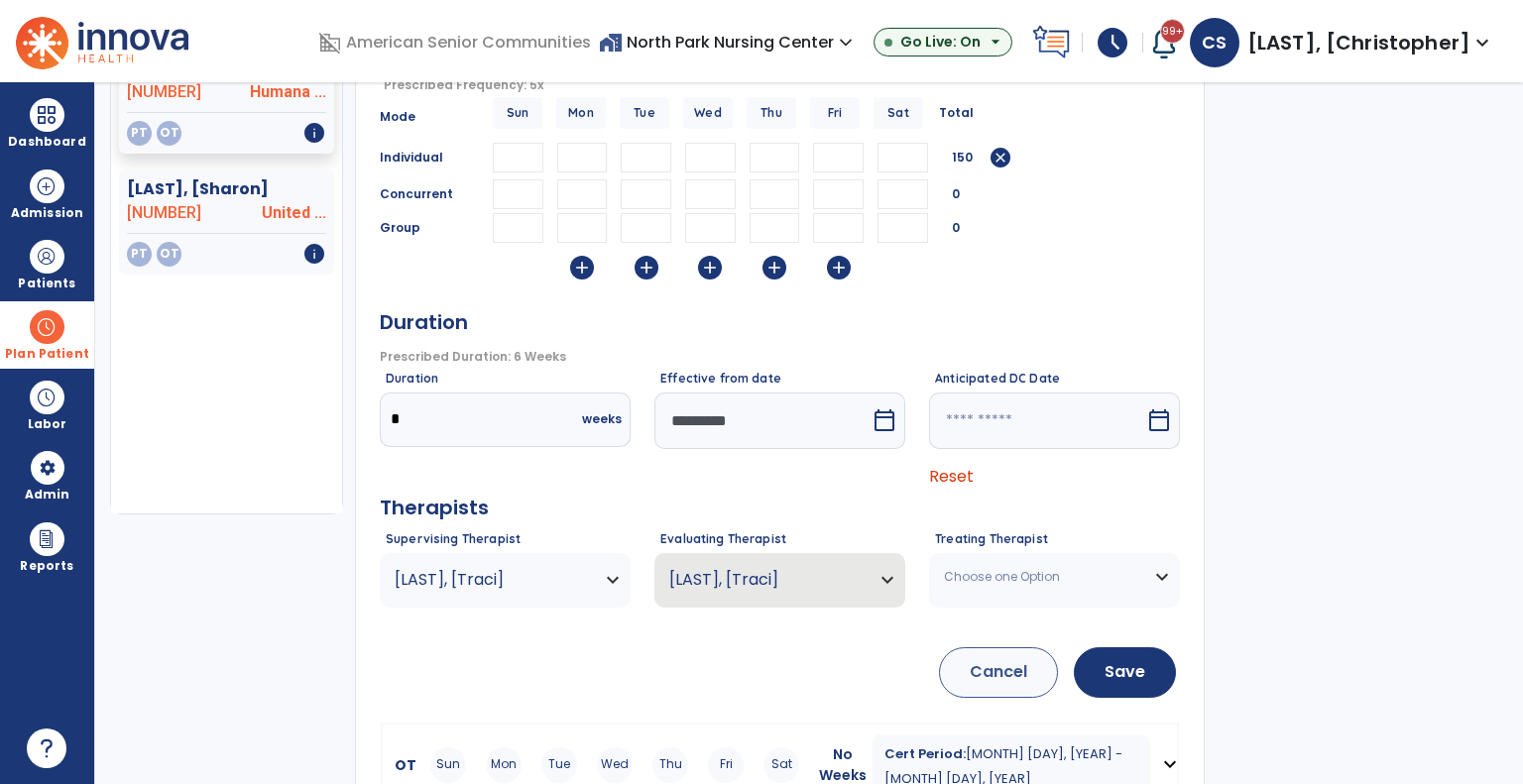click on "*********" at bounding box center [762, 420] 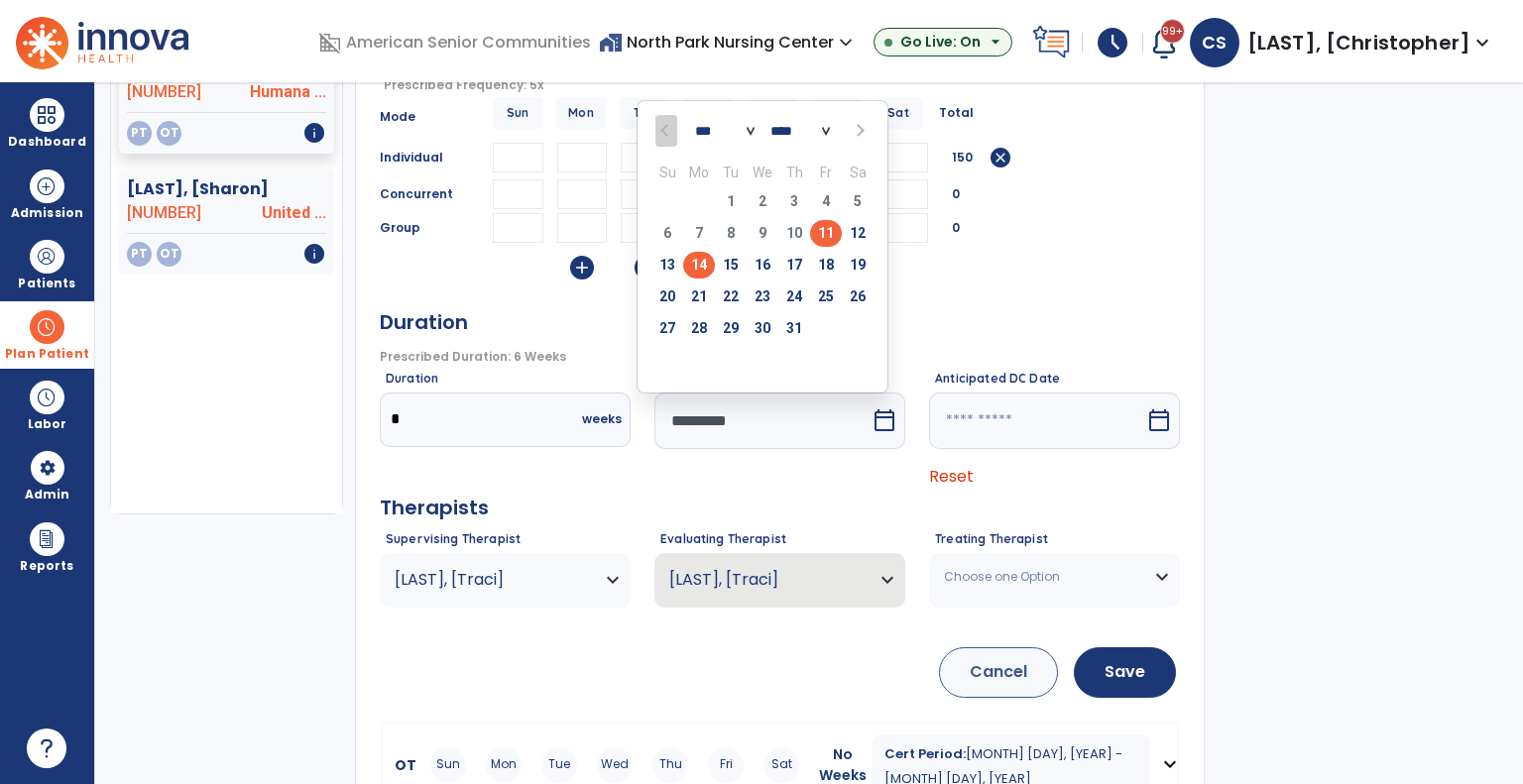 click on "14" at bounding box center [699, 265] 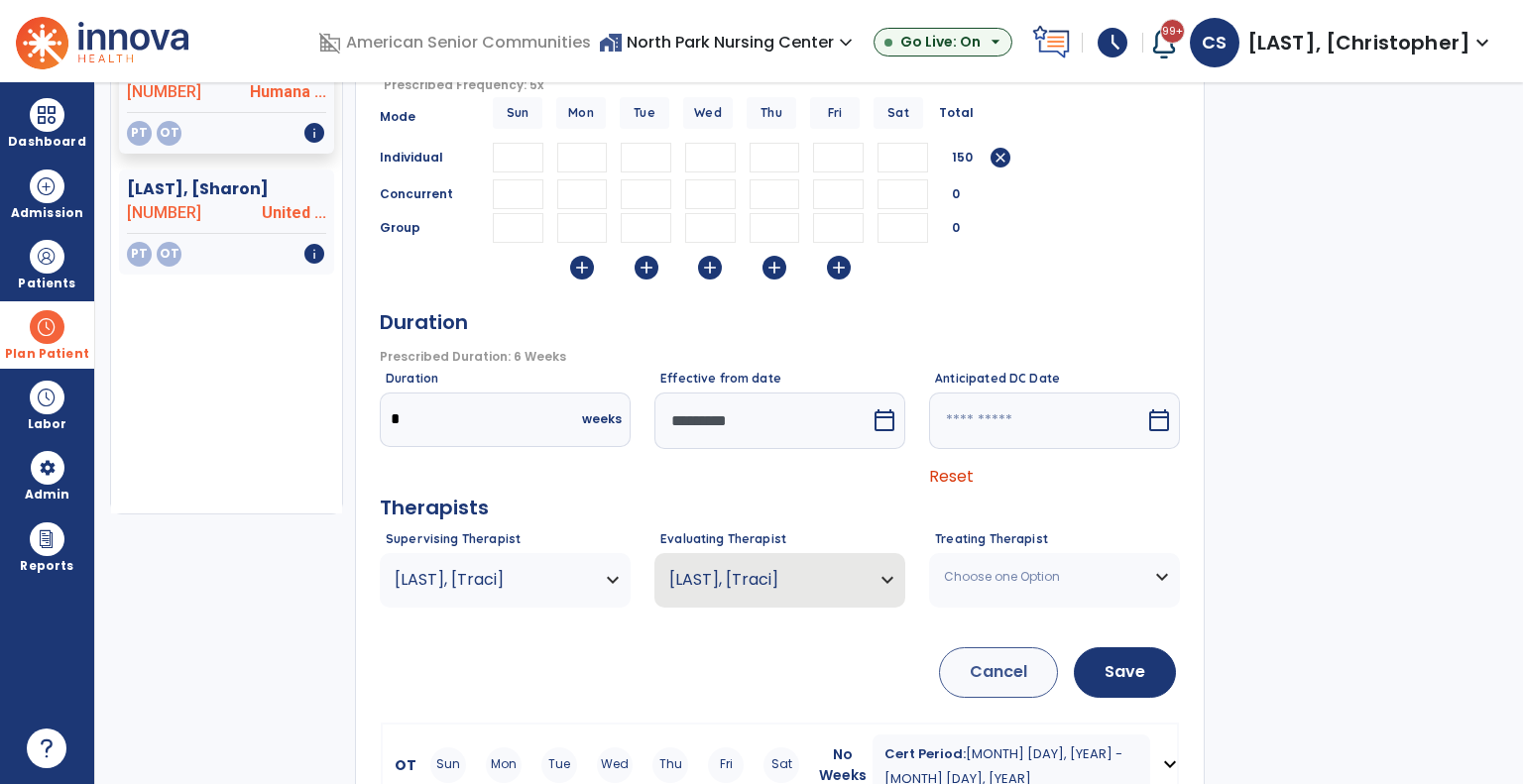 click at bounding box center (1037, 420) 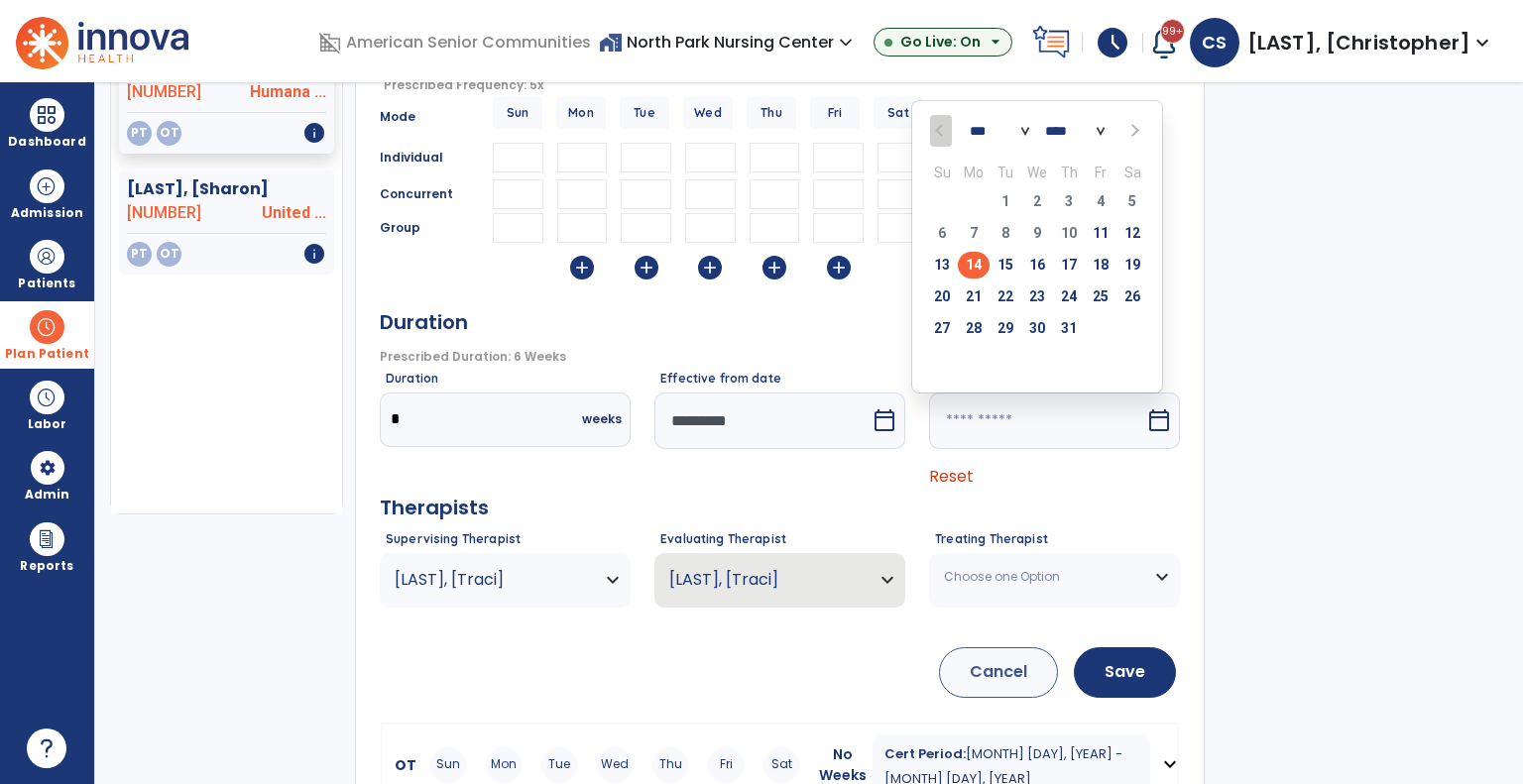 click on "Buchenberger, Lisa  close   Physical Therapy Cert Period:  Jul 11, 2025 - Aug 21, 2025  expand_less  Minutes and Frequency  Prescribed Frequency: 5x   error_outline  Mode Sun Mon Tue Wed Thu Fri Sat Total Individual ** ** ** ** ** 150  cancel  Concurrent 0 Group 0  add   add   add   add   add   Duration   Prescribed Duration: 6 Weeks   error_outline  Duration *  weeks  Effective from date  *********  calendar_today  Anticipated DC Date  *** *** *** *** *** *** **** **** **** **** **** **** **** **** **** **** **** Su Mo Tu We Th Fr Sa  29   30   1   2   3   4   5   6   7   8   9   10   11   12   13   14   15   16   17   18   19   20   21   22   23   24   25   26   27   28   29   30   31   1   2   3   4   5   6   7   8   9   calendar_today  Reset Therapists Supervising Therapist Cotter, Traci Cotter Traci  PT   NPI #  N/A   License #  05008810A Howard Jill  PT   NPI #  N/A   License #  05009259A Evaluating Therapist Cotter, Traci Cotter Traci  PT   NPI #  N/A   License #  05008810A Howard Jill  PT   NPI #" 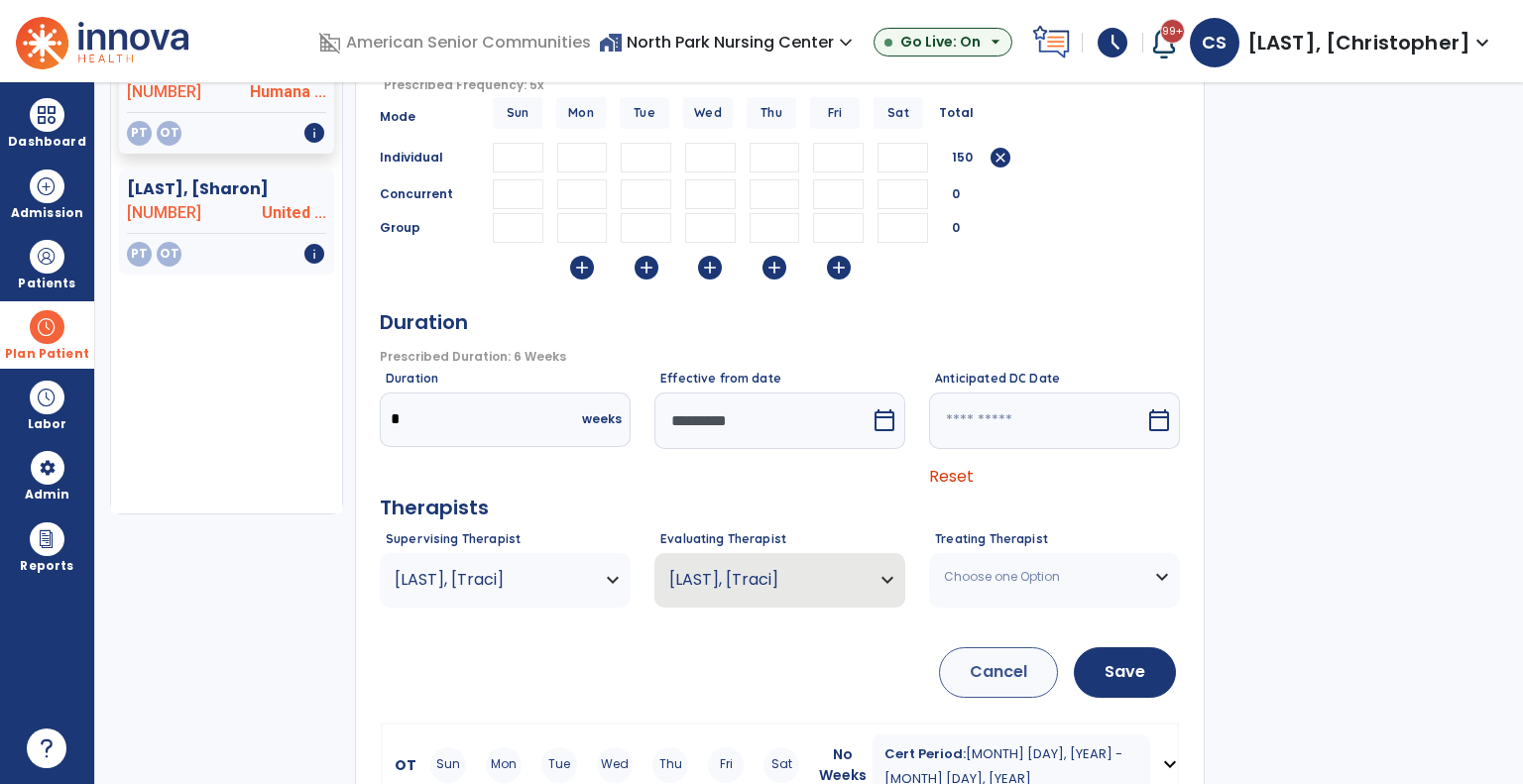 click on "Choose one Option" at bounding box center (1042, 577) 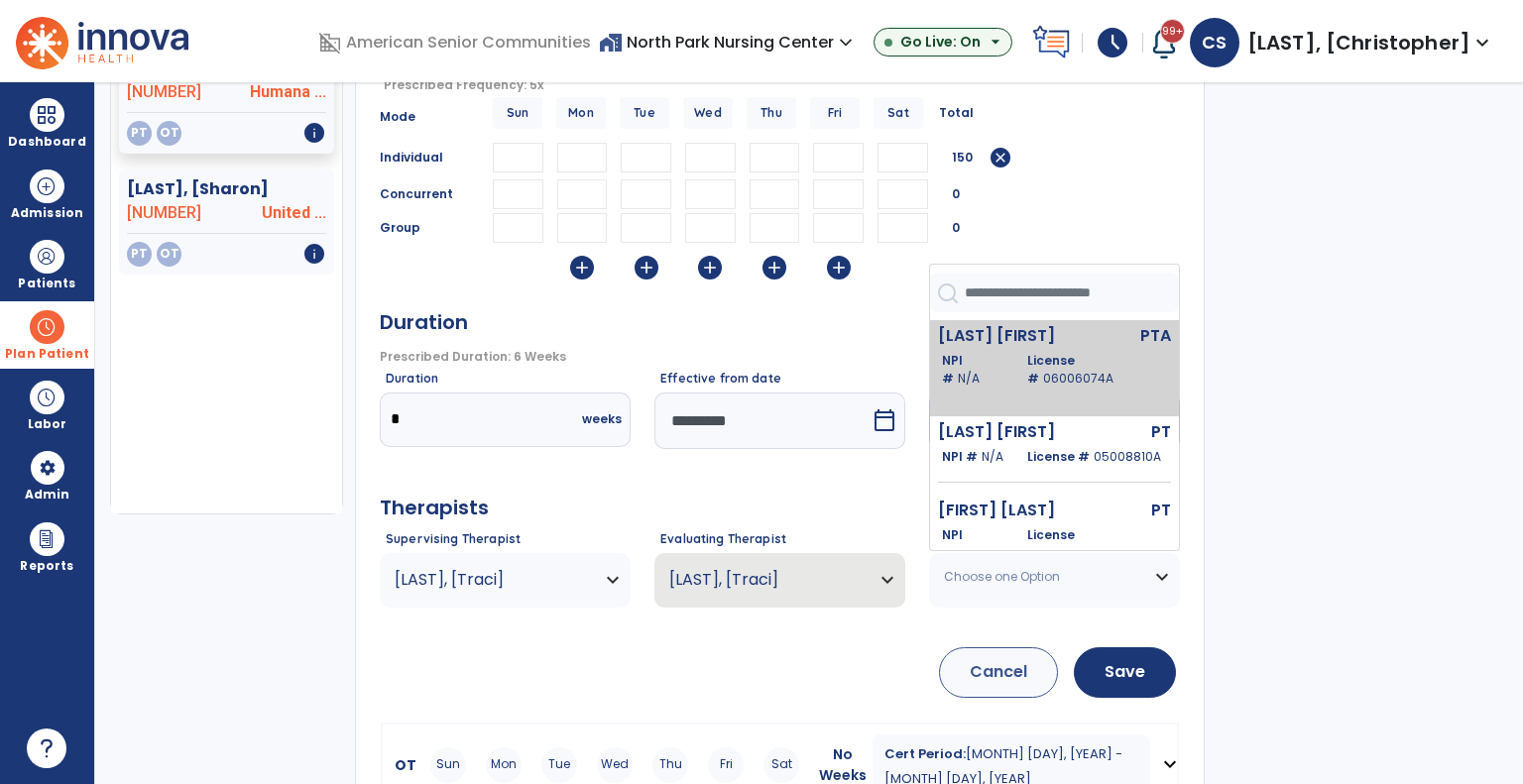 click on "License #  06006074A" at bounding box center (1095, 370) 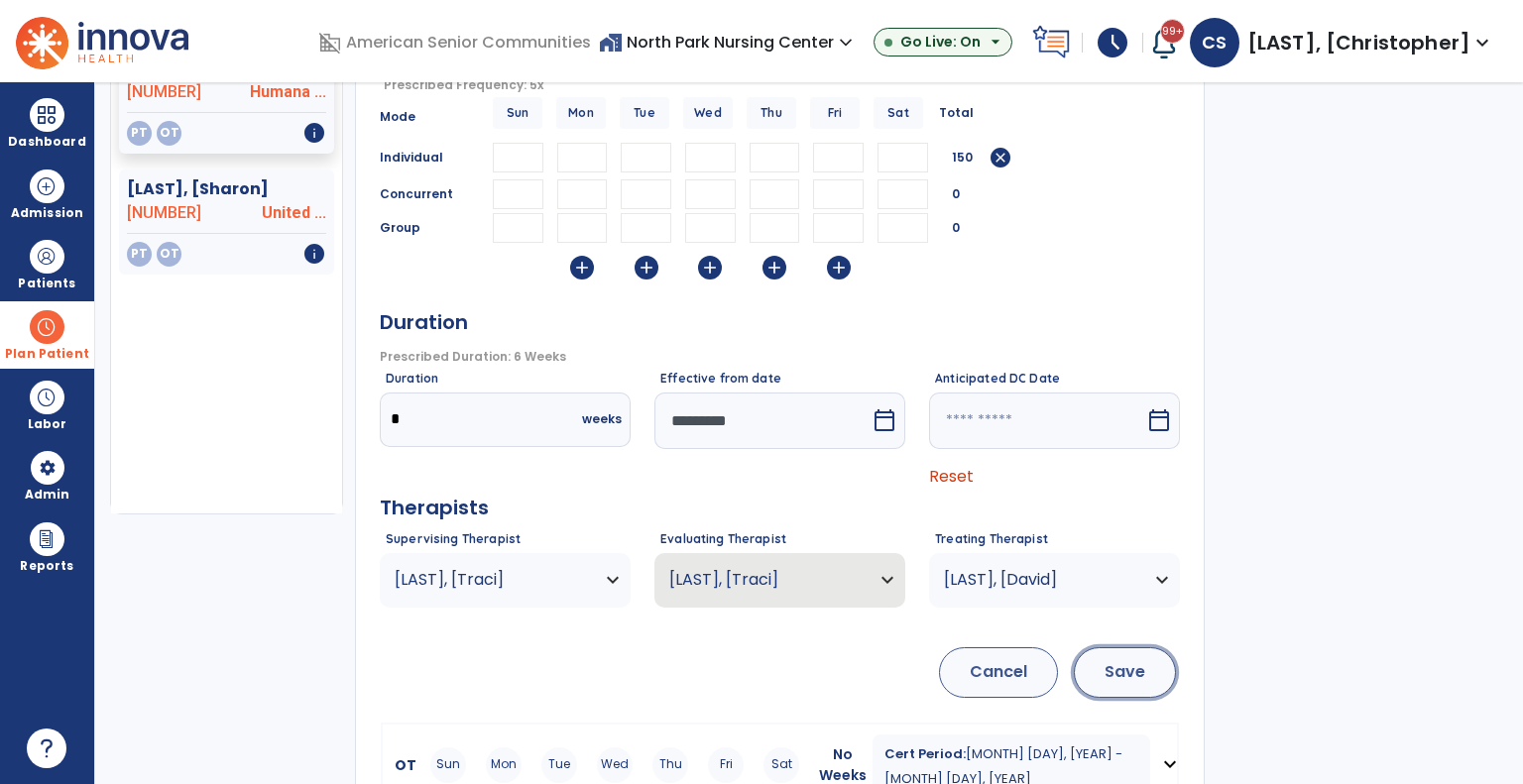 click on "Save" at bounding box center (1124, 672) 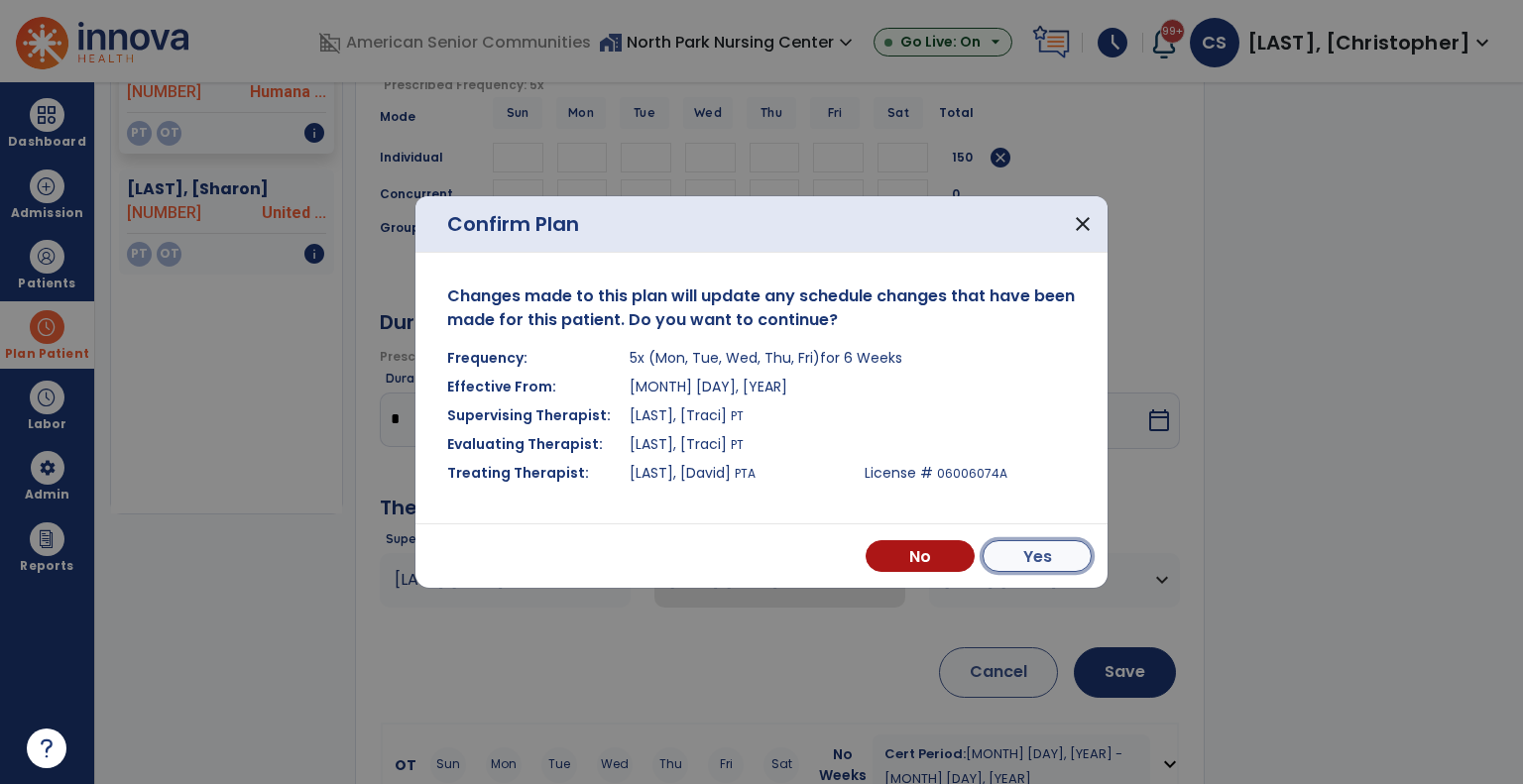 click on "Yes" at bounding box center [1037, 556] 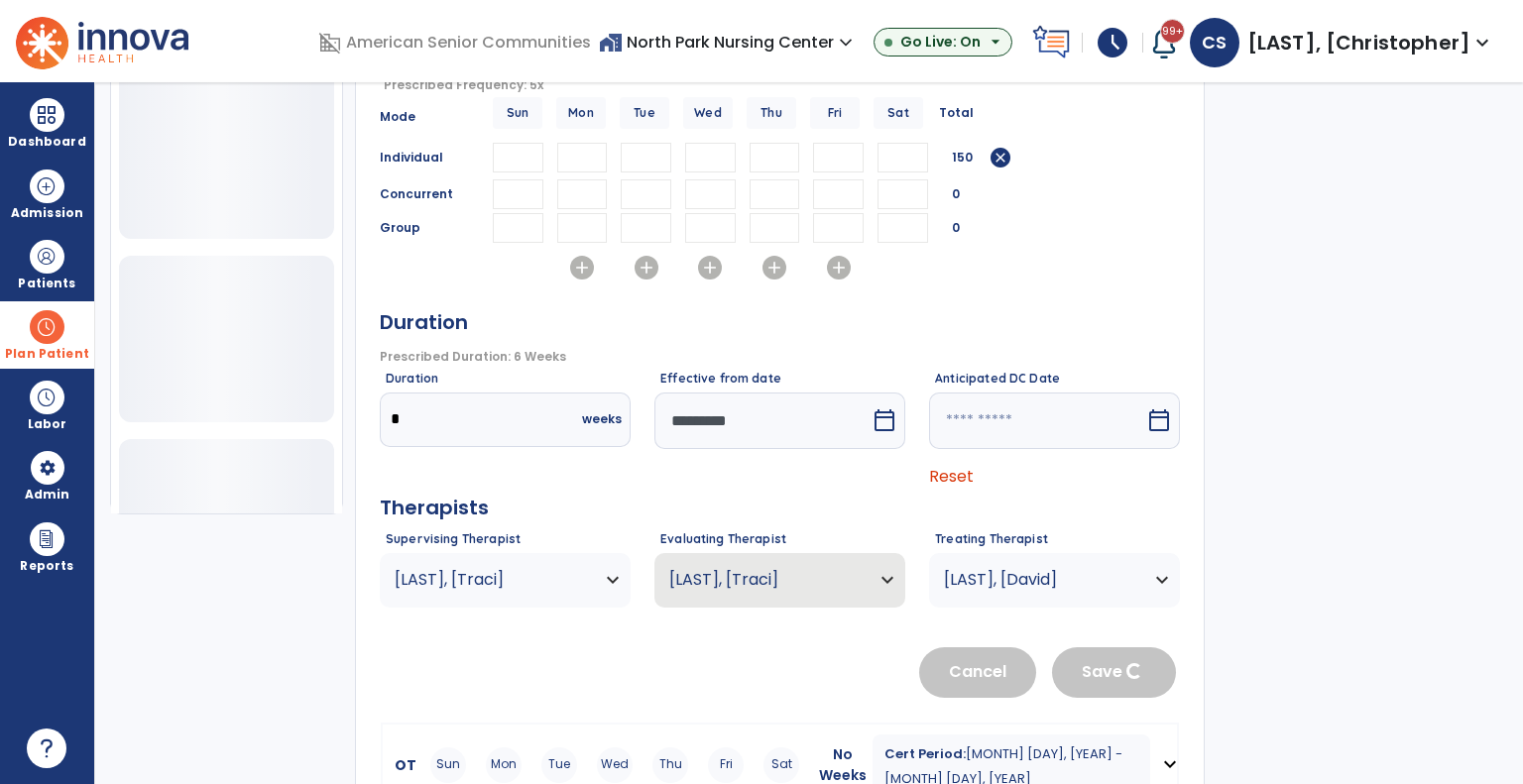 type 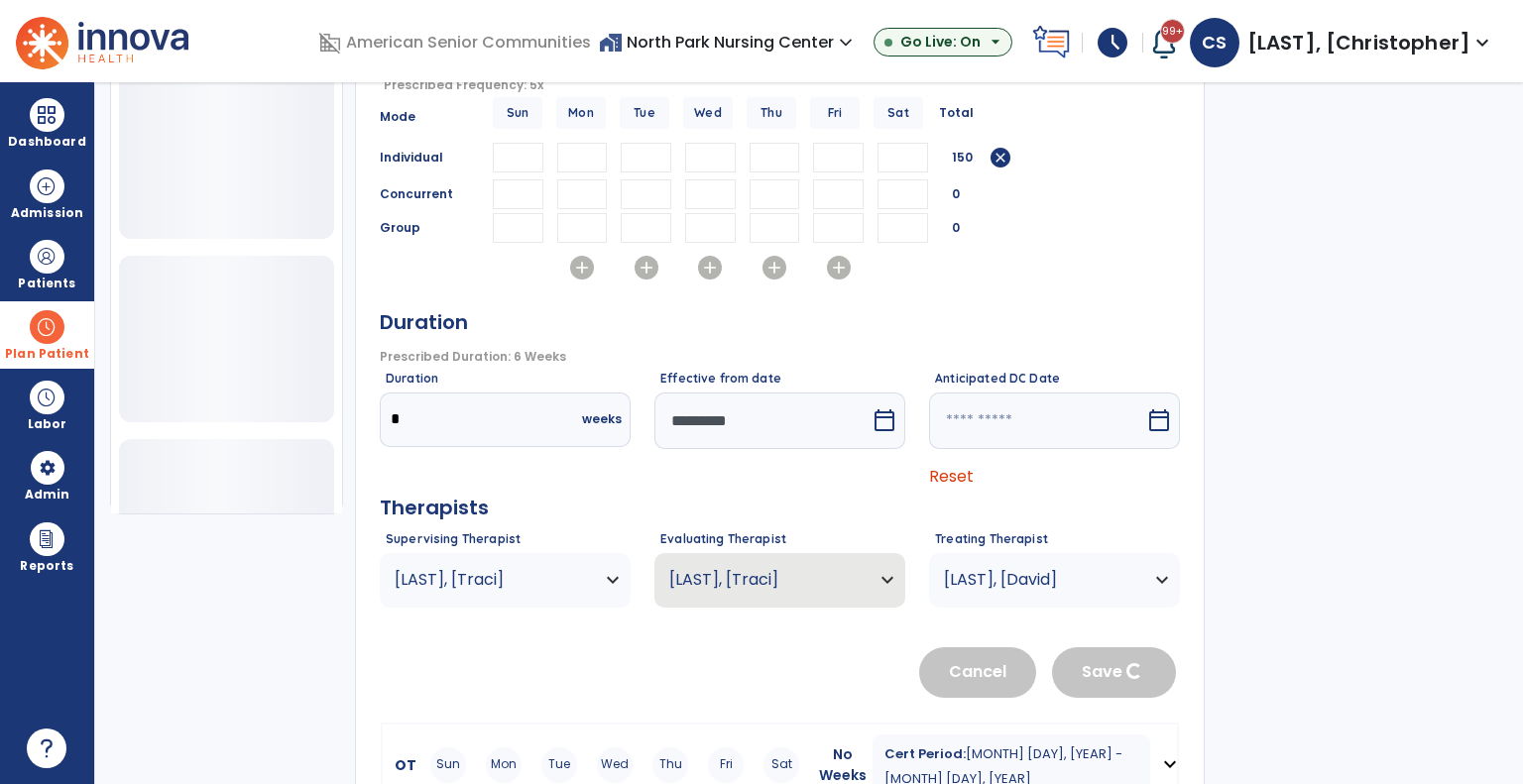 type 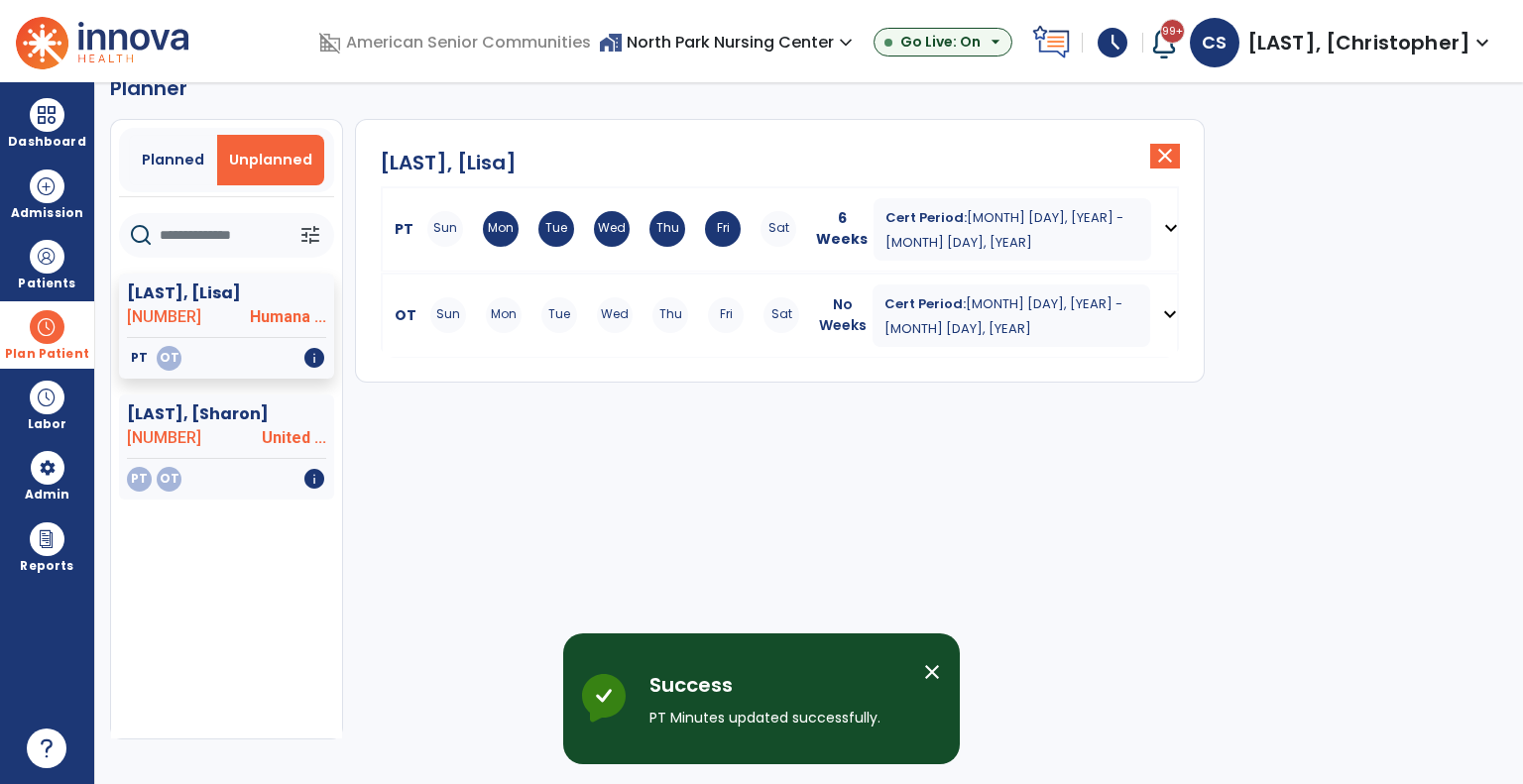 scroll, scrollTop: 36, scrollLeft: 0, axis: vertical 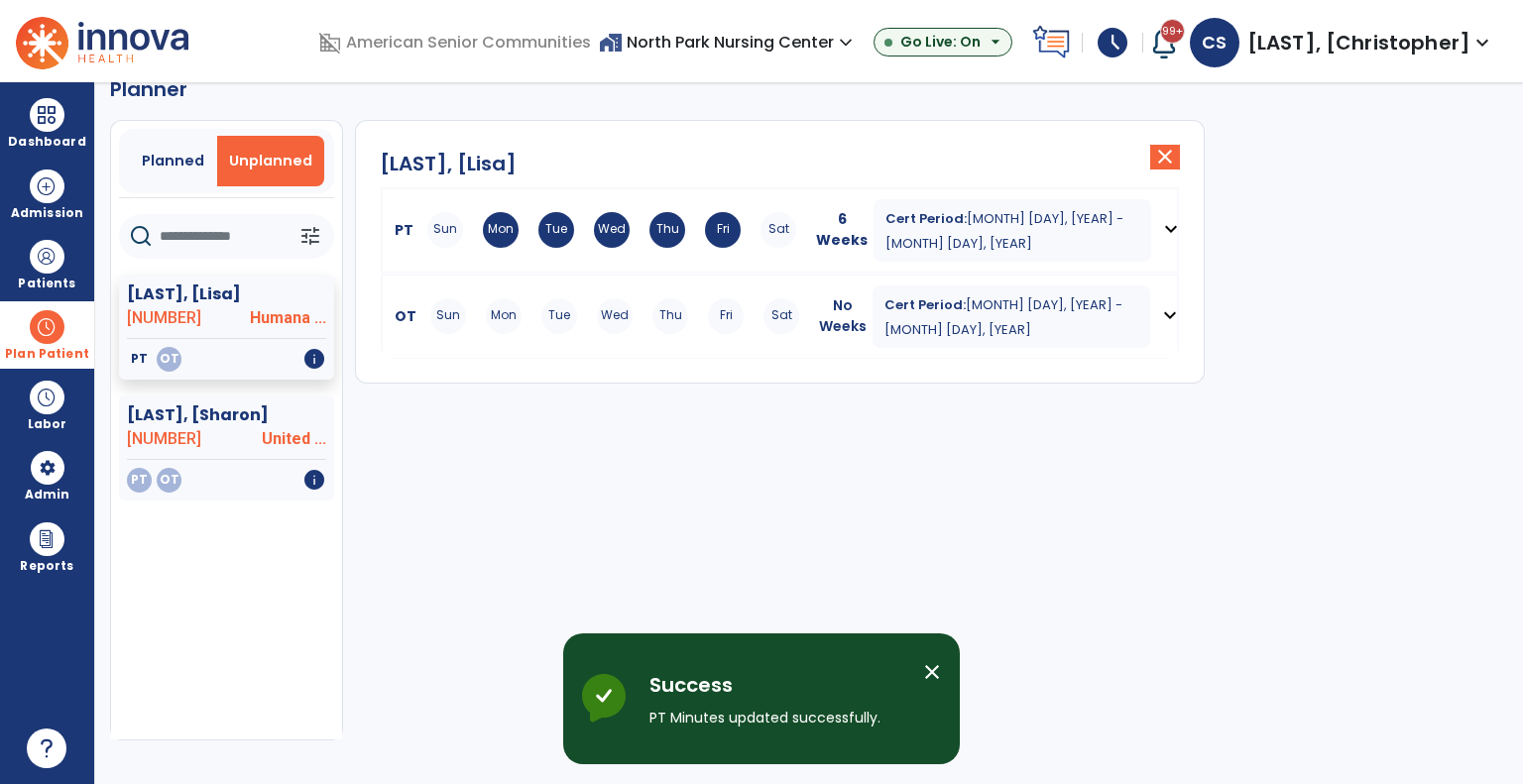 click on "expand_more" at bounding box center [1170, 315] 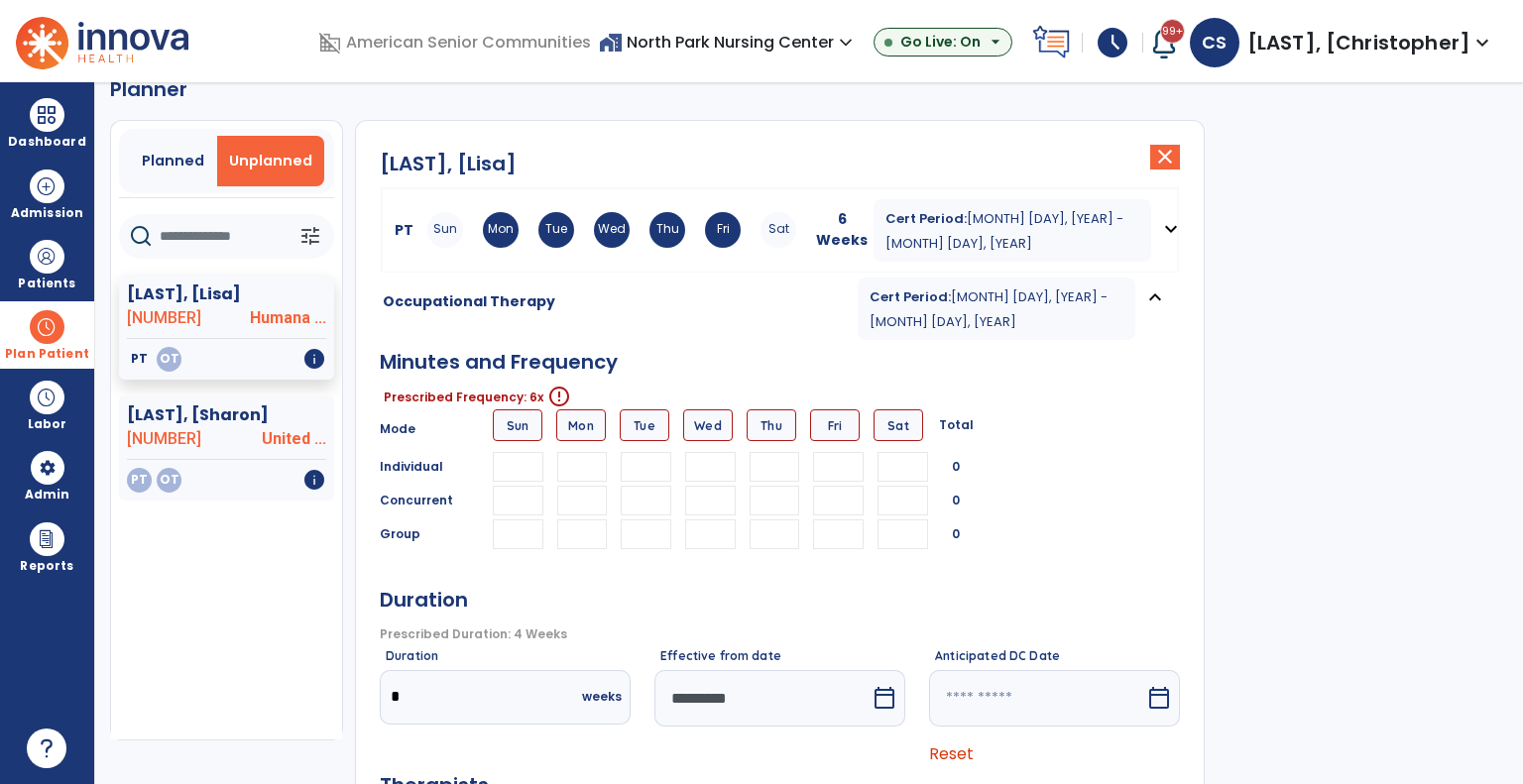 click at bounding box center [582, 467] 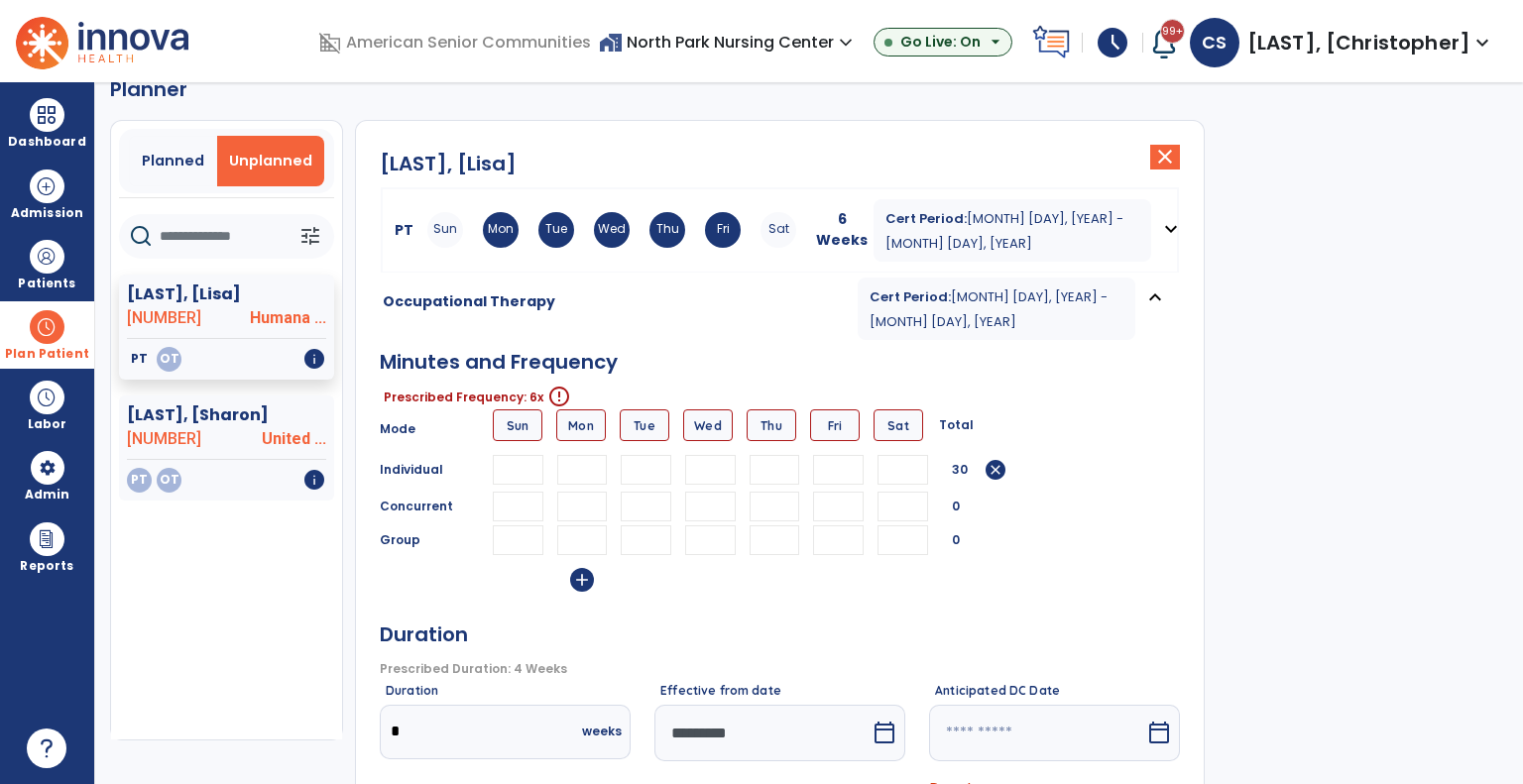 type on "**" 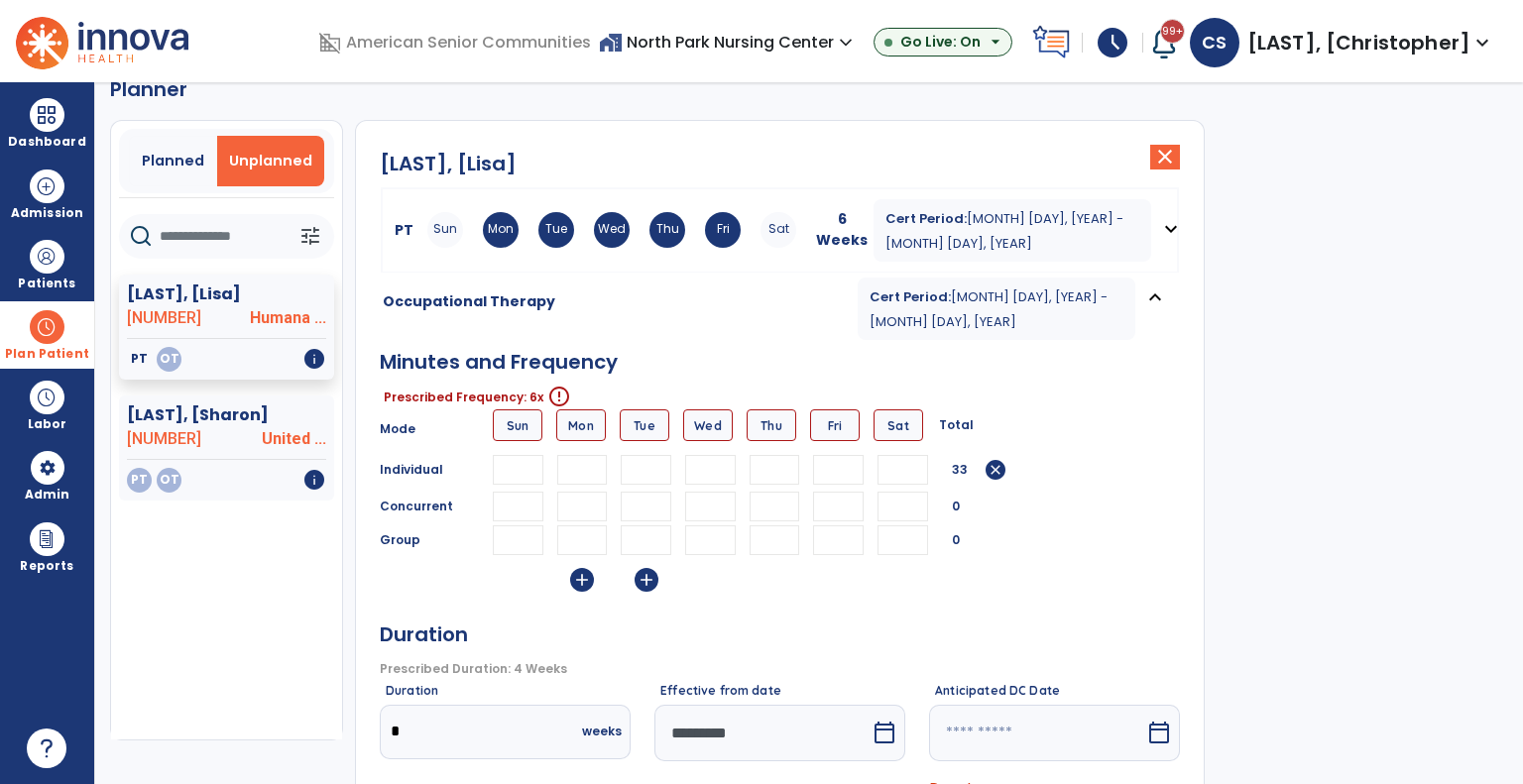 type on "**" 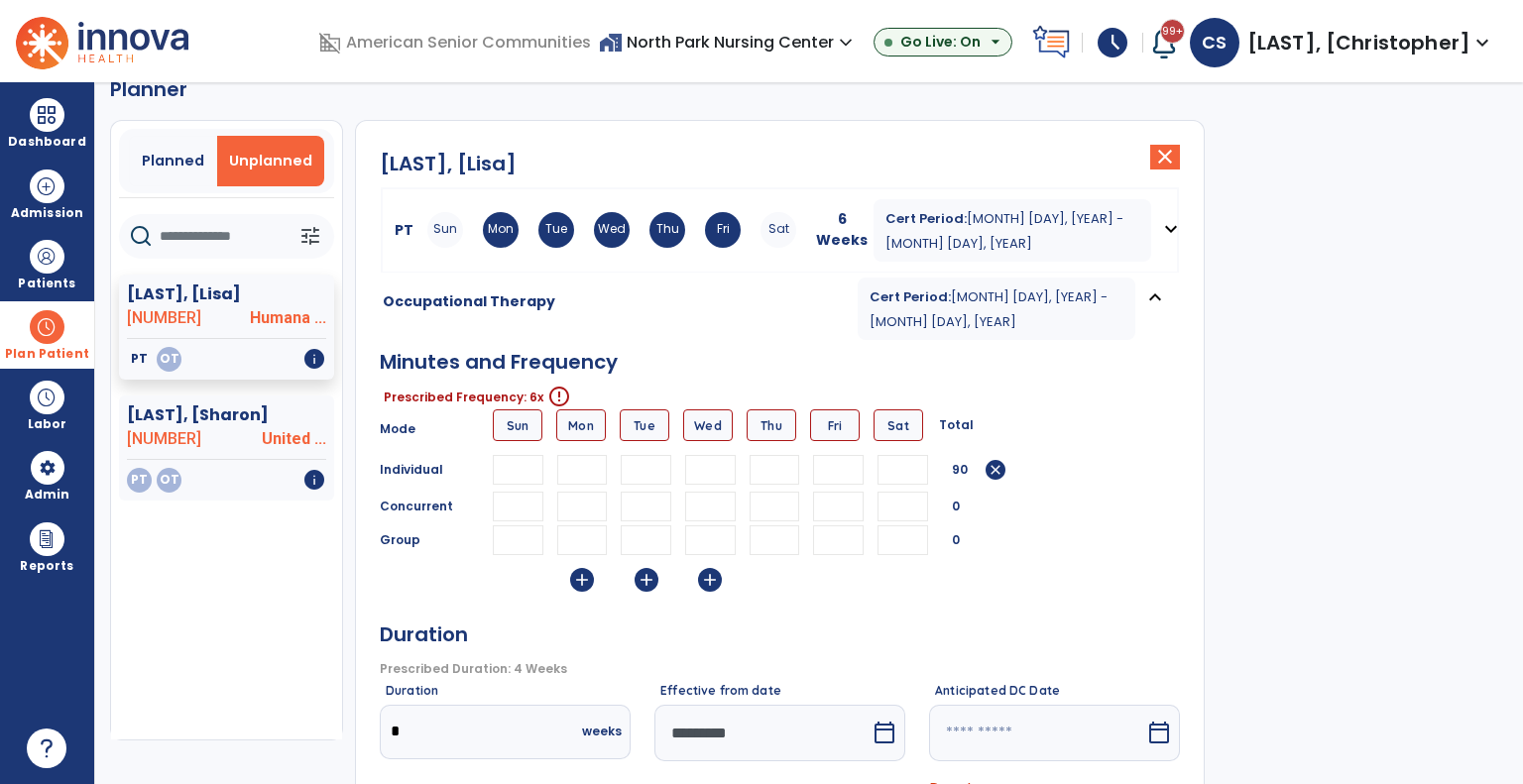 type on "**" 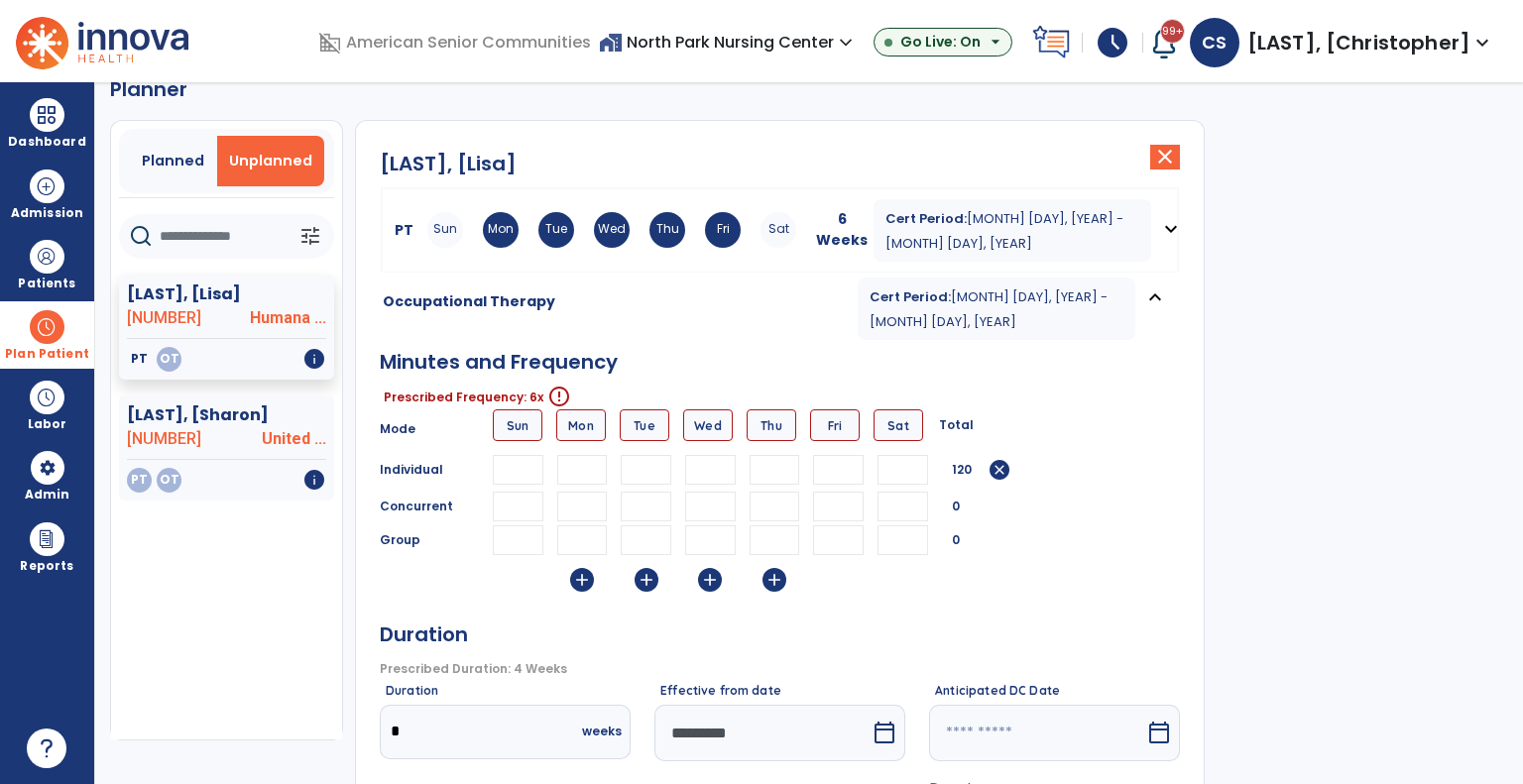 type on "**" 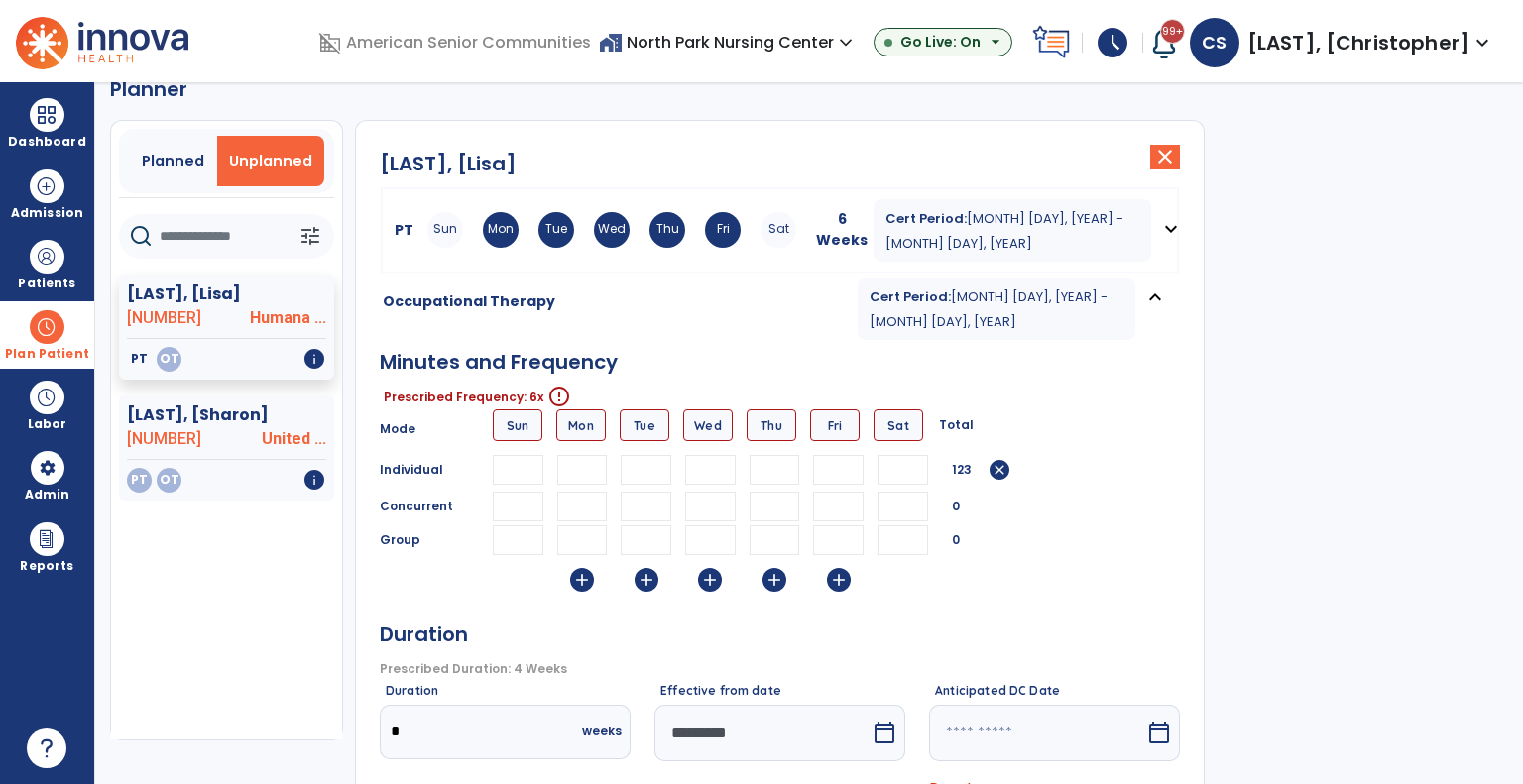 type on "**" 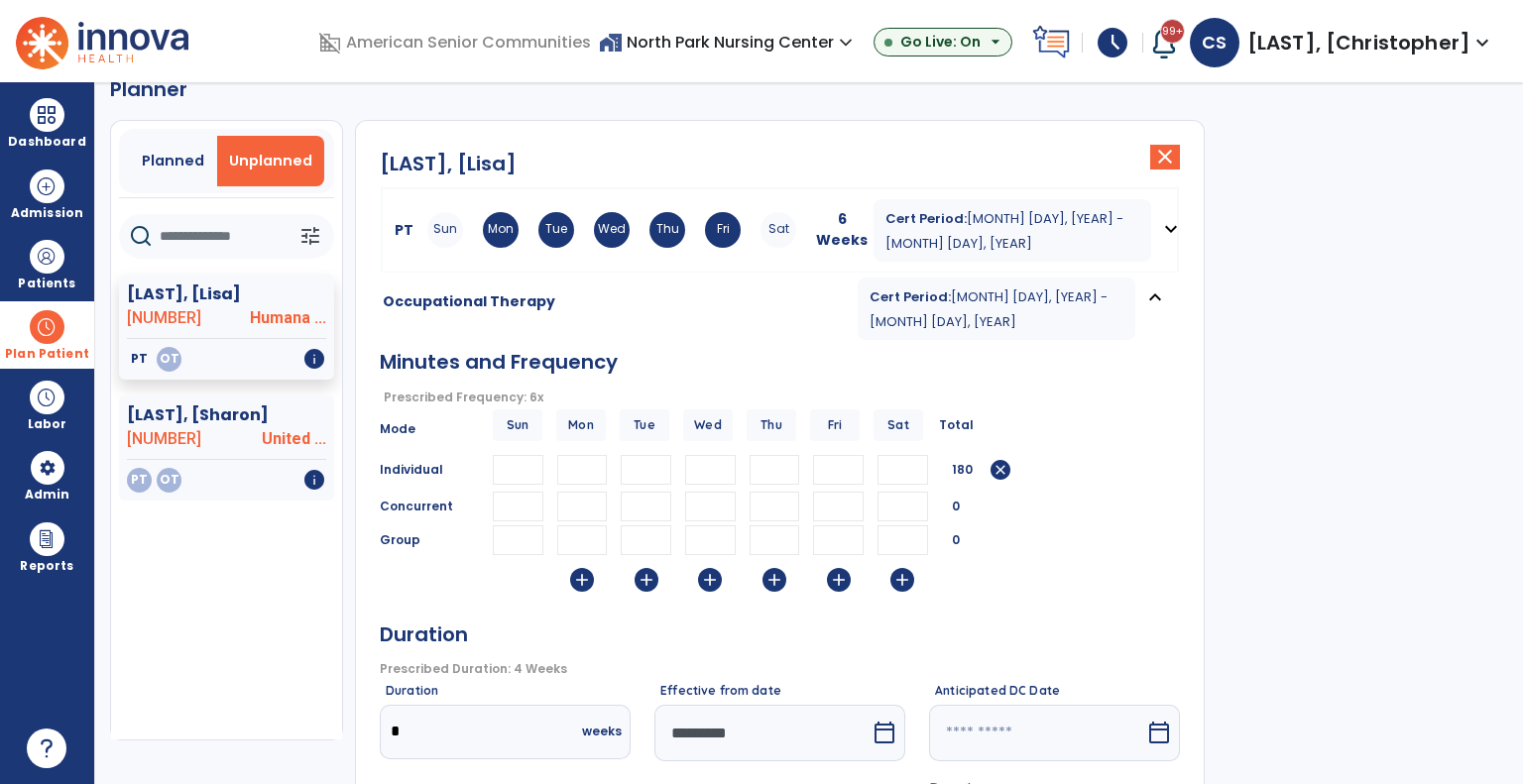 scroll, scrollTop: 211, scrollLeft: 0, axis: vertical 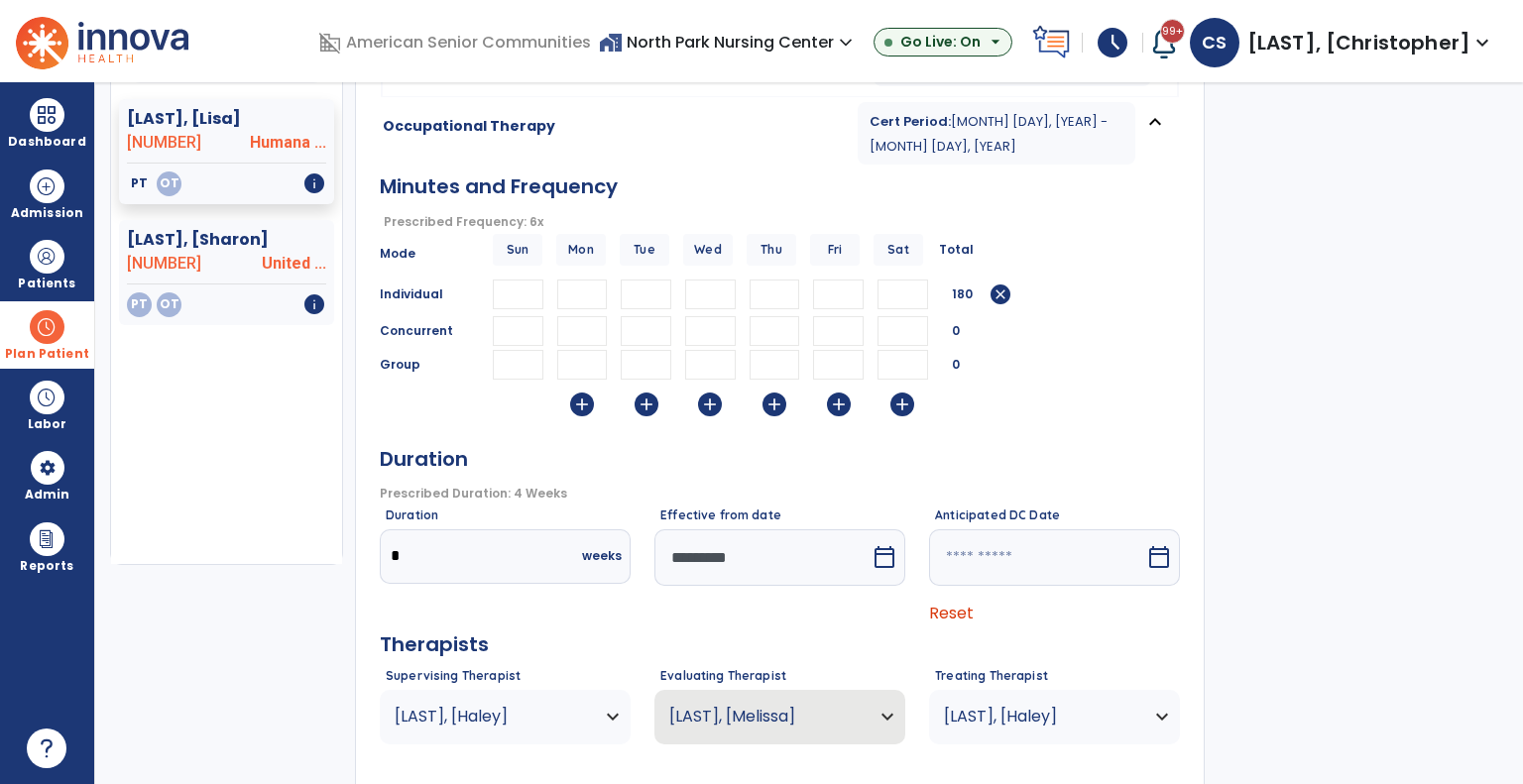 type on "**" 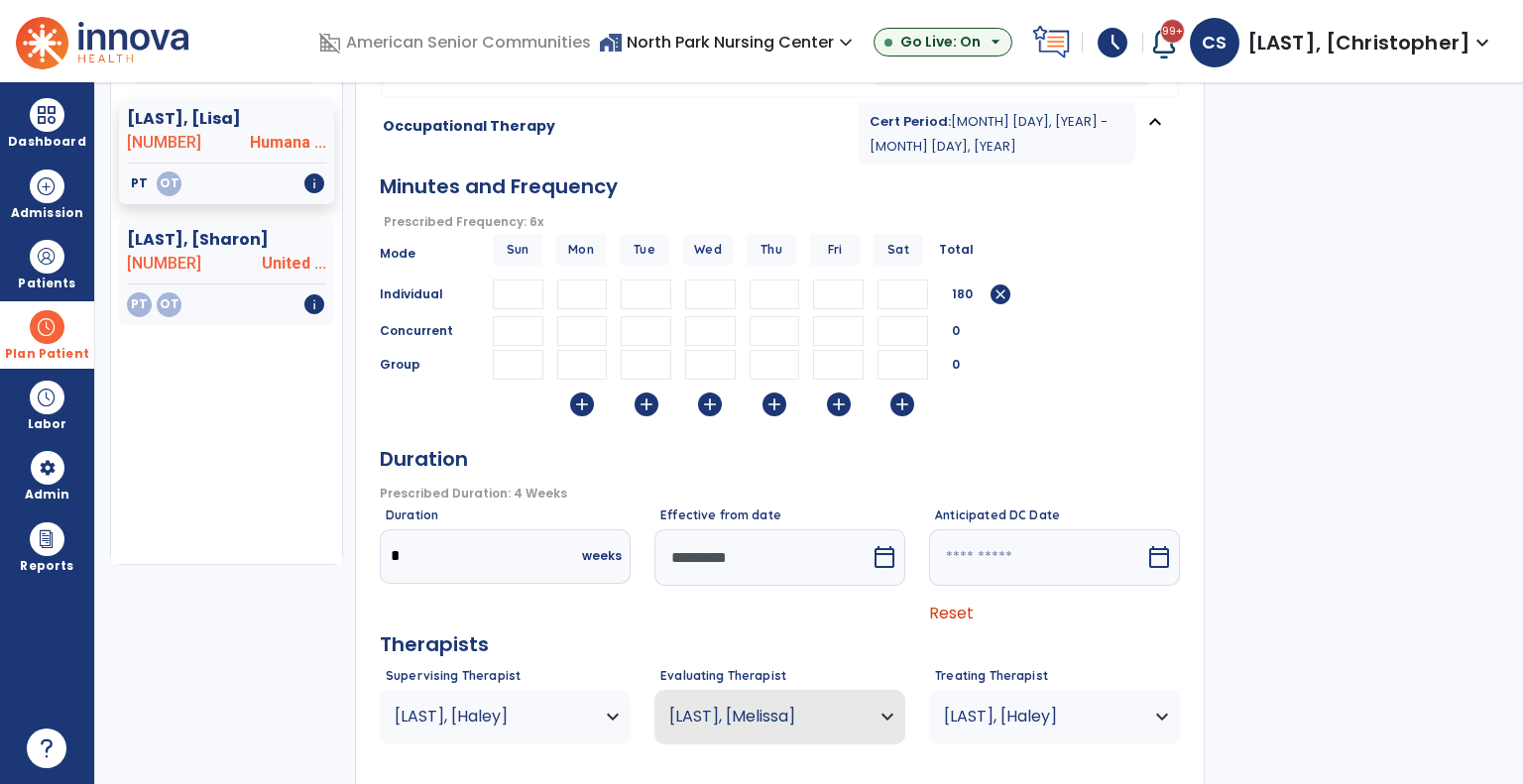 click on "*********" at bounding box center [762, 557] 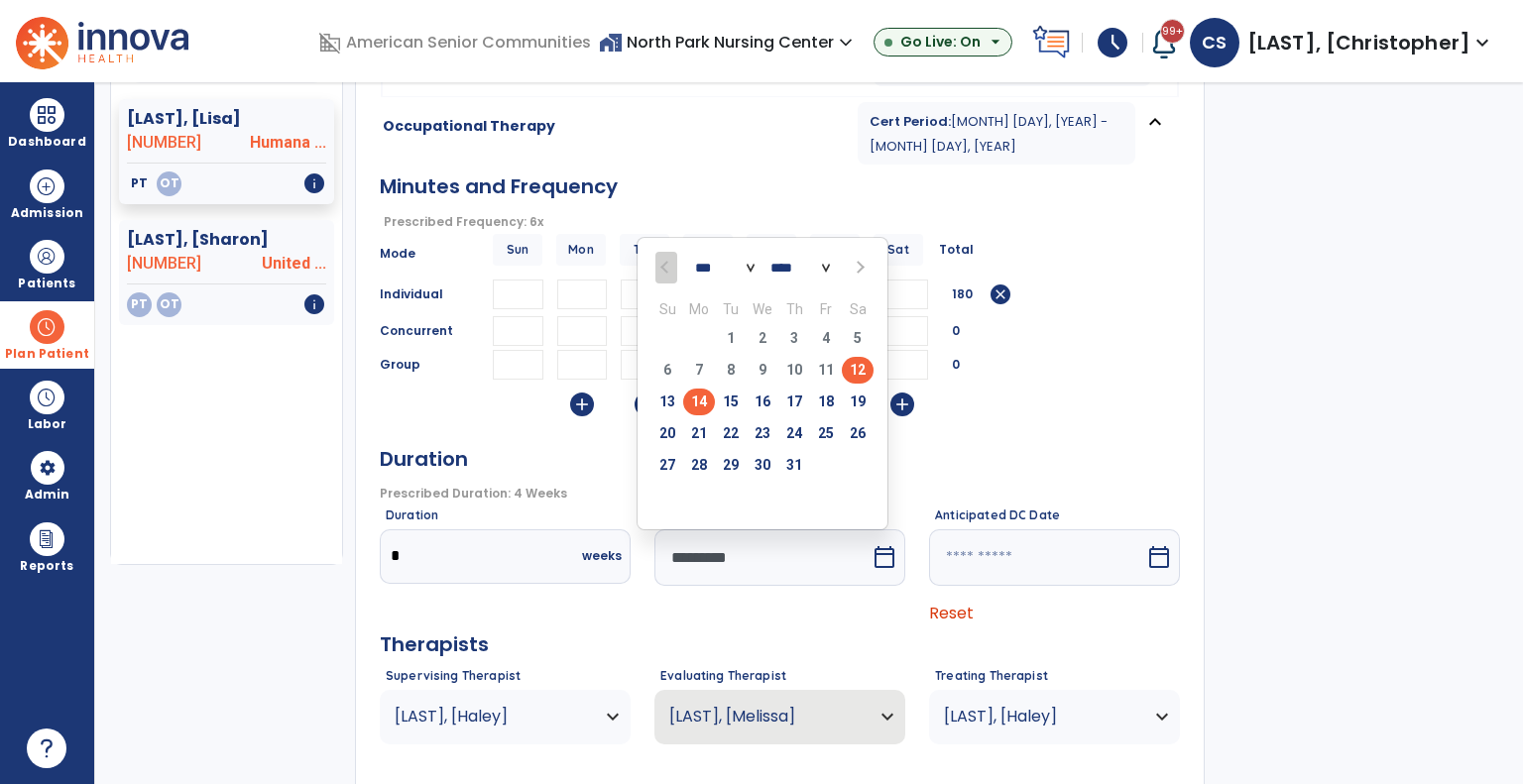 click on "14" at bounding box center [699, 401] 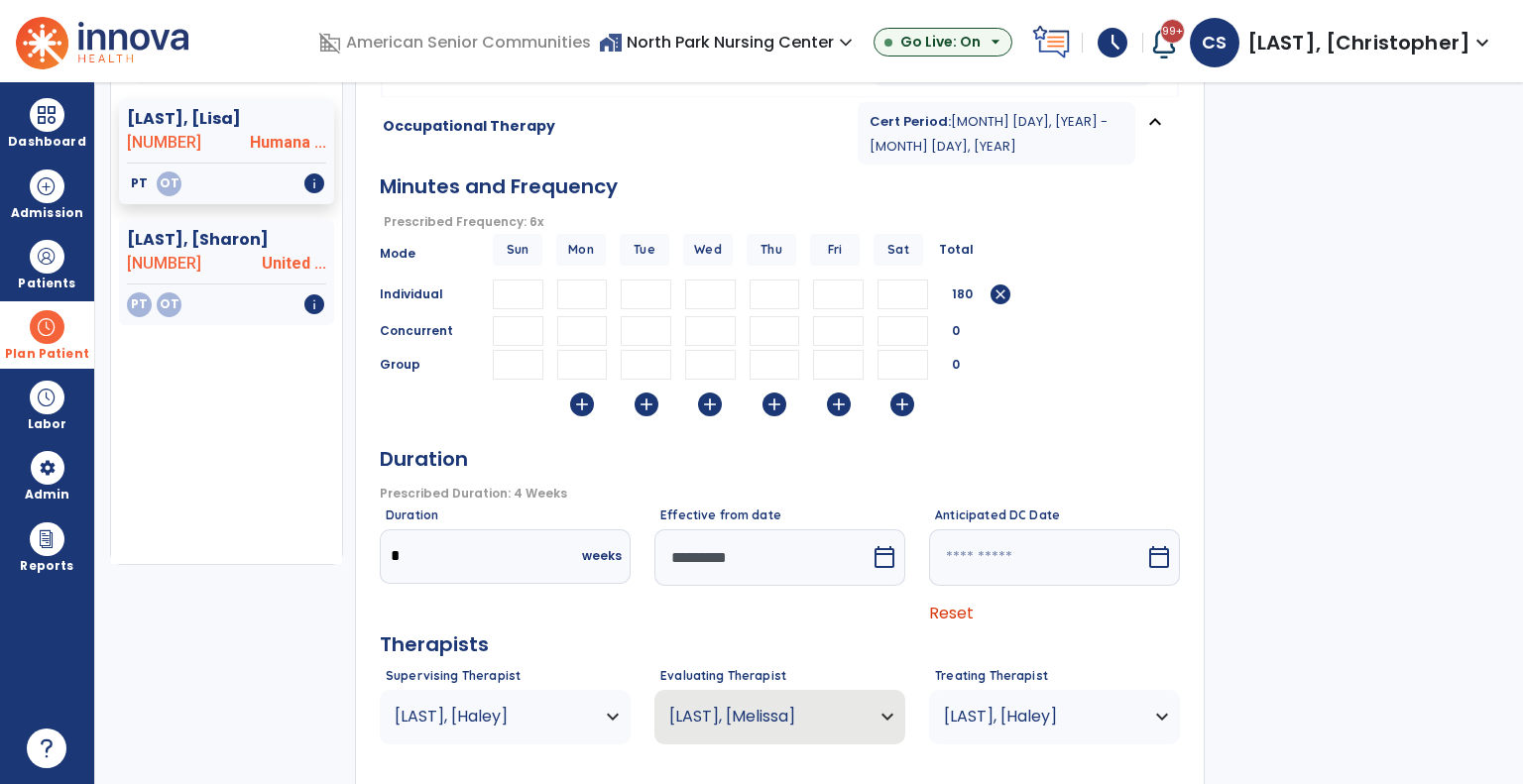 click on "add   add   add   add   add   add" at bounding box center [779, 406] 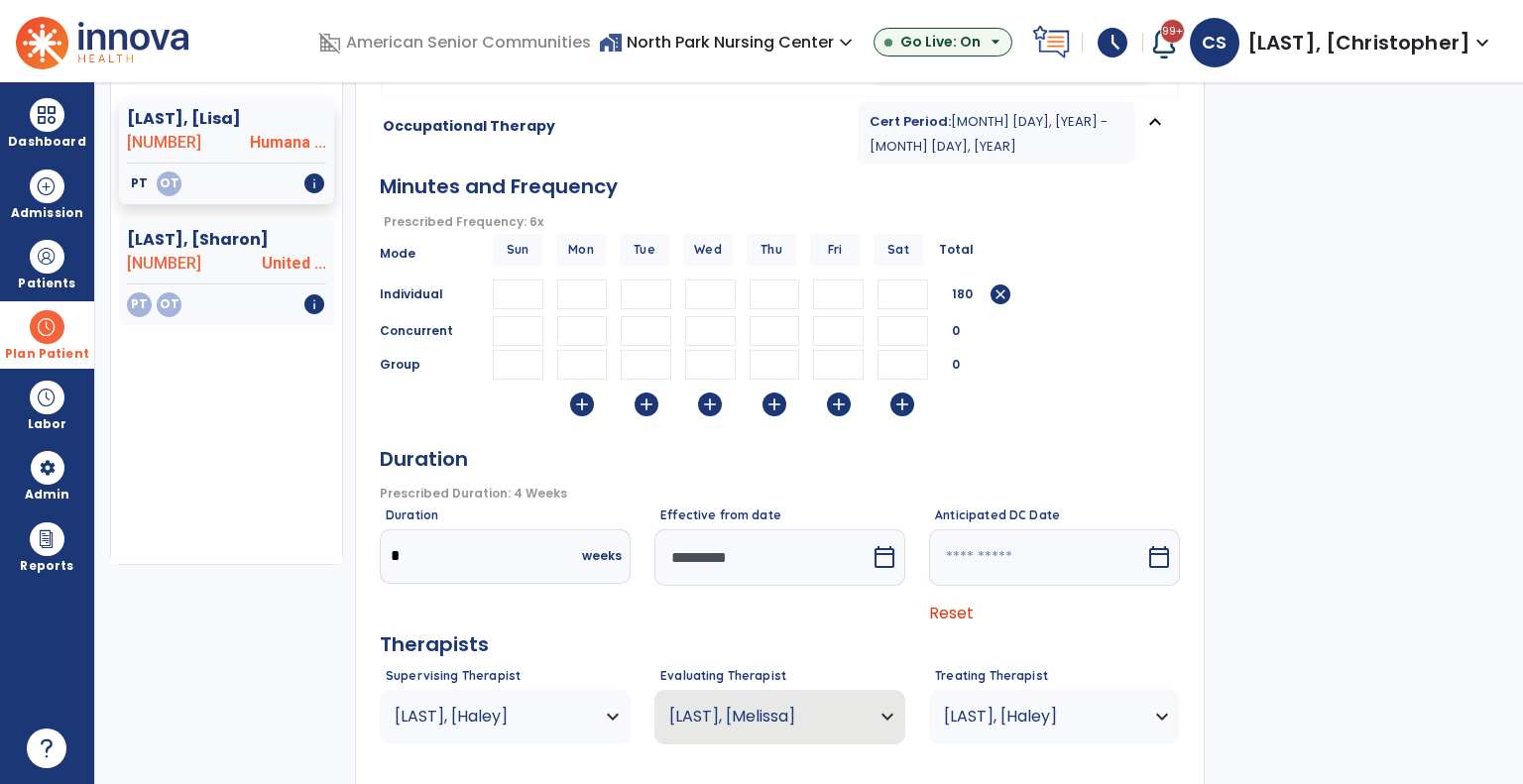 scroll, scrollTop: 278, scrollLeft: 0, axis: vertical 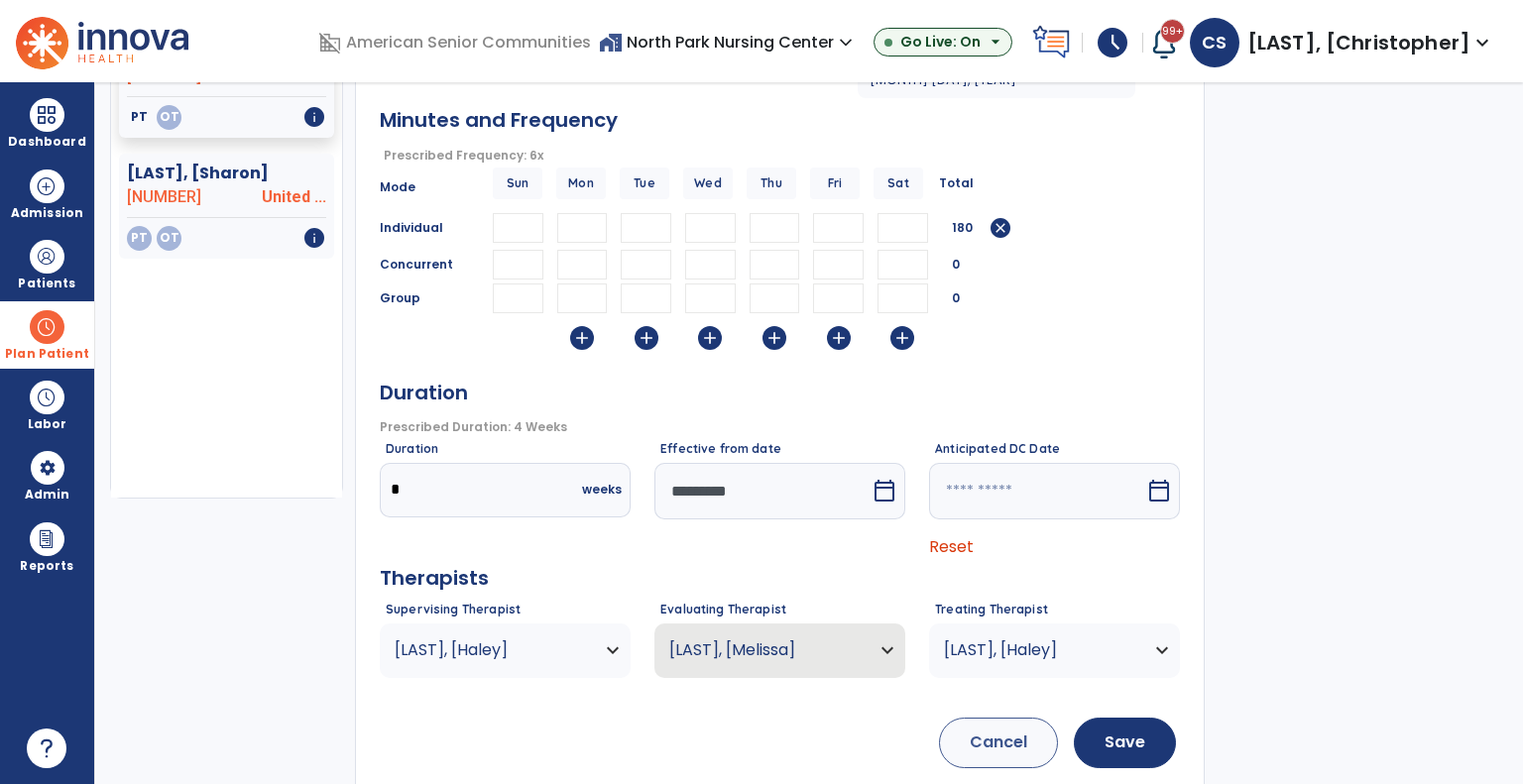 click on "White, Haley" at bounding box center (493, 650) 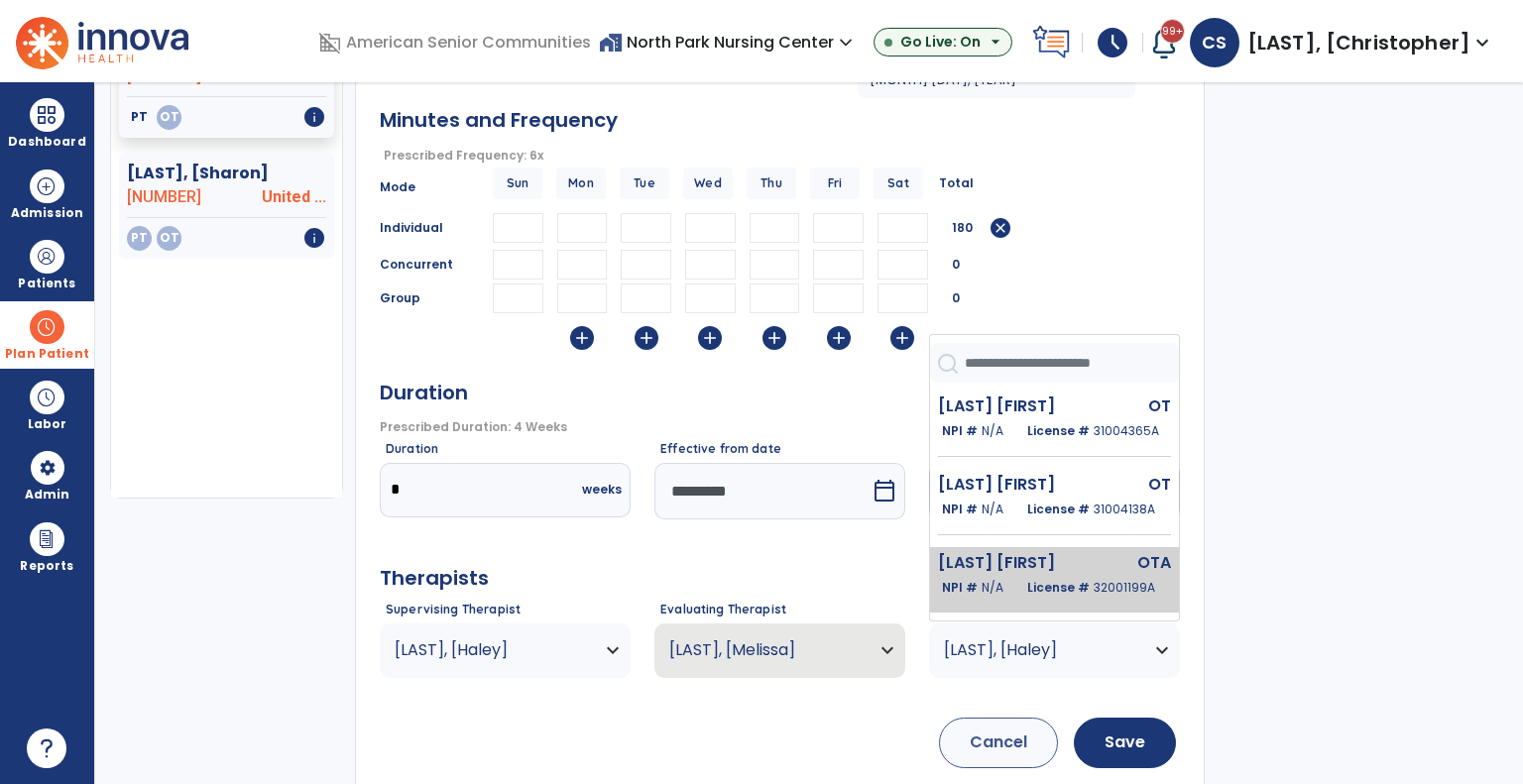 click on "Emery Cheryl" at bounding box center (1011, 563) 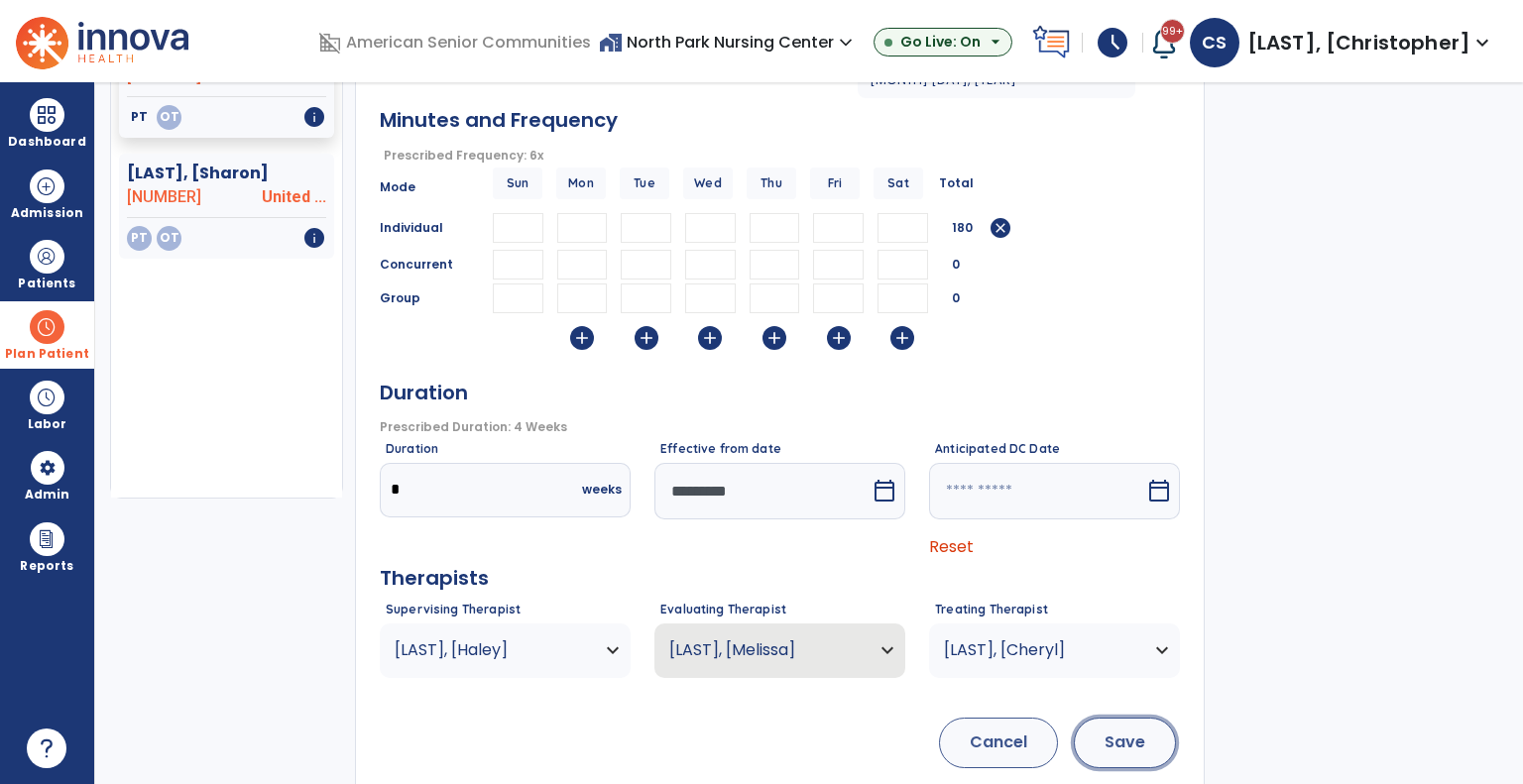 click on "Save" at bounding box center [1124, 742] 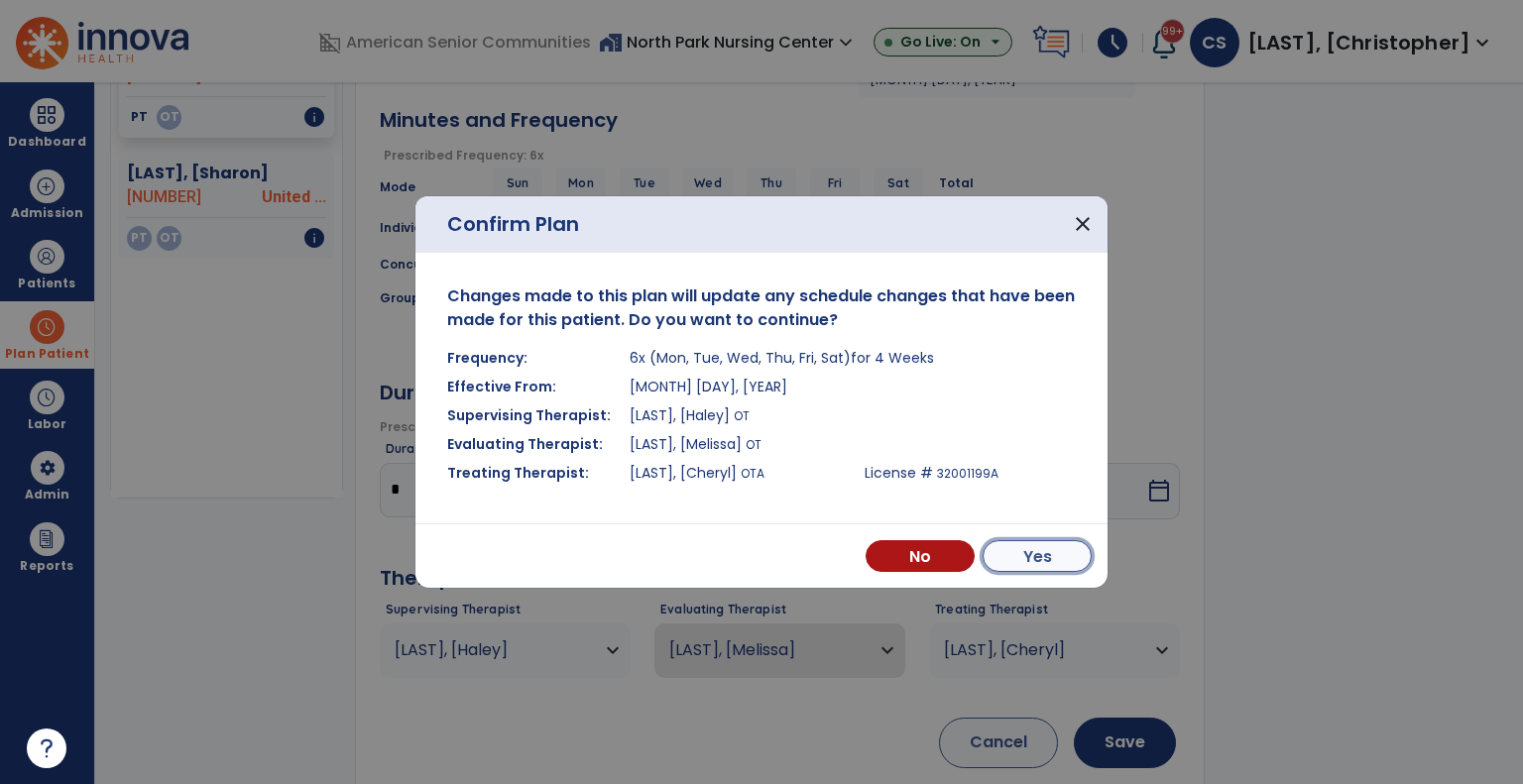 click on "Yes" at bounding box center [1037, 556] 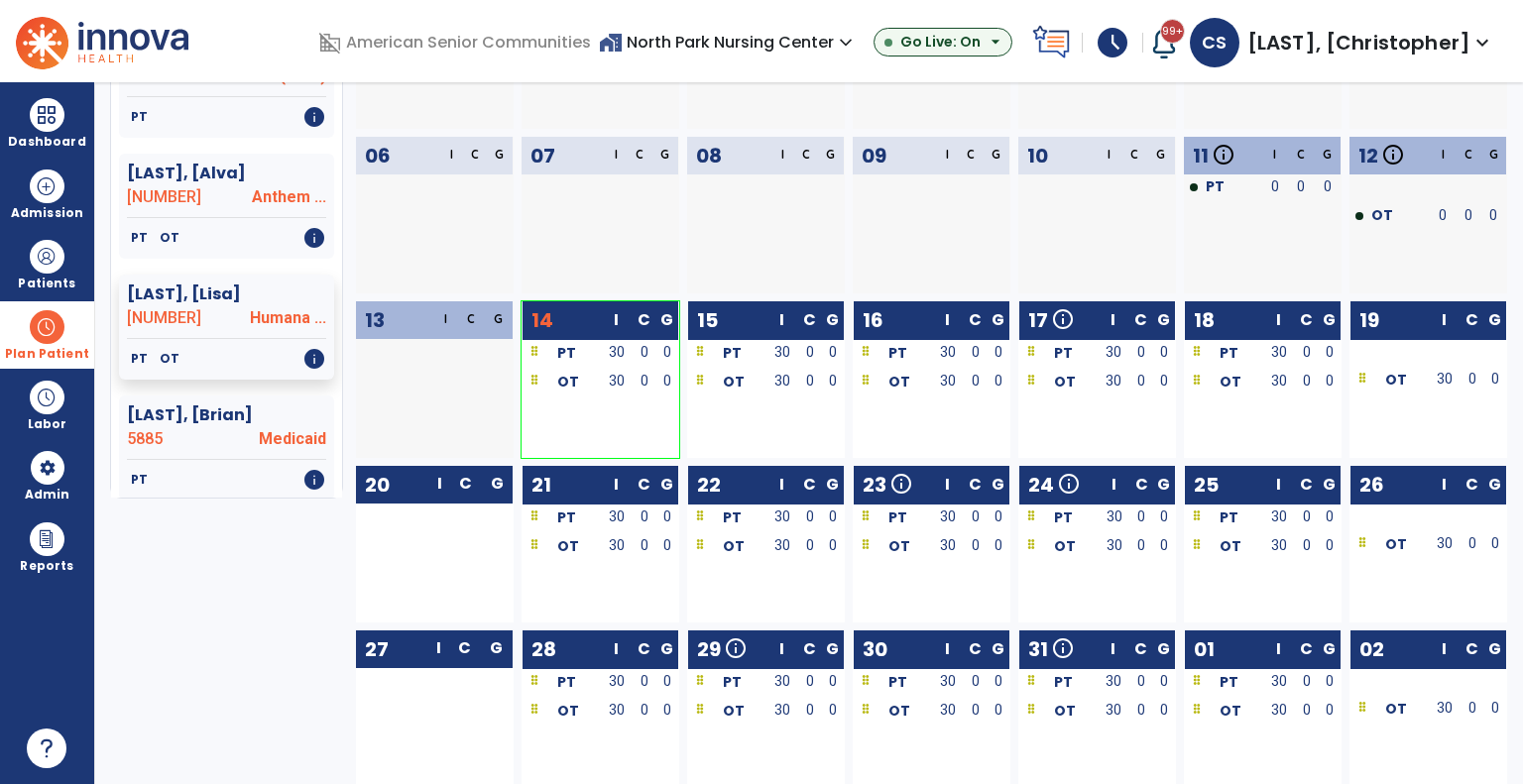 scroll, scrollTop: 0, scrollLeft: 0, axis: both 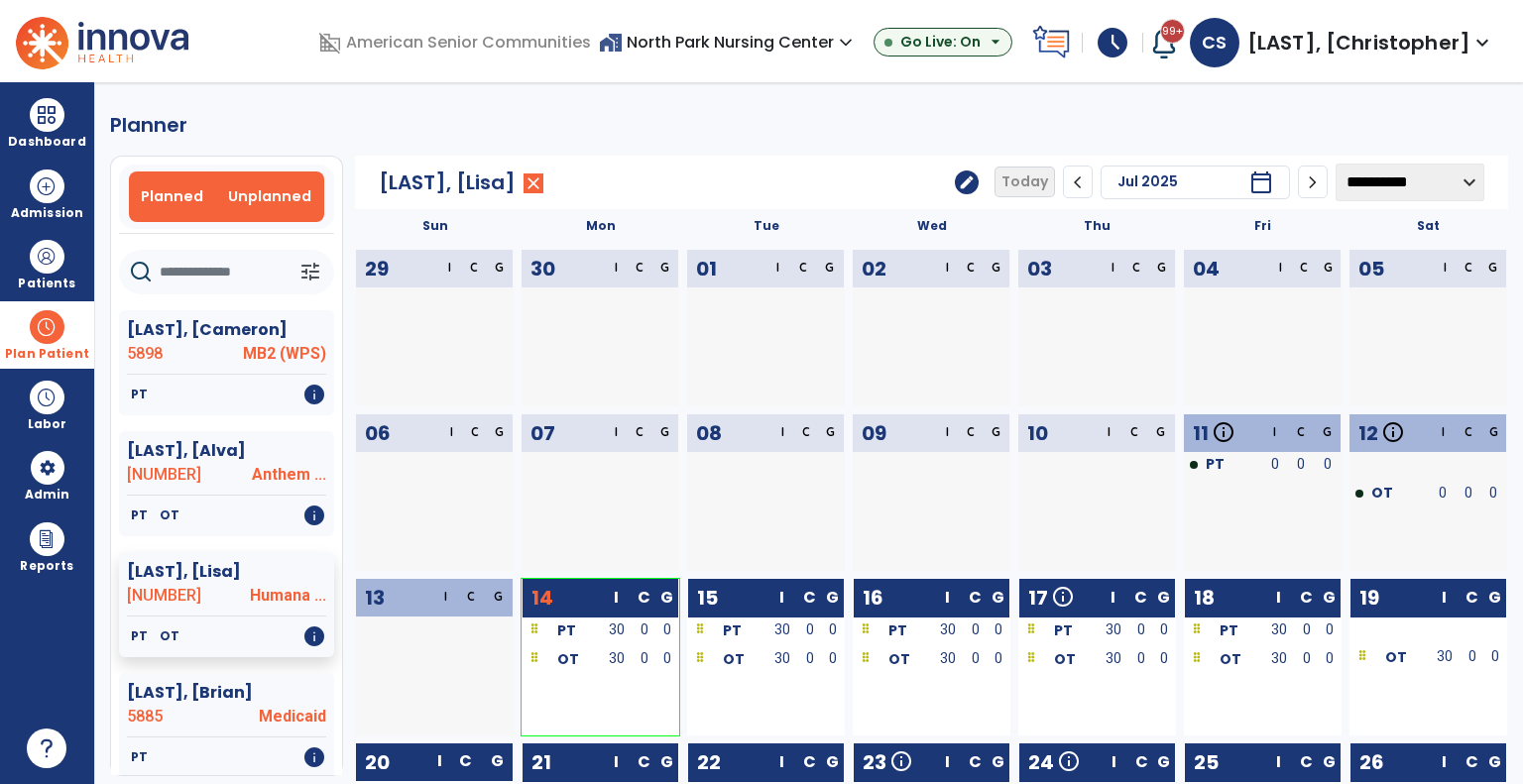 click on "Unplanned" at bounding box center (270, 196) 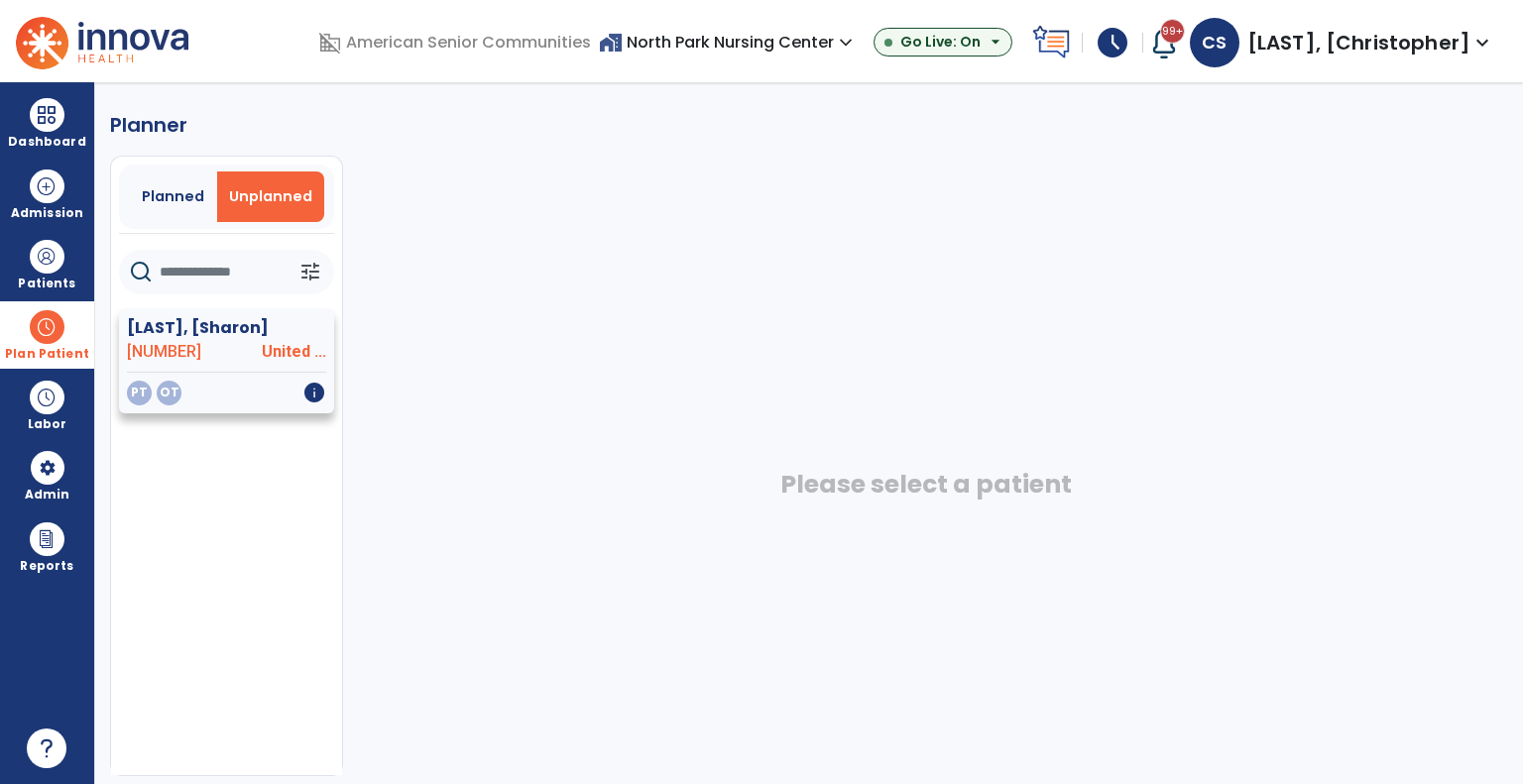 click on "United ..." 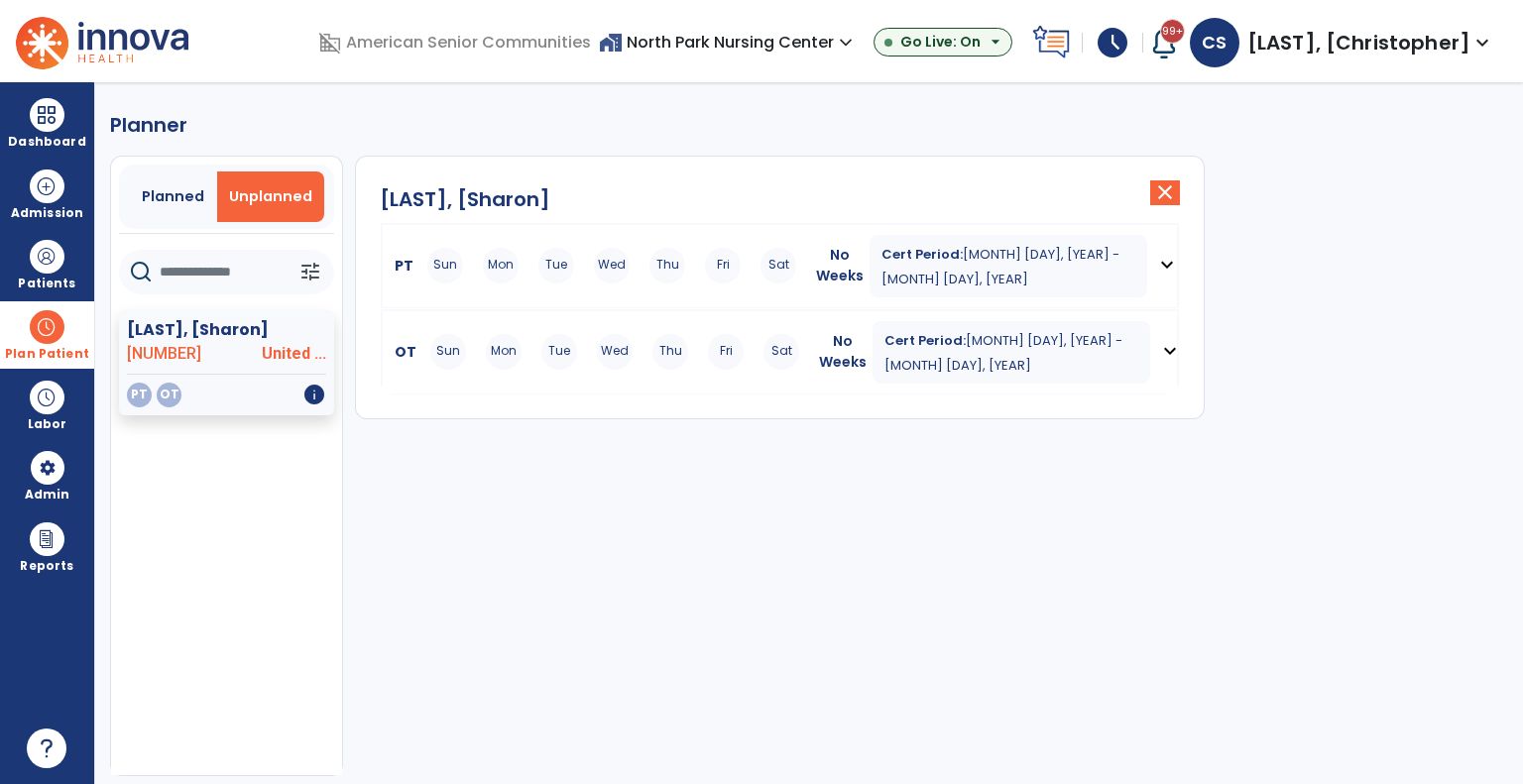 click on "expand_more" at bounding box center [1167, 265] 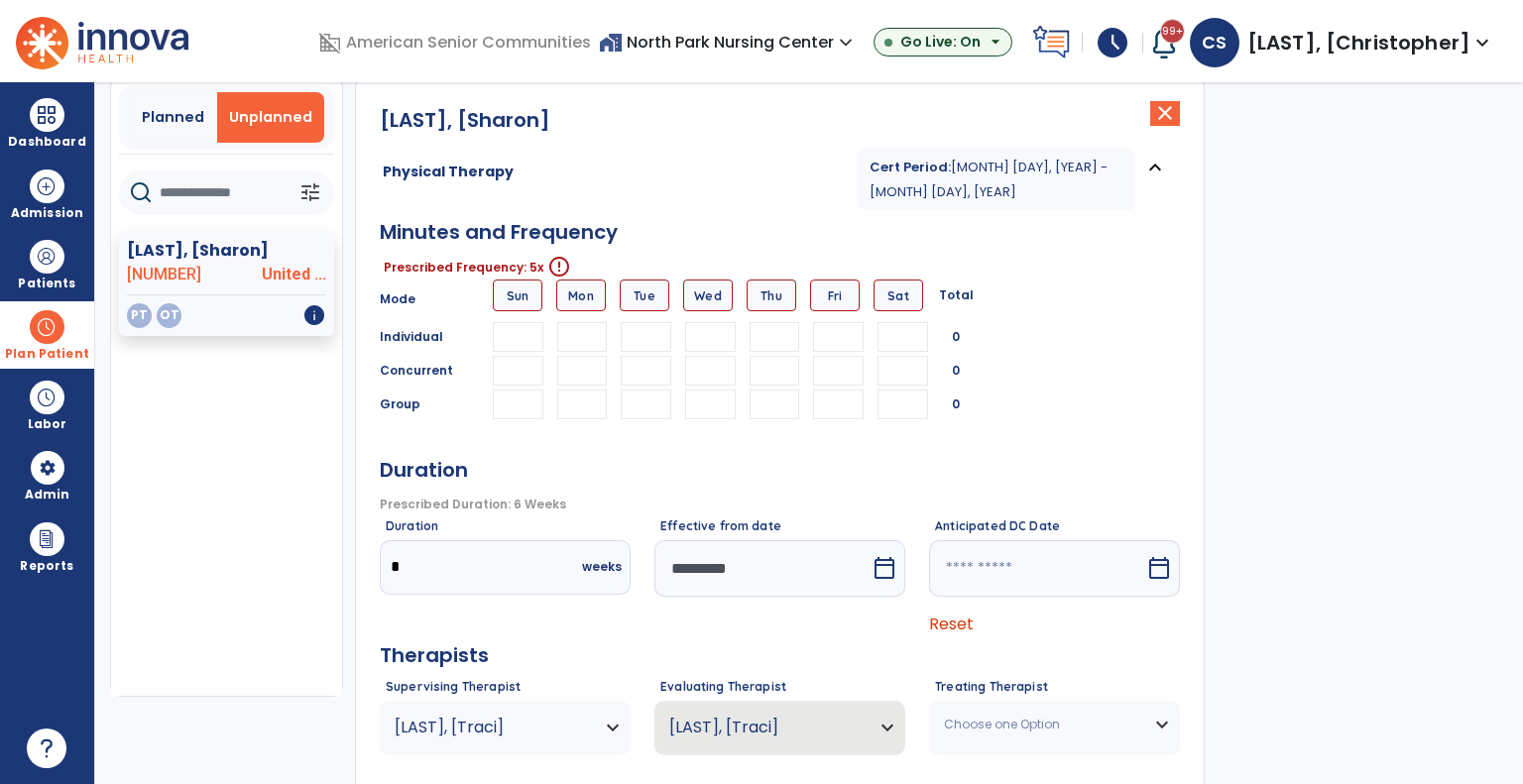 scroll, scrollTop: 81, scrollLeft: 0, axis: vertical 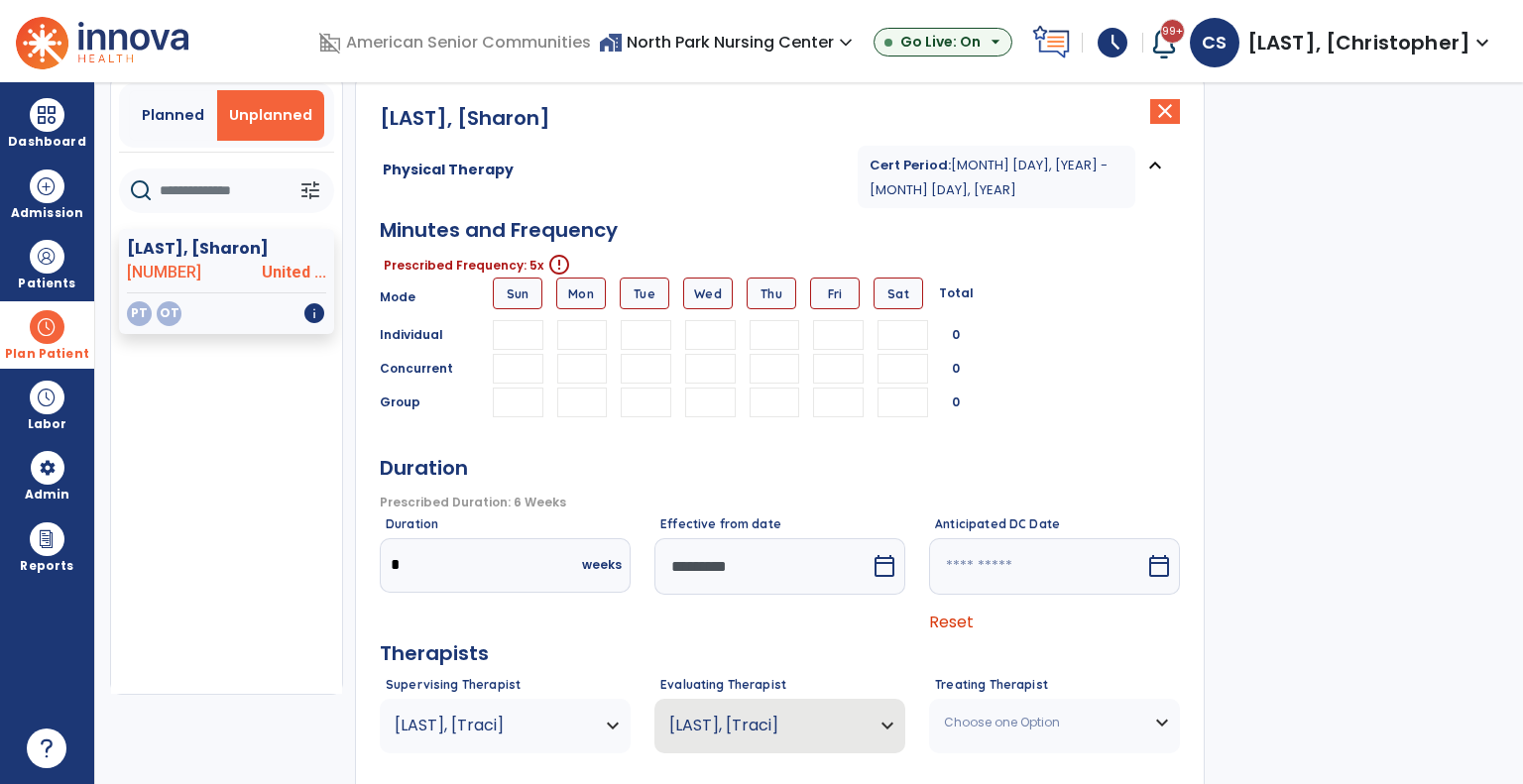 click at bounding box center [582, 335] 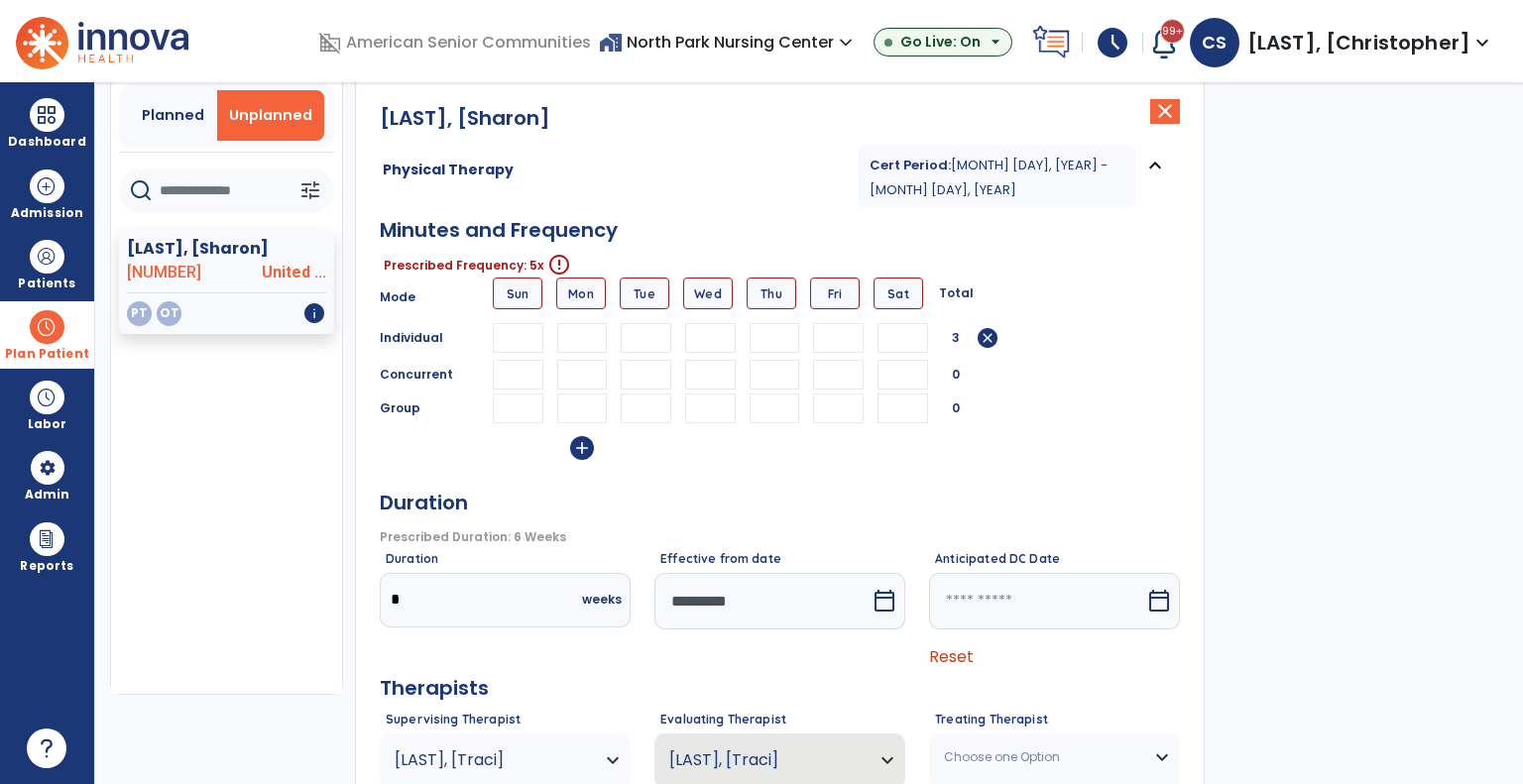 type on "**" 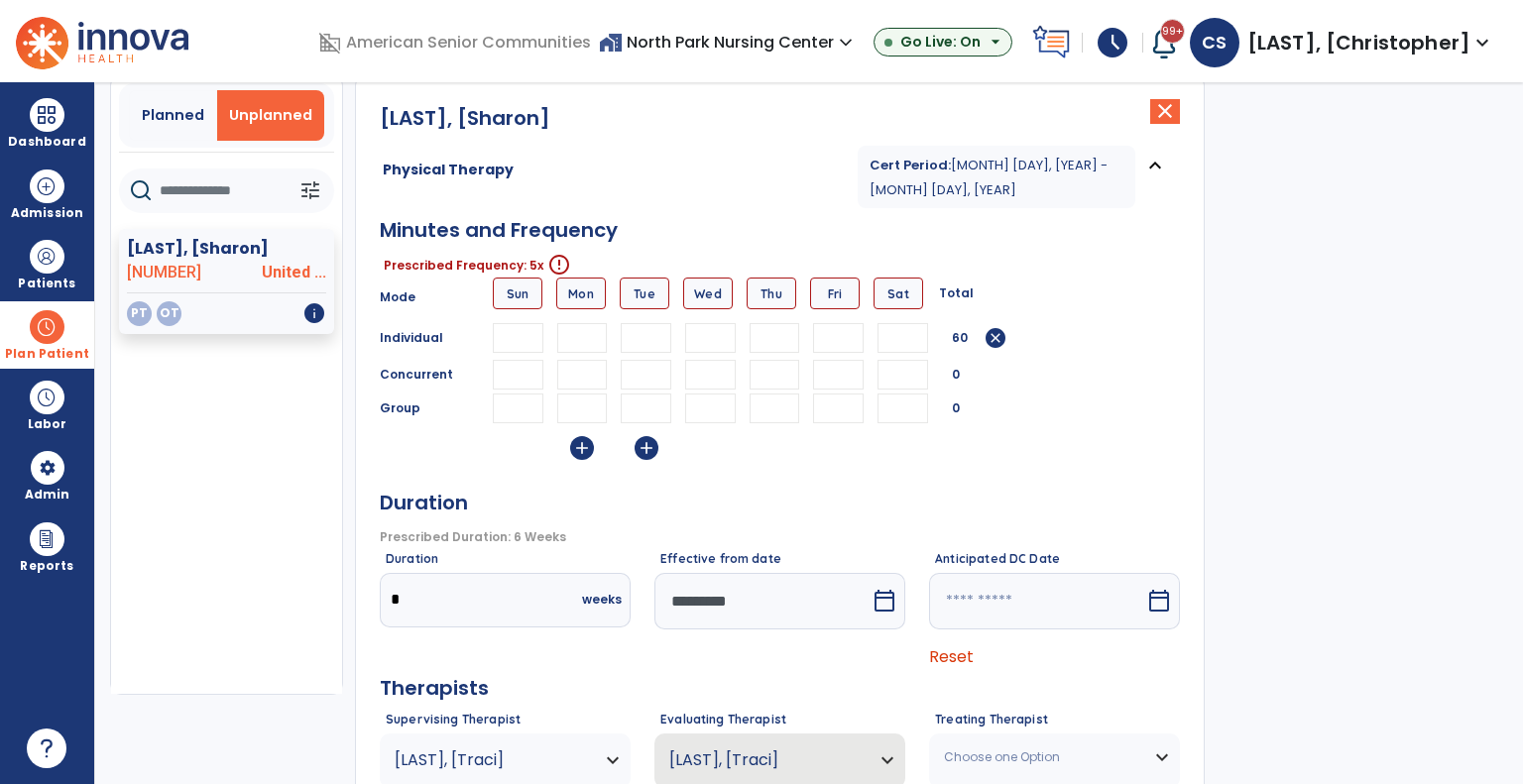 type on "**" 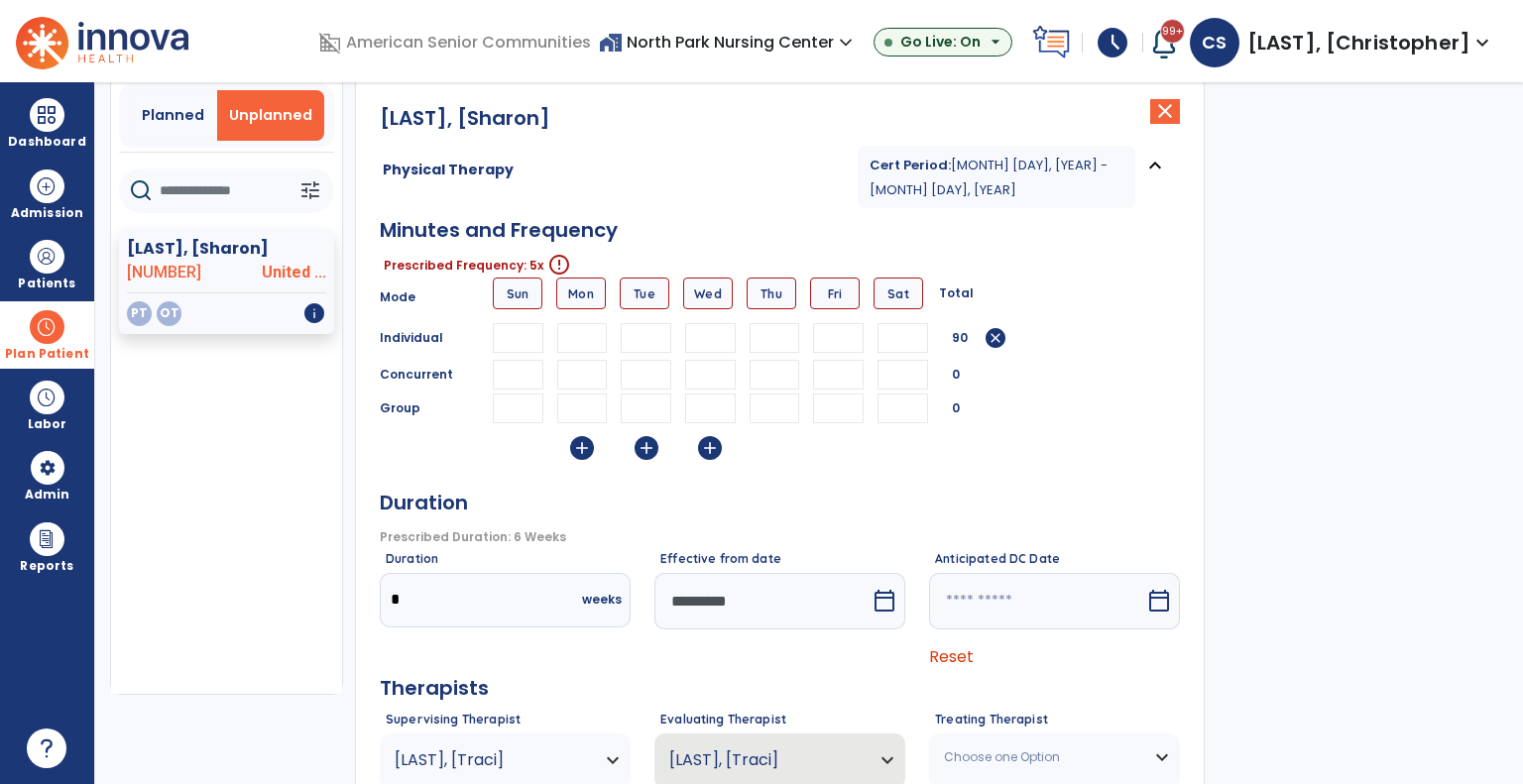 type on "**" 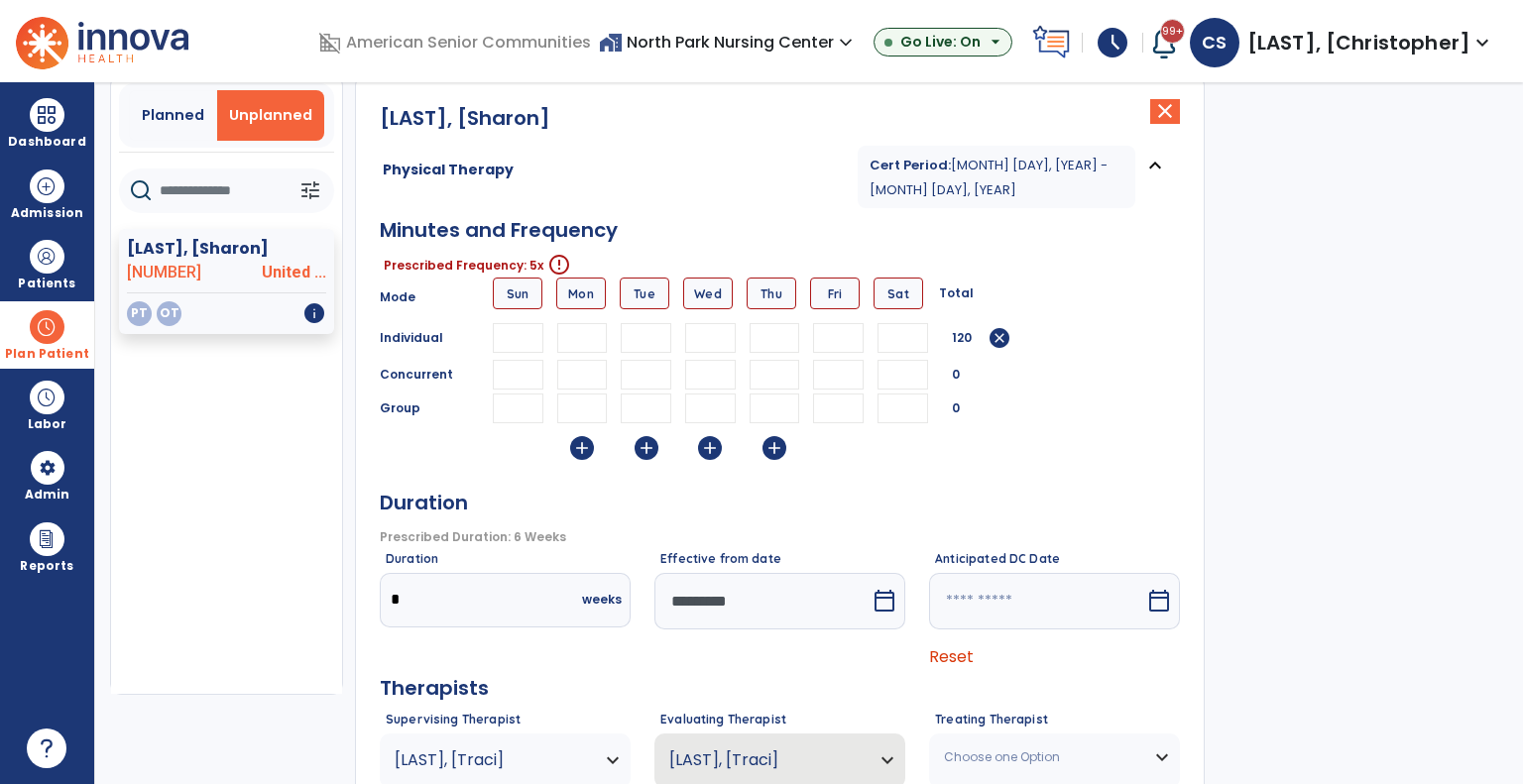 type on "**" 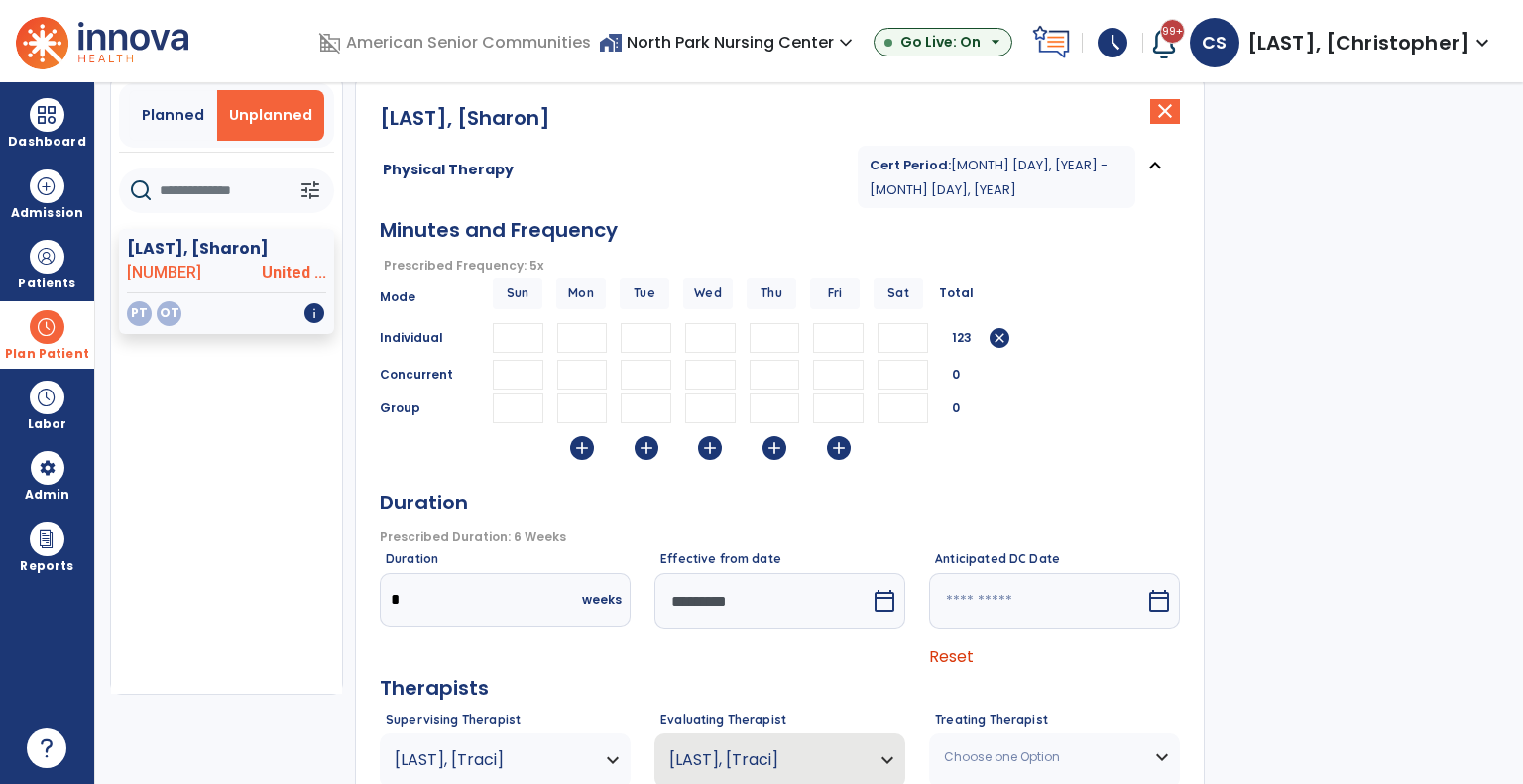type on "**" 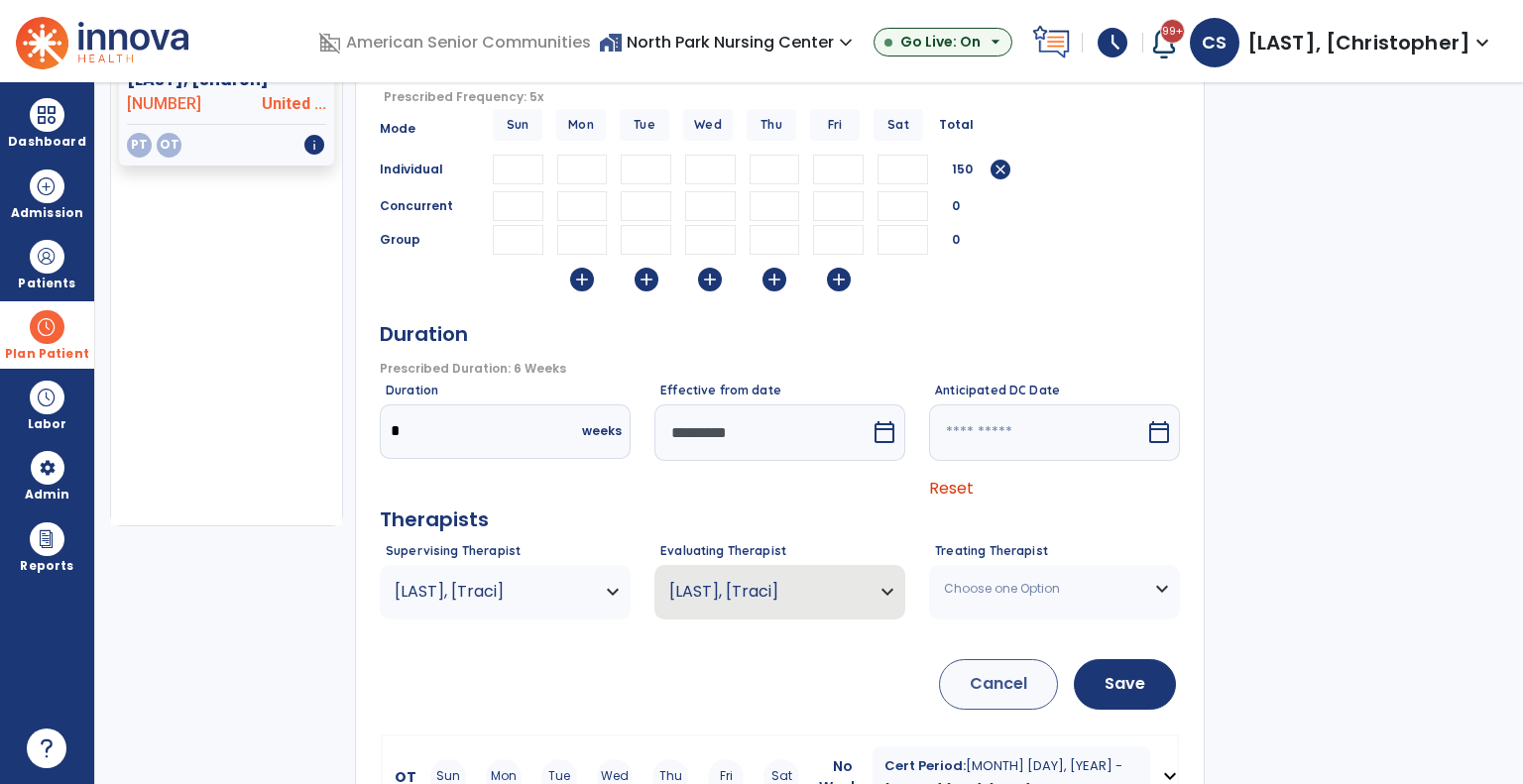 scroll, scrollTop: 278, scrollLeft: 0, axis: vertical 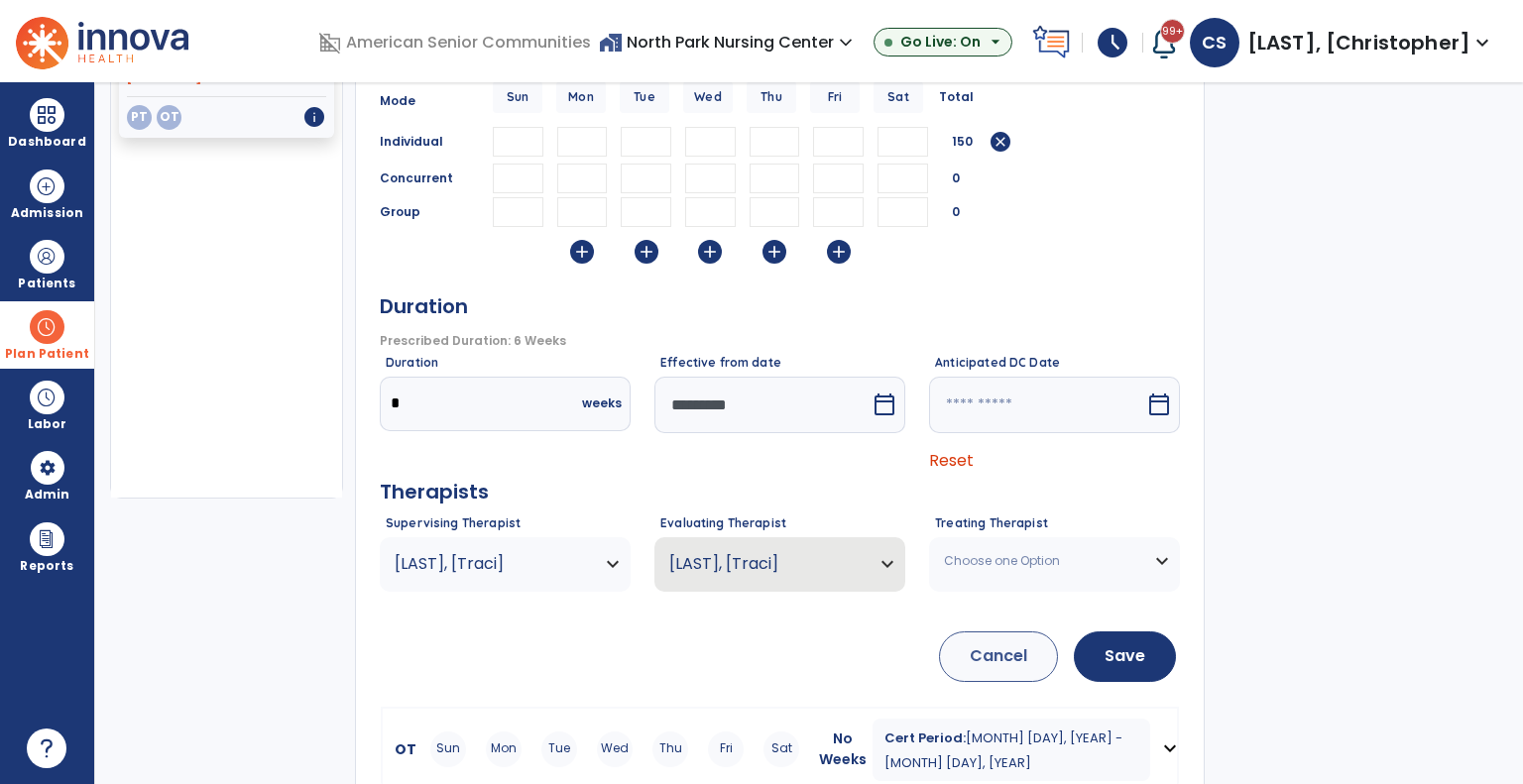 click on "*********" at bounding box center (762, 404) 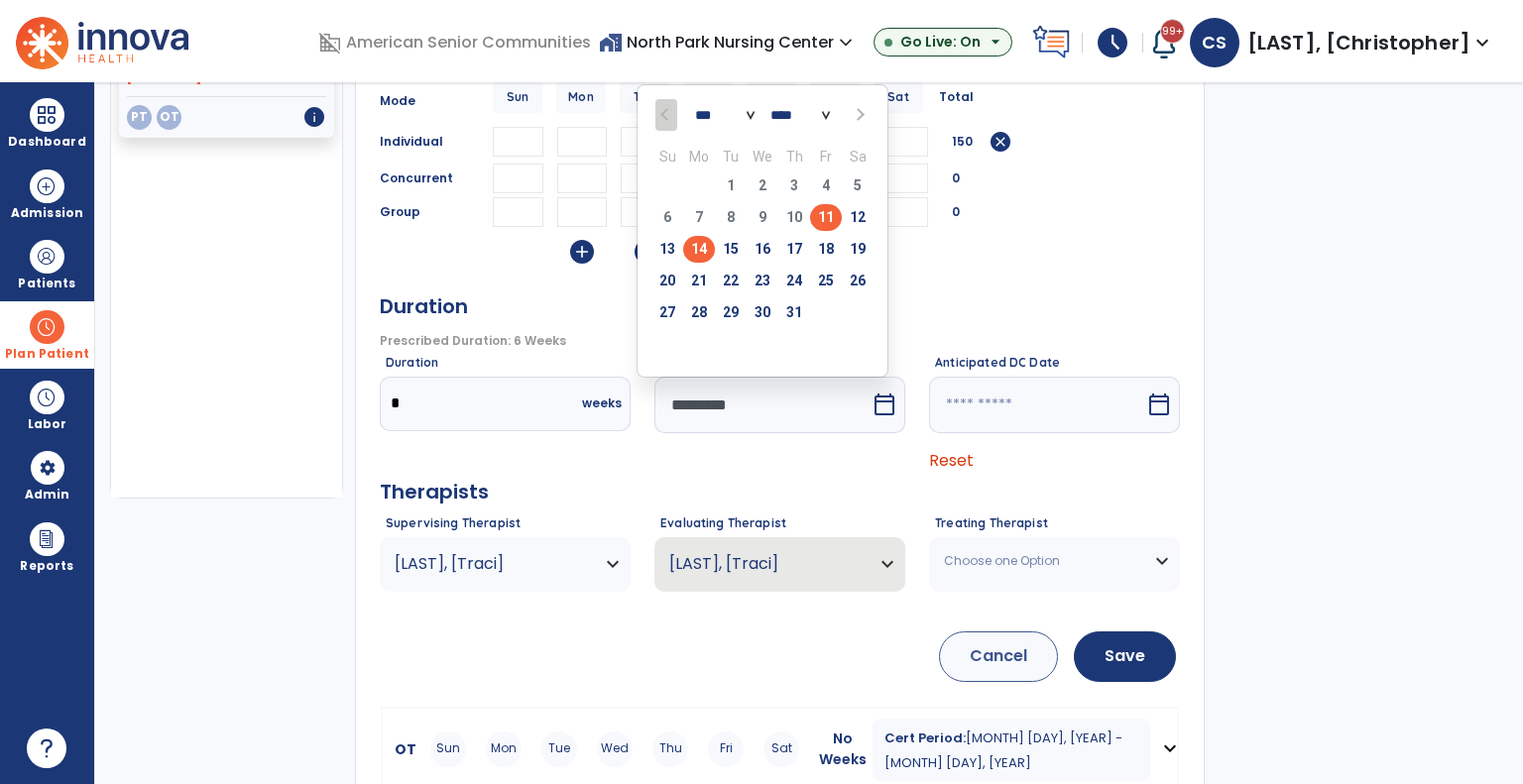 click on "14" at bounding box center (699, 249) 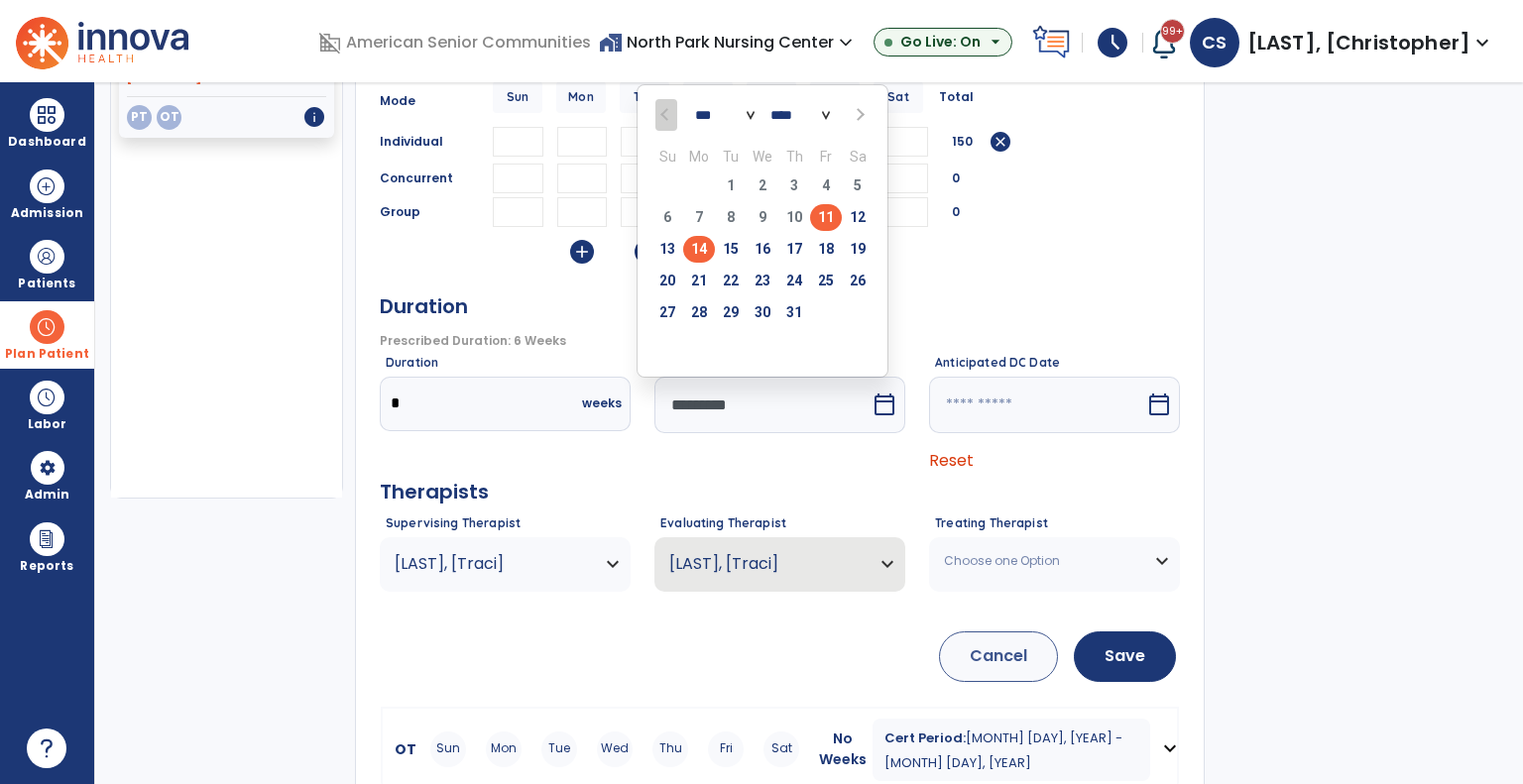 type on "*********" 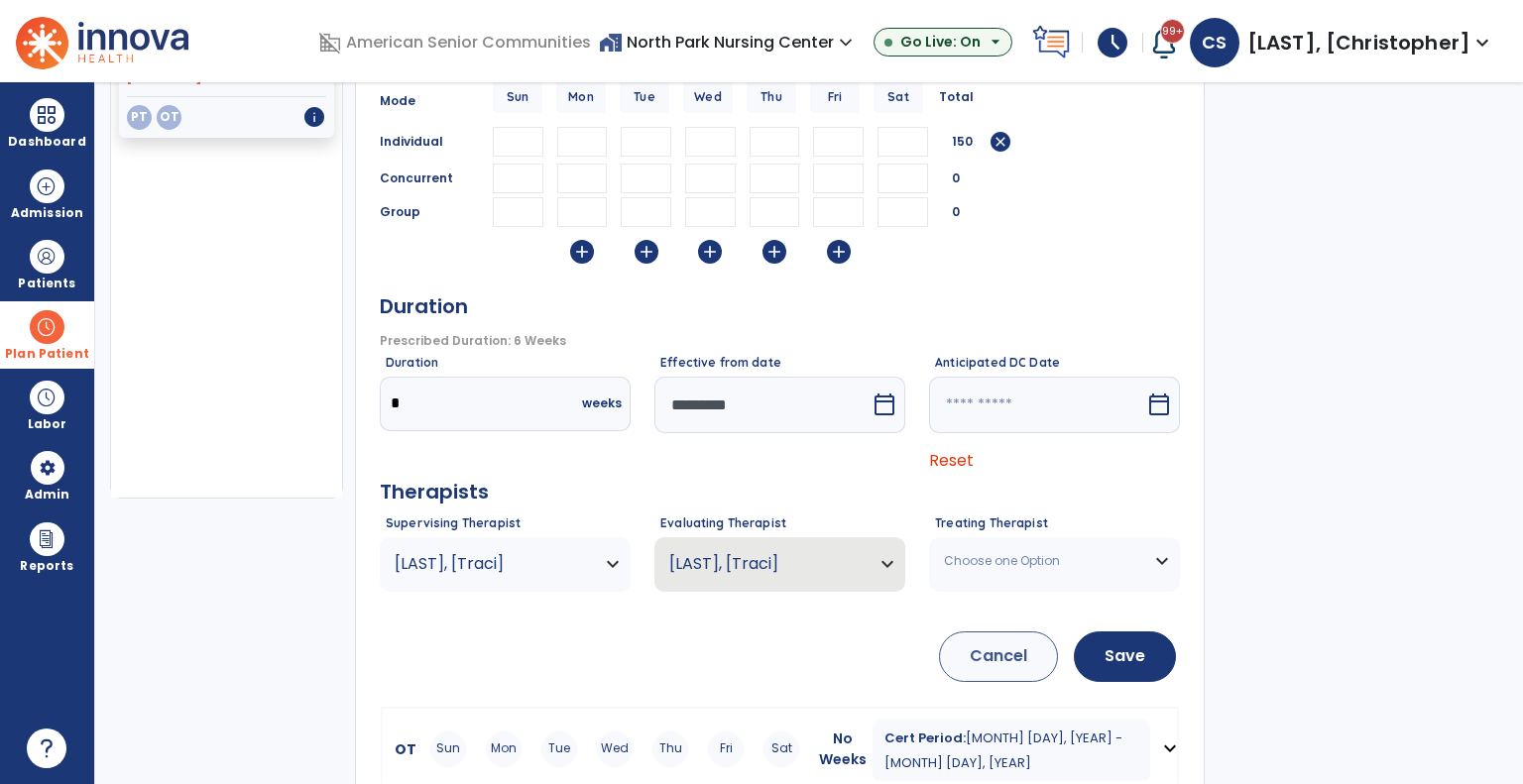 click on "Choose one Option" at bounding box center [1042, 561] 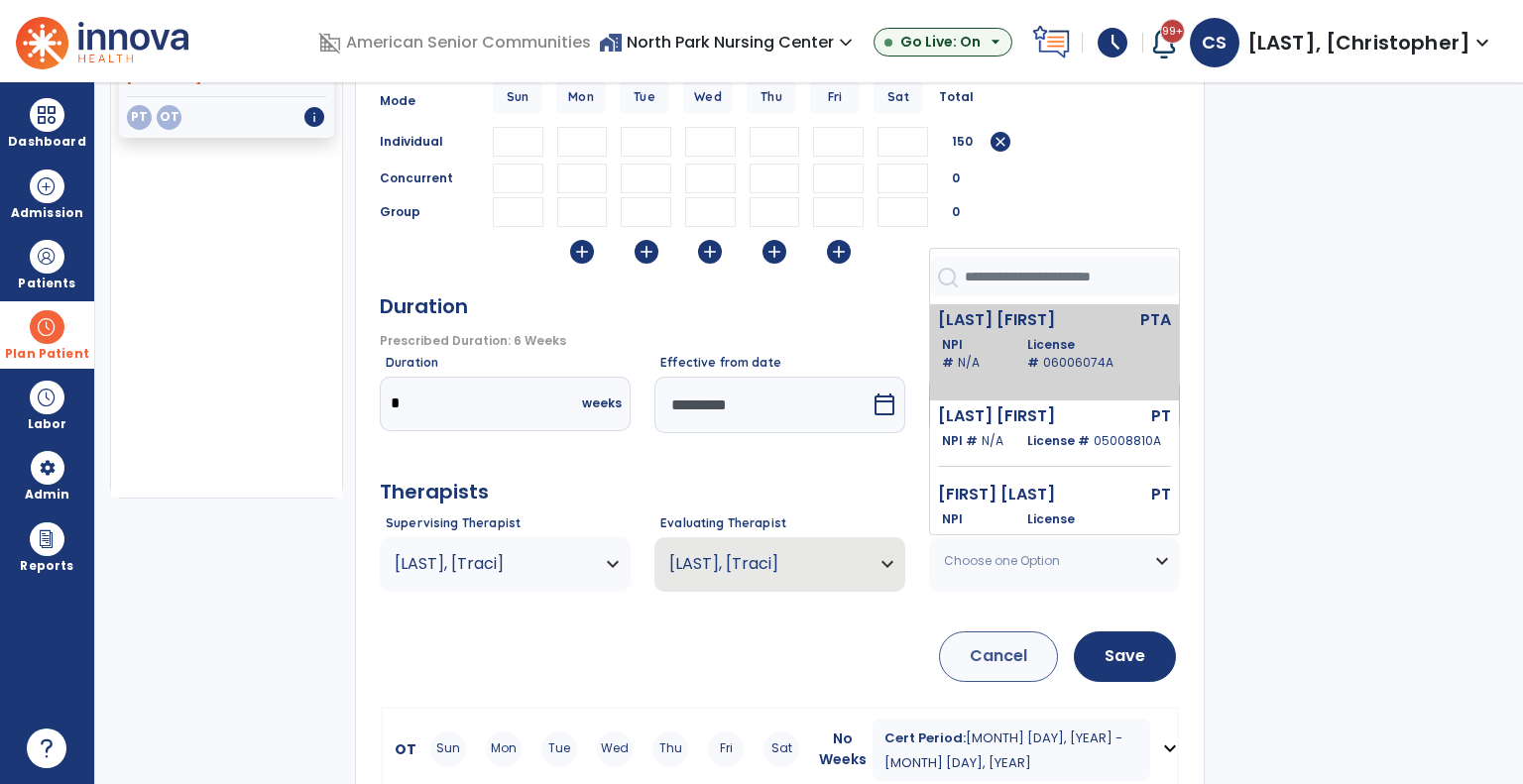 click on "06006074A" at bounding box center [1078, 362] 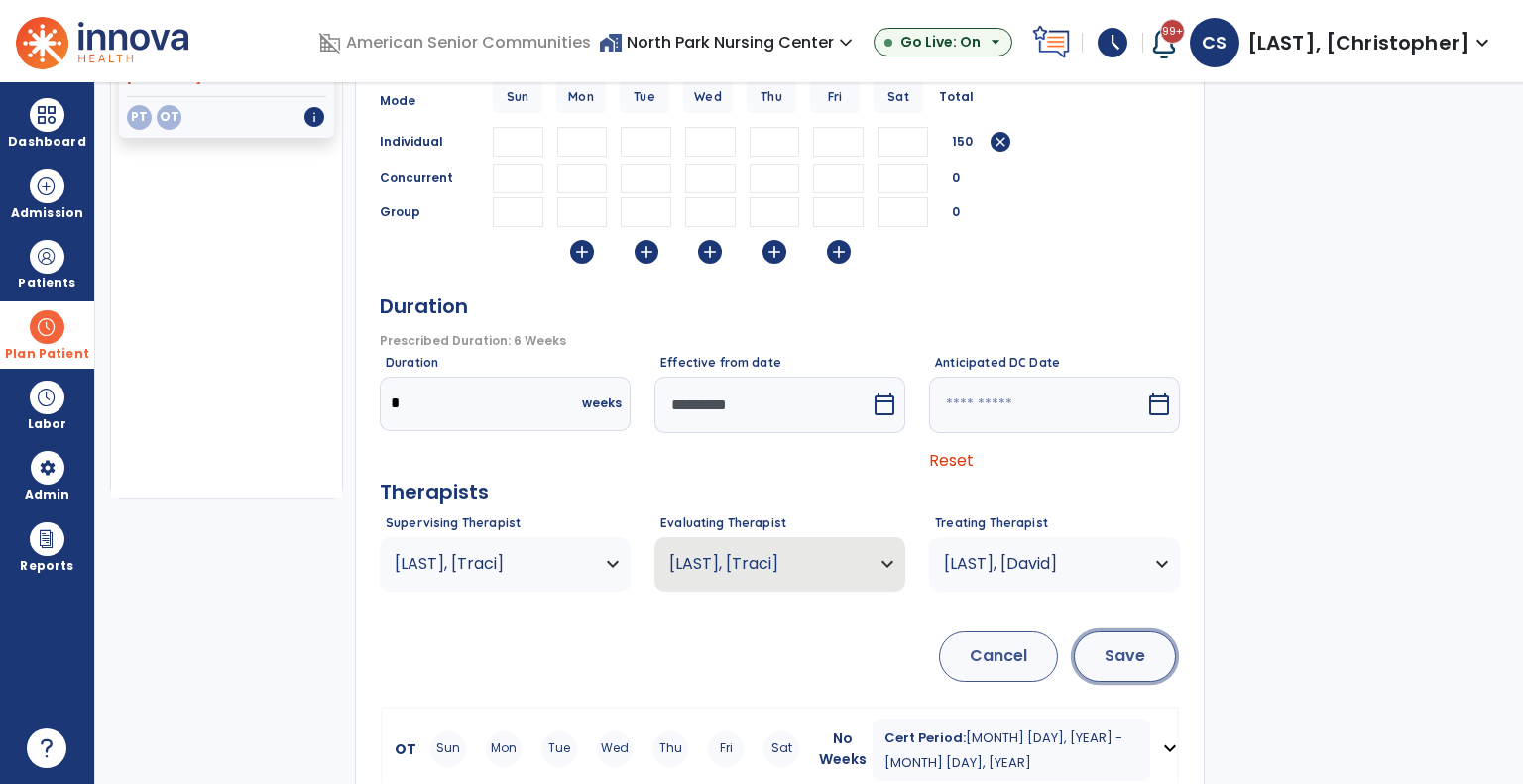 click on "Save" at bounding box center [1124, 656] 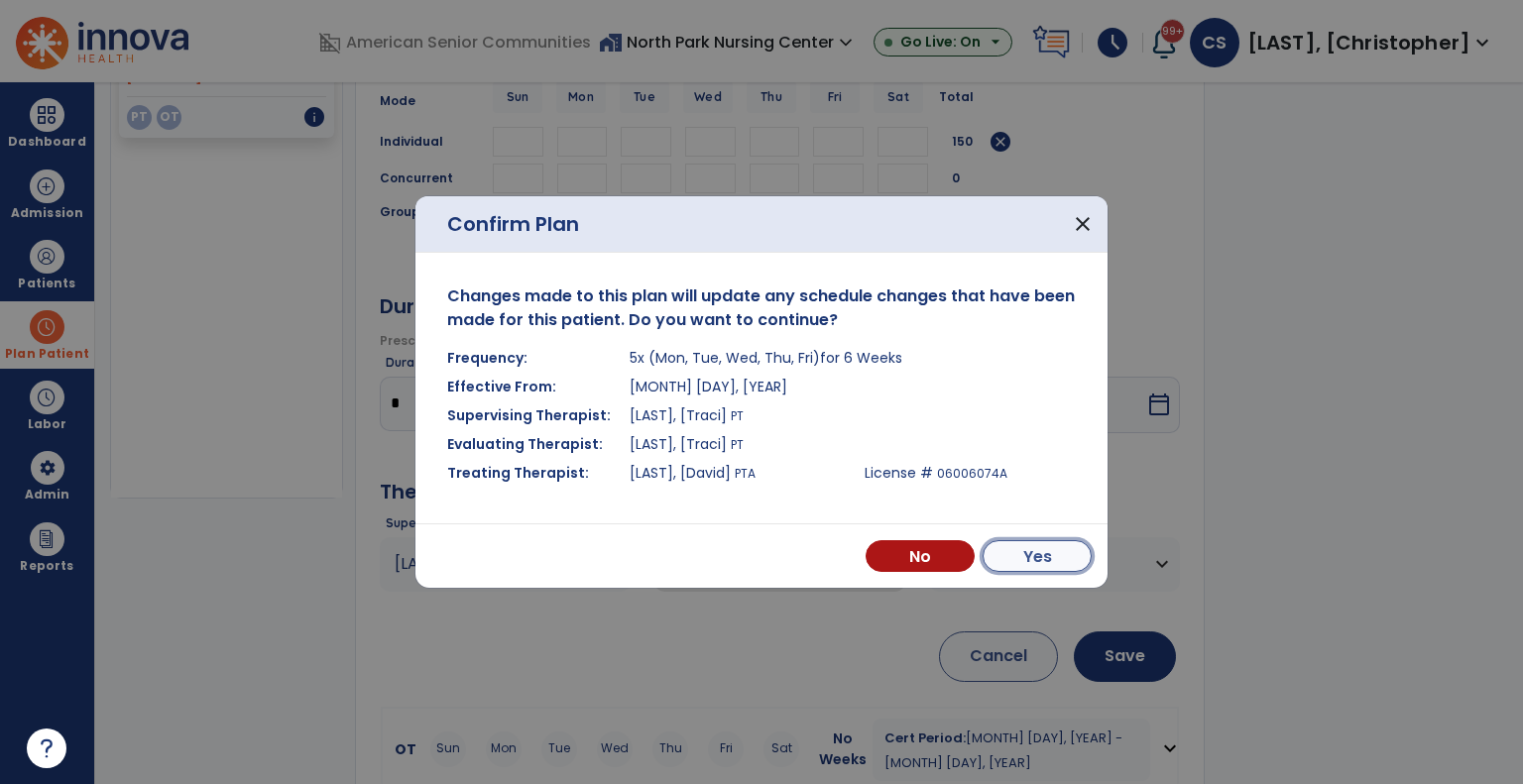 click on "Yes" at bounding box center [1037, 556] 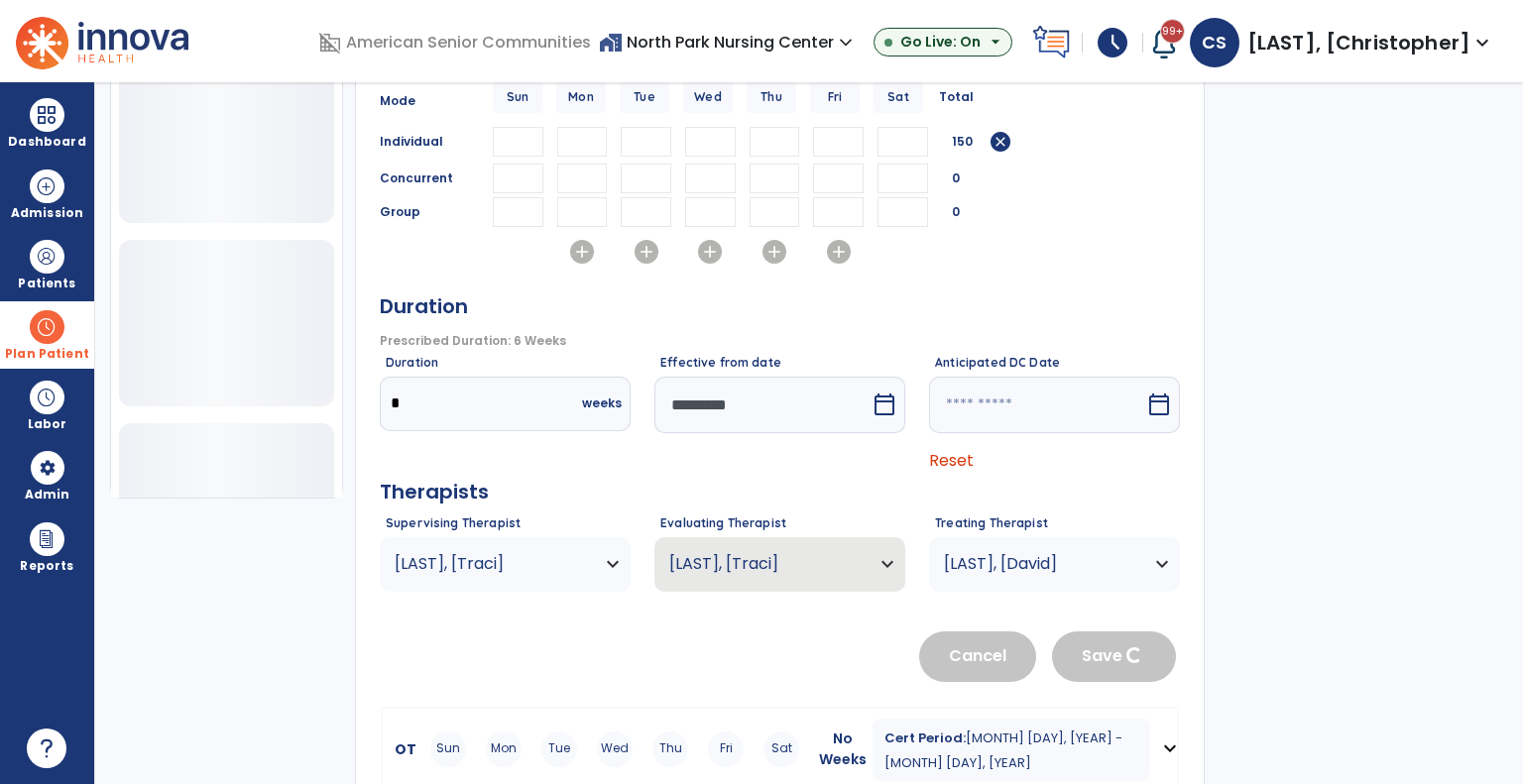 type 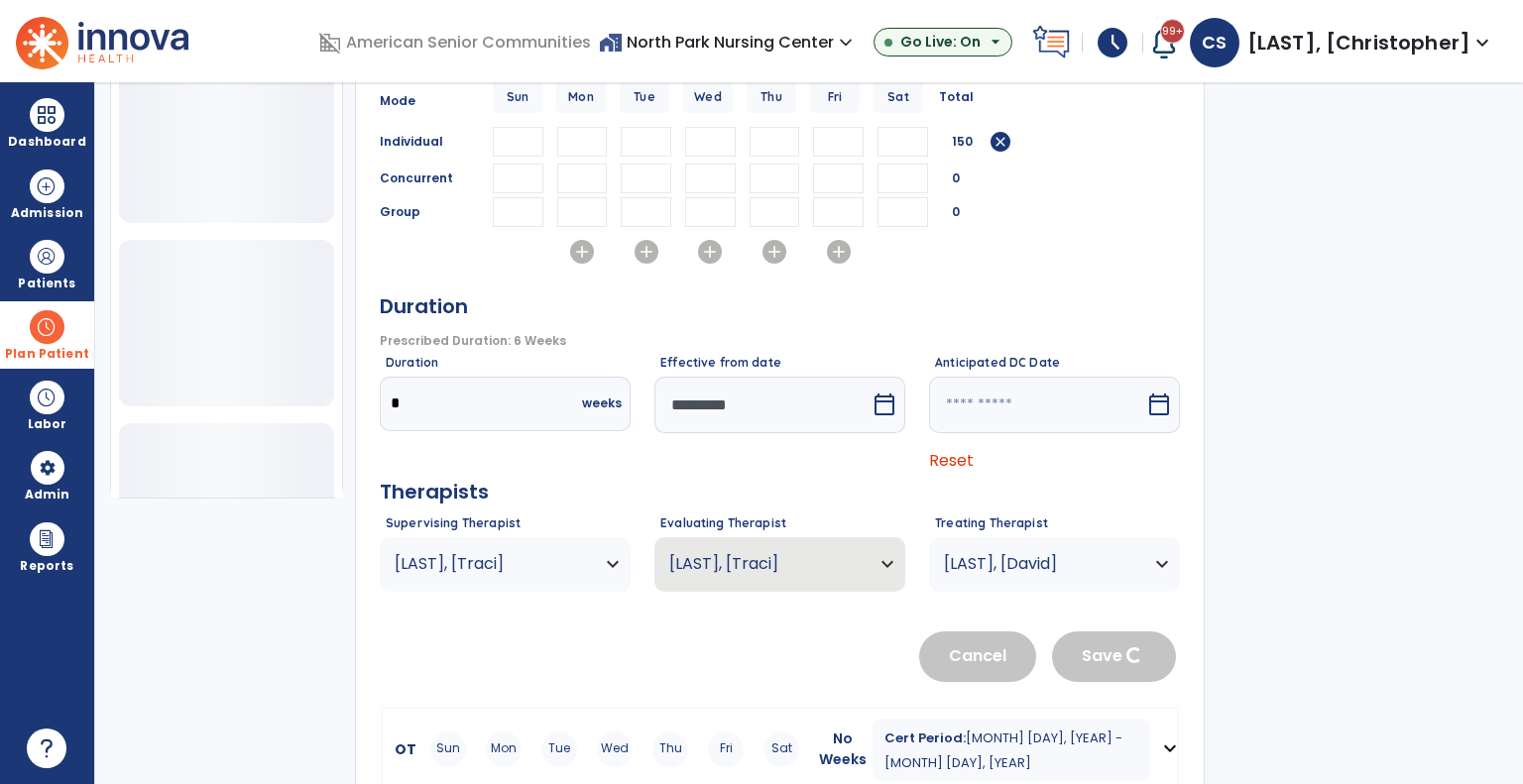 type 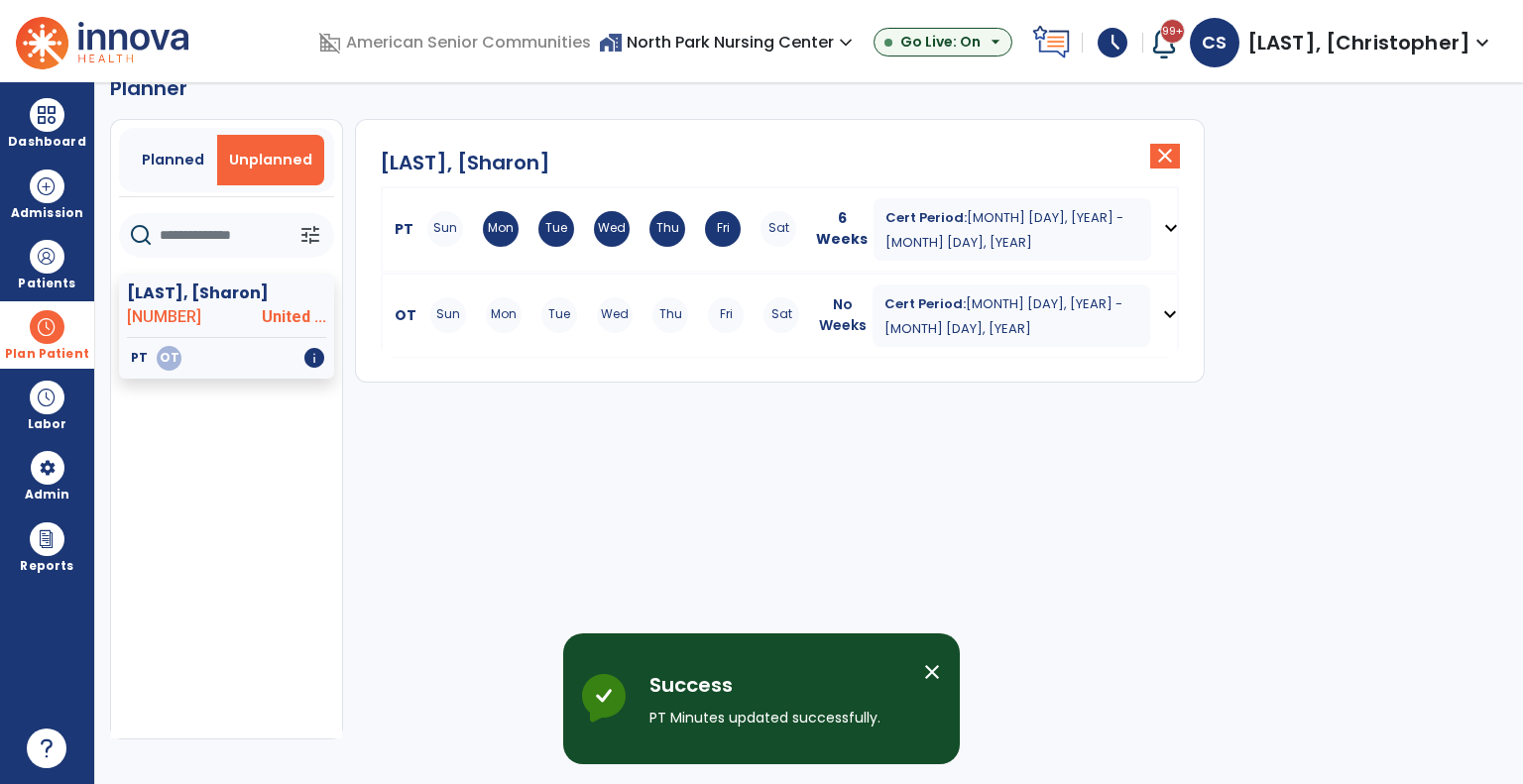 scroll, scrollTop: 36, scrollLeft: 0, axis: vertical 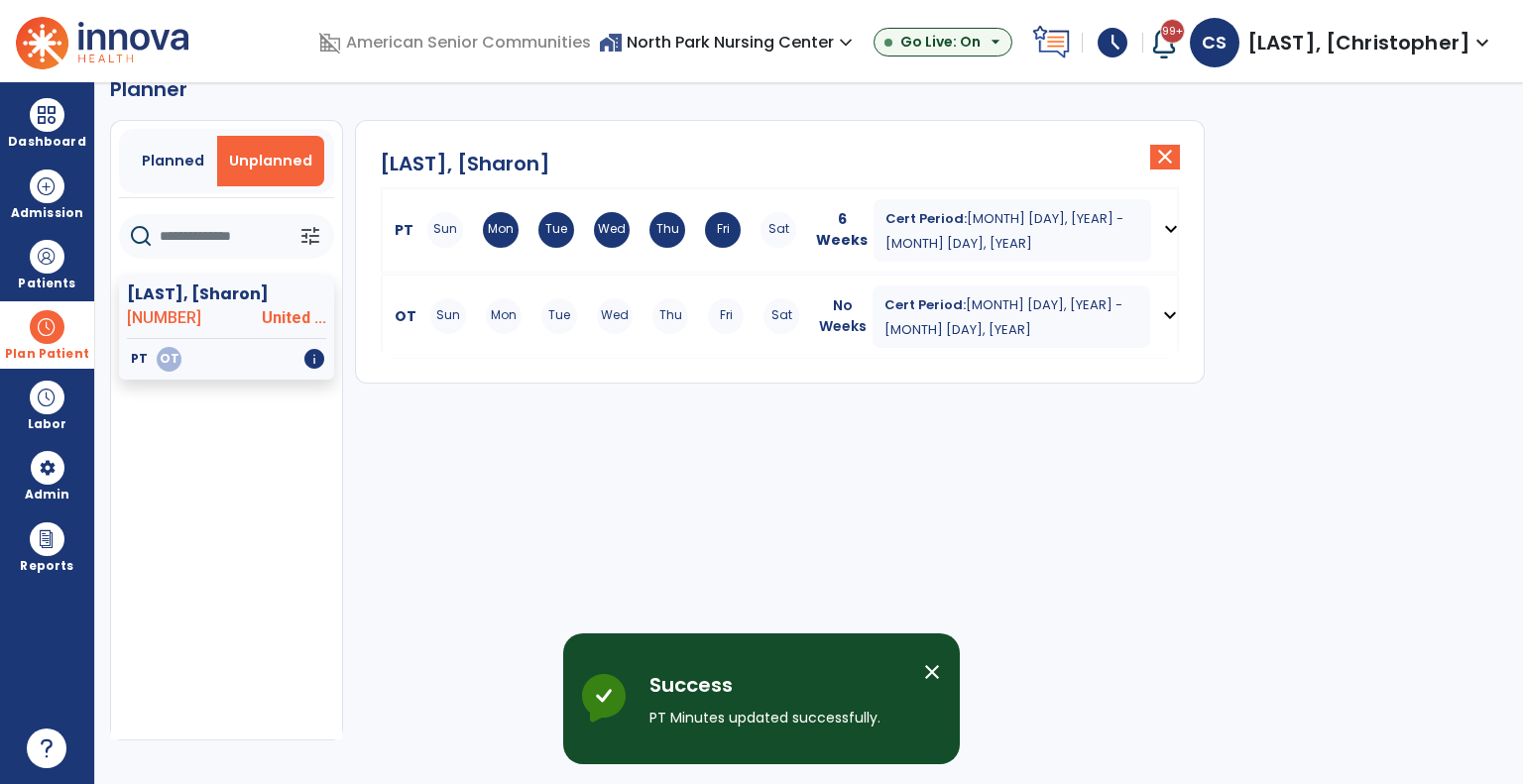 click on "expand_more" at bounding box center [1170, 315] 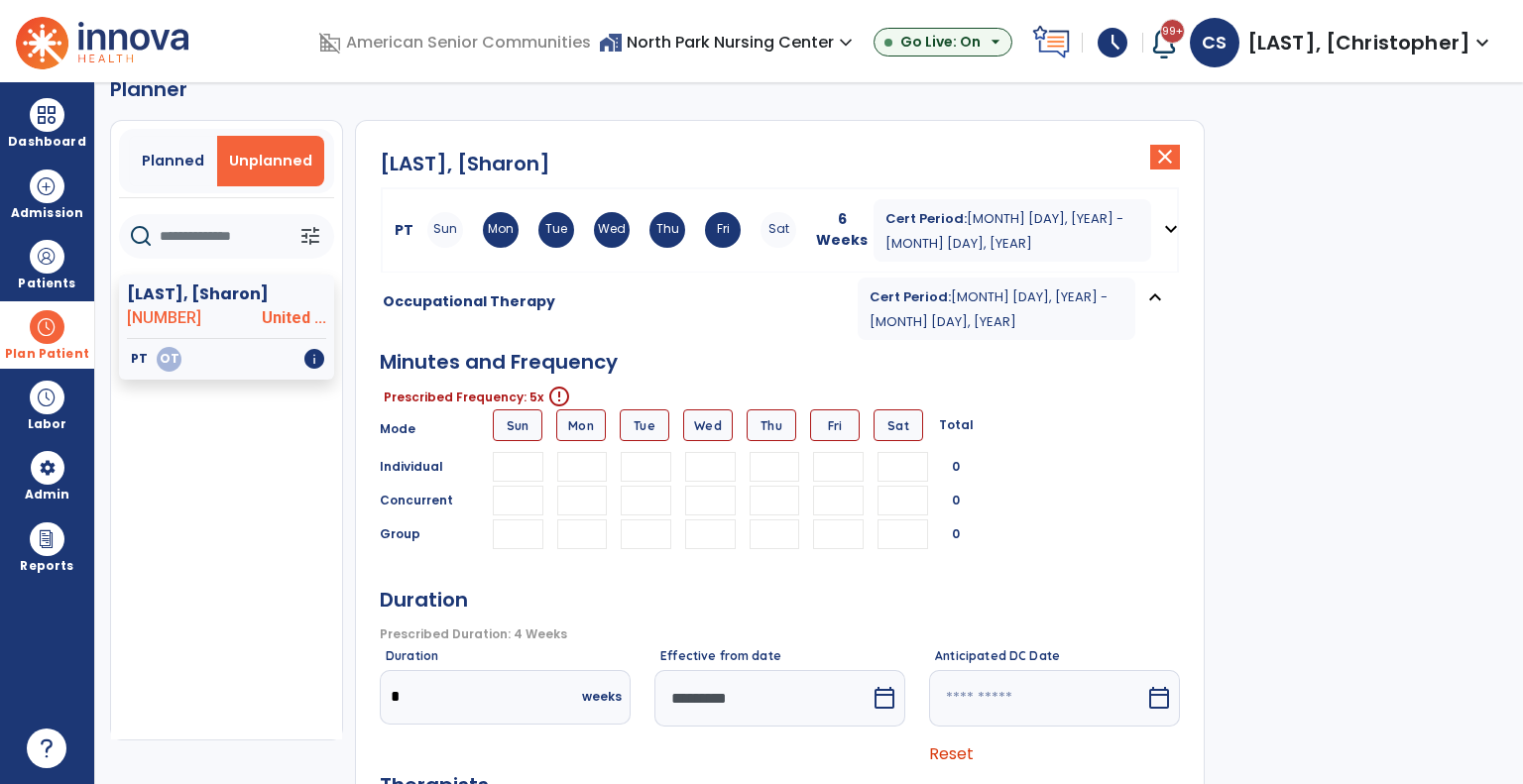 click at bounding box center [582, 467] 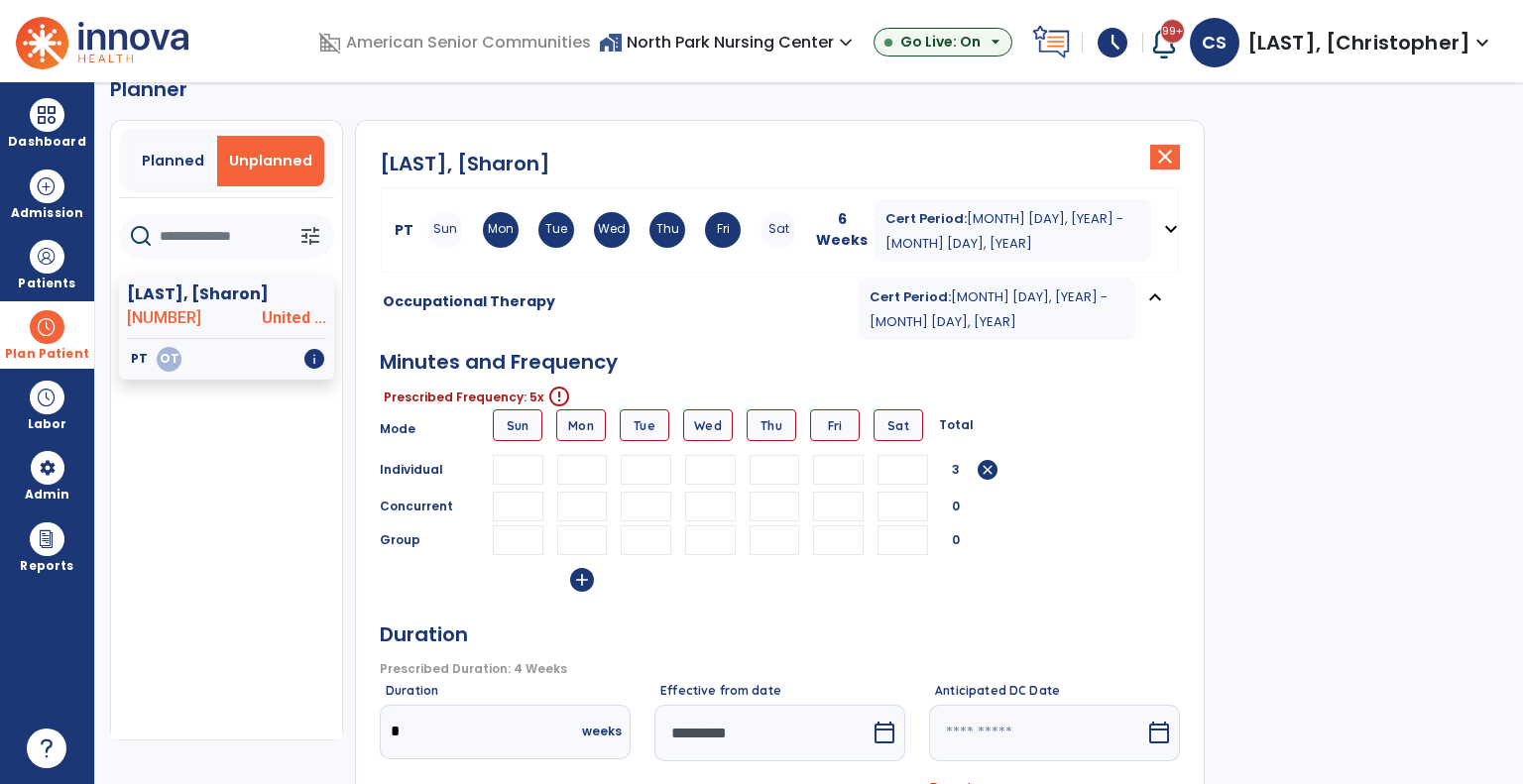 type on "**" 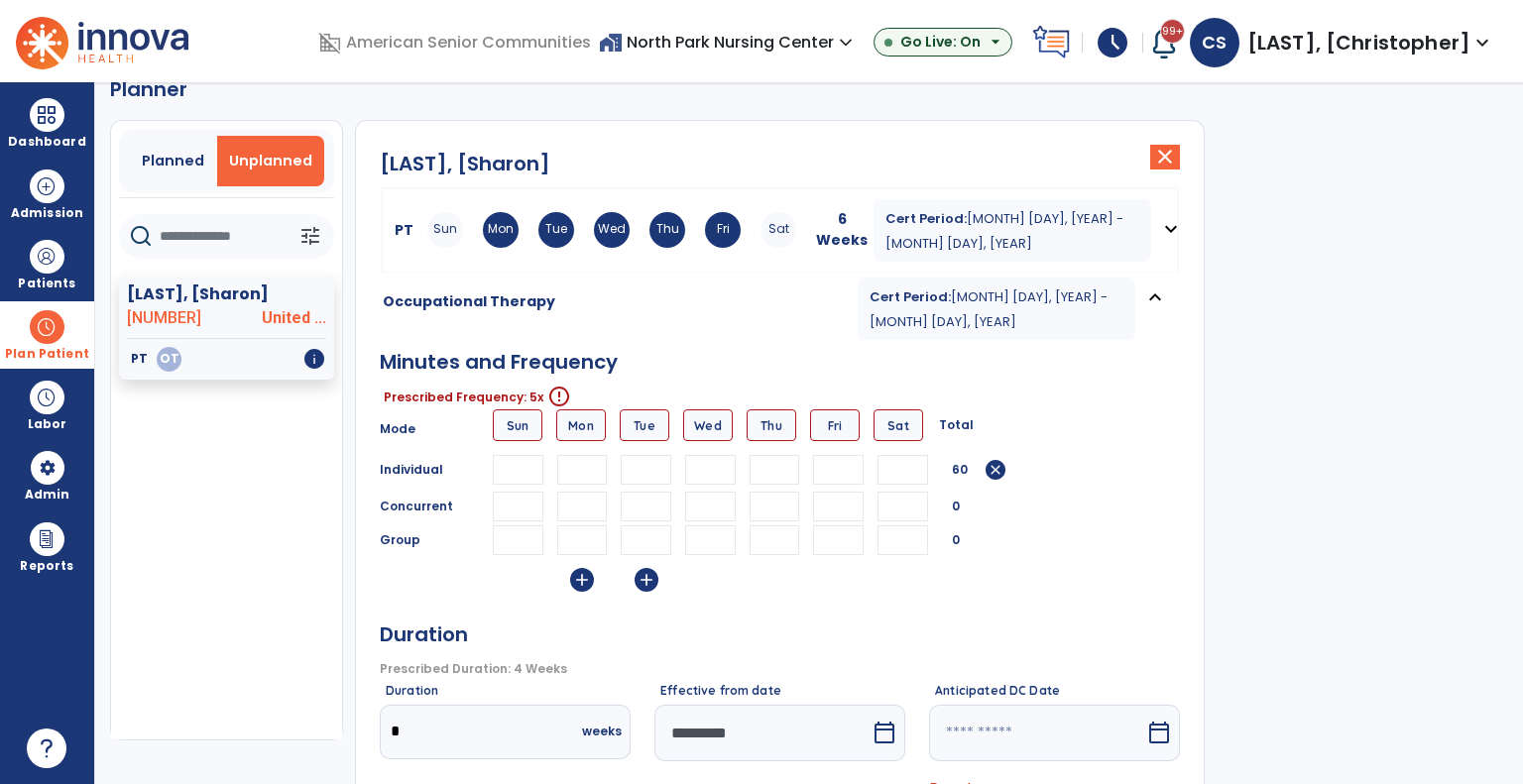type on "**" 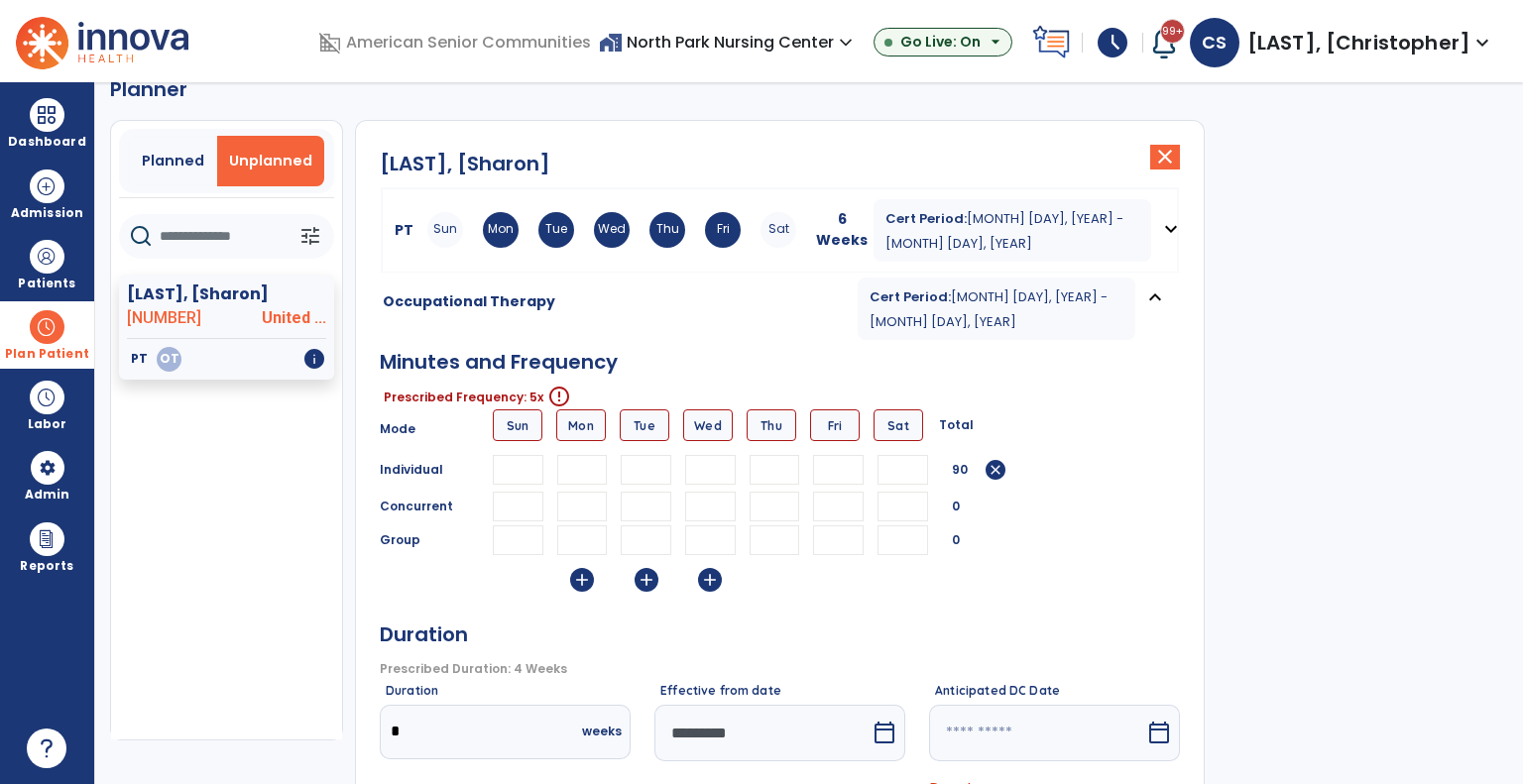 type on "**" 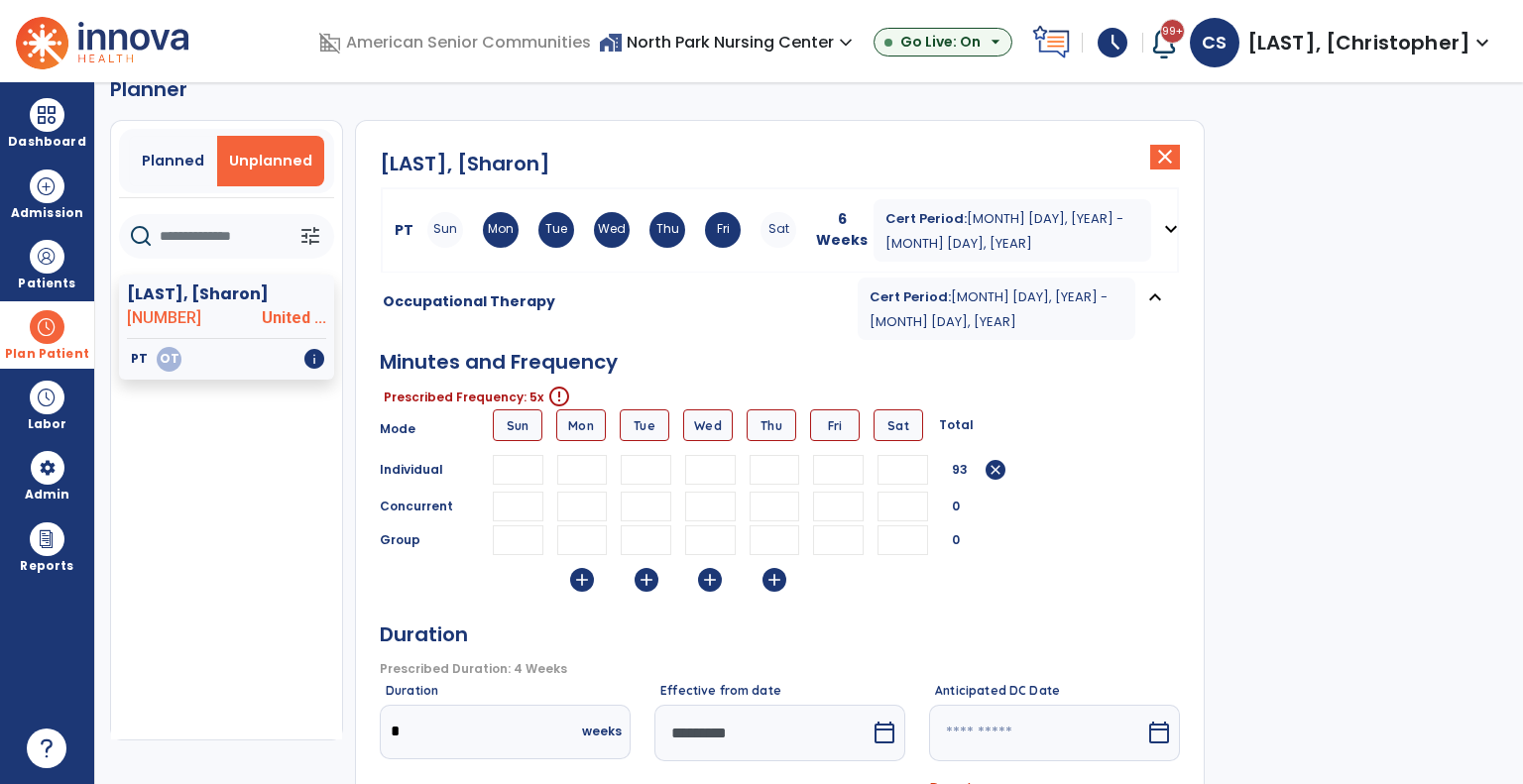 type on "**" 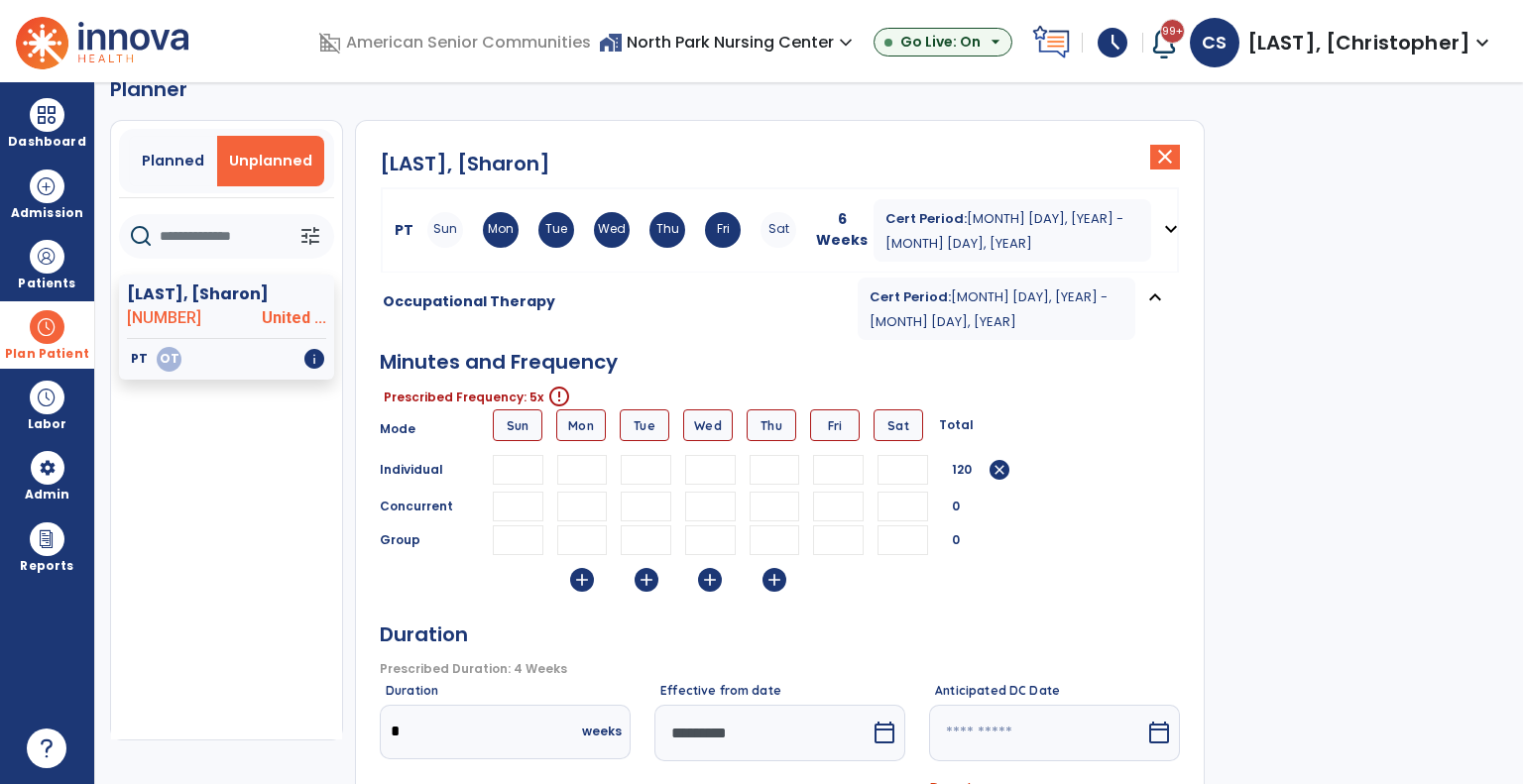 type on "**" 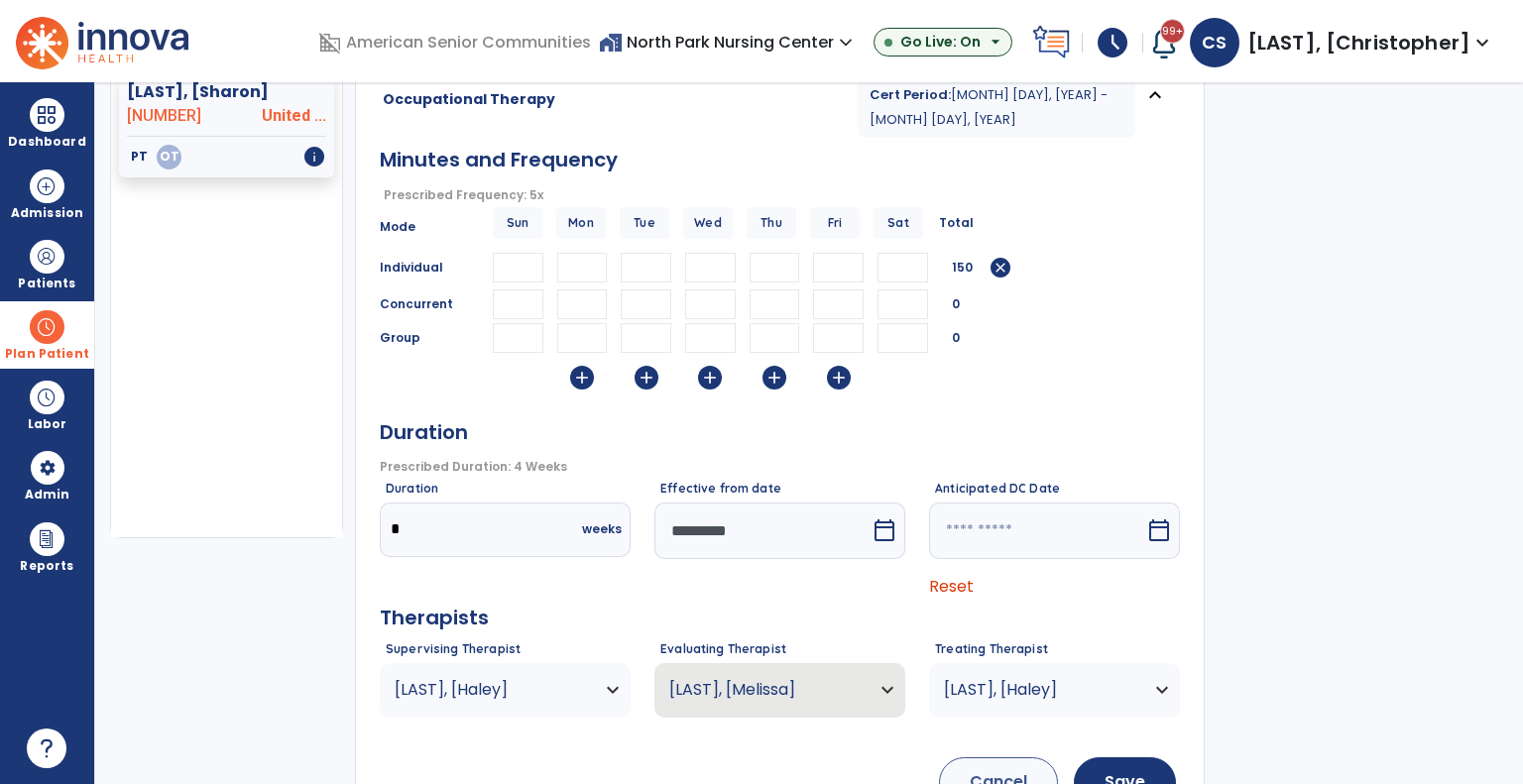 scroll, scrollTop: 250, scrollLeft: 0, axis: vertical 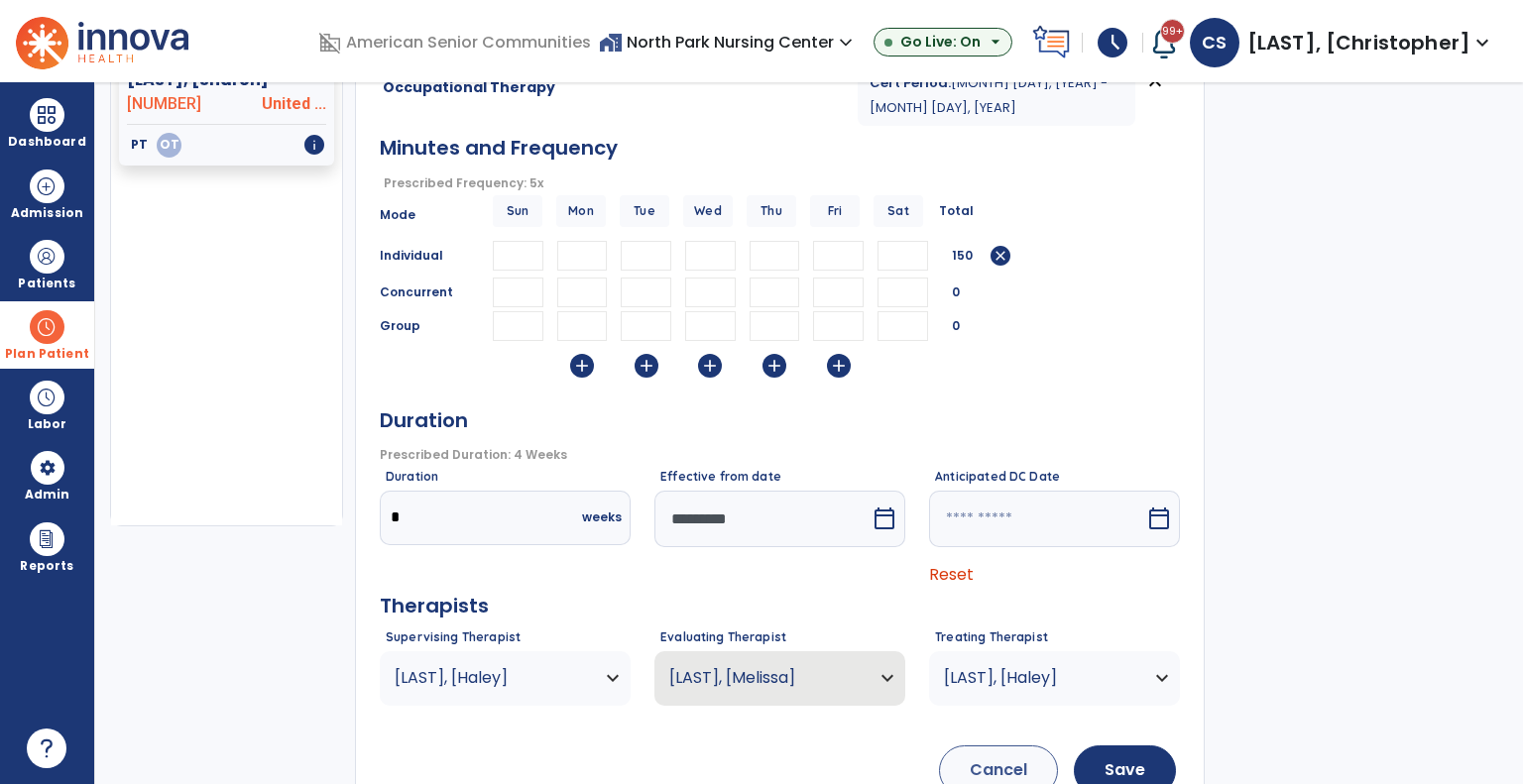 click on "*********" at bounding box center [762, 518] 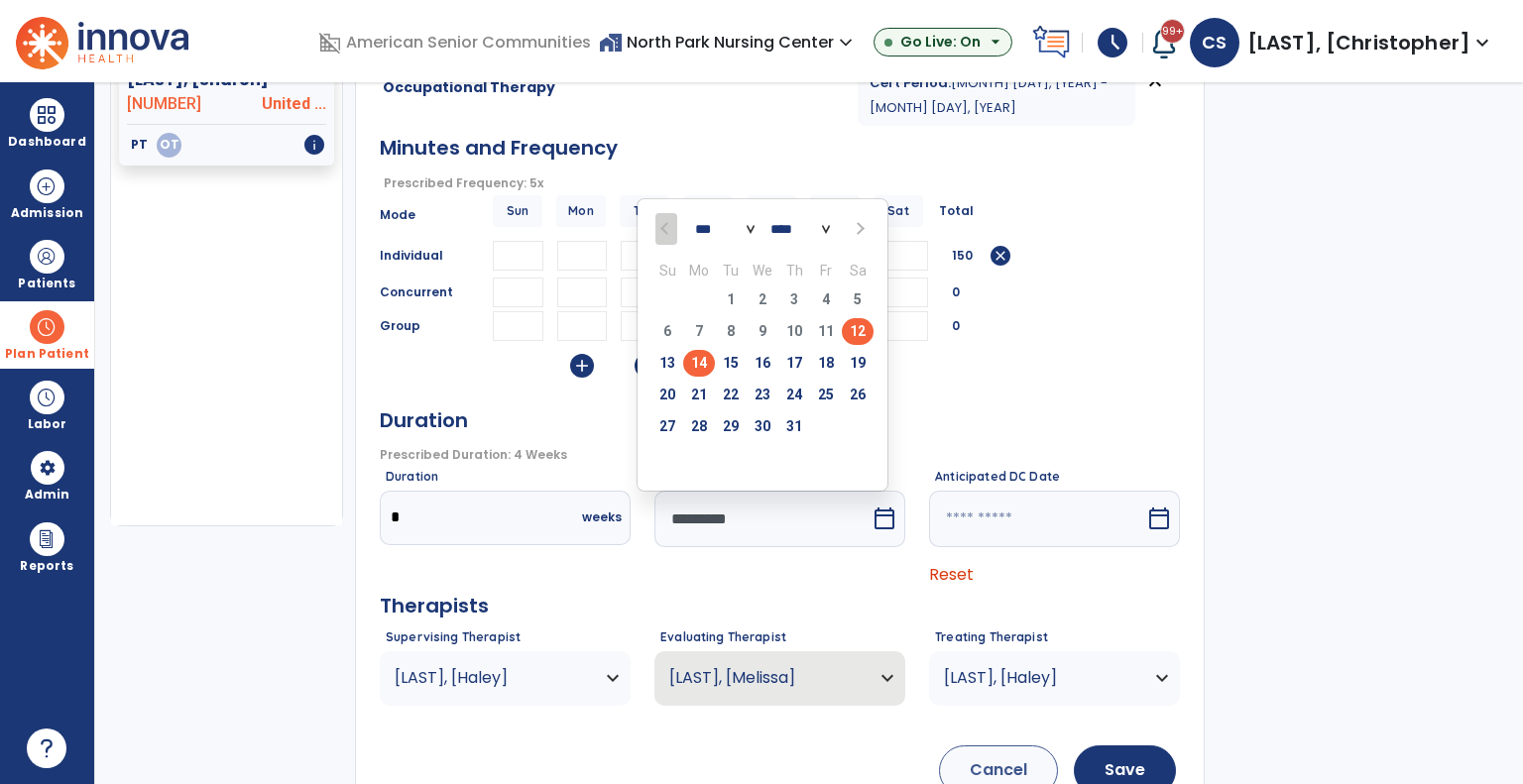 click on "14" at bounding box center (699, 363) 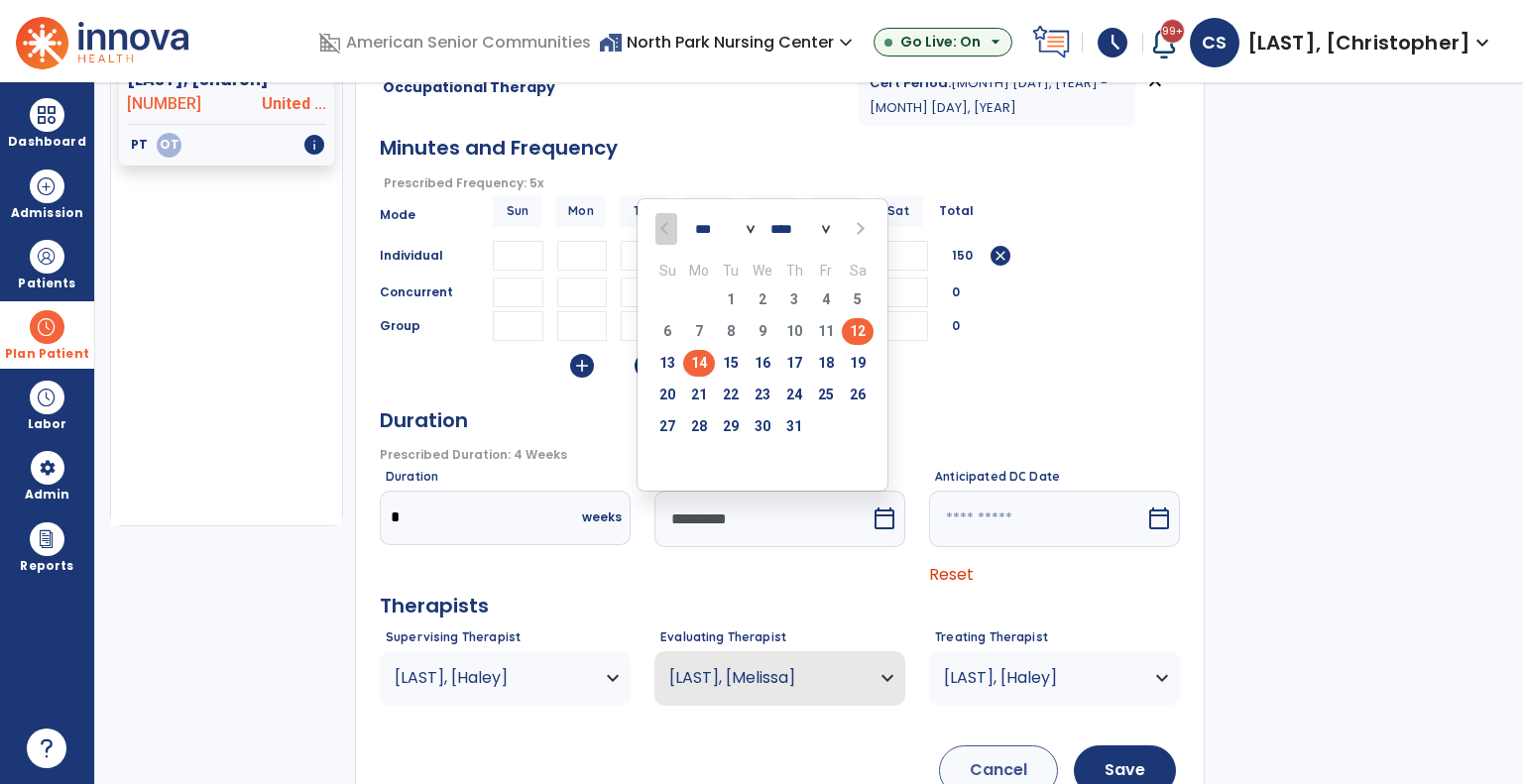 type on "*********" 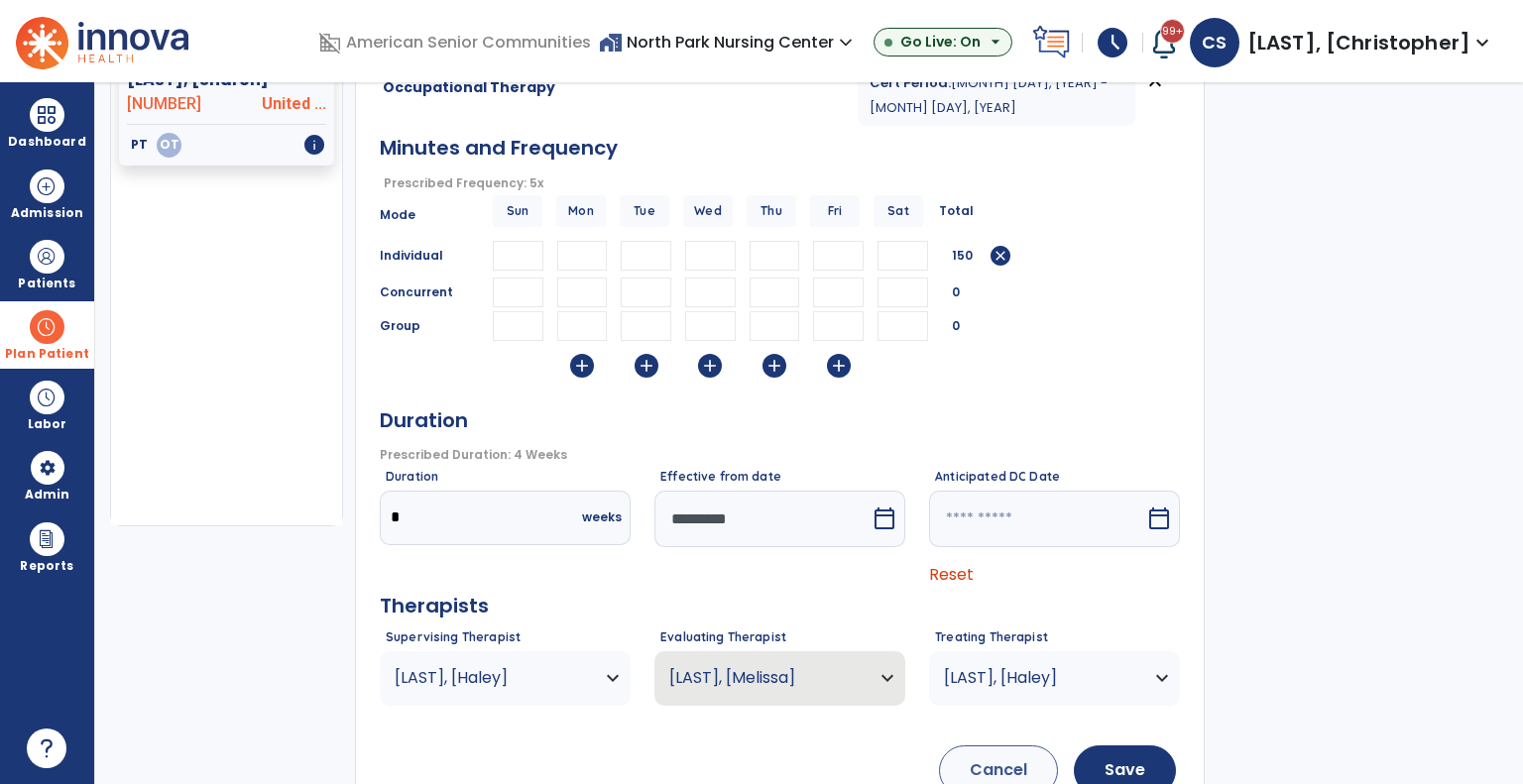 click on "White, Haley" at bounding box center (505, 678) 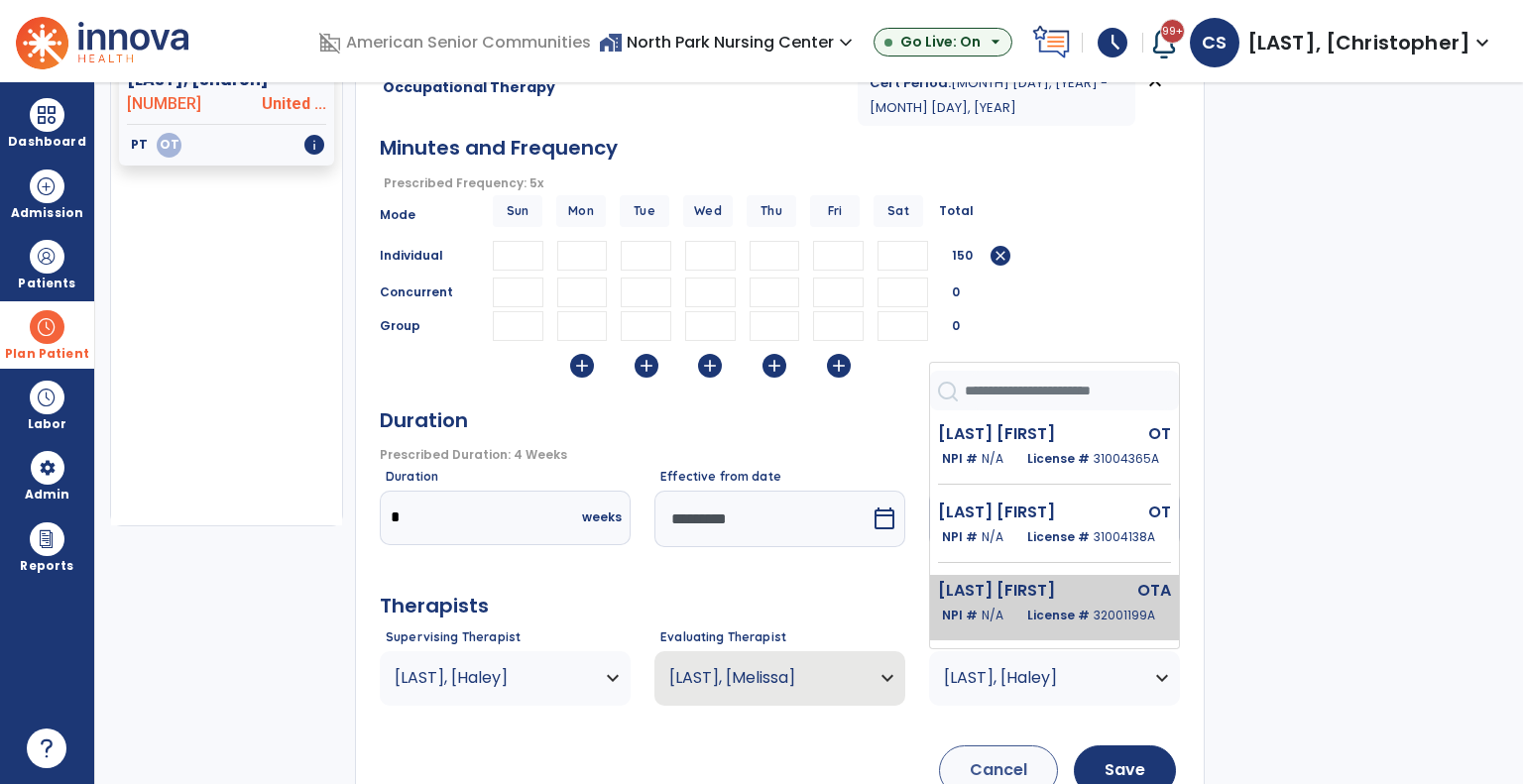 click on "Emery Cheryl" at bounding box center [1011, 591] 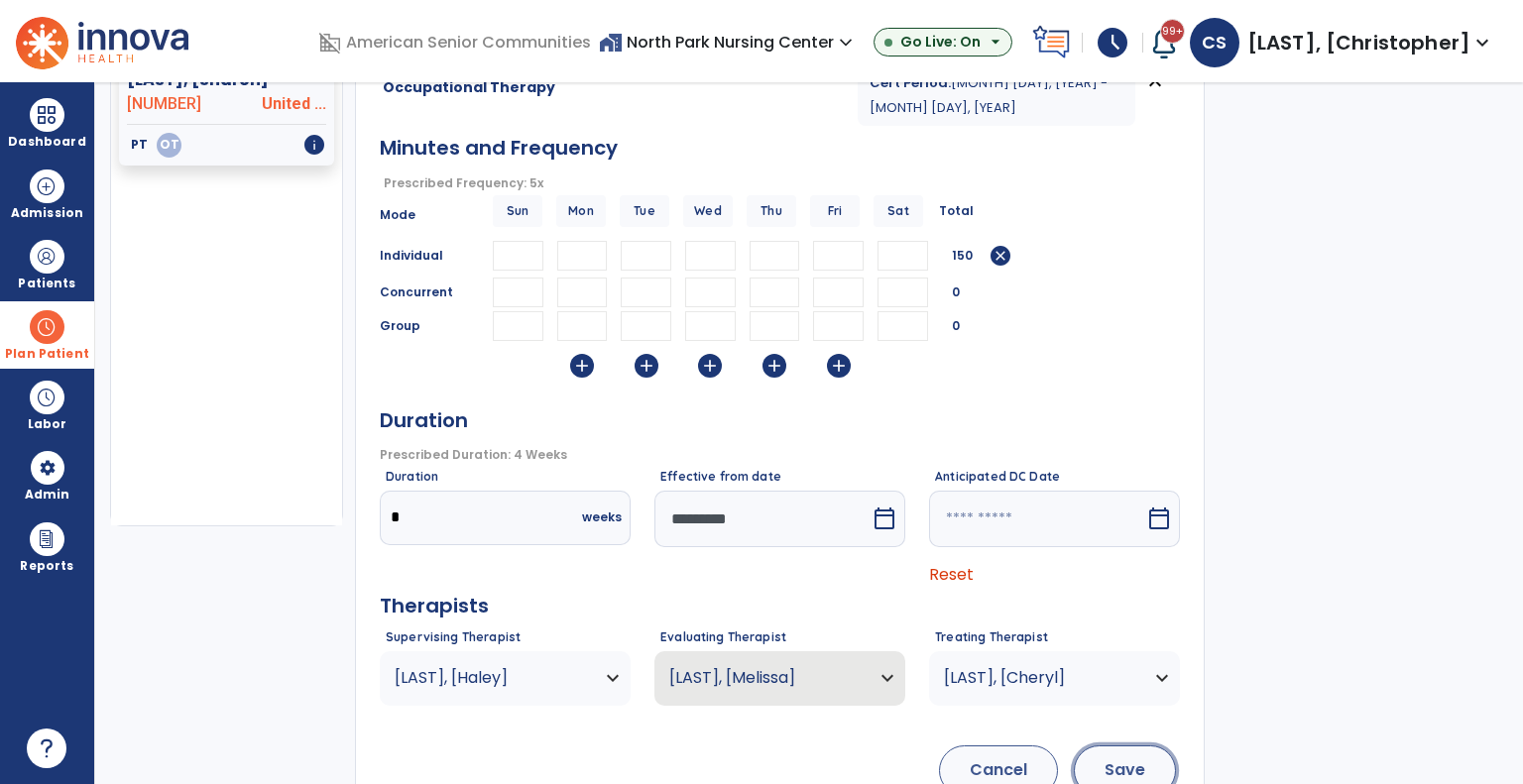 click on "Save" at bounding box center (1124, 770) 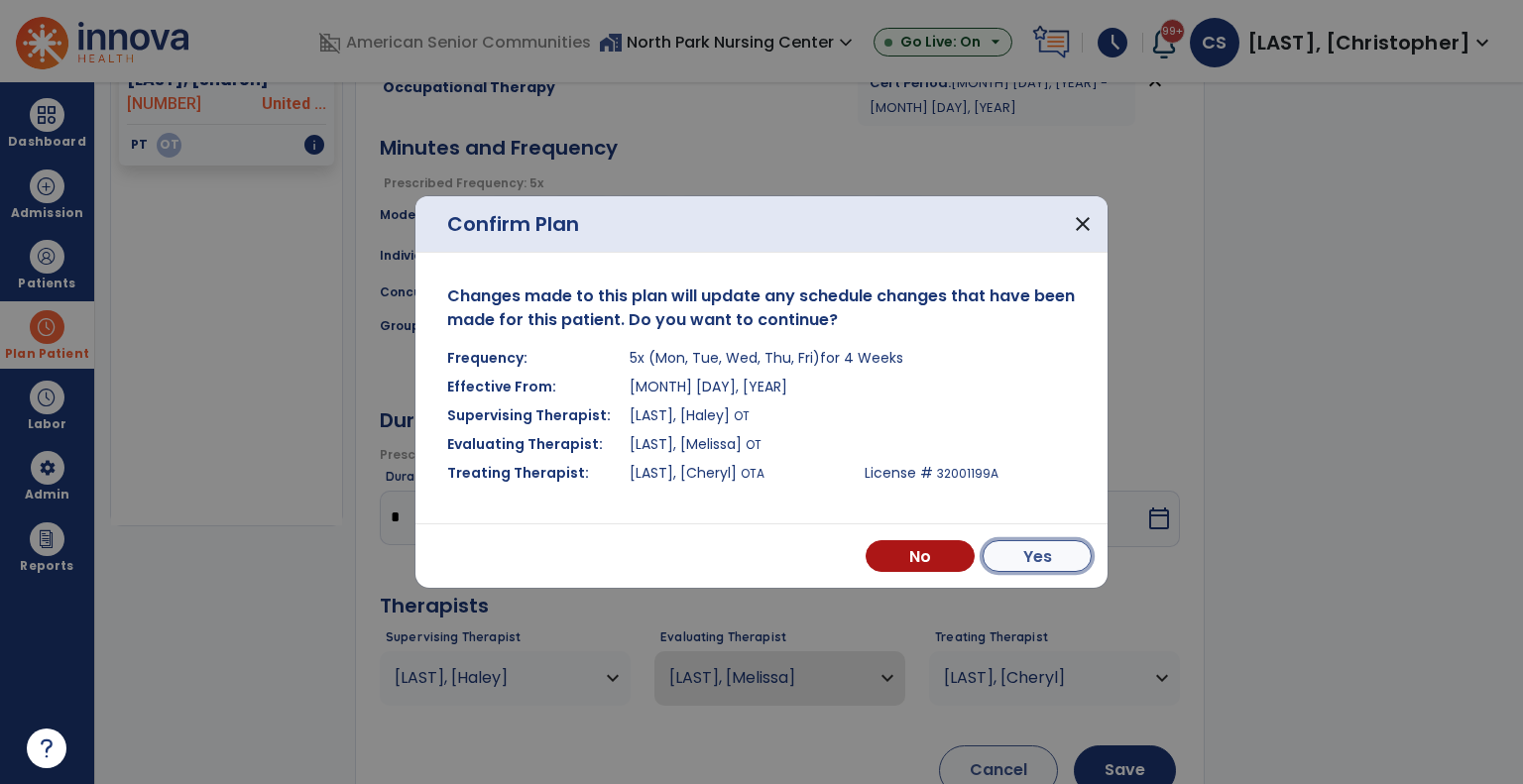 click on "Yes" at bounding box center (1037, 556) 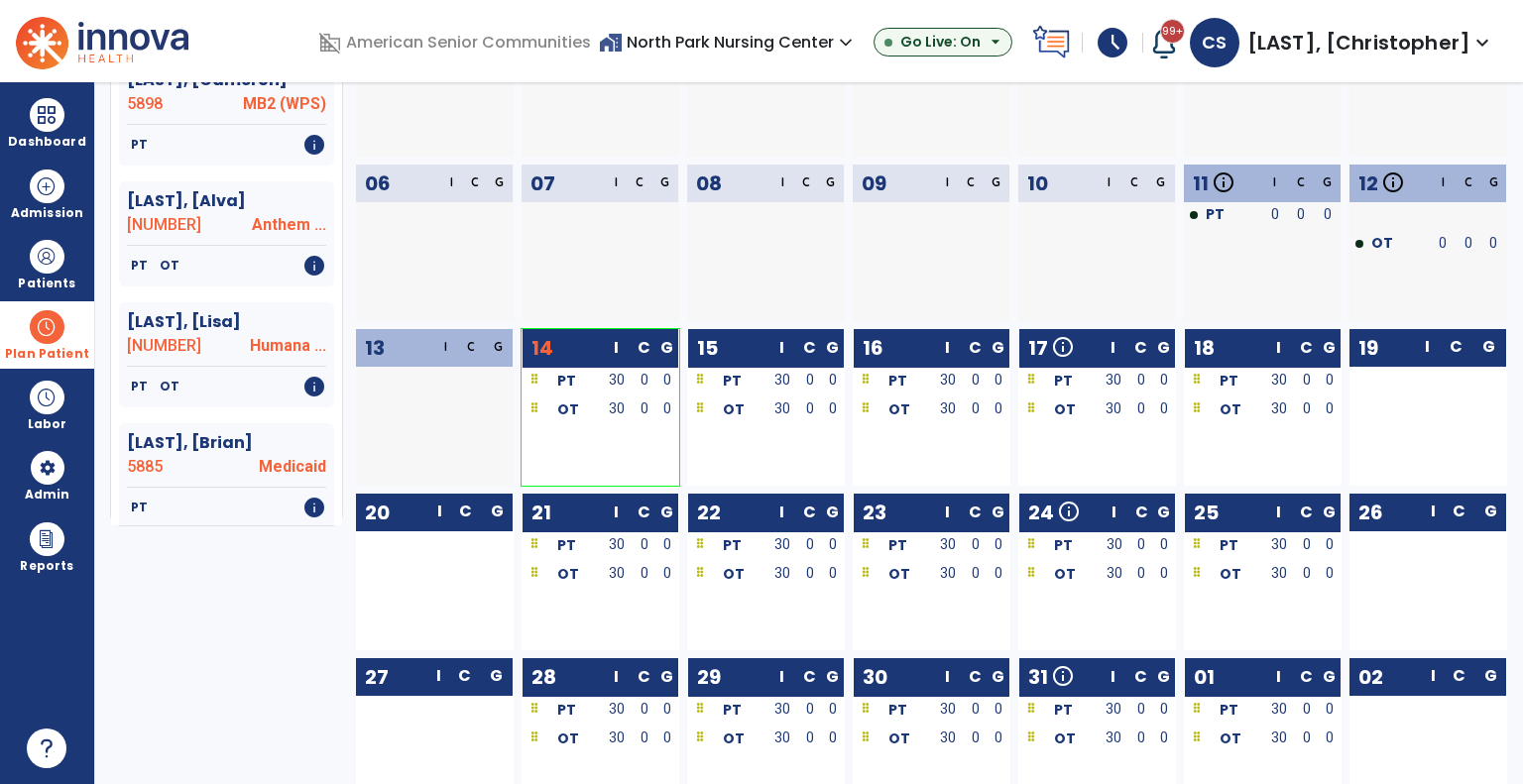 scroll, scrollTop: 0, scrollLeft: 0, axis: both 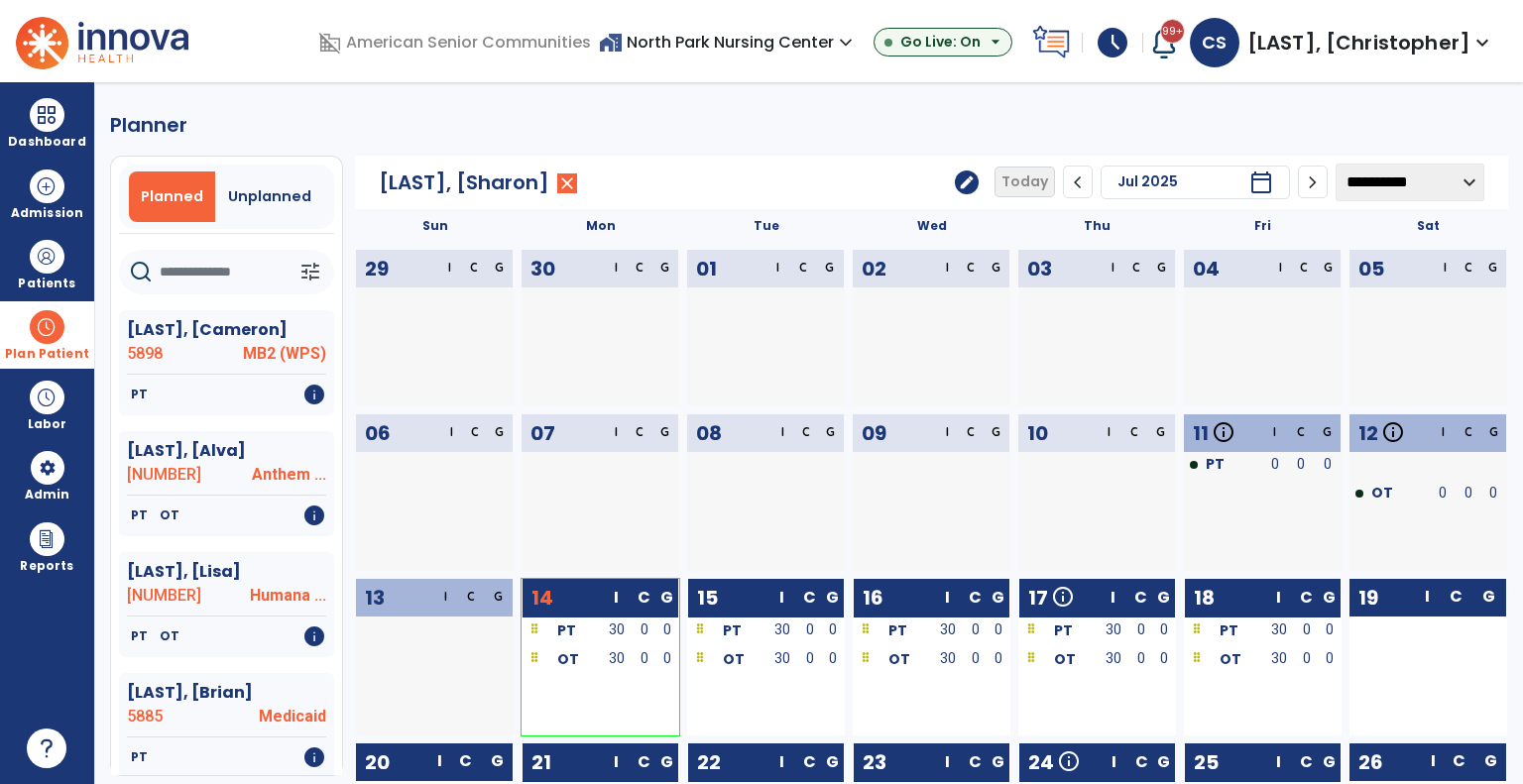 click at bounding box center [47, 327] 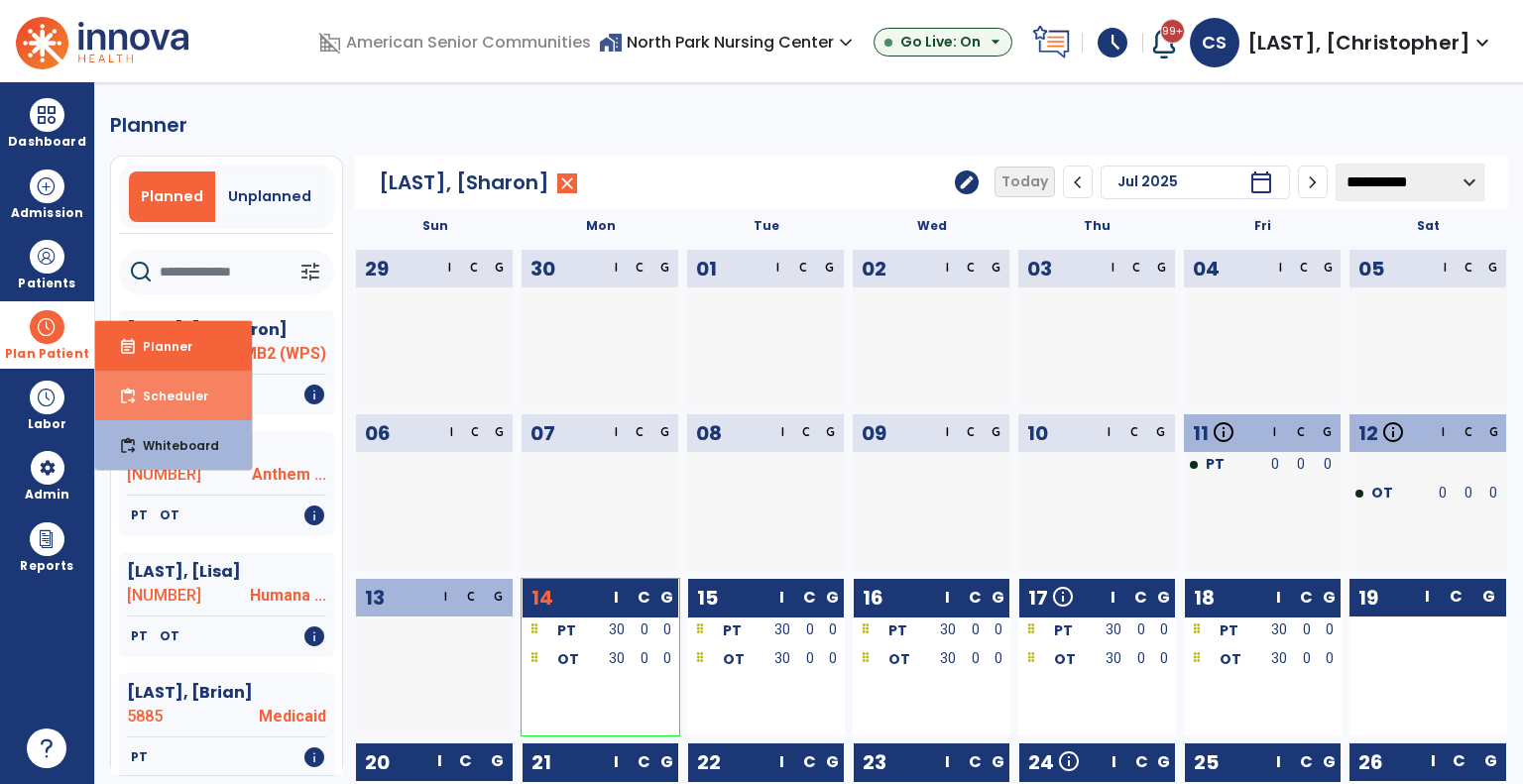 click on "Scheduler" at bounding box center (168, 395) 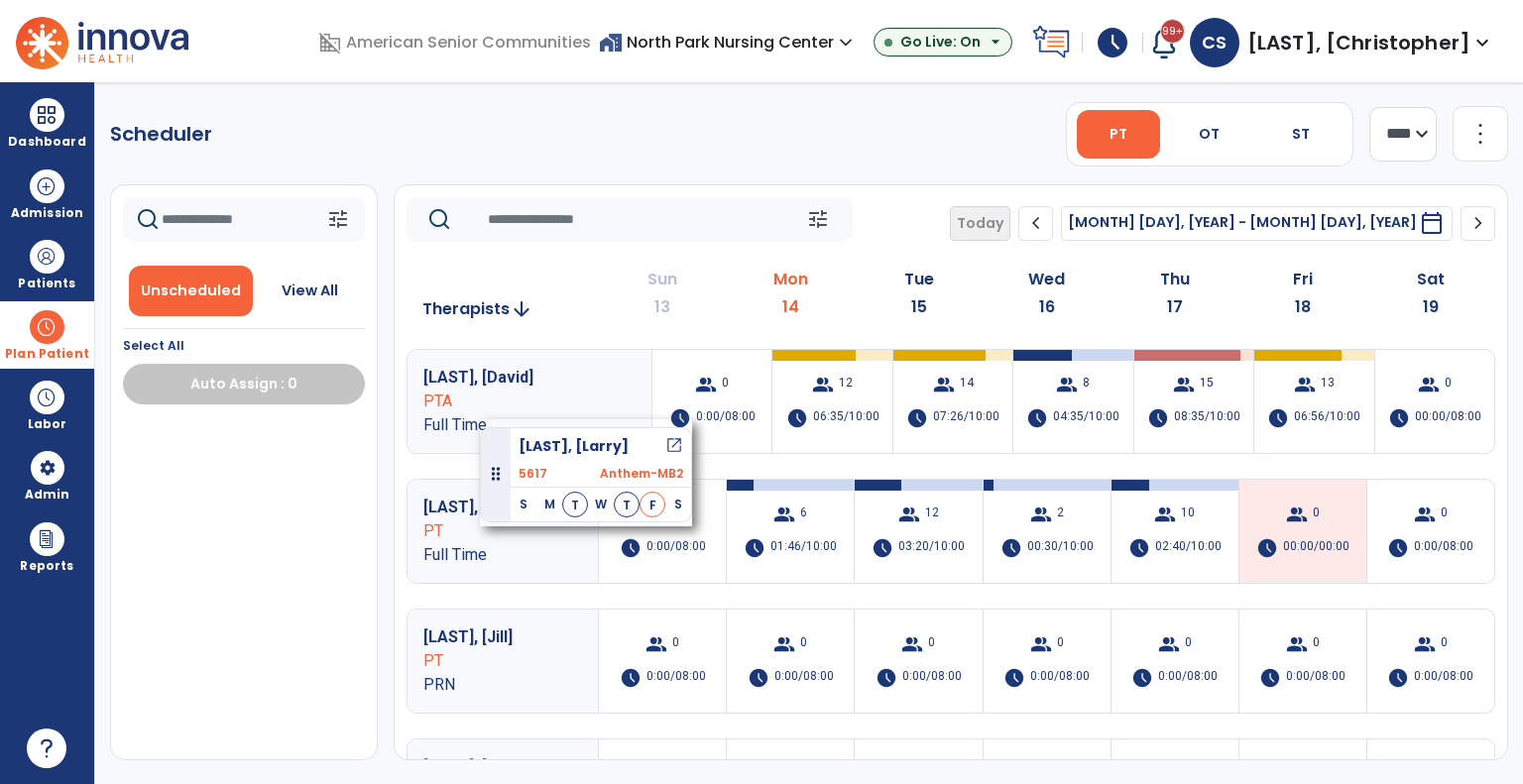 drag, startPoint x: 141, startPoint y: 467, endPoint x: 480, endPoint y: 419, distance: 342.381 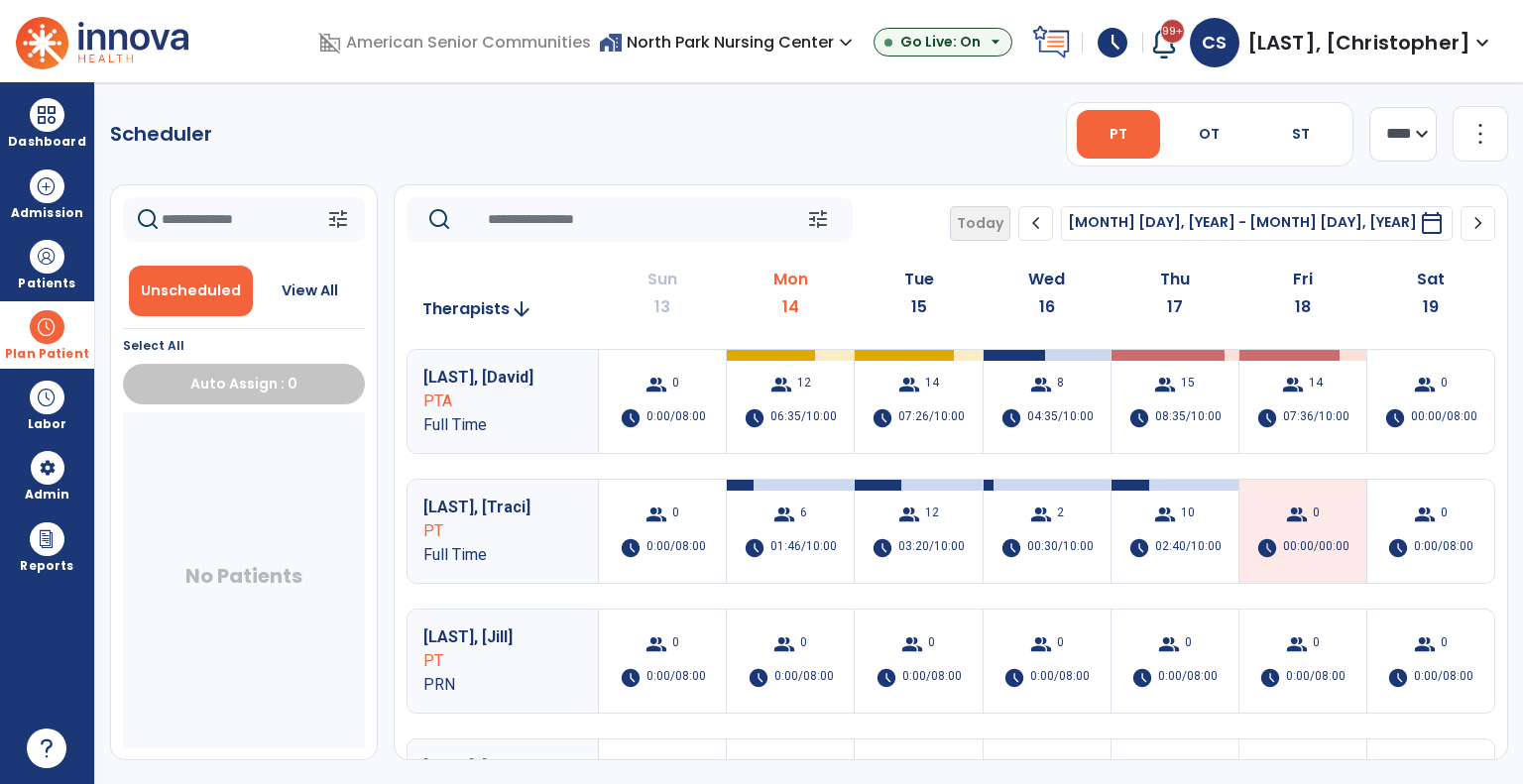 click on "group  6  schedule  01:46/10:00" at bounding box center (790, 531) 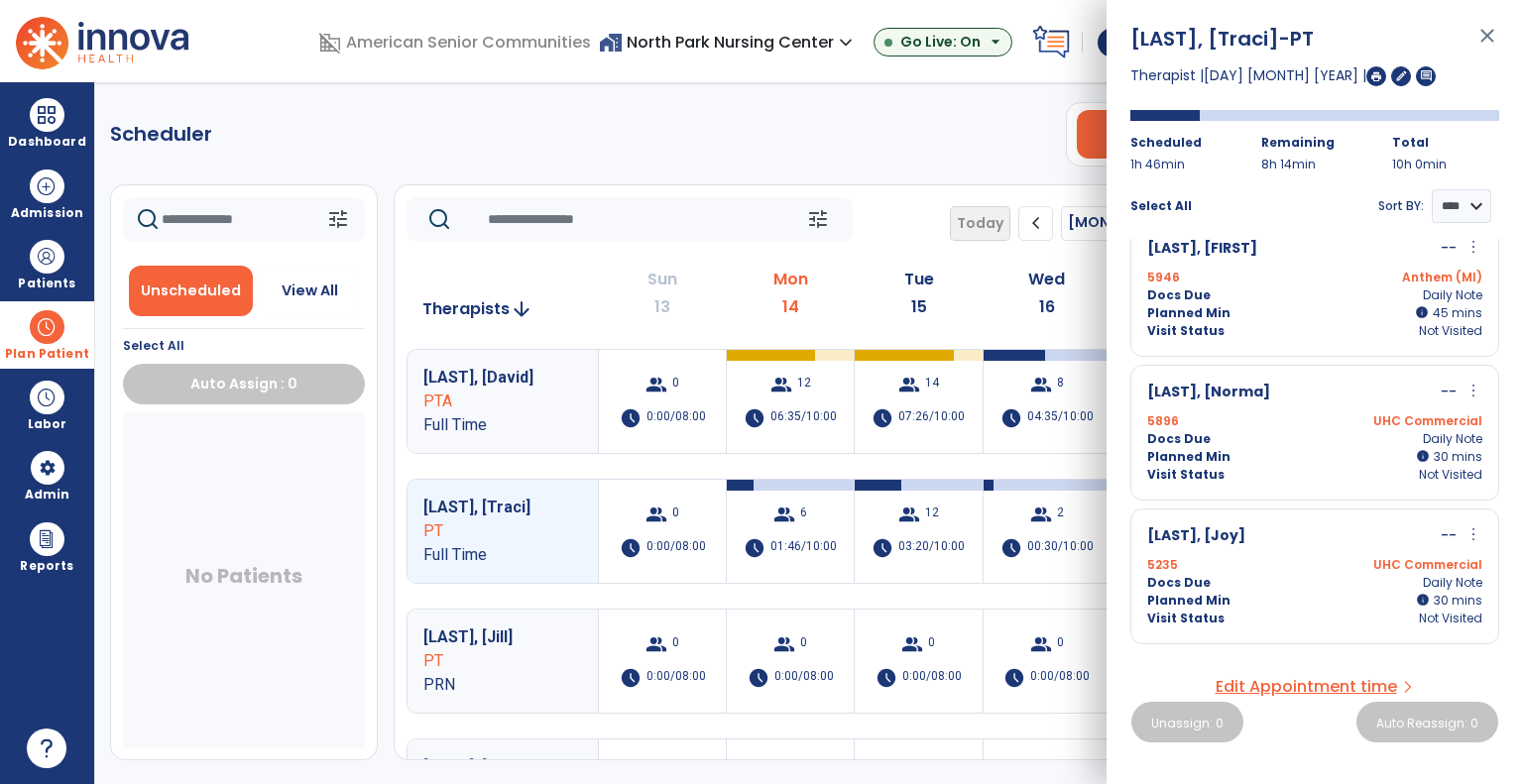 scroll, scrollTop: 0, scrollLeft: 0, axis: both 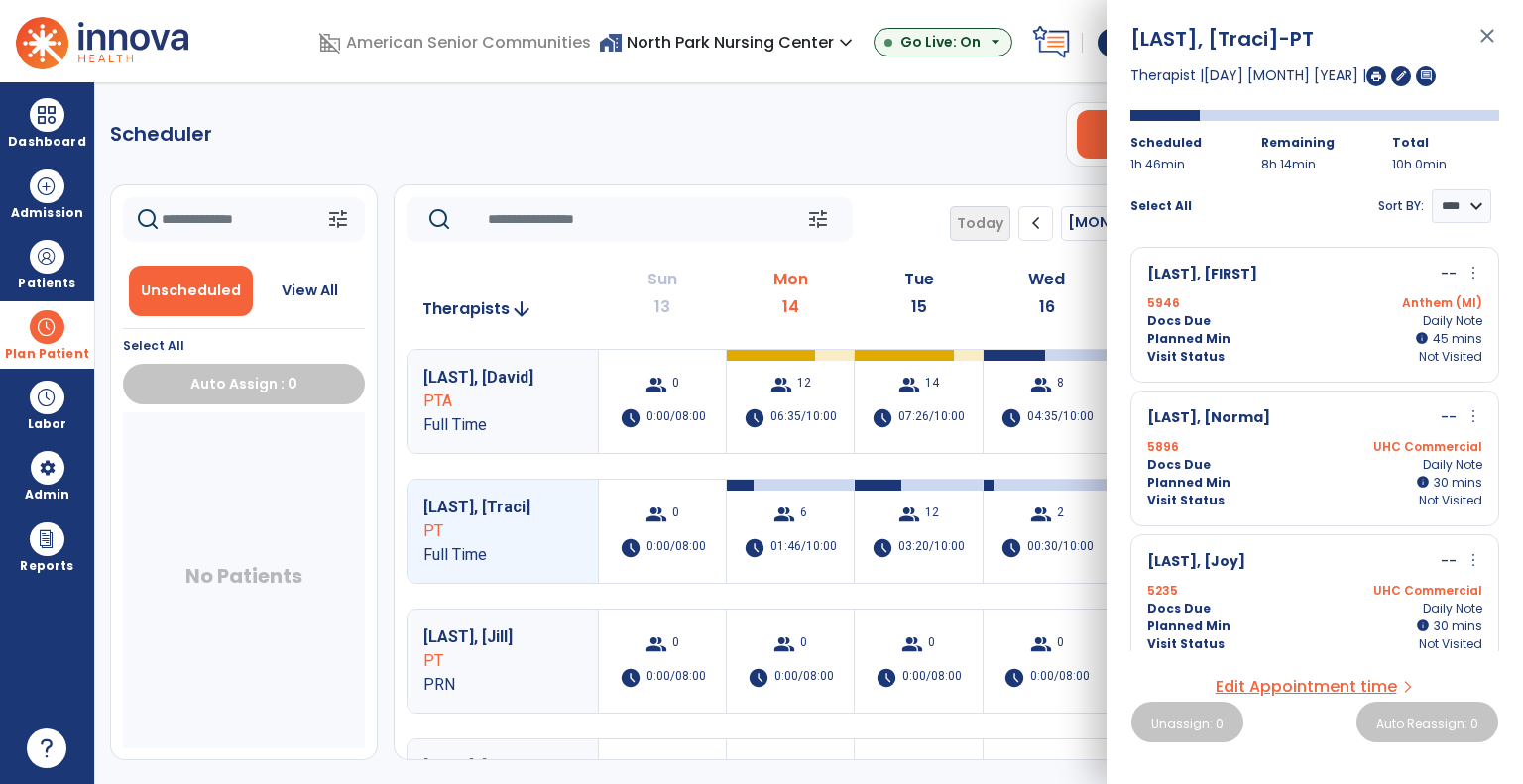 click on "Scheduler   PT   OT   ST  **** *** more_vert  Manage Labor   View All Therapists   Print   tune   Unscheduled   View All  Select All  Auto Assign : 0  No Patients  tune   Today  chevron_left Jul 13, 2025 - Jul 19, 2025  *********  calendar_today  chevron_right   Therapists  arrow_downward Sun  13  Mon  14  Tue  15  Wed  16  Thu  17  Fri  18  Sat  19  Busler, David PTA Full Time  group  0  schedule  0:00/08:00  group  12  schedule  06:35/10:00   group  14  schedule  07:26/10:00   group  8  schedule  04:35/10:00   group  15  schedule  08:35/10:00   group  14  schedule  07:36/10:00   group  0  schedule  00:00/08:00  Cotter, Traci PT Full Time  group  0  schedule  0:00/08:00  group  6  schedule  01:46/10:00   group  12  schedule  03:20/10:00   group  2  schedule  00:30/10:00   group  10  schedule  02:40/10:00   group  0  schedule  00:00/00:00   group  0  schedule  0:00/08:00 Howard, Jill PT PRN  group  0  schedule  0:00/08:00  group  0  schedule  0:00/08:00  group  0  schedule  0:00/08:00  group  0  schedule  0" at bounding box center [809, 433] 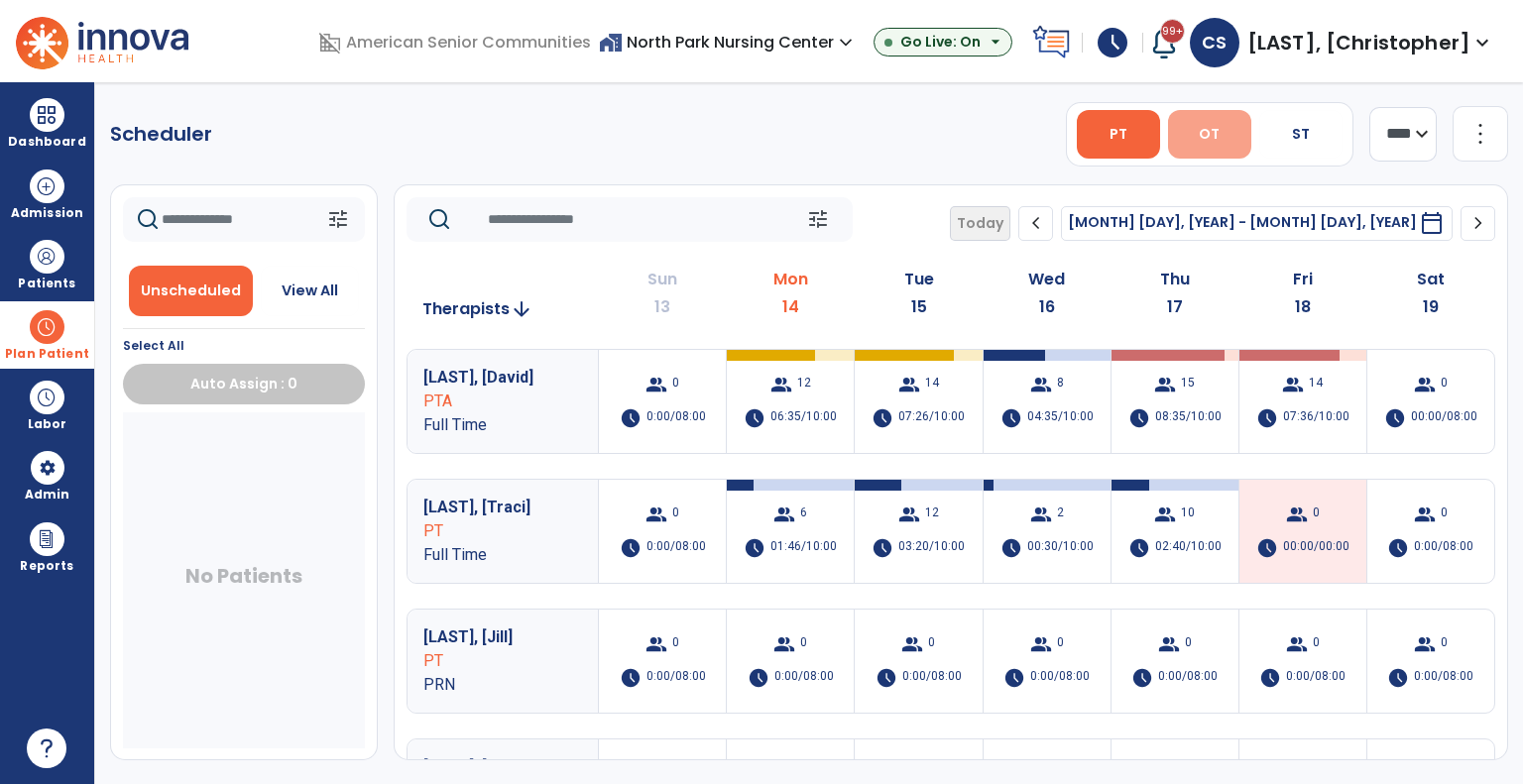 click on "OT" at bounding box center (1210, 134) 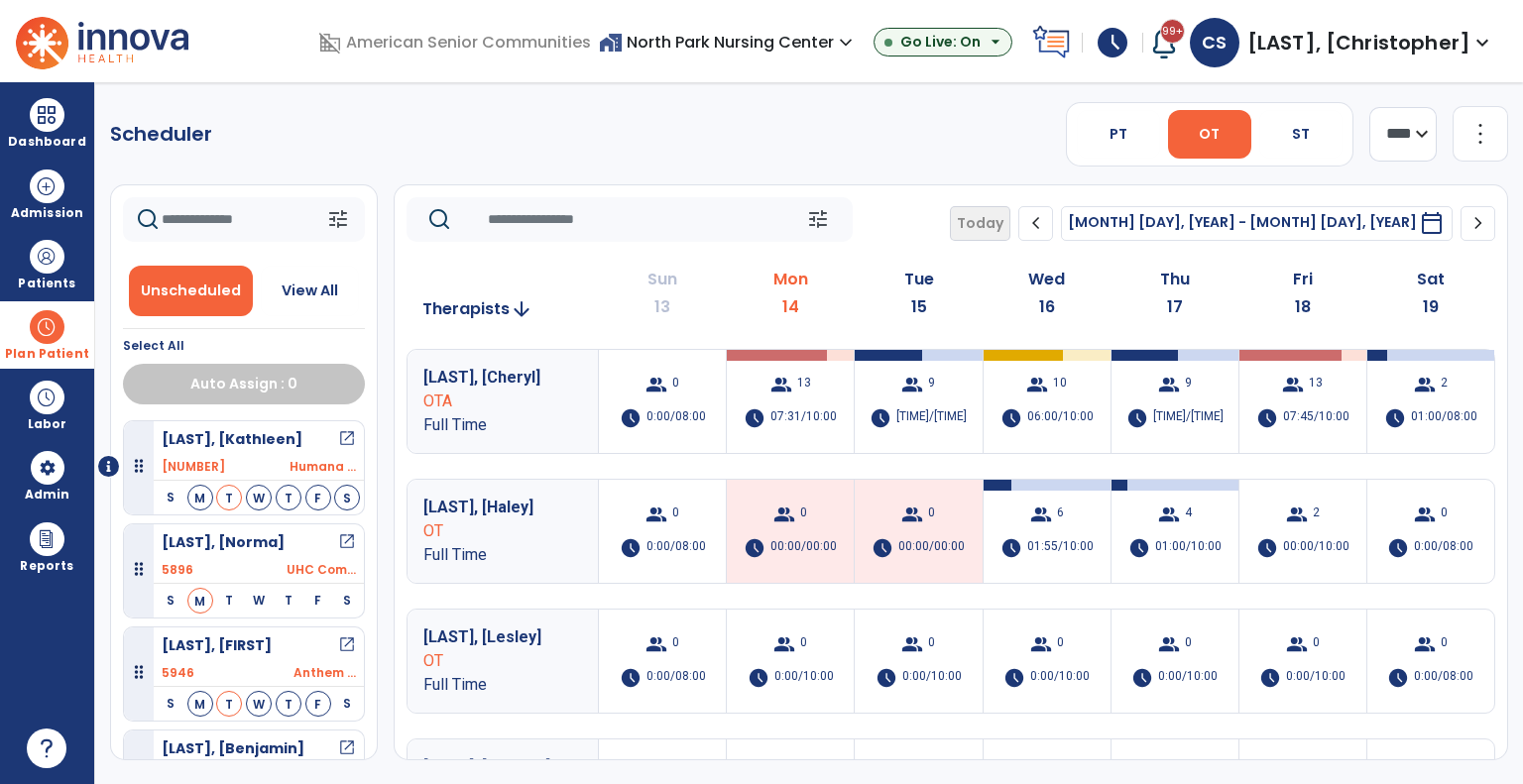 click on "tune   Today  chevron_left Jul 13, 2025 - Jul 19, 2025  *********  calendar_today  chevron_right" 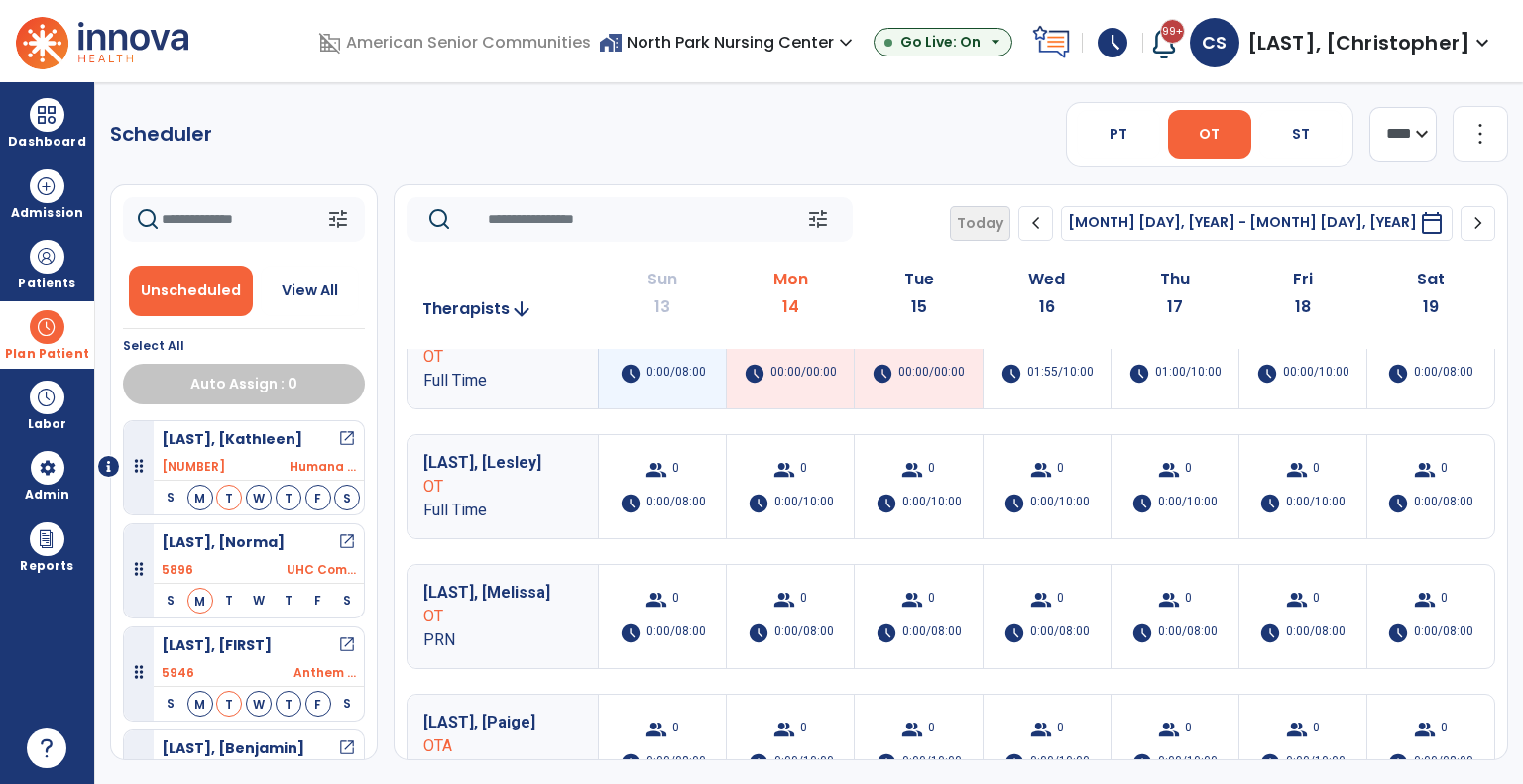 scroll, scrollTop: 0, scrollLeft: 0, axis: both 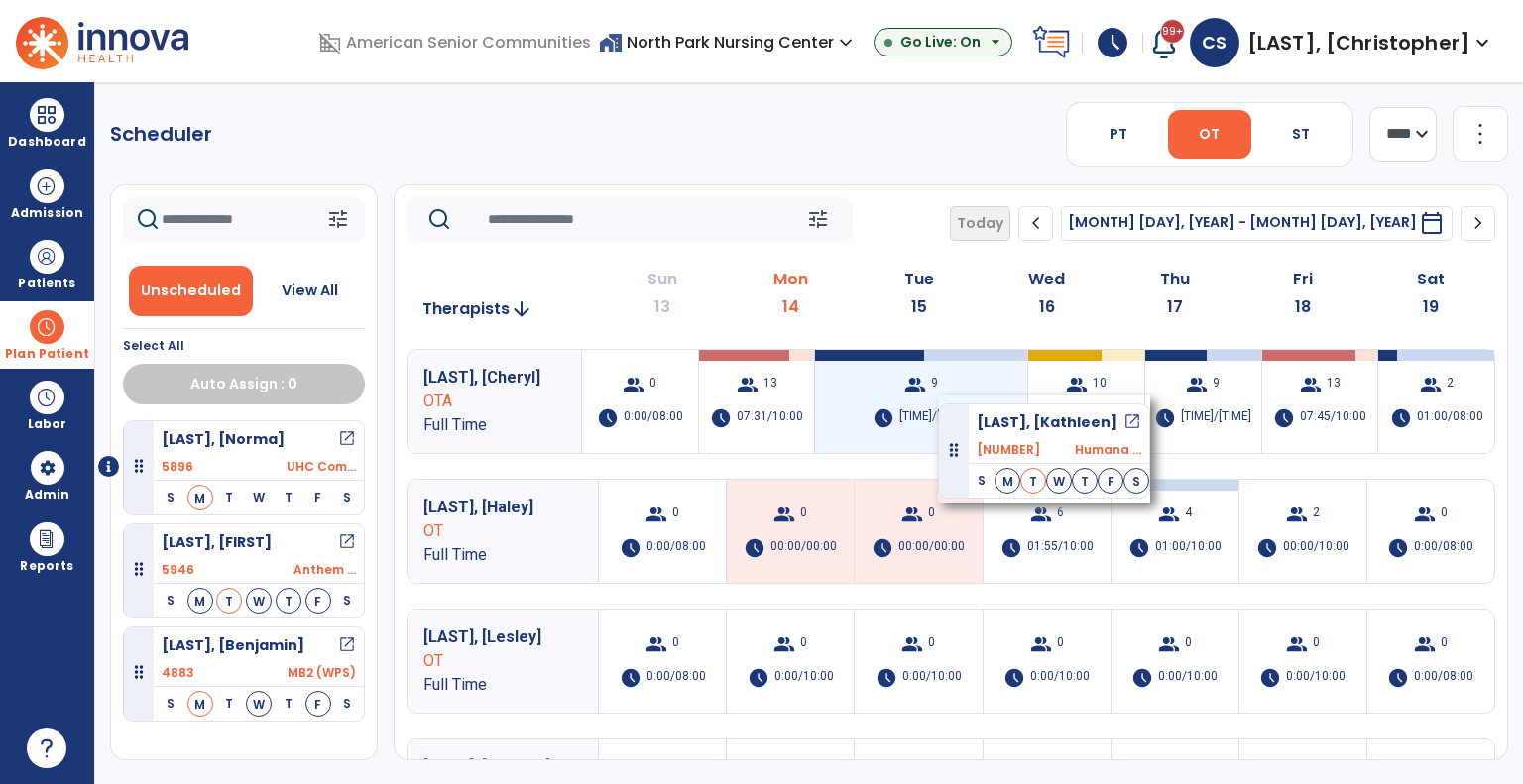 drag, startPoint x: 143, startPoint y: 470, endPoint x: 963, endPoint y: 393, distance: 823.6073 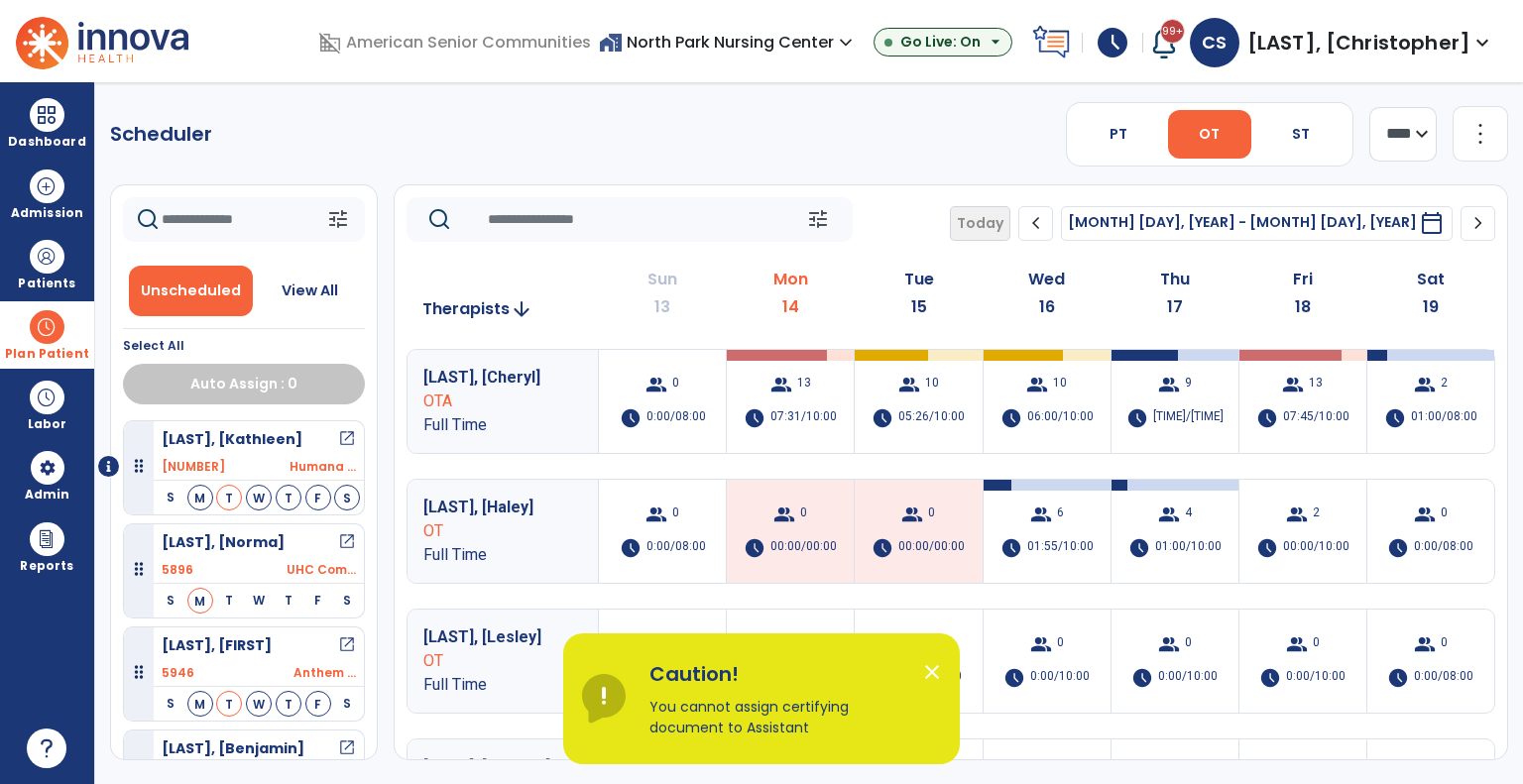 scroll, scrollTop: 53, scrollLeft: 0, axis: vertical 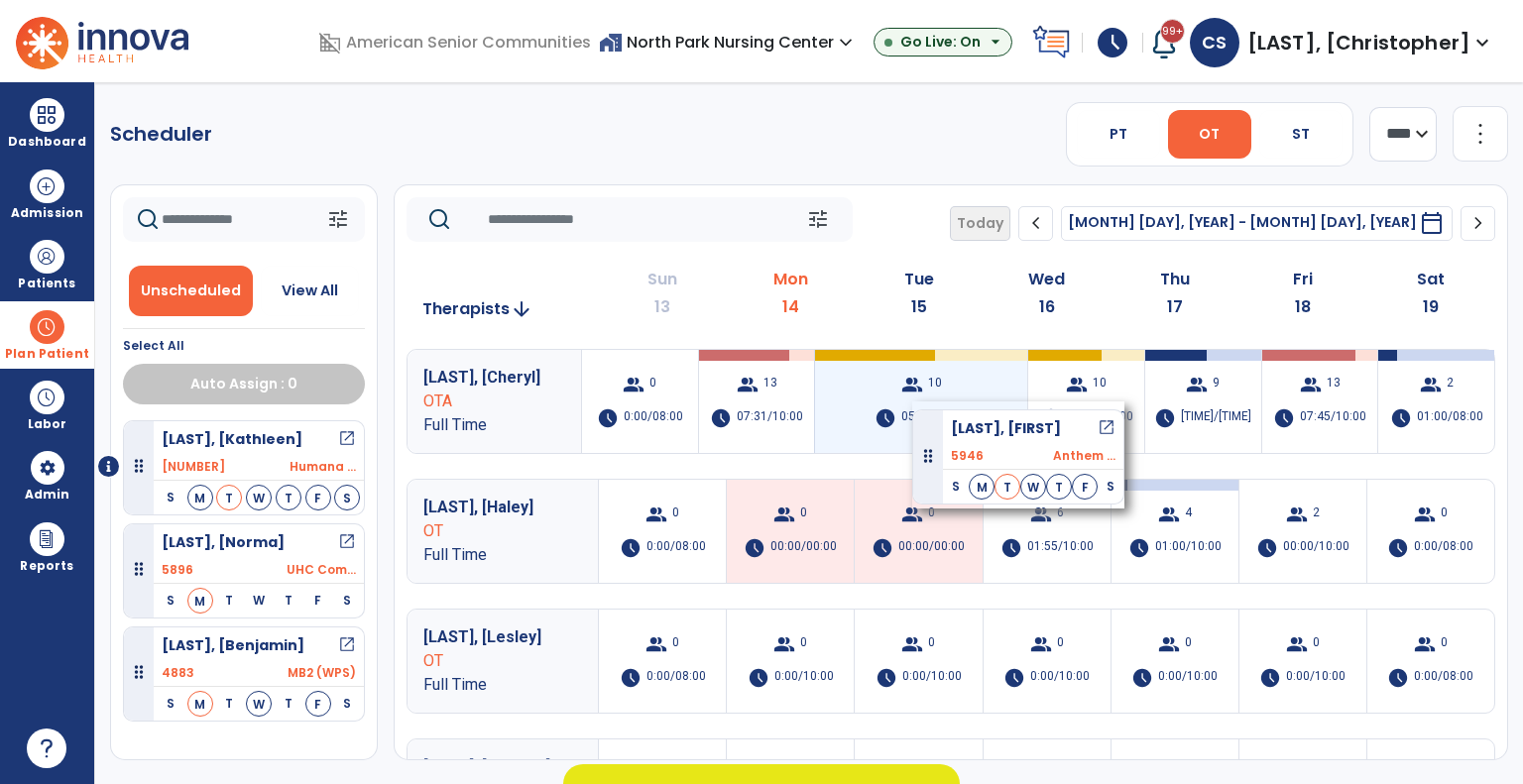 drag, startPoint x: 144, startPoint y: 620, endPoint x: 912, endPoint y: 401, distance: 798.61443 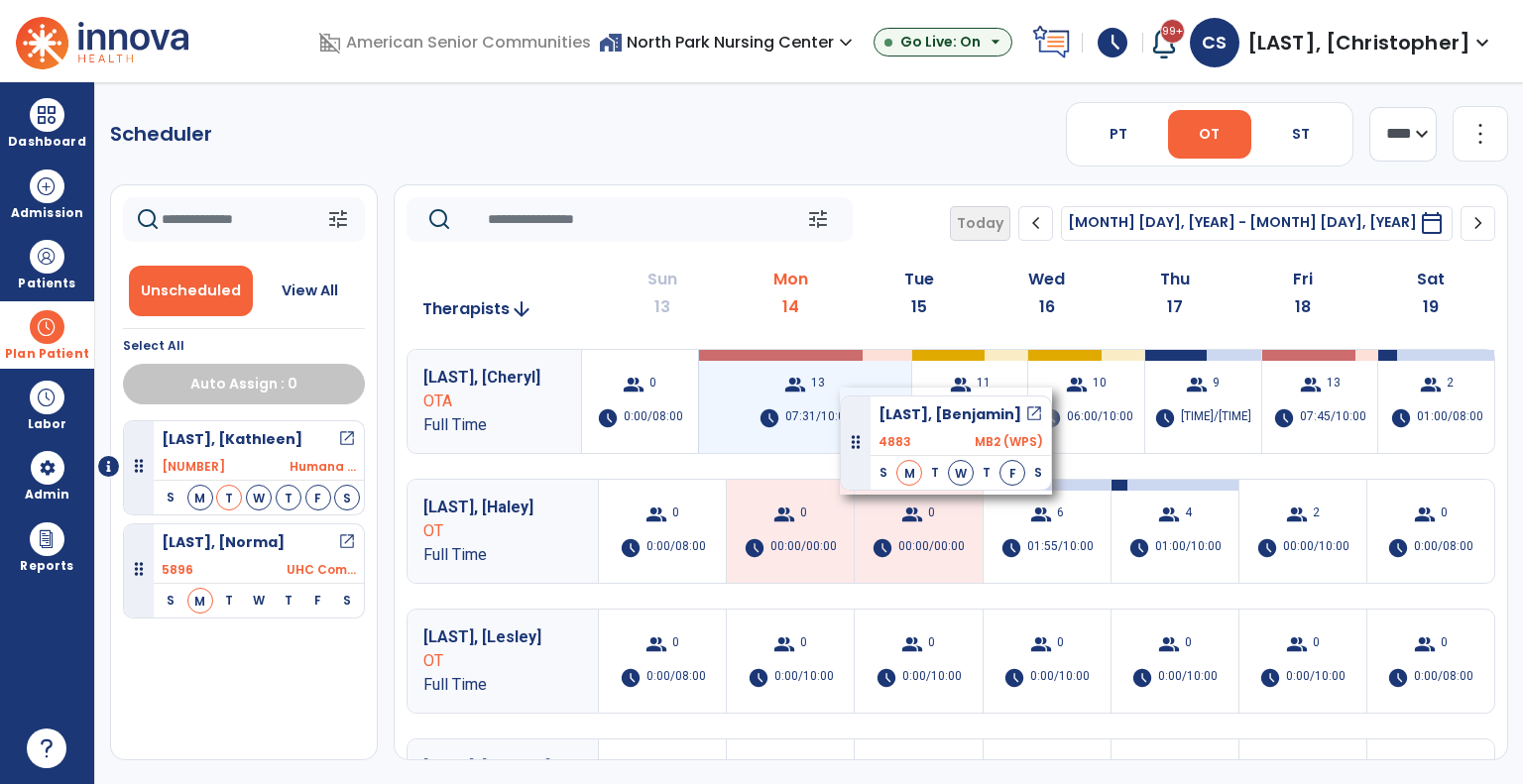 drag, startPoint x: 200, startPoint y: 637, endPoint x: 840, endPoint y: 388, distance: 686.73212 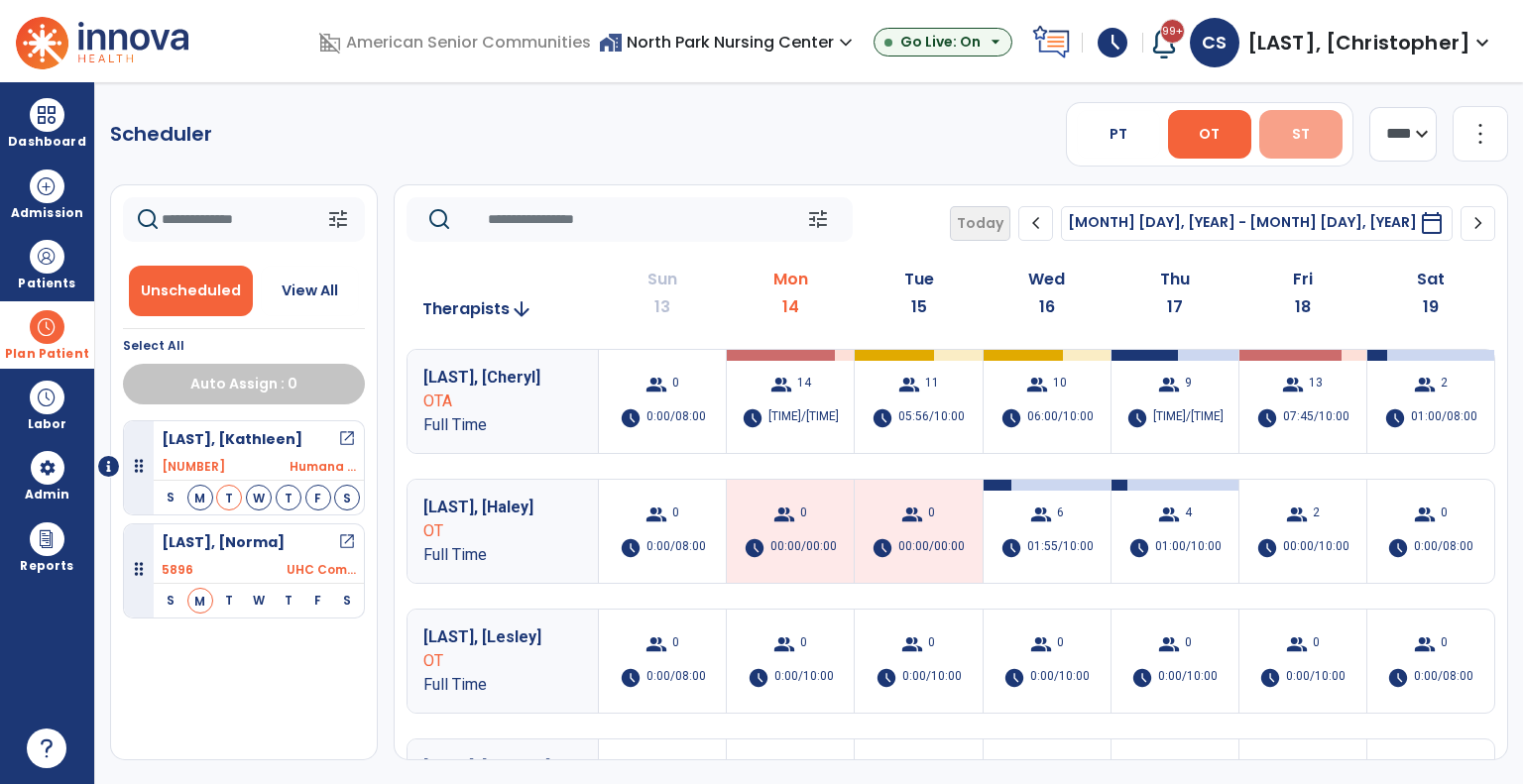 click on "ST" at bounding box center [1301, 134] 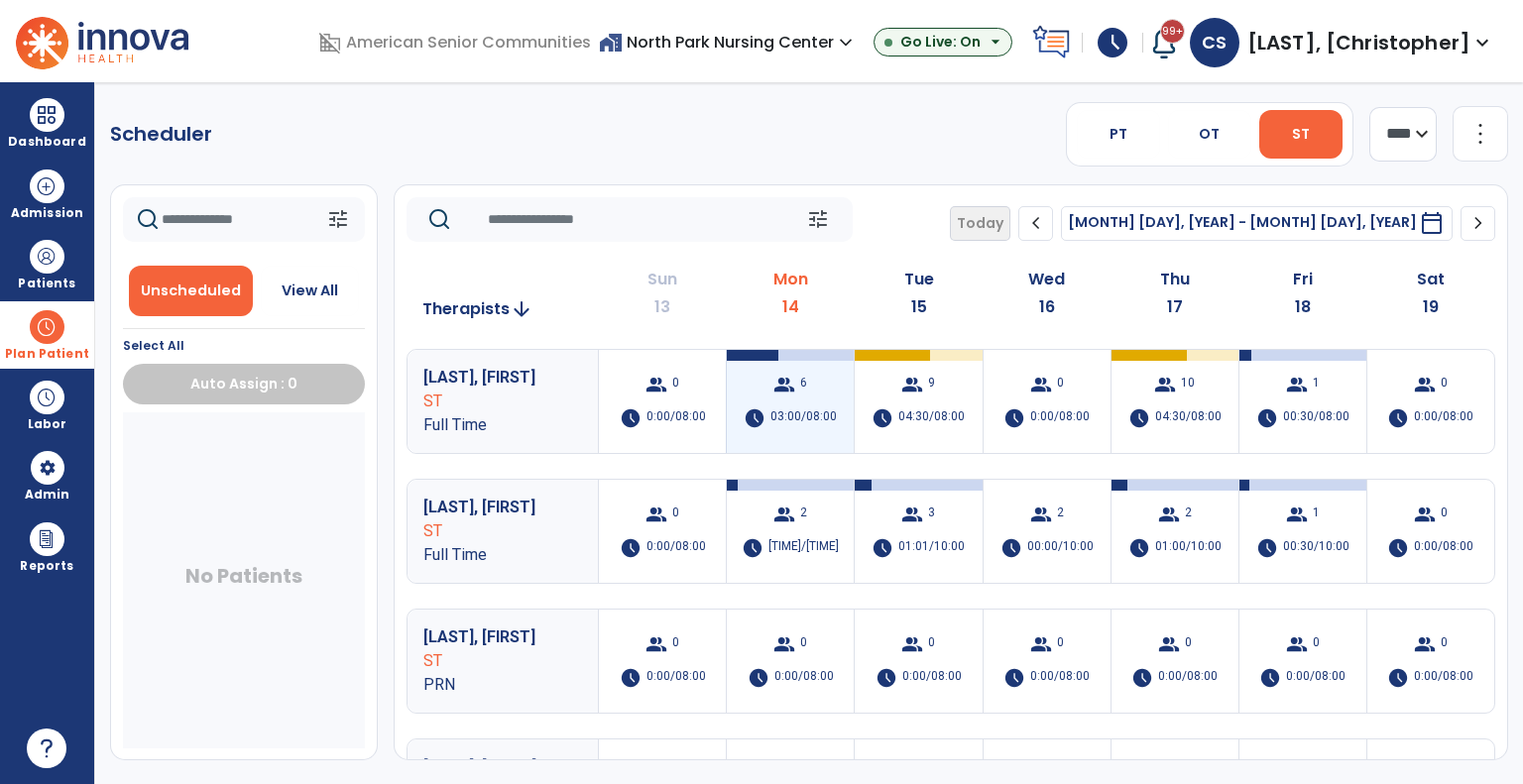 click on "group  6  schedule  03:00/08:00" at bounding box center (790, 401) 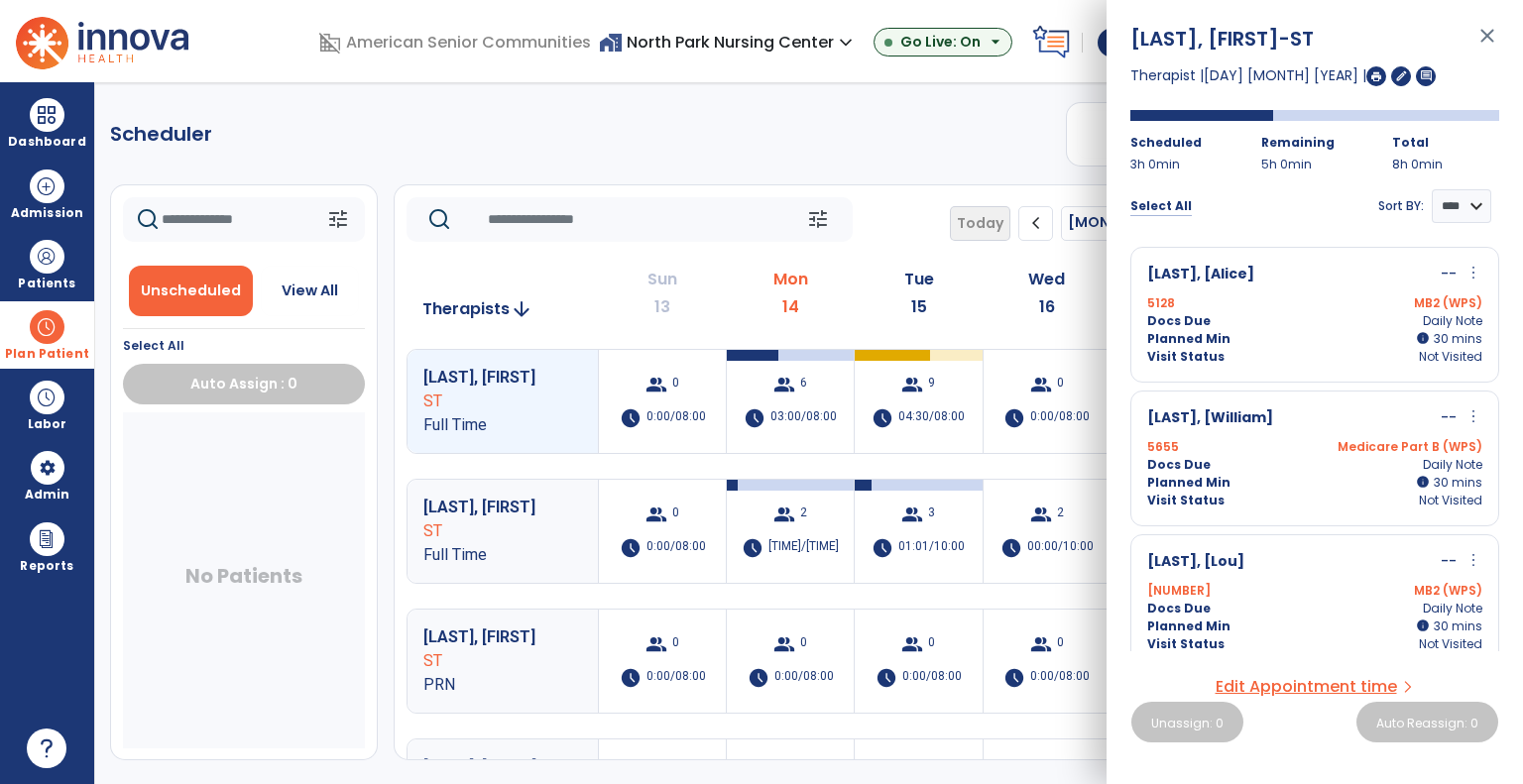 click on "Select All" at bounding box center [1161, 206] 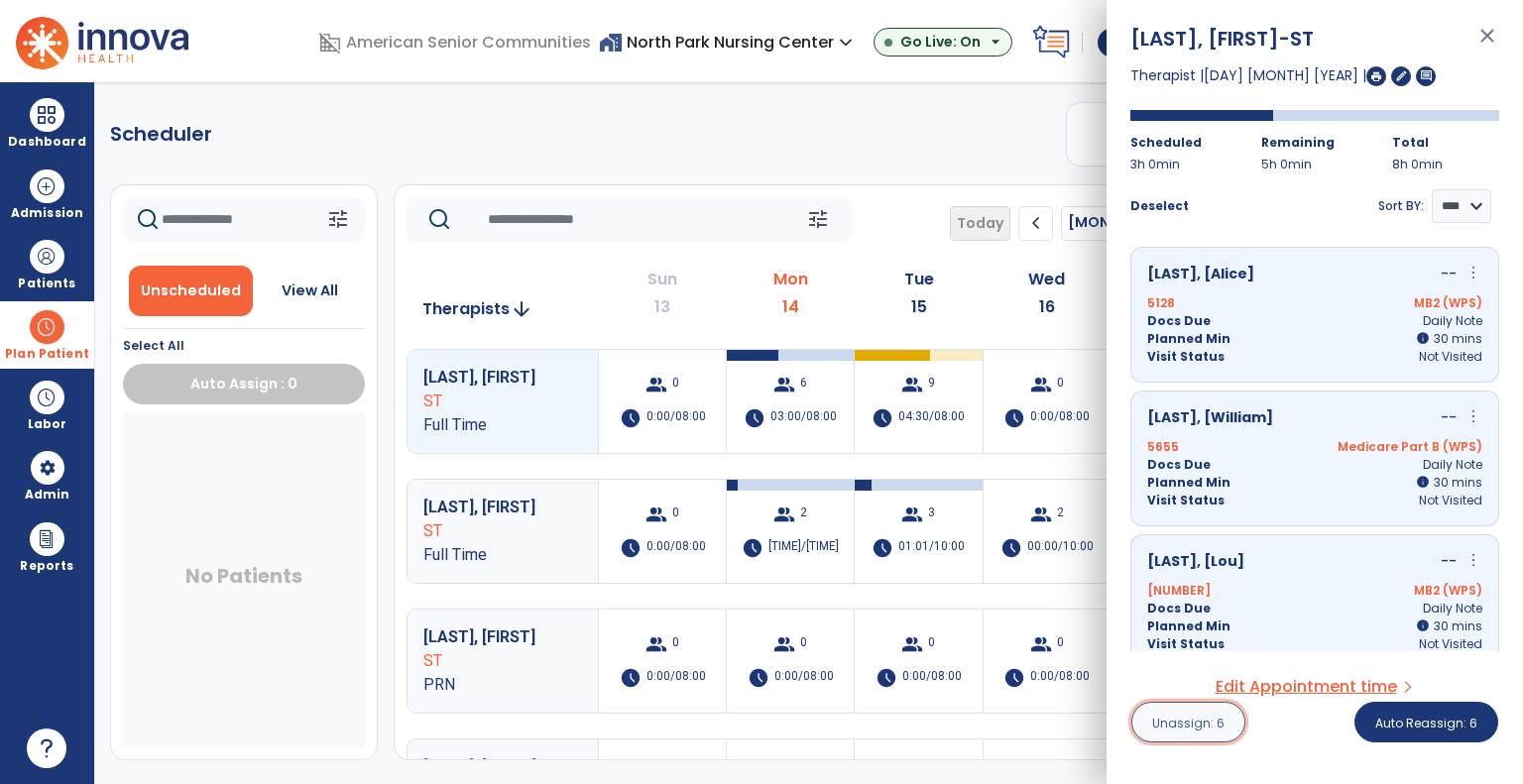 click on "Unassign: 6" at bounding box center (1188, 723) 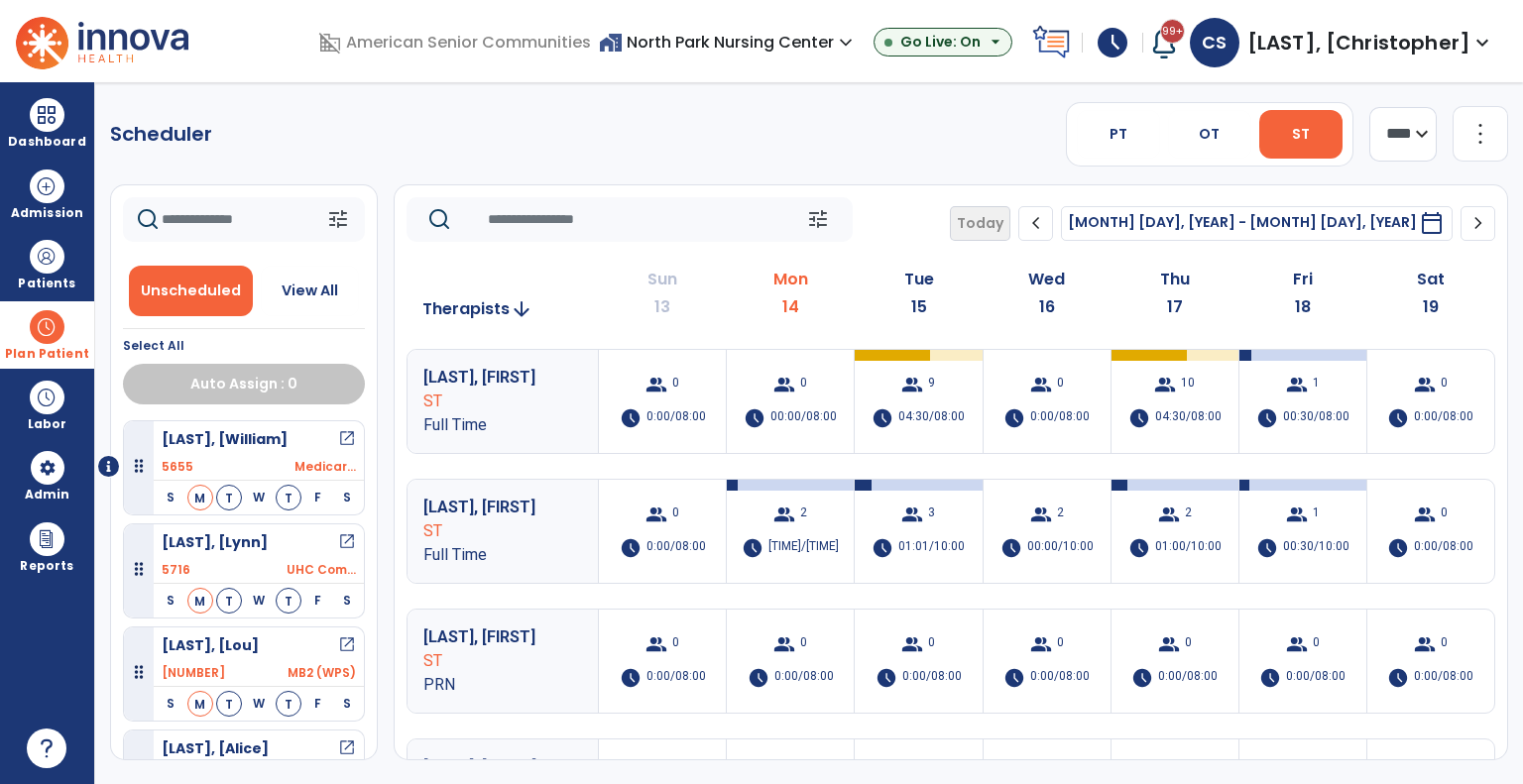 click on "tune   Today  chevron_left Jul 13, 2025 - Jul 19, 2025  *********  calendar_today  chevron_right" 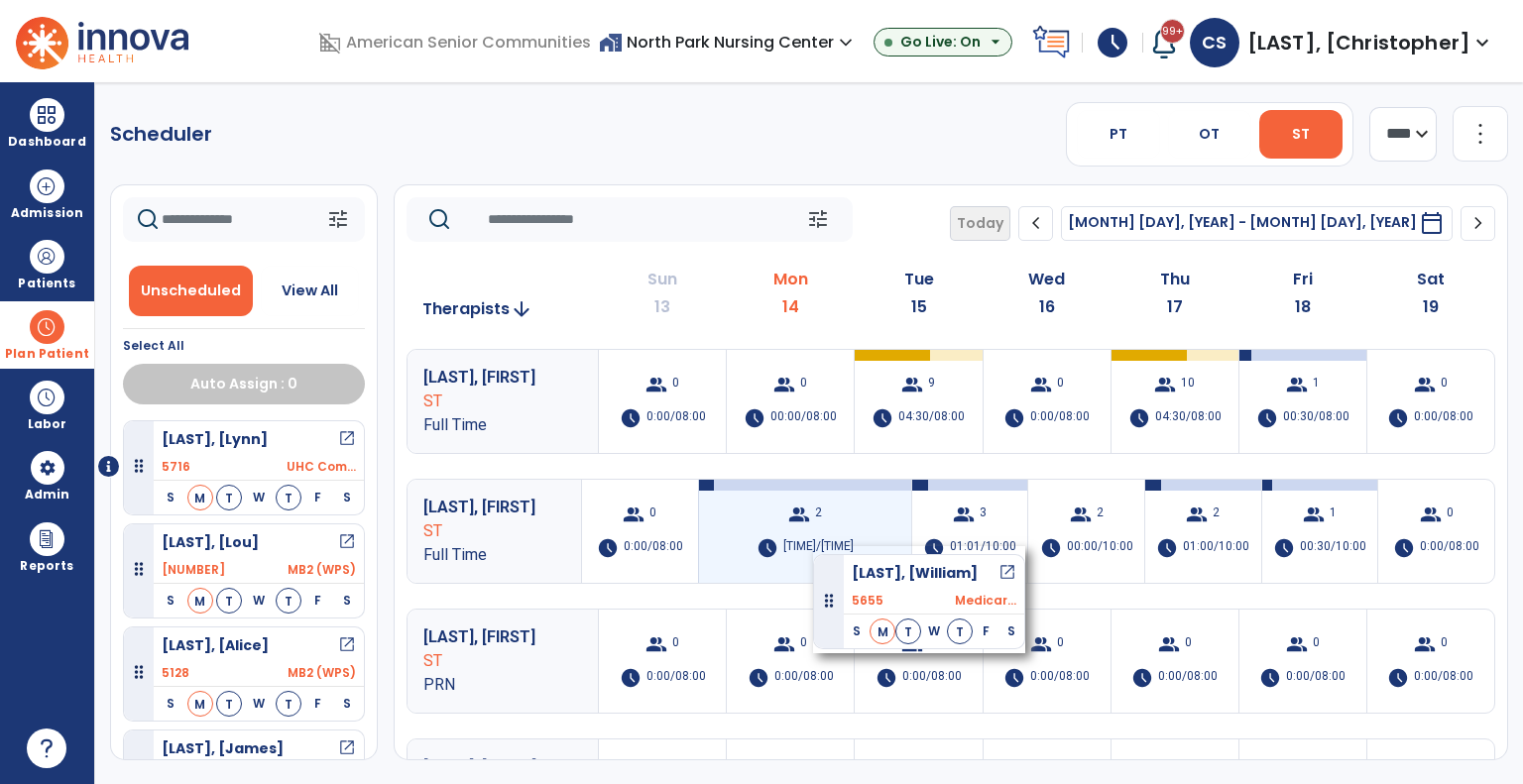 drag, startPoint x: 188, startPoint y: 476, endPoint x: 845, endPoint y: 541, distance: 660.2075 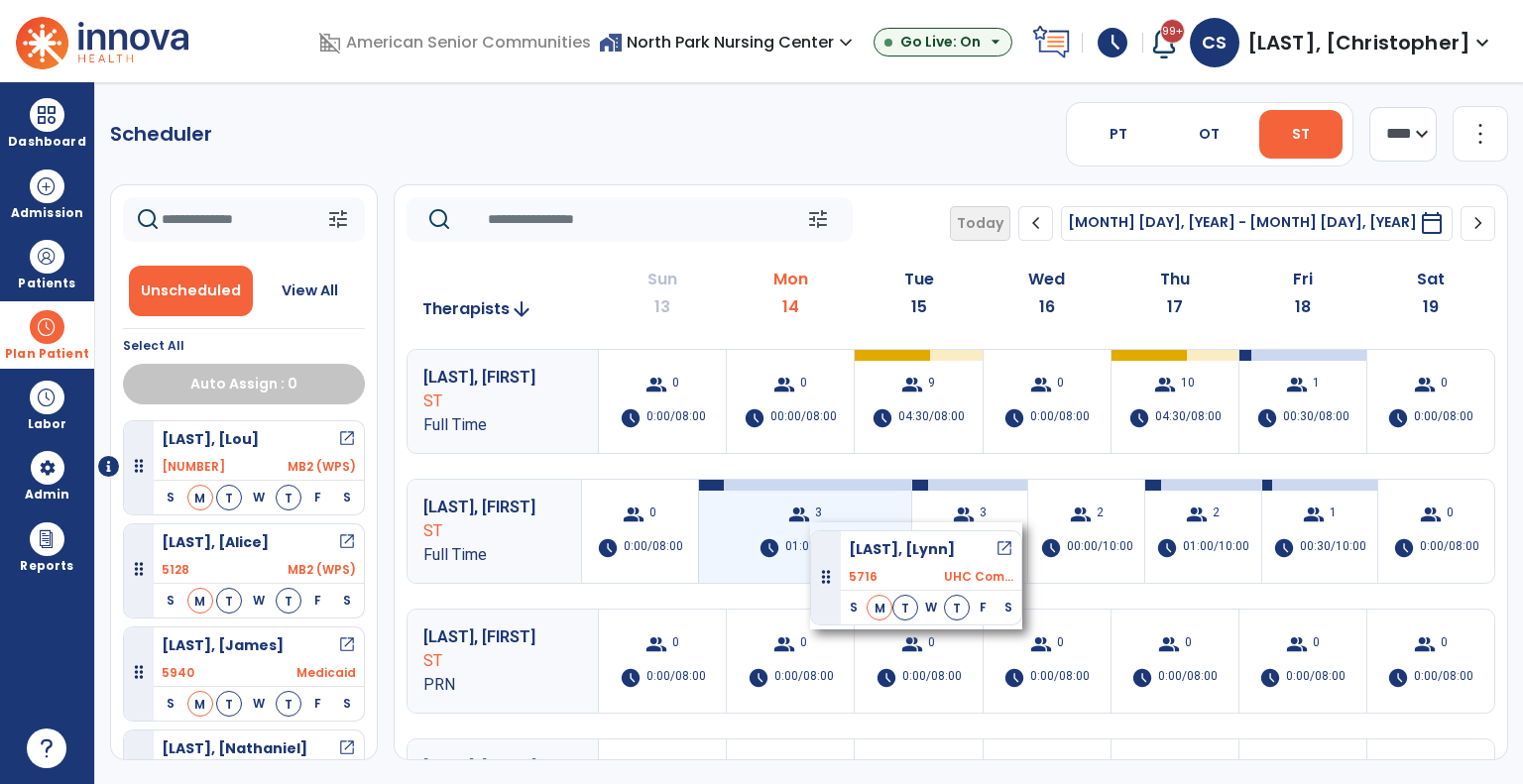 drag, startPoint x: 142, startPoint y: 466, endPoint x: 836, endPoint y: 521, distance: 696.17598 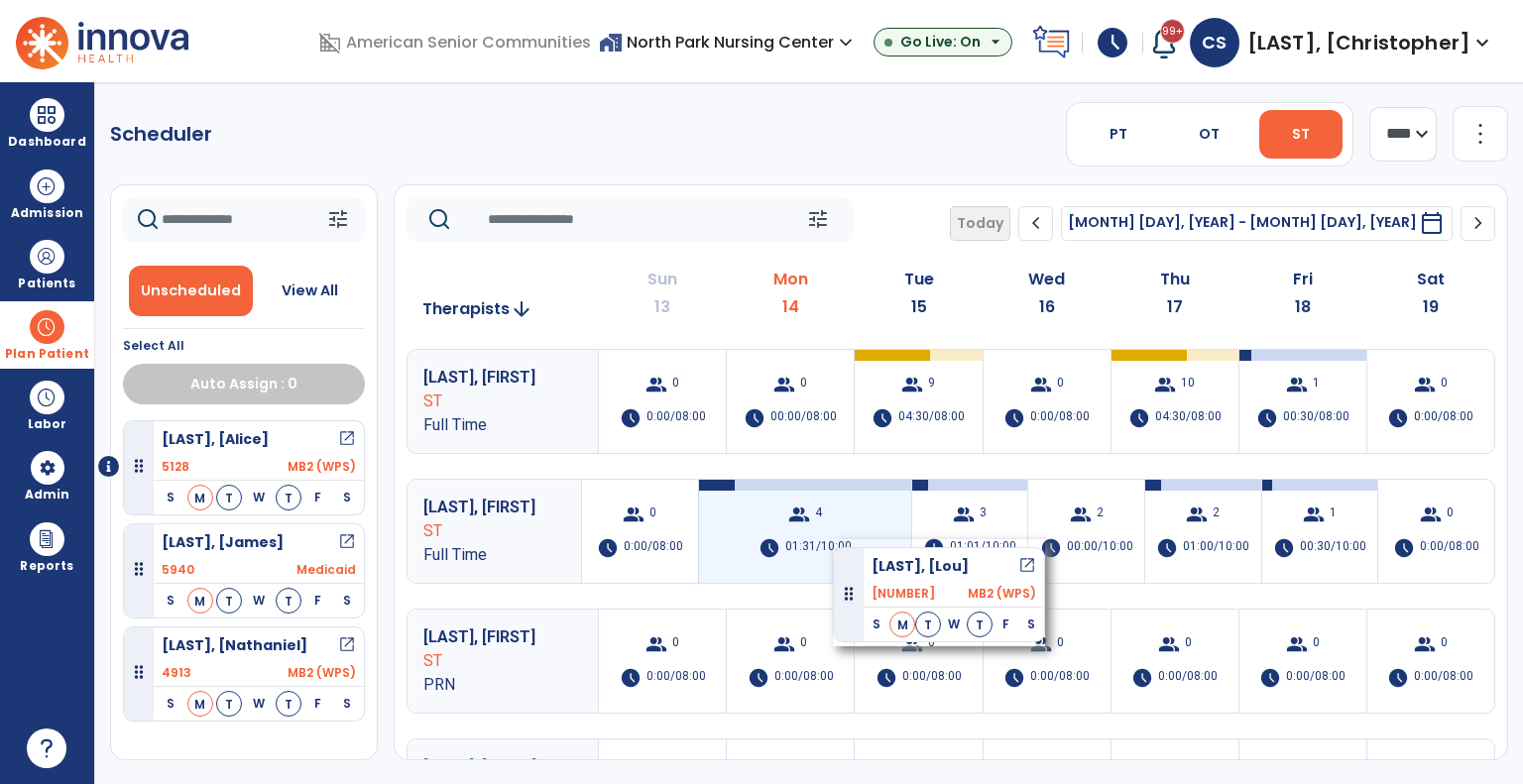 drag, startPoint x: 137, startPoint y: 465, endPoint x: 845, endPoint y: 536, distance: 711.5511 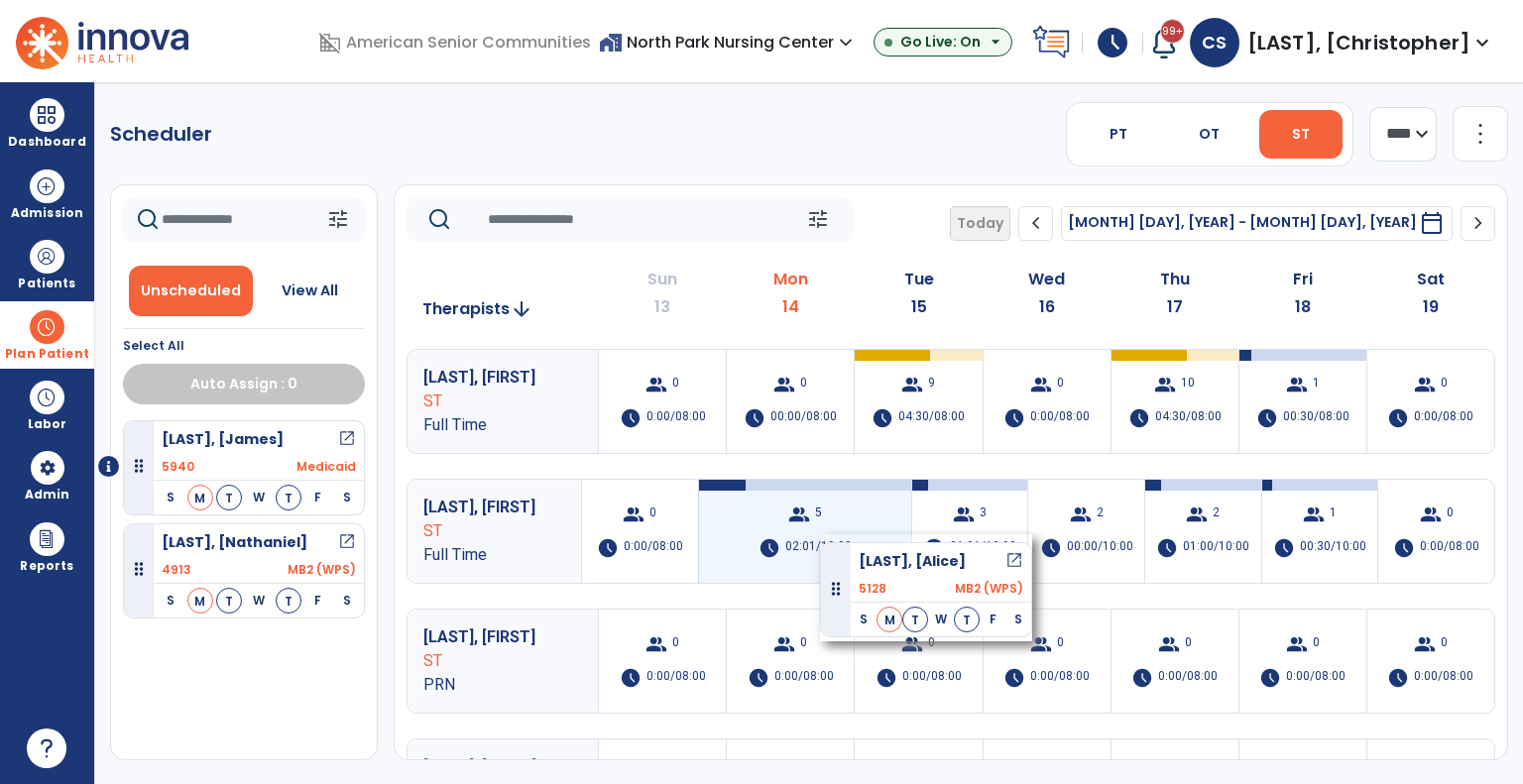 drag, startPoint x: 143, startPoint y: 457, endPoint x: 849, endPoint y: 530, distance: 709.764 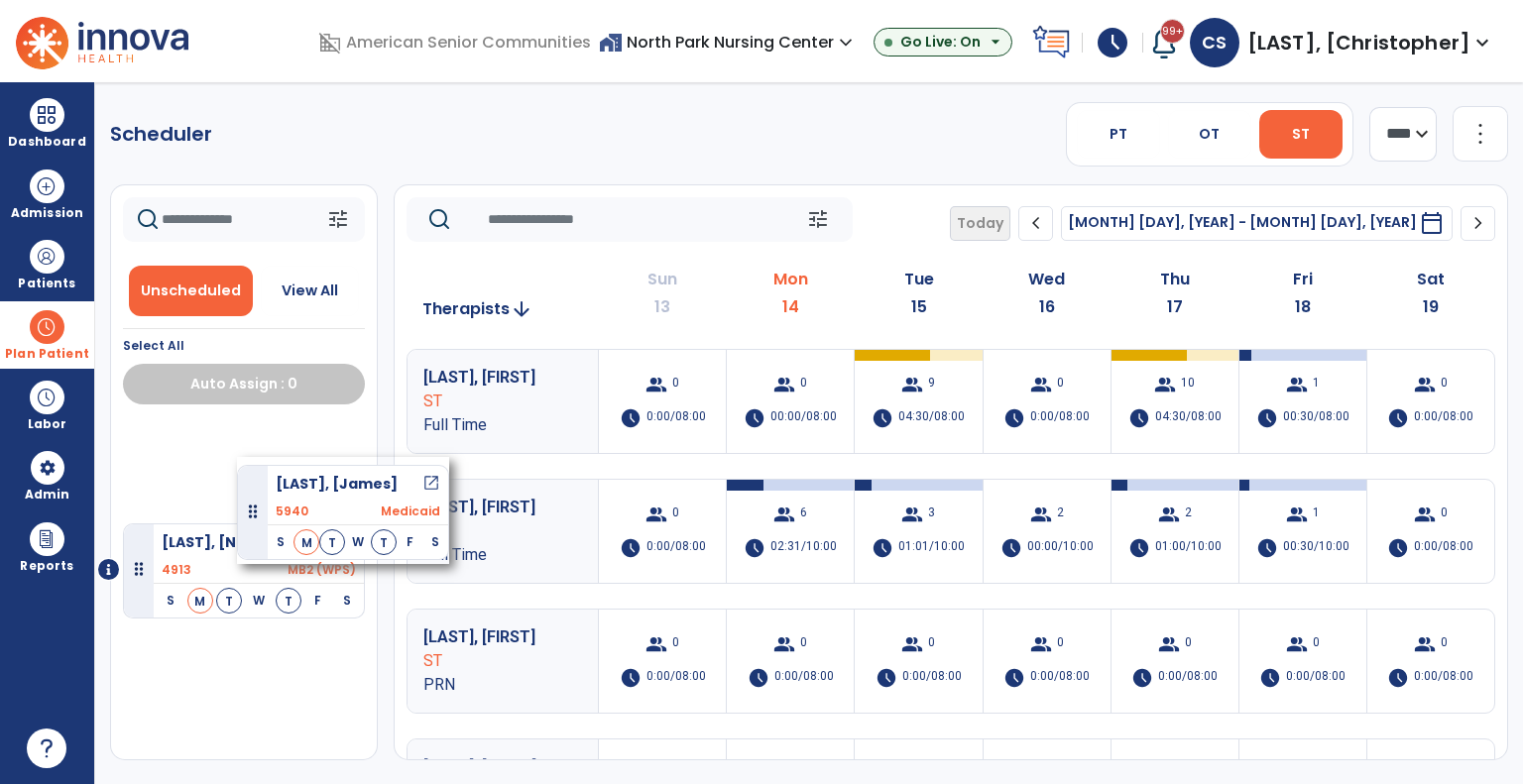 drag, startPoint x: 139, startPoint y: 483, endPoint x: 218, endPoint y: 453, distance: 84.50444 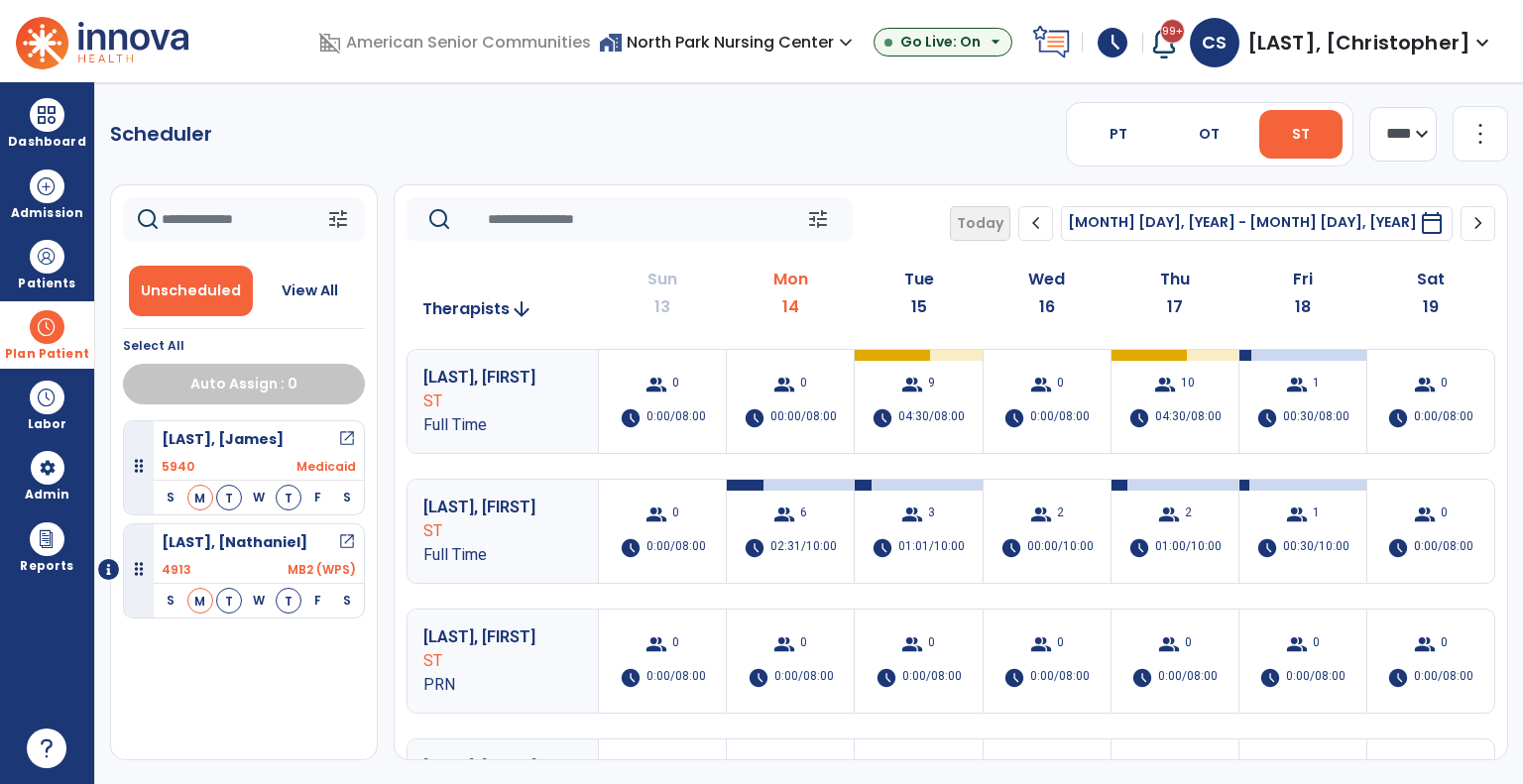 click on "Utley, James   open_in_new" at bounding box center (259, 439) 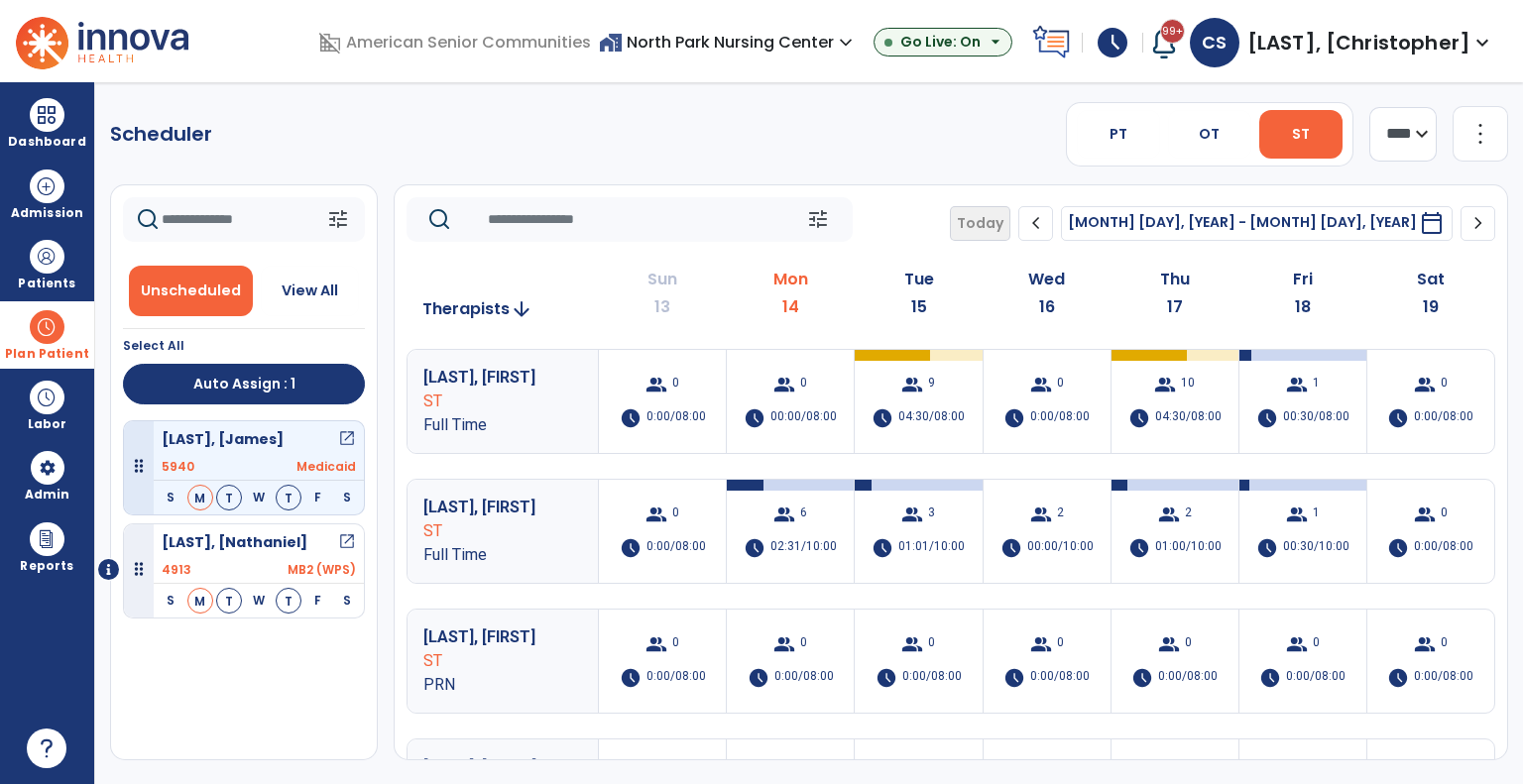 click on "Utley, James   open_in_new" at bounding box center (259, 439) 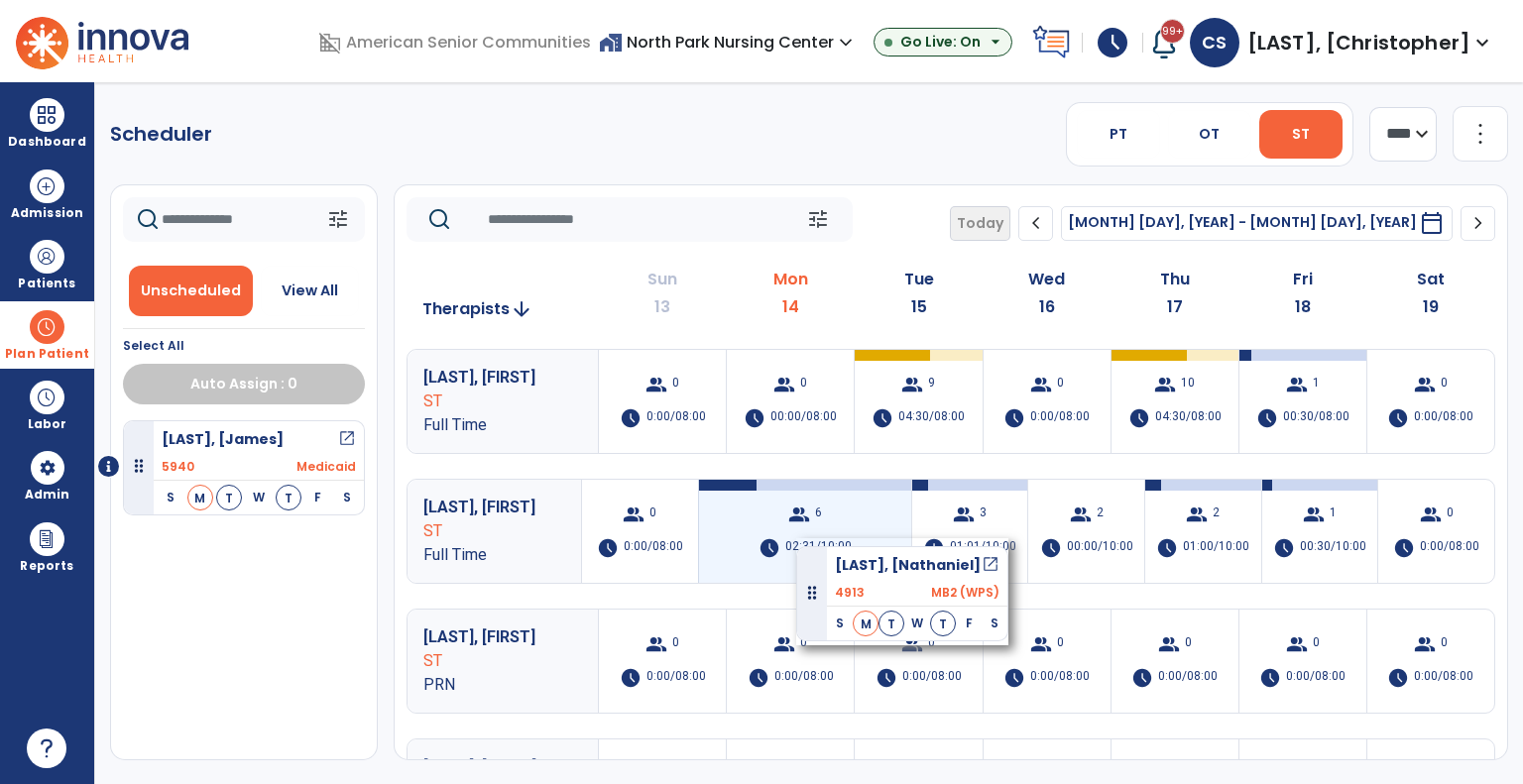 drag, startPoint x: 136, startPoint y: 582, endPoint x: 796, endPoint y: 538, distance: 661.46504 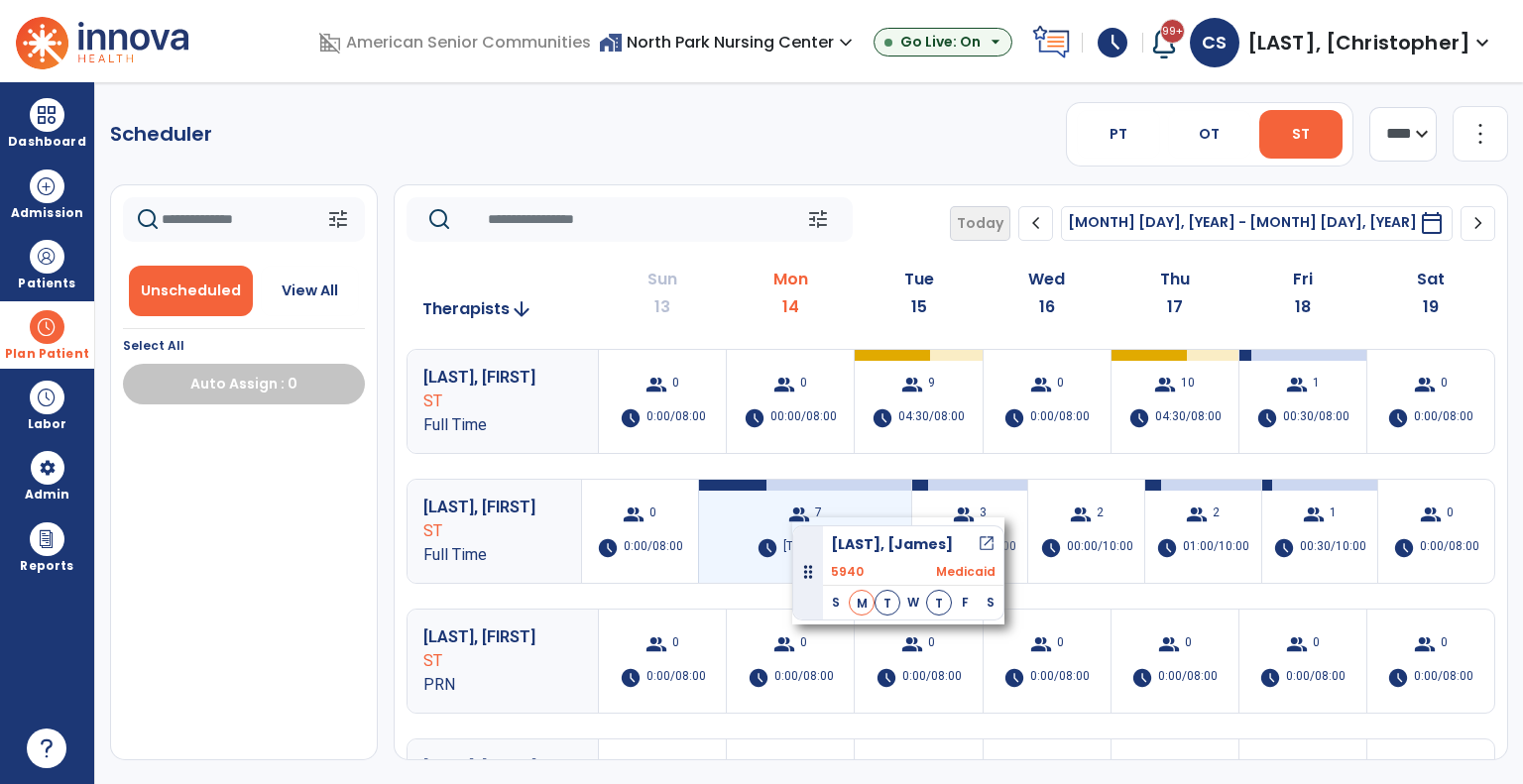 drag, startPoint x: 131, startPoint y: 462, endPoint x: 792, endPoint y: 517, distance: 663.2843 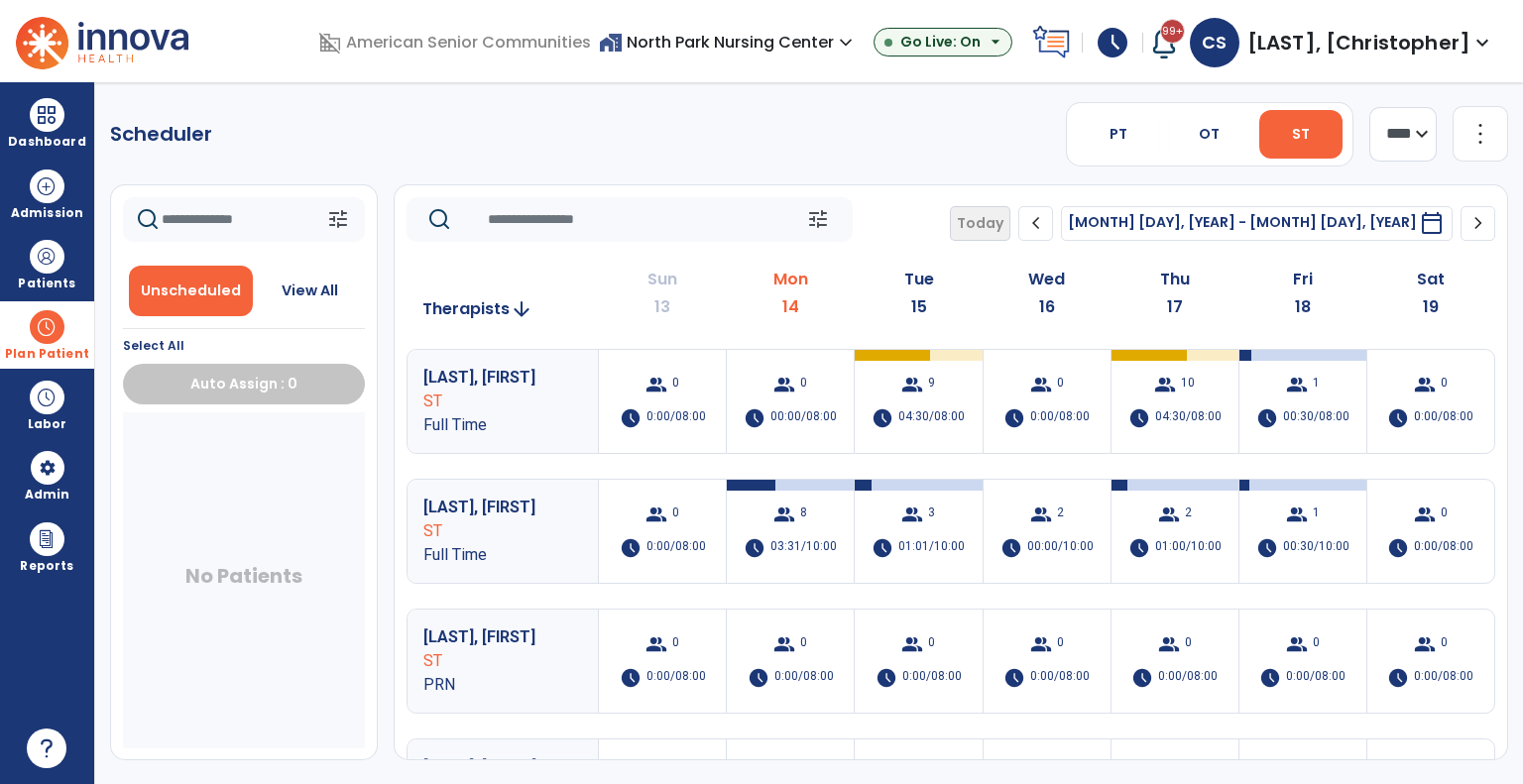 click on "group" at bounding box center [784, 514] 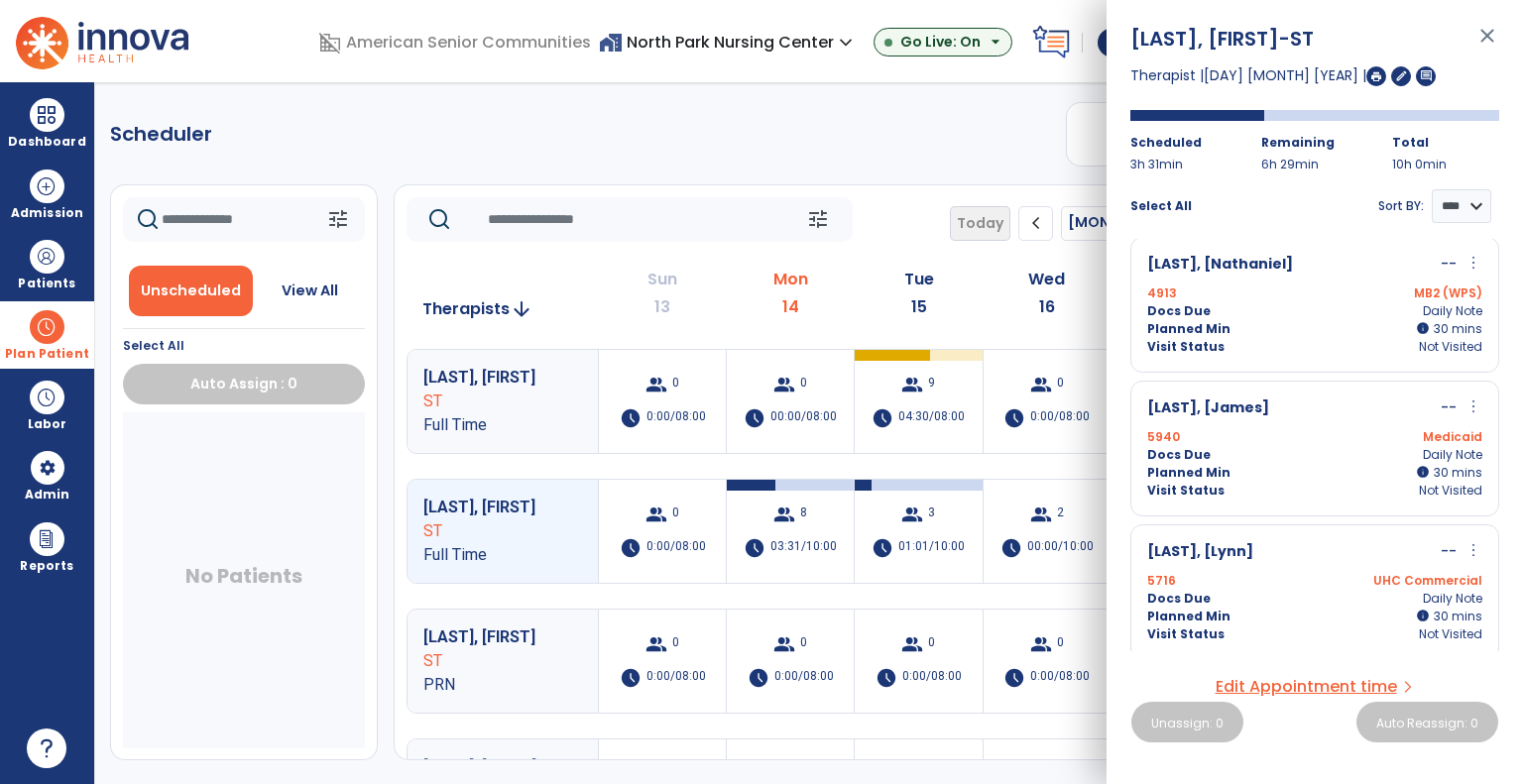 scroll, scrollTop: 159, scrollLeft: 0, axis: vertical 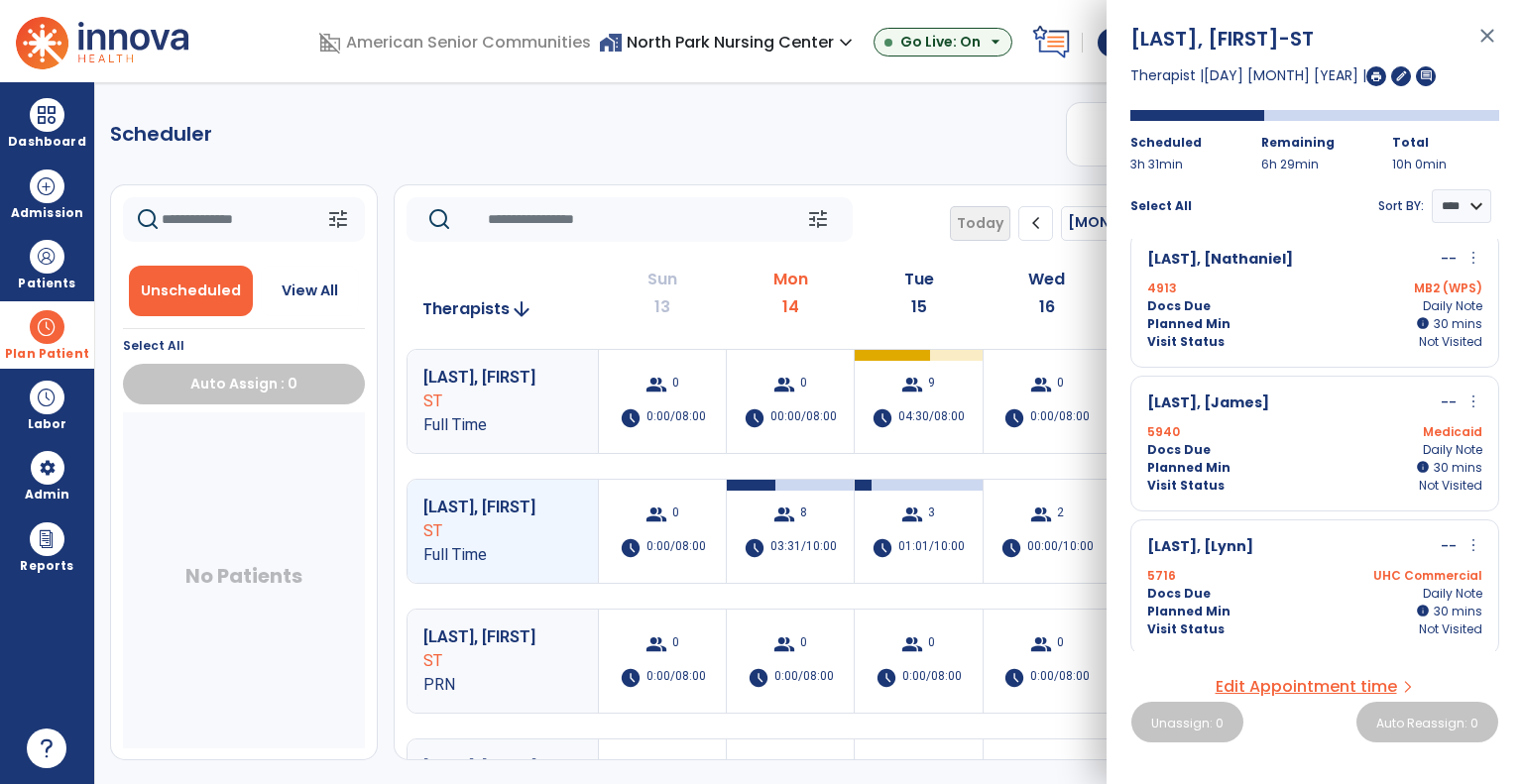 click on "more_vert" at bounding box center [1473, 401] 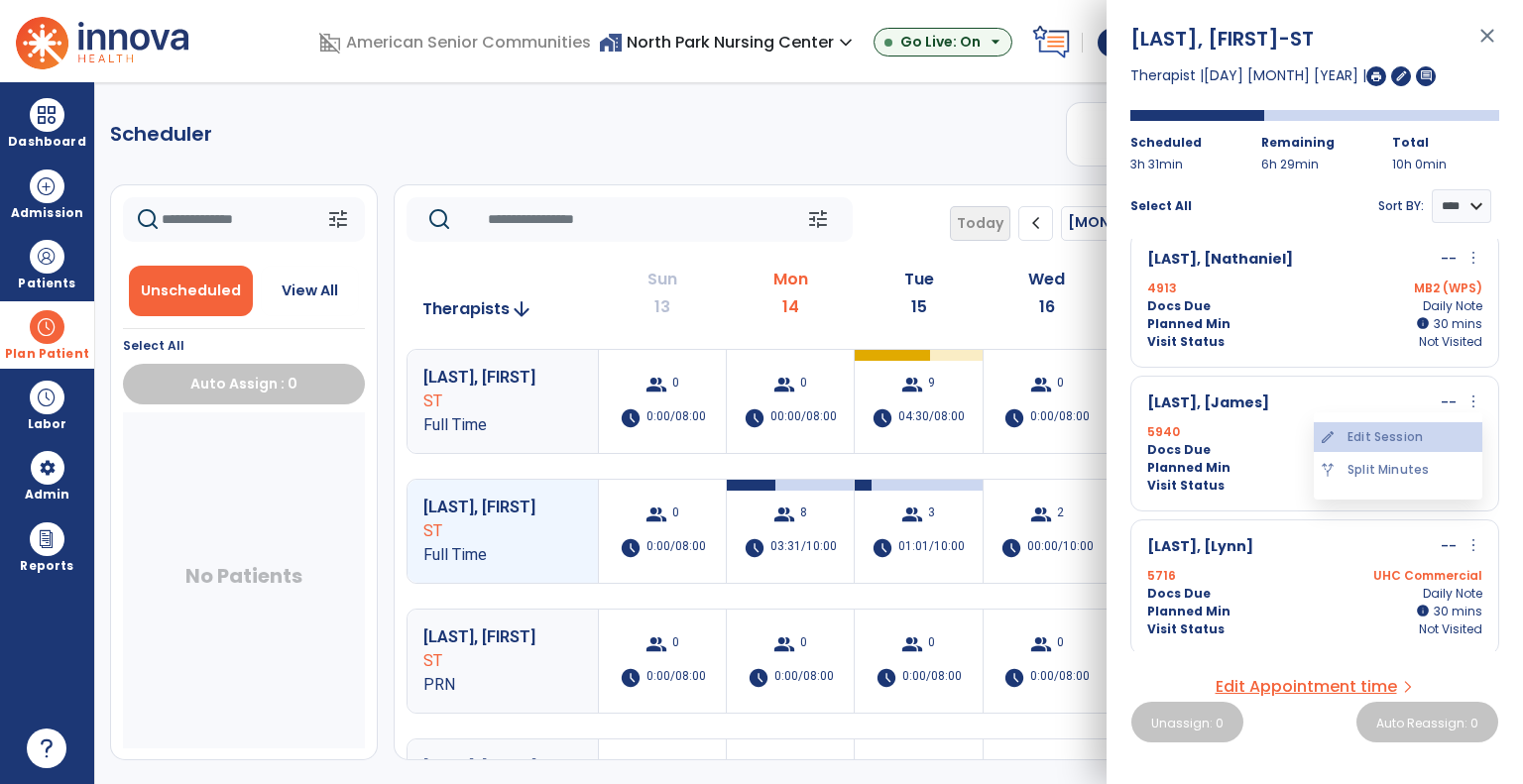 click on "edit   Edit Session" at bounding box center [1398, 437] 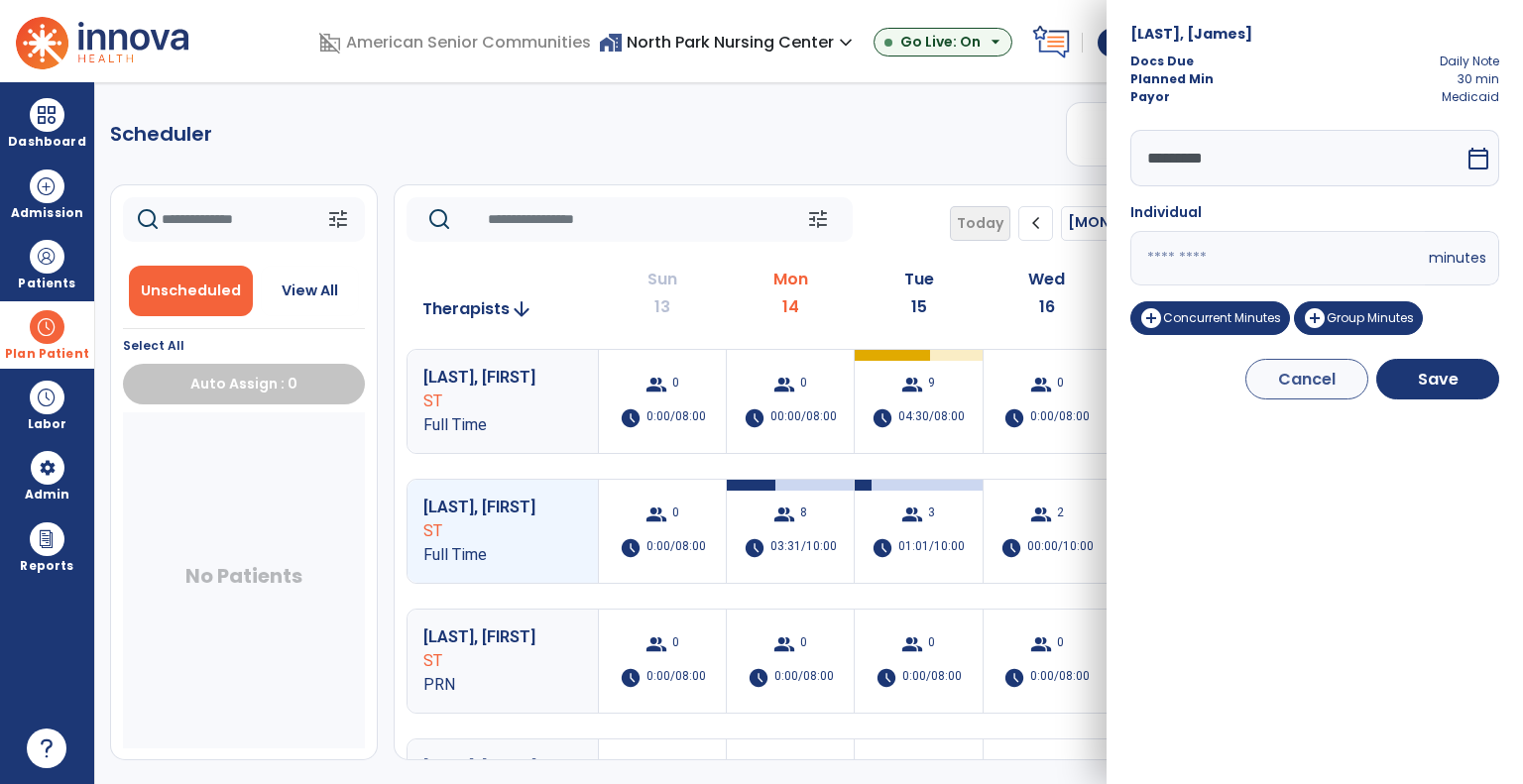 drag, startPoint x: 1183, startPoint y: 261, endPoint x: 1109, endPoint y: 262, distance: 74.00676 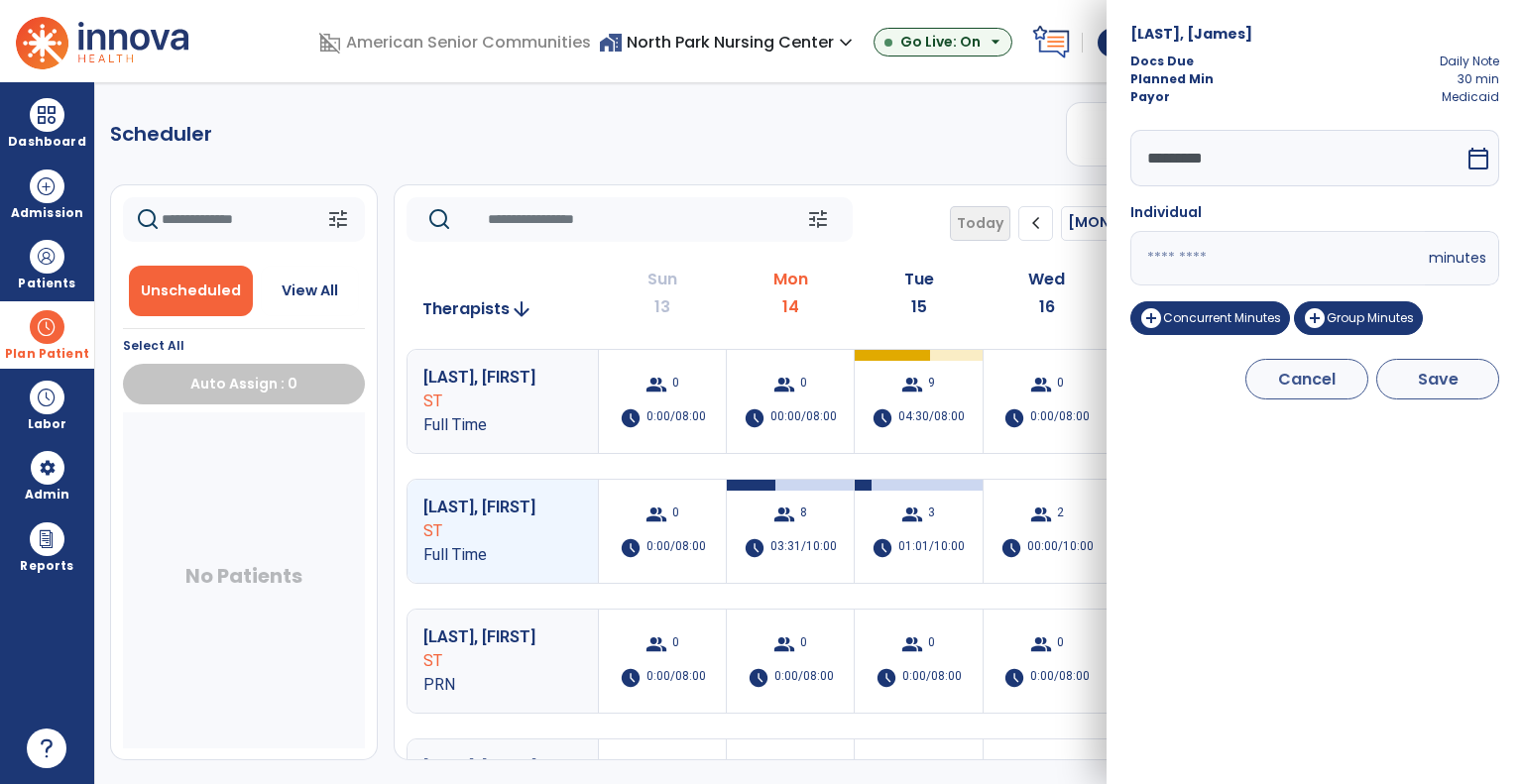 type on "*" 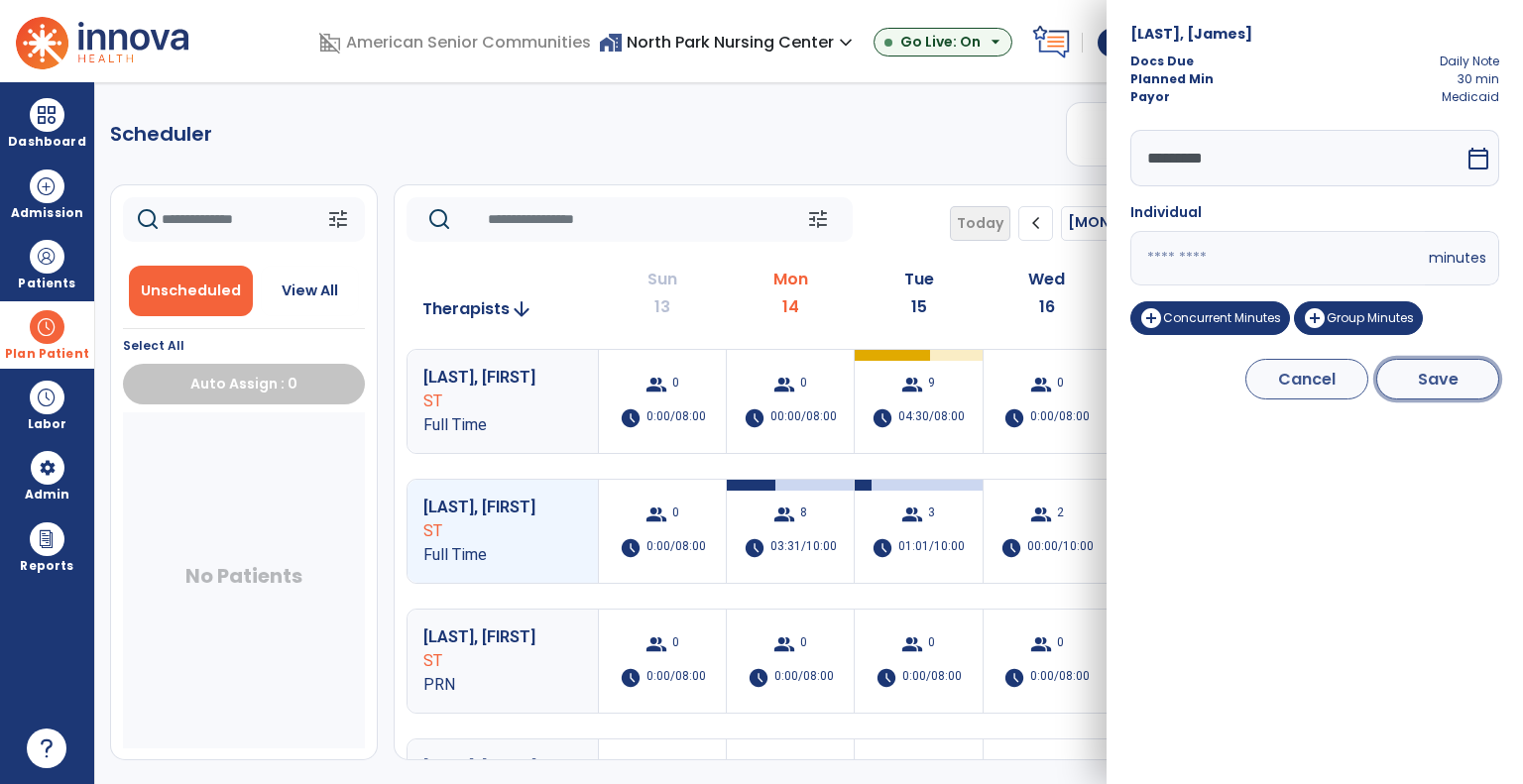 click on "Save" at bounding box center [1438, 379] 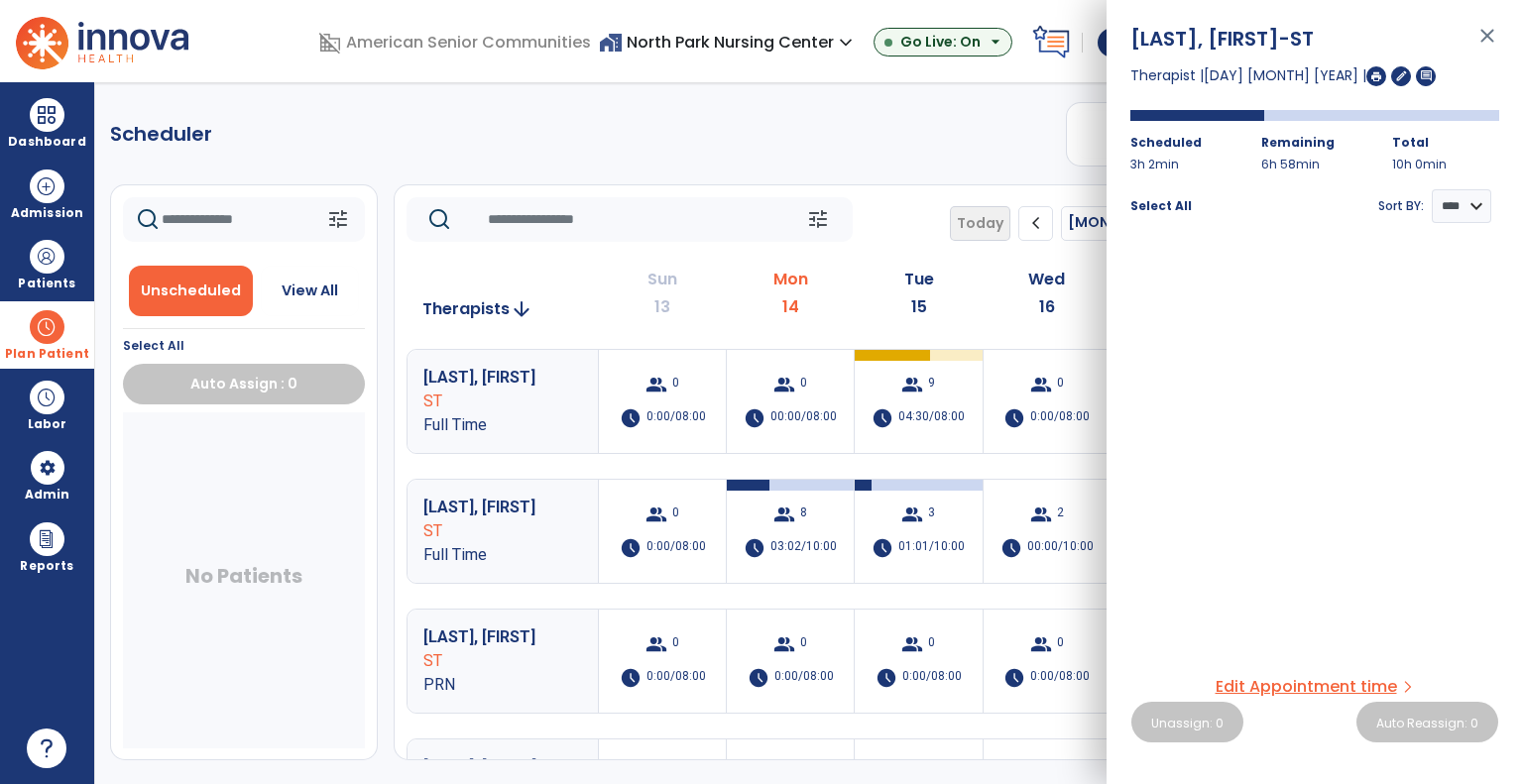 click on "Scheduler   PT   OT   ST  **** *** more_vert  Manage Labor   View All Therapists   Print" 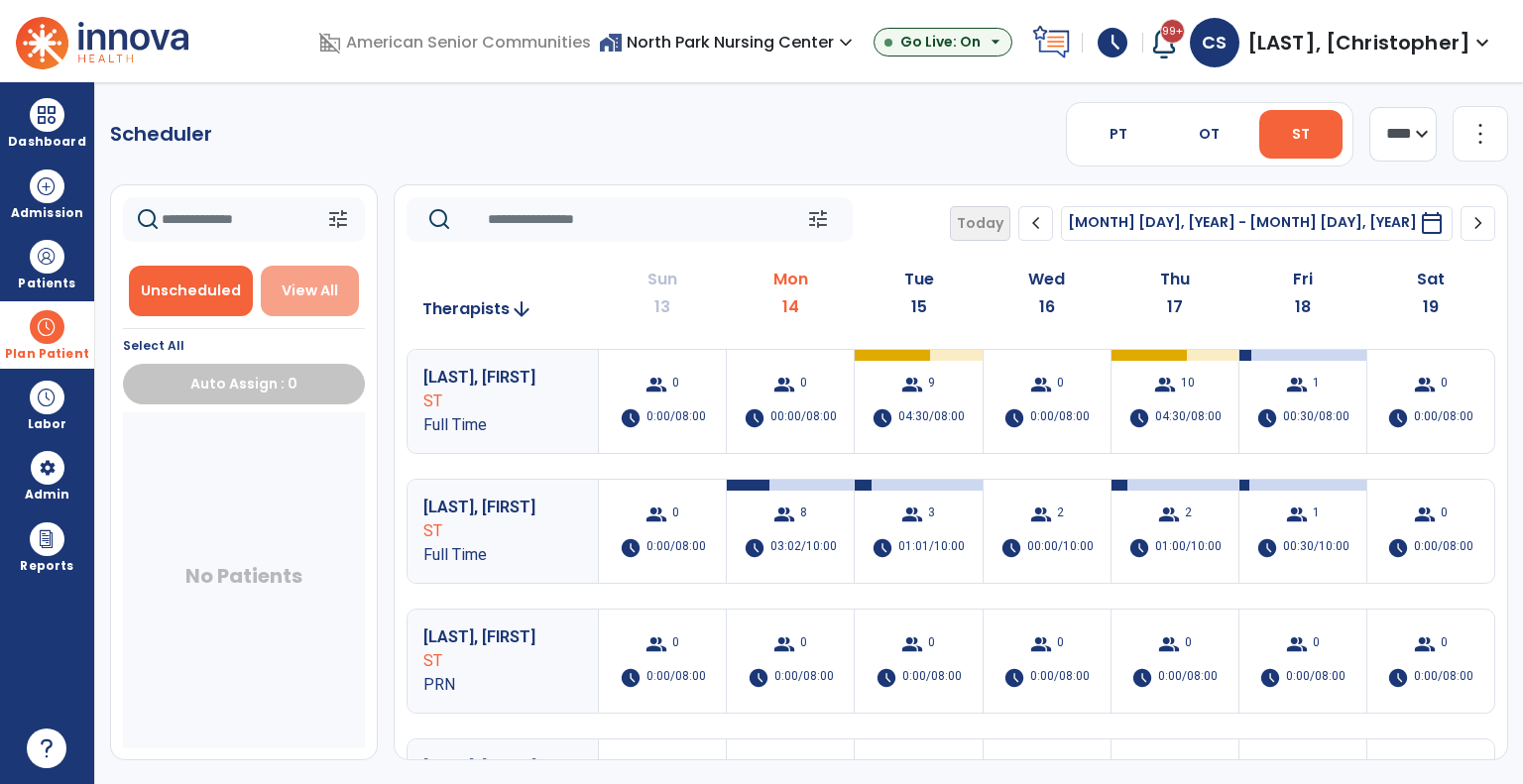 click on "View All" at bounding box center (309, 290) 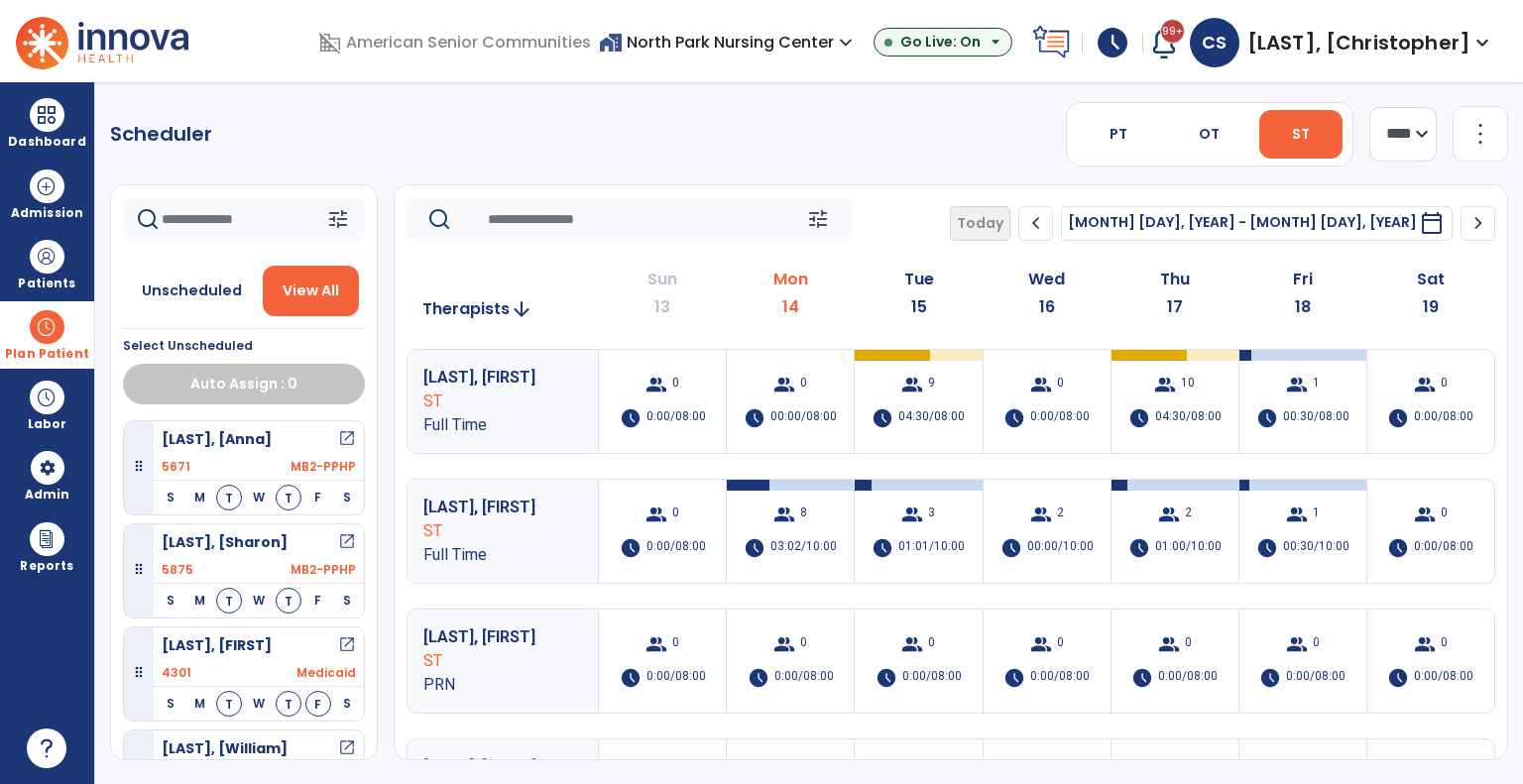 scroll, scrollTop: 872, scrollLeft: 0, axis: vertical 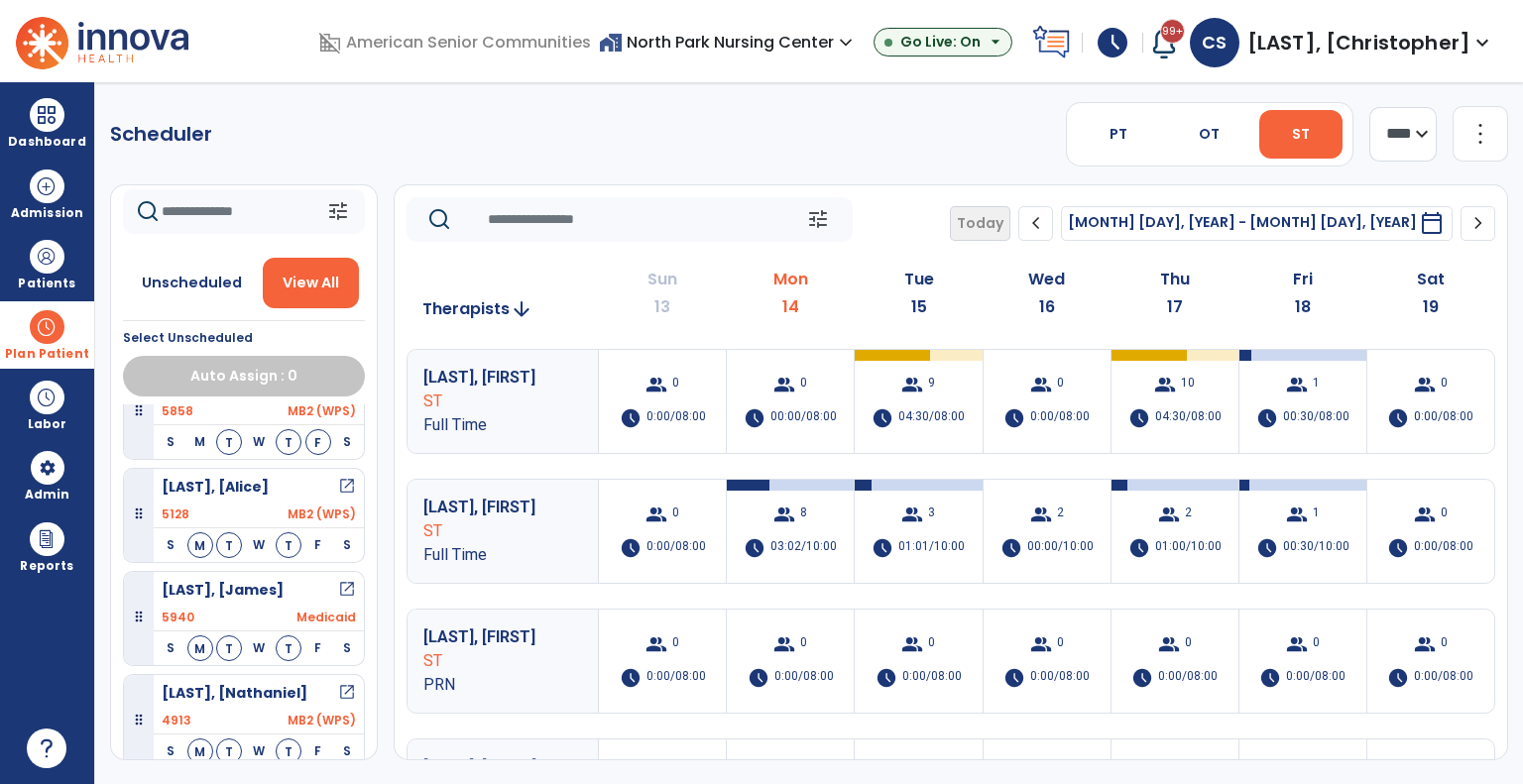 click on "open_in_new" at bounding box center (347, 590) 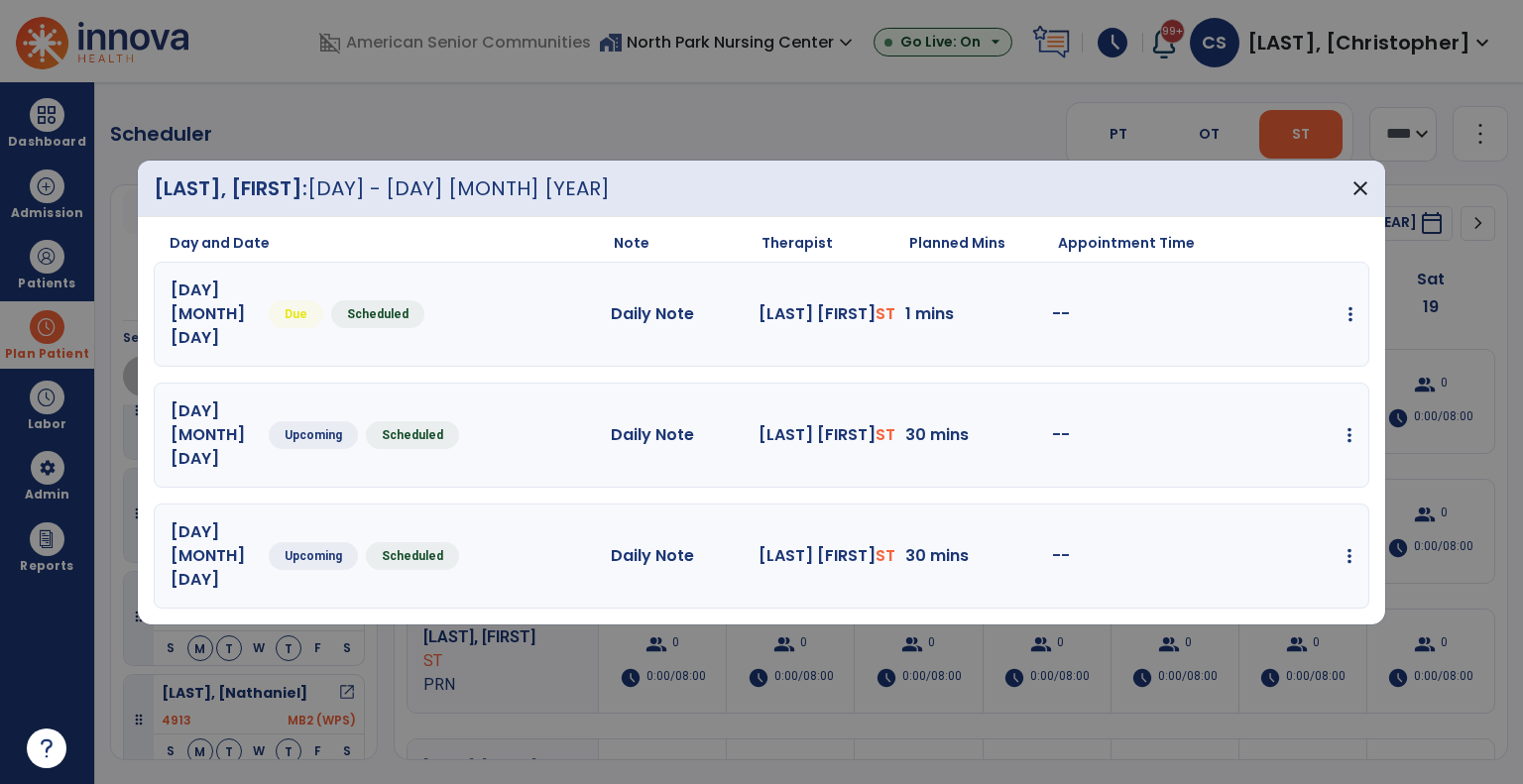 click at bounding box center (1350, 314) 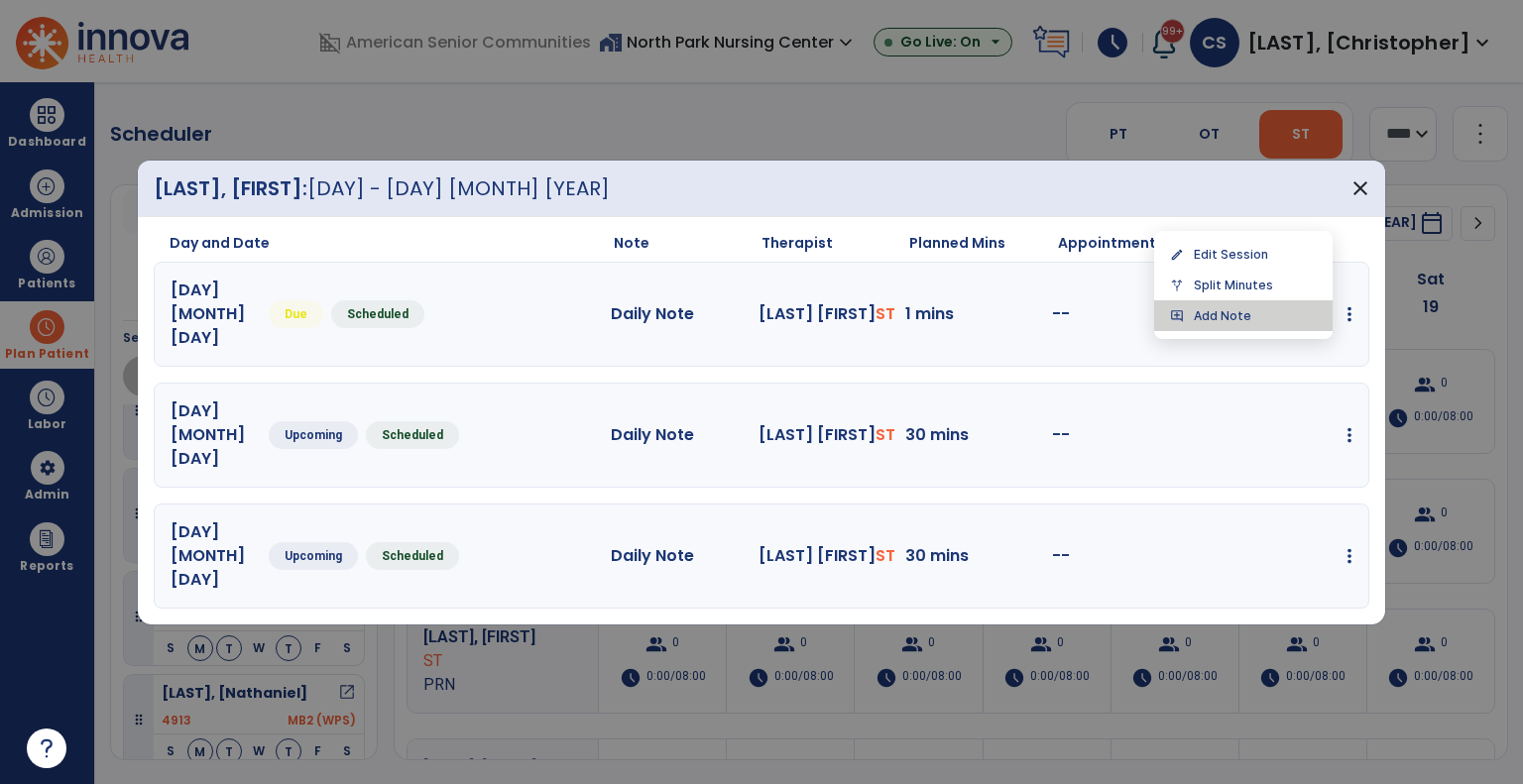 click on "add_comment  Add Note" at bounding box center [1243, 315] 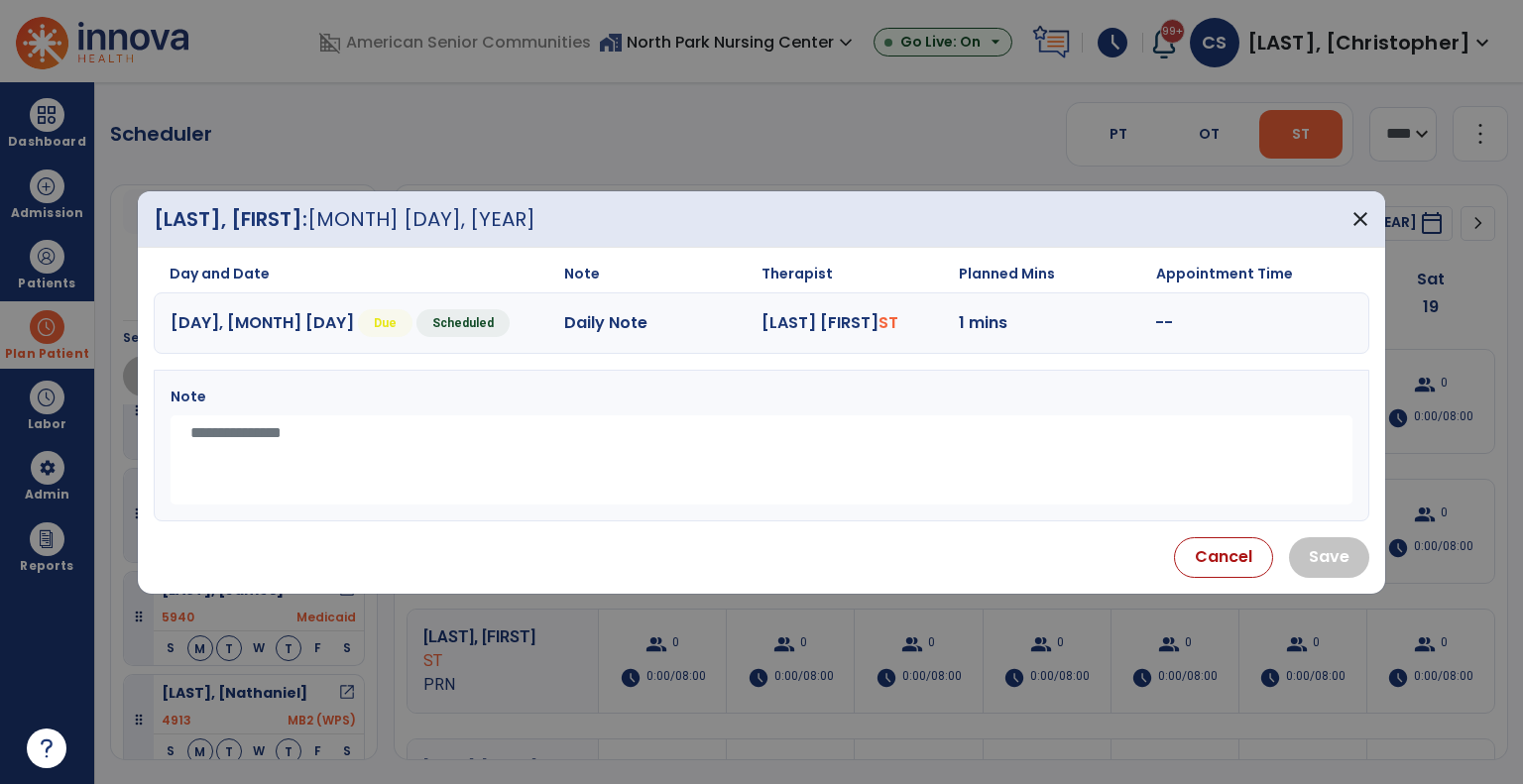 click at bounding box center (762, 460) 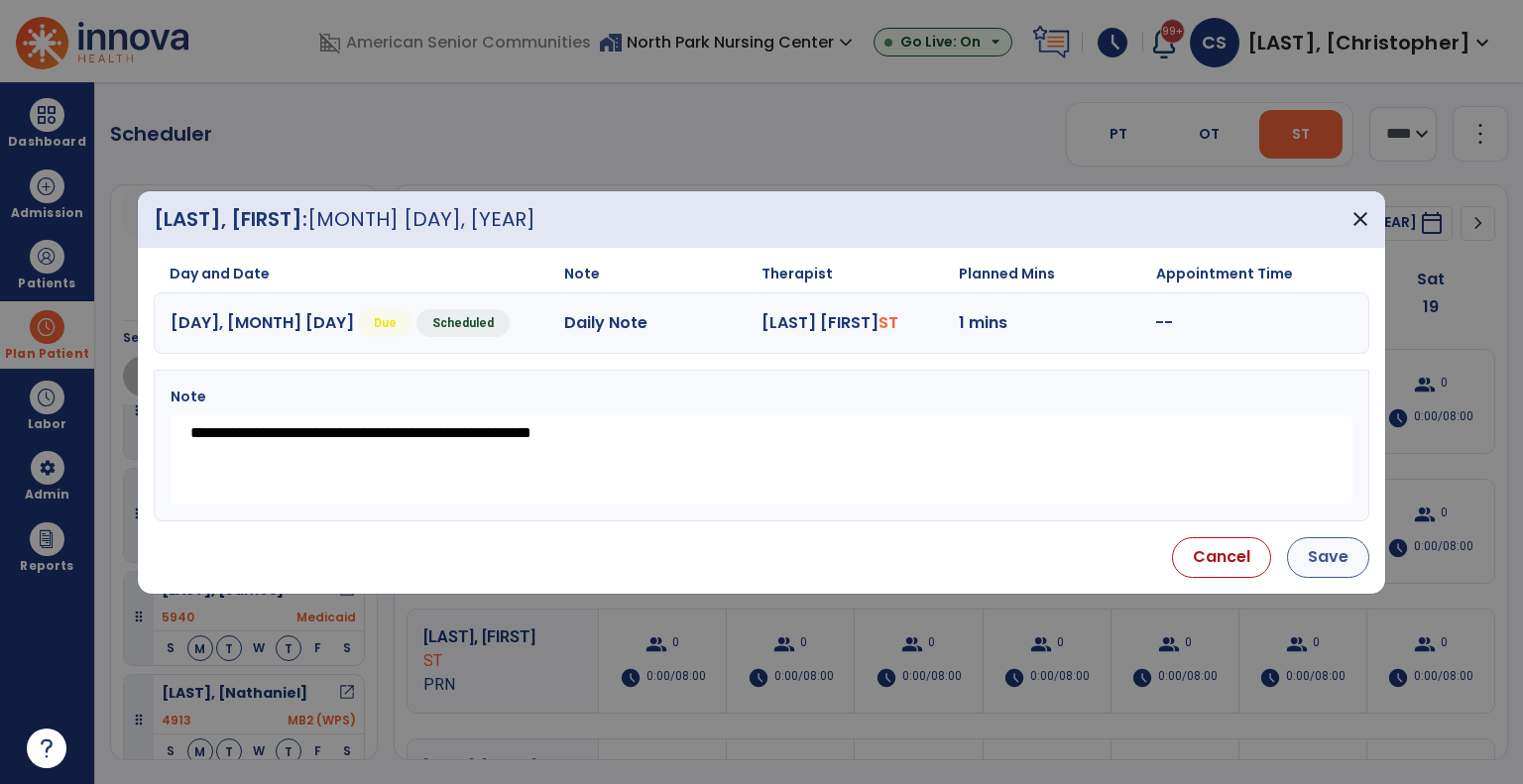 type on "**********" 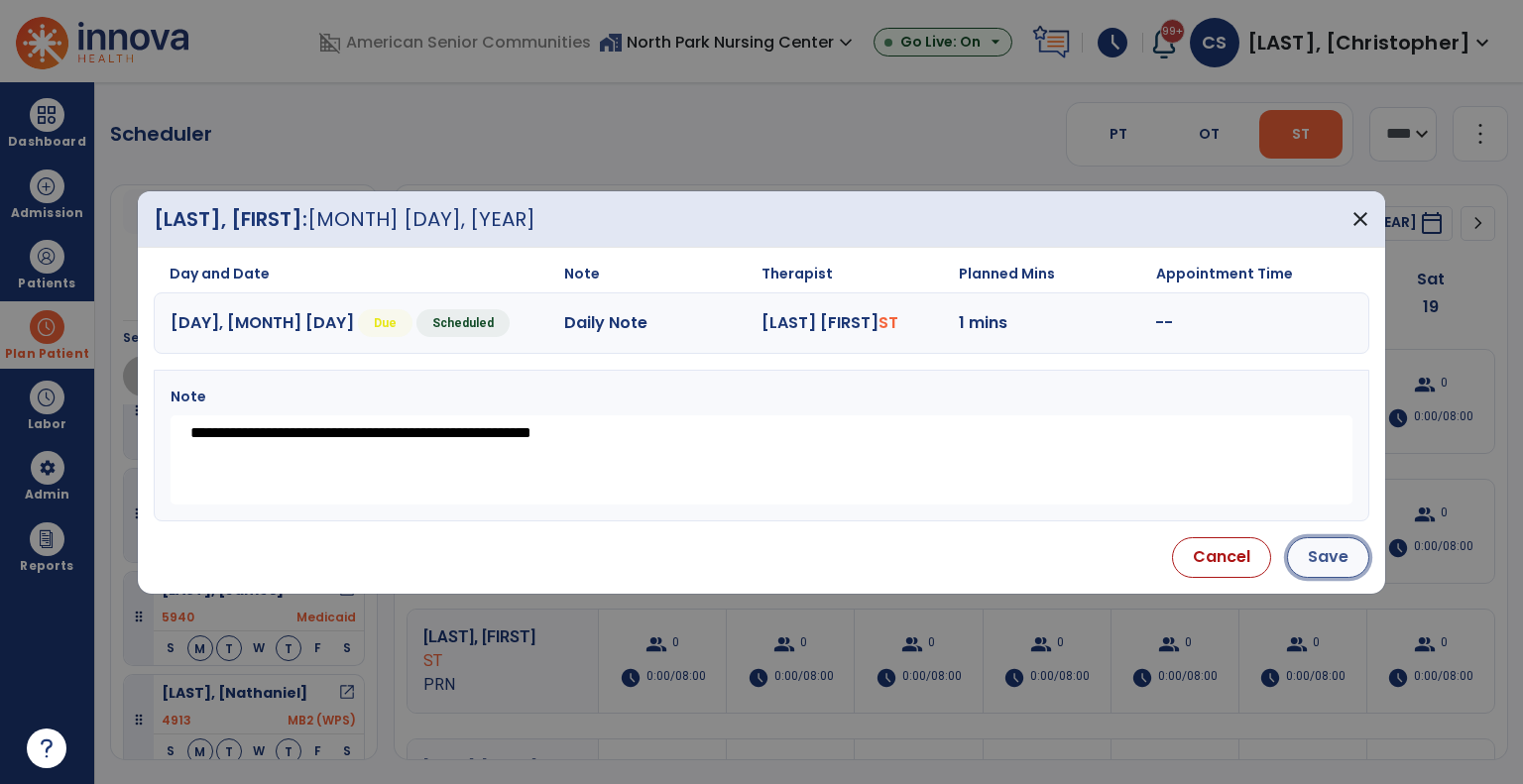click on "Save" at bounding box center (1328, 557) 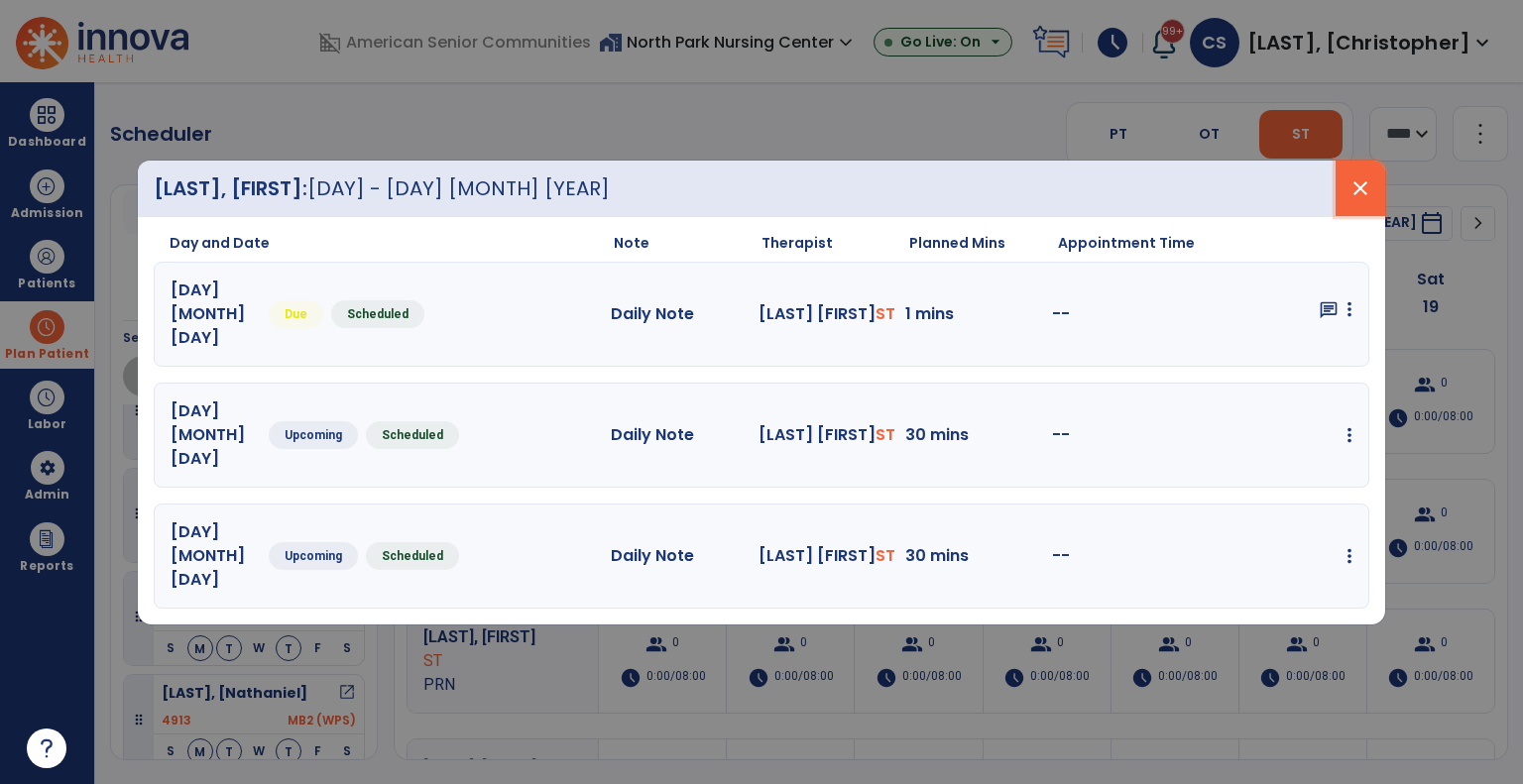 click on "close" at bounding box center (1360, 188) 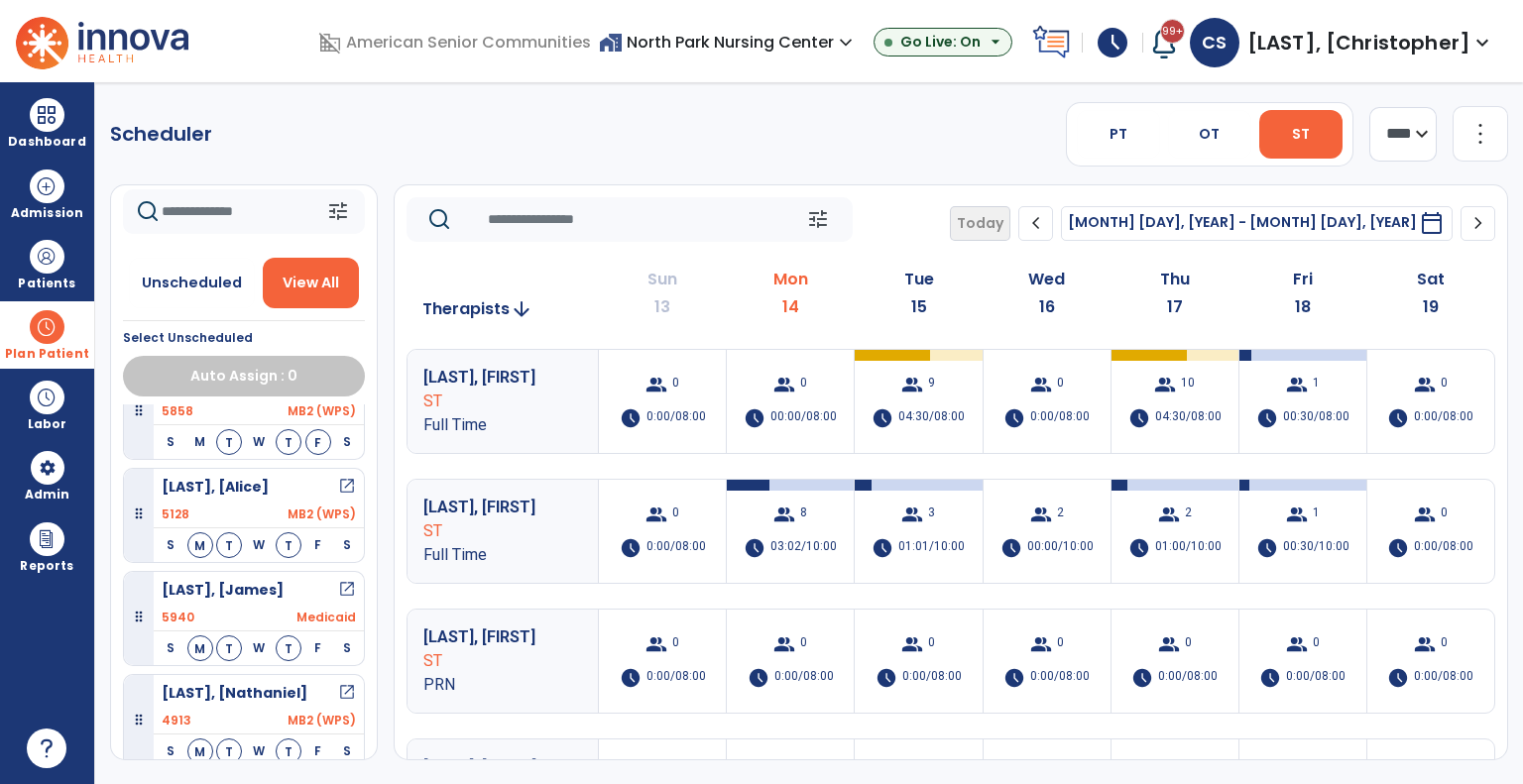 click on "Scheduler   PT   OT   ST  **** *** more_vert  Manage Labor   View All Therapists   Print" 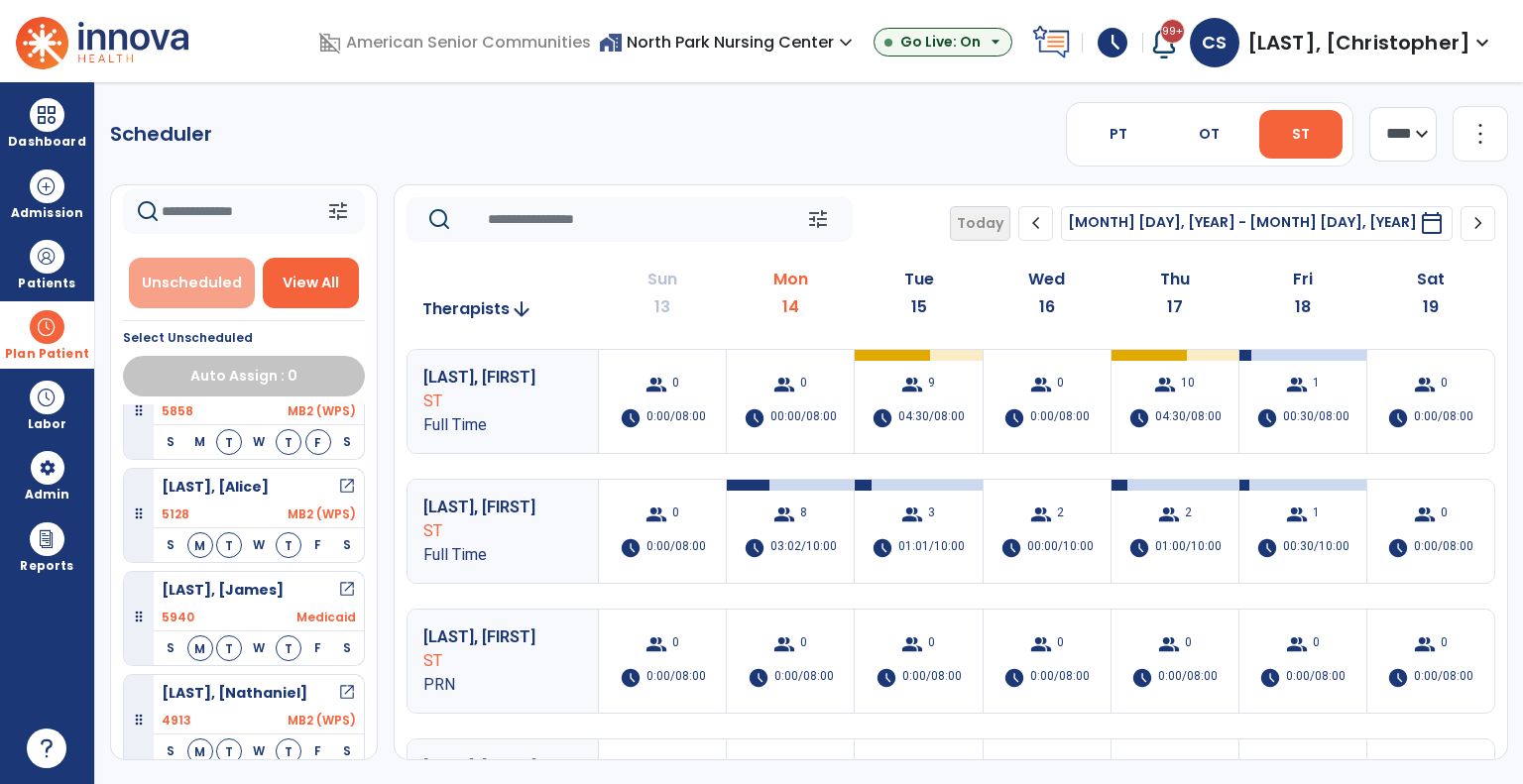 click on "Unscheduled" at bounding box center [191, 282] 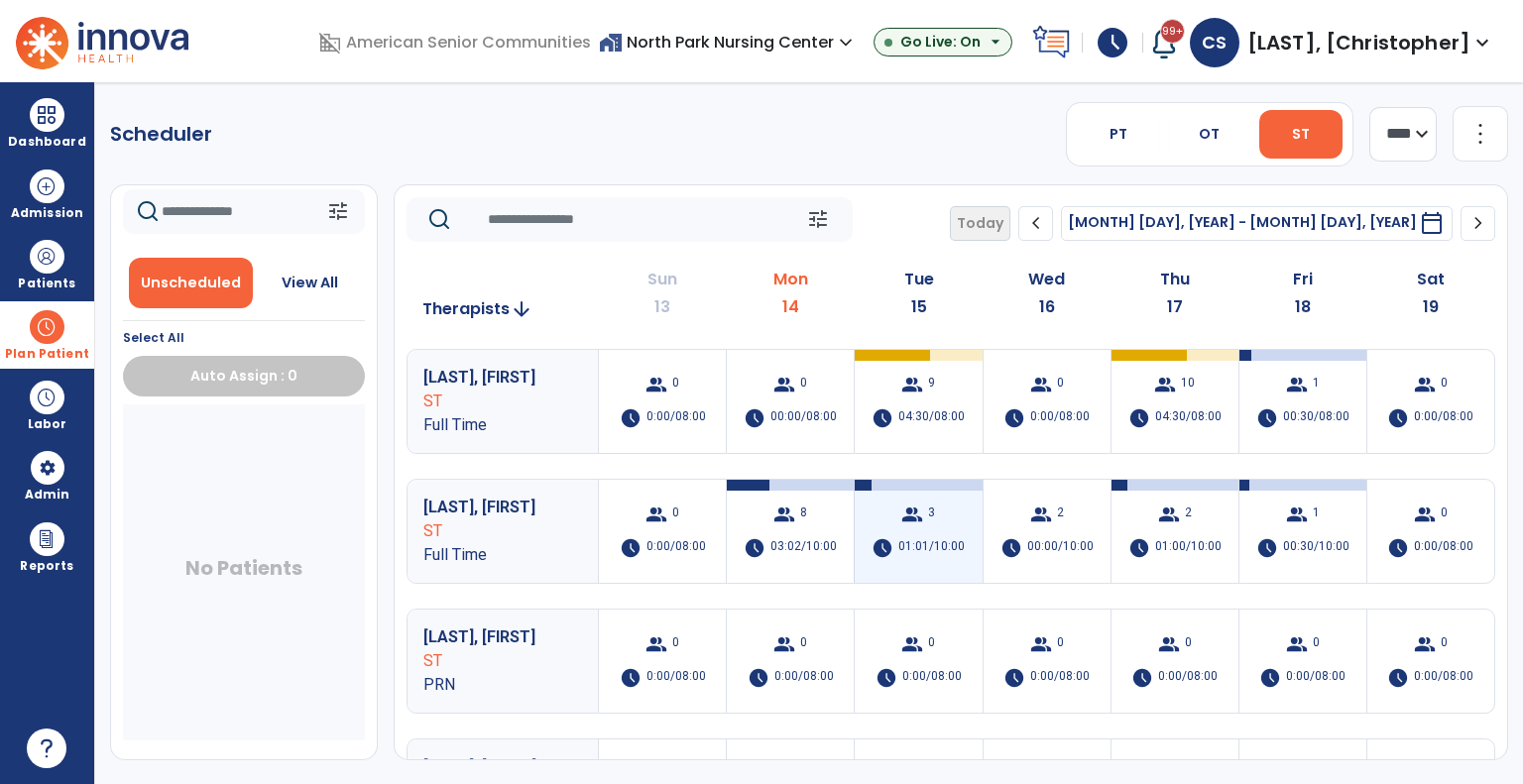 click on "group" at bounding box center (912, 514) 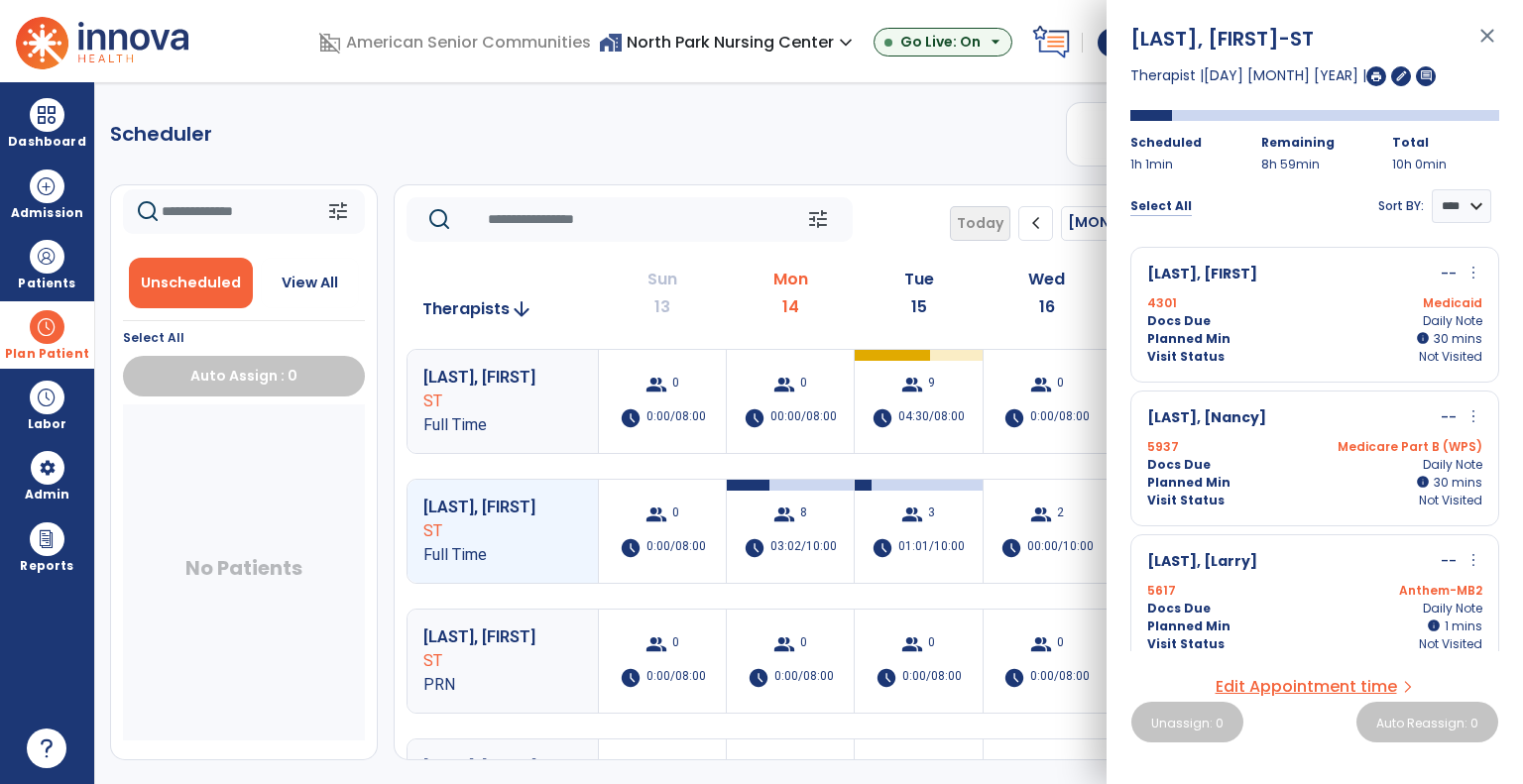 click on "Select All" at bounding box center (1161, 206) 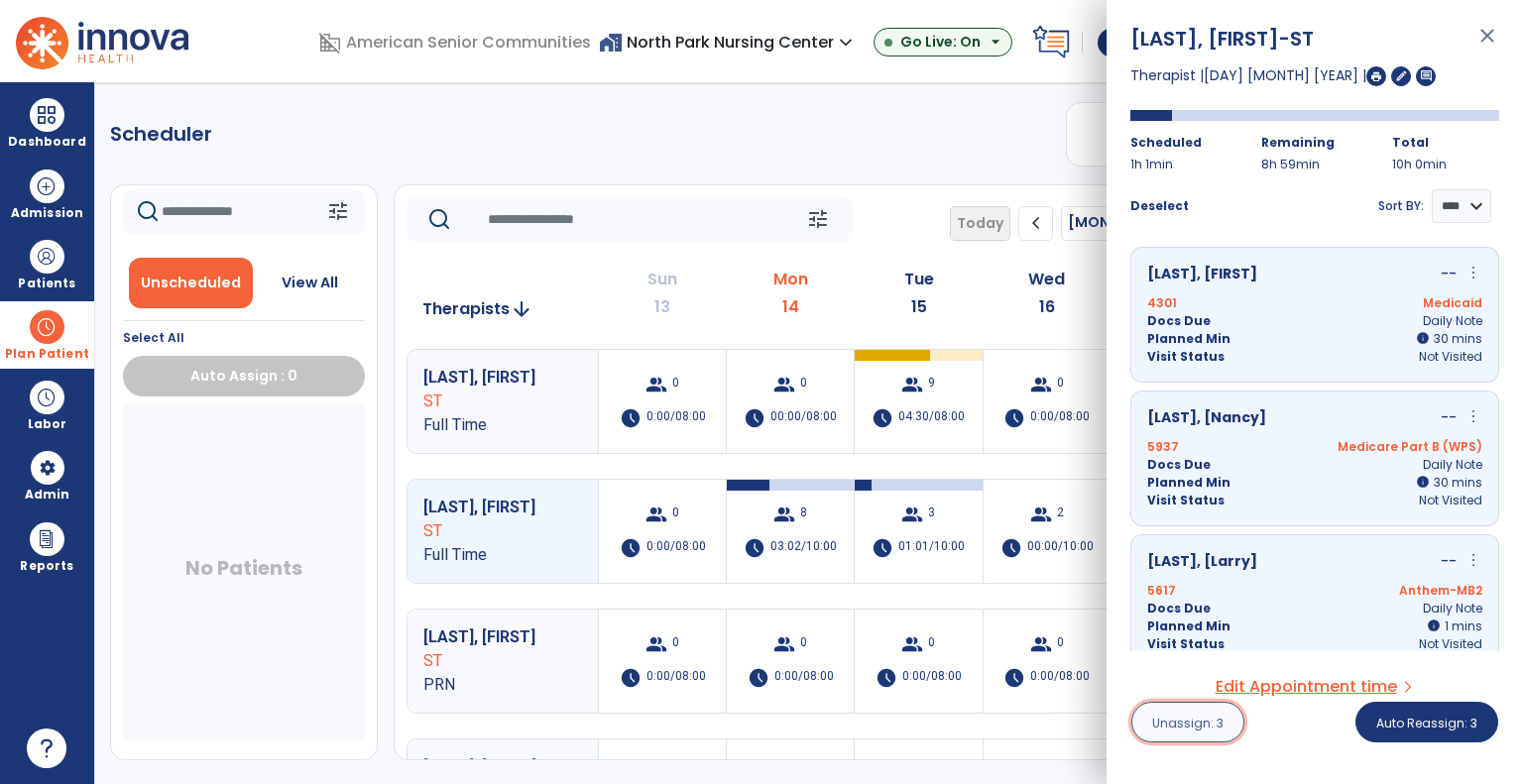 click on "Unassign: 3" at bounding box center (1188, 722) 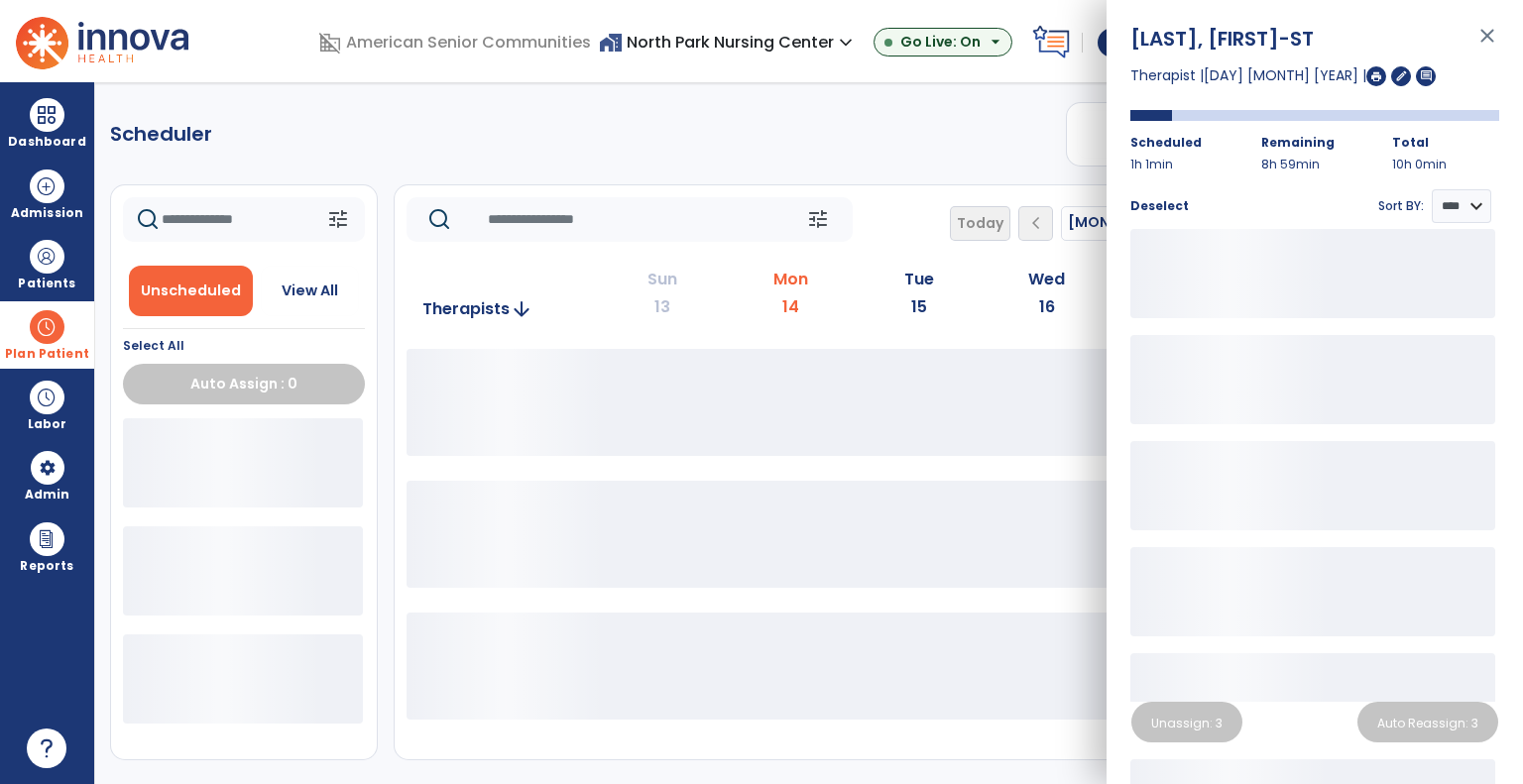scroll, scrollTop: 0, scrollLeft: 0, axis: both 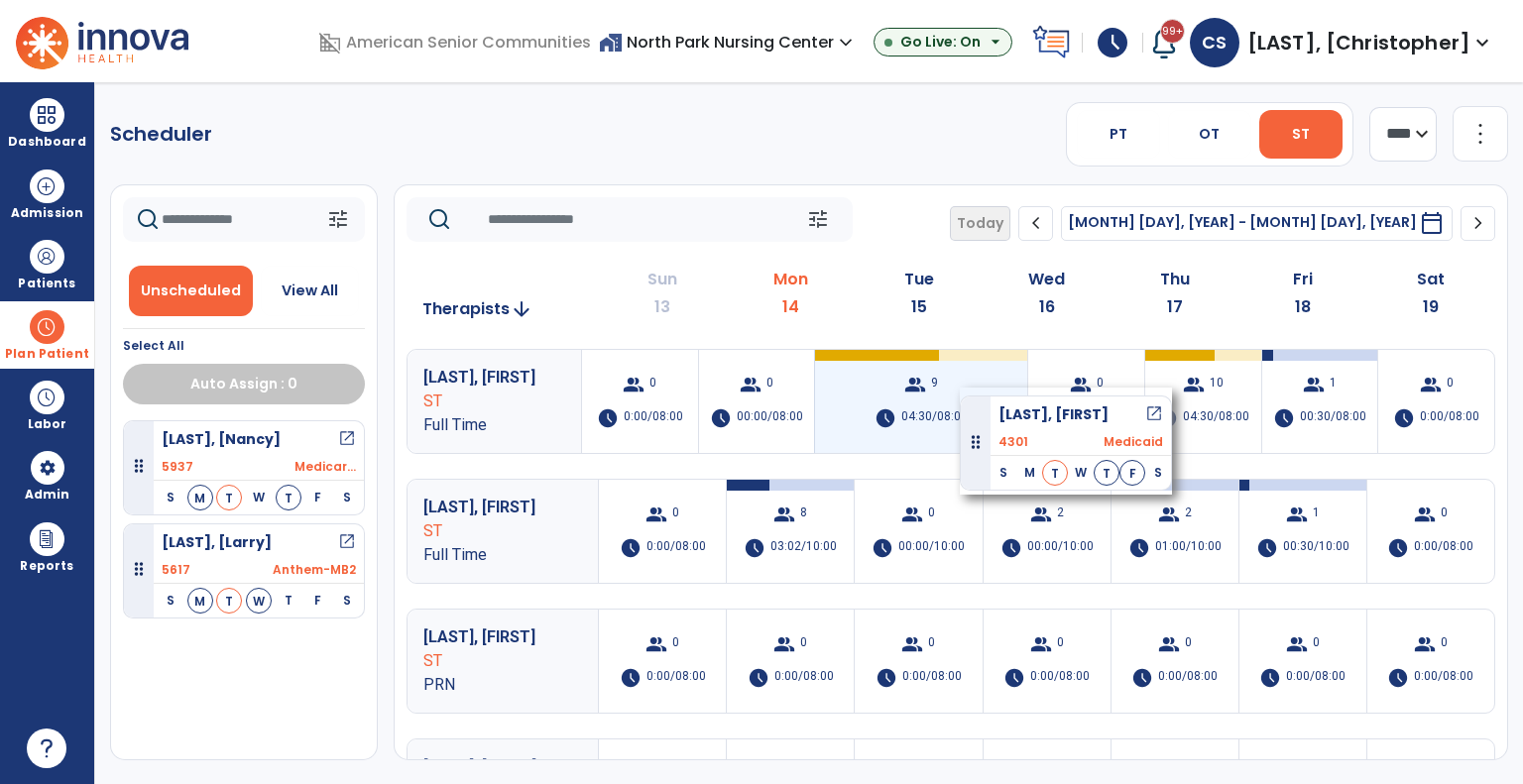 drag, startPoint x: 147, startPoint y: 463, endPoint x: 960, endPoint y: 388, distance: 816.4521 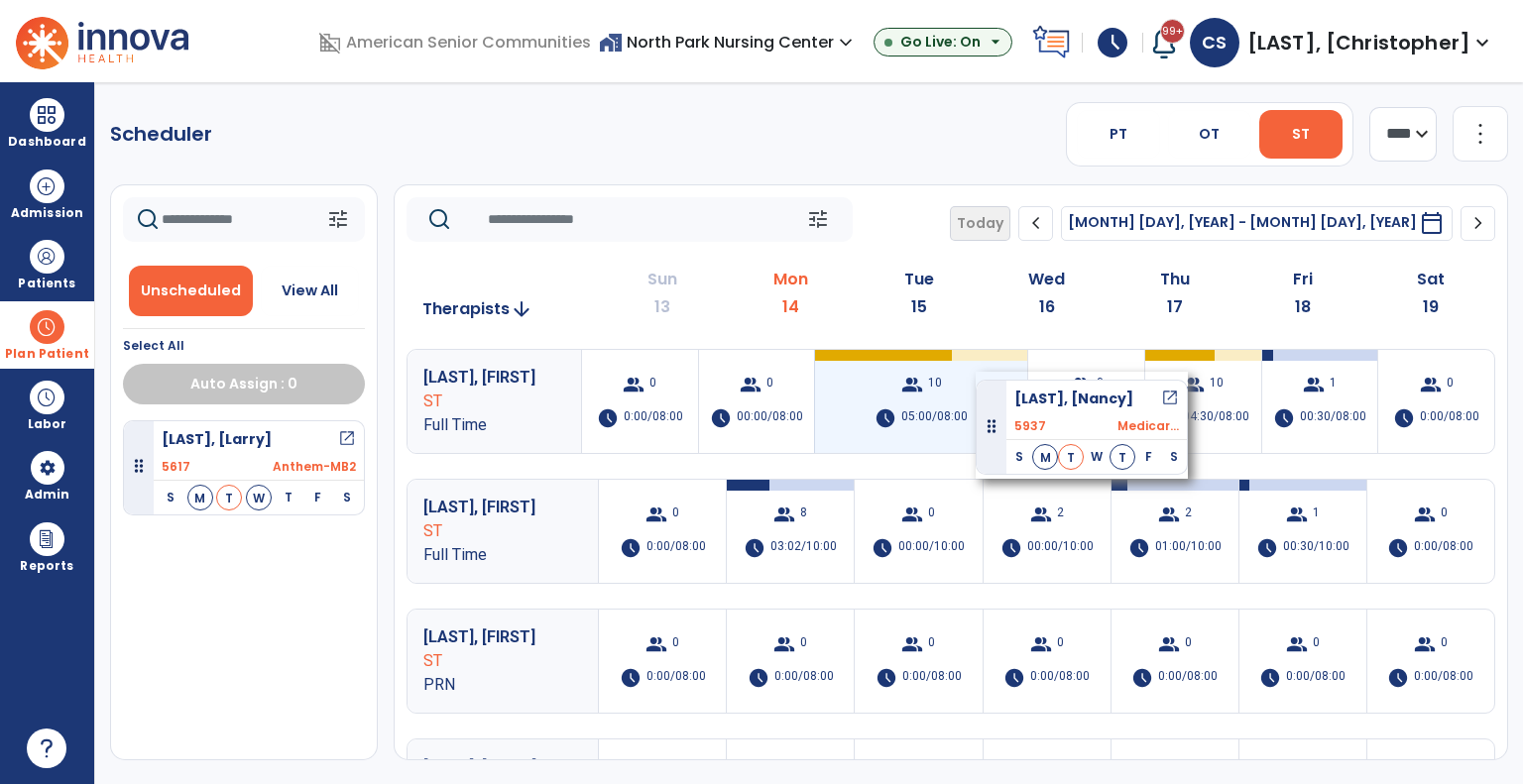 drag, startPoint x: 209, startPoint y: 472, endPoint x: 976, endPoint y: 372, distance: 773.4914 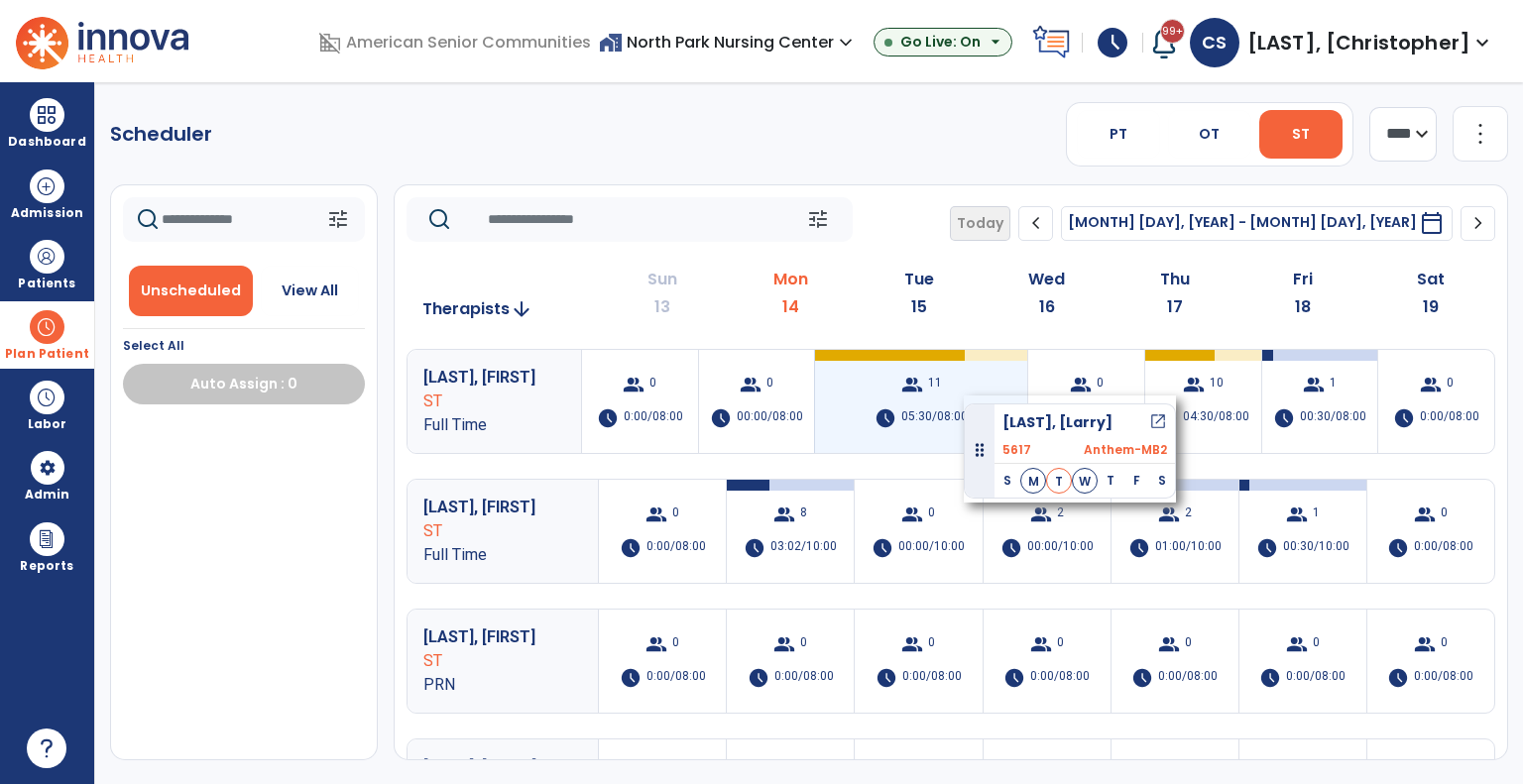 drag, startPoint x: 143, startPoint y: 467, endPoint x: 964, endPoint y: 395, distance: 824.1511 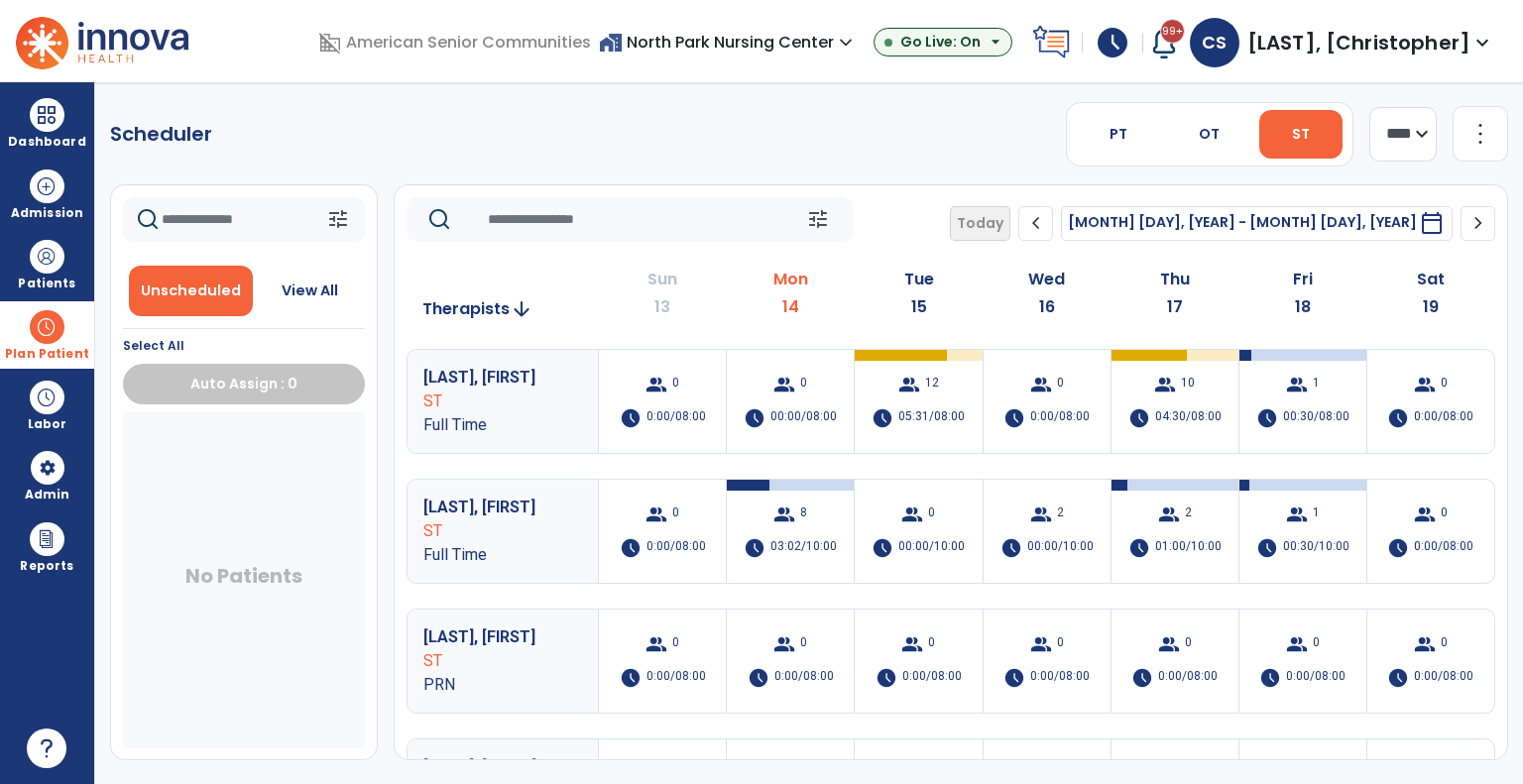 click on "Scheduler   PT   OT   ST  **** *** more_vert  Manage Labor   View All Therapists   Print" 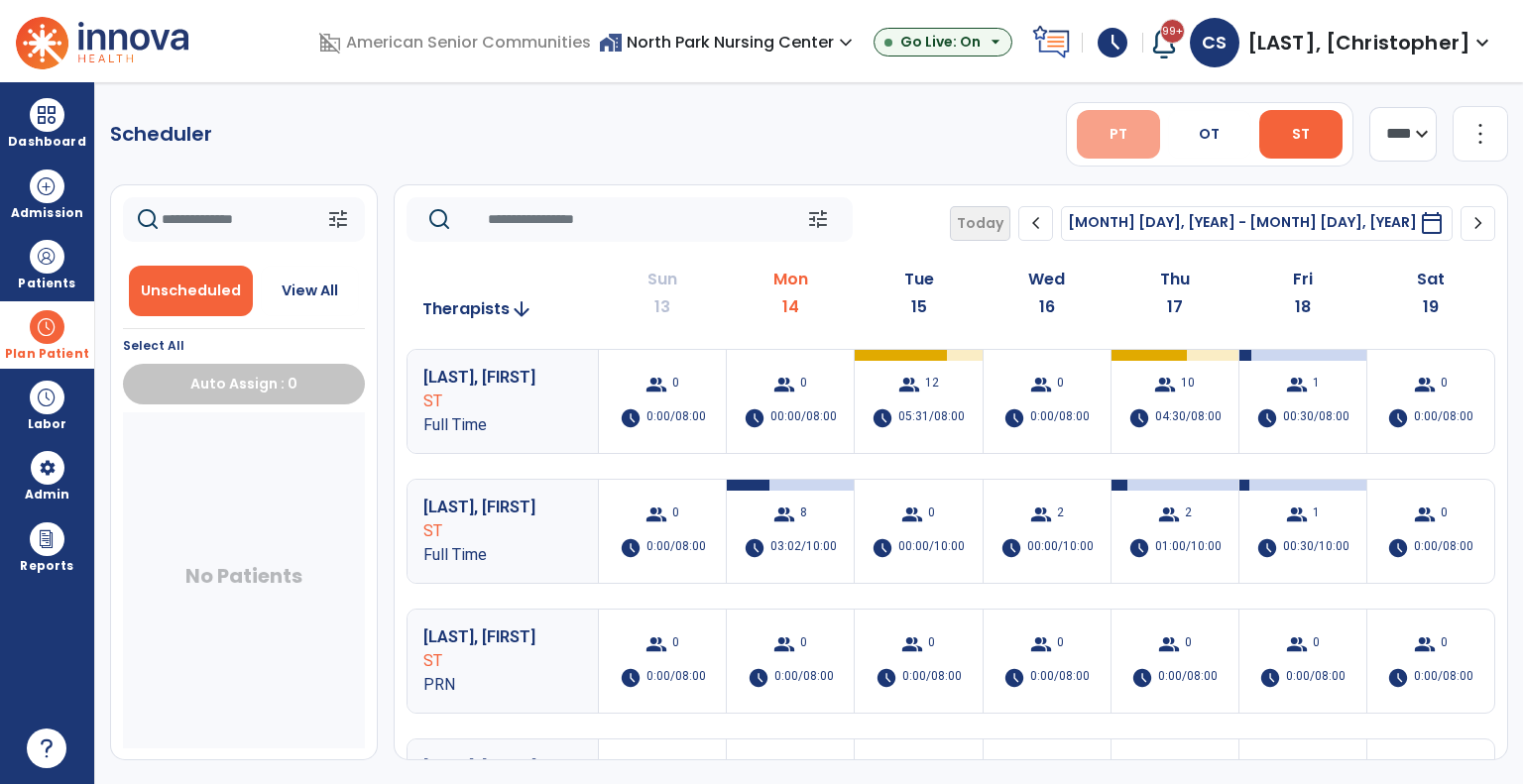 click on "PT" at bounding box center (1118, 134) 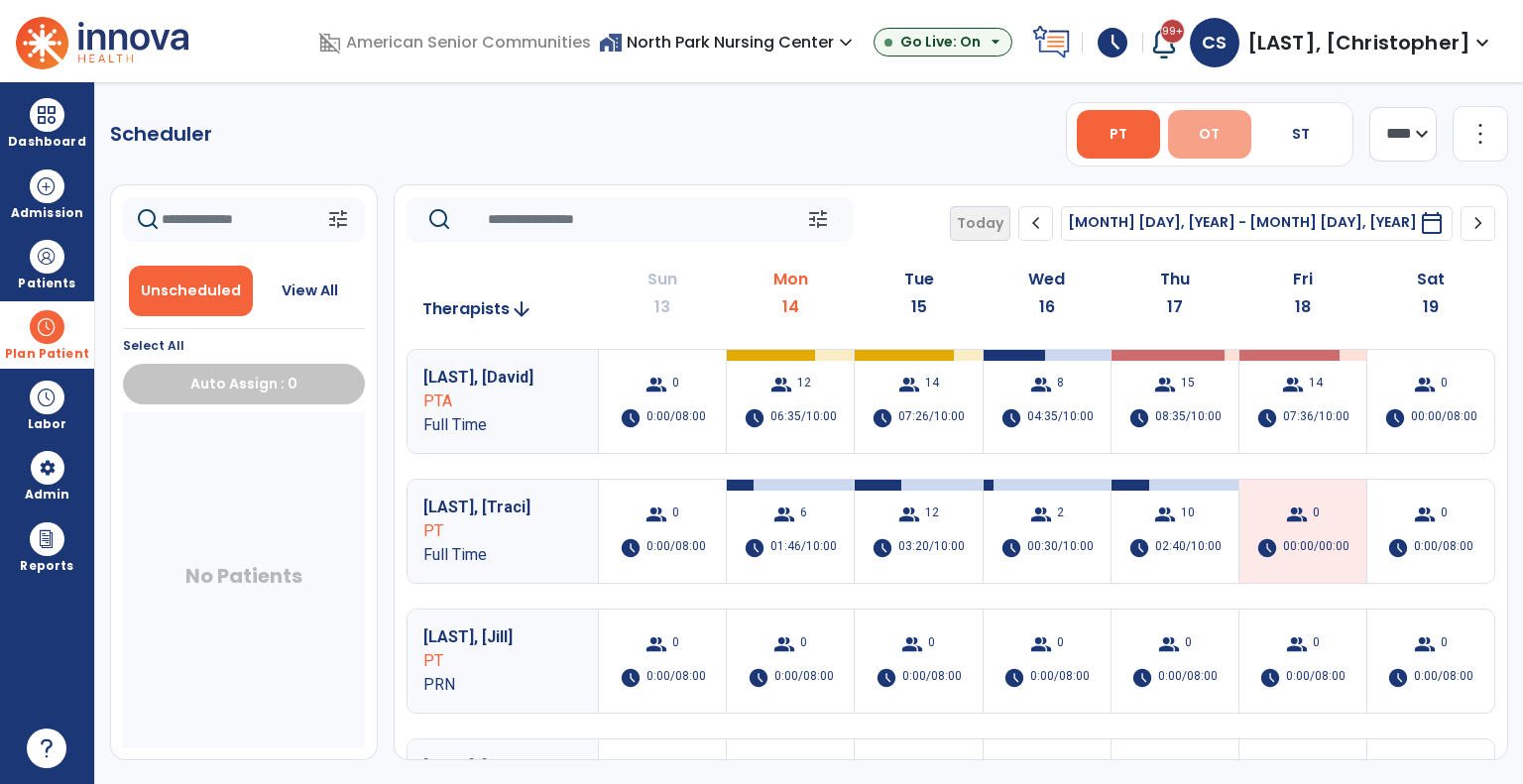 click on "OT" at bounding box center [1210, 134] 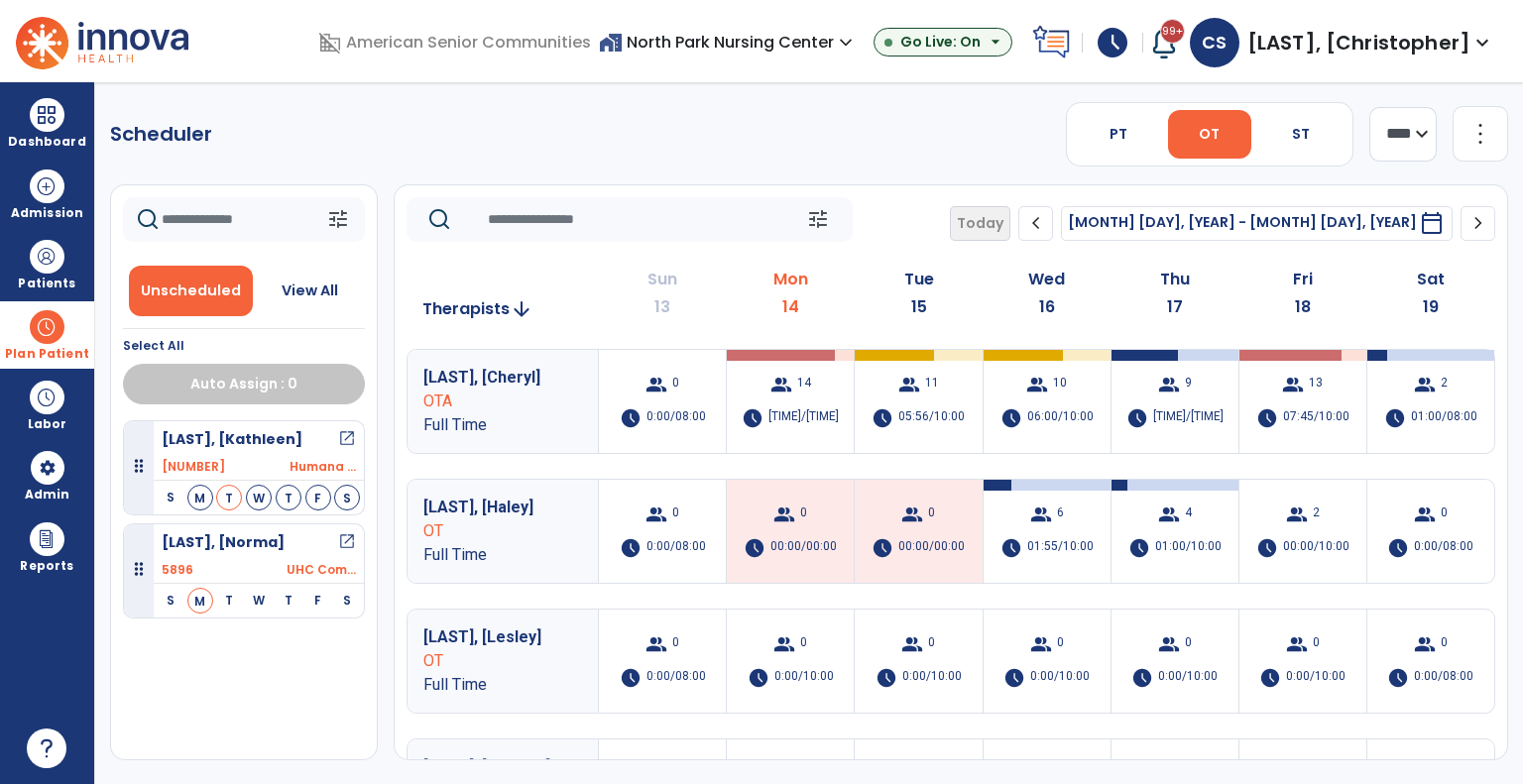 click on "Scheduler   PT   OT   ST  **** *** more_vert  Manage Labor   View All Therapists   Print" 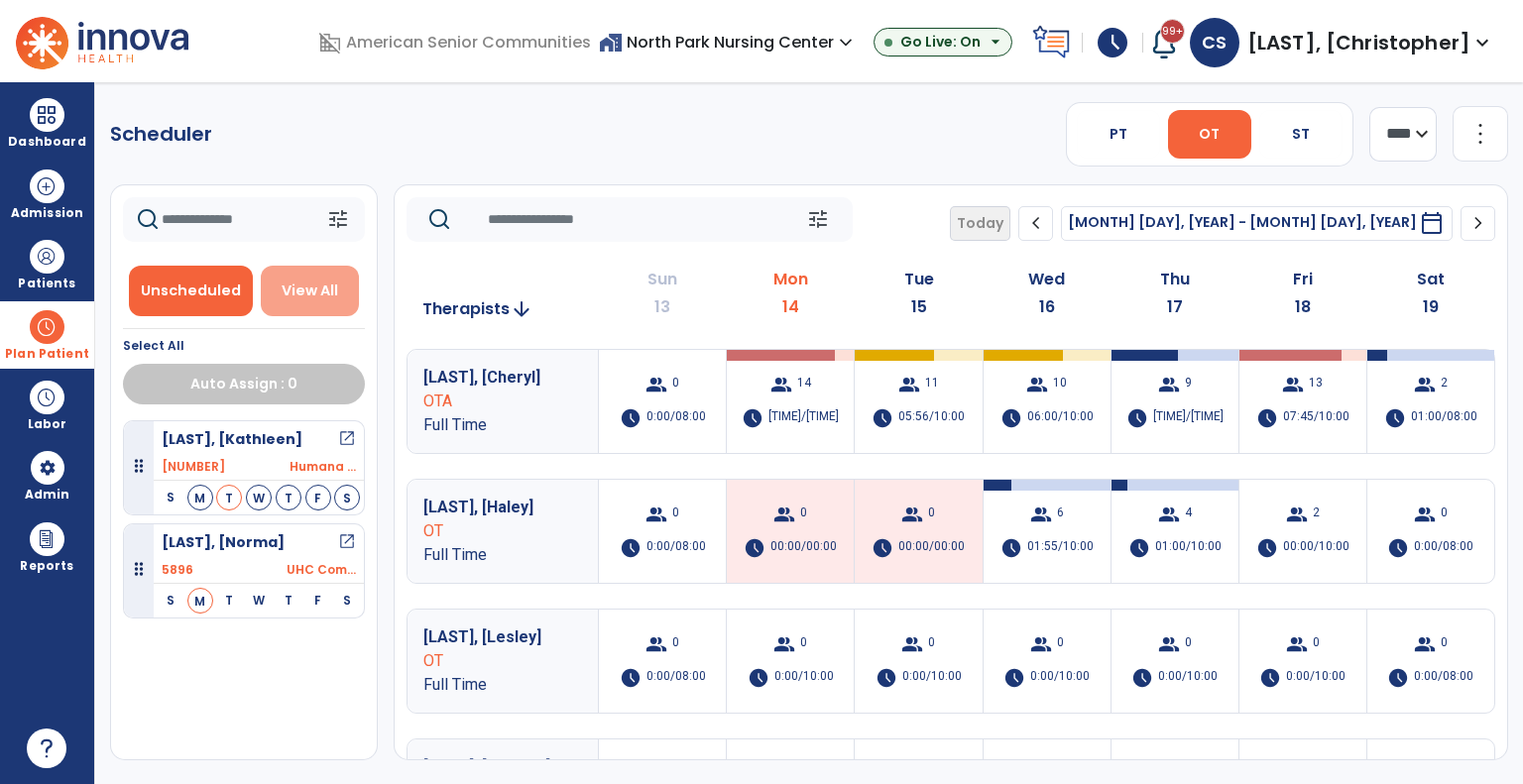 click on "View All" at bounding box center [310, 290] 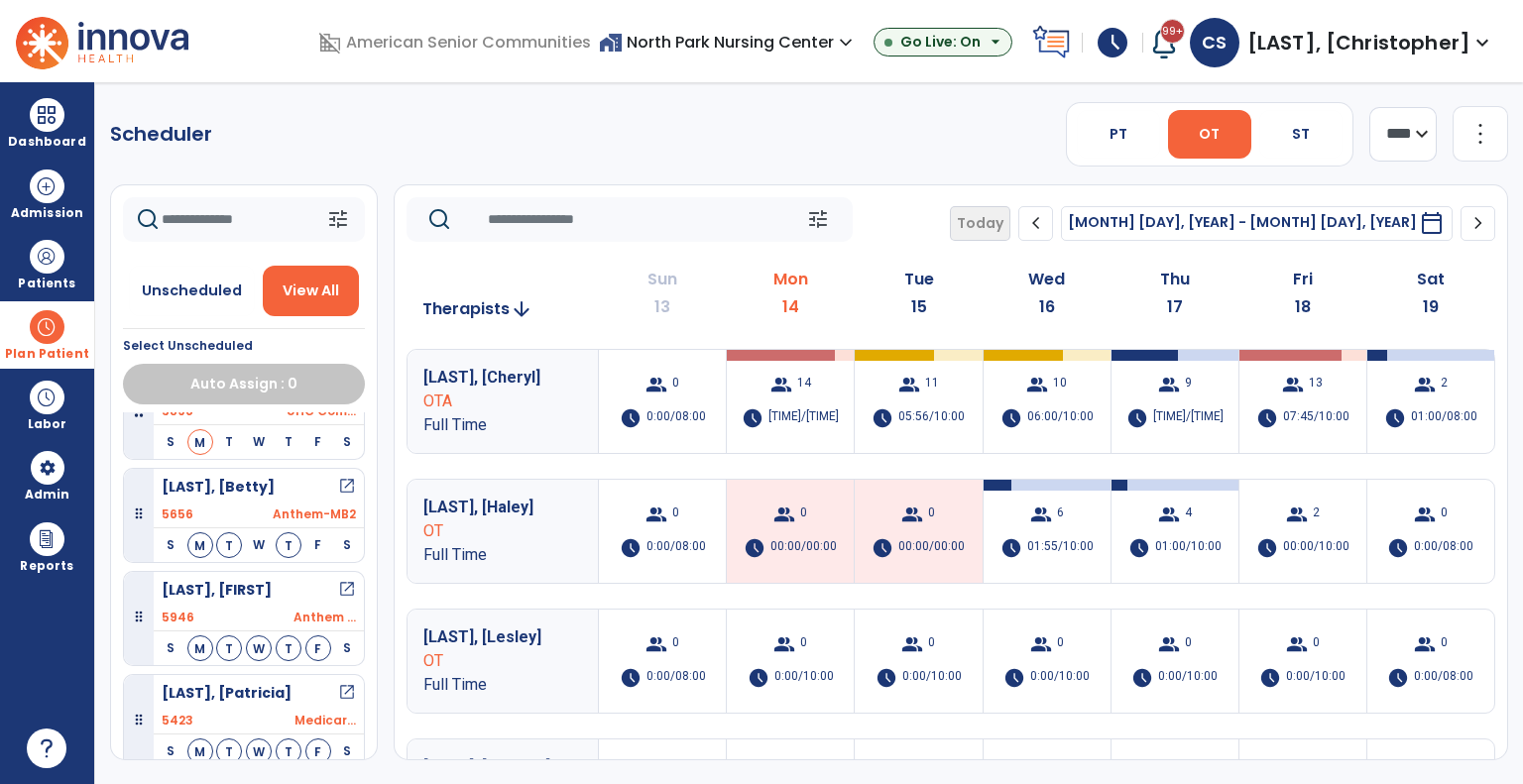 scroll, scrollTop: 587, scrollLeft: 0, axis: vertical 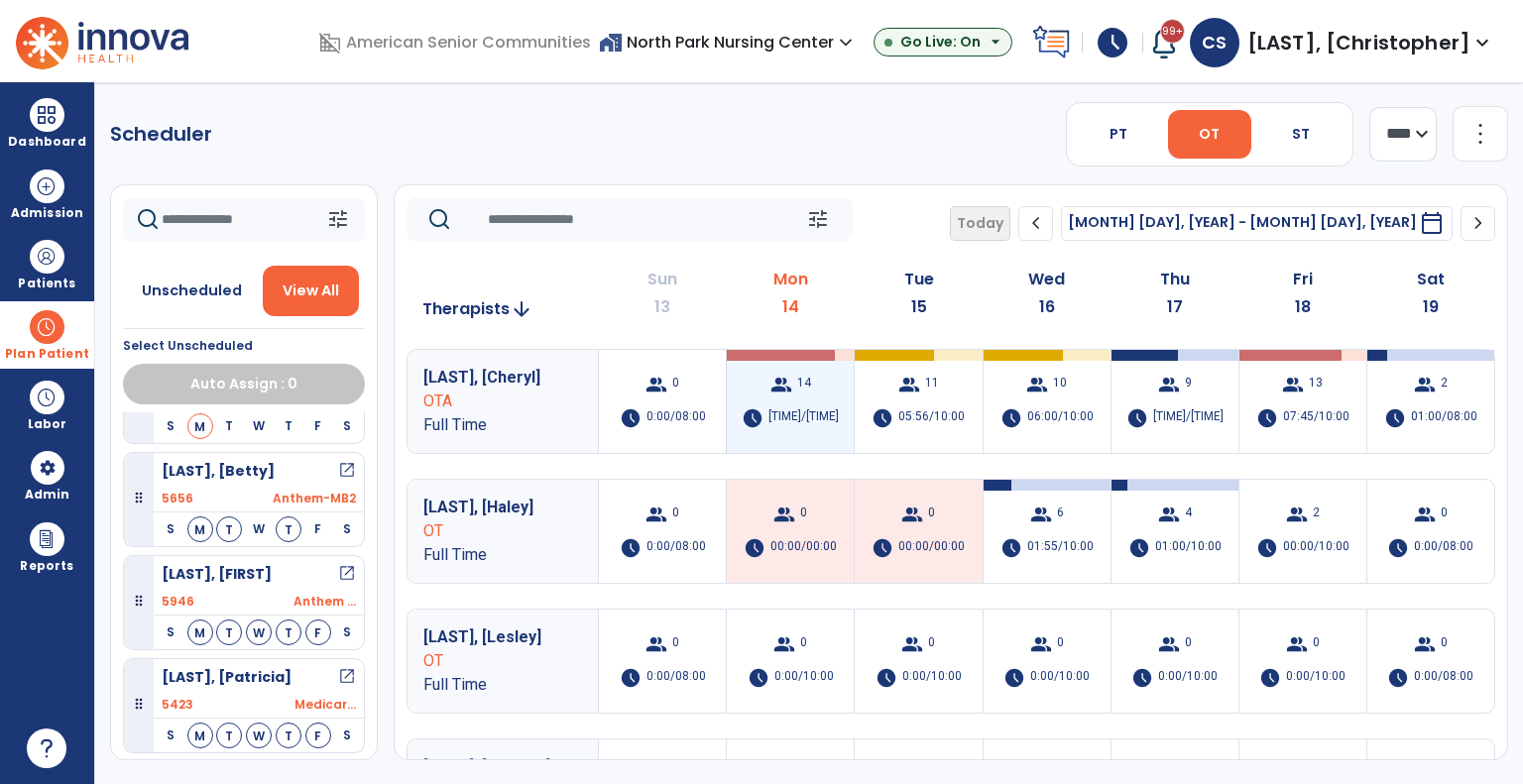 click on "14" at bounding box center [804, 385] 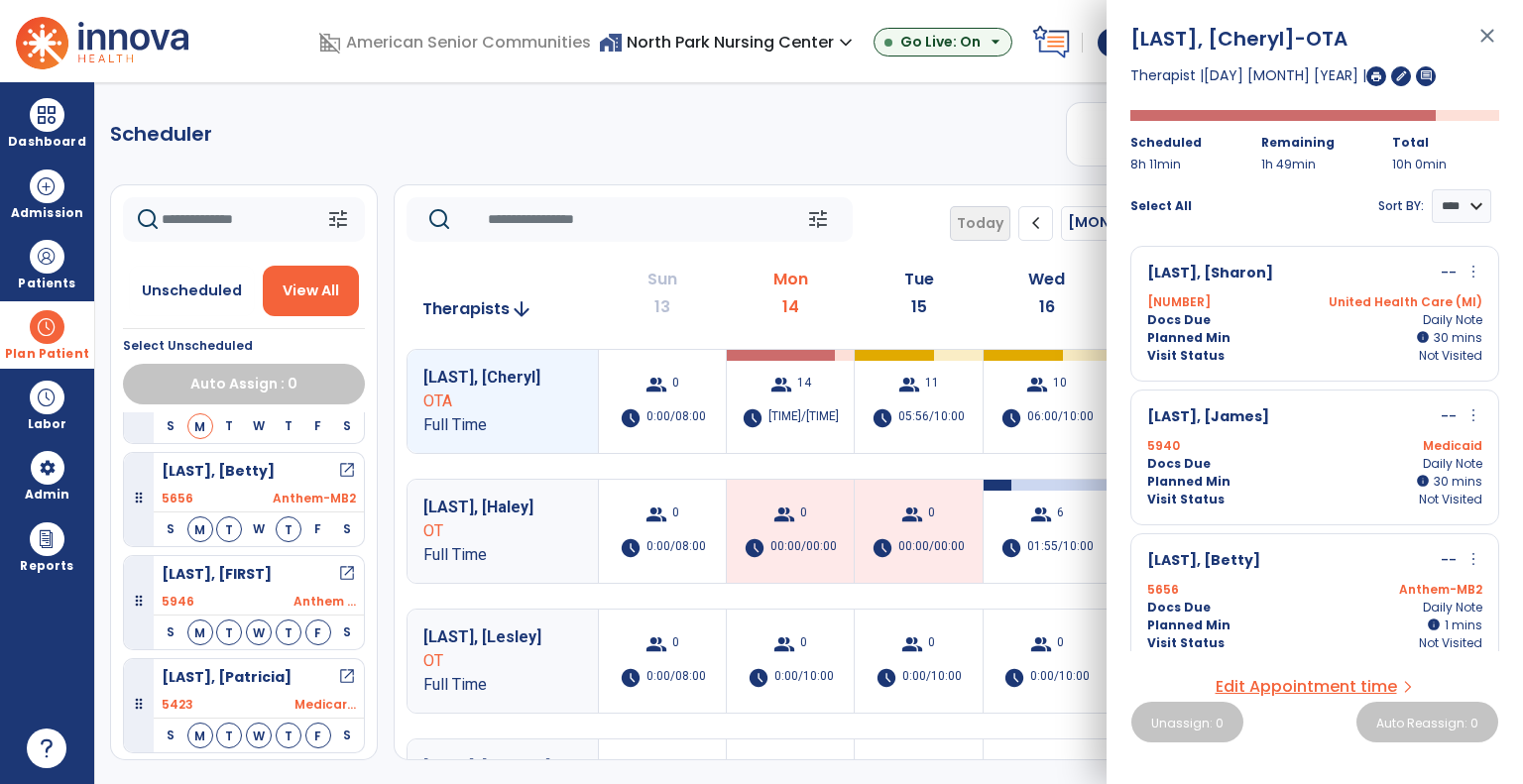 scroll, scrollTop: 1591, scrollLeft: 0, axis: vertical 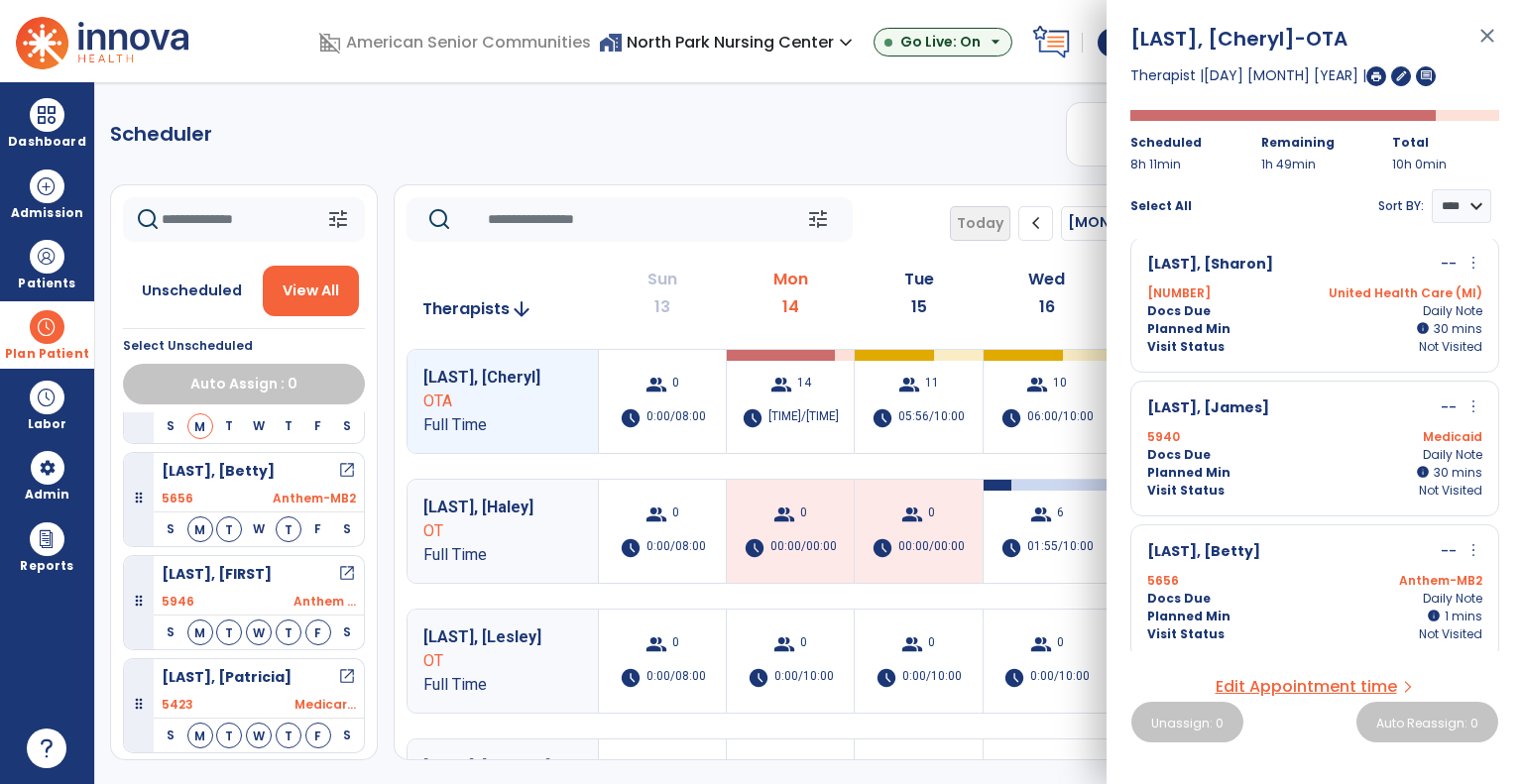 click on "more_vert" at bounding box center (1473, 550) 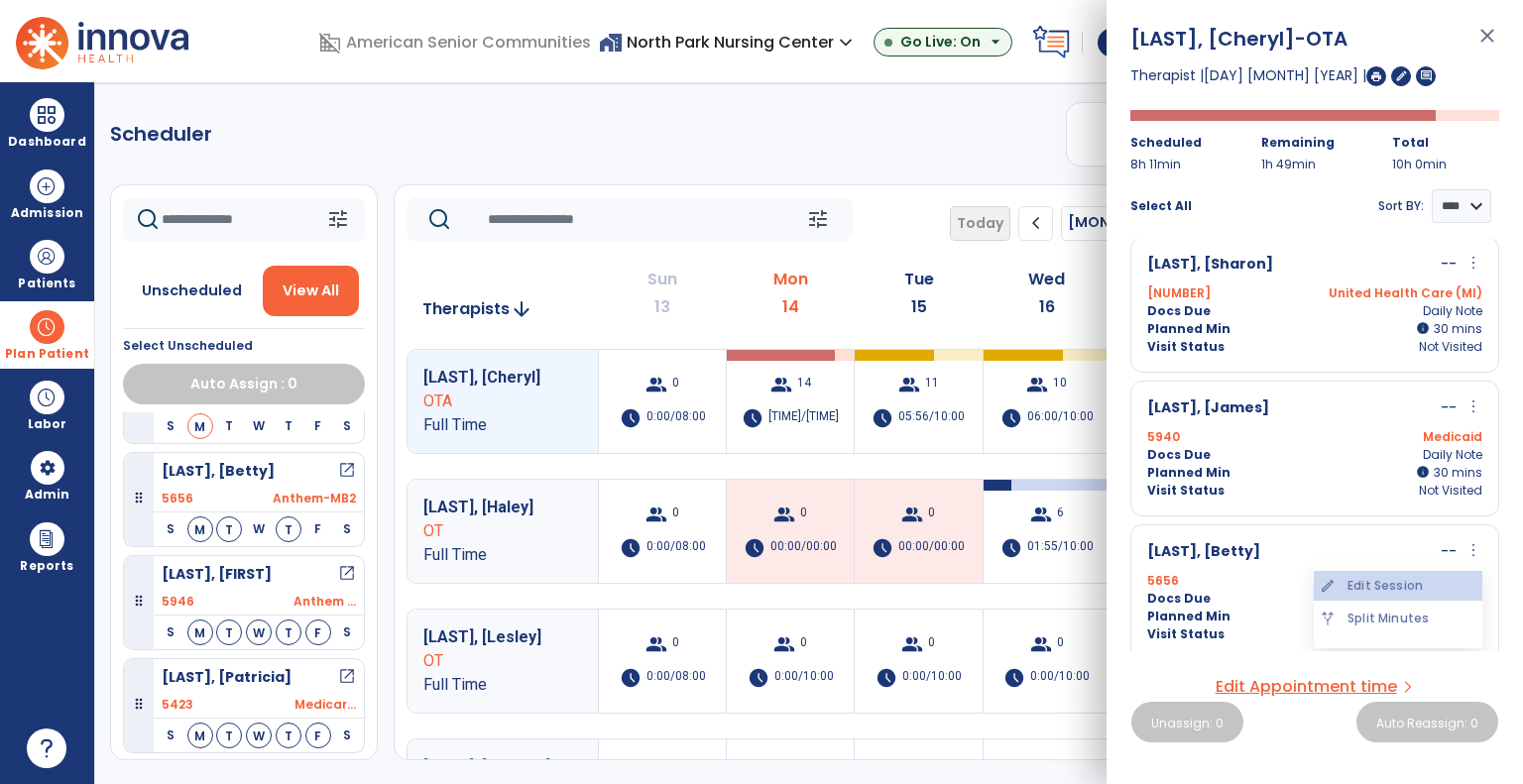 click on "edit   Edit Session" at bounding box center [1398, 586] 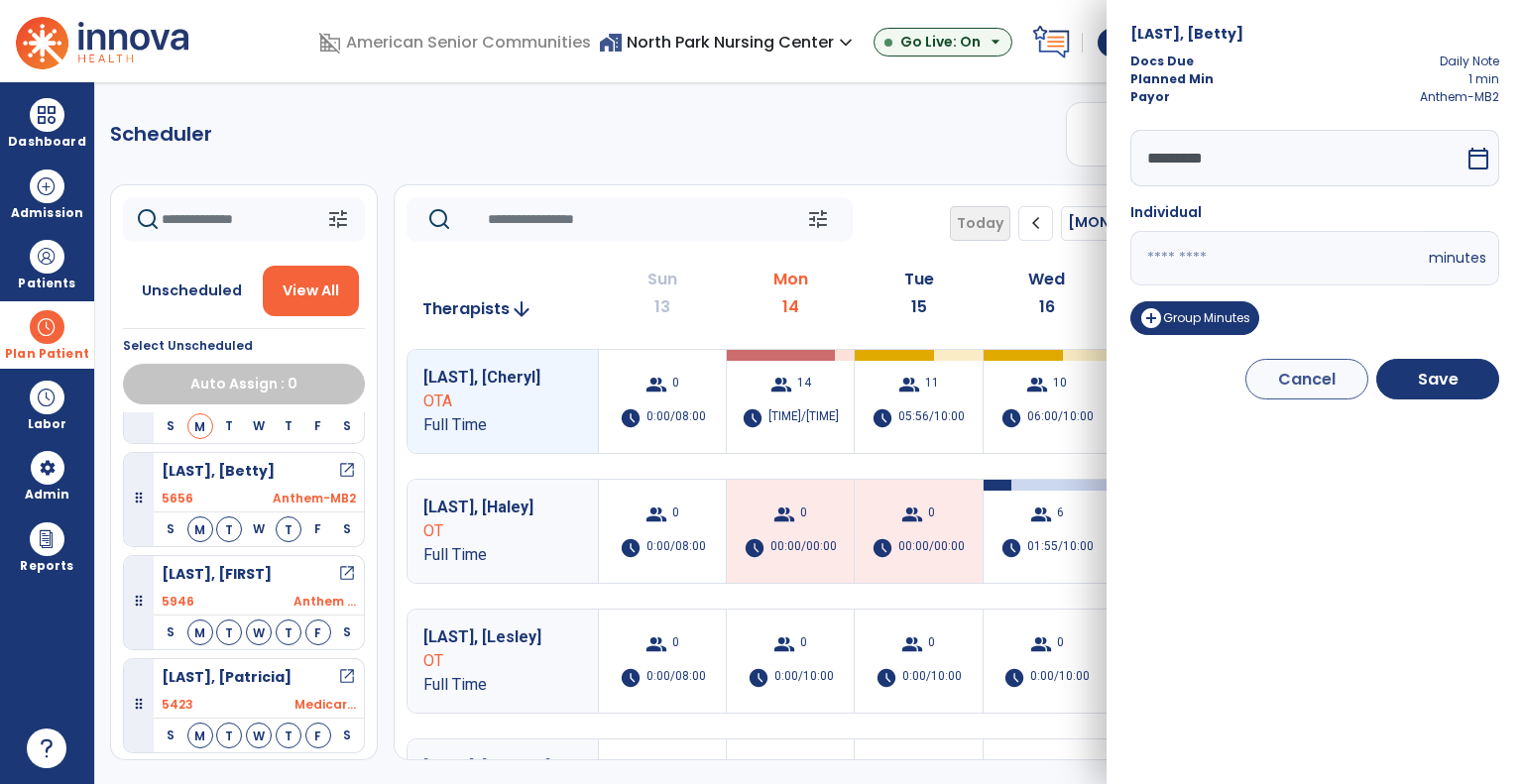 click on "*********" at bounding box center [1297, 158] 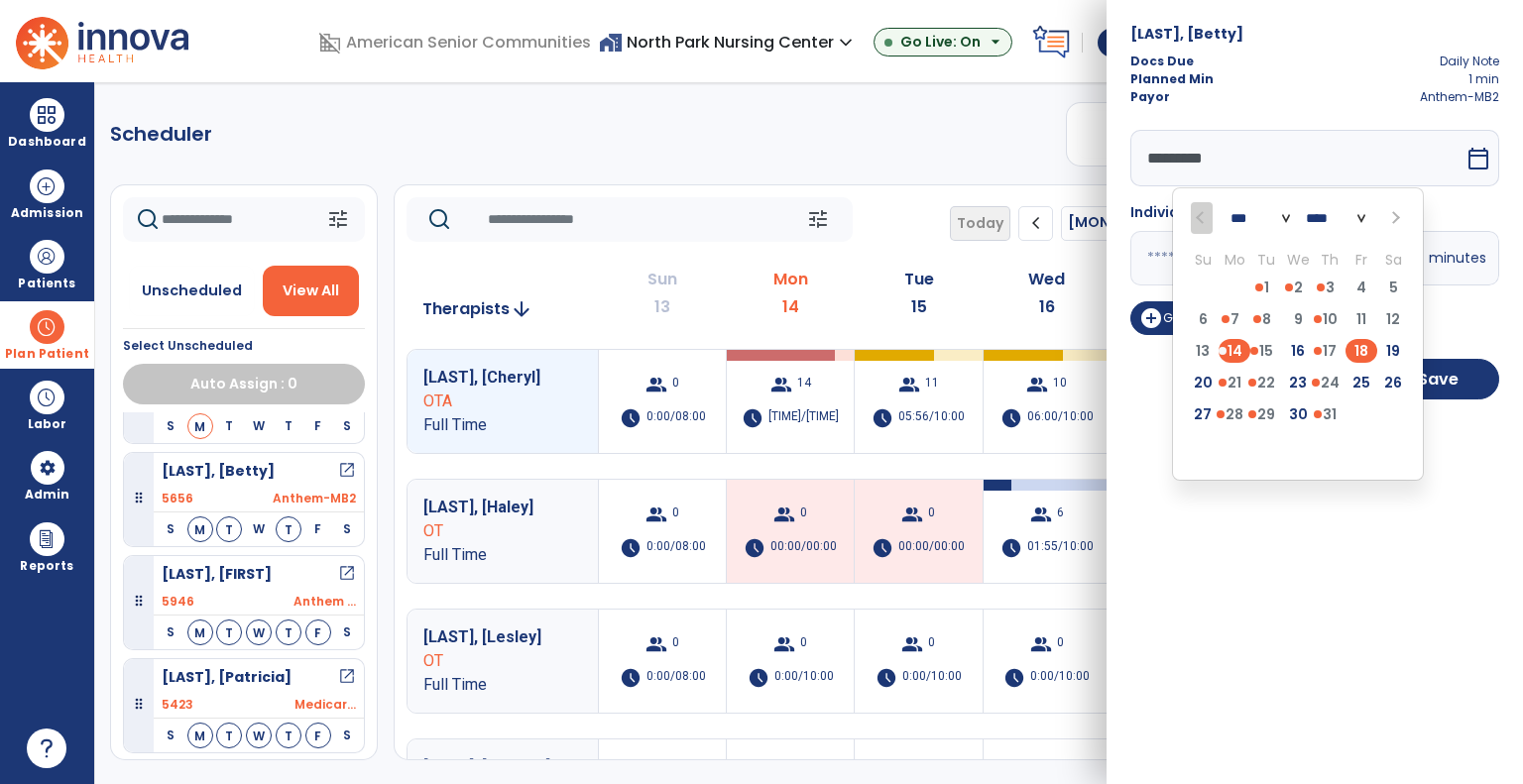 click on "18" at bounding box center [1361, 351] 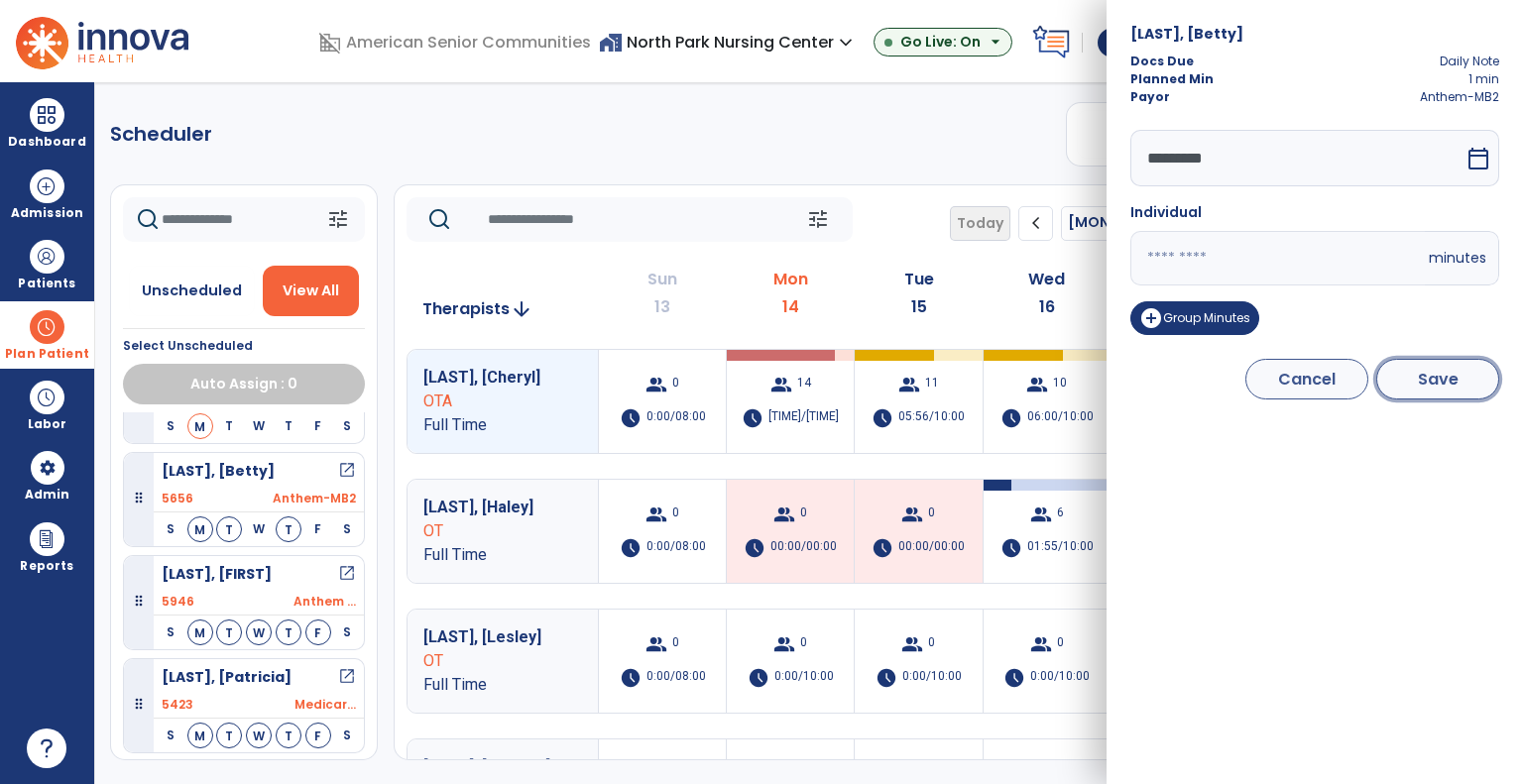 click on "Save" at bounding box center (1438, 379) 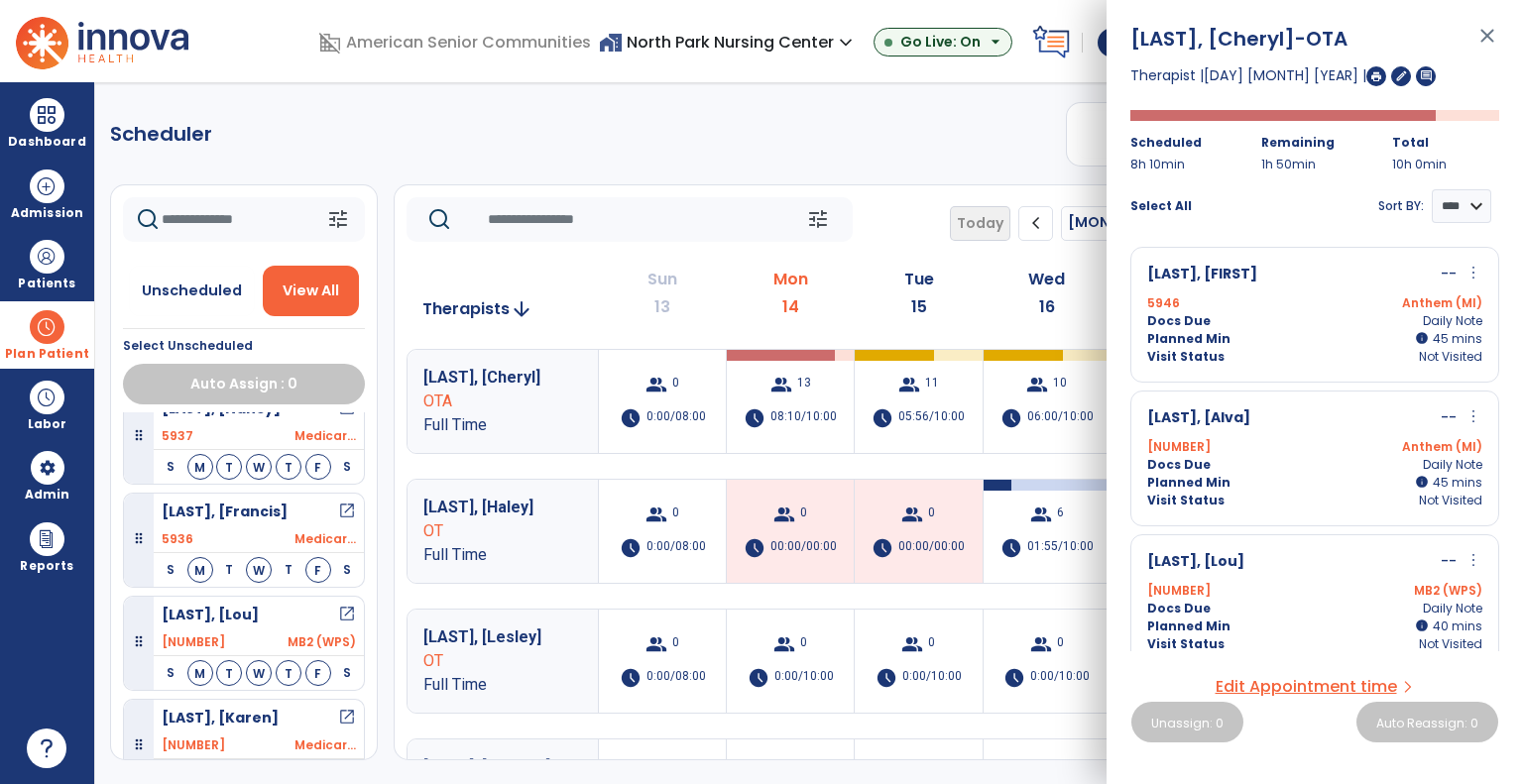 scroll, scrollTop: 1015, scrollLeft: 0, axis: vertical 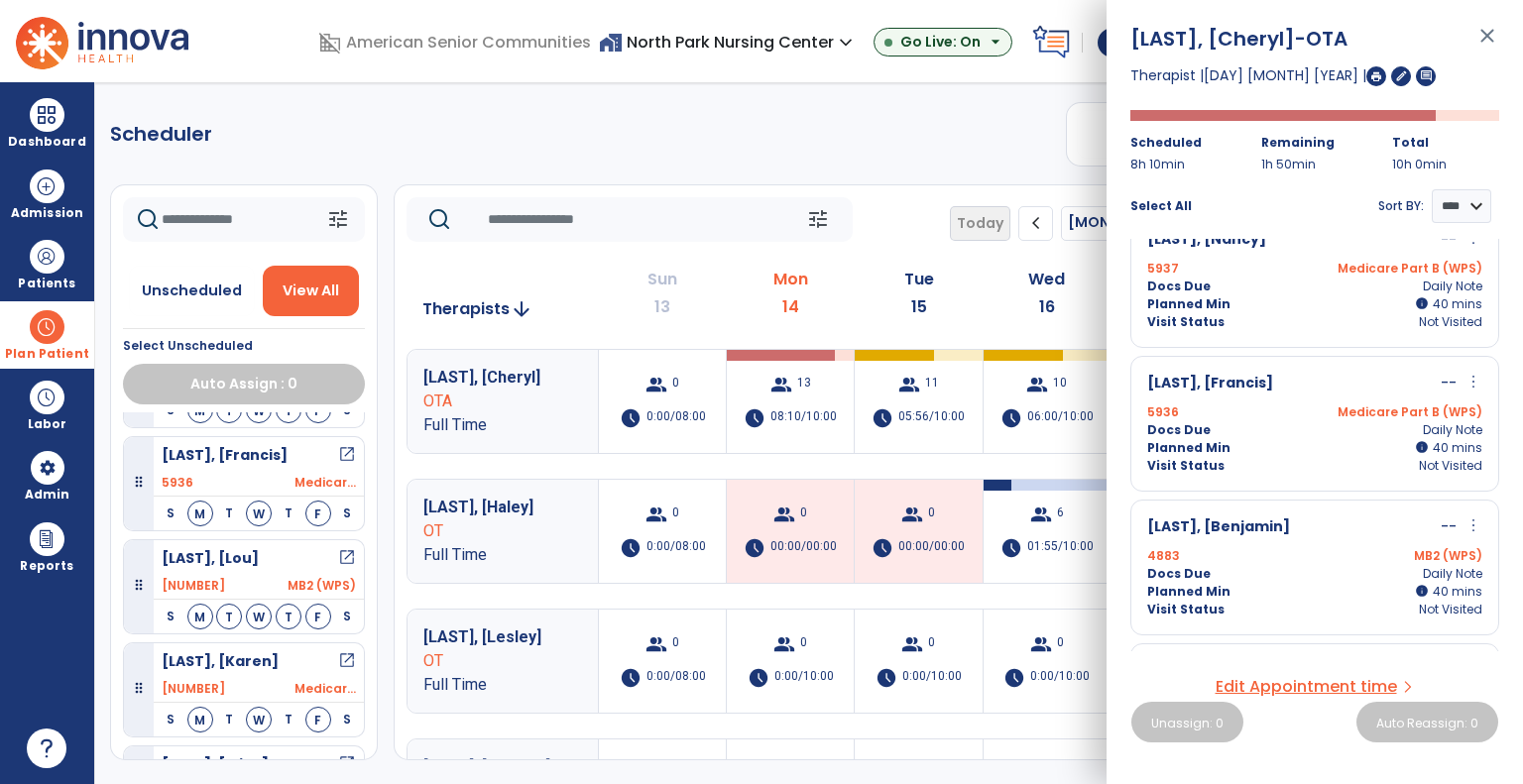 click on "more_vert" at bounding box center [1473, 382] 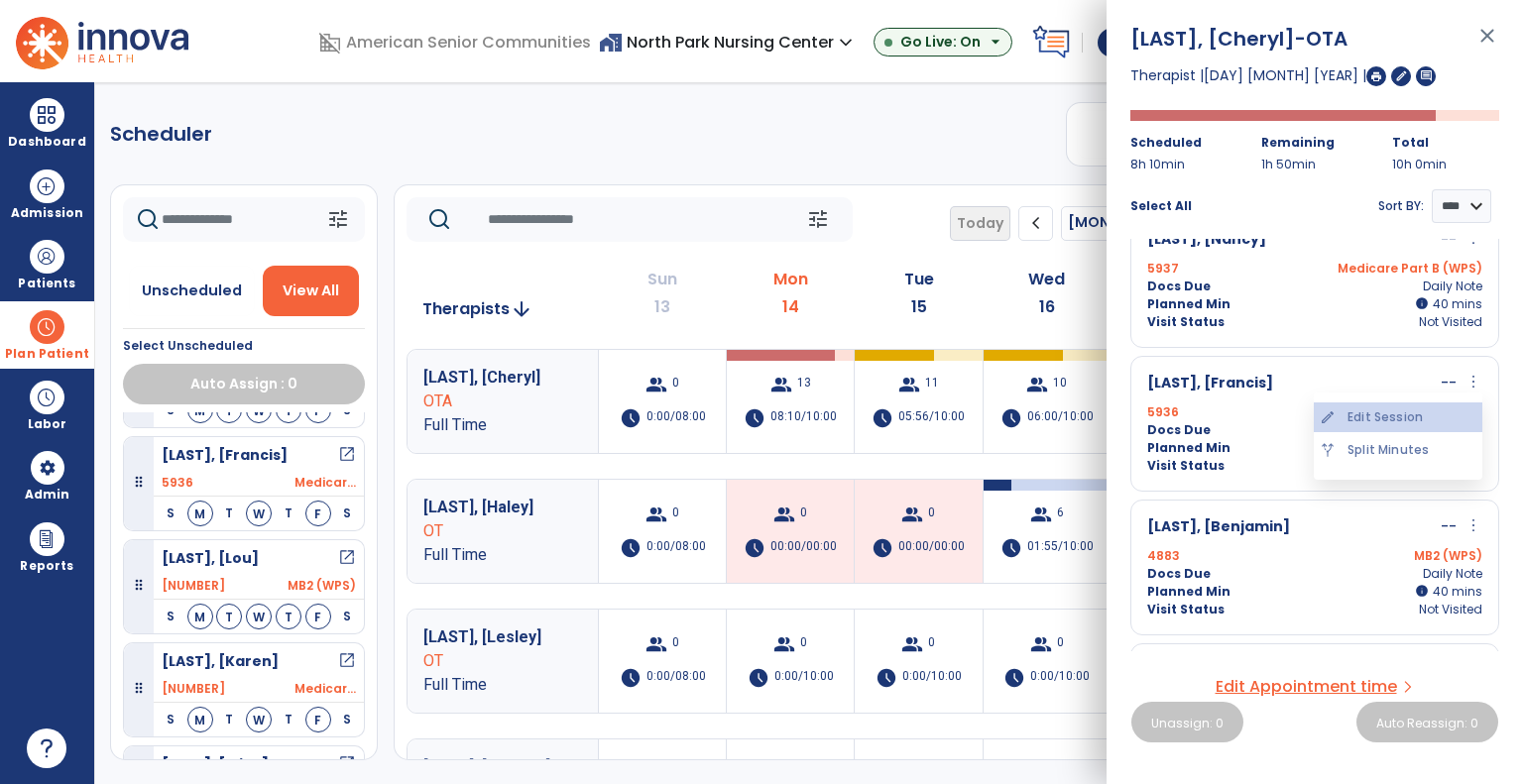 click on "edit   Edit Session" at bounding box center (1398, 417) 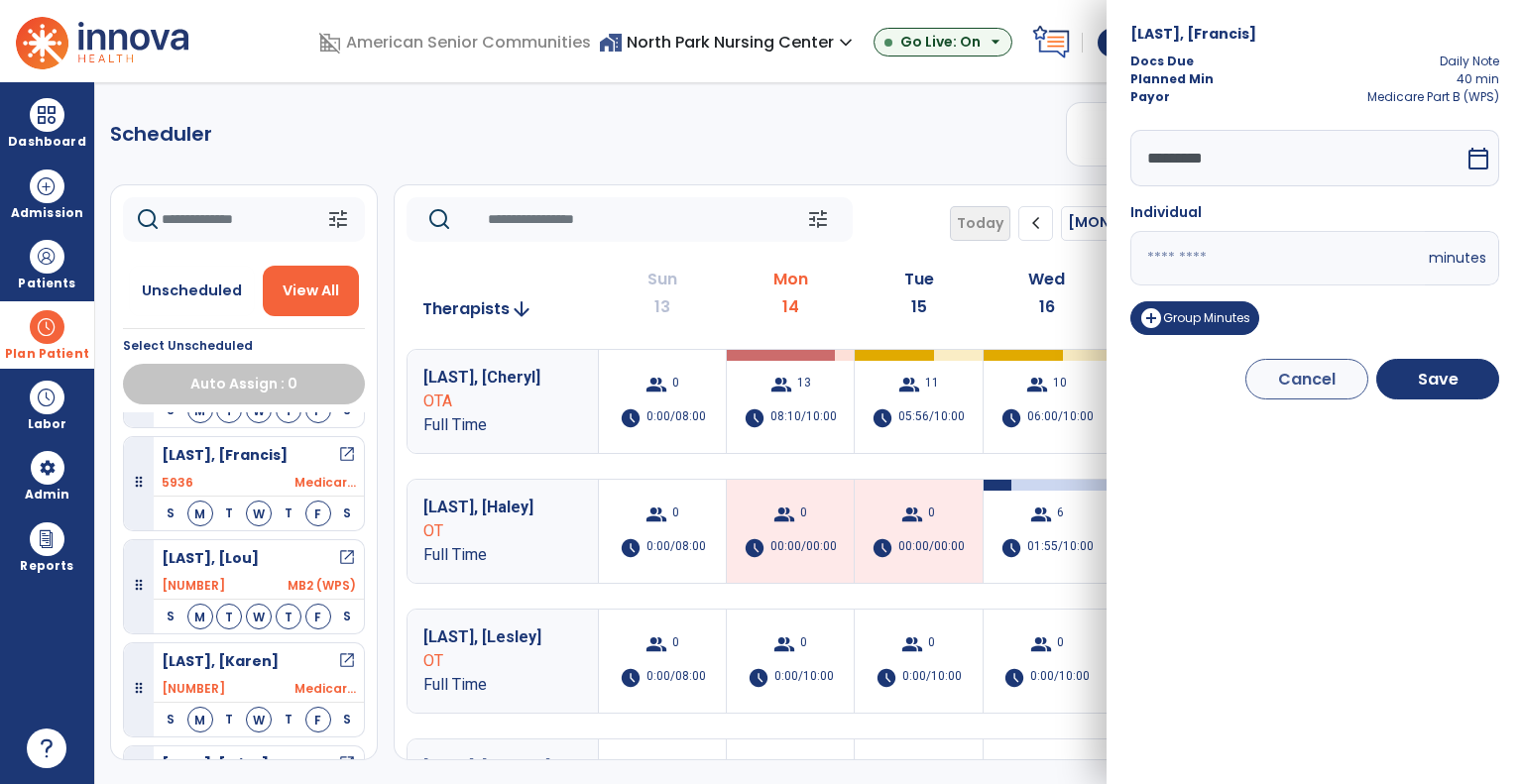 click on "*********" at bounding box center [1297, 158] 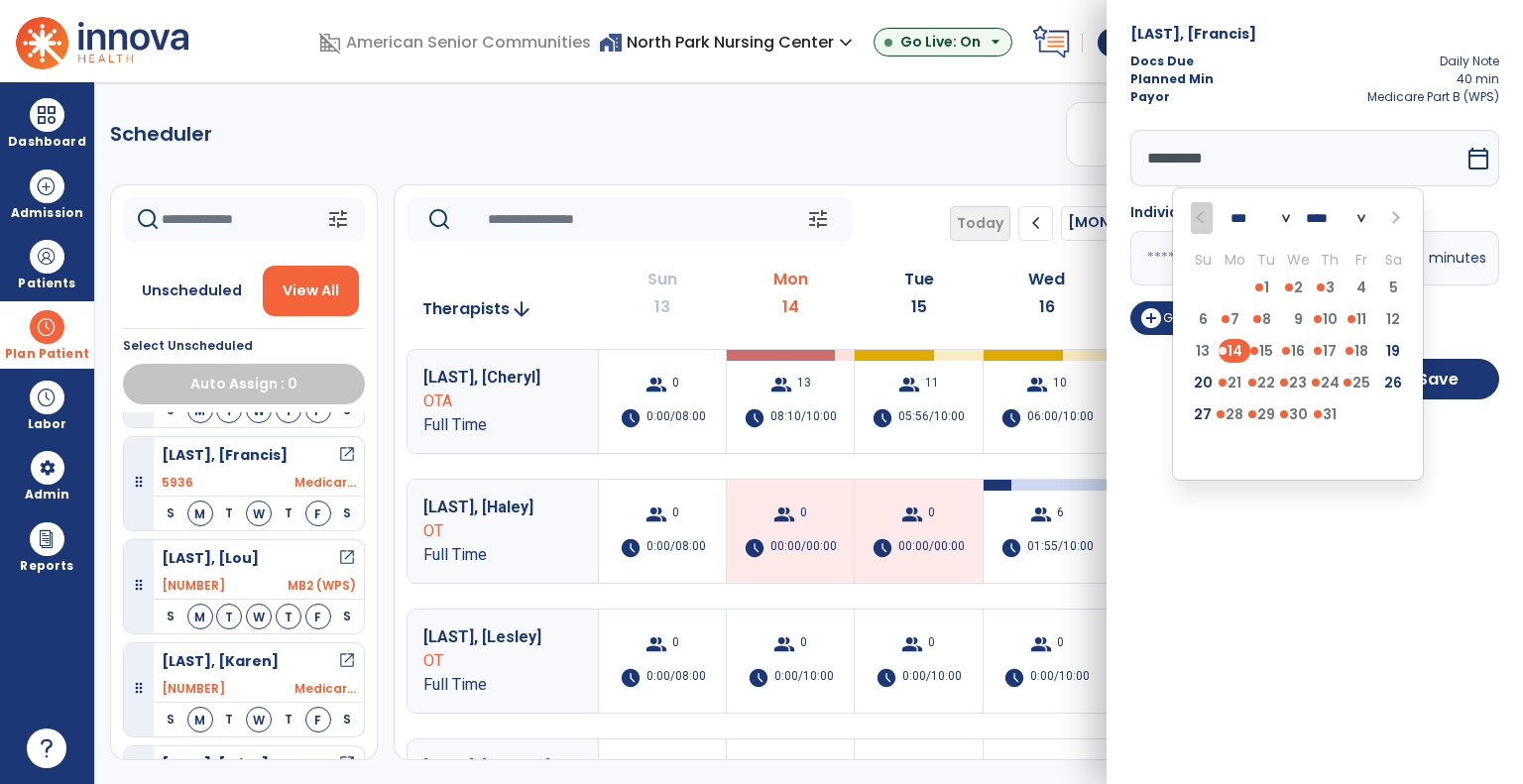 click on "Mayer, Francis   Docs Due Daily Note   Planned Min  40 min   Payor  Medicare Part B (WPS)  ********* *** *** **** Su Mo Tu We Th Fr Sa  29   30   1   2   3   4   5   6   7   8   9   10   11   12   13   14   15   16   17   18   19   20   21   22   23   24   25   26   27   28   29   30   31   1   2   3   4   5   6   7   8   9   calendar_today  Individual  ** minutes  add_circle   Group Minutes  Cancel   Save" at bounding box center [1315, 392] 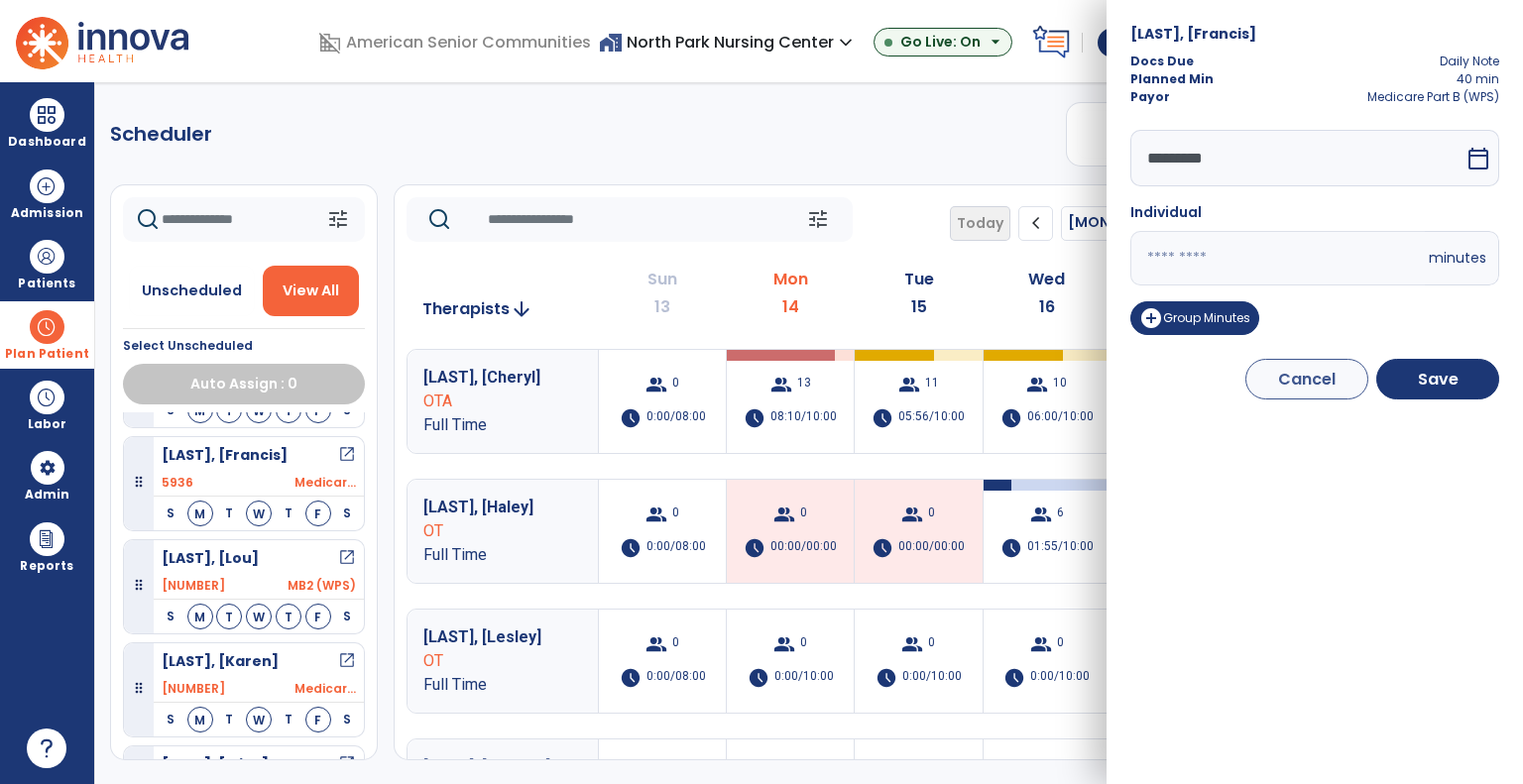 click on "Scheduler   PT   OT   ST  **** *** more_vert  Manage Labor   View All Therapists   Print   tune   Unscheduled   View All  Select Unscheduled  Auto Assign : 0   Blythe, Alva   open_in_new  5942 Anthem ...  S M T W T F S Thursday Visit Status:  Scheduled  Docs Due: Daily Note Planned min 00:45 Therapist  Emery, Cheryl   OTA      Buchenberger, Lisa   open_in_new  5938 Humana ...  S M T W T F S  Crawford, Ronald   open_in_new  5670 UHC Com...  S M T W T F S  Egerton, Kathleen   open_in_new  5624 Humana ...  S M T W T F S  Graham, Sharon   open_in_new  5901 United ...  S M T W T F S  Harper, Norma   open_in_new  5896 UHC Com...  S M T W T F S  Hitch, Betty   open_in_new  5656 Anthem-MB2  S M T W T F S  Jones, Tracy   open_in_new  5946 Anthem ...  S M T W T F S  Madden, Patricia   open_in_new  5423 Medicar...  S M T W T F S  Mayer, Nancy   open_in_new  5937 Medicar...  S M T W T F S  Mayer, Francis   open_in_new  5936 Medicar...  S M T W T F S  Neff, Lou   open_in_new  5943 MB2 (WPS)  S M T W T F S  Ortiz, Karen" at bounding box center [809, 433] 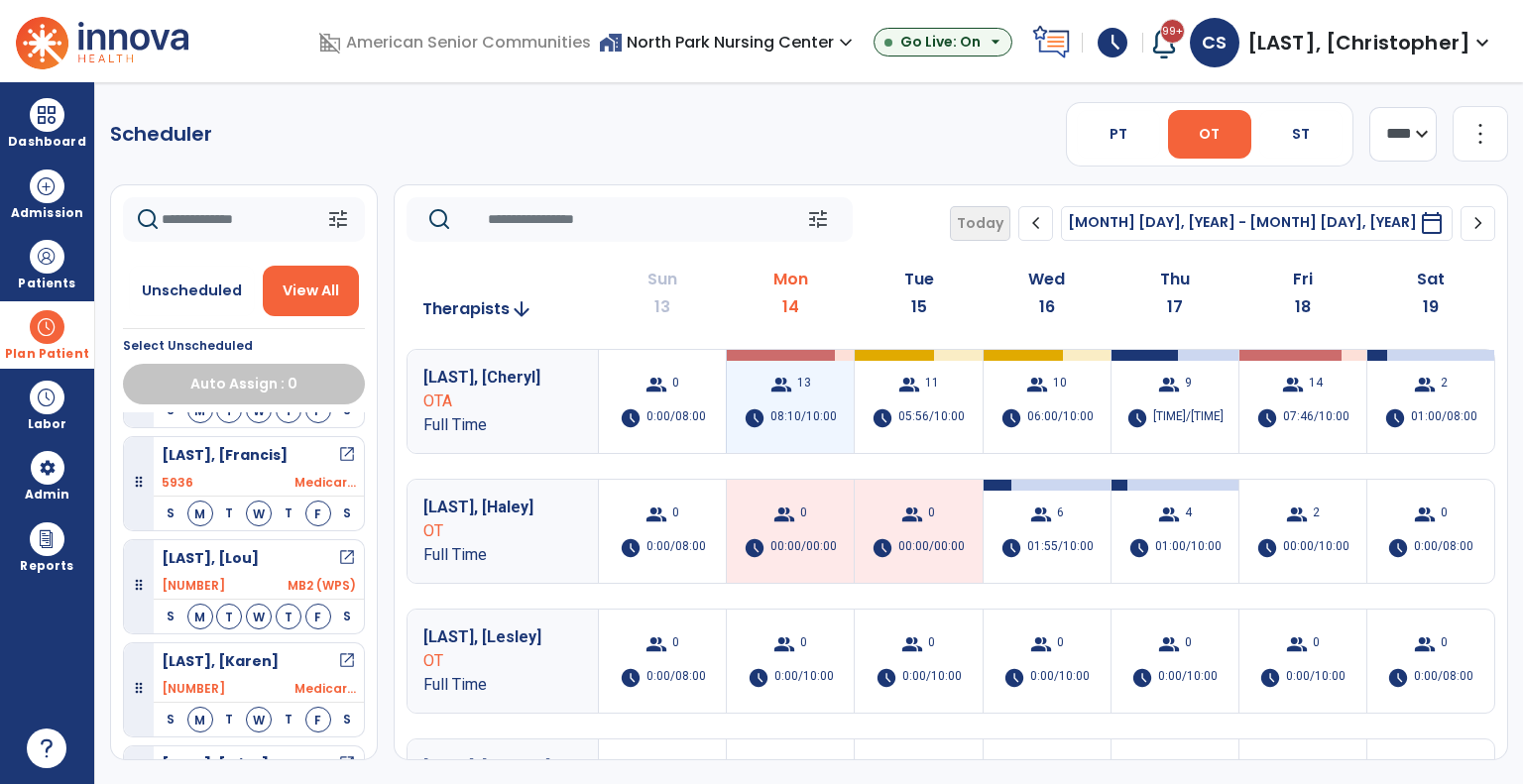 click on "13" at bounding box center [804, 385] 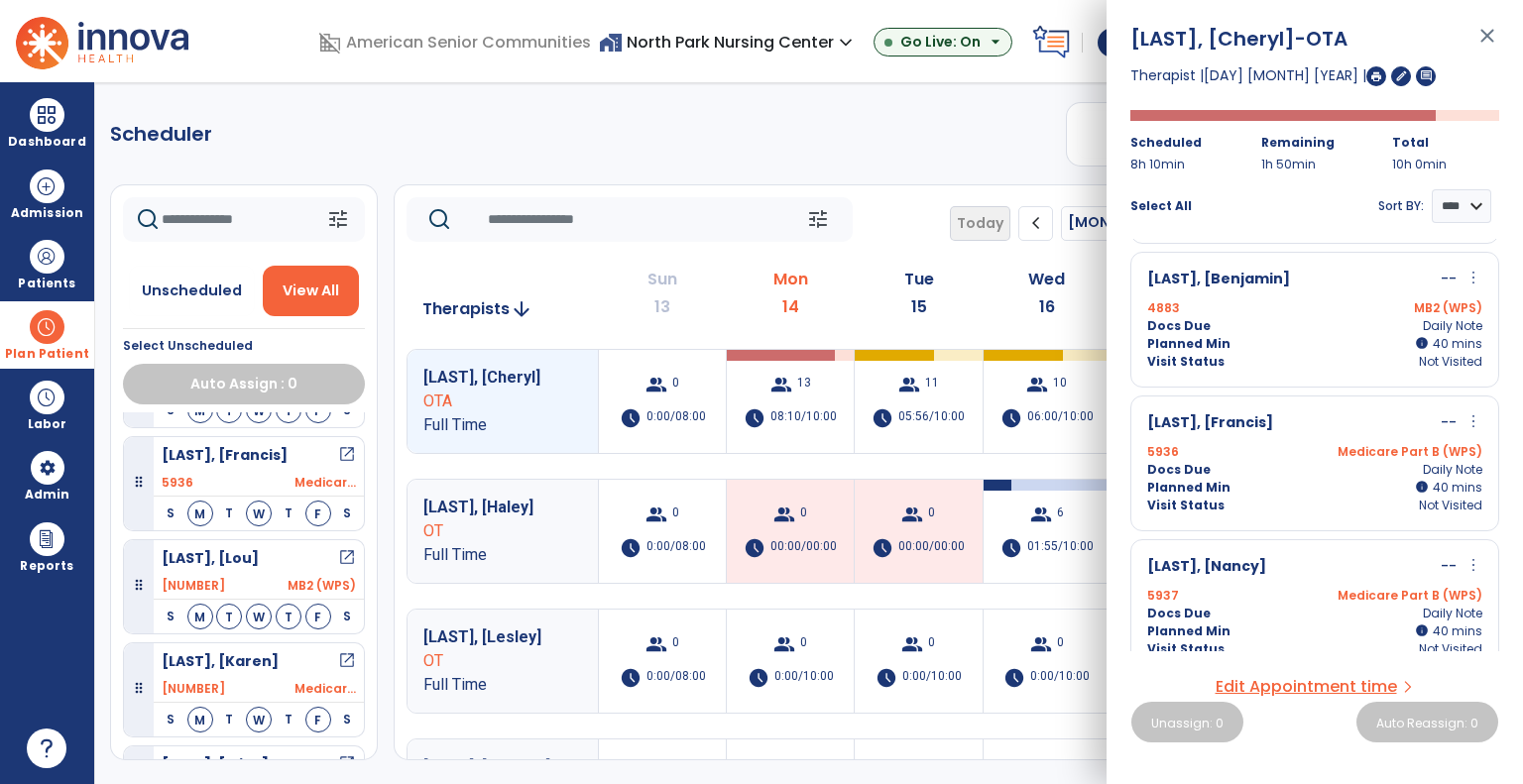 scroll, scrollTop: 799, scrollLeft: 0, axis: vertical 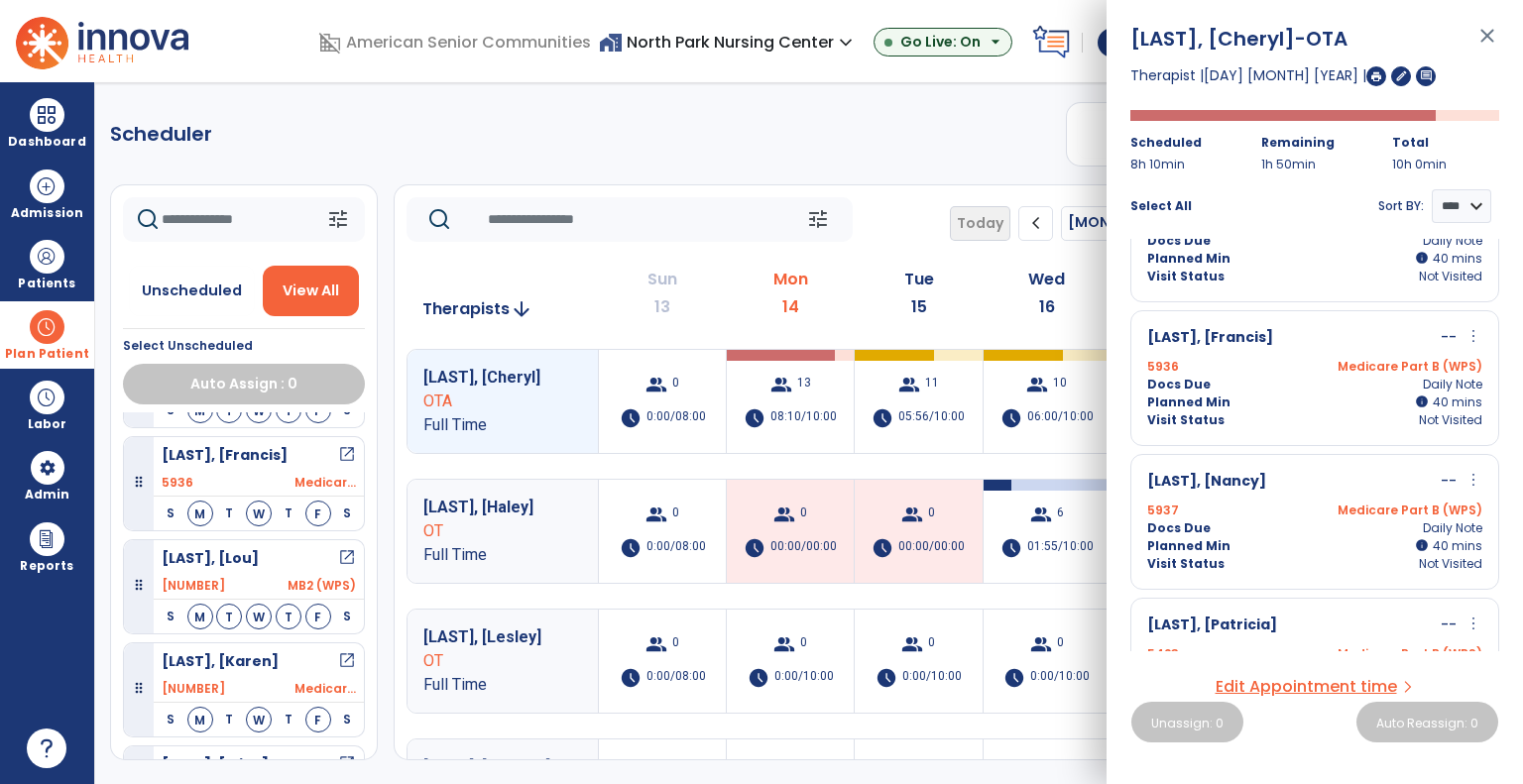 click on "more_vert" at bounding box center [1473, 336] 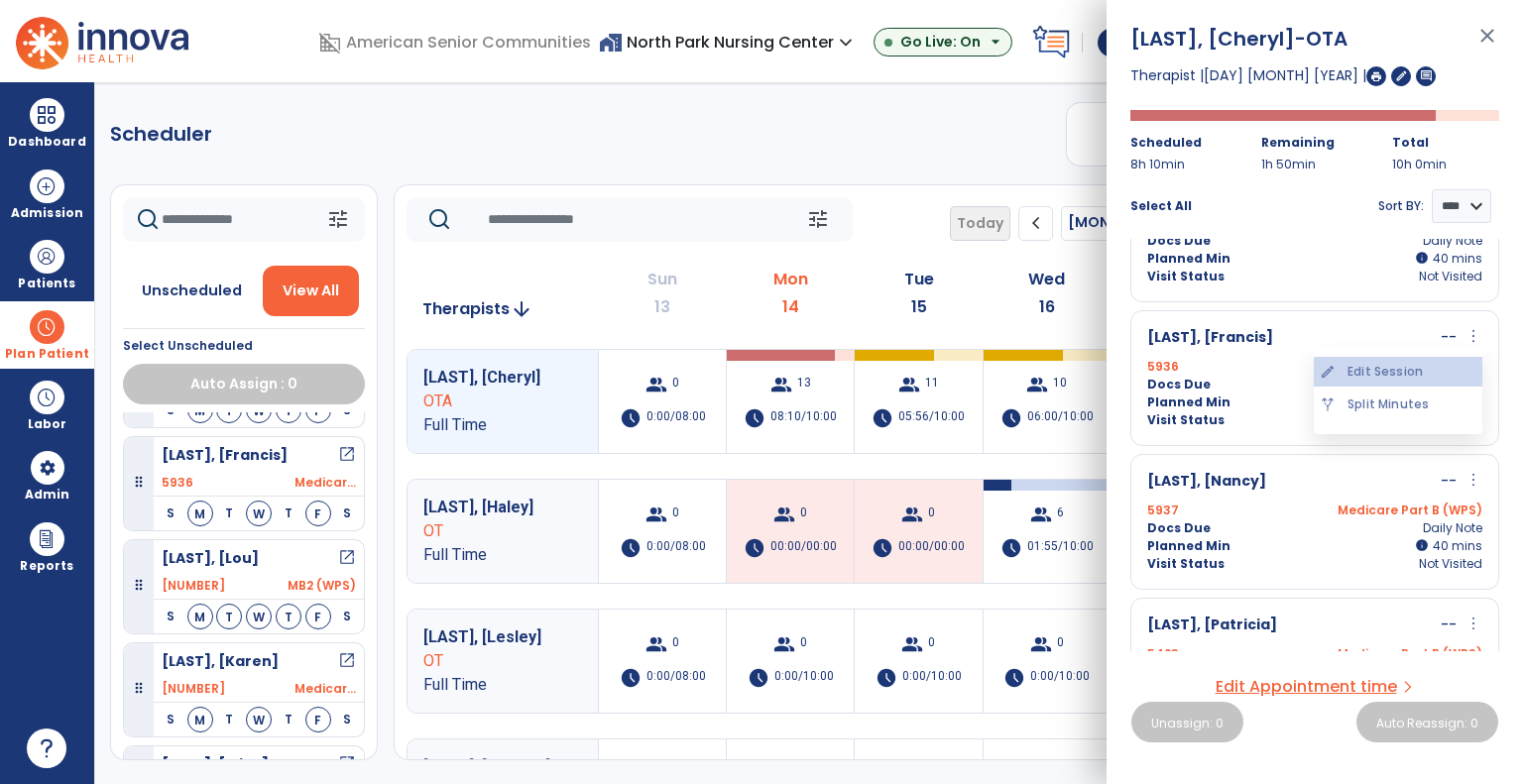 click on "edit   Edit Session" at bounding box center [1398, 372] 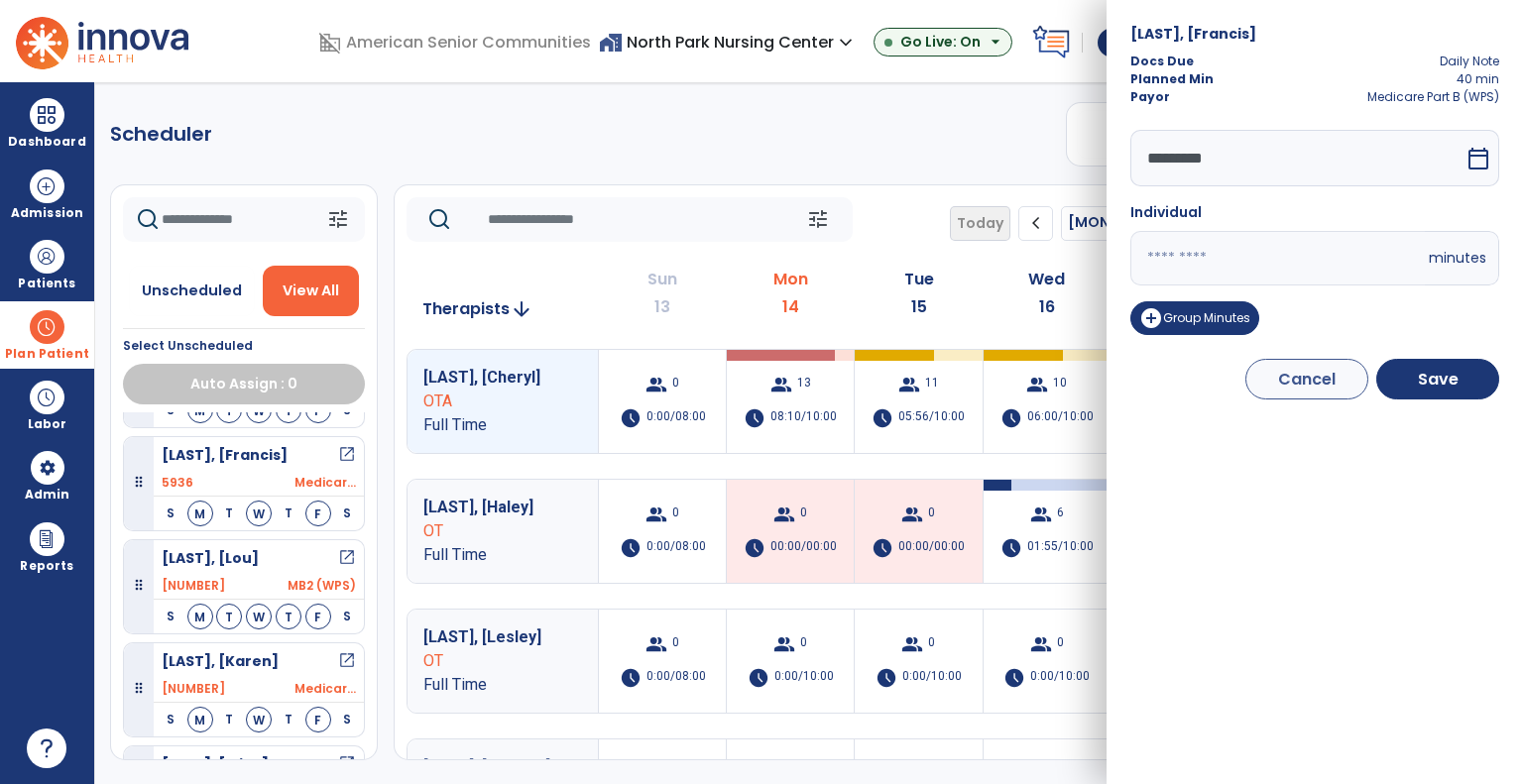 click on "*********" at bounding box center (1297, 158) 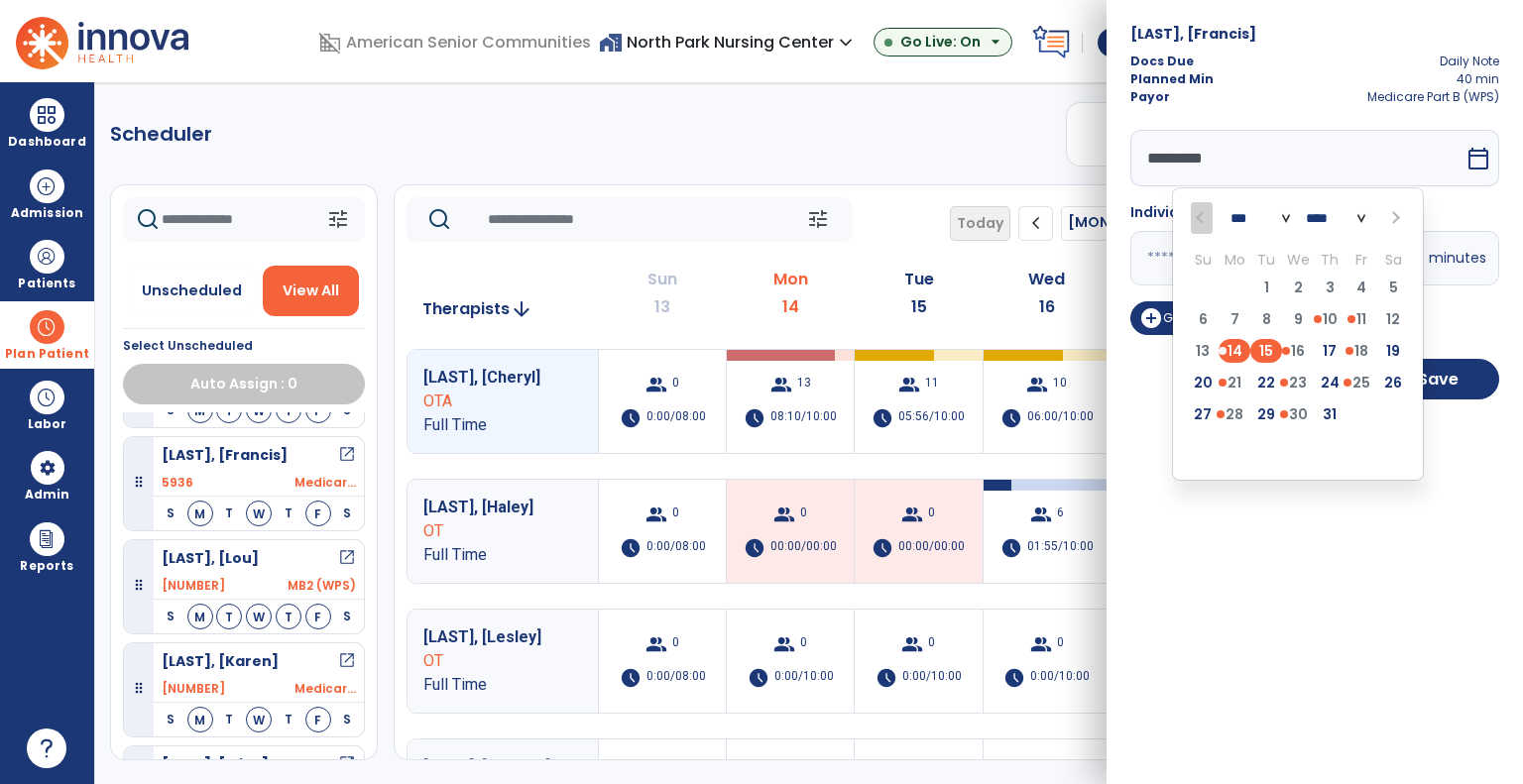 click on "15" at bounding box center (1266, 351) 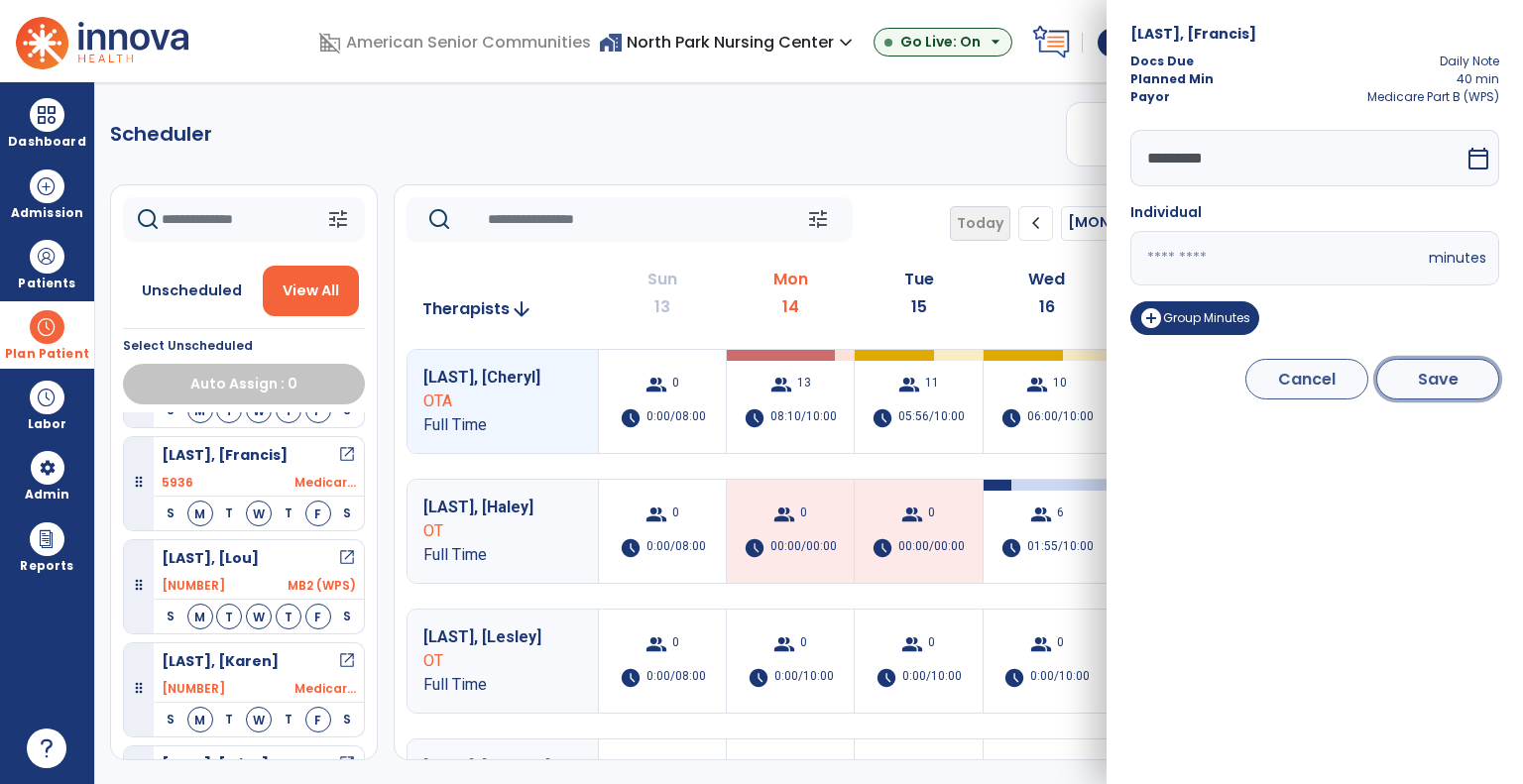 click on "Save" at bounding box center [1438, 379] 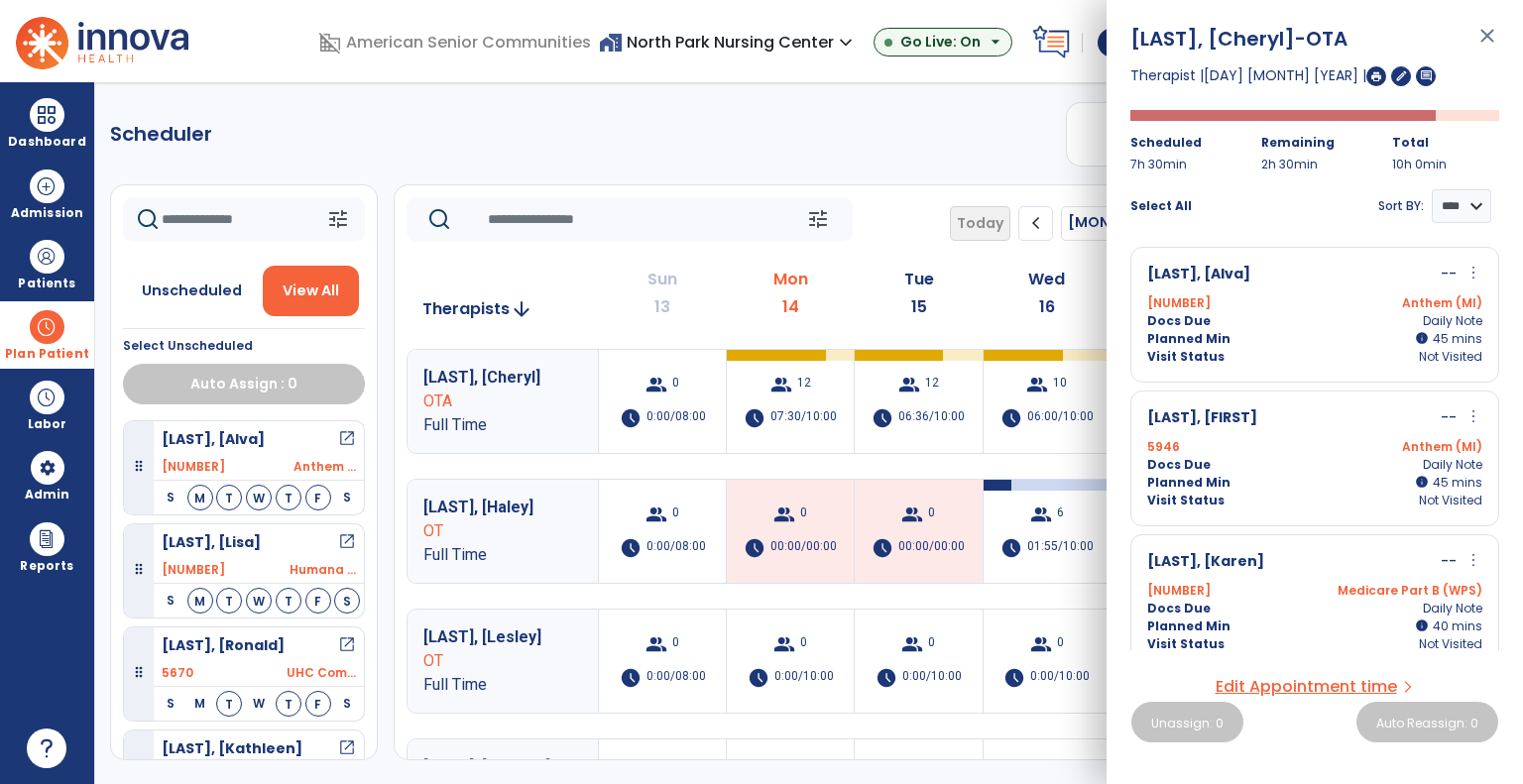 click on "Scheduler   PT   OT   ST  **** *** more_vert  Manage Labor   View All Therapists   Print" 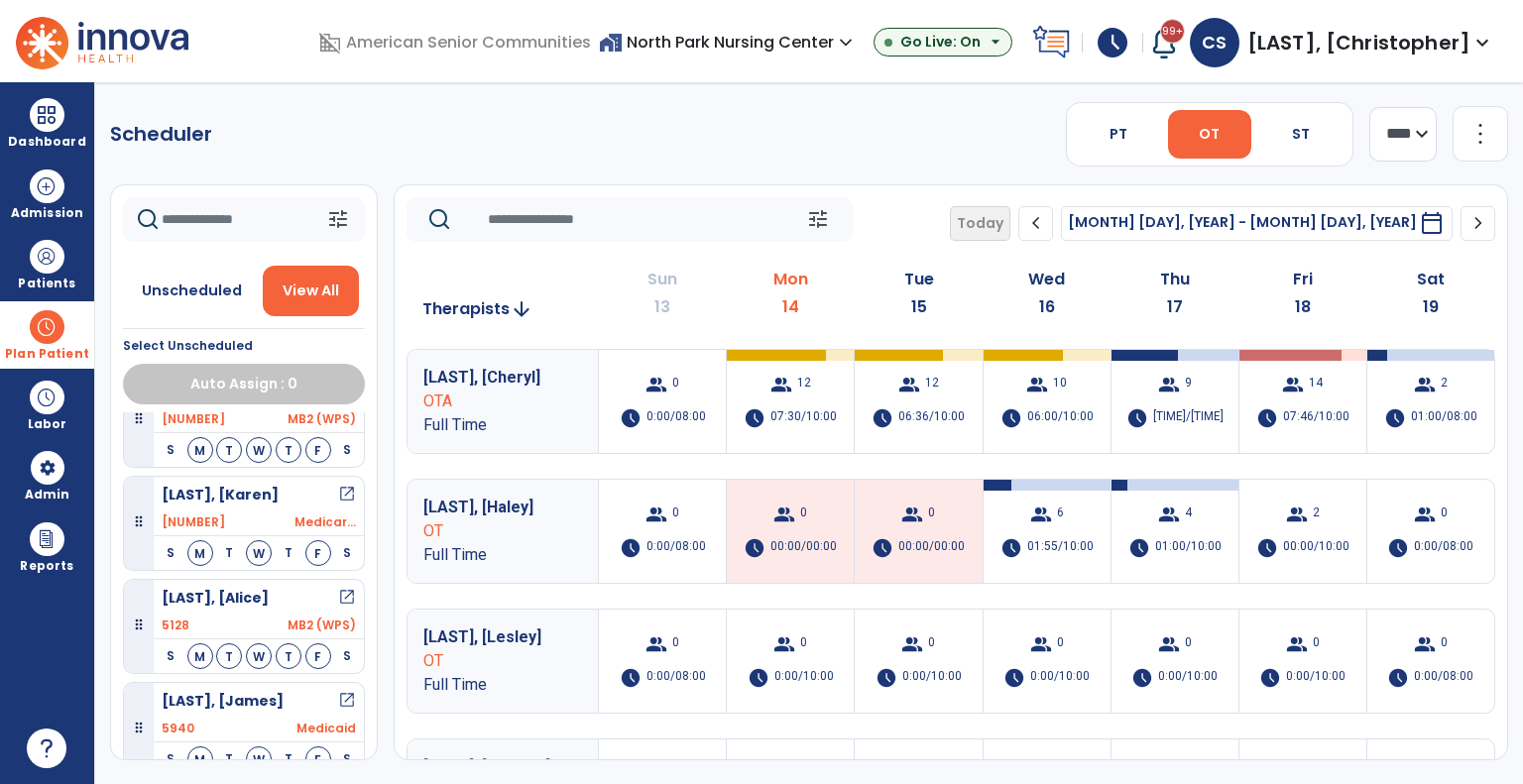 scroll, scrollTop: 1183, scrollLeft: 0, axis: vertical 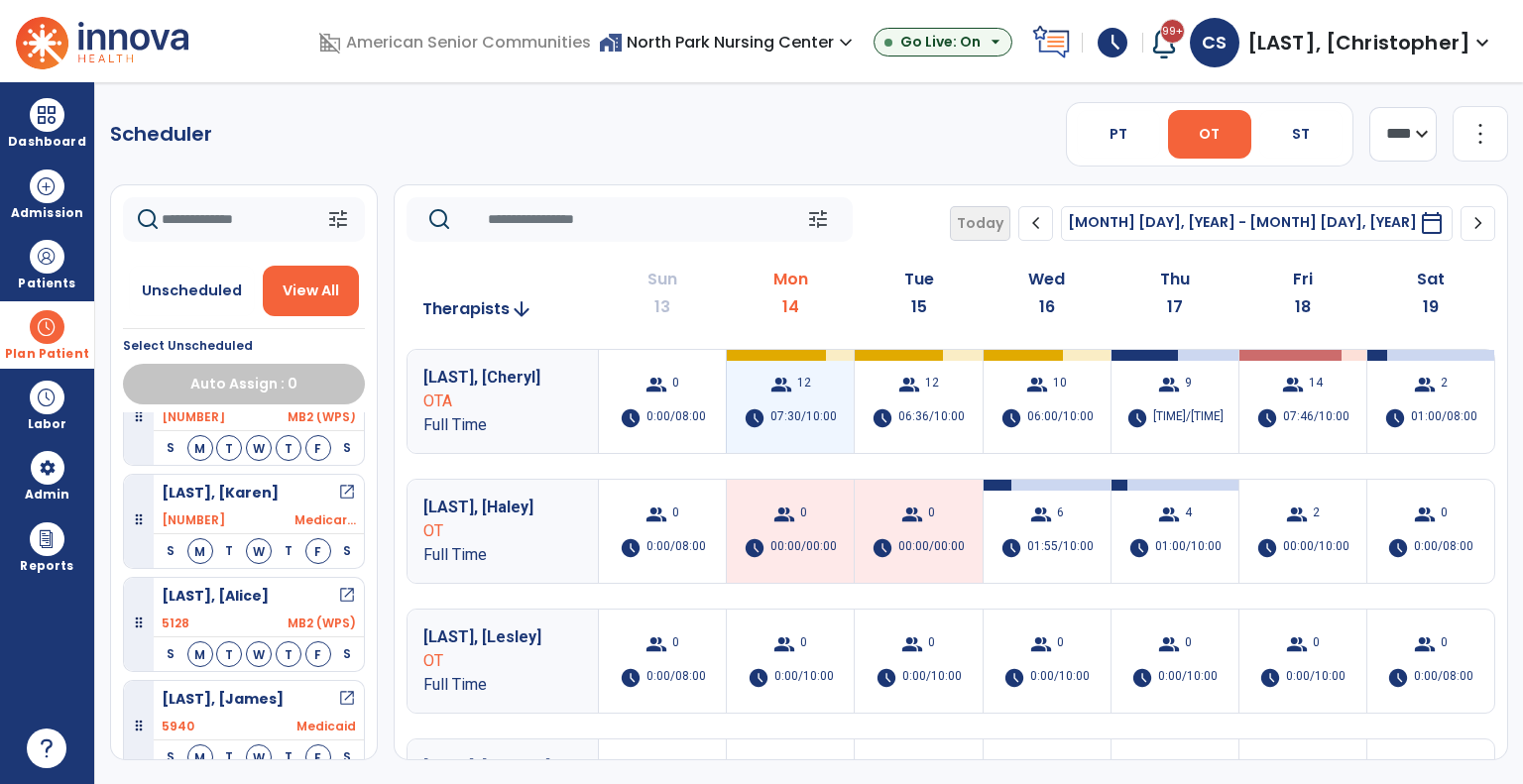 click on "group" at bounding box center [781, 385] 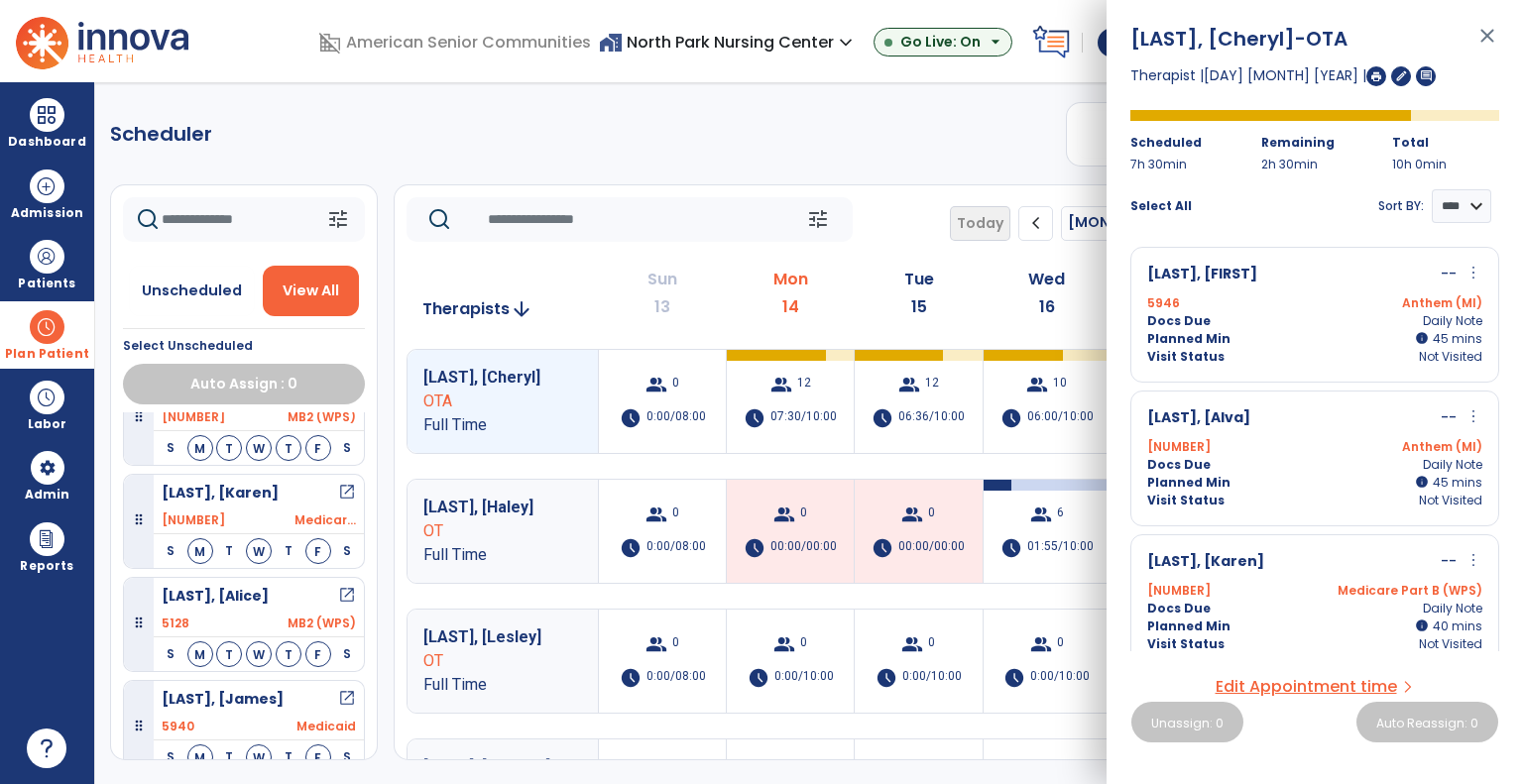 click on "Utley, James   open_in_new" at bounding box center [259, 699] 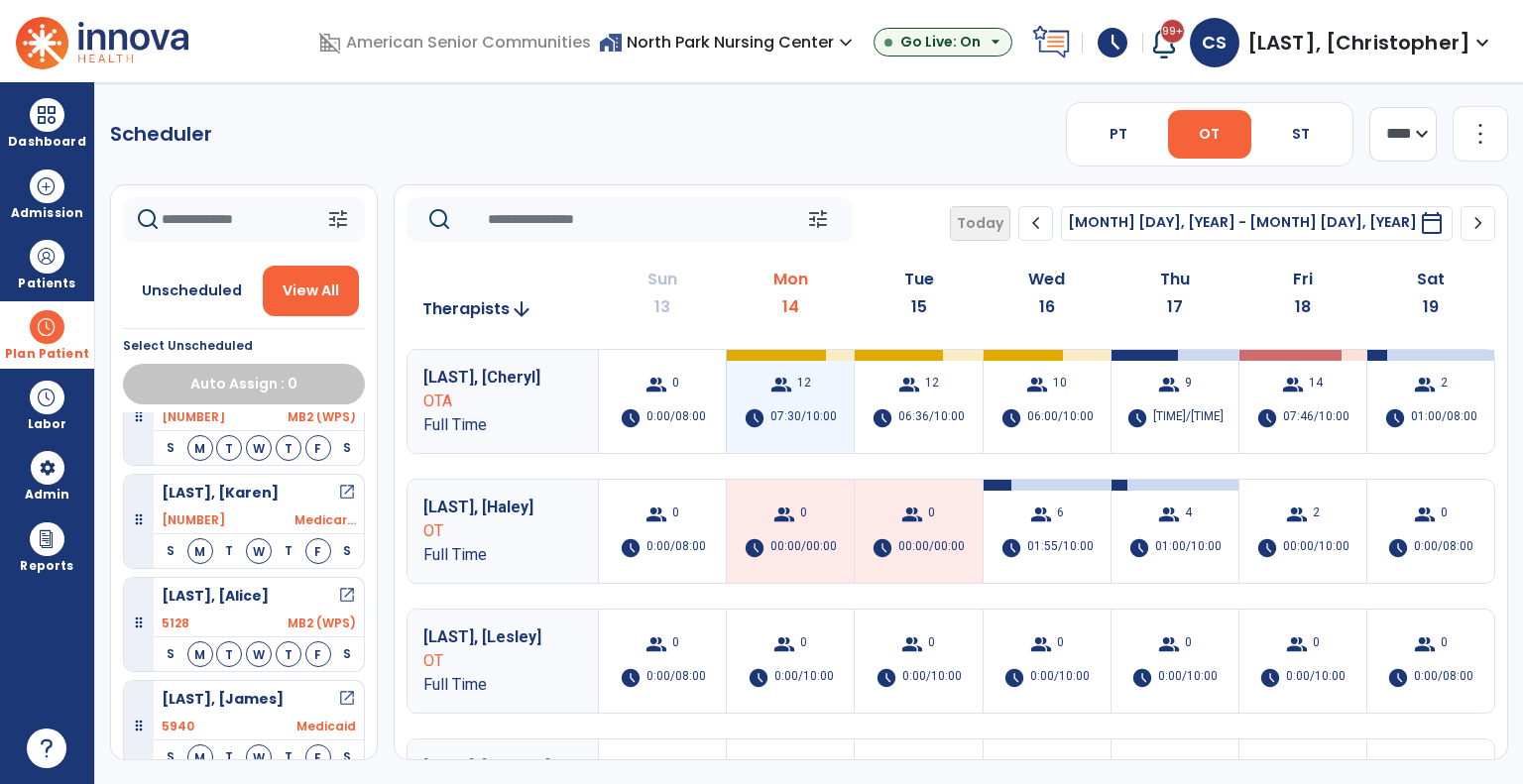 click on "group" at bounding box center (781, 385) 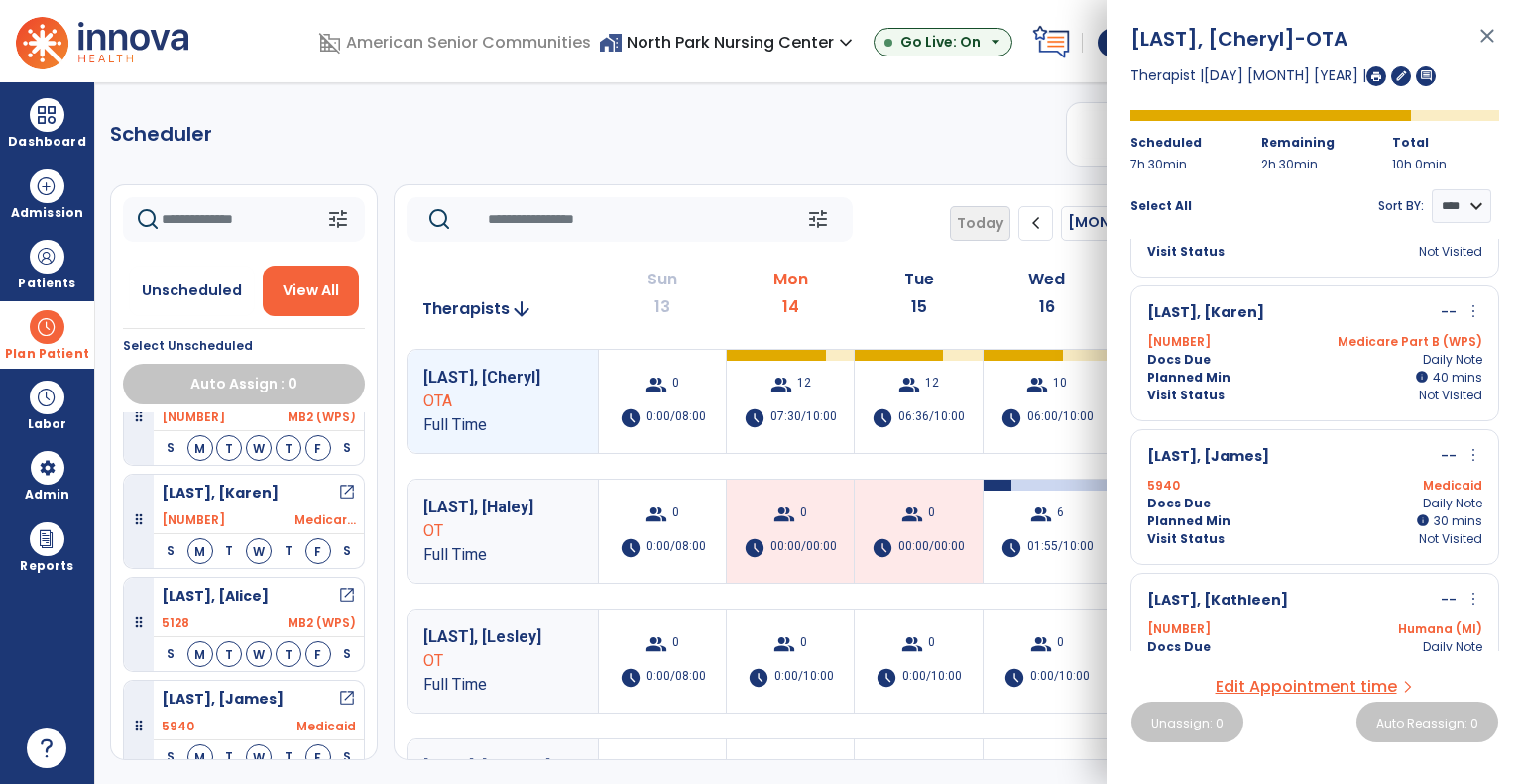 scroll, scrollTop: 966, scrollLeft: 0, axis: vertical 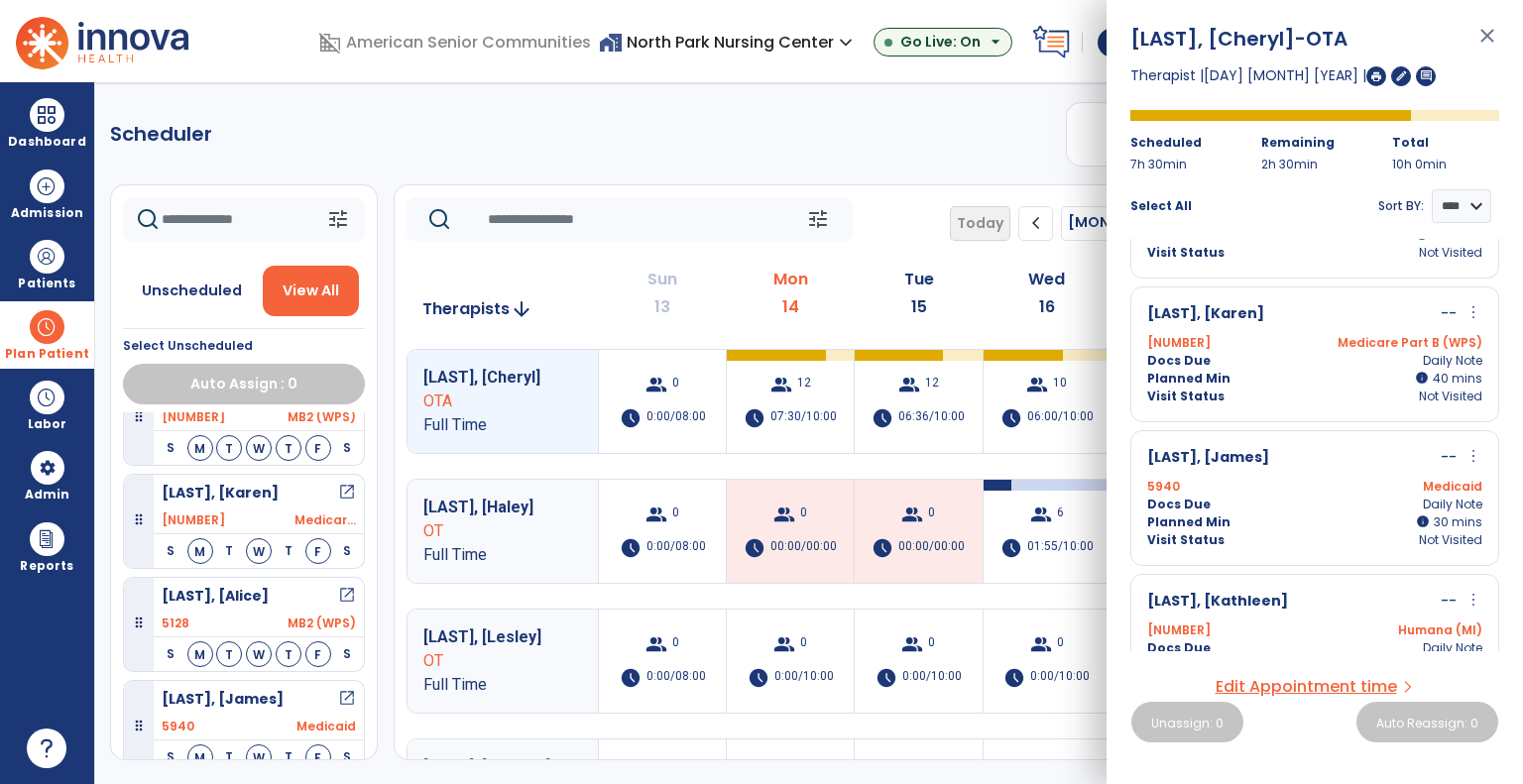 click on "5940 Medicaid" at bounding box center (1315, 487) 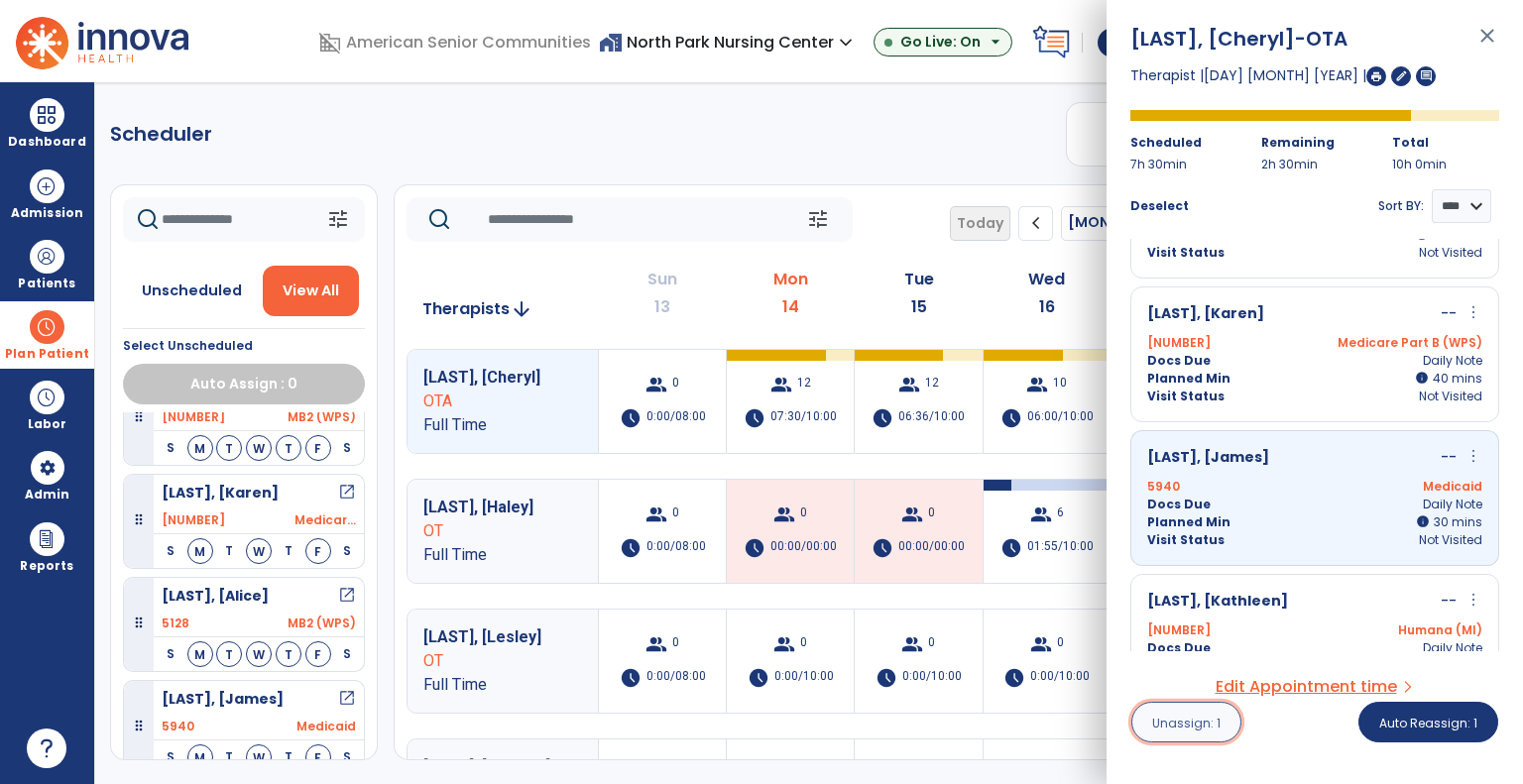 click on "Unassign: 1" at bounding box center [1186, 722] 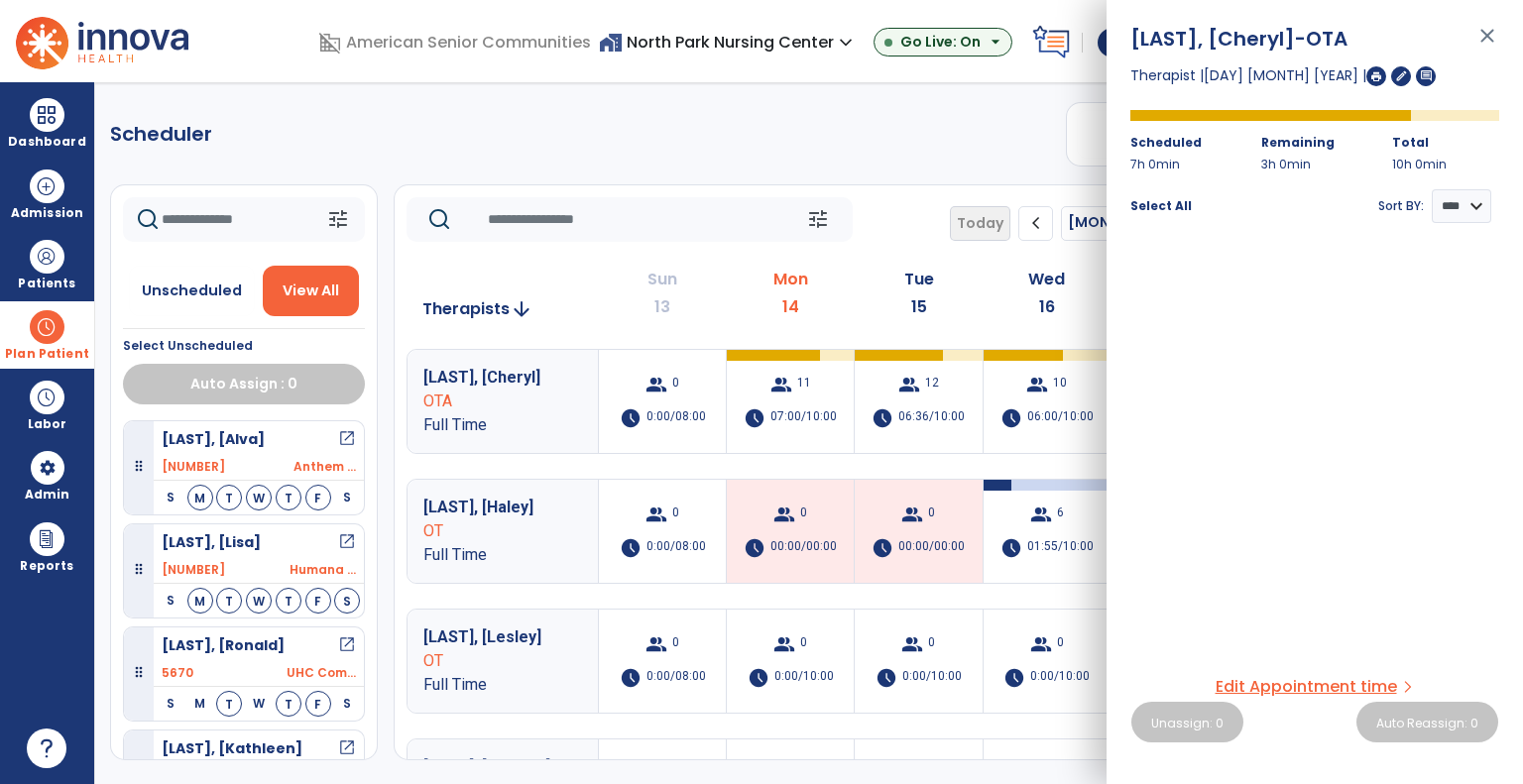 click on "tune   Today  chevron_left Jul 13, 2025 - Jul 19, 2025  *********  calendar_today  chevron_right" 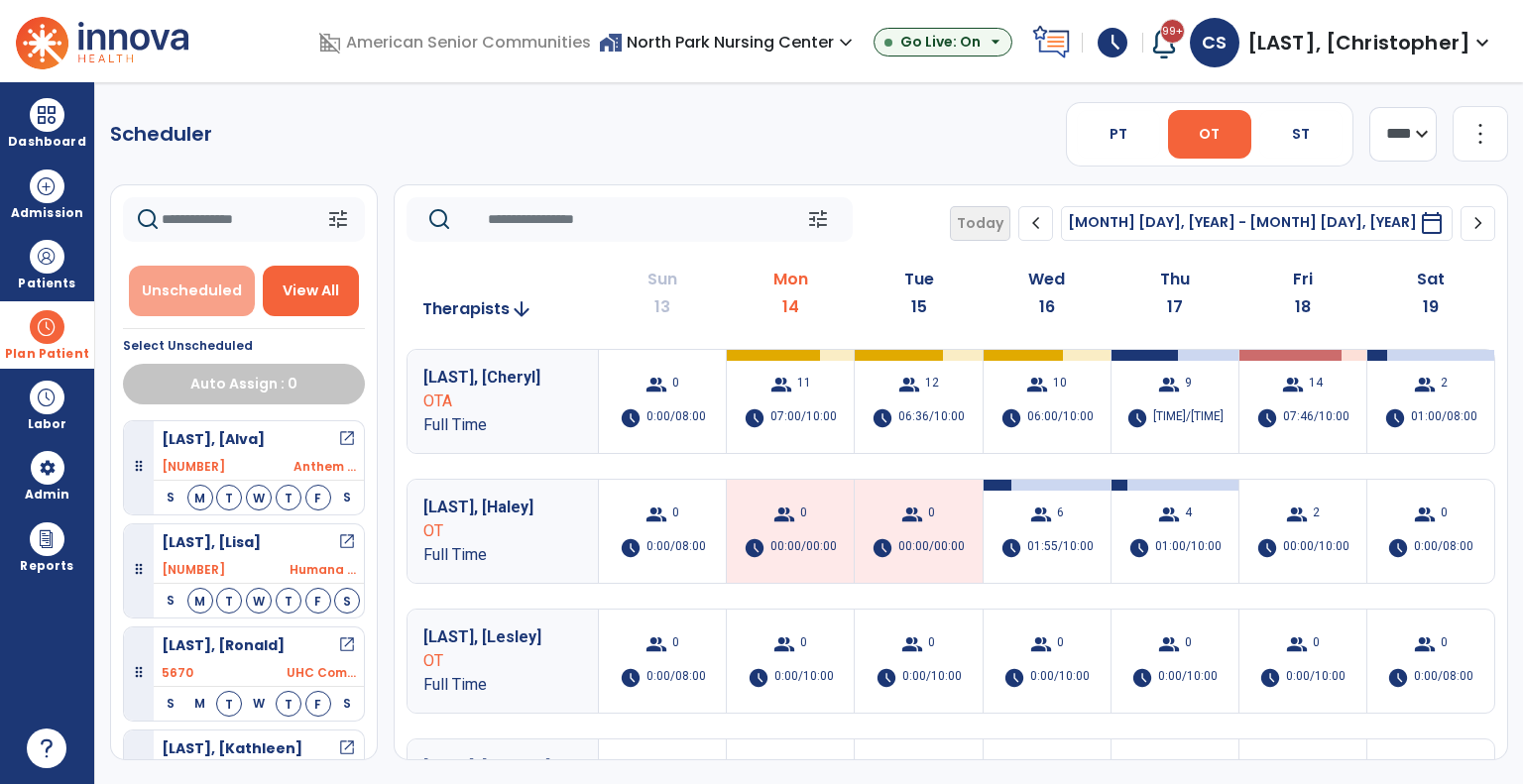 click on "Unscheduled" at bounding box center (191, 290) 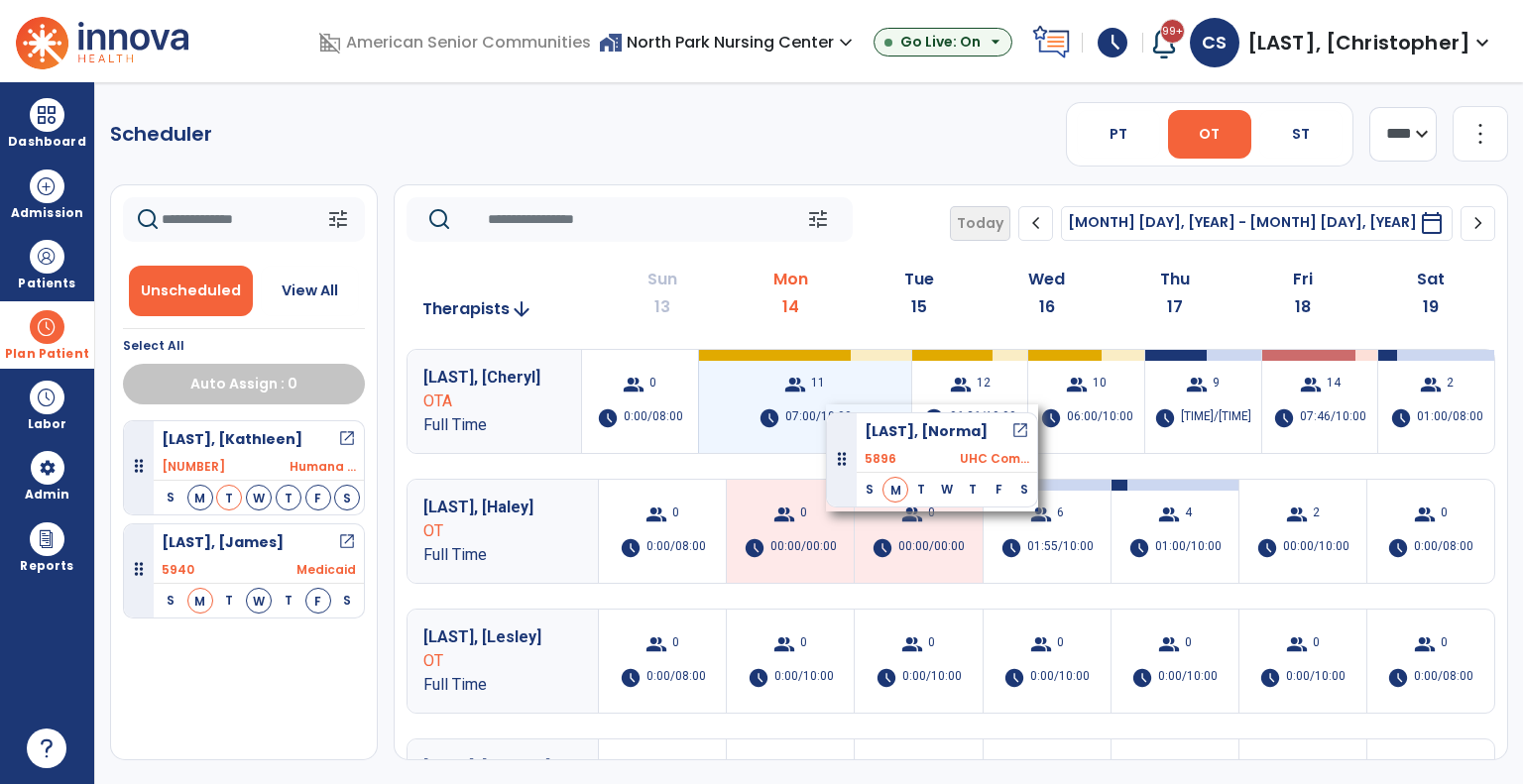 drag, startPoint x: 137, startPoint y: 570, endPoint x: 826, endPoint y: 404, distance: 708.715 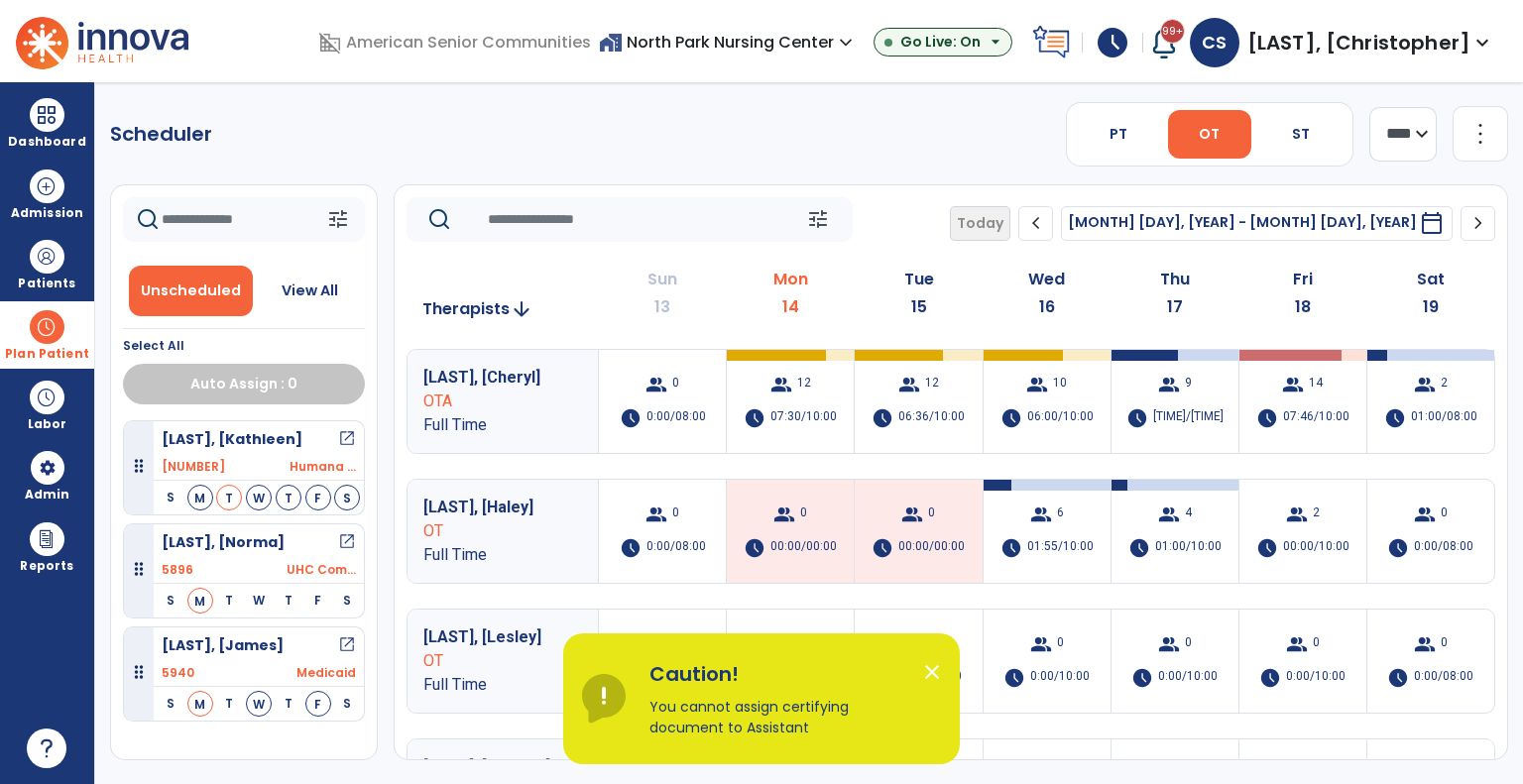 click on "tune   Today  chevron_left Jul 13, 2025 - Jul 19, 2025  *********  calendar_today  chevron_right" 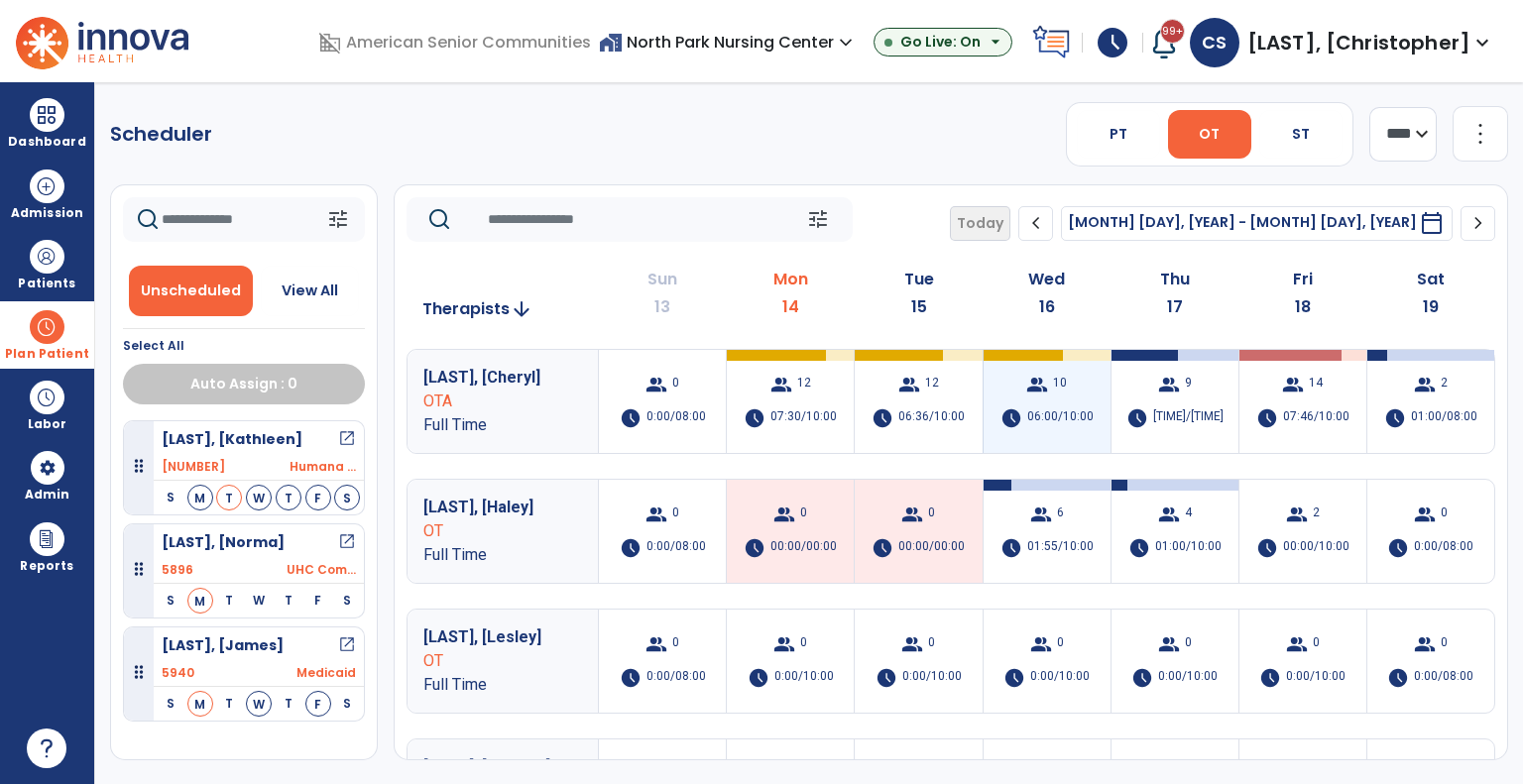 click on "group  10" at bounding box center [1046, 385] 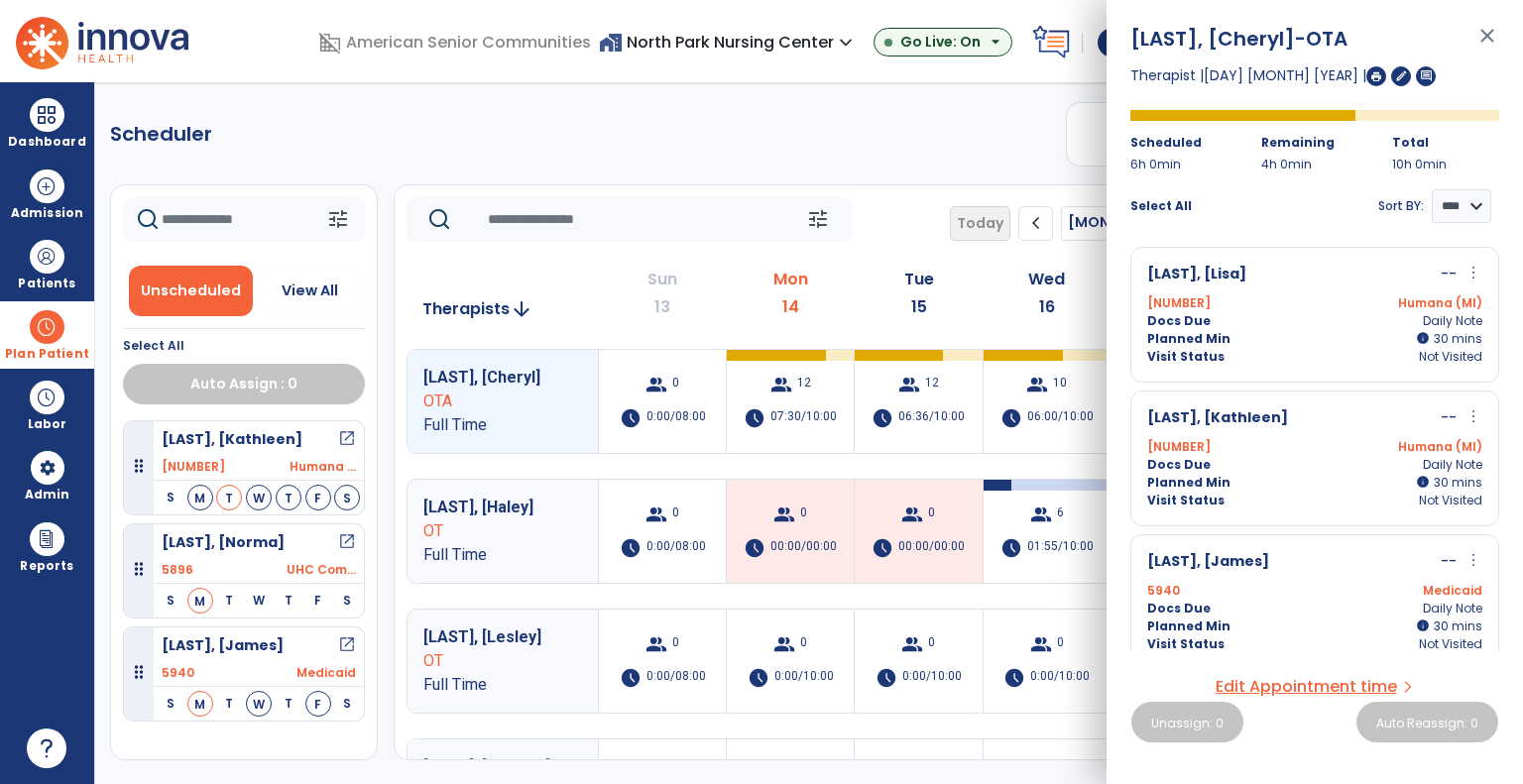 scroll, scrollTop: 1019, scrollLeft: 0, axis: vertical 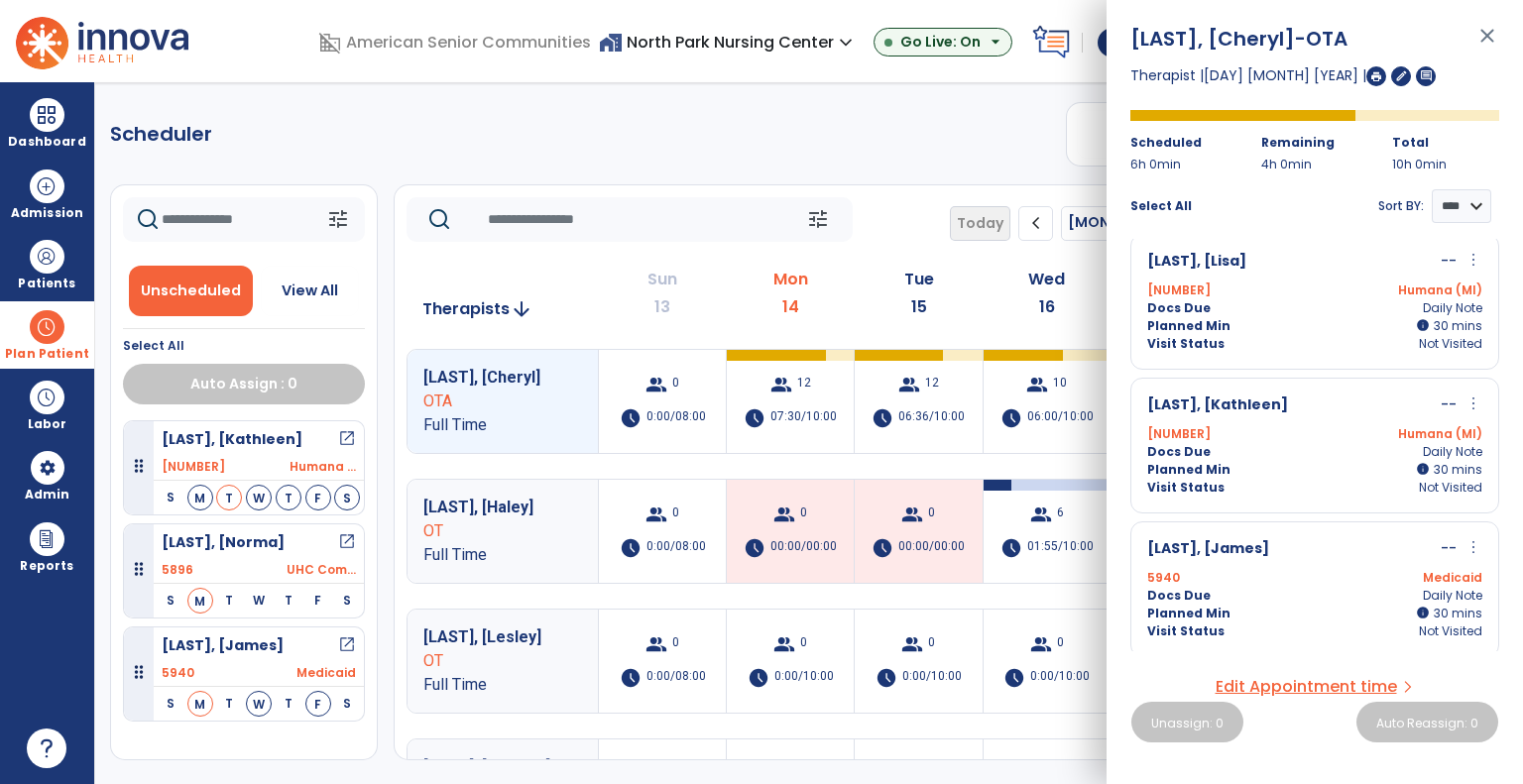 click on "Docs Due Daily Note" at bounding box center (1315, 596) 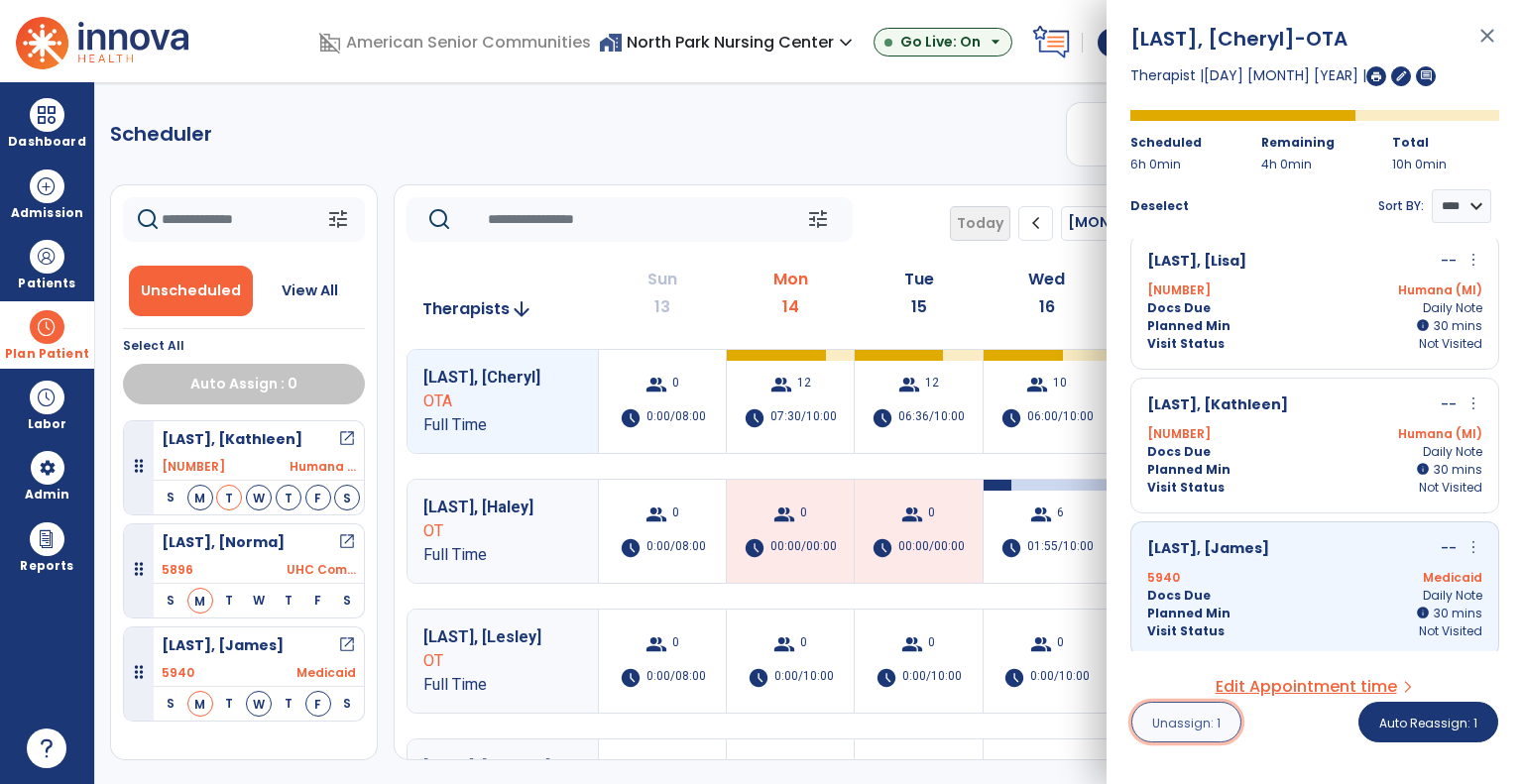 click on "Unassign: 1" at bounding box center [1186, 723] 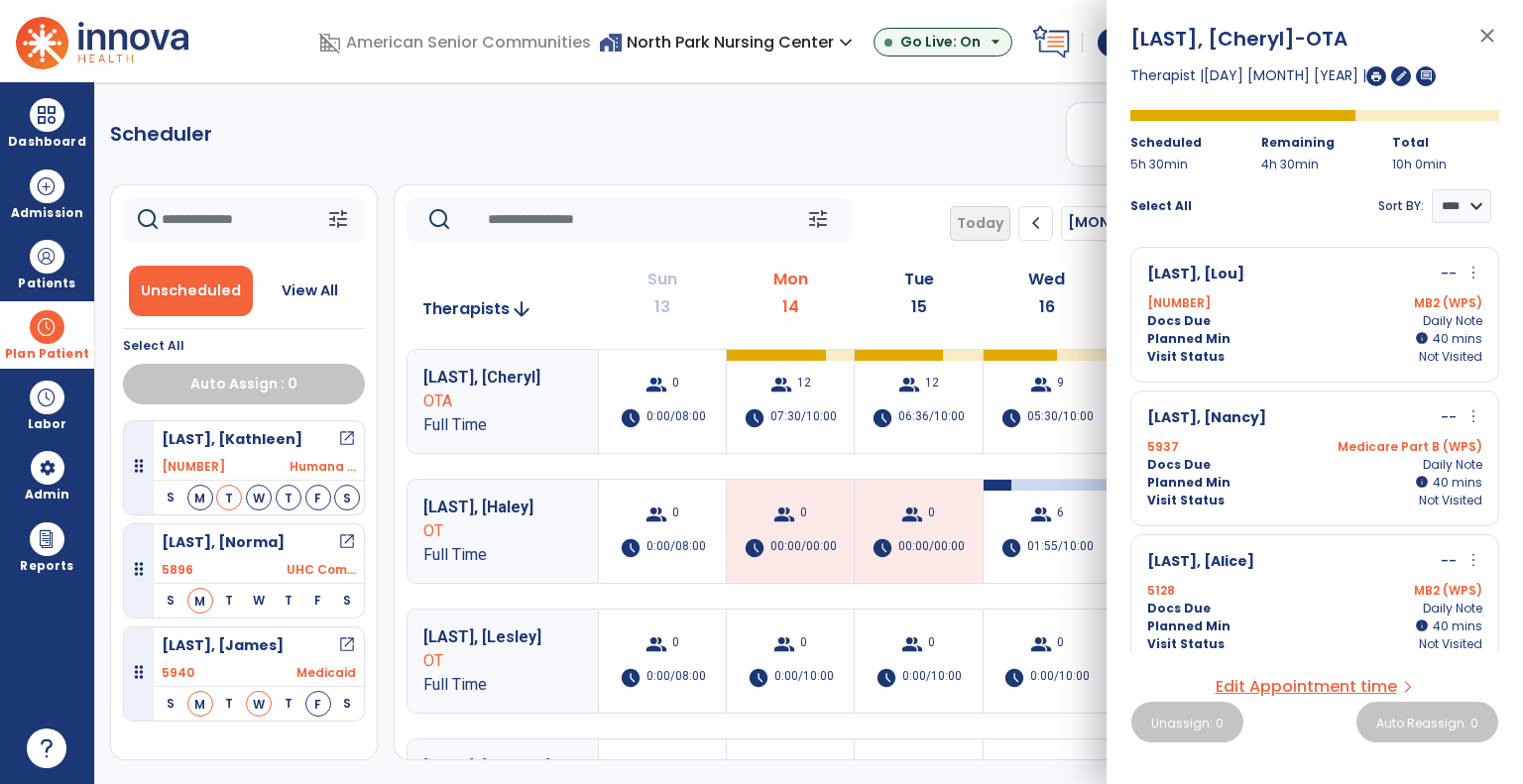 click on "tune   Today  chevron_left Jul 13, 2025 - Jul 19, 2025  *********  calendar_today  chevron_right" 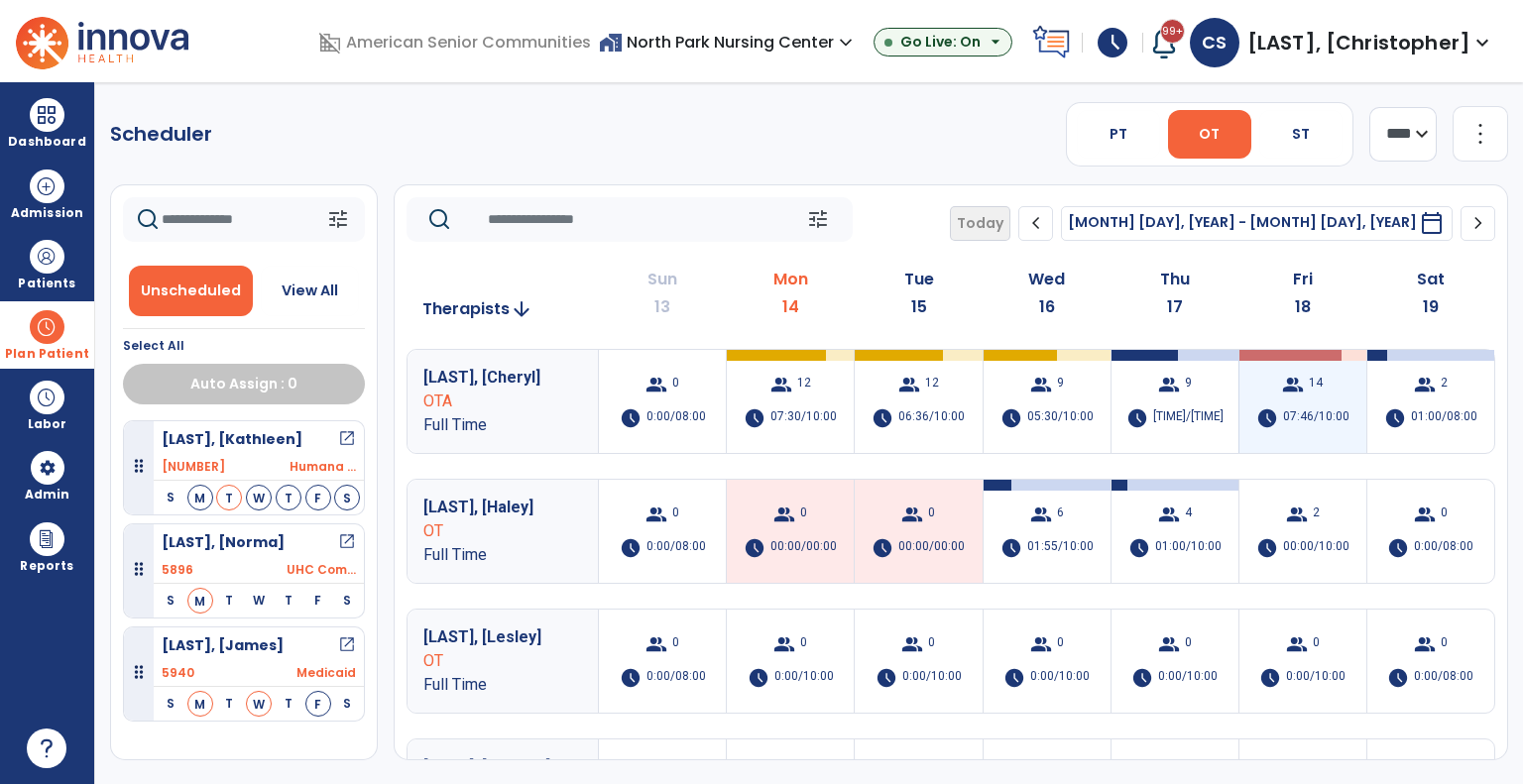 click on "group  14  schedule  07:46/10:00" at bounding box center (1303, 401) 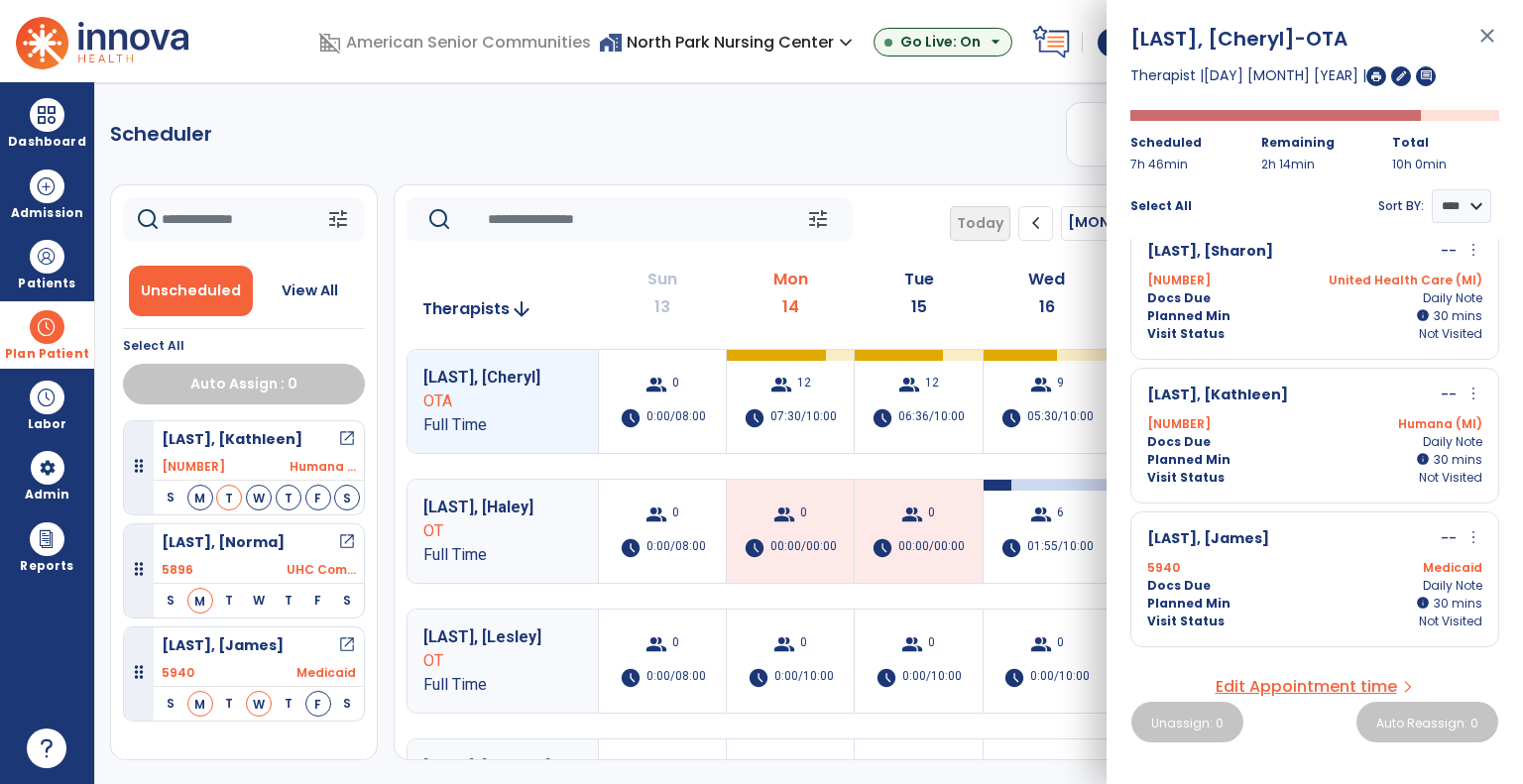 scroll, scrollTop: 1315, scrollLeft: 0, axis: vertical 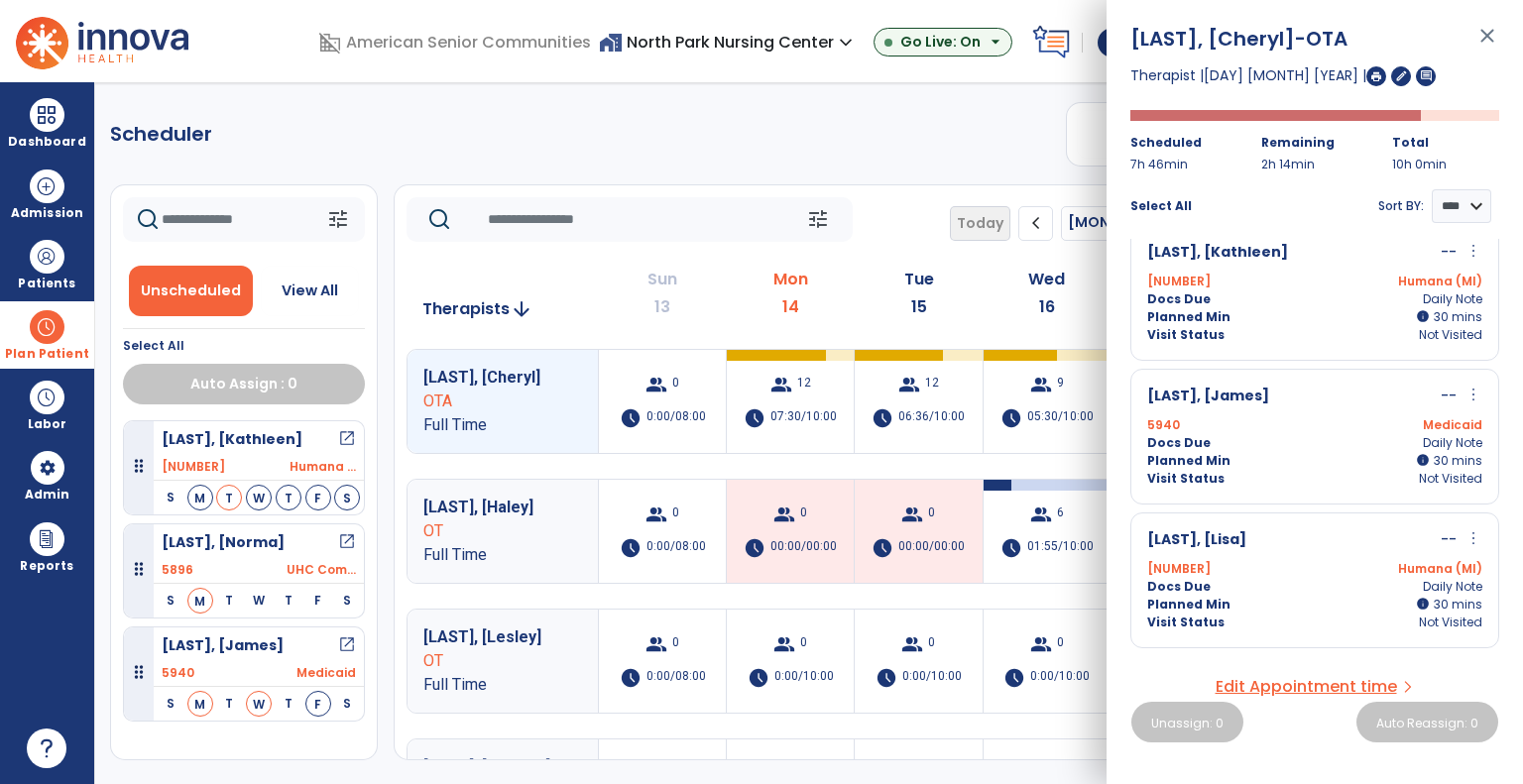 click on "Docs Due Daily Note" at bounding box center (1315, 443) 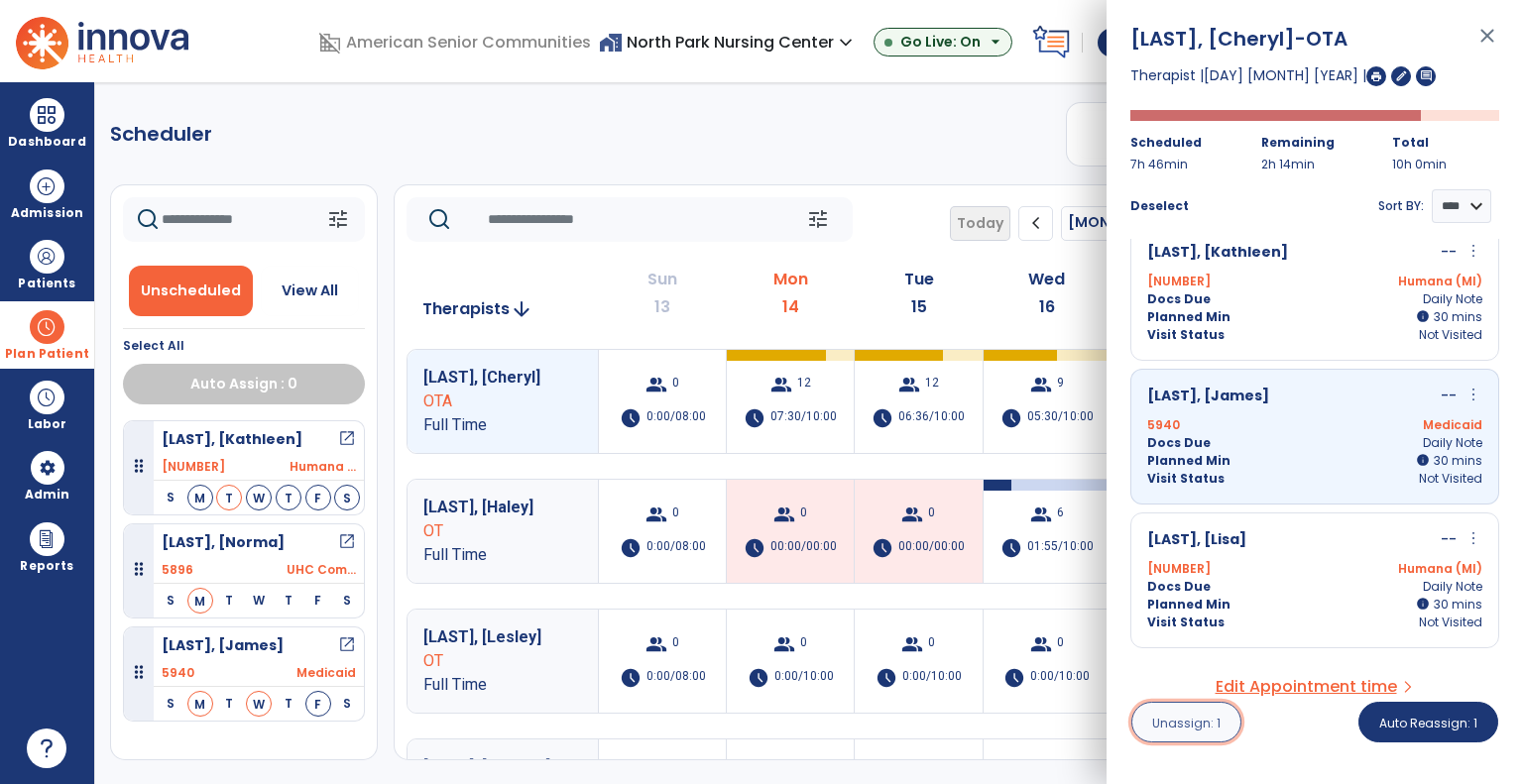 click on "Unassign: 1" at bounding box center (1186, 723) 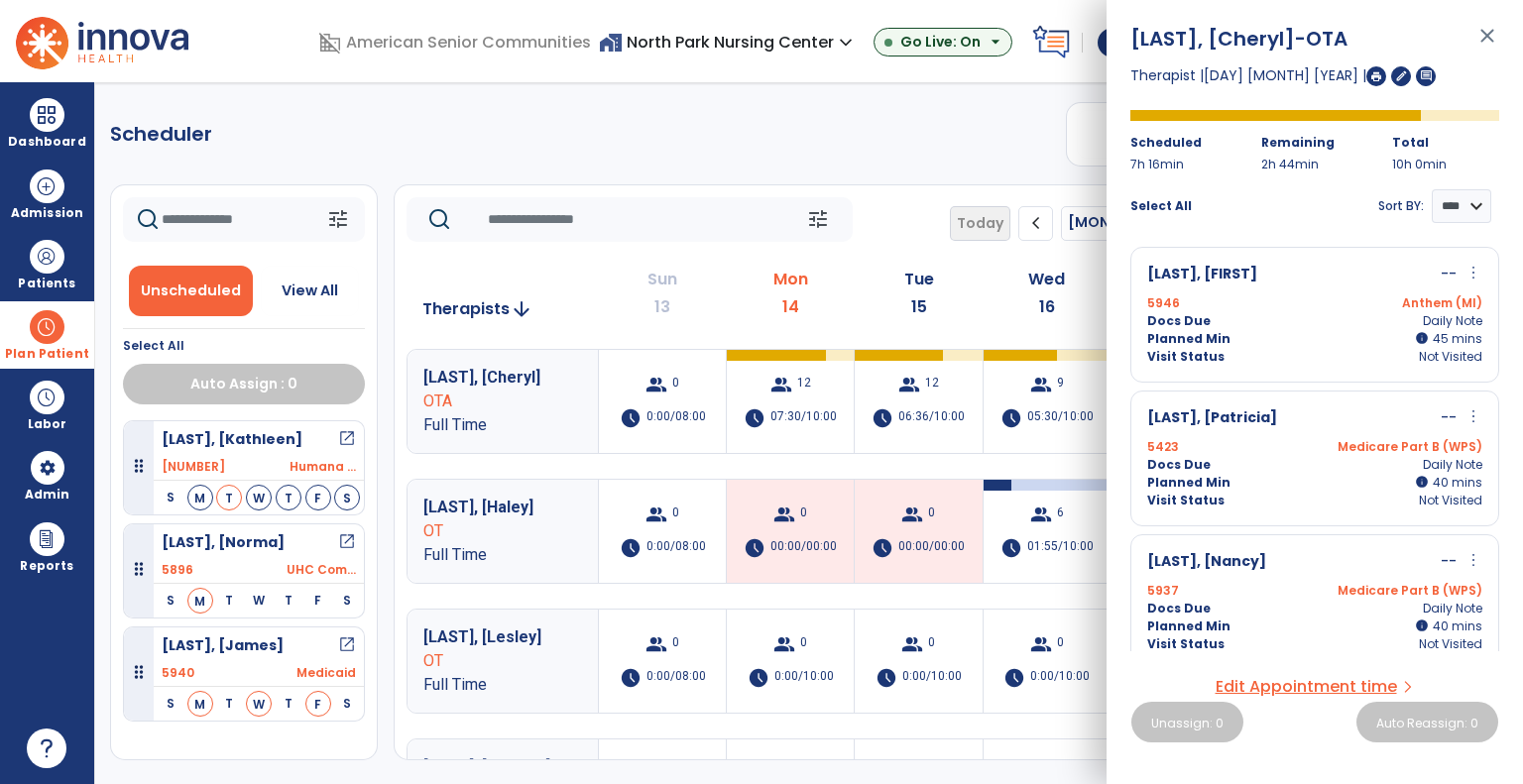 click on "tune   Today  chevron_left Jul 13, 2025 - Jul 19, 2025  *********  calendar_today  chevron_right" 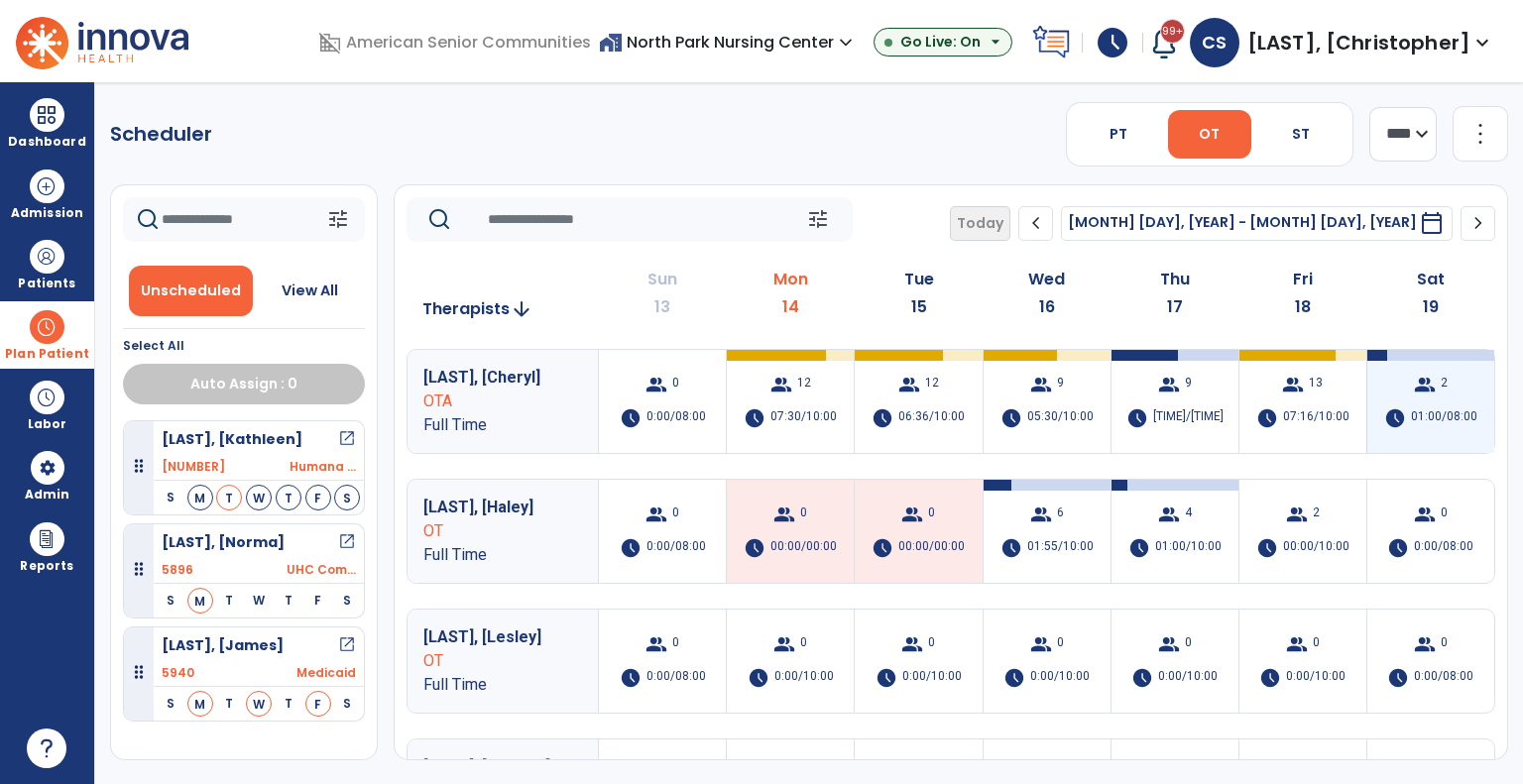 click on "group" at bounding box center [1425, 385] 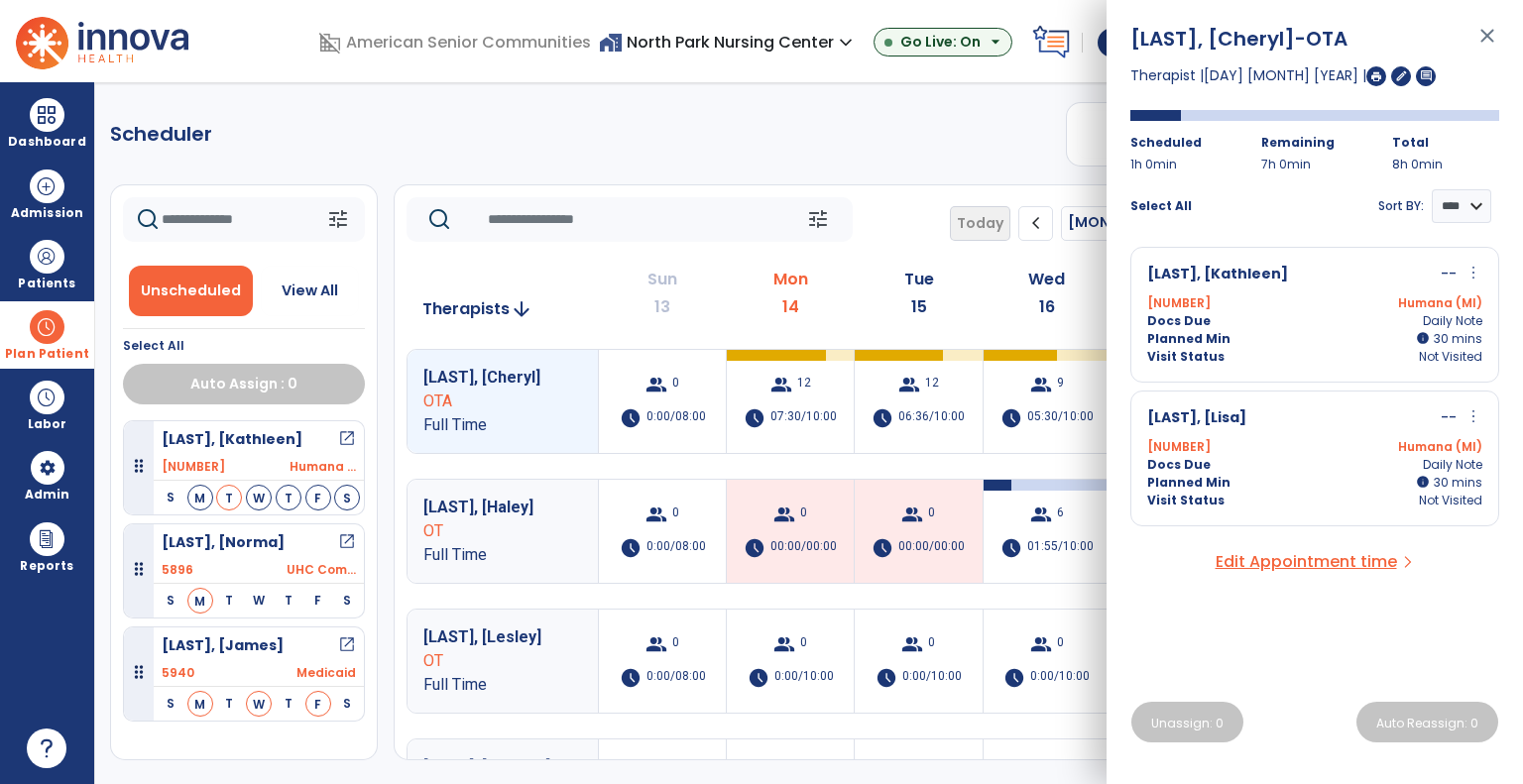 click on "Planned Min  info   30 I 30 mins" at bounding box center (1315, 339) 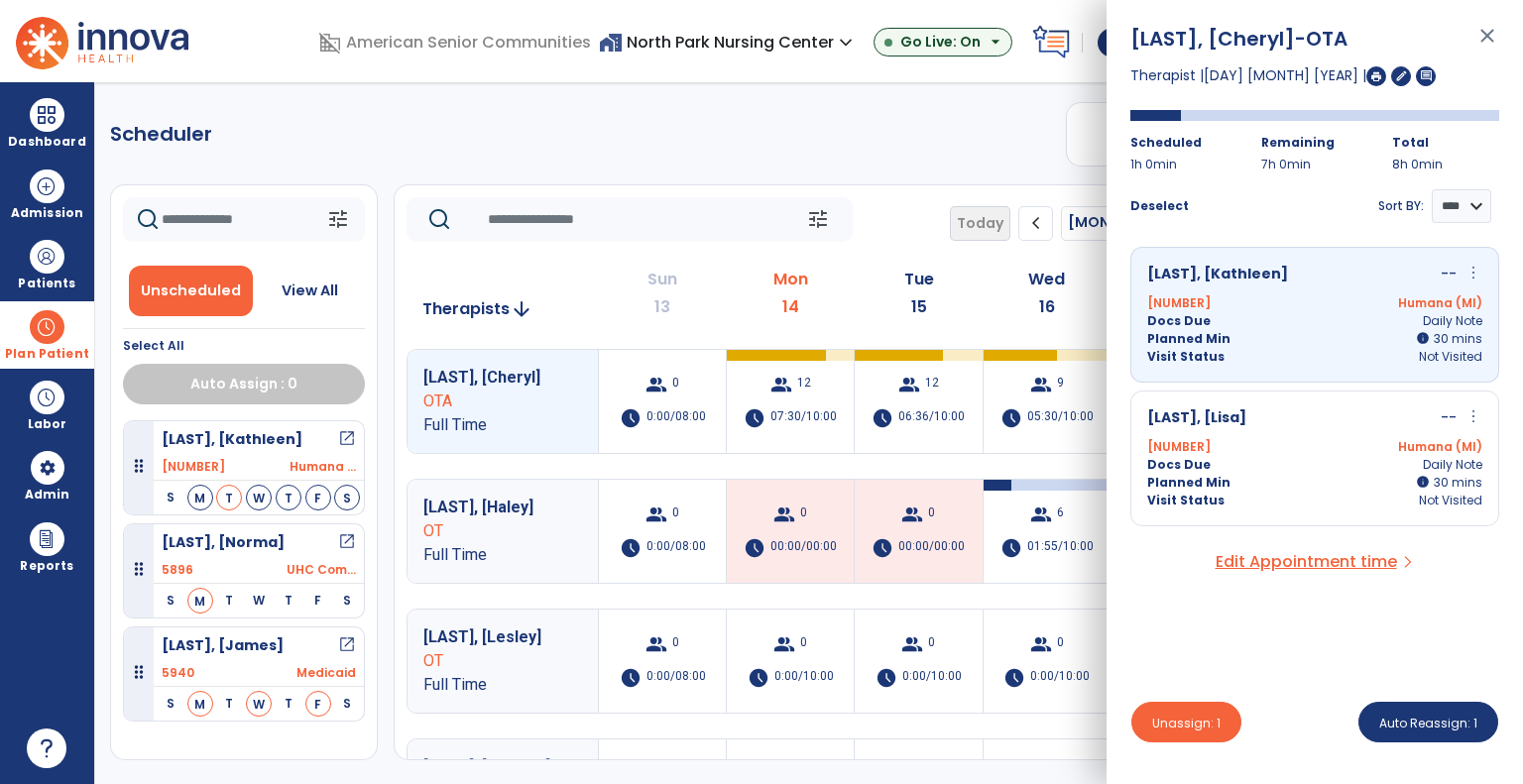 click on "Planned Min  info   30 I 30 mins" at bounding box center (1315, 483) 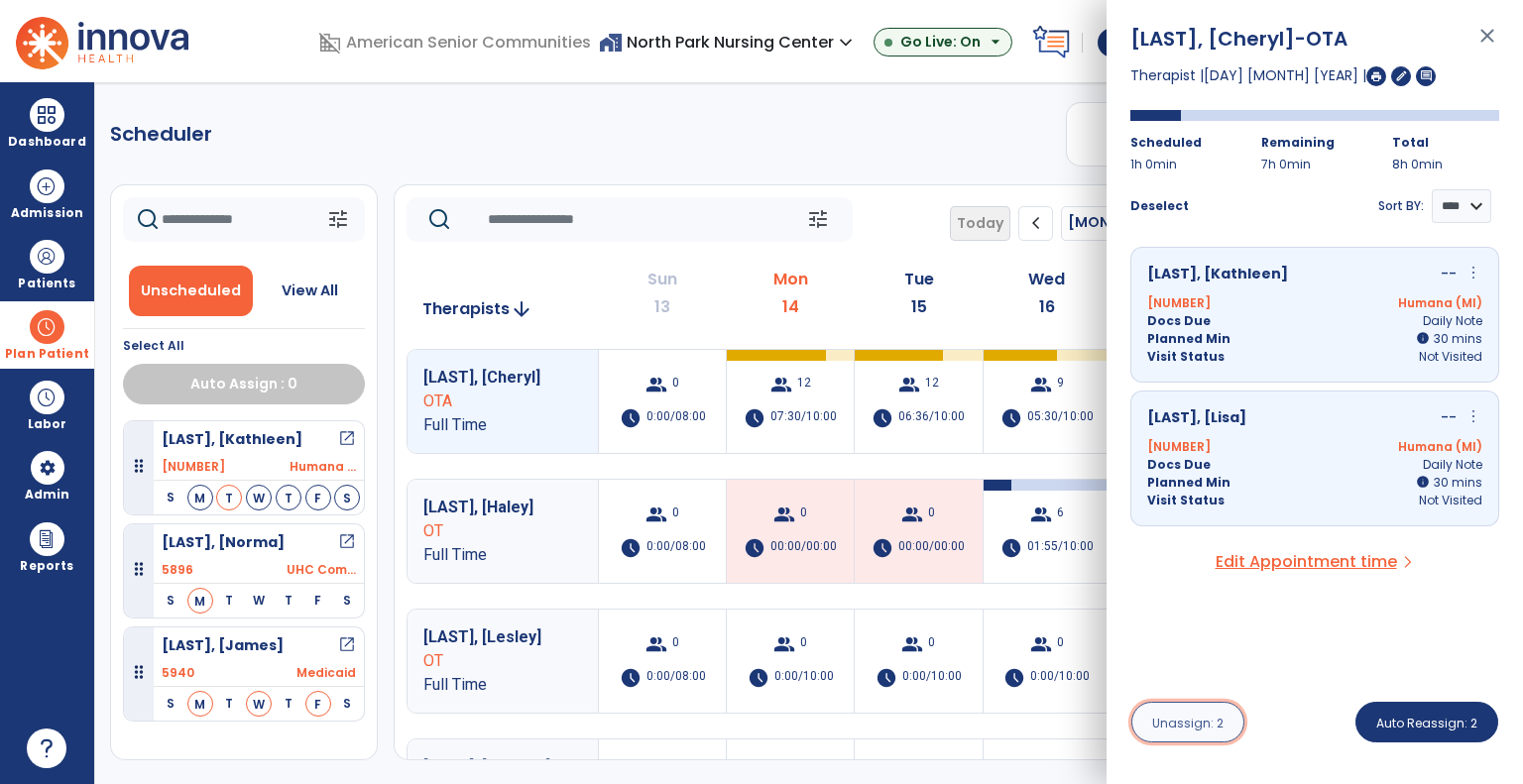 click on "Unassign: 2" at bounding box center (1188, 723) 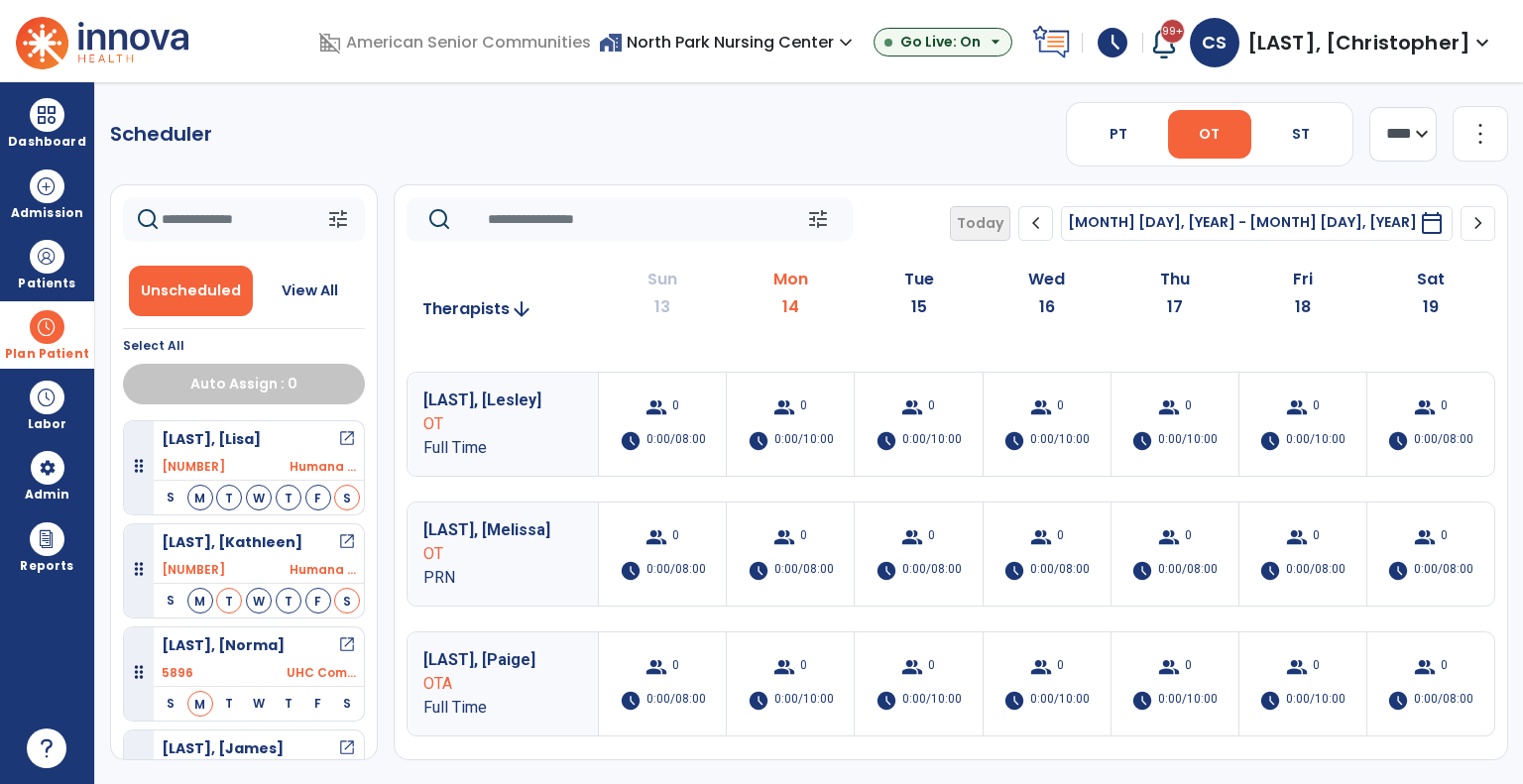 scroll, scrollTop: 238, scrollLeft: 0, axis: vertical 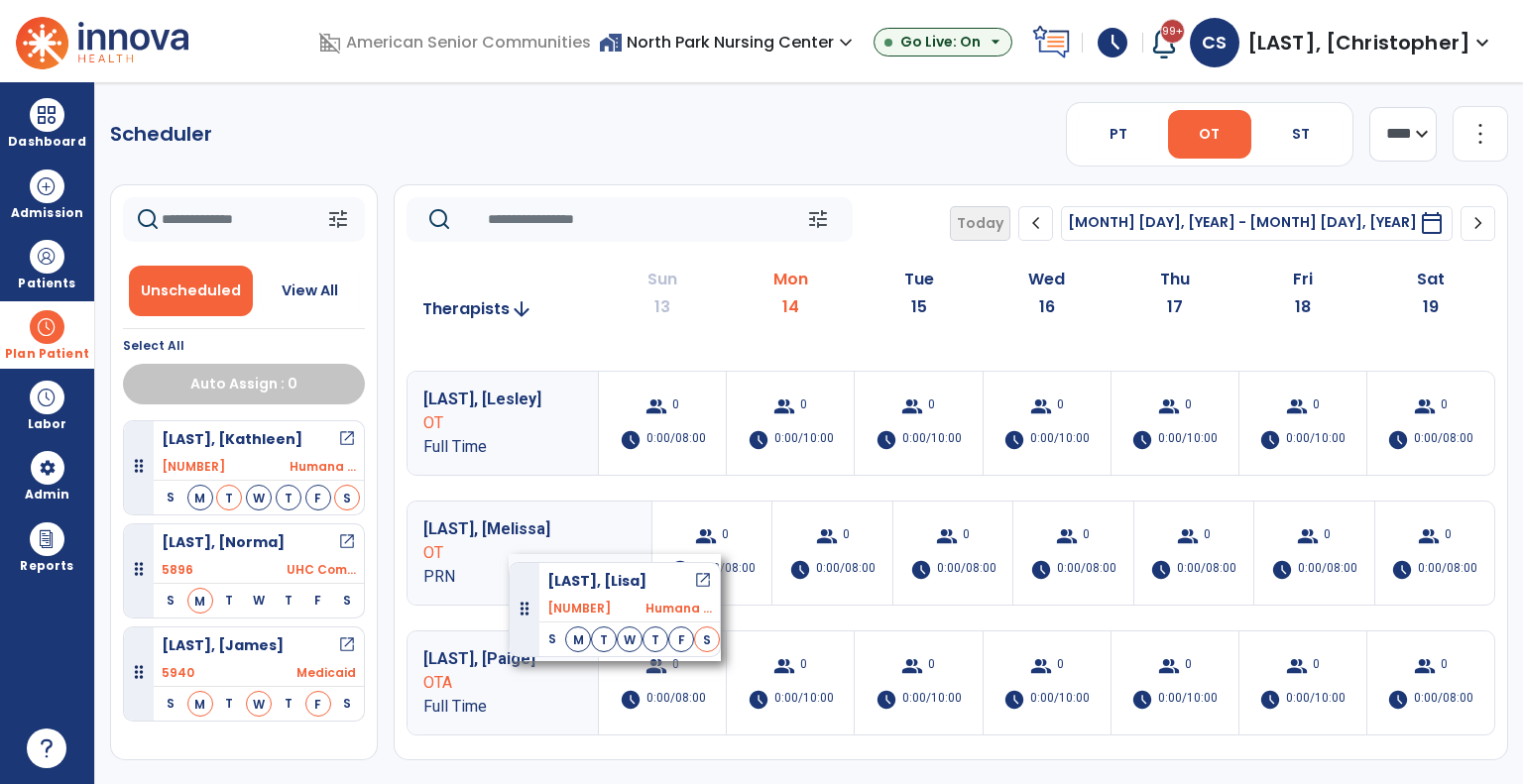 drag, startPoint x: 139, startPoint y: 468, endPoint x: 509, endPoint y: 554, distance: 379.86313 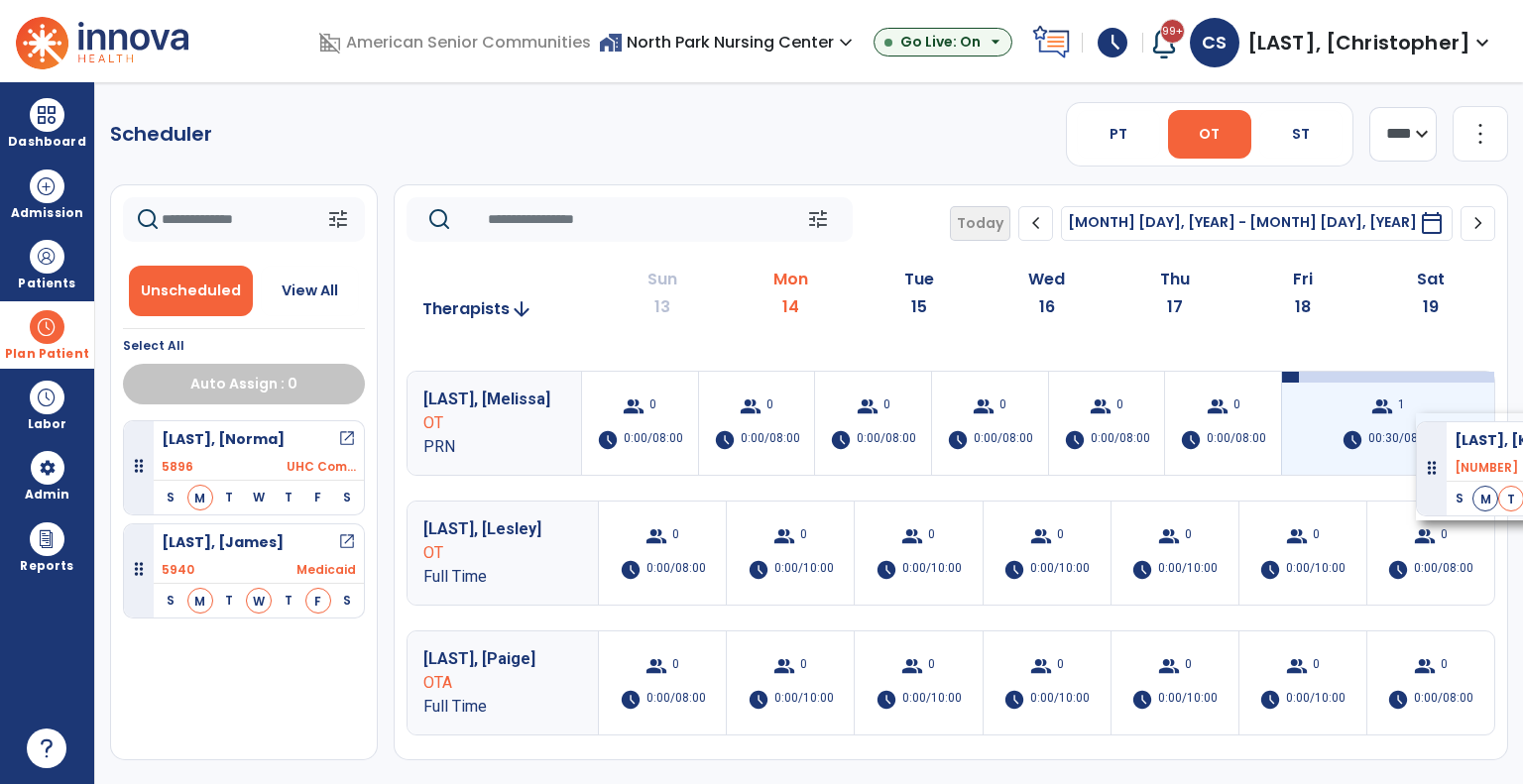 drag, startPoint x: 140, startPoint y: 467, endPoint x: 1421, endPoint y: 413, distance: 1282.1377 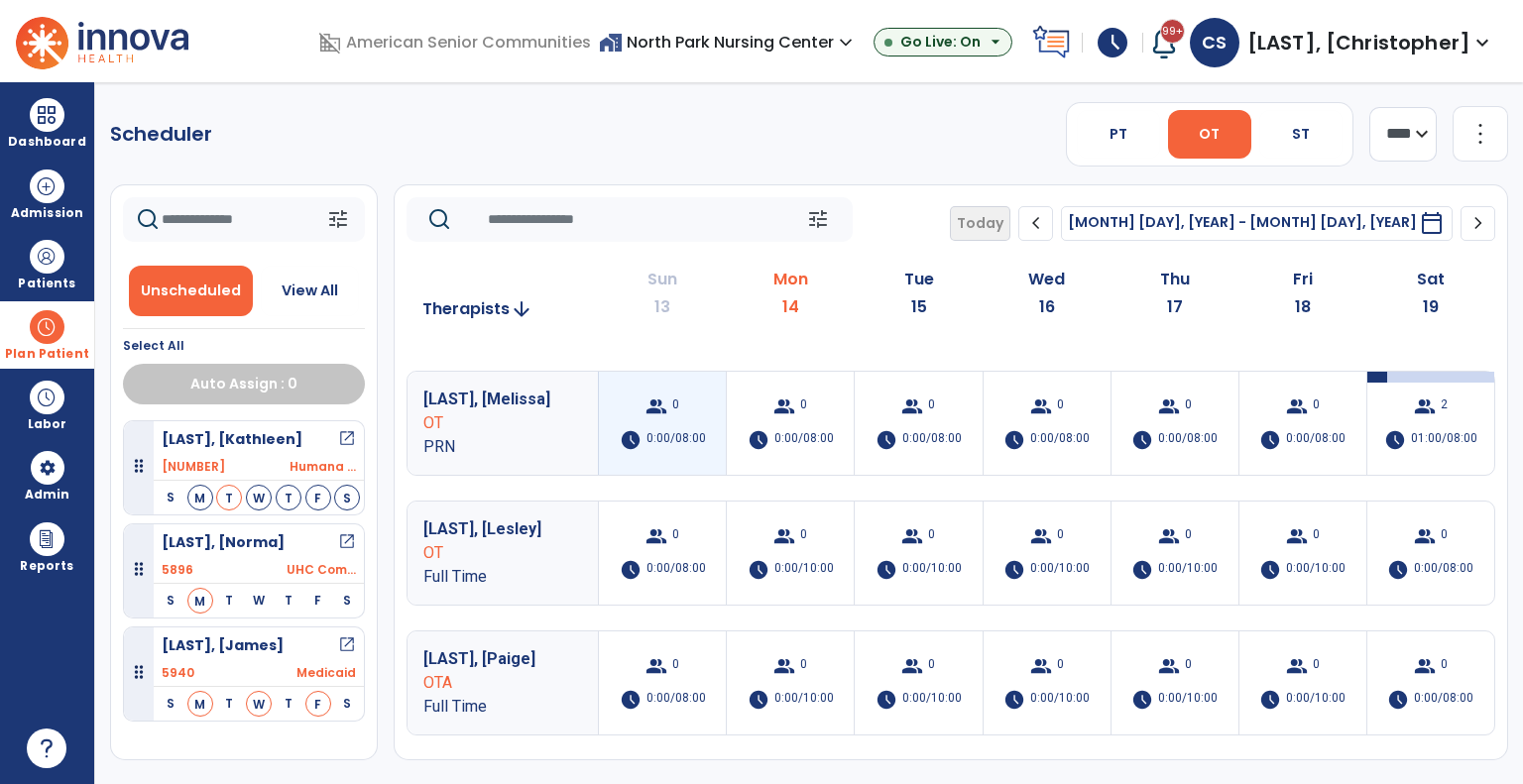scroll, scrollTop: 0, scrollLeft: 0, axis: both 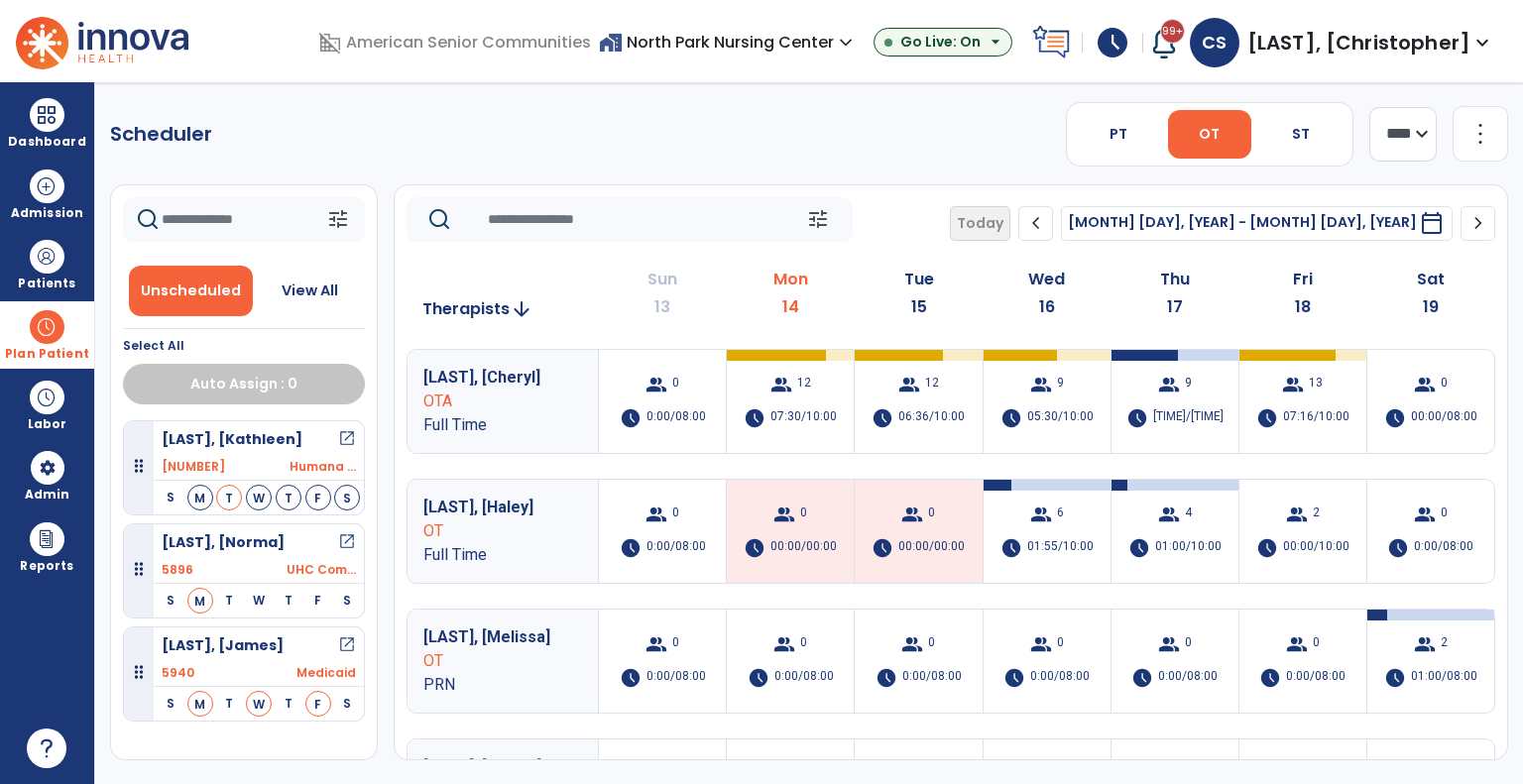 click on "Scheduler   PT   OT   ST  **** *** more_vert  Manage Labor   View All Therapists   Print" 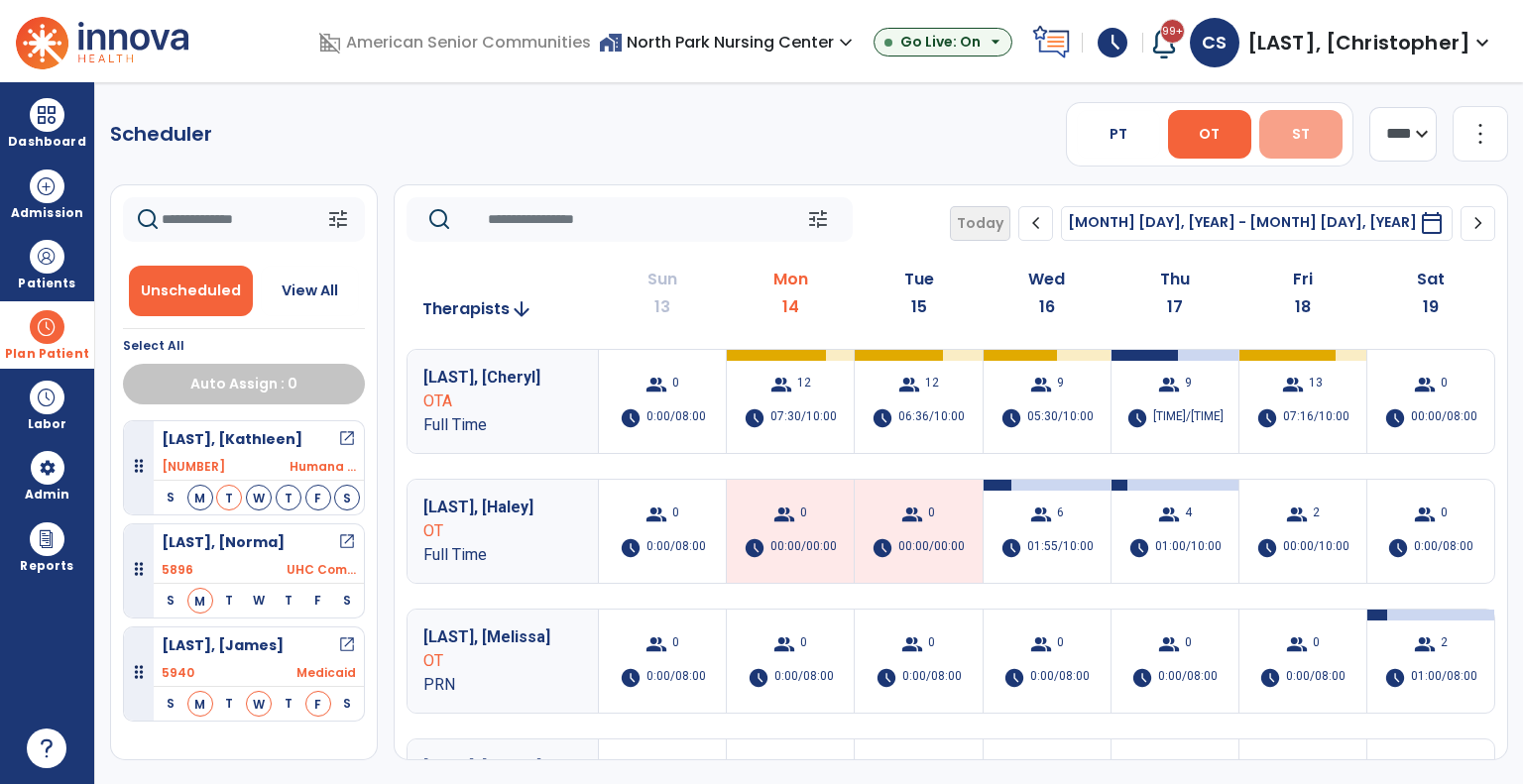 click on "ST" at bounding box center [1301, 134] 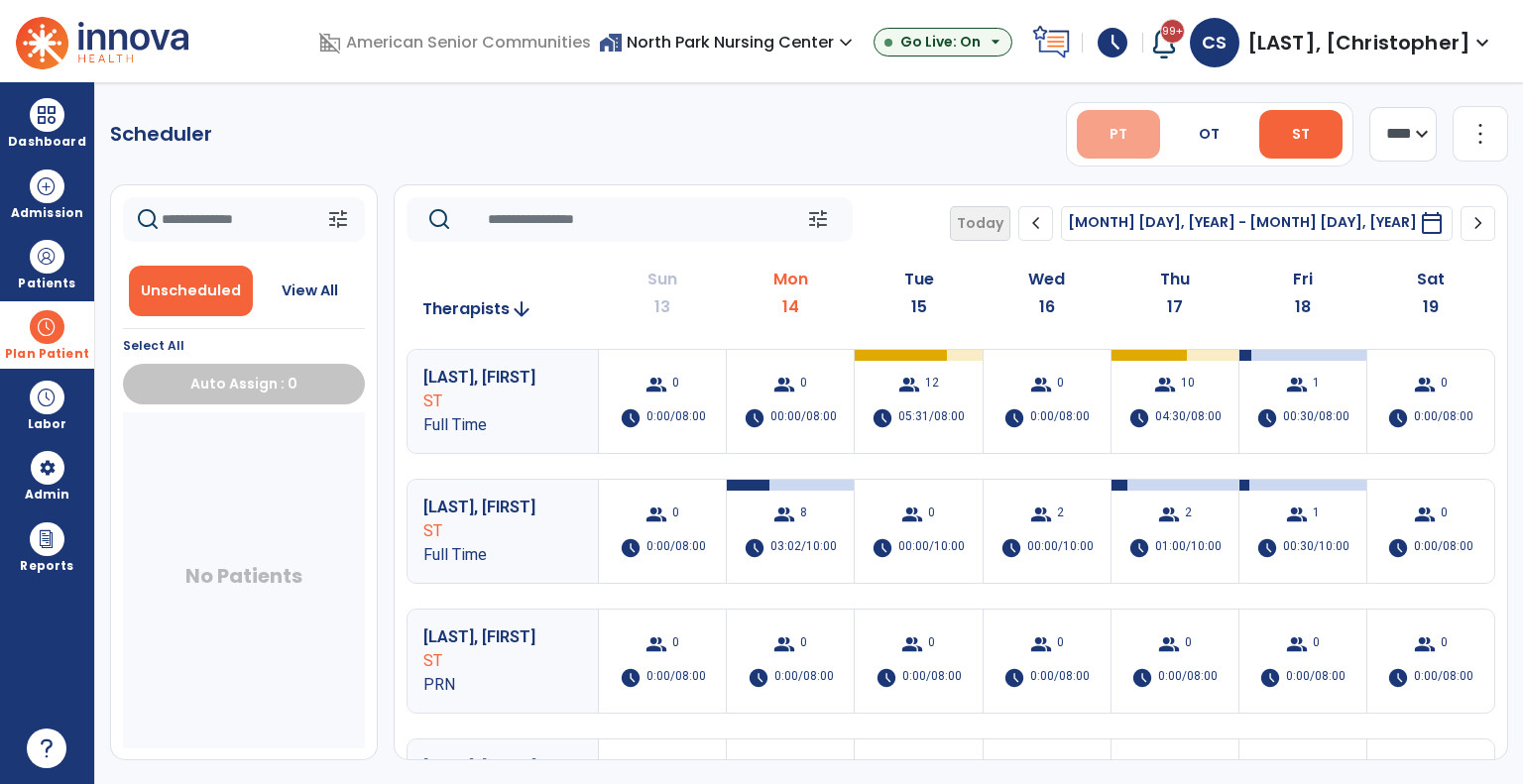 click on "PT" at bounding box center [1118, 134] 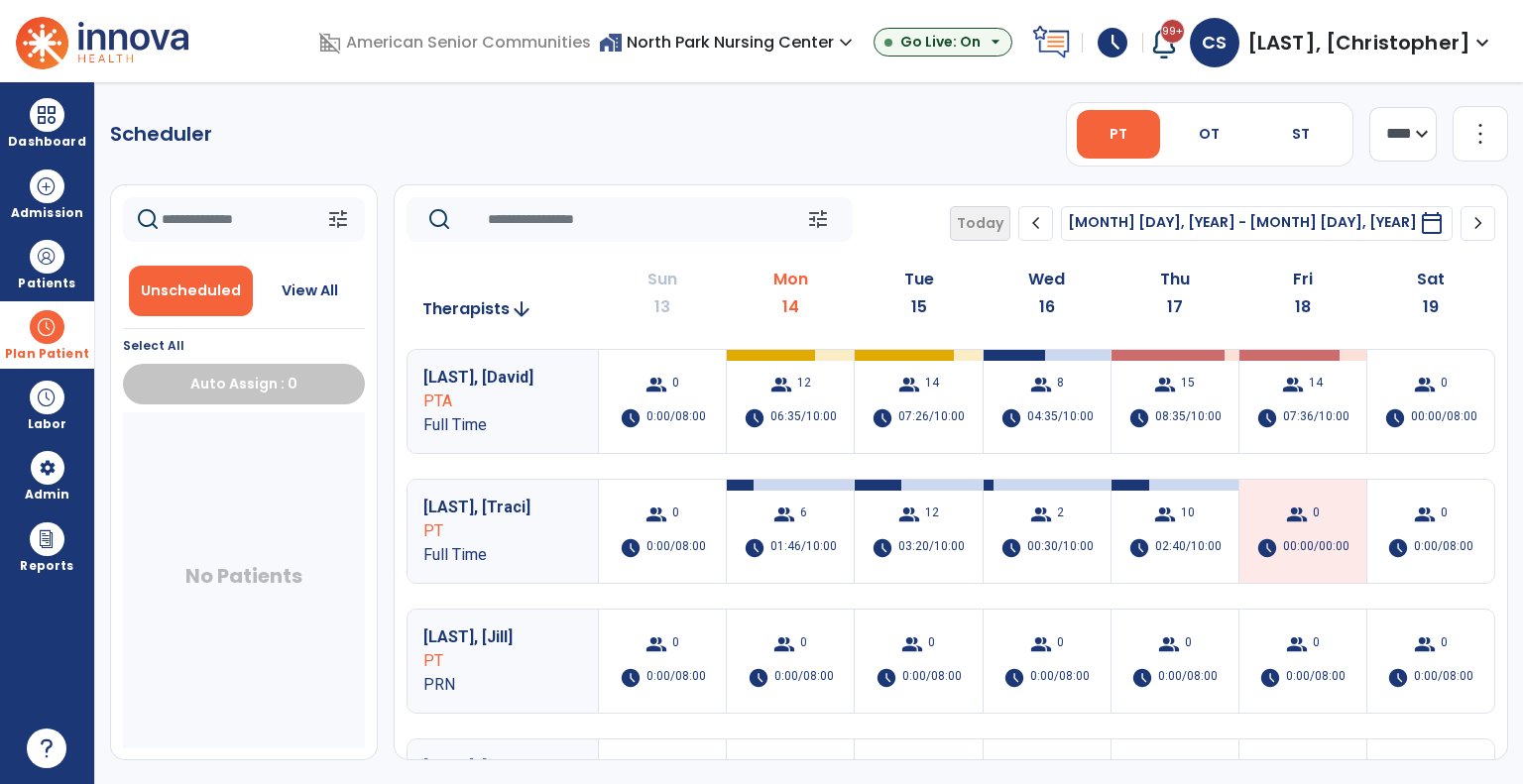 click on "Scheduler   PT   OT   ST  **** *** more_vert  Manage Labor   View All Therapists   Print" 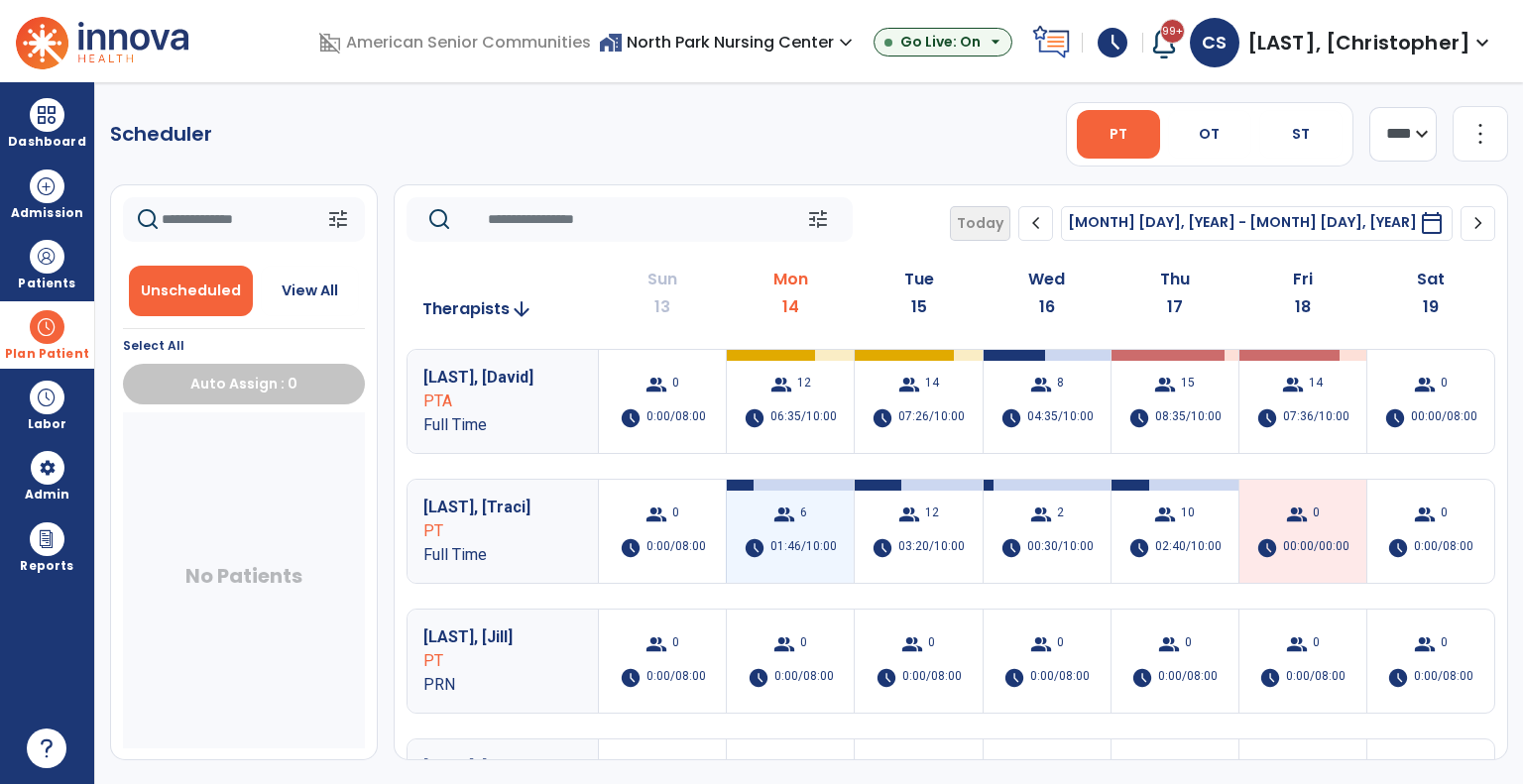 click on "01:46/10:00" at bounding box center (803, 548) 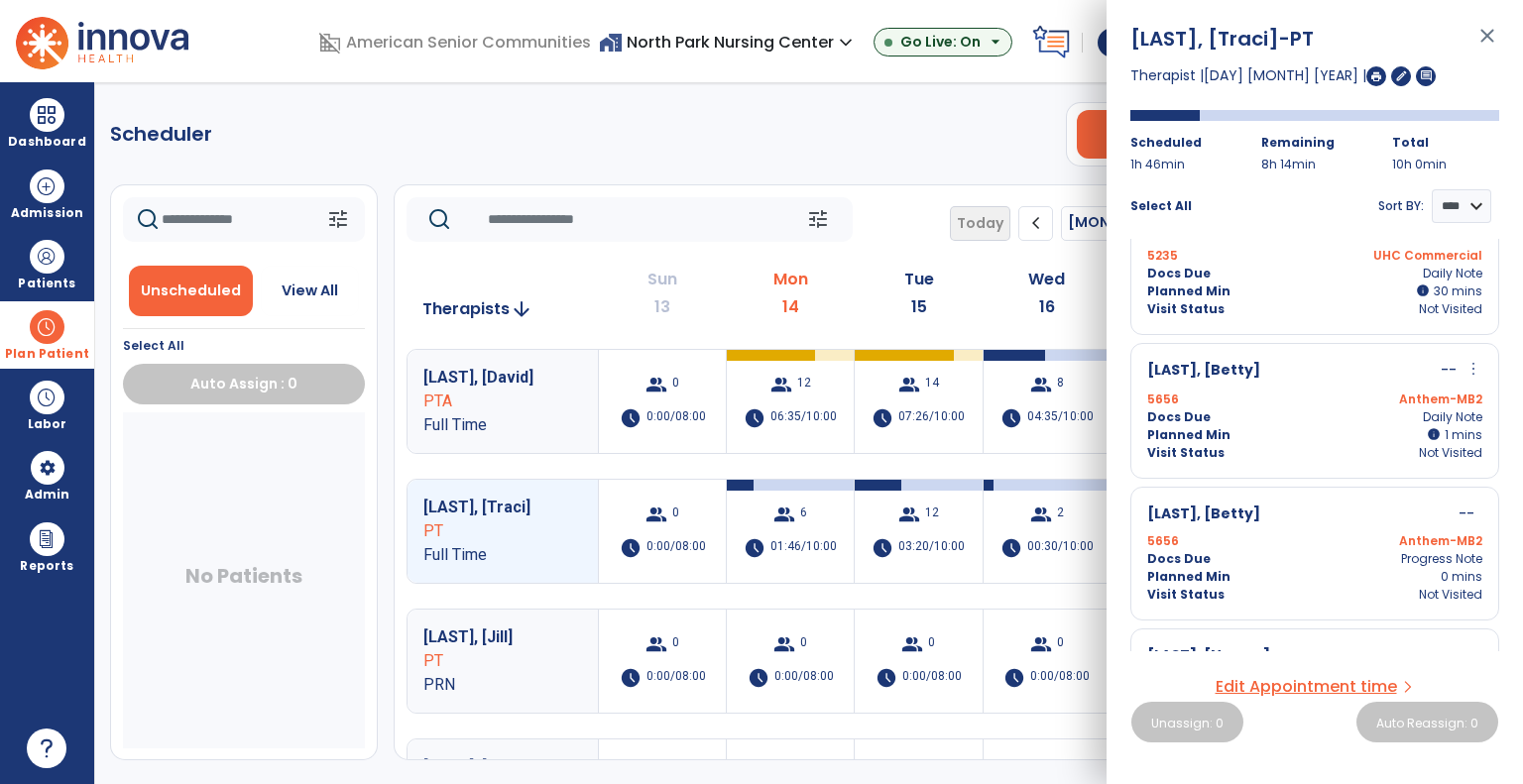 scroll, scrollTop: 327, scrollLeft: 0, axis: vertical 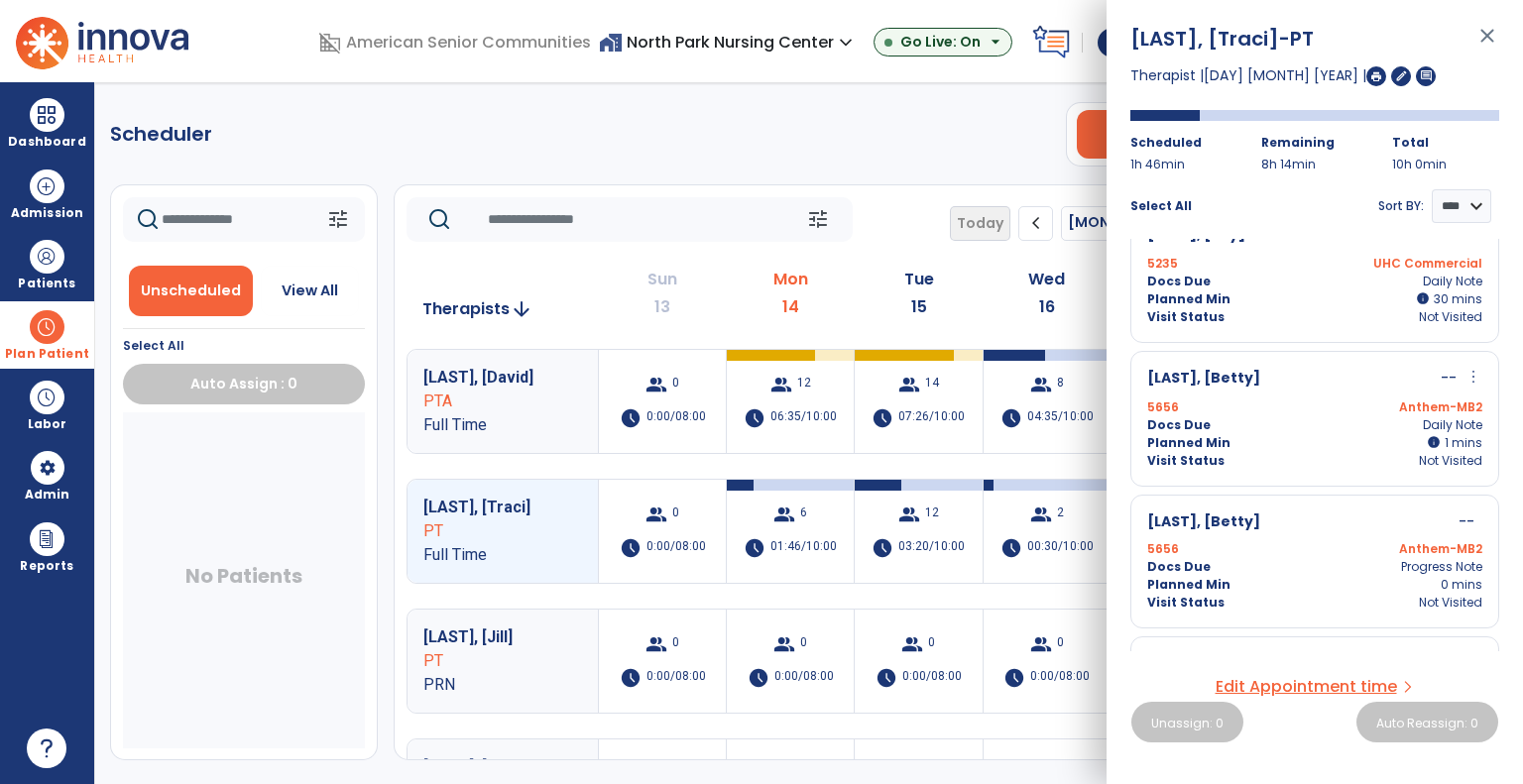 click on "Scheduler   PT   OT   ST  **** *** more_vert  Manage Labor   View All Therapists   Print" 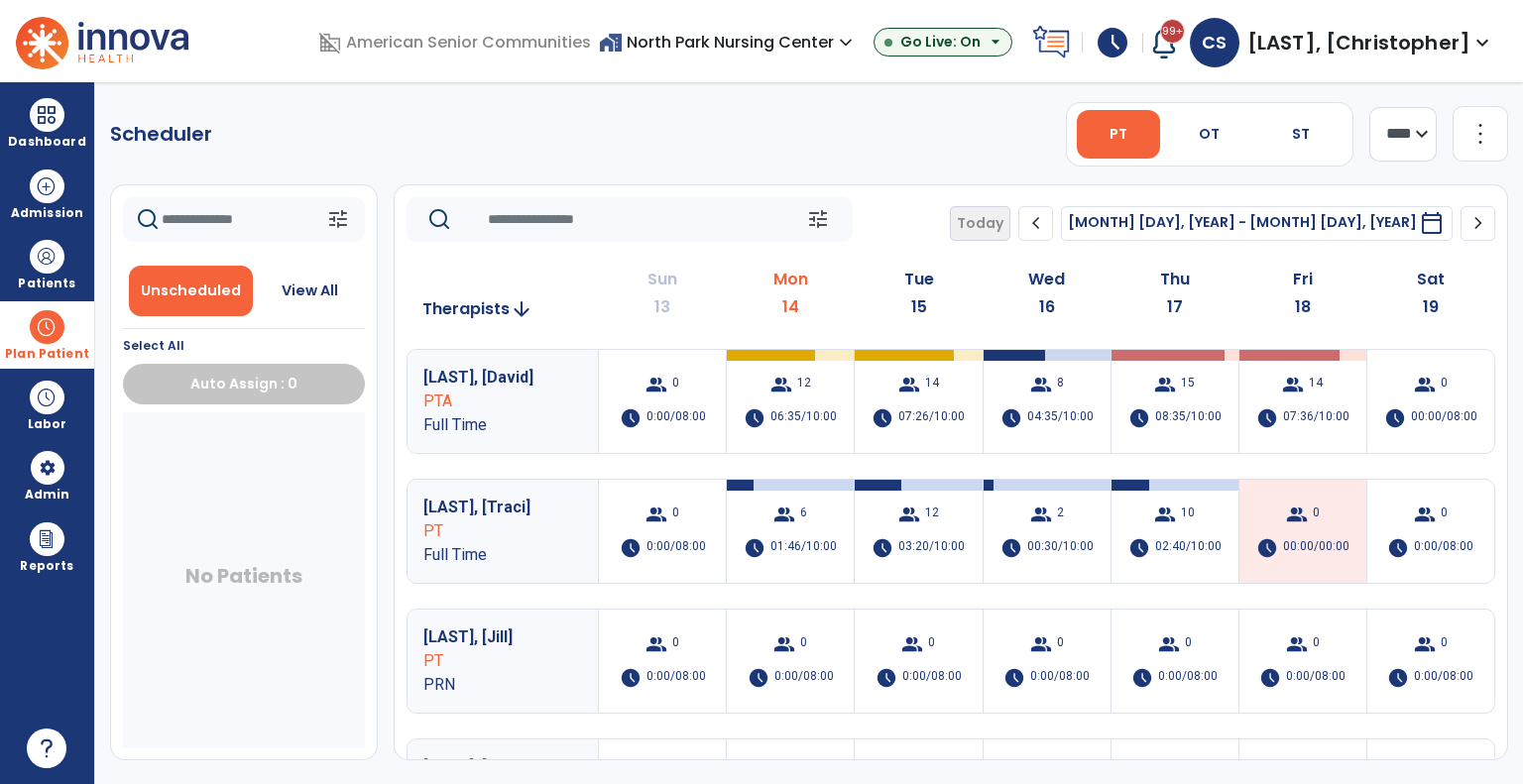 click on "Unscheduled   View All" at bounding box center (244, 290) 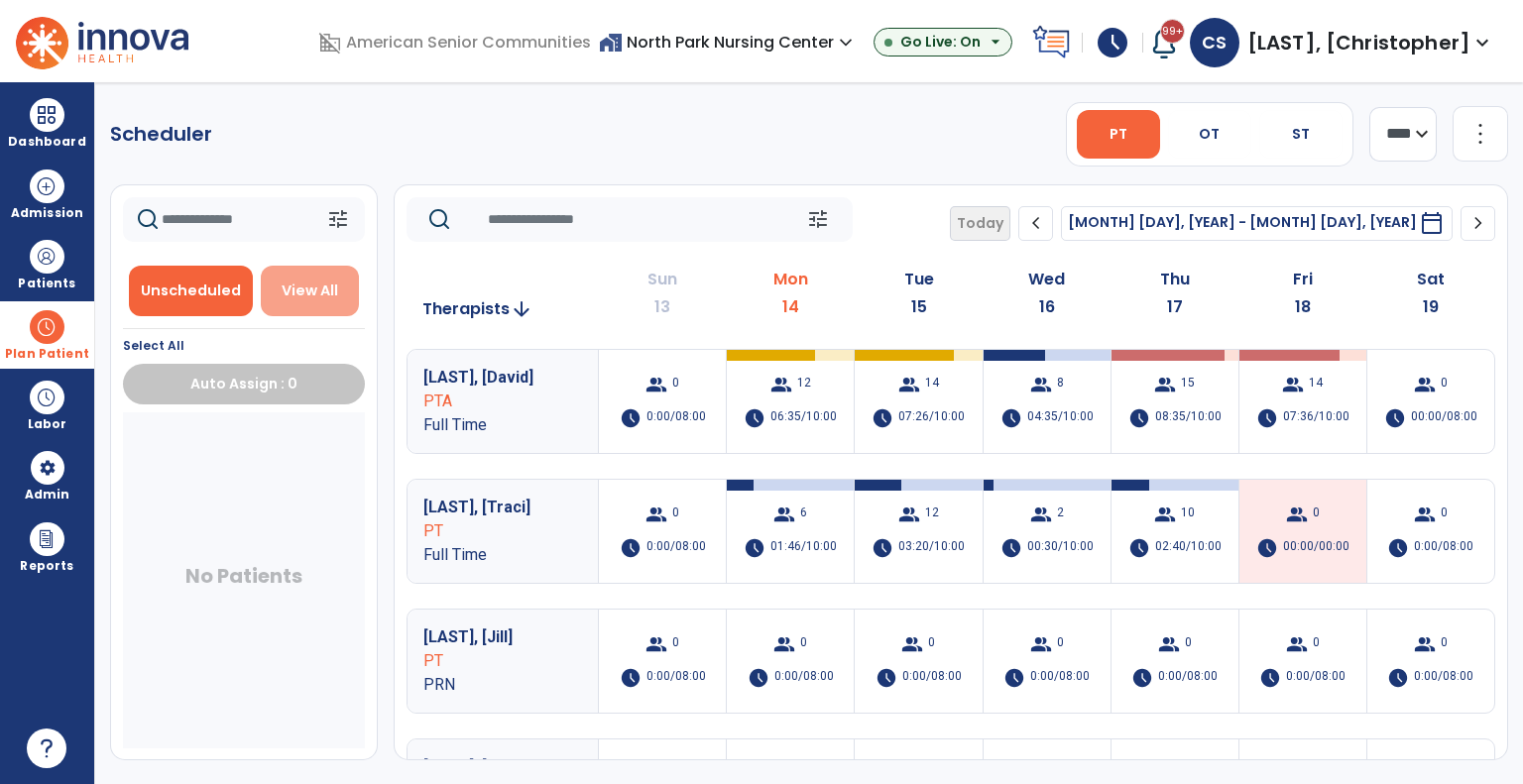 click on "View All" at bounding box center (309, 290) 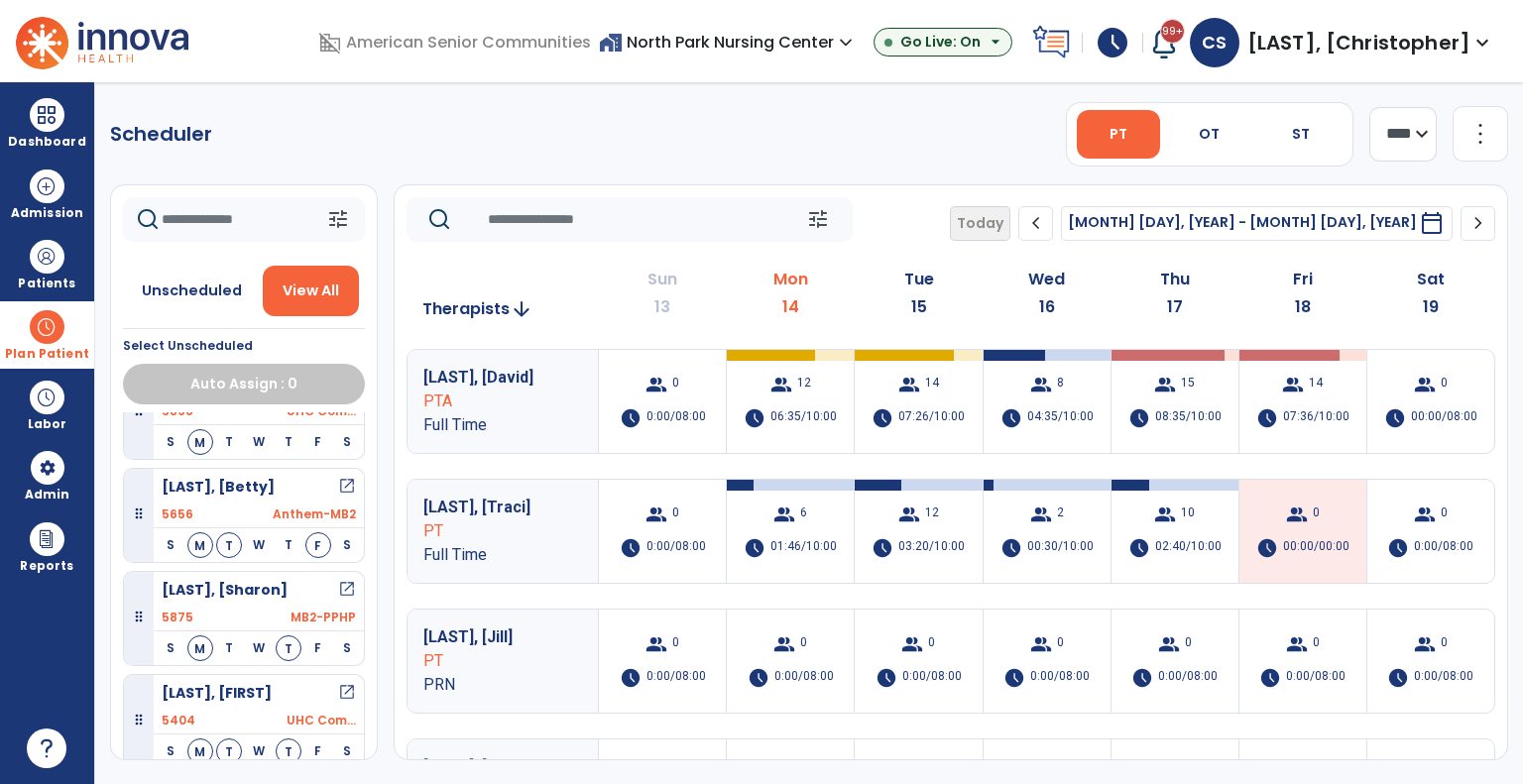 scroll, scrollTop: 1027, scrollLeft: 0, axis: vertical 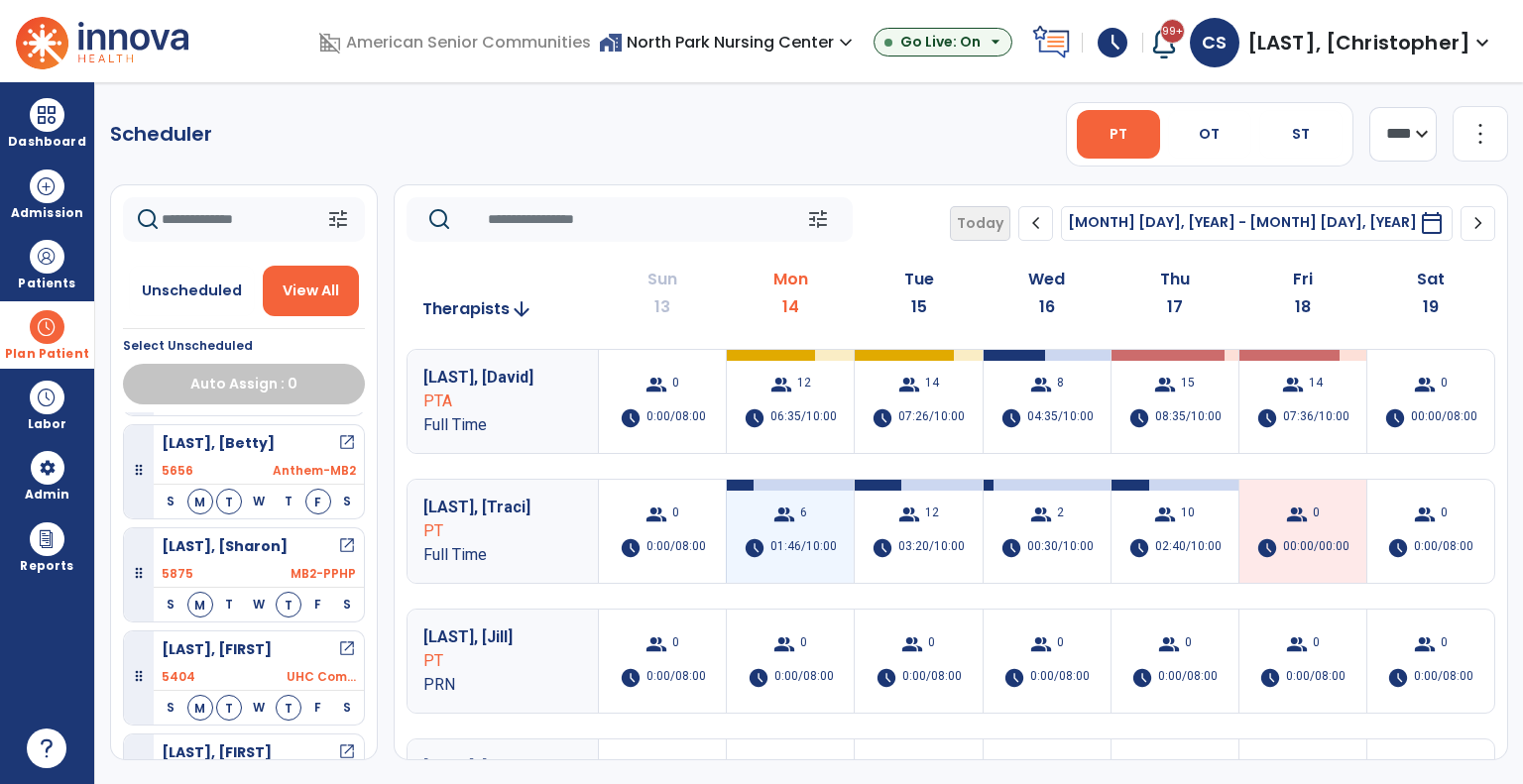 click on "group" at bounding box center (784, 514) 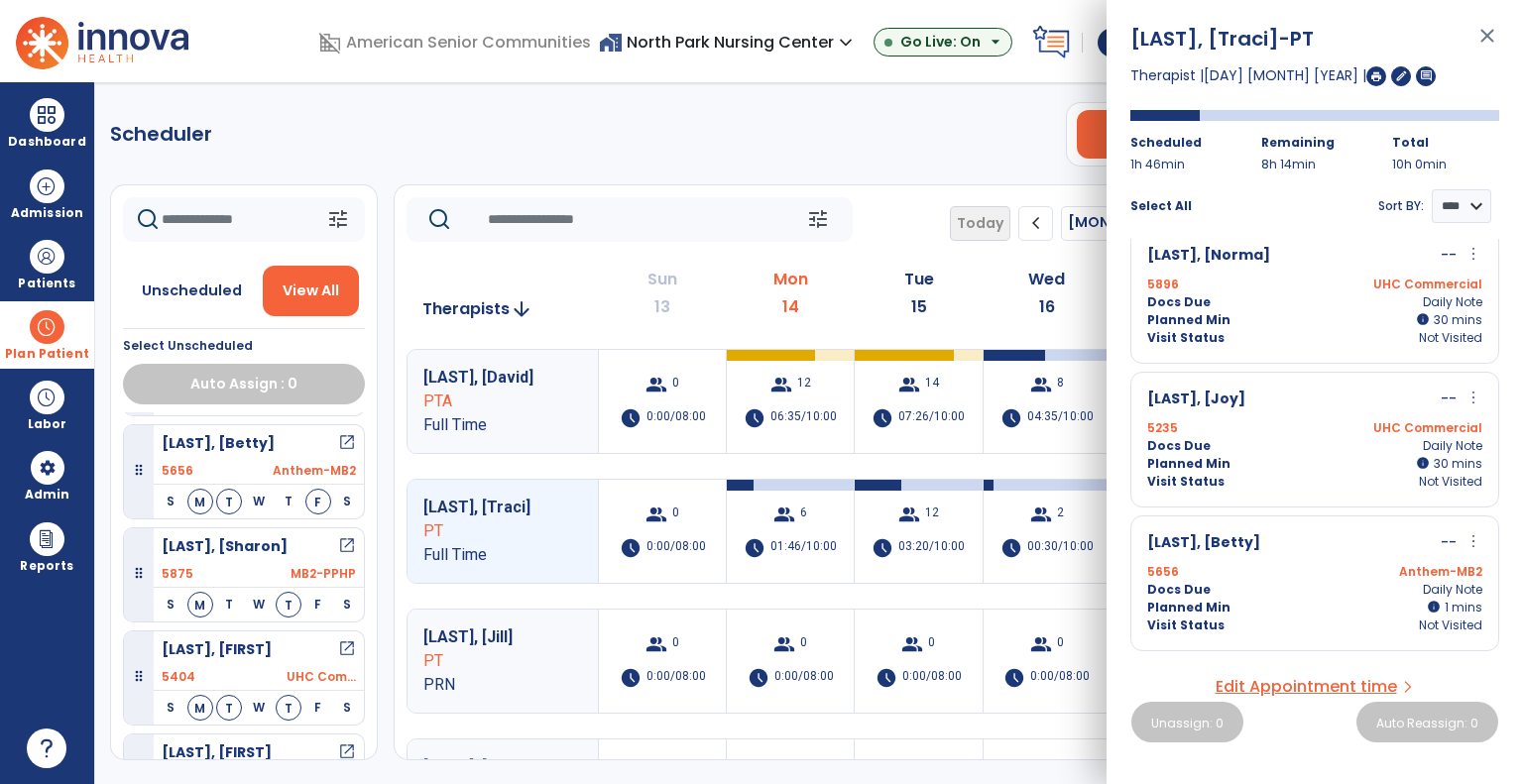 scroll, scrollTop: 321, scrollLeft: 0, axis: vertical 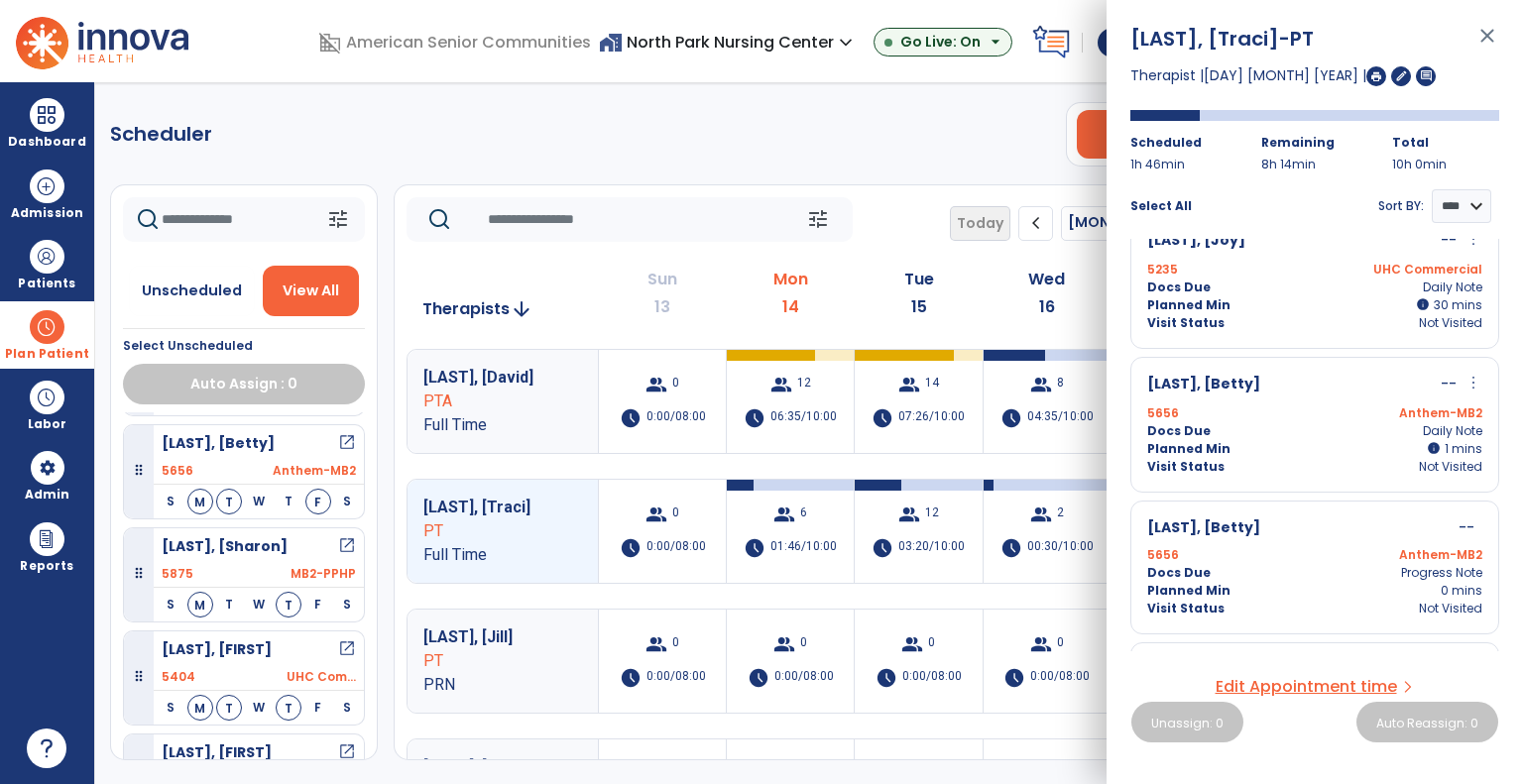 click on "more_vert" at bounding box center [1473, 383] 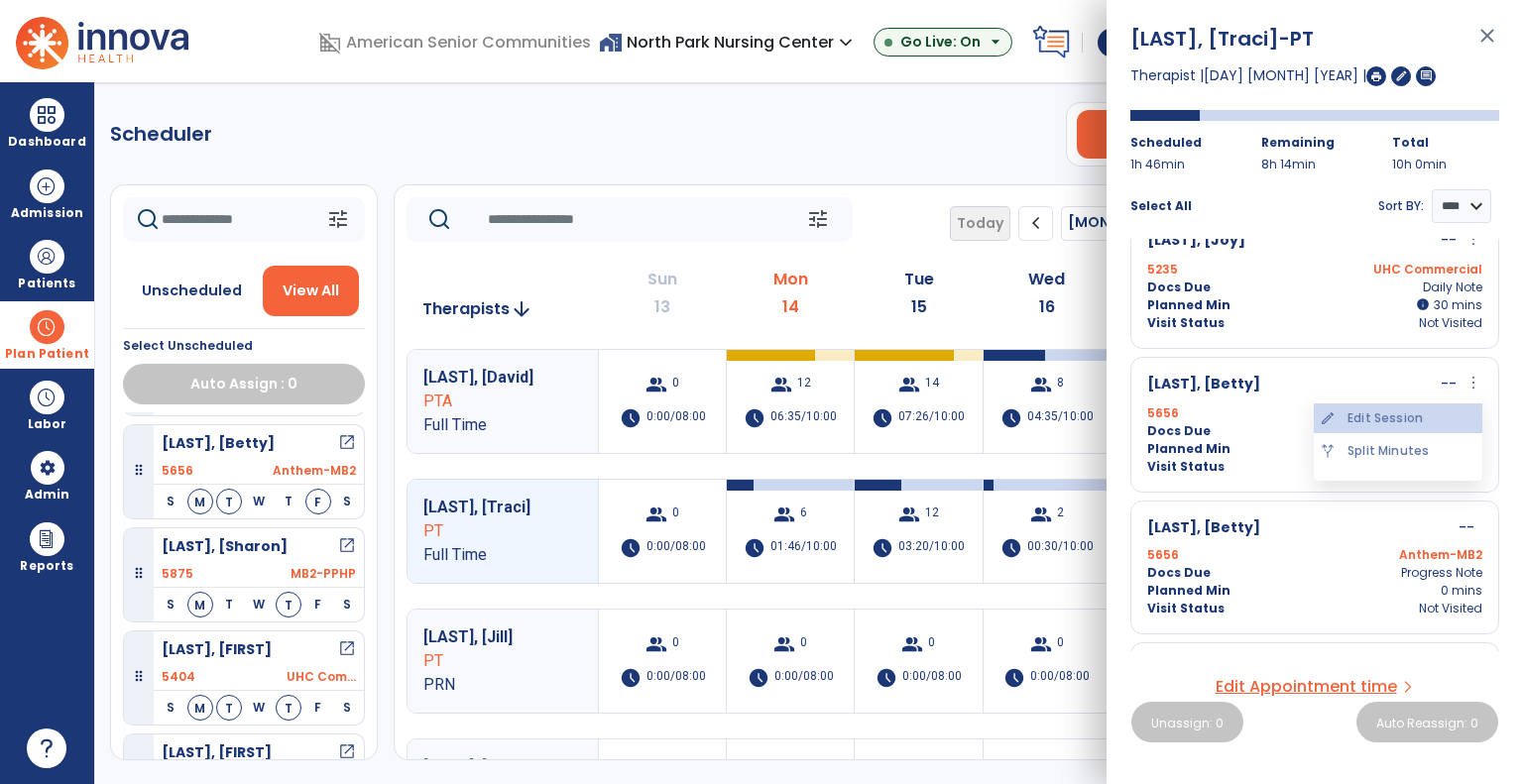 click on "edit   Edit Session" at bounding box center [1398, 418] 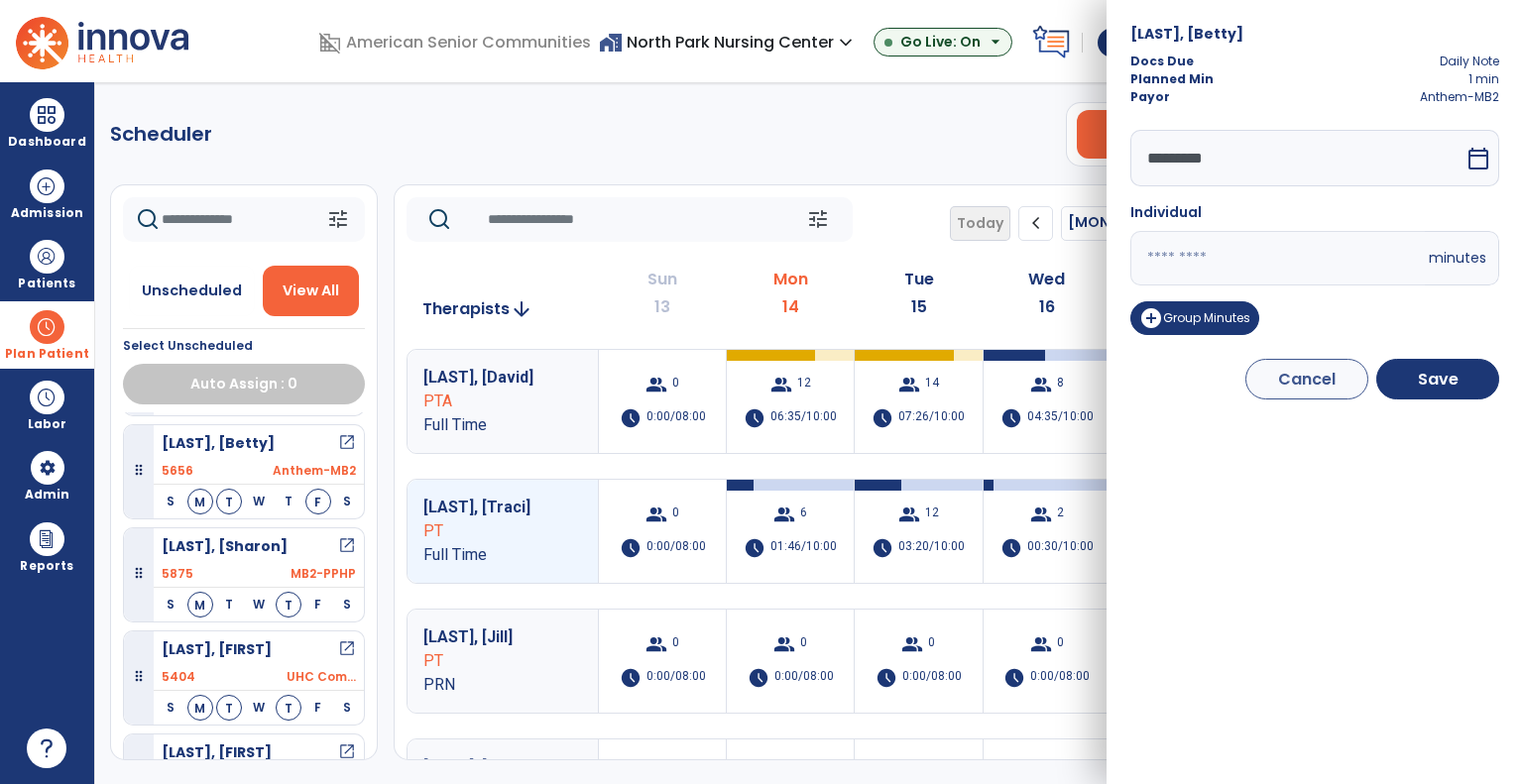 click on "*********  calendar_today  Individual  * minutes  add_circle   Group Minutes" at bounding box center [1315, 236] 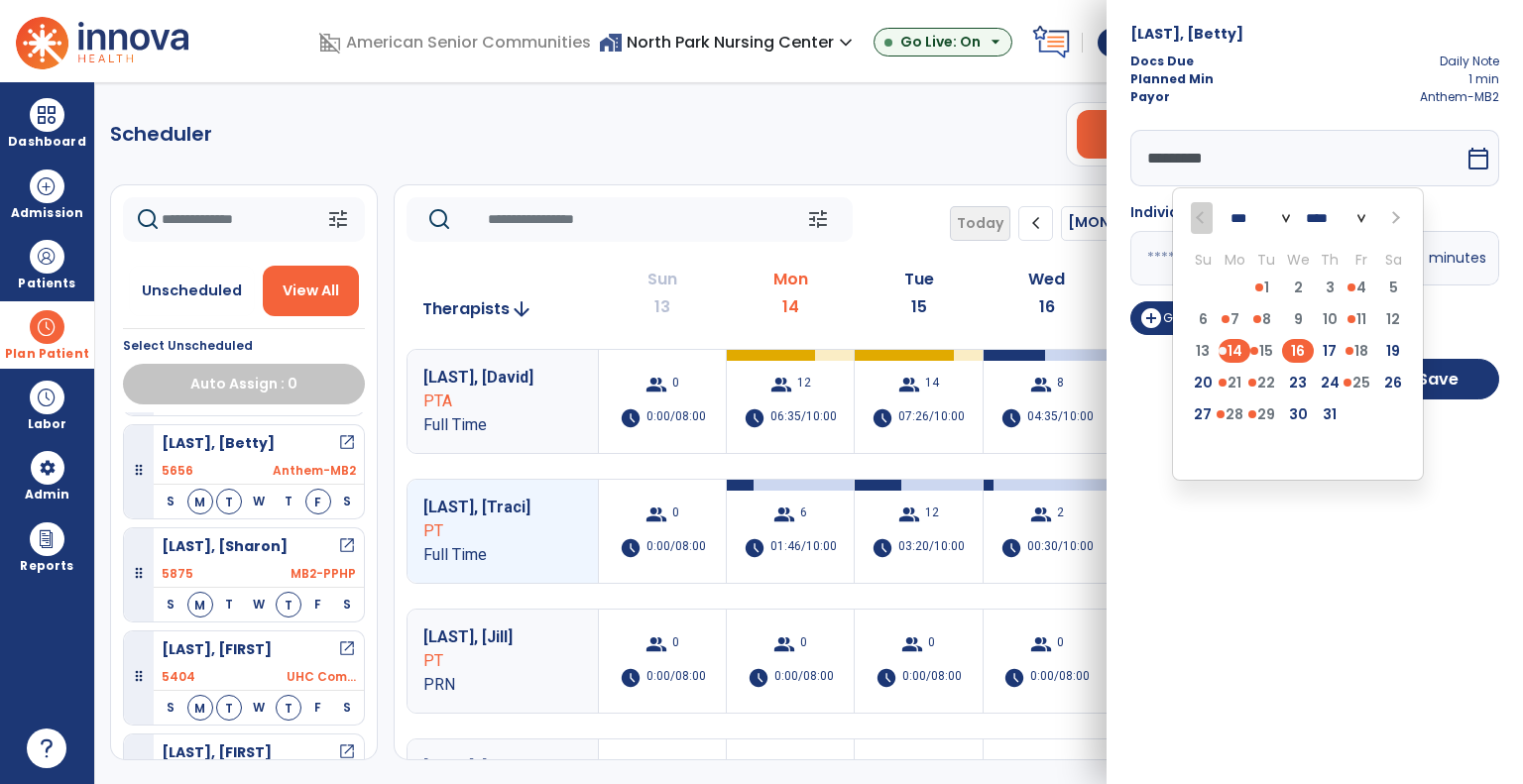 click on "16" at bounding box center (1298, 351) 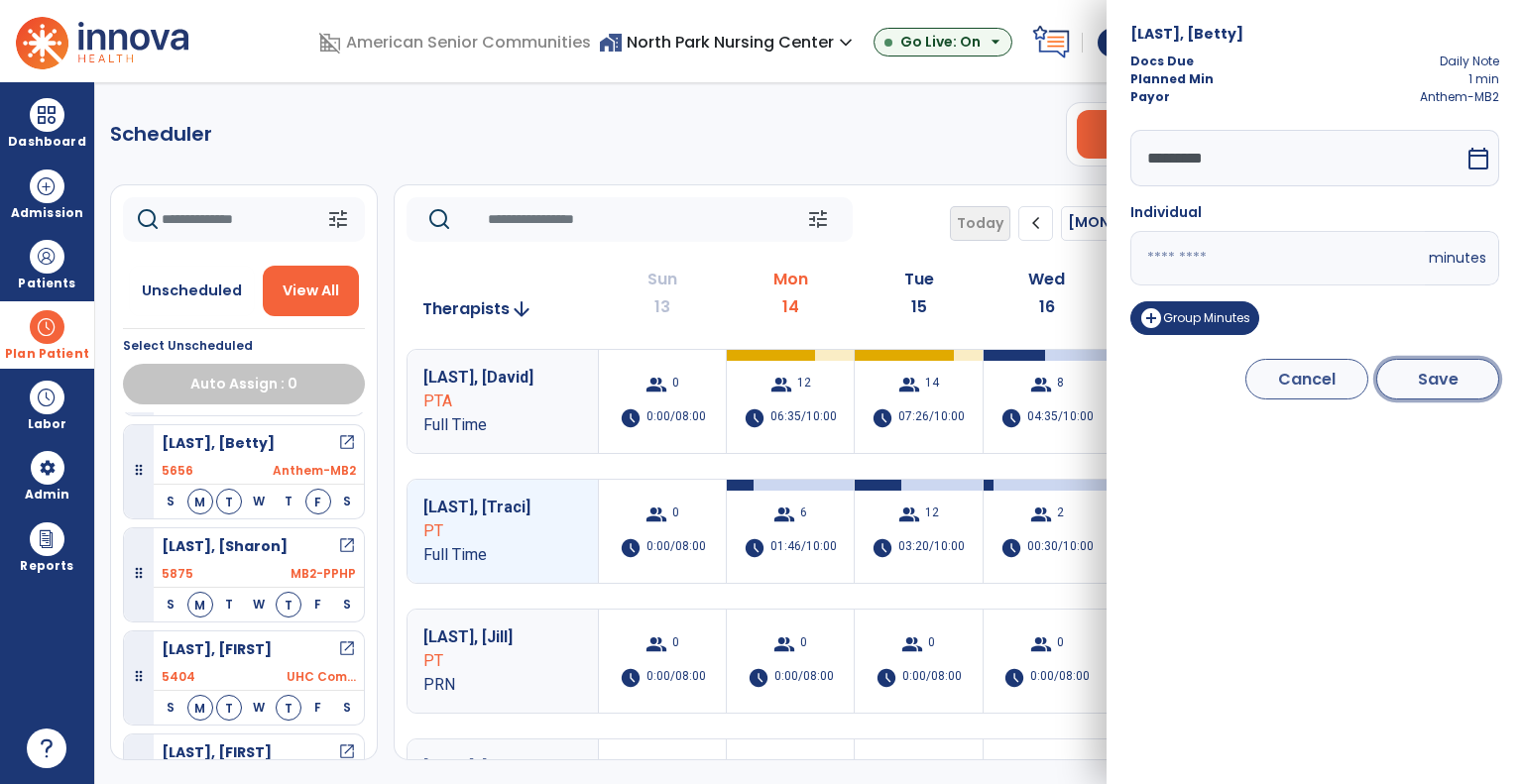 click on "Save" at bounding box center (1438, 379) 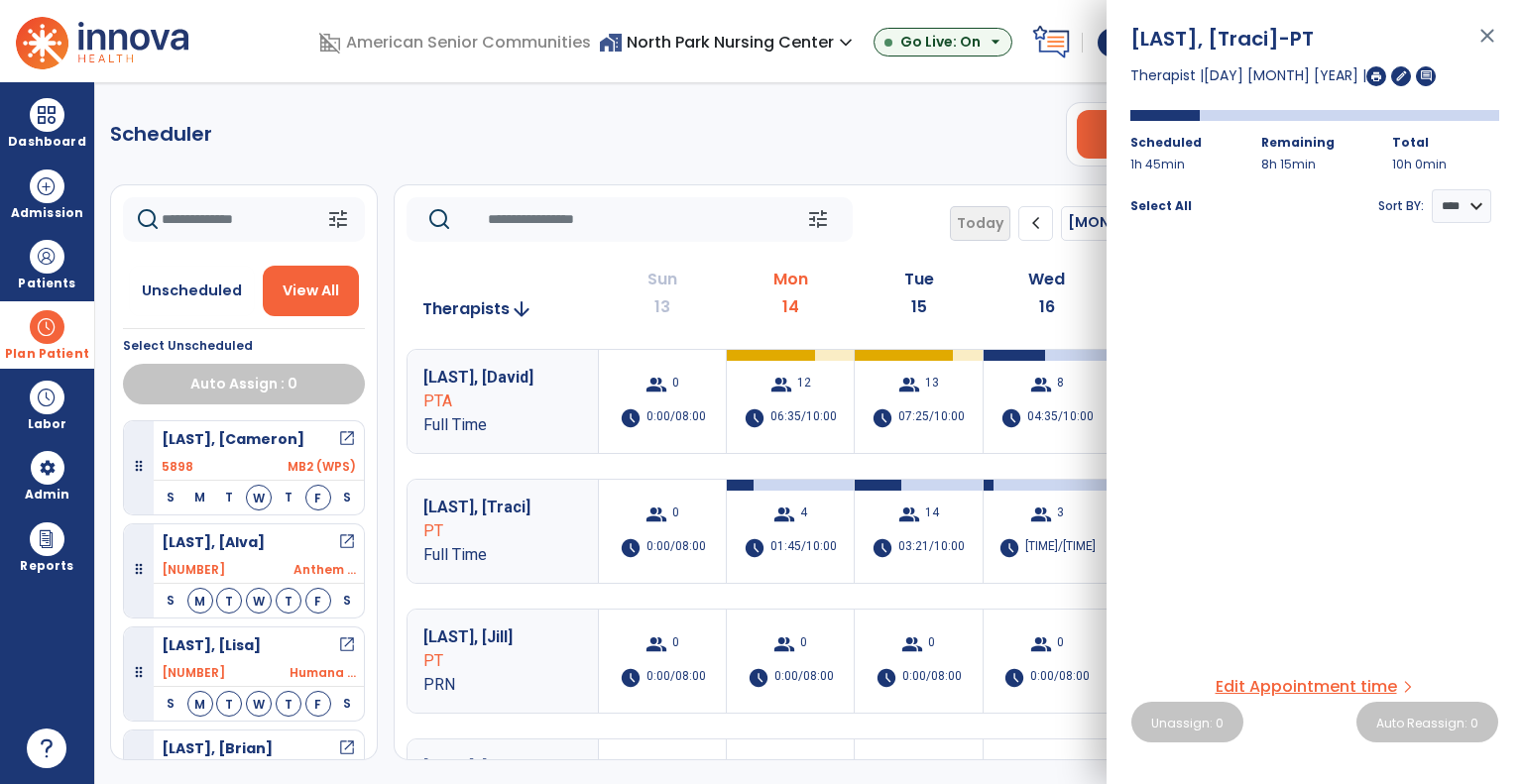 click on "tune   Today  chevron_left Jul 13, 2025 - Jul 19, 2025  *********  calendar_today  chevron_right" 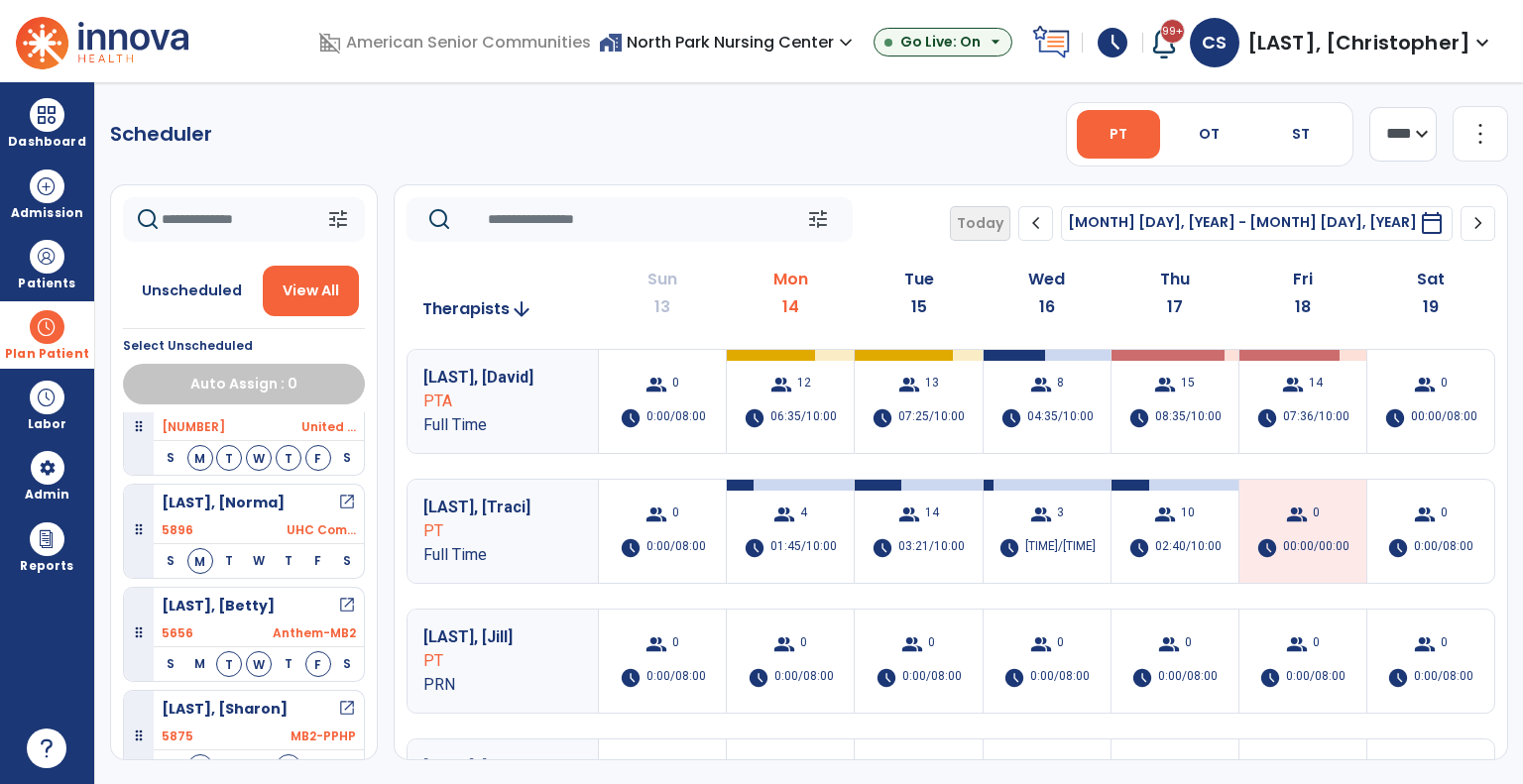 scroll, scrollTop: 971, scrollLeft: 0, axis: vertical 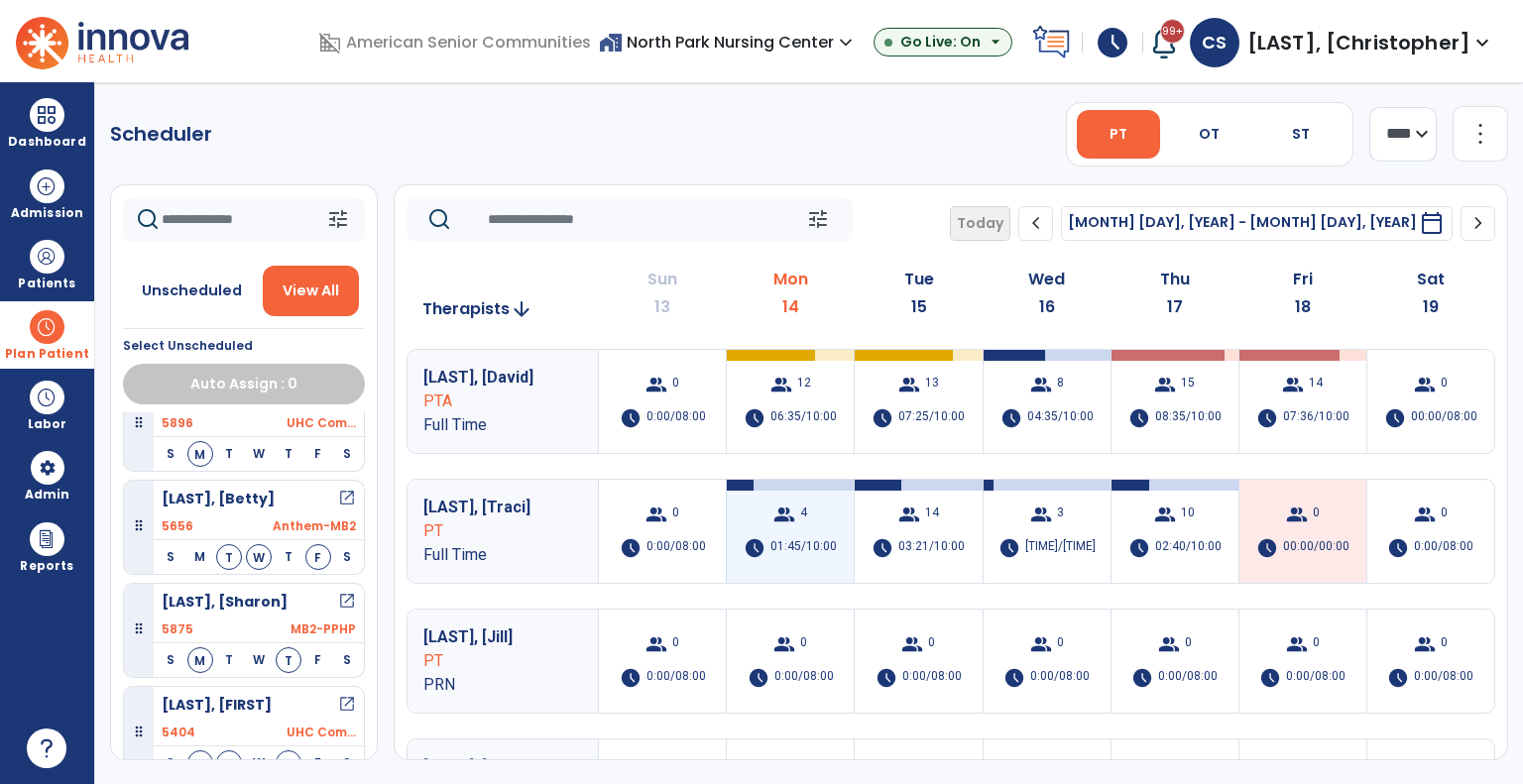 click on "group  4  schedule  01:45/10:00" at bounding box center [790, 531] 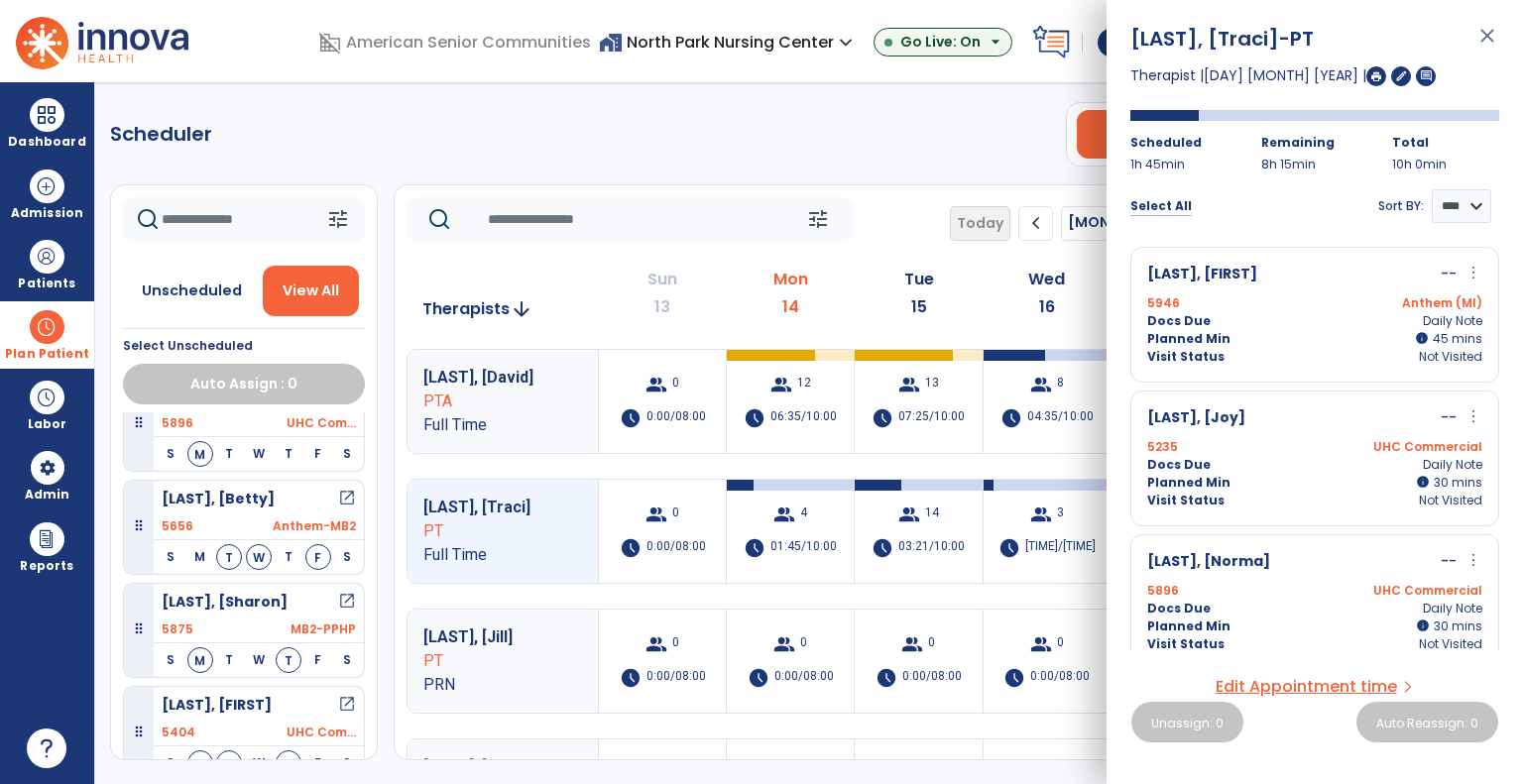 click on "Select All" at bounding box center (1161, 206) 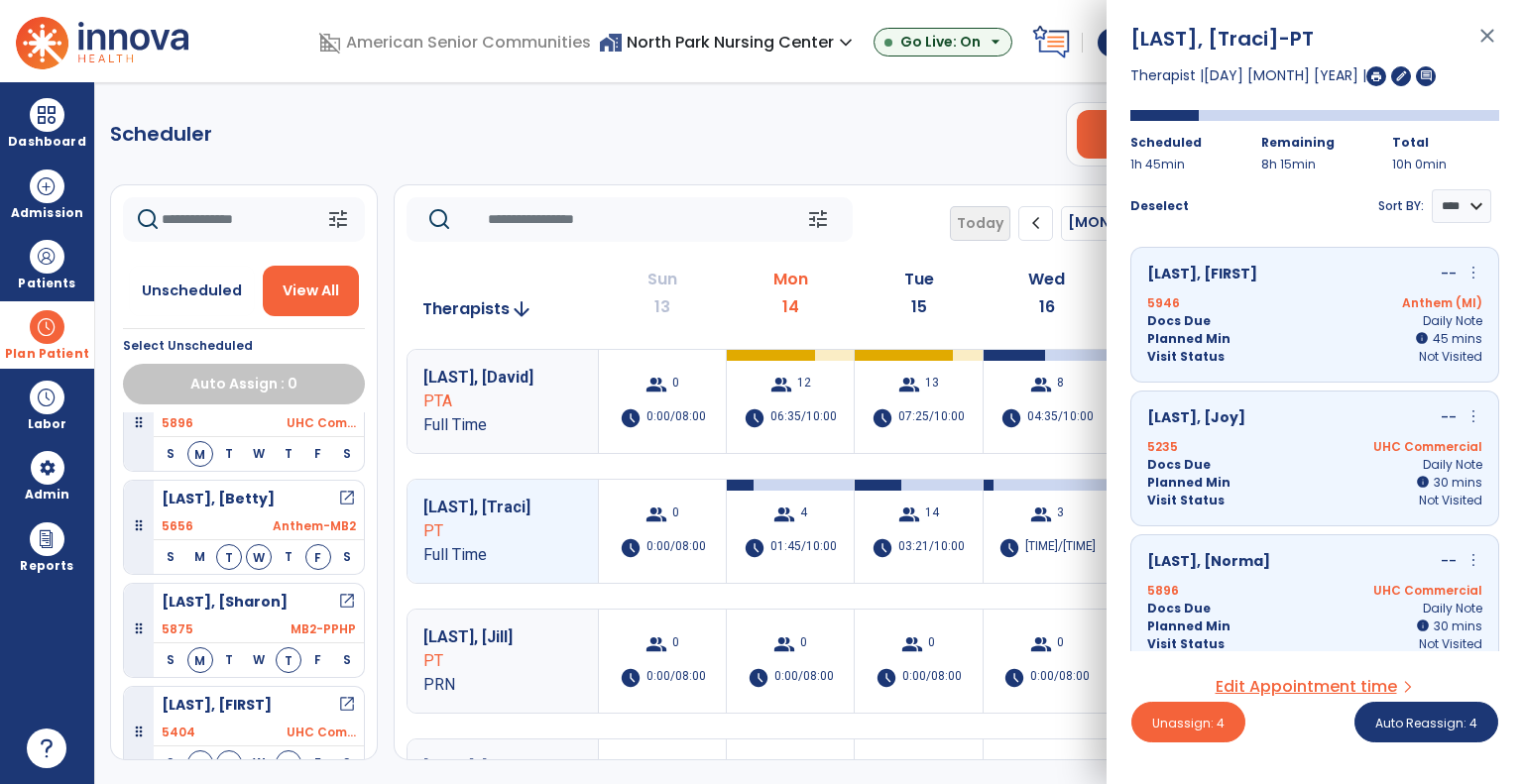 scroll, scrollTop: 158, scrollLeft: 0, axis: vertical 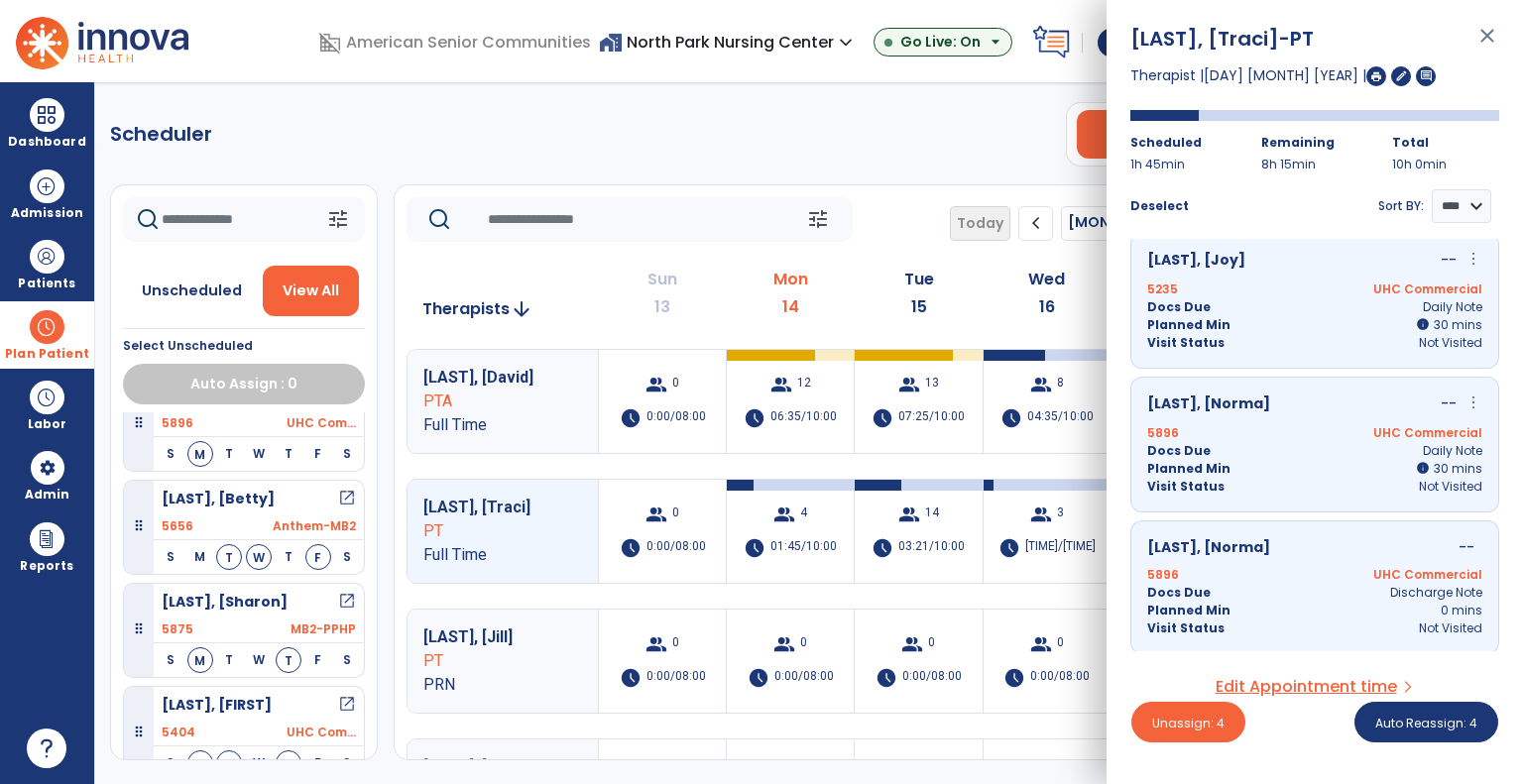 click on "Planned Min 0 mins" at bounding box center (1315, 611) 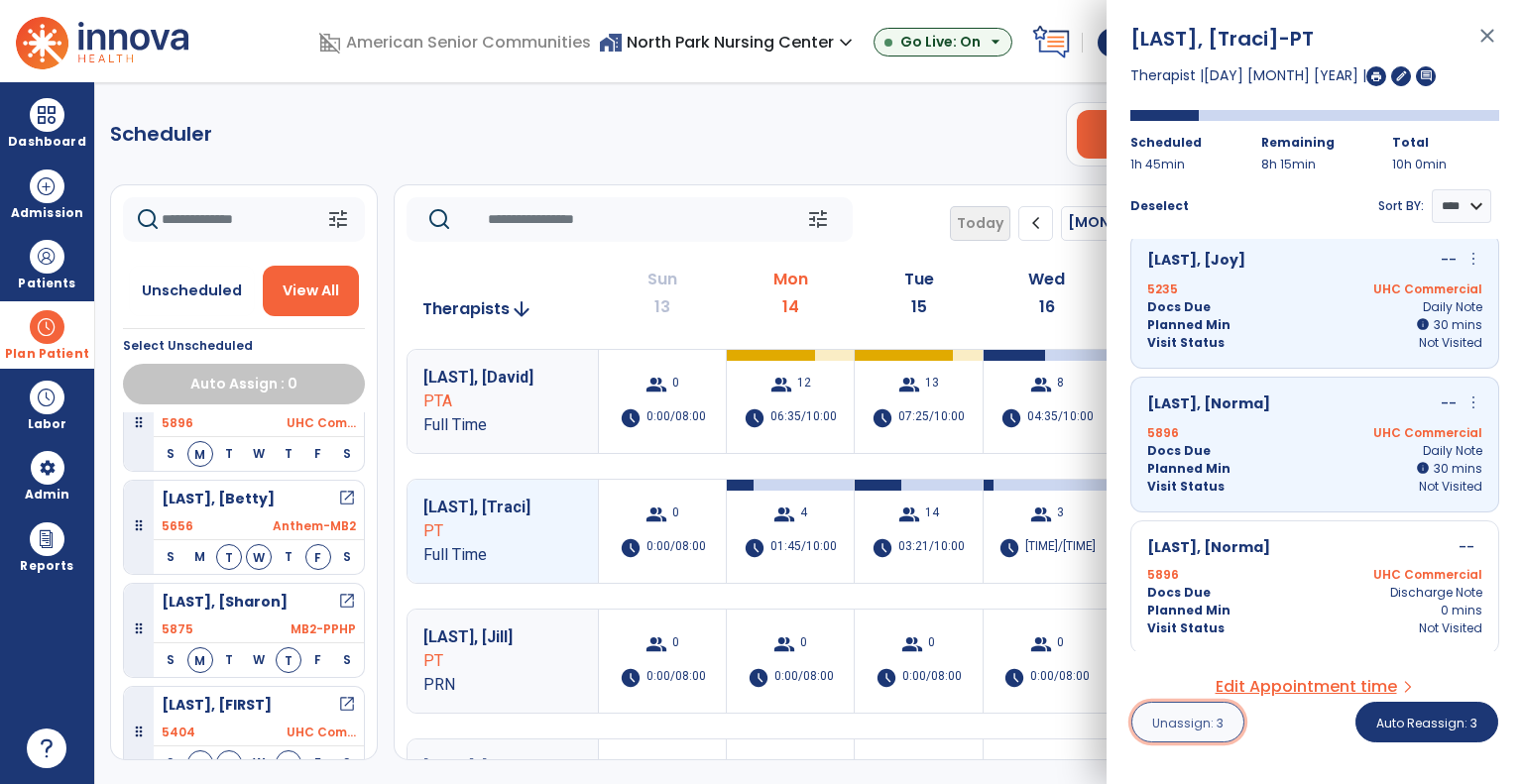 click on "Unassign: 3" at bounding box center [1188, 723] 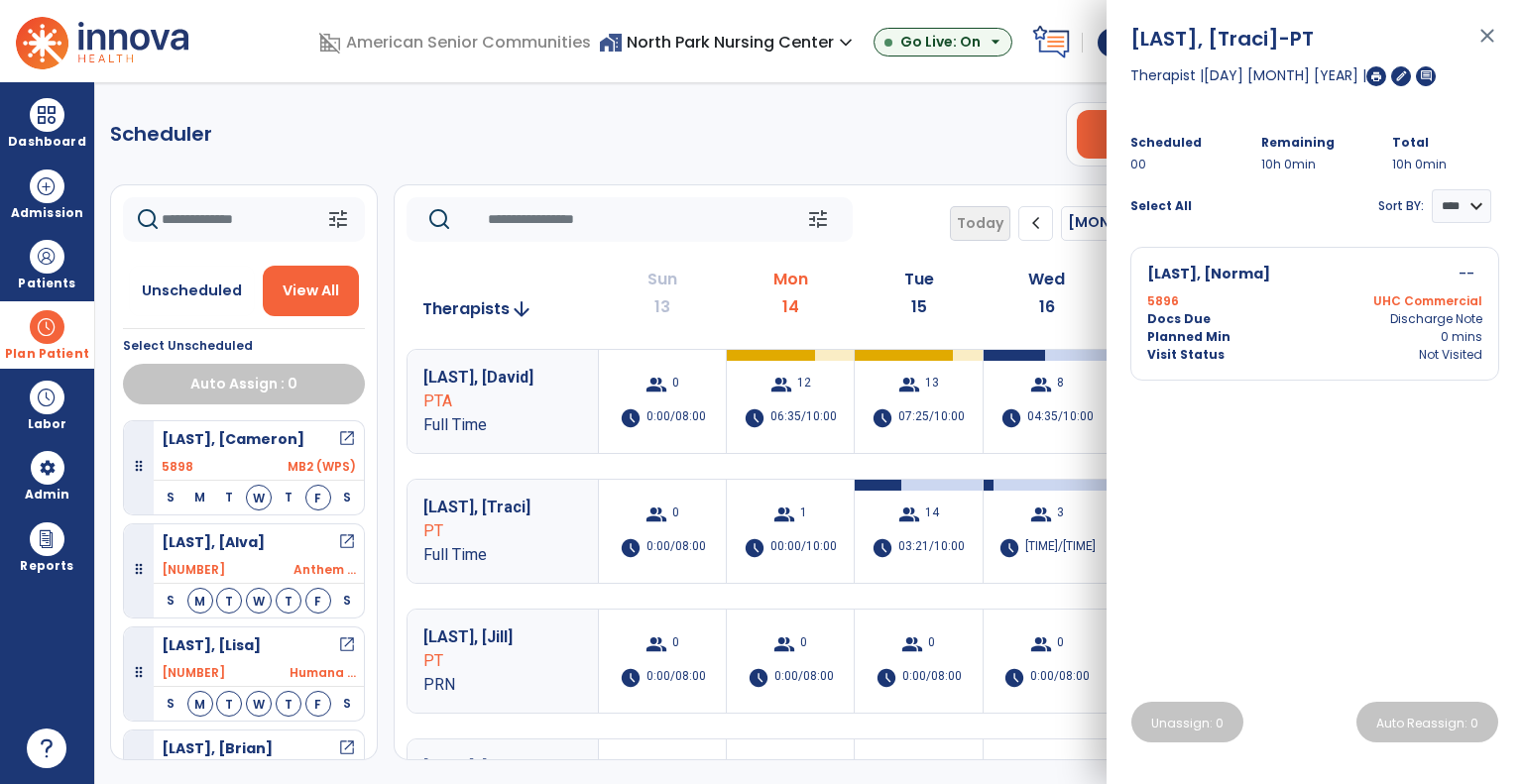 click on "tune   Today  chevron_left Jul 13, 2025 - Jul 19, 2025  *********  calendar_today  chevron_right" 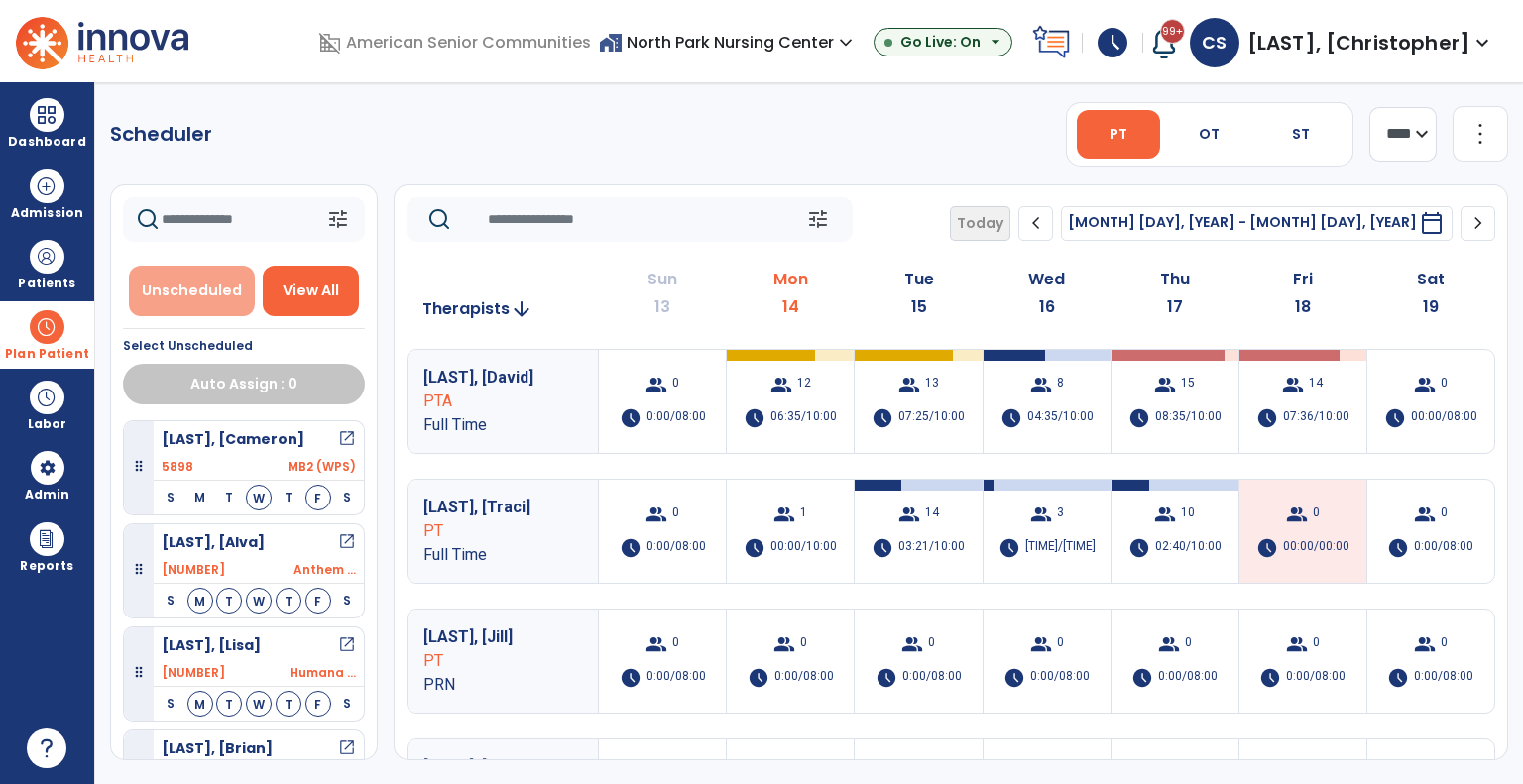 click on "Unscheduled" at bounding box center (191, 290) 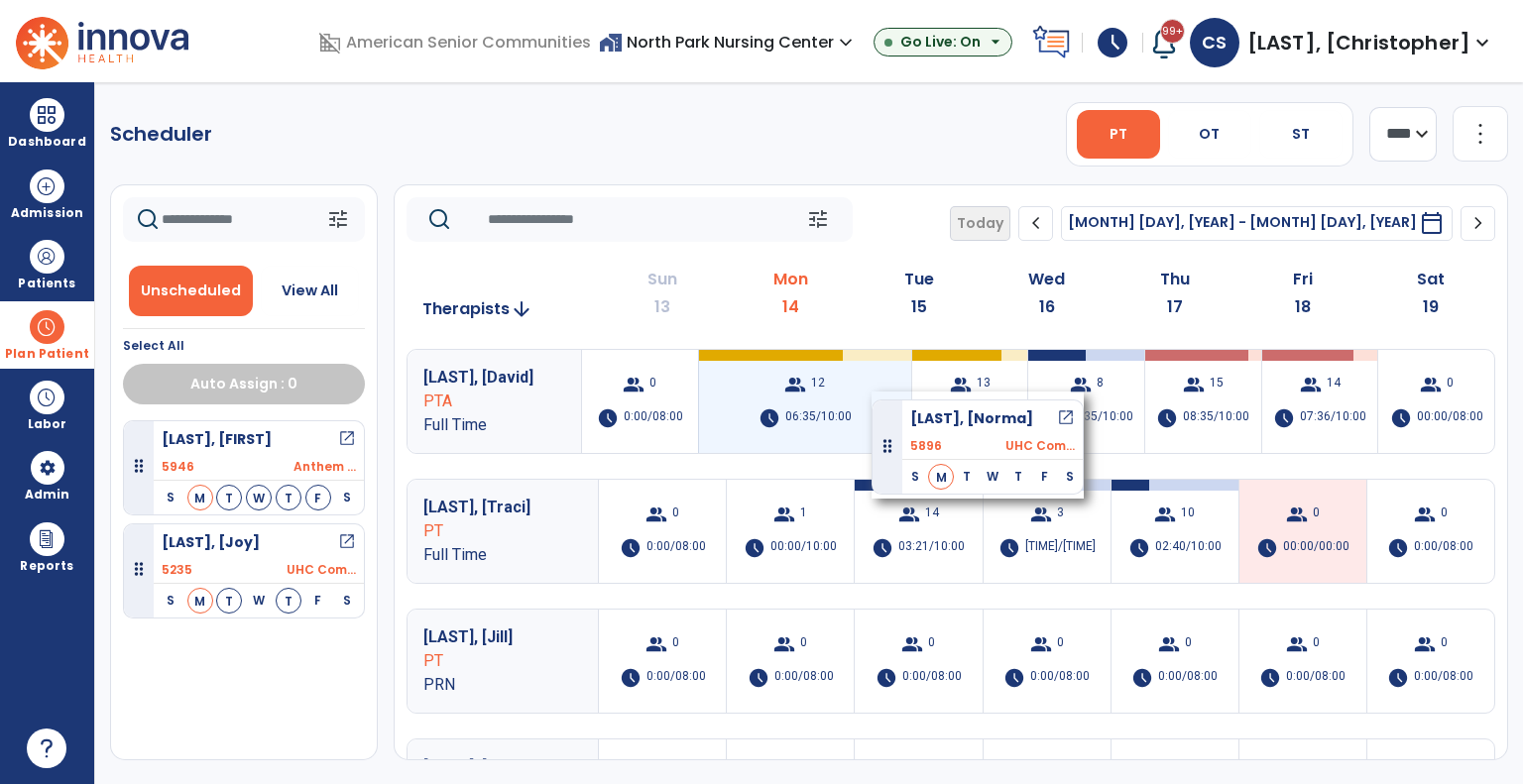 drag, startPoint x: 139, startPoint y: 467, endPoint x: 873, endPoint y: 392, distance: 737.82179 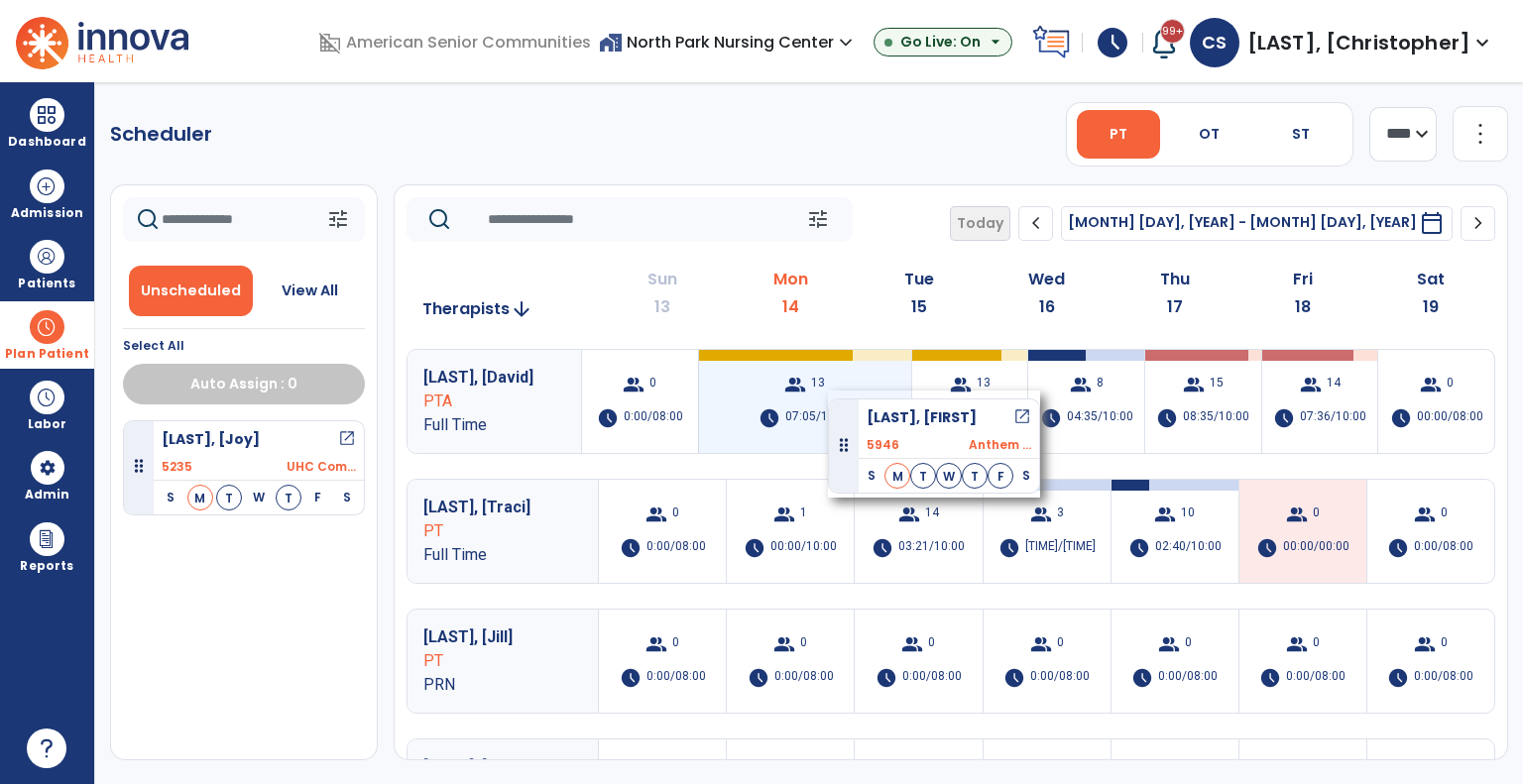 drag, startPoint x: 163, startPoint y: 466, endPoint x: 833, endPoint y: 390, distance: 674.2967 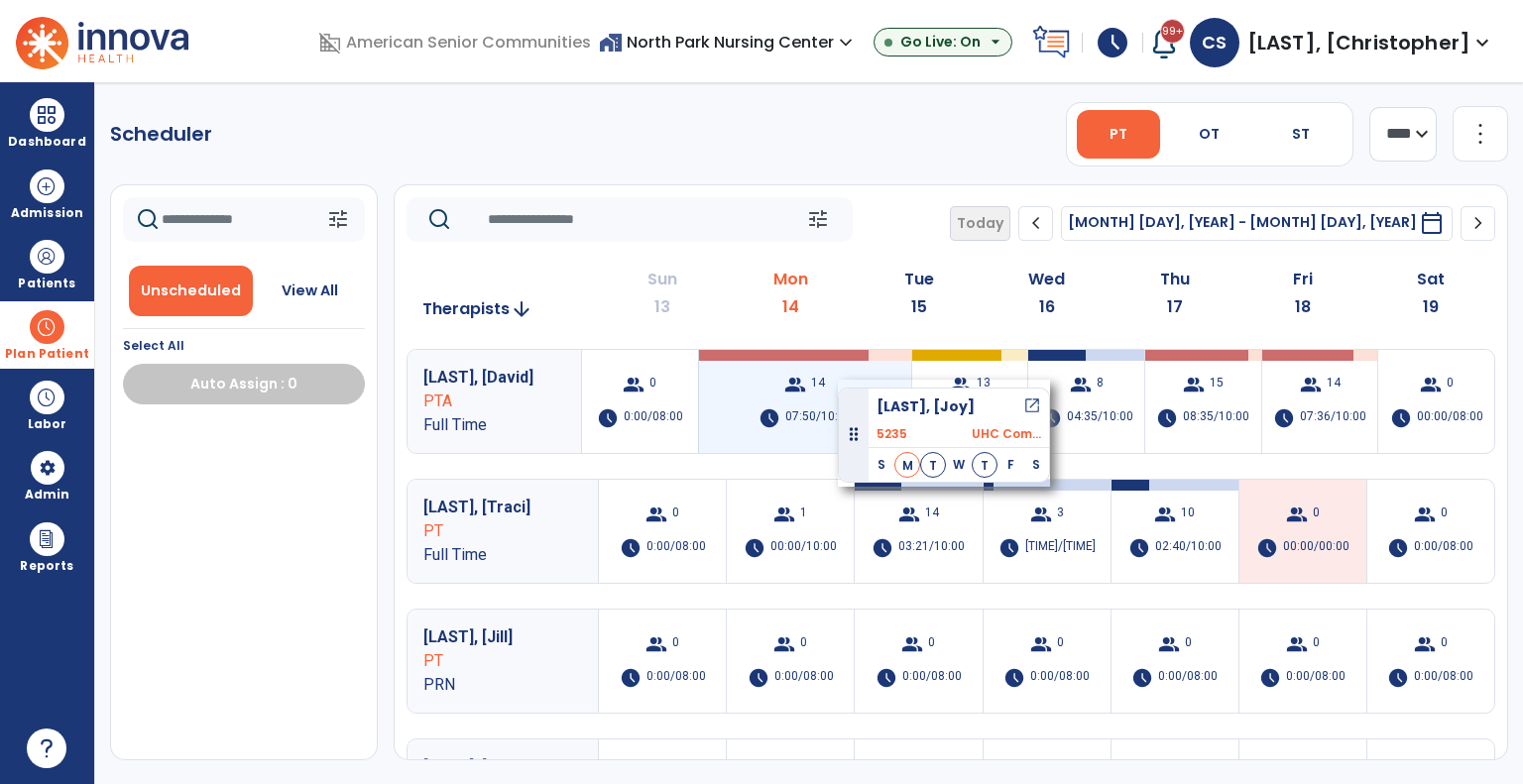 drag, startPoint x: 346, startPoint y: 444, endPoint x: 840, endPoint y: 380, distance: 498.1285 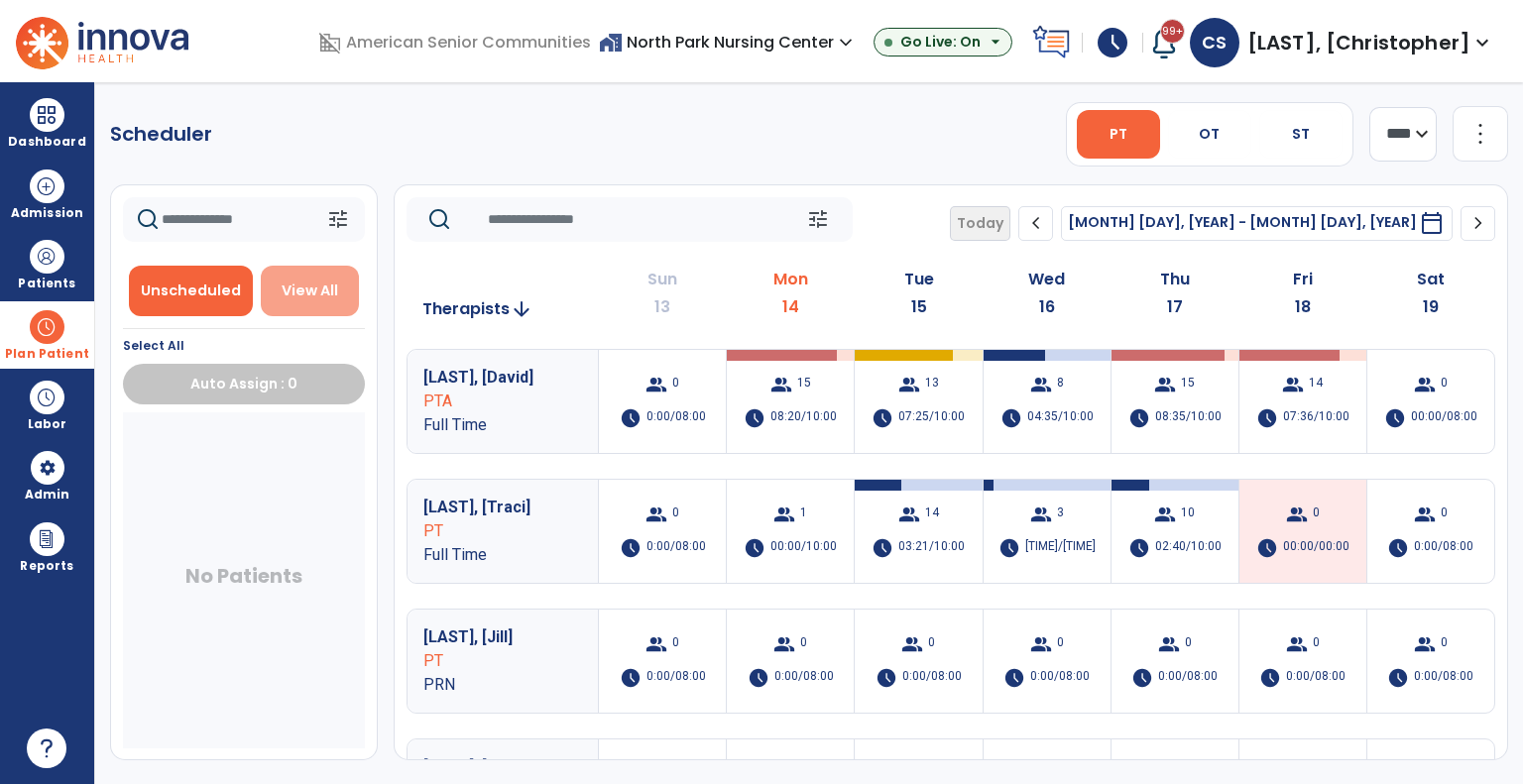 click on "View All" at bounding box center [309, 290] 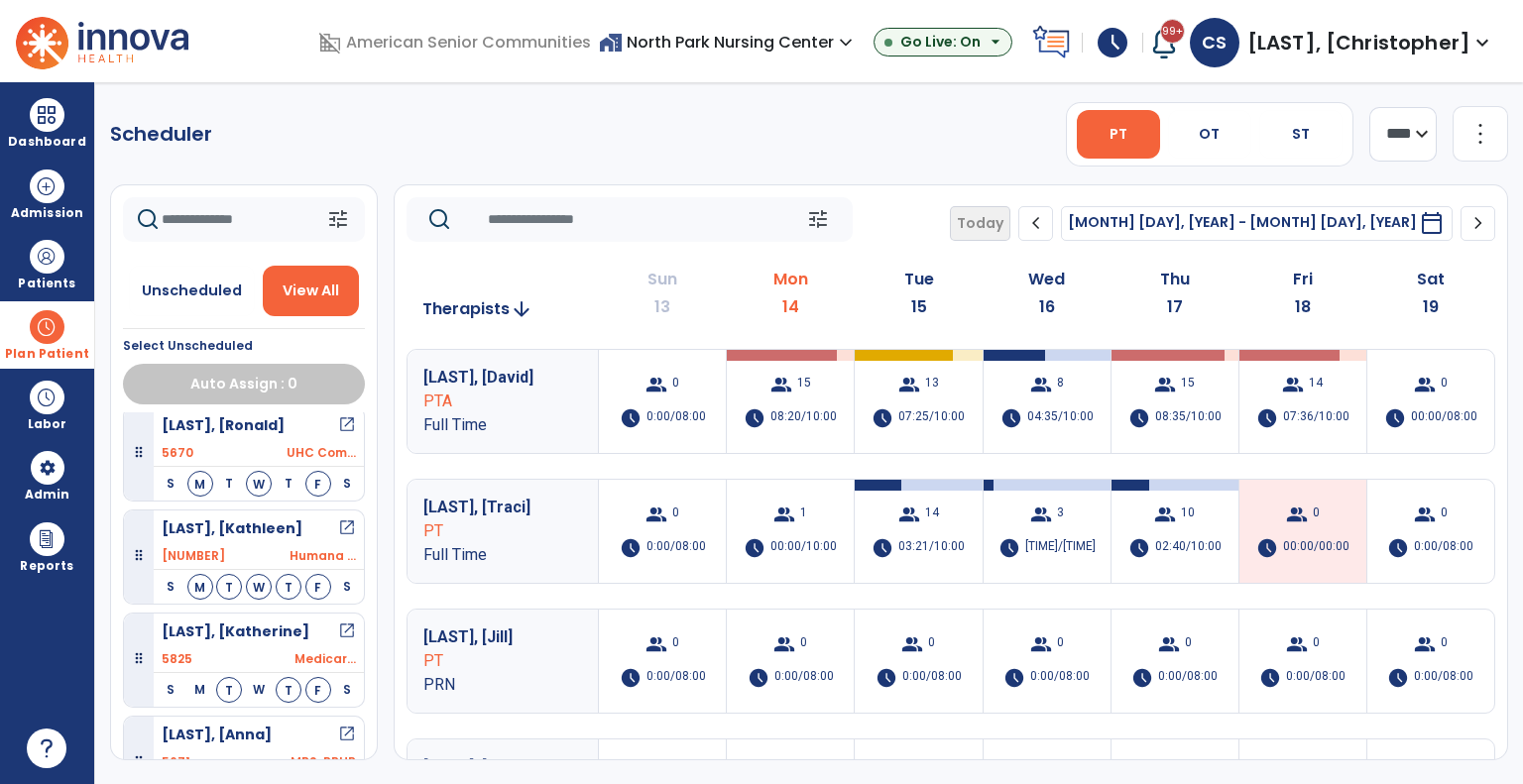 scroll, scrollTop: 432, scrollLeft: 0, axis: vertical 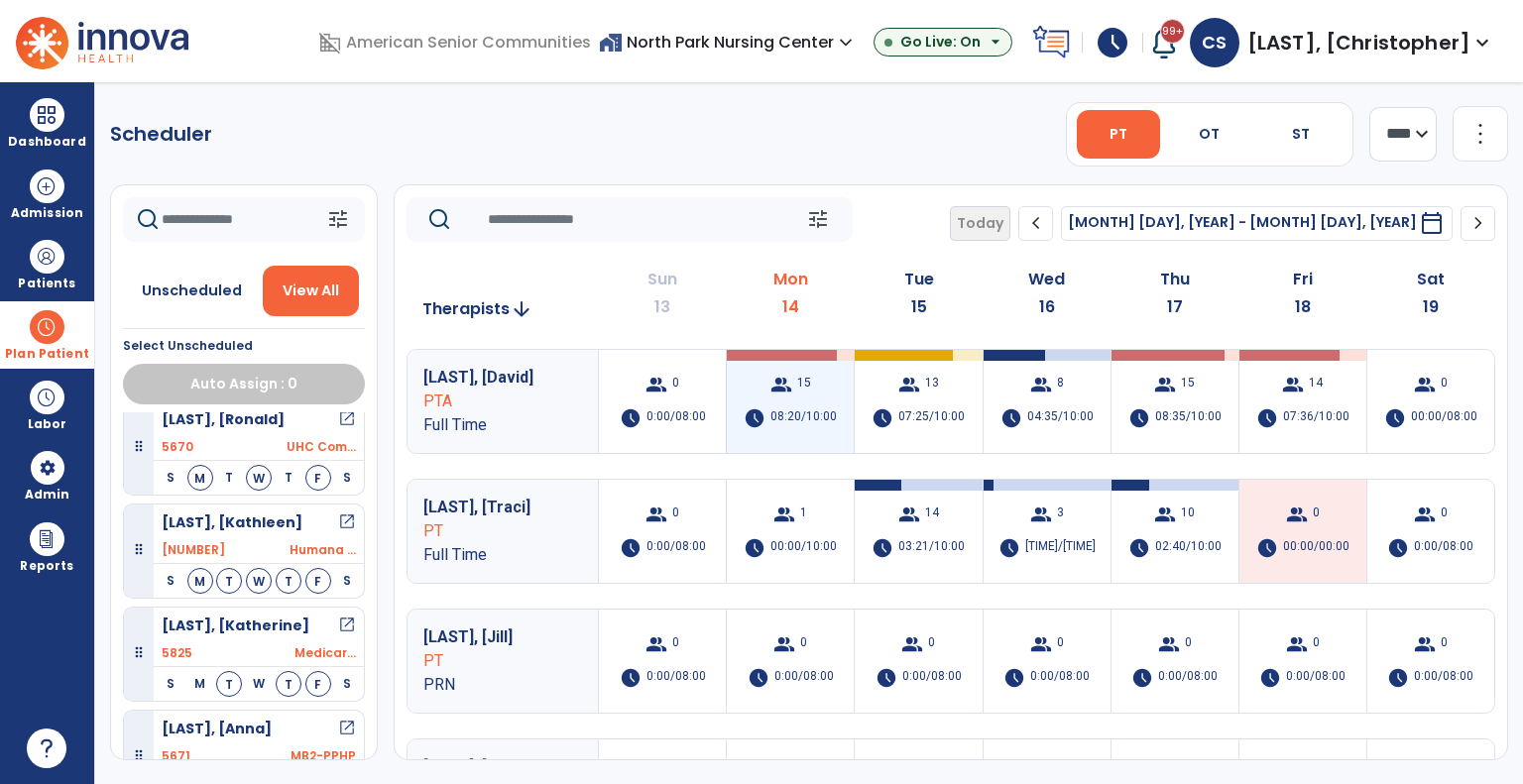 click on "group  15  schedule  08:20/10:00" at bounding box center [790, 401] 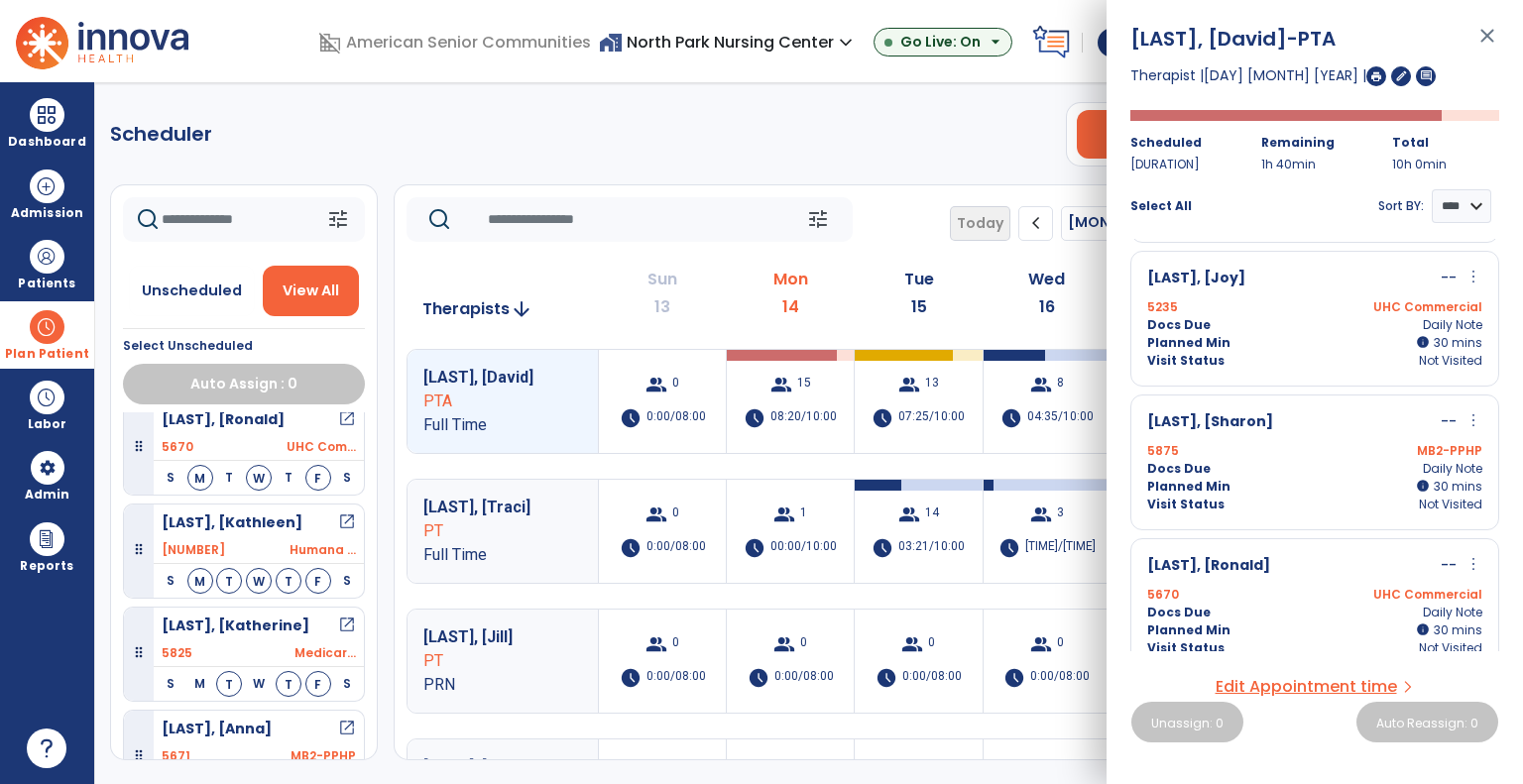 scroll, scrollTop: 1552, scrollLeft: 0, axis: vertical 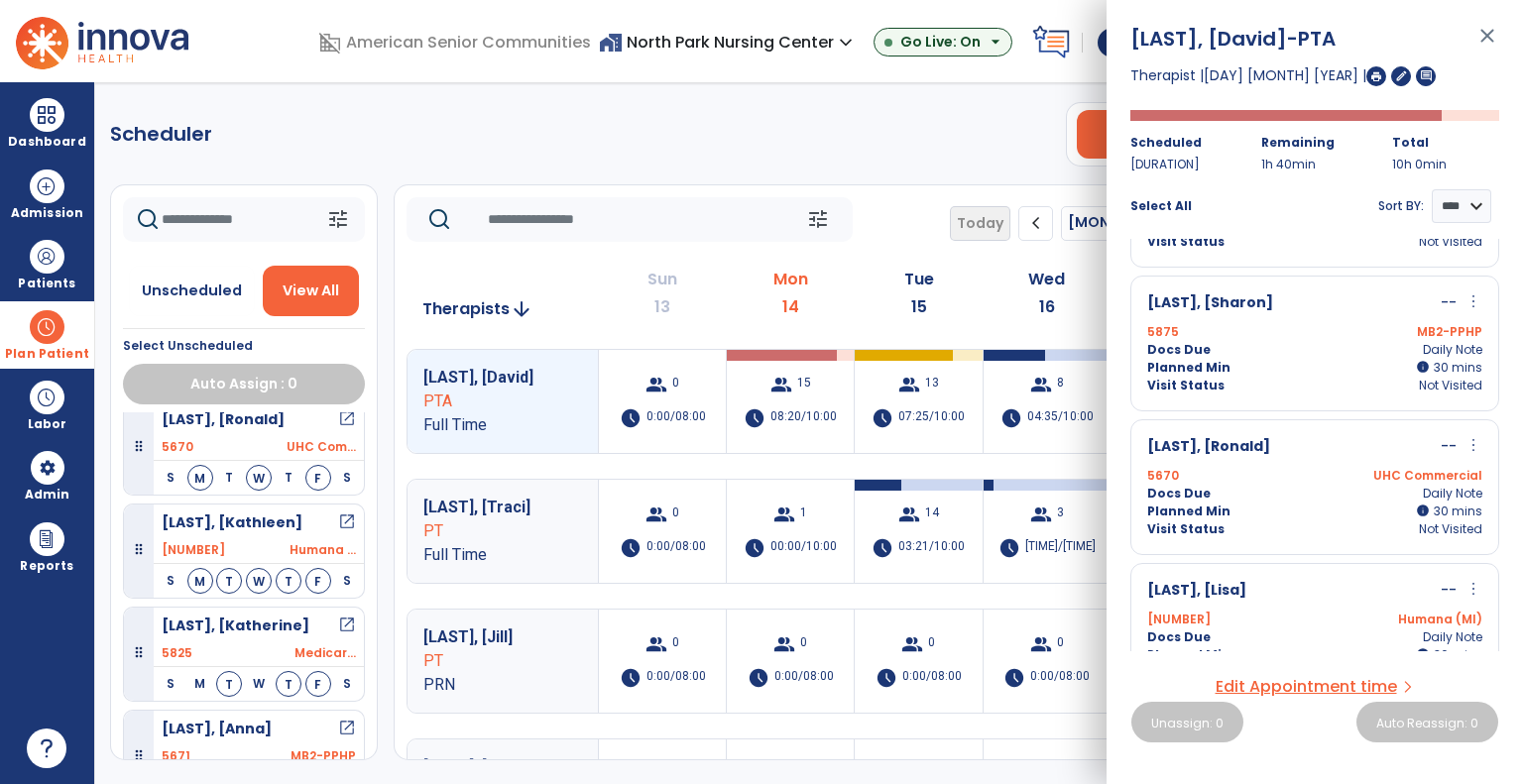 click on "more_vert" at bounding box center [1473, 445] 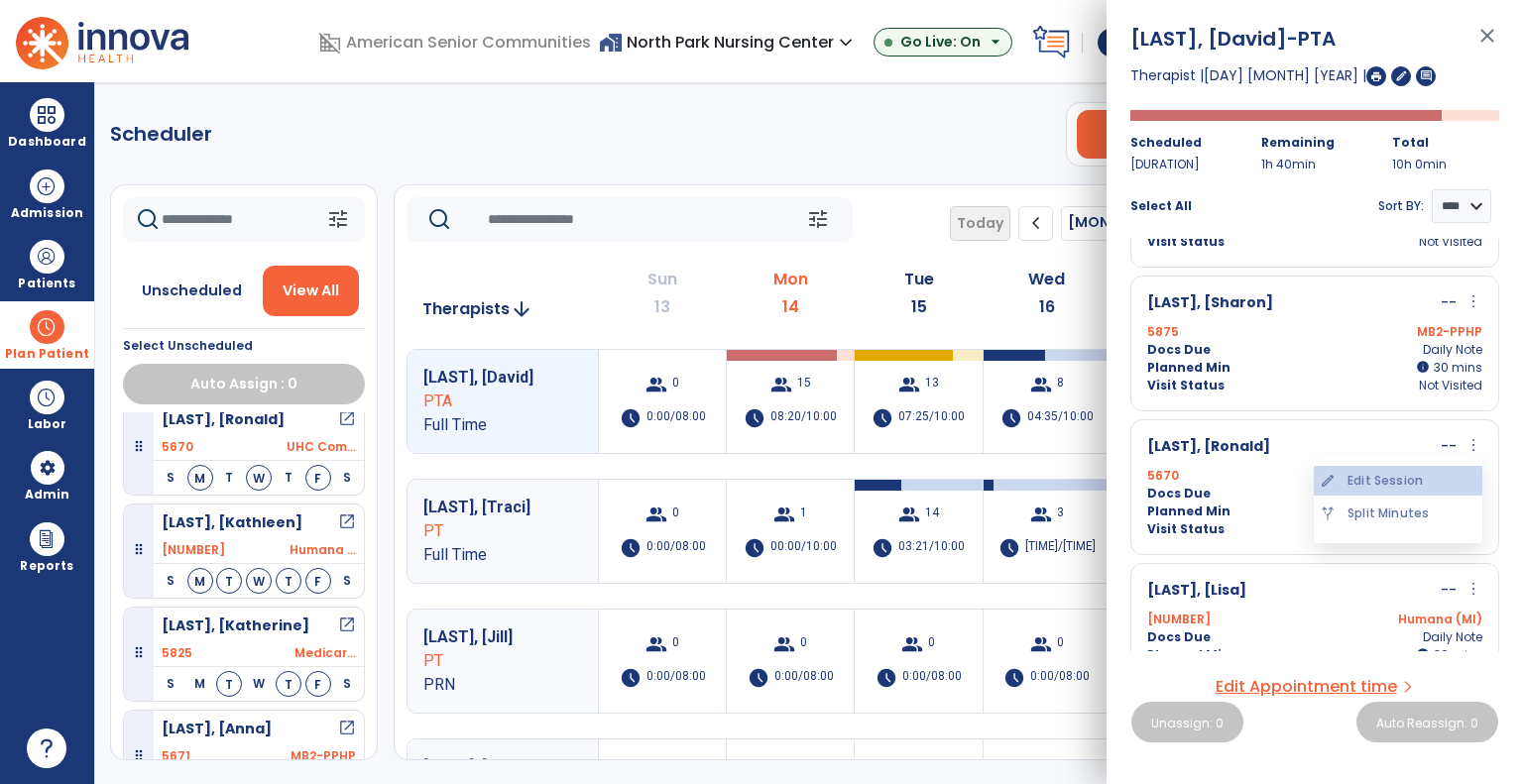 click on "edit   Edit Session" at bounding box center [1398, 481] 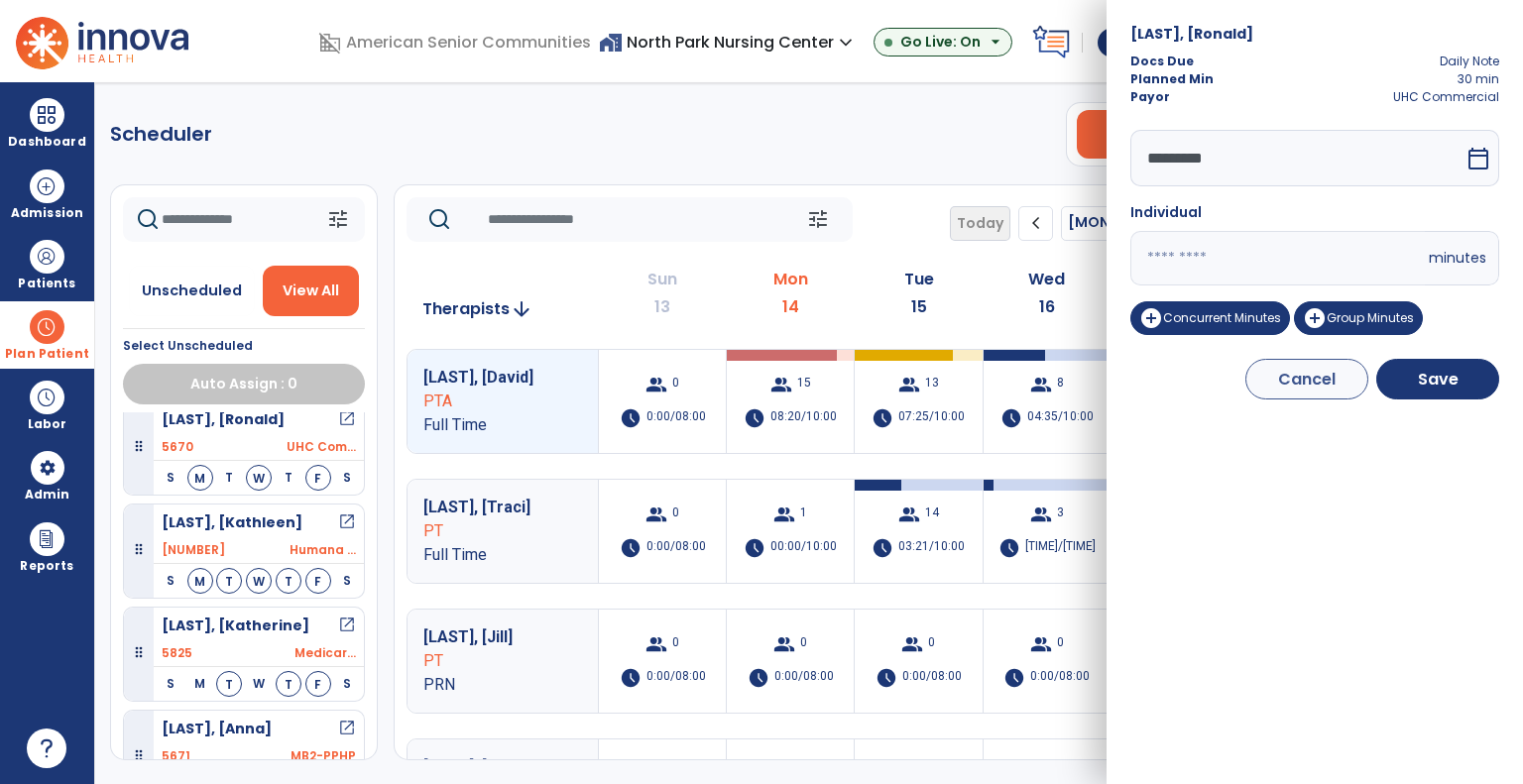 click on "*********" at bounding box center (1297, 158) 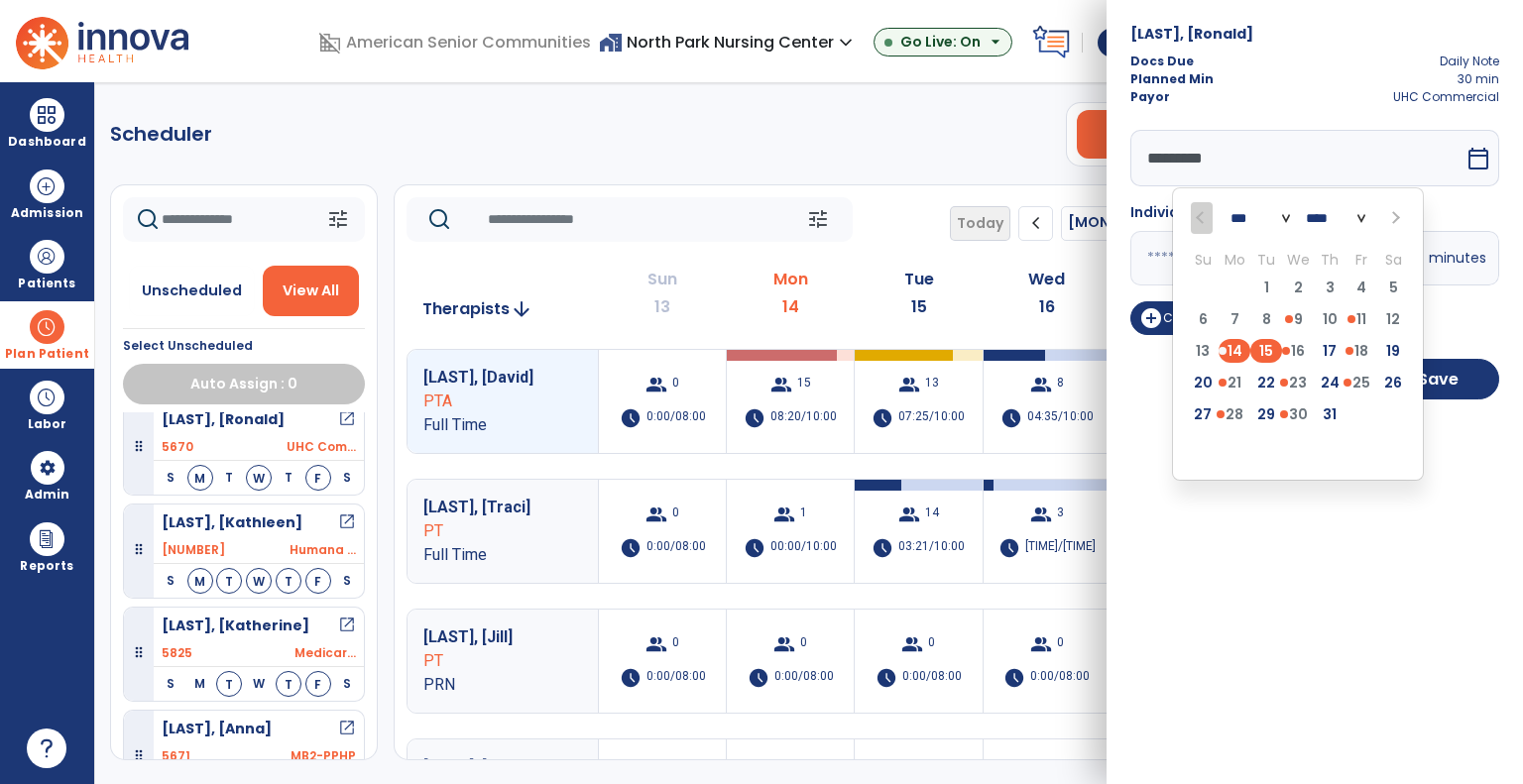 click on "15" at bounding box center [1266, 351] 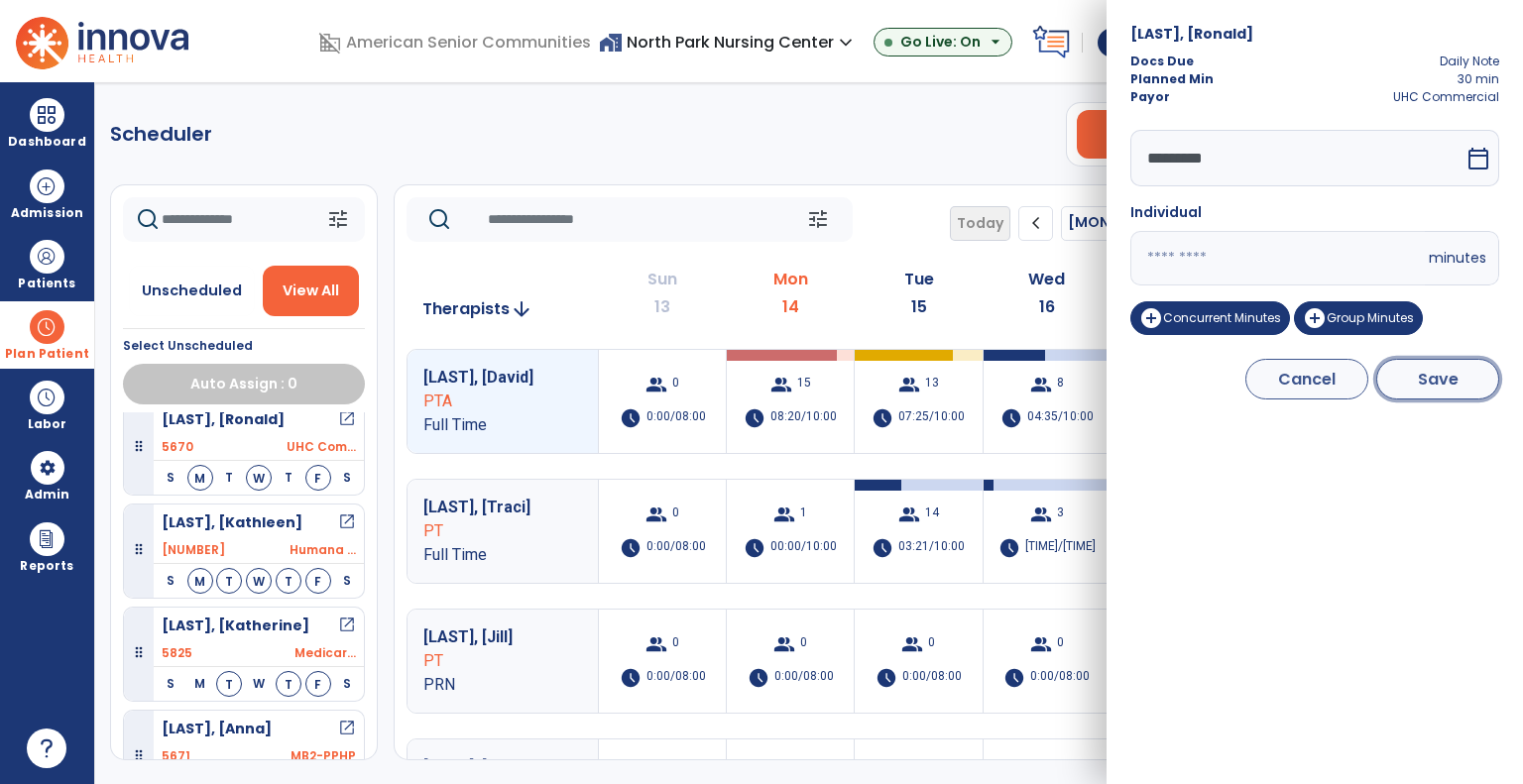click on "Save" at bounding box center [1438, 379] 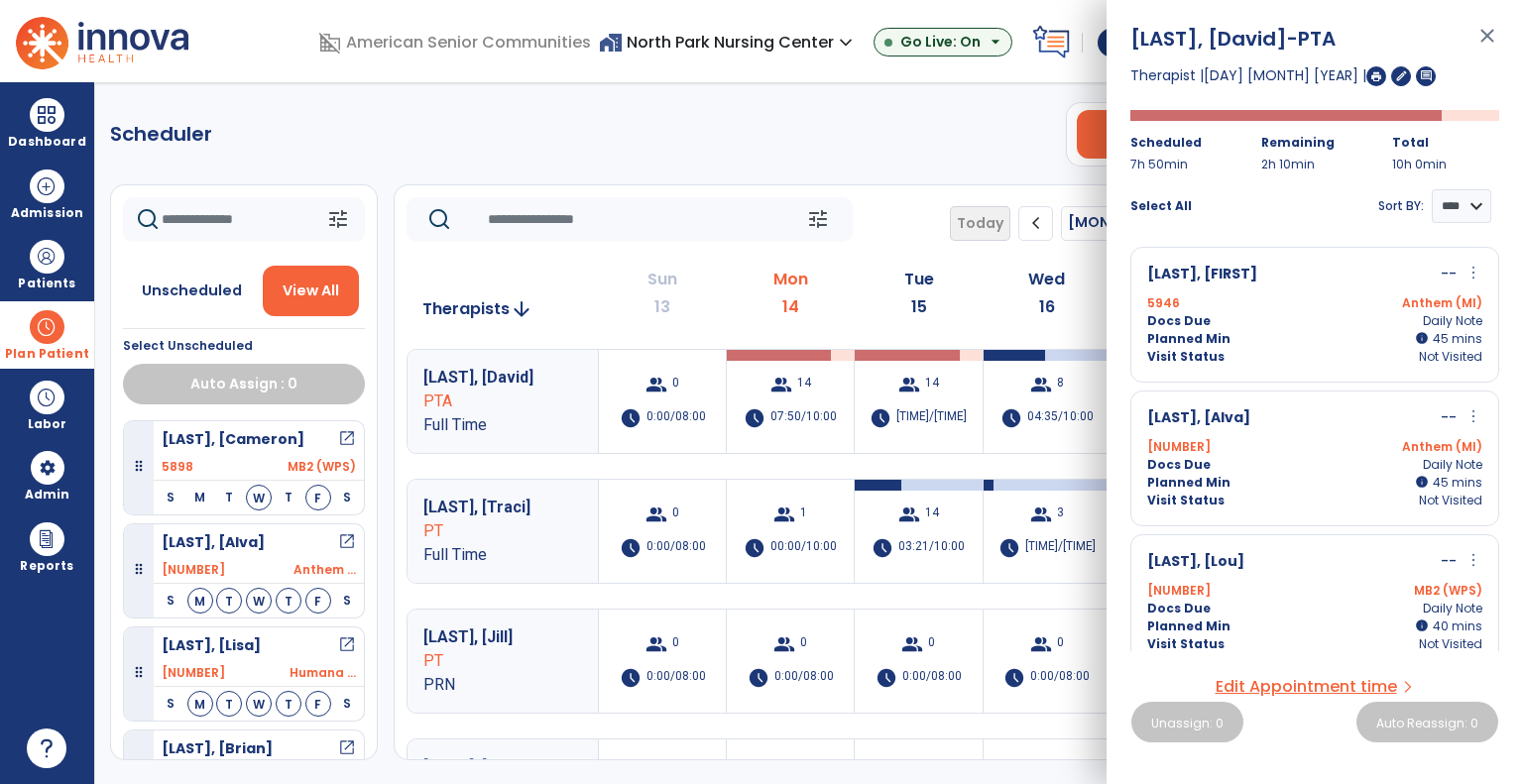 click on "tune   Today  chevron_left Jul 13, 2025 - Jul 19, 2025  *********  calendar_today  chevron_right" 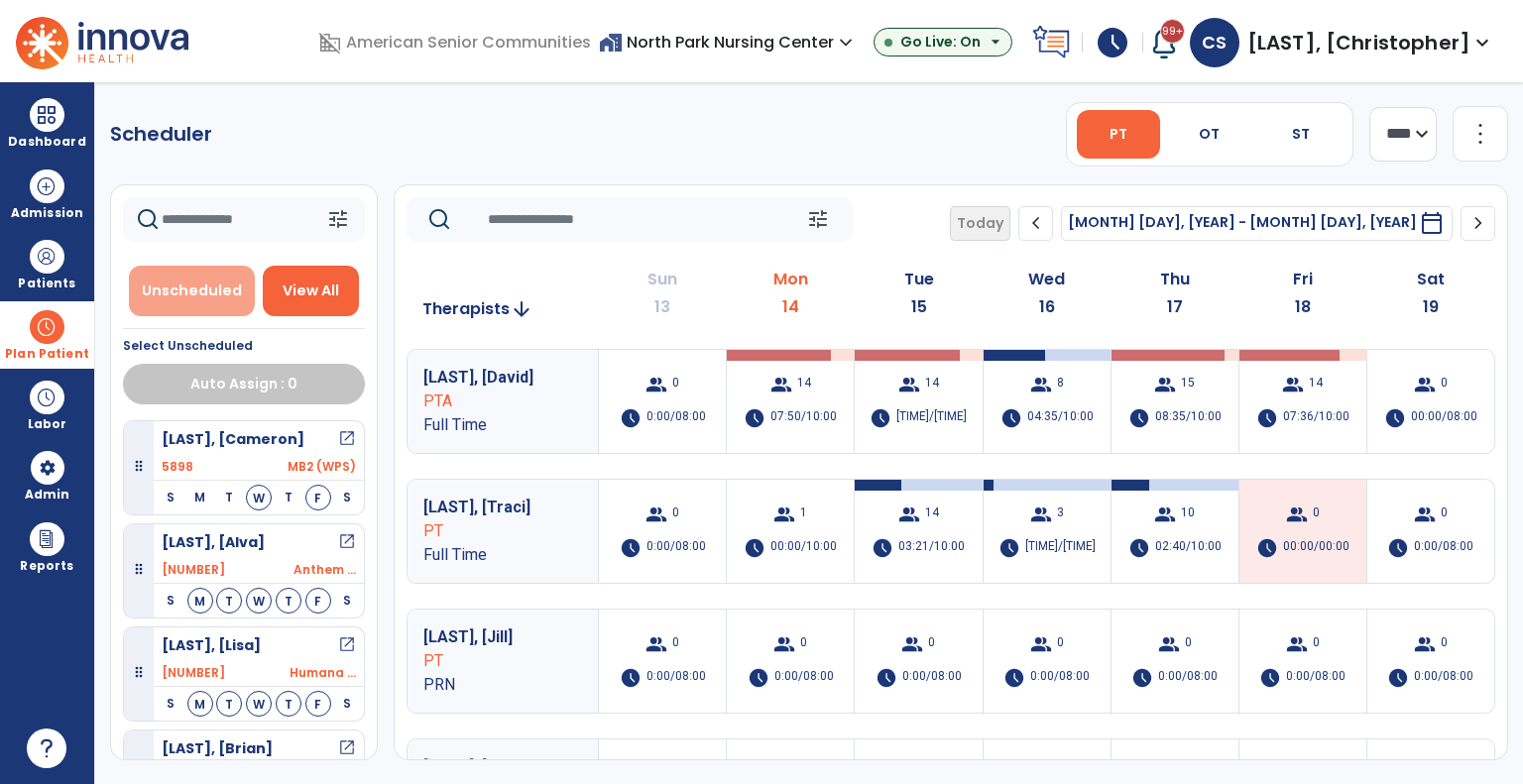 click on "Unscheduled" at bounding box center [191, 290] 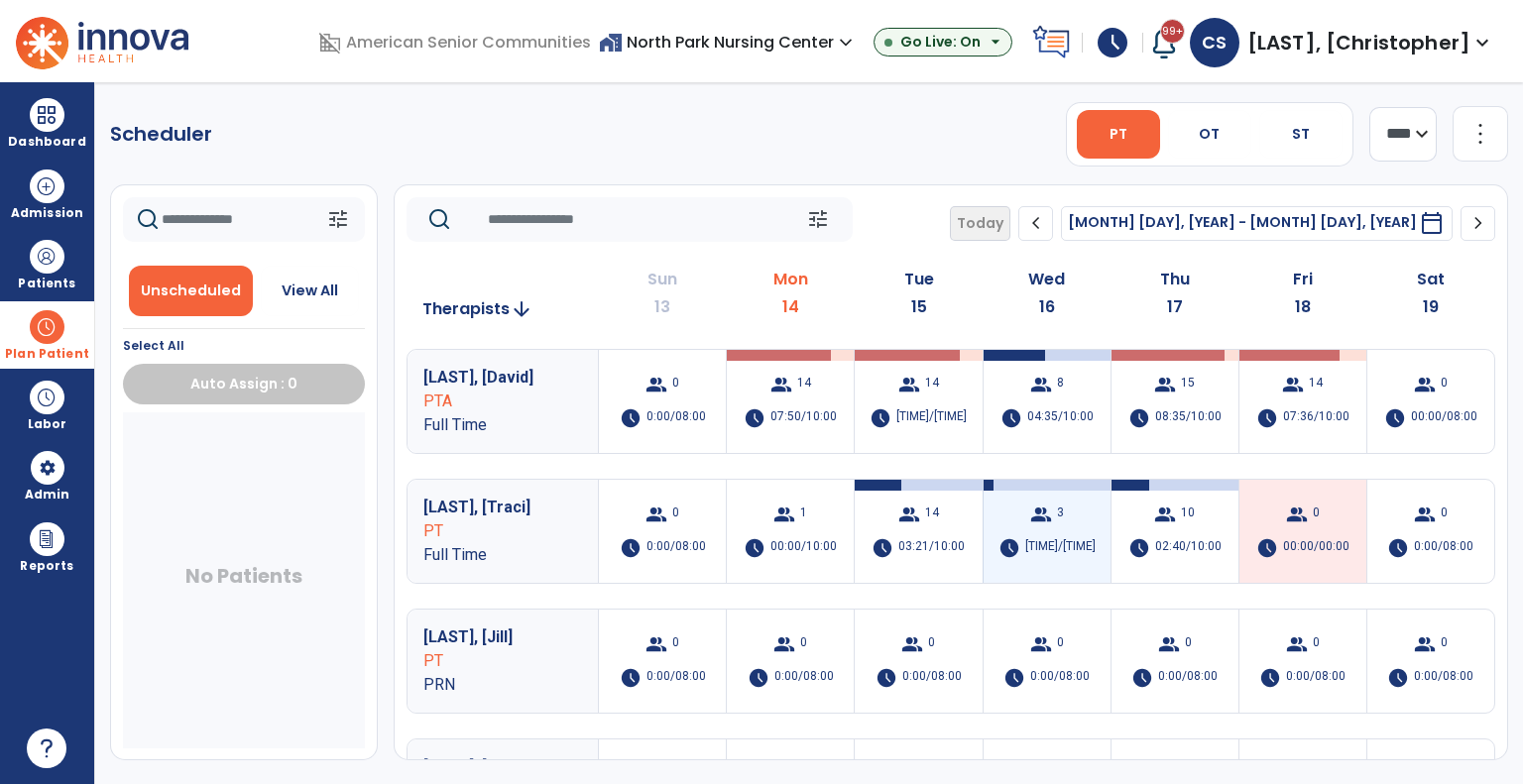 click on "group  3  schedule  00:31/10:00" at bounding box center (1047, 531) 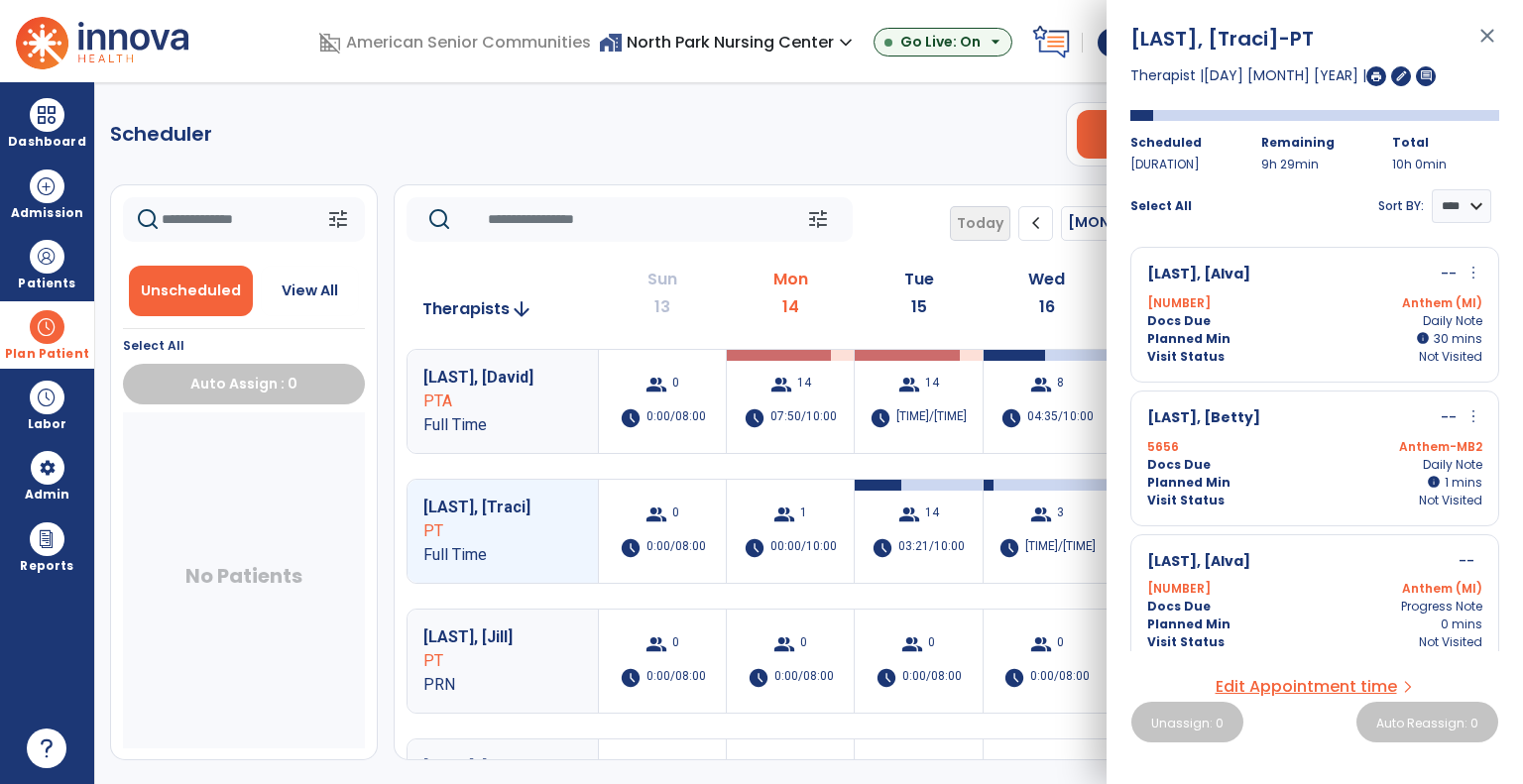 scroll, scrollTop: 15, scrollLeft: 0, axis: vertical 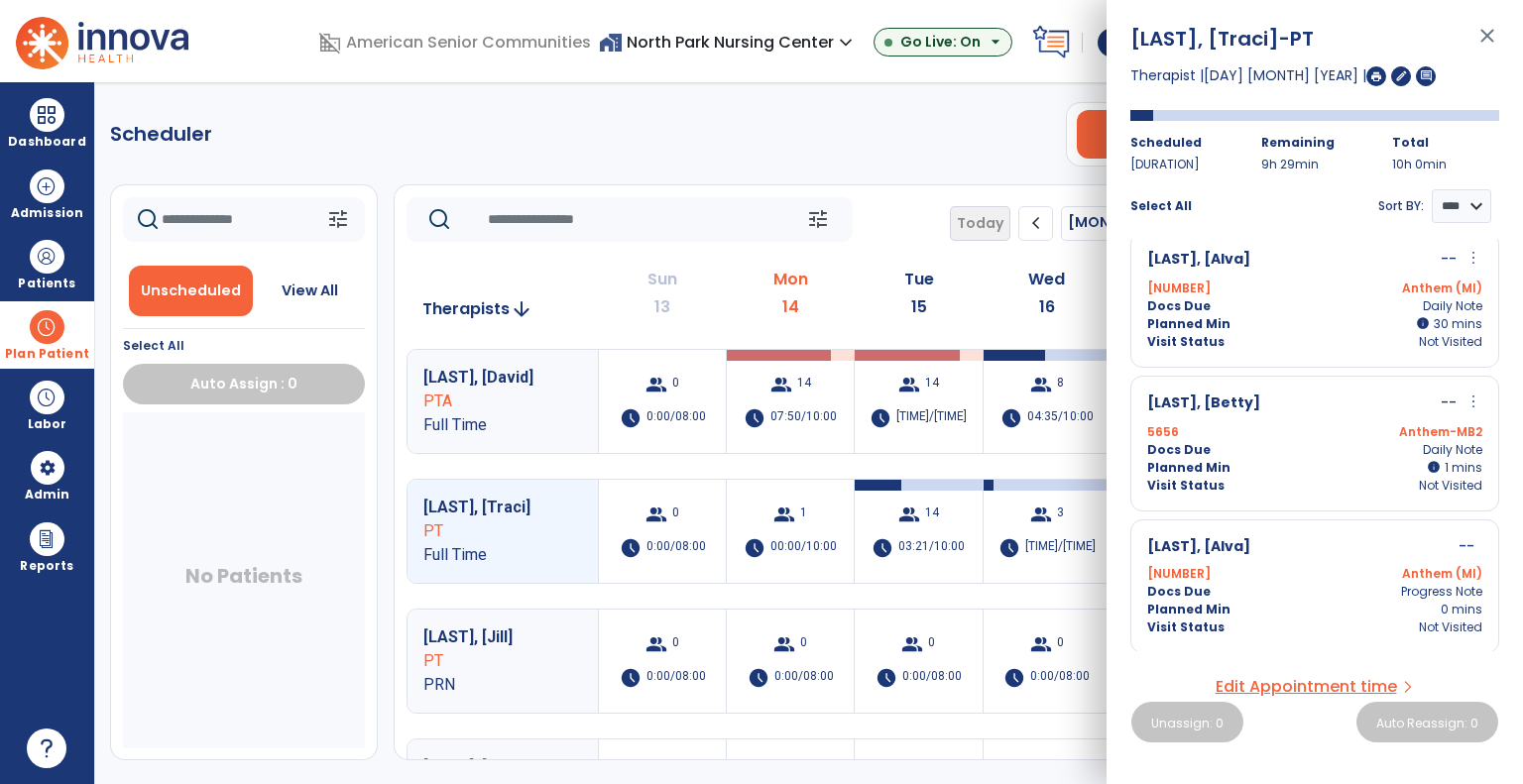 click on "Docs Due Daily Note" at bounding box center [1315, 306] 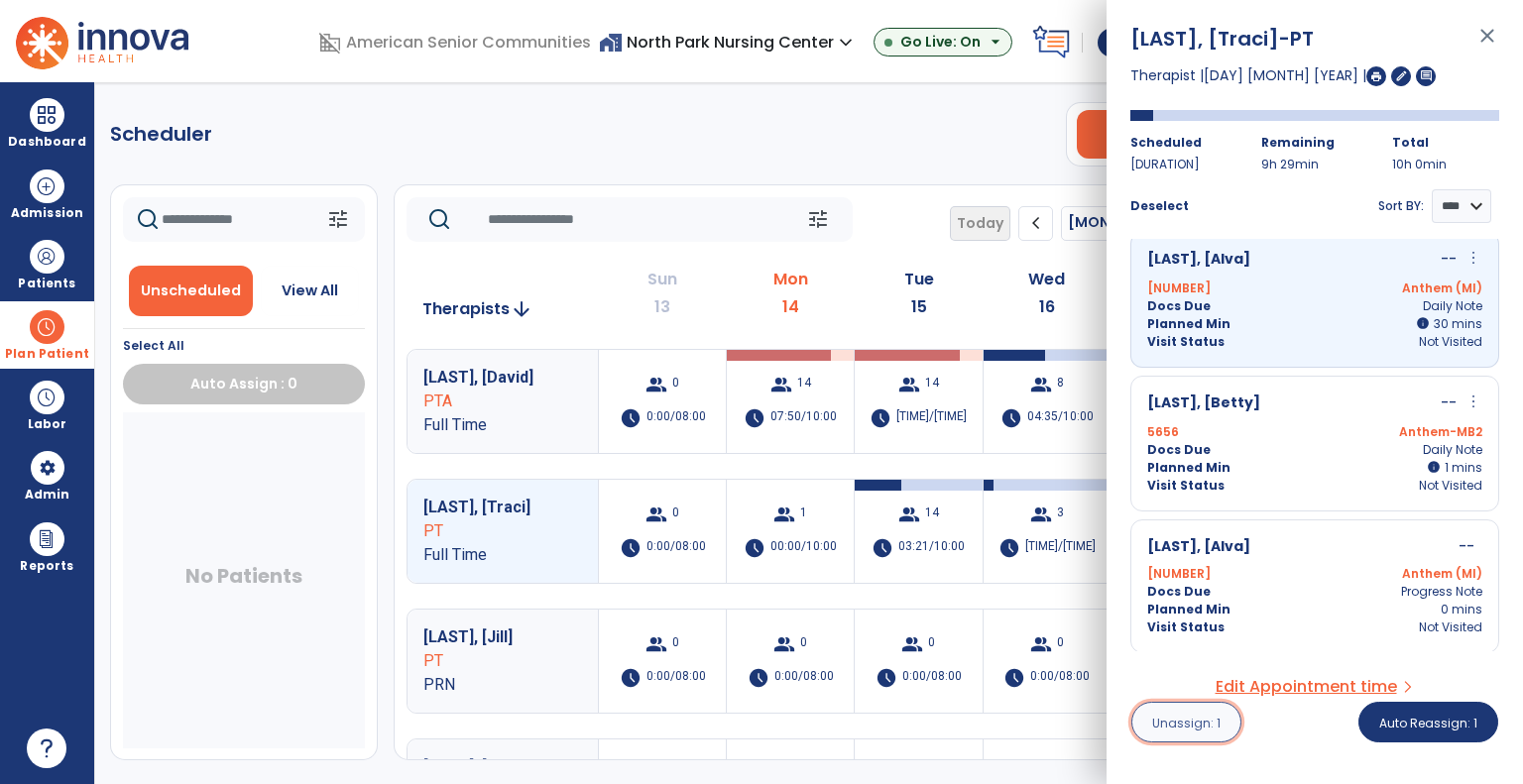 click on "Unassign: 1" at bounding box center [1186, 723] 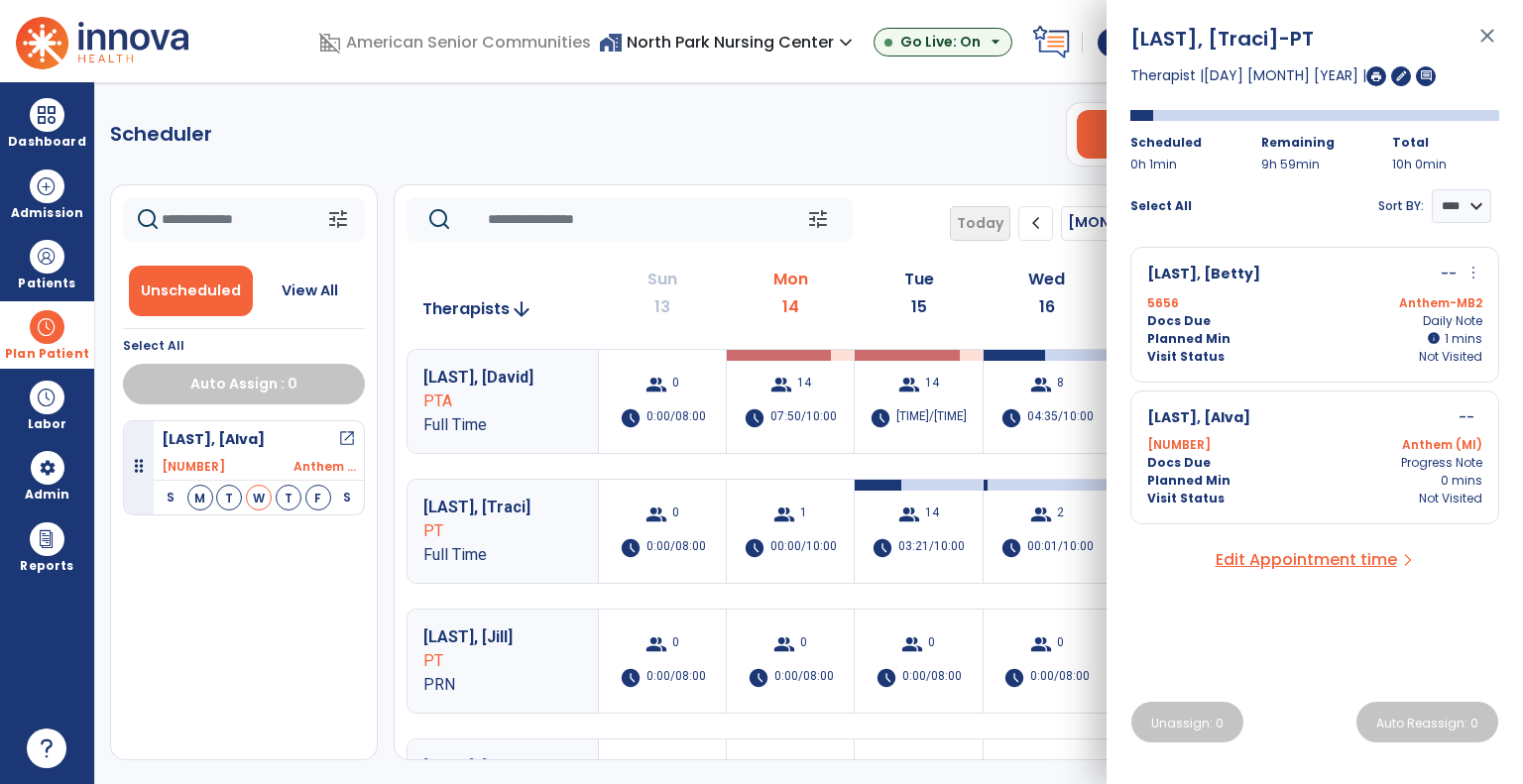 click on "5656 Anthem-MB2" at bounding box center (1315, 303) 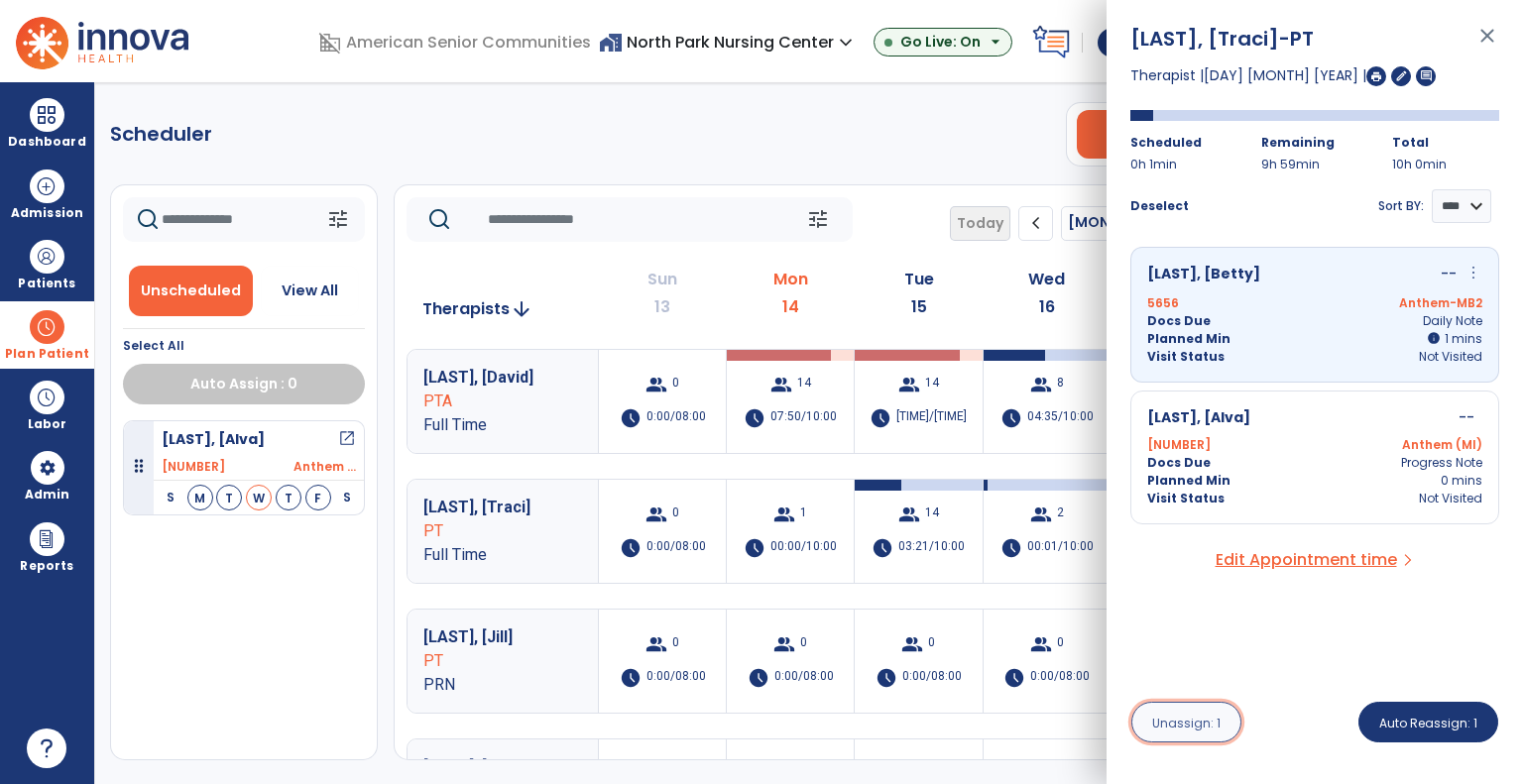 click on "Unassign: 1" at bounding box center (1186, 723) 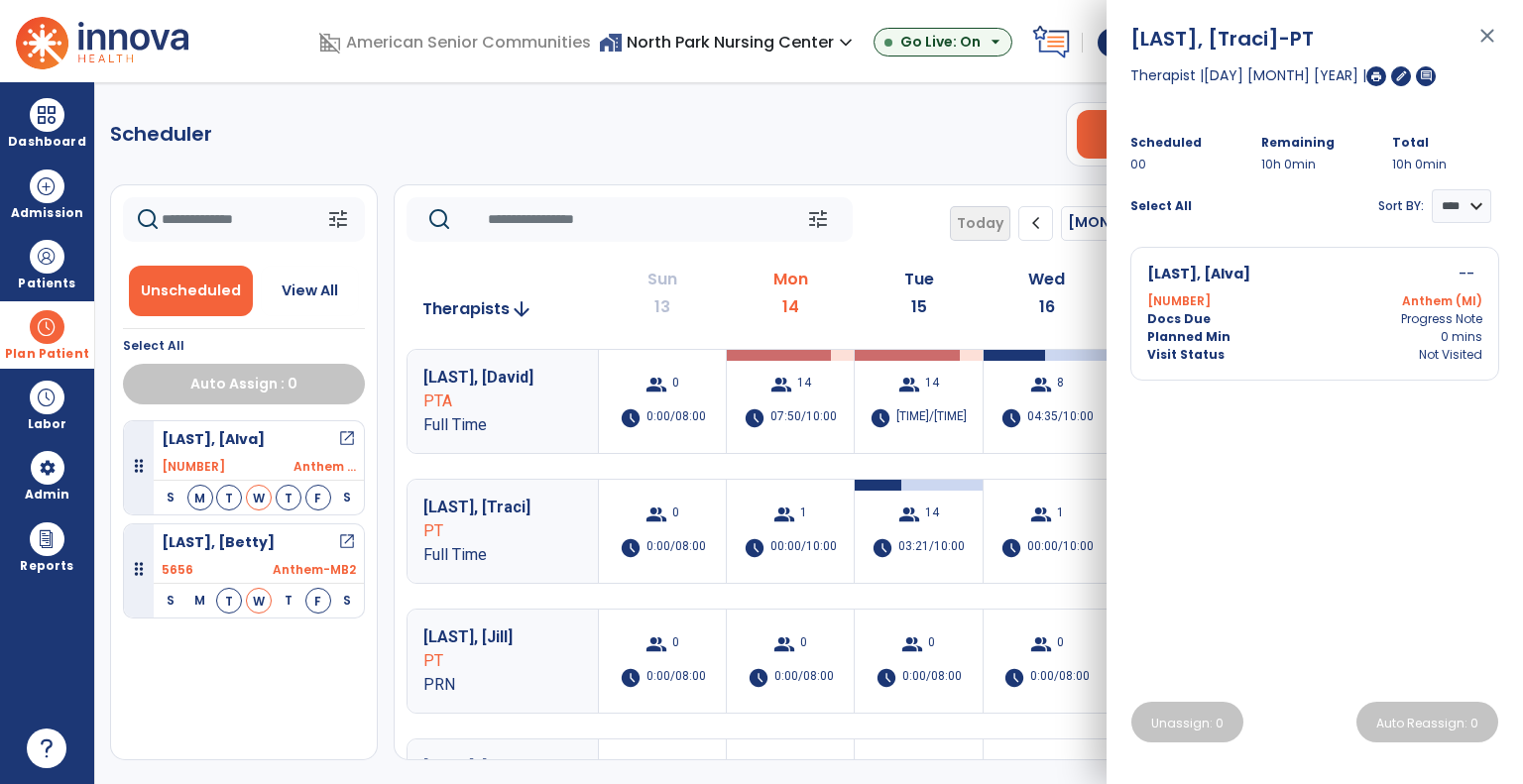 click on "tune   Today  chevron_left Jul 13, 2025 - Jul 19, 2025  *********  calendar_today  chevron_right" 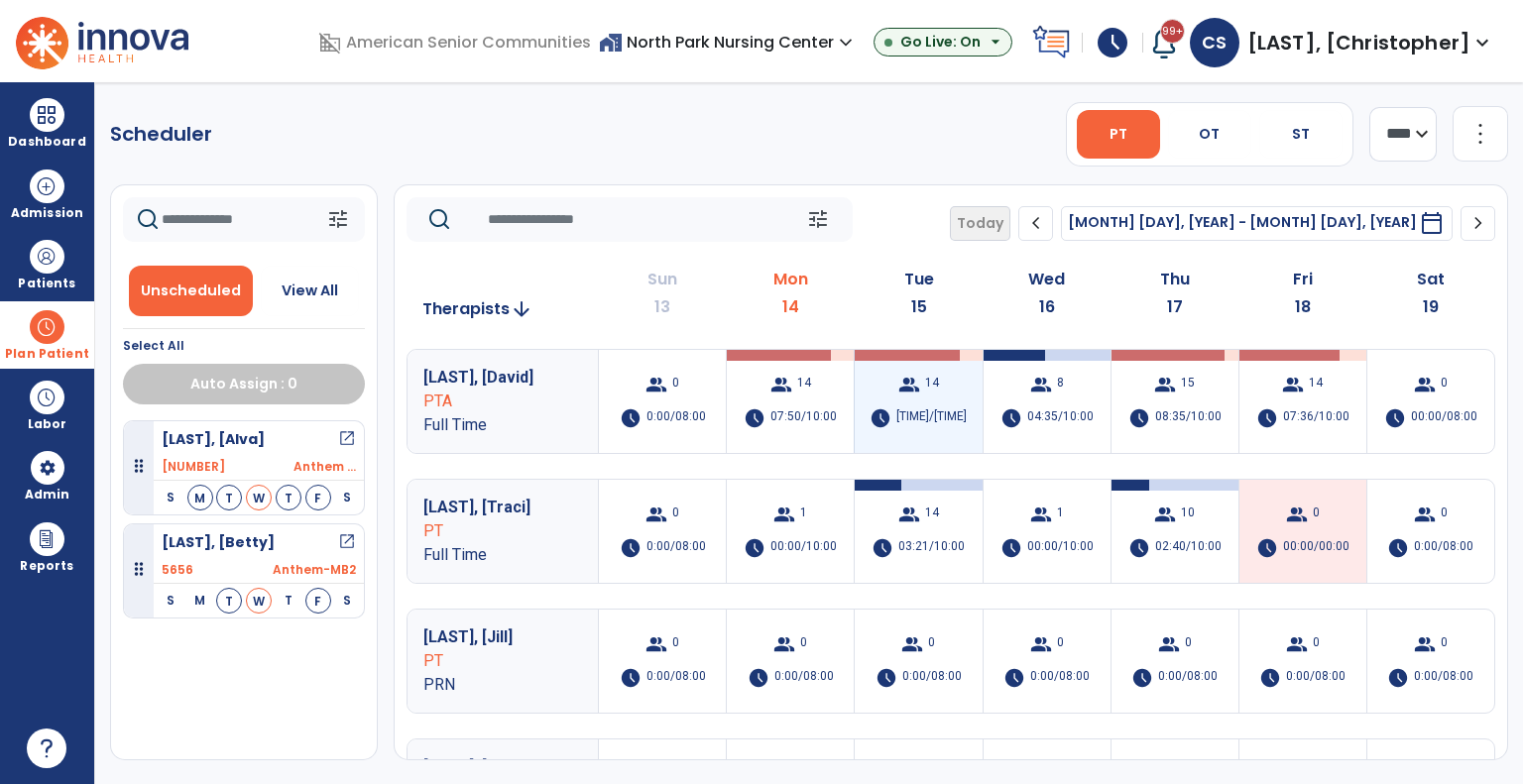 click on "group  14  schedule  07:55/10:00" at bounding box center (918, 401) 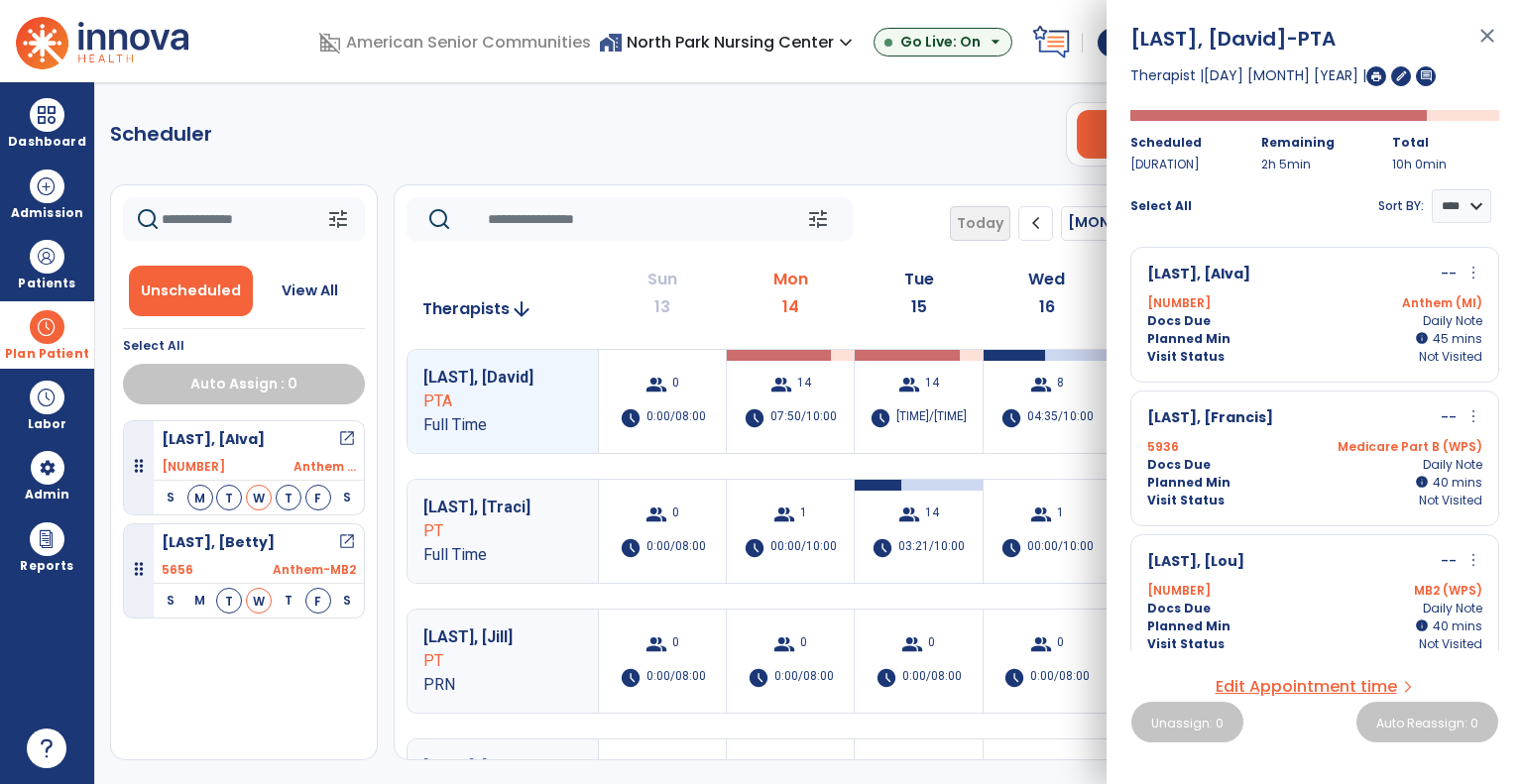 click on "Docs Due Daily Note" at bounding box center [1315, 321] 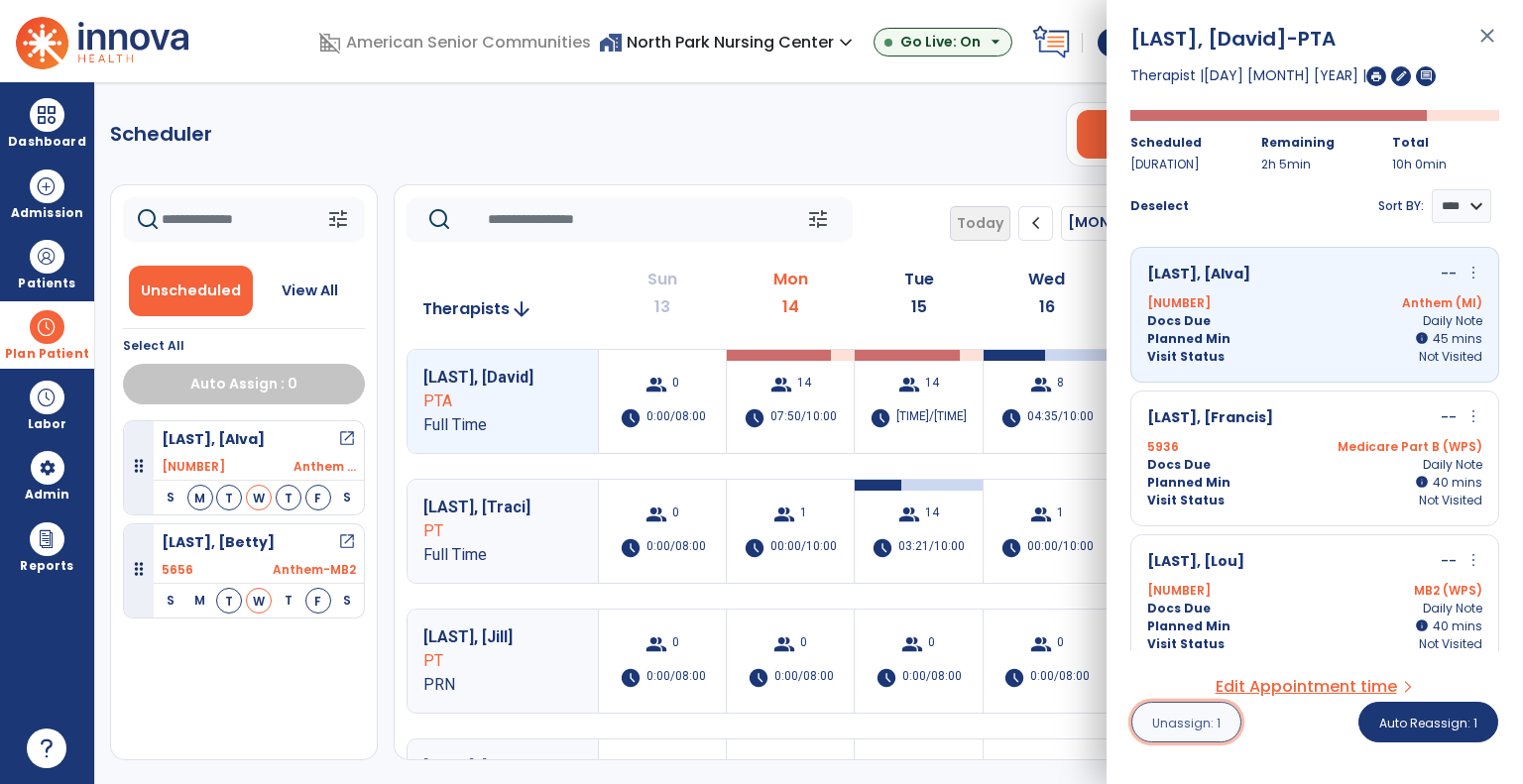 click on "Unassign: 1" at bounding box center [1186, 723] 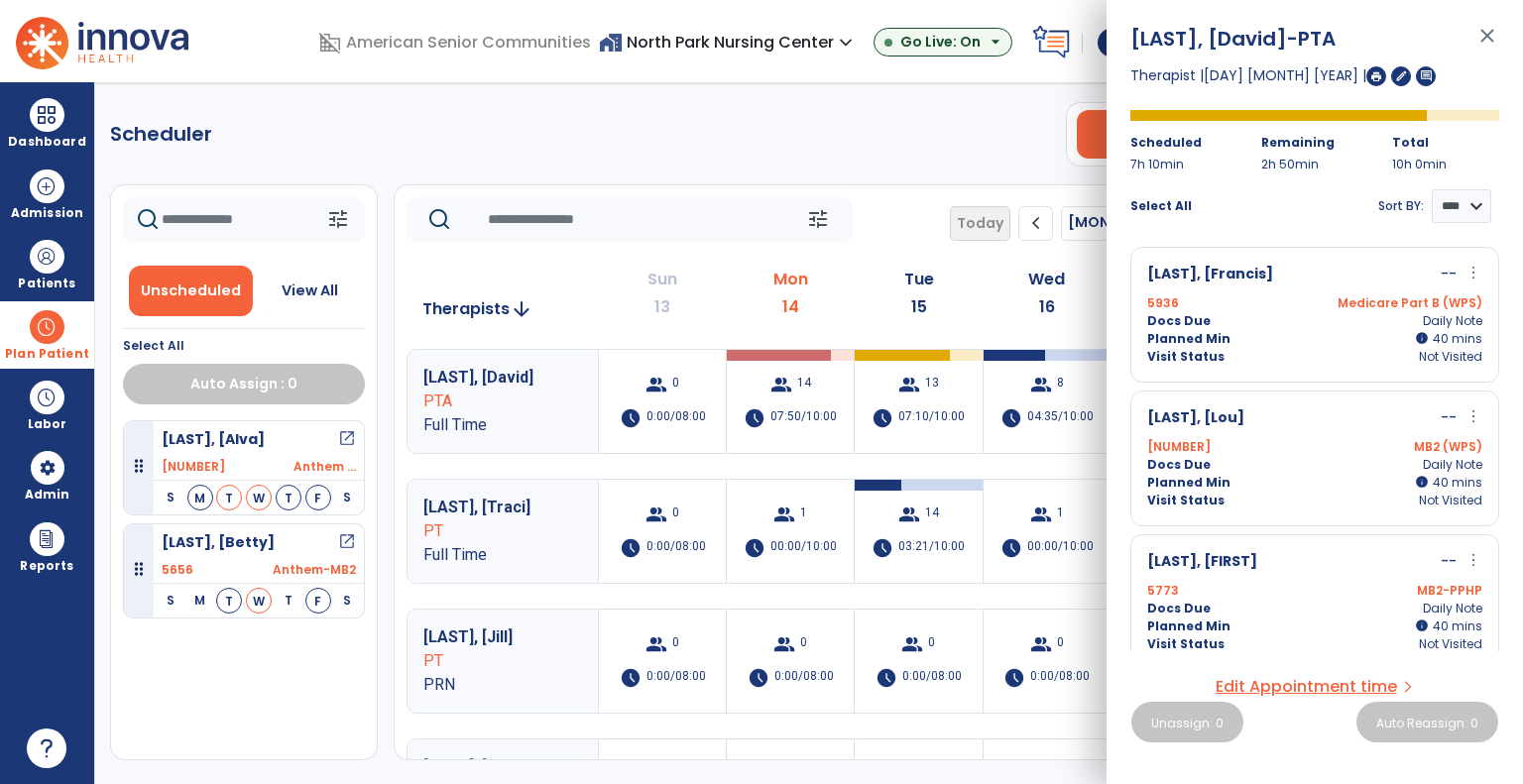 click on "tune   Today  chevron_left Jul 13, 2025 - Jul 19, 2025  *********  calendar_today  chevron_right" 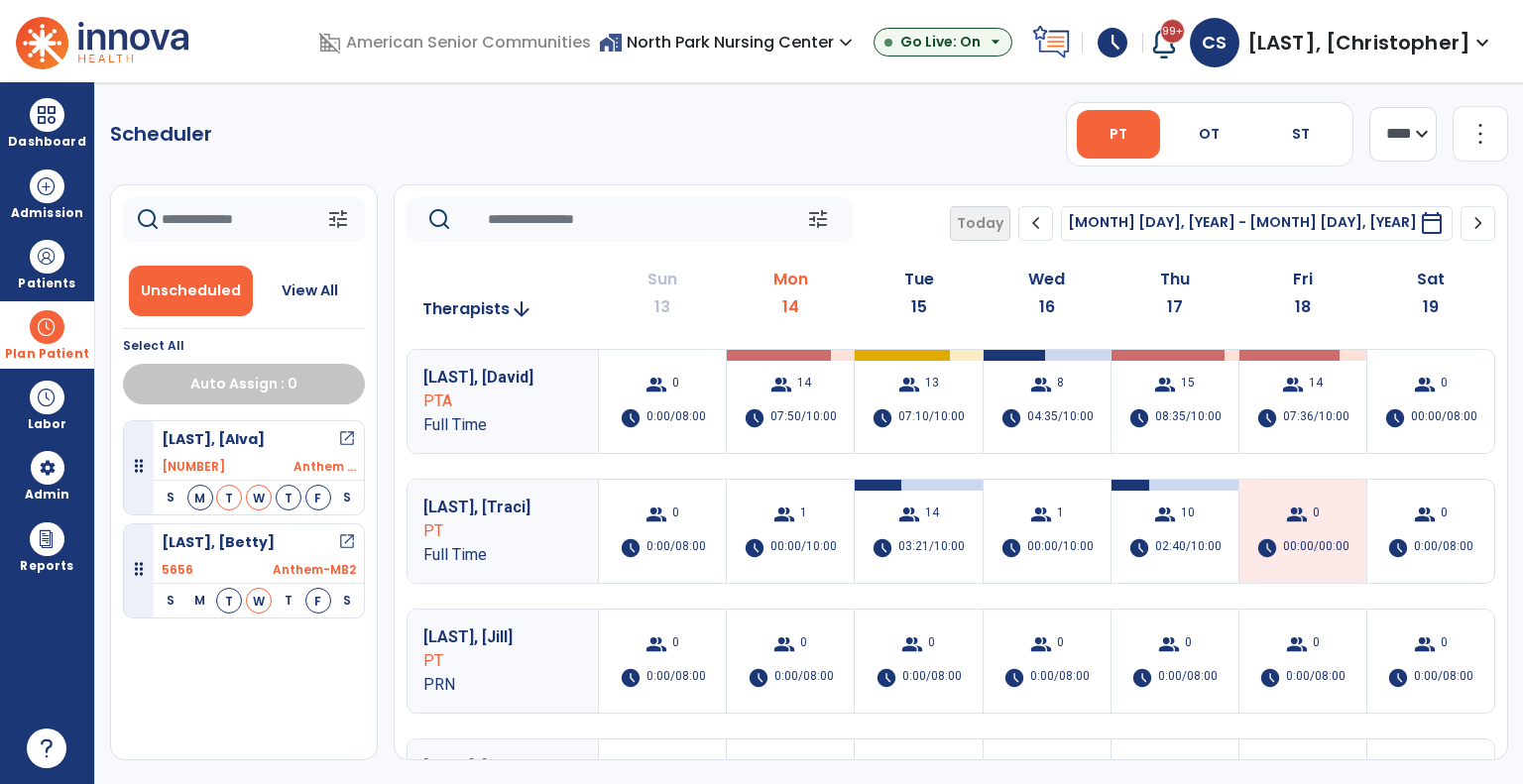 click on "open_in_new" at bounding box center [347, 439] 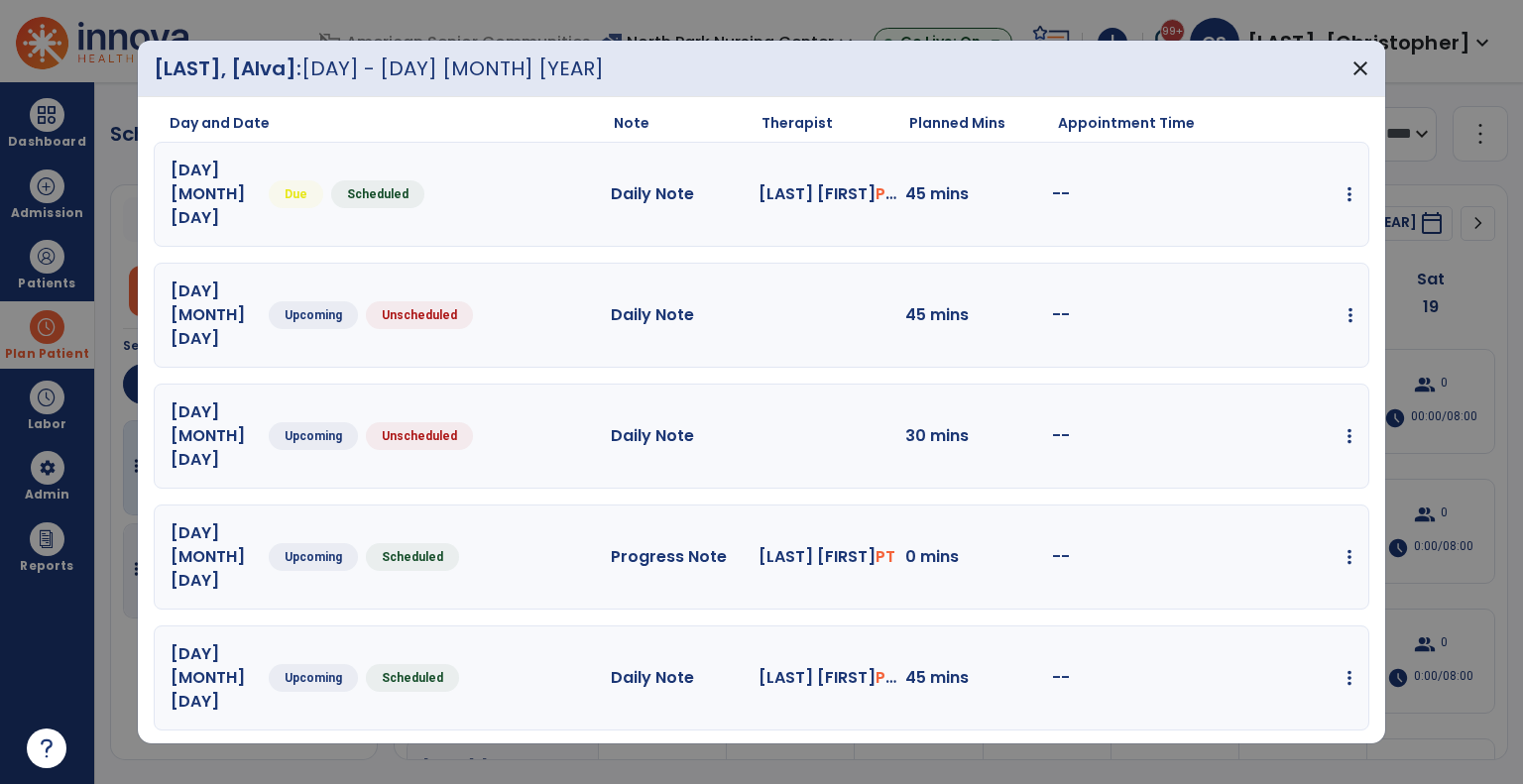 click at bounding box center (1349, 194) 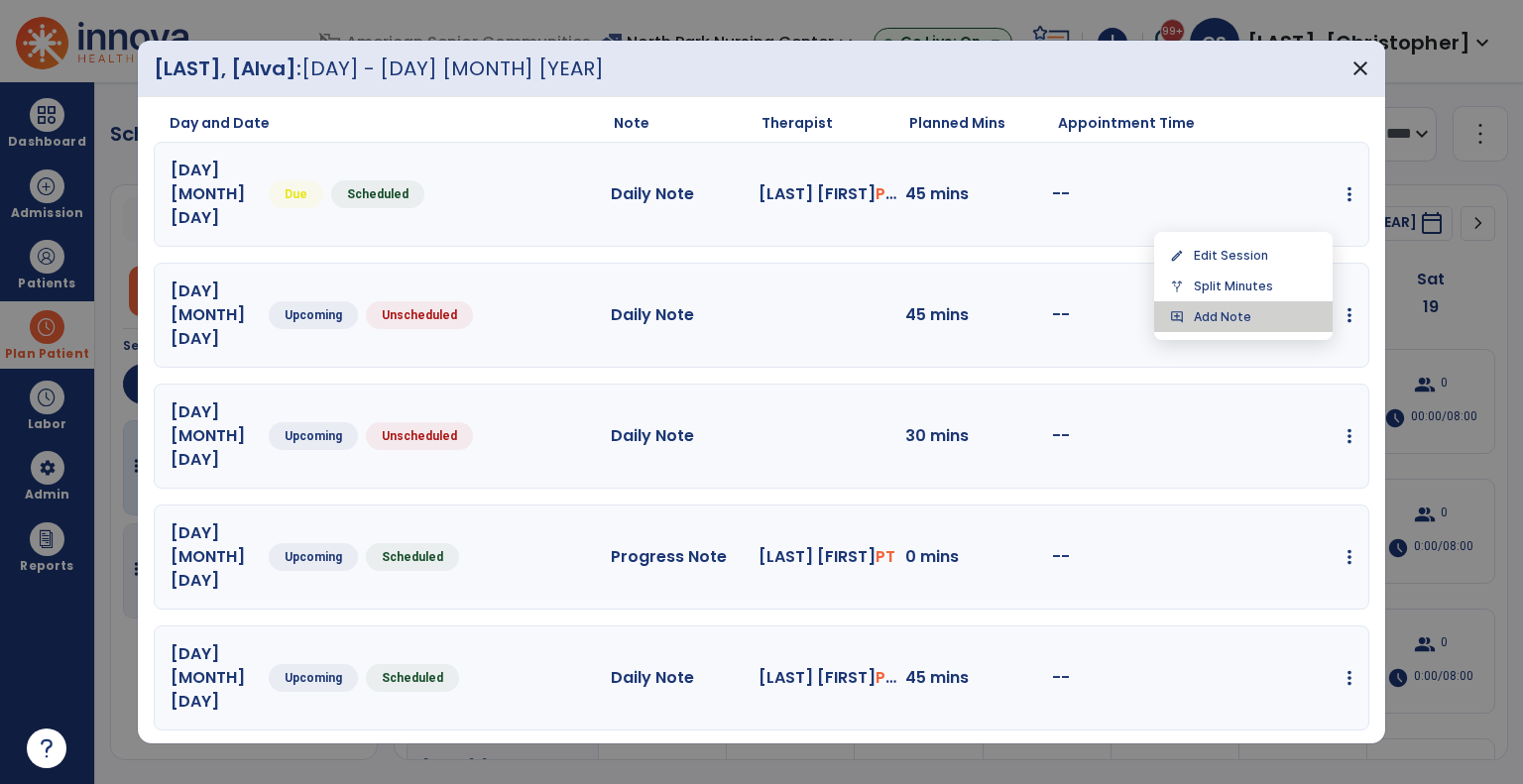 click on "add_comment  Add Note" at bounding box center (1243, 316) 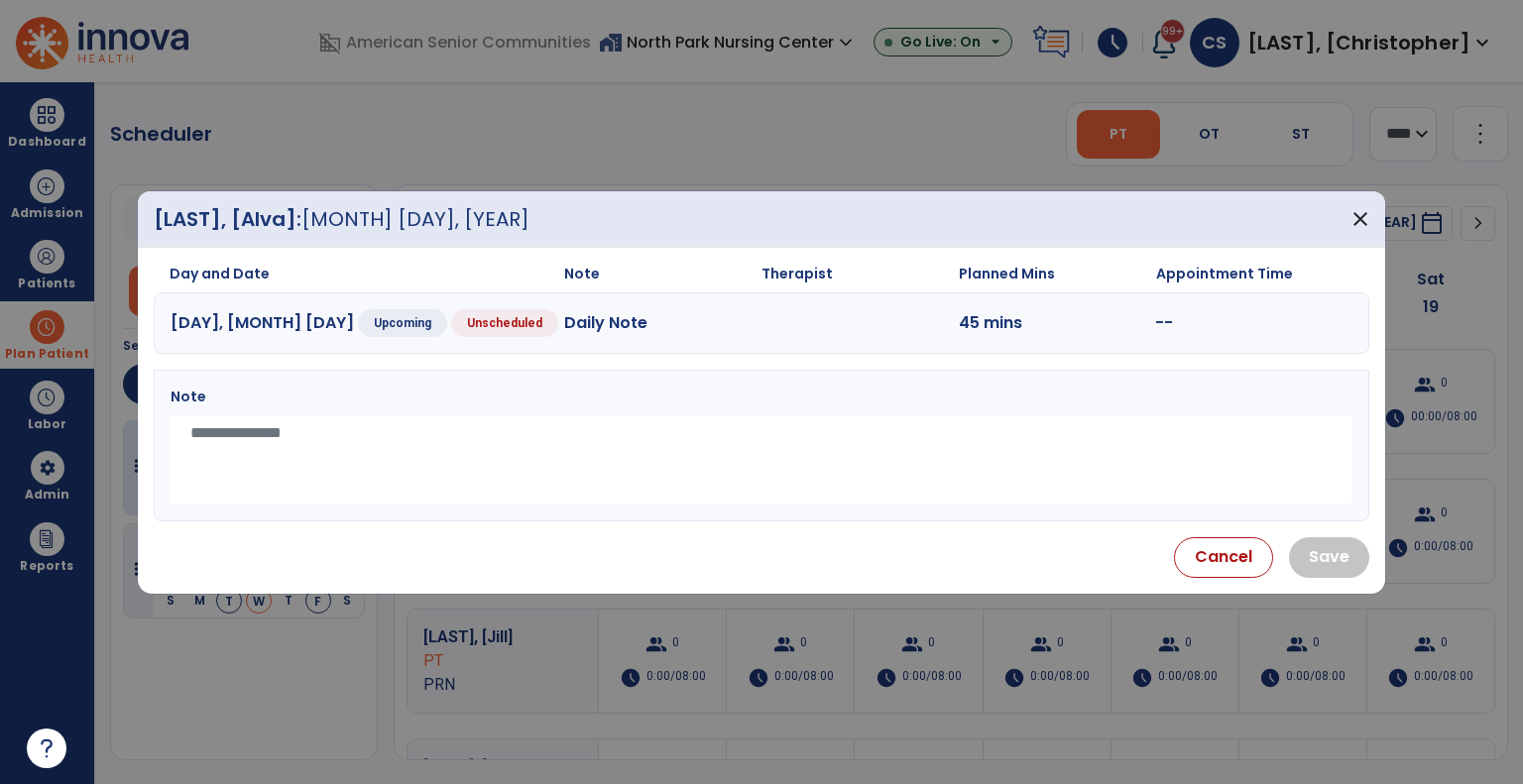 click at bounding box center (762, 460) 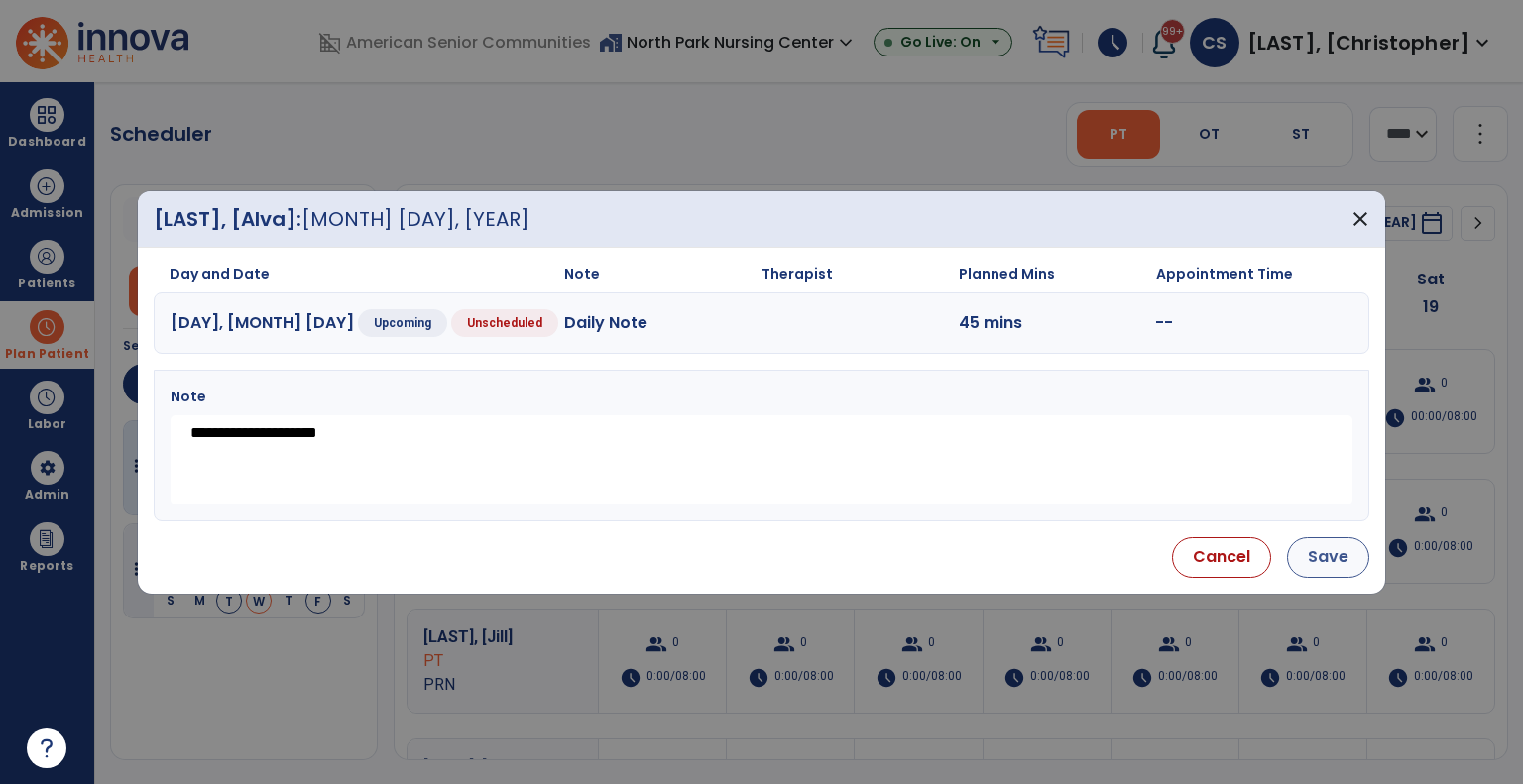 type on "**********" 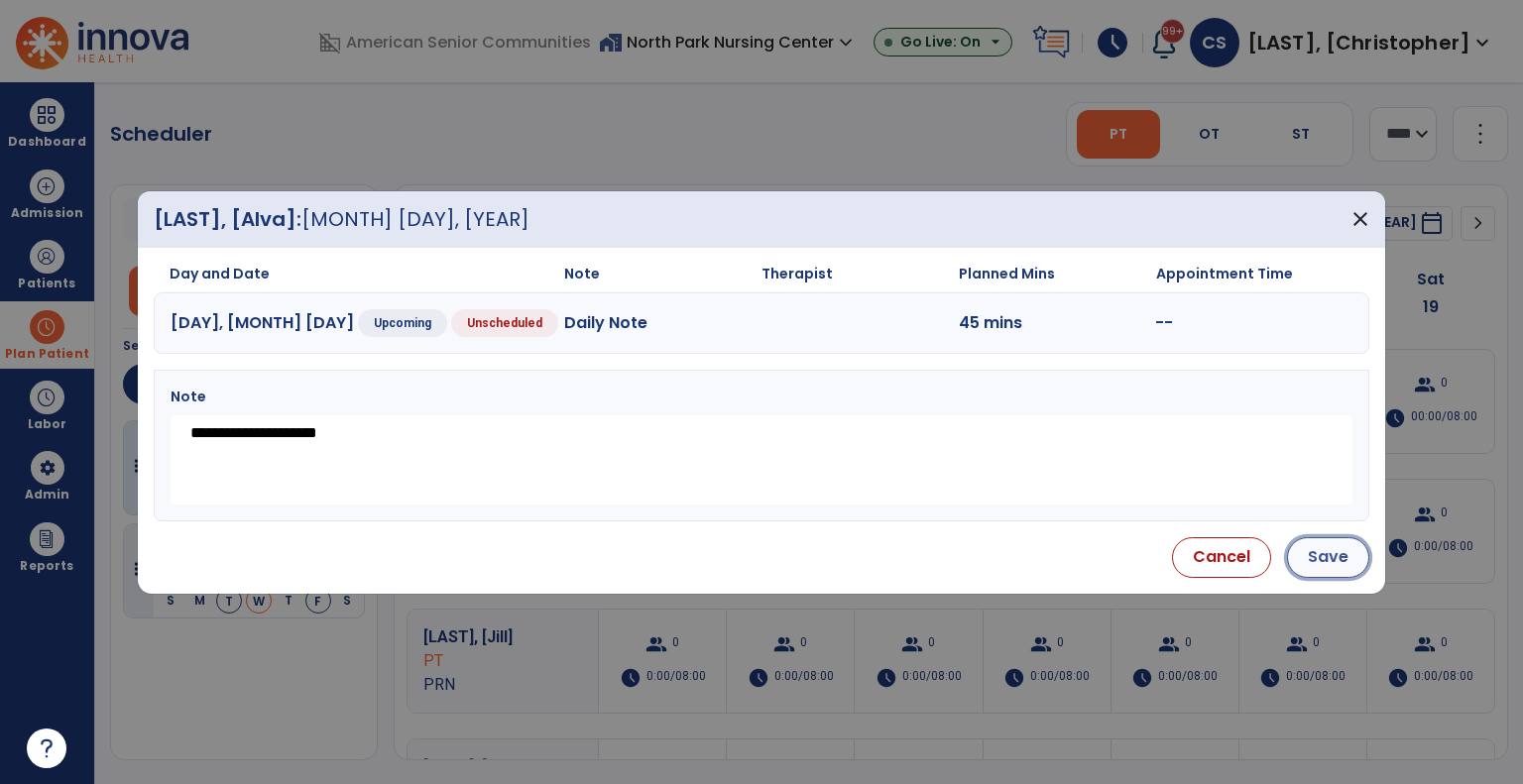 click on "Save" at bounding box center [1328, 557] 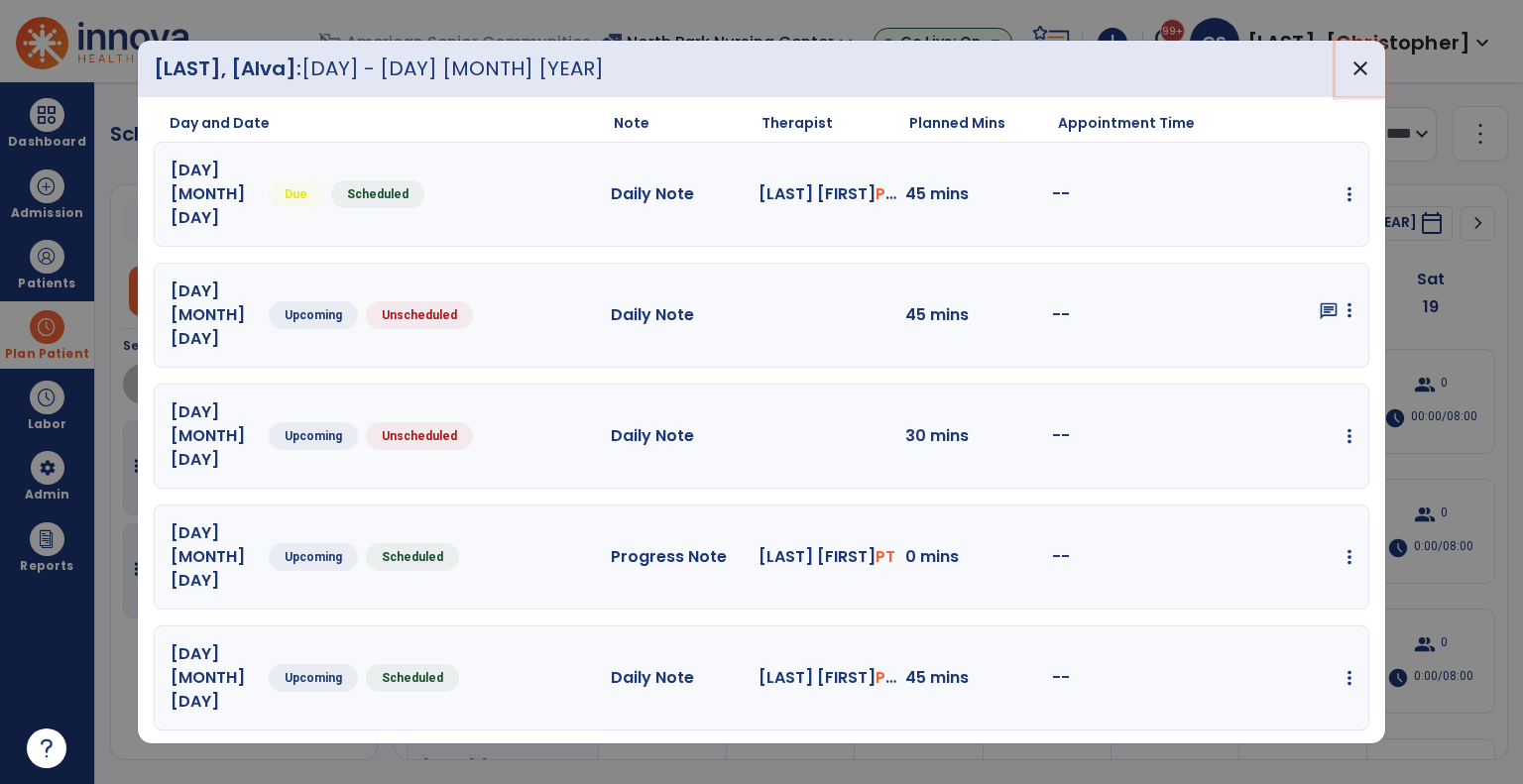 click on "close" at bounding box center [1360, 68] 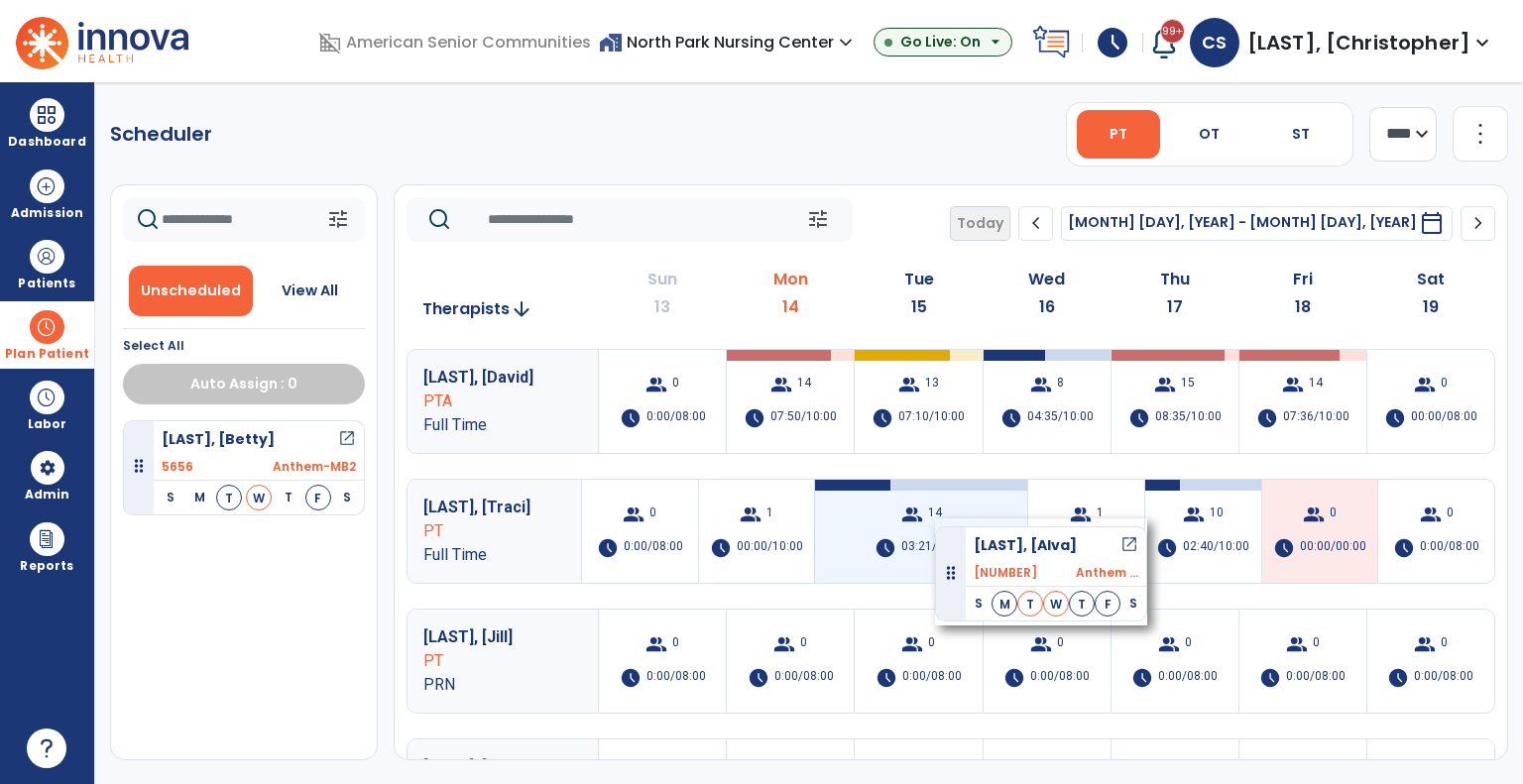 drag, startPoint x: 136, startPoint y: 471, endPoint x: 935, endPoint y: 518, distance: 800.38116 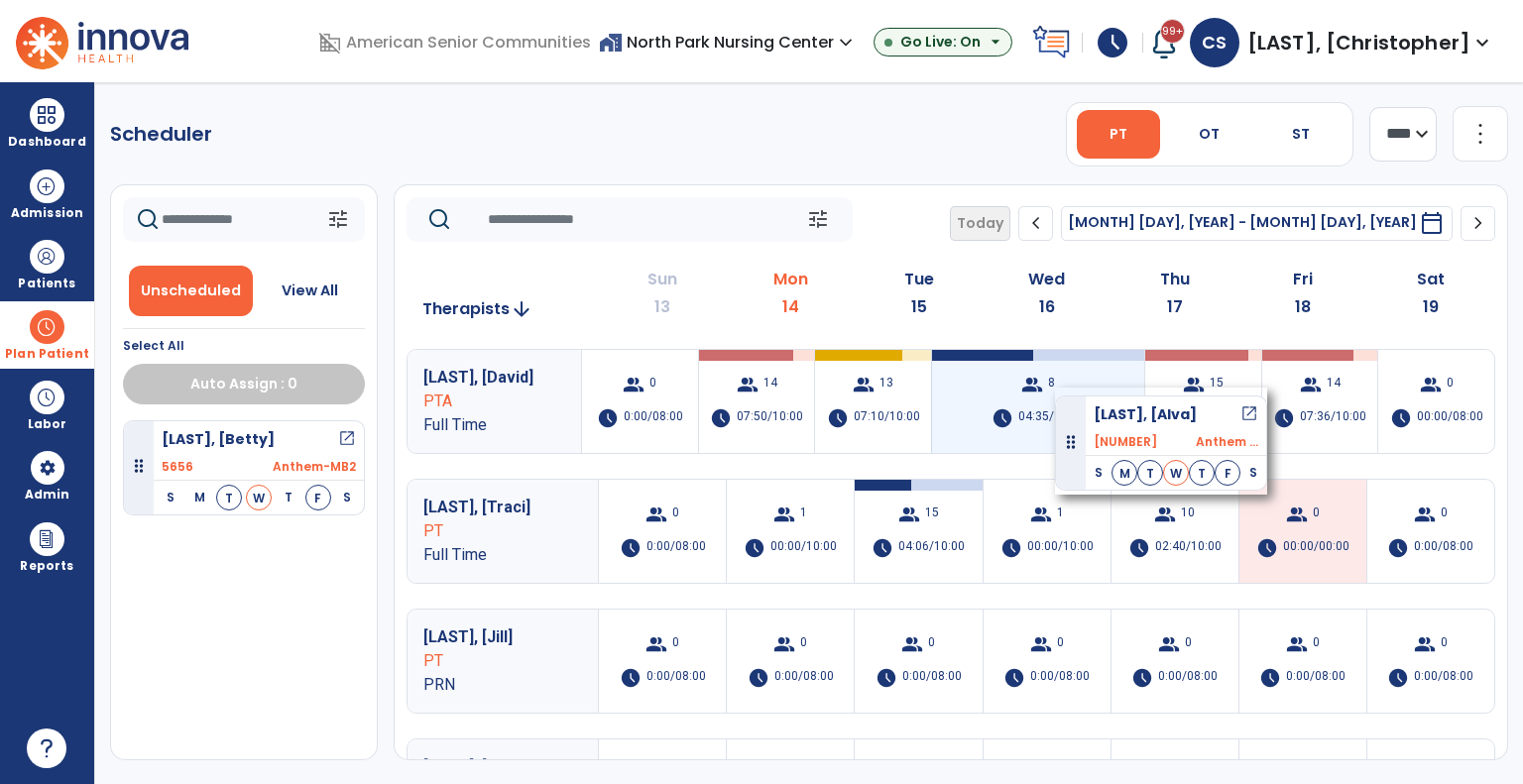 drag, startPoint x: 211, startPoint y: 446, endPoint x: 1055, endPoint y: 388, distance: 845.9905 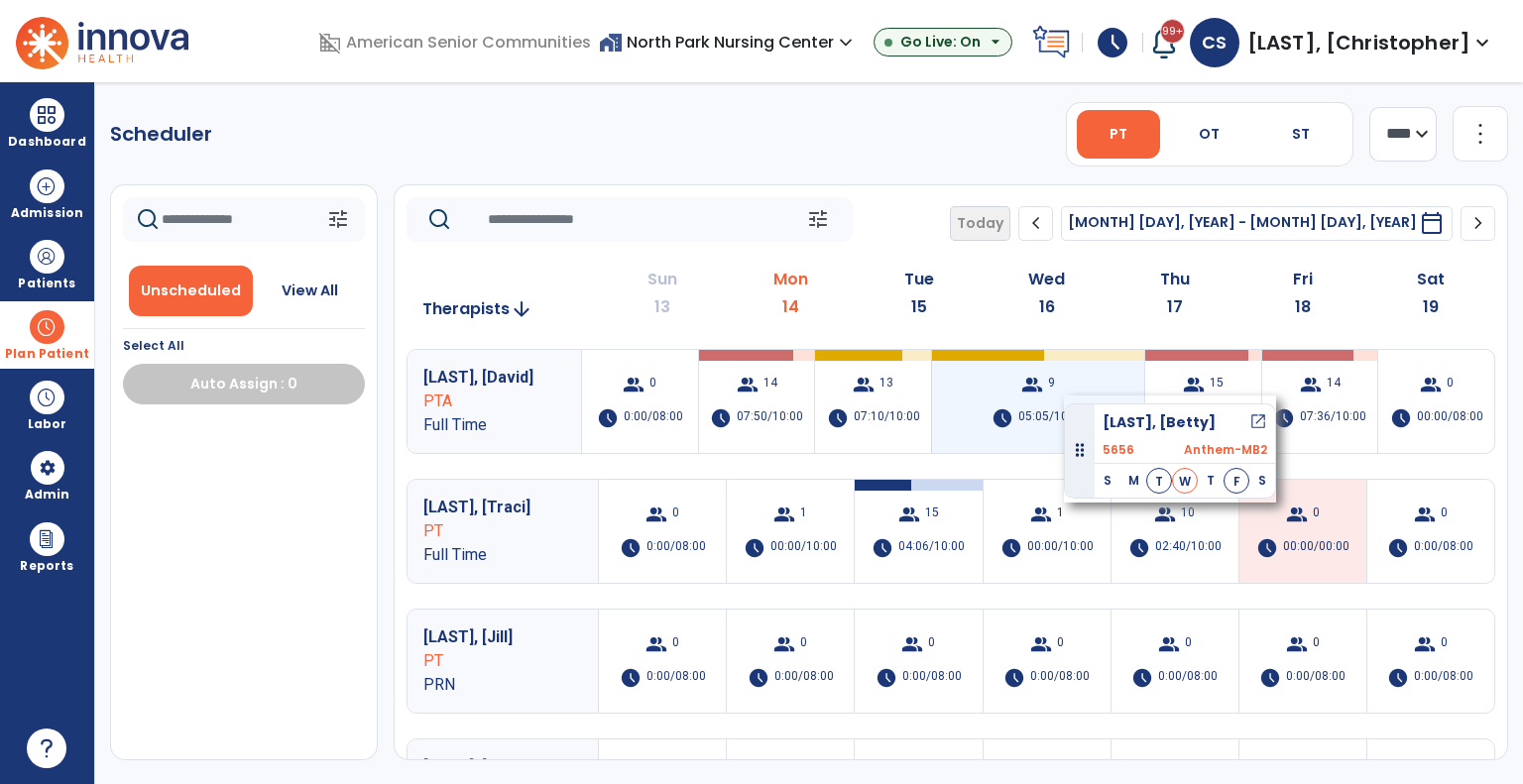 drag, startPoint x: 144, startPoint y: 469, endPoint x: 1067, endPoint y: 394, distance: 926.04212 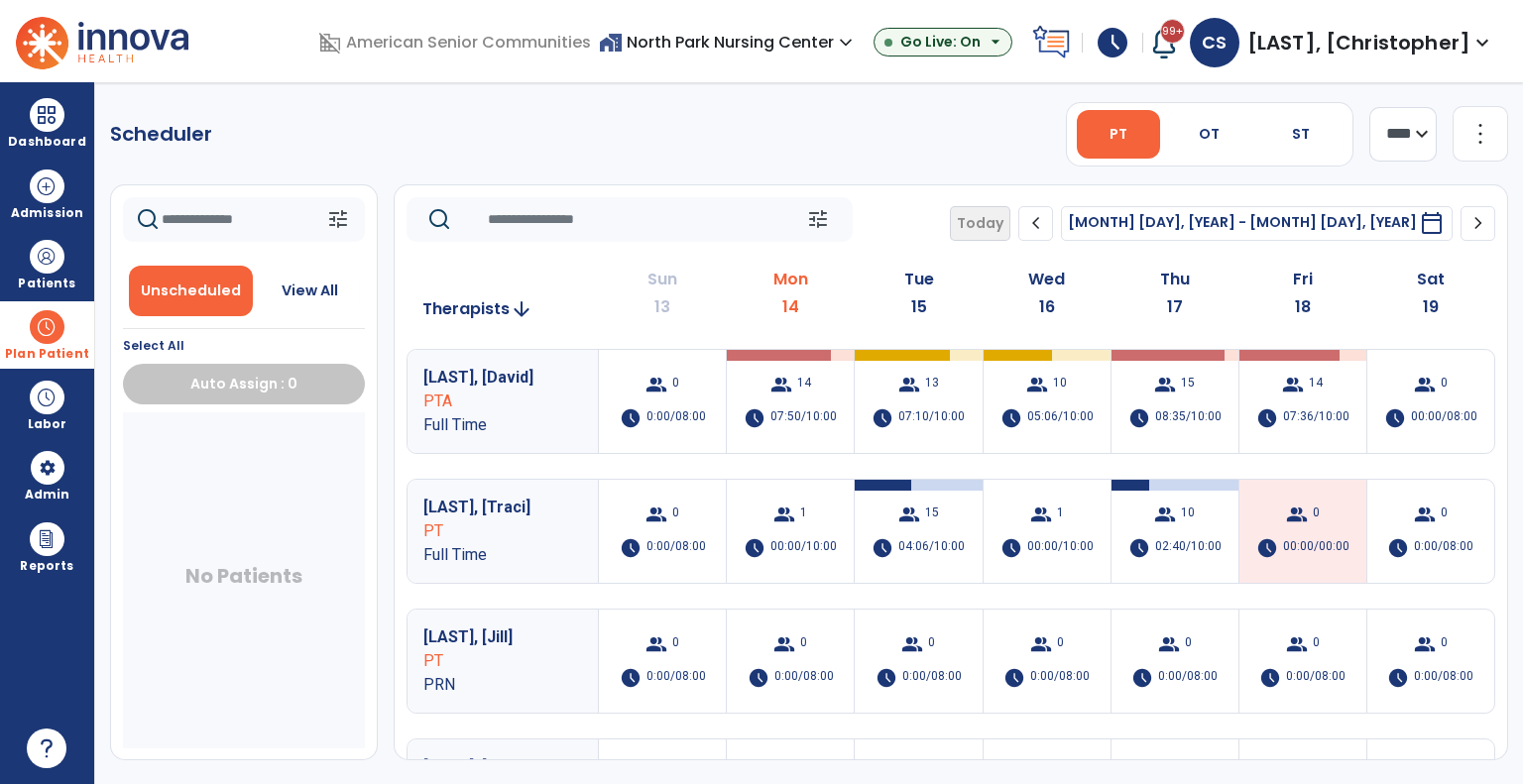 click on "tune   Today  chevron_left Jul 13, 2025 - Jul 19, 2025  *********  calendar_today  chevron_right" 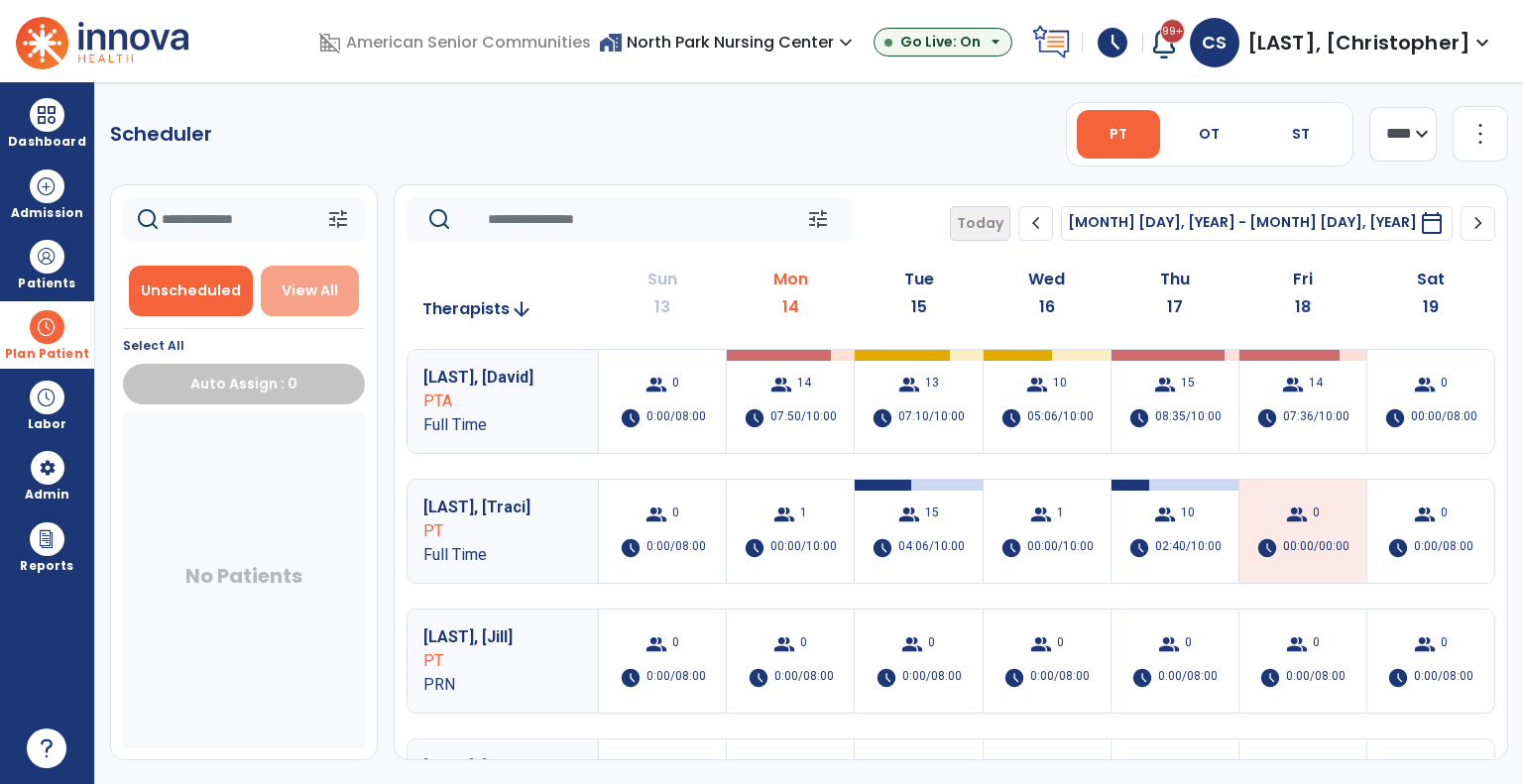 click on "View All" at bounding box center [310, 290] 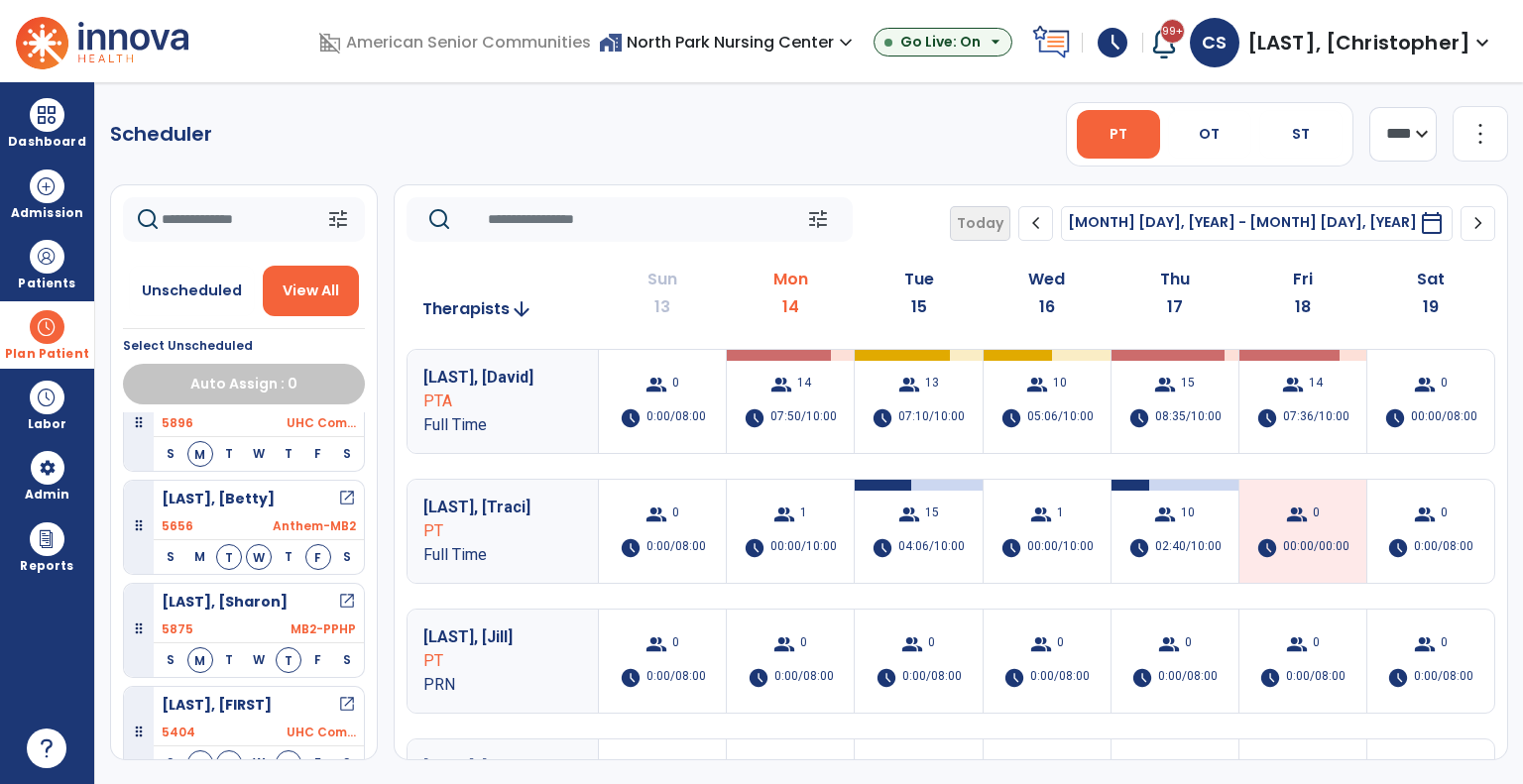scroll, scrollTop: 971, scrollLeft: 0, axis: vertical 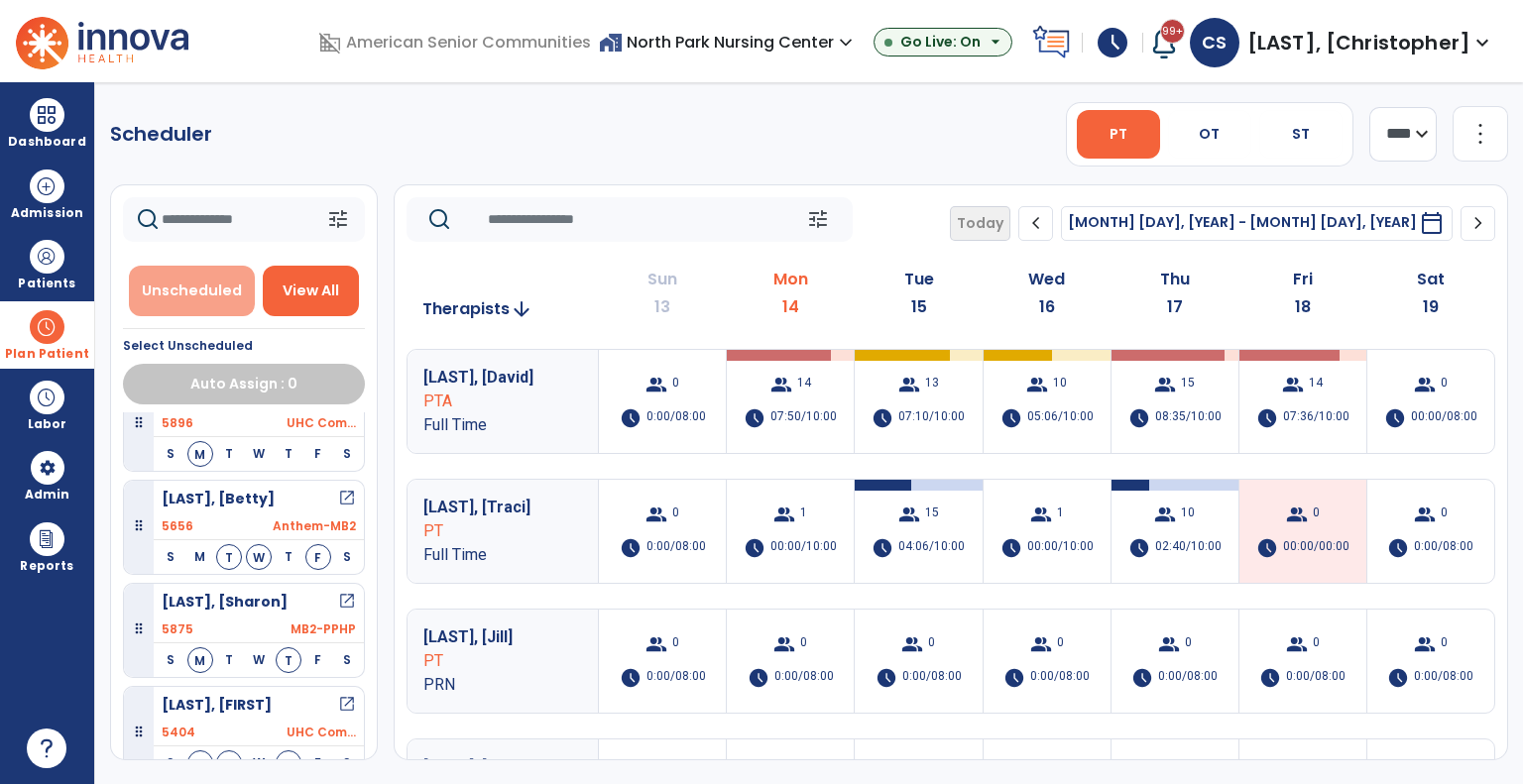click on "Unscheduled" at bounding box center (191, 290) 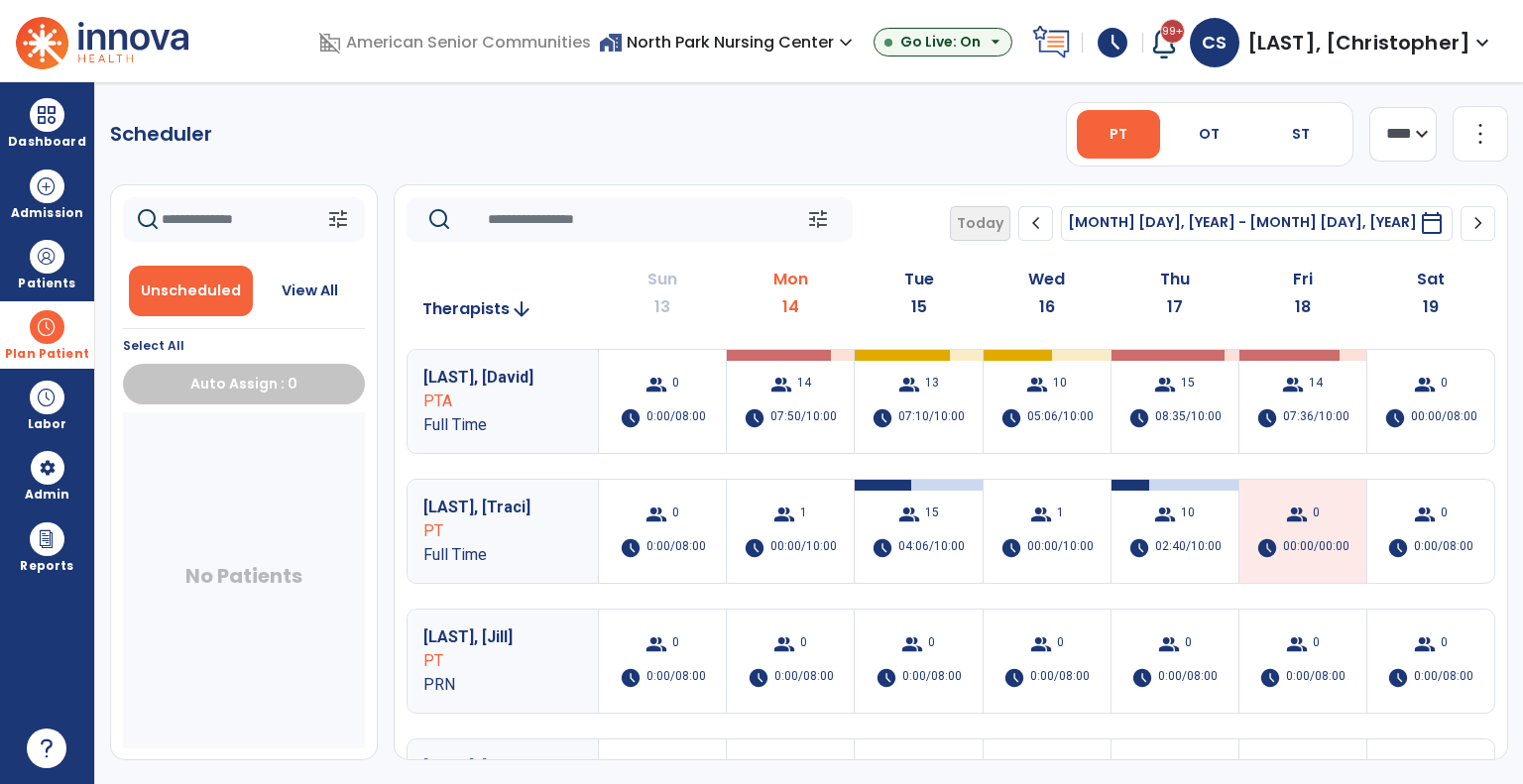 scroll, scrollTop: 0, scrollLeft: 0, axis: both 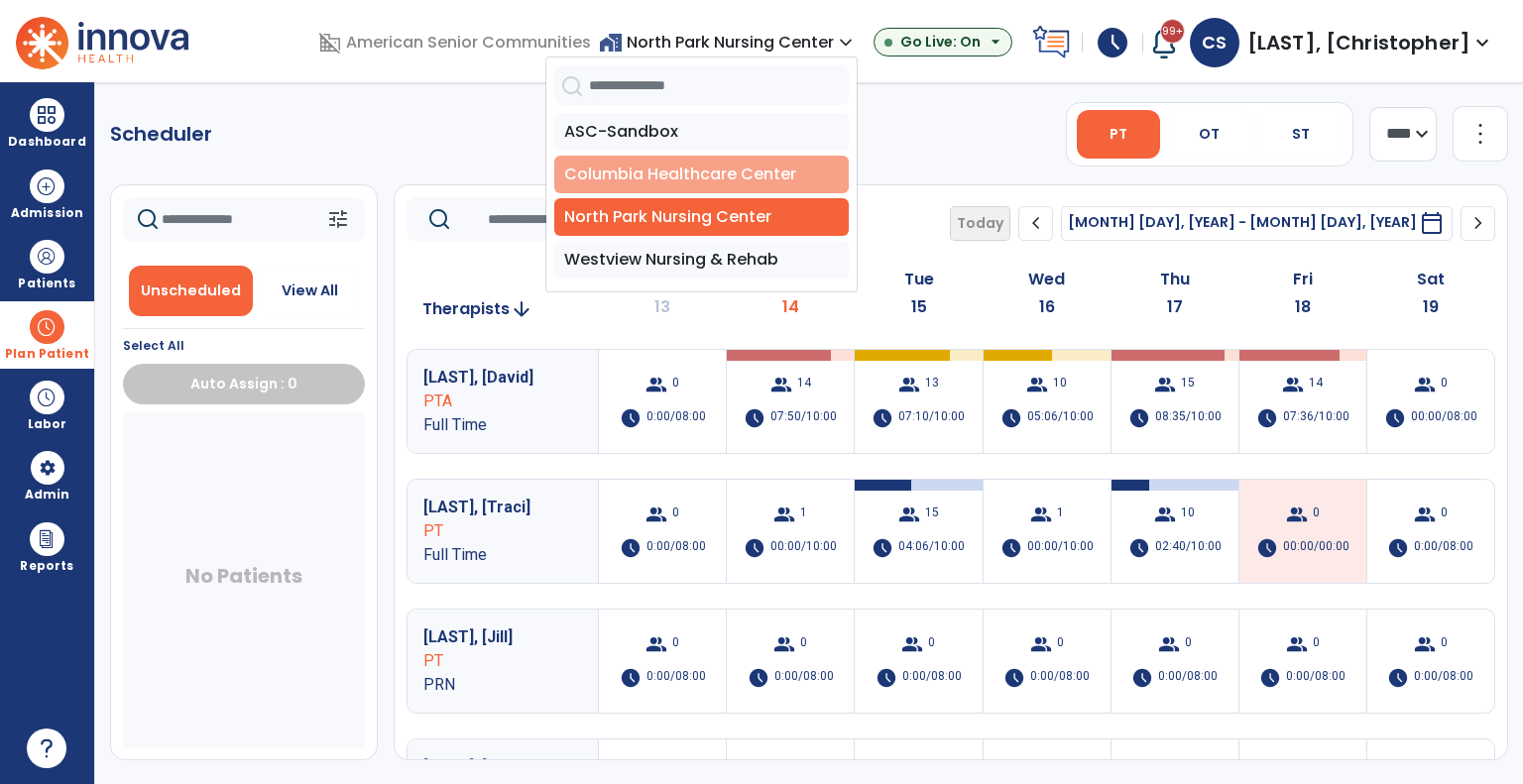 click on "Columbia Healthcare Center" at bounding box center [701, 174] 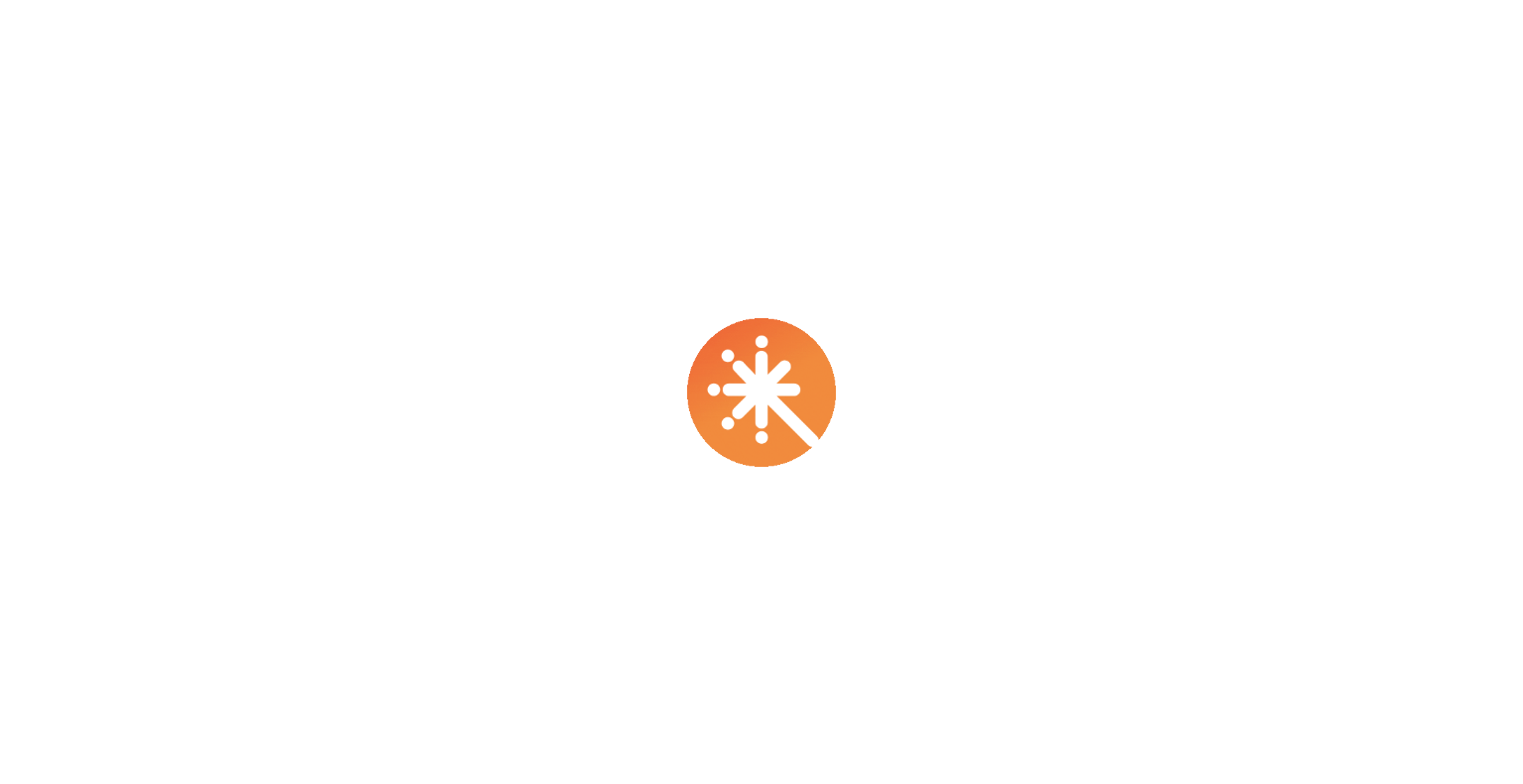 scroll, scrollTop: 0, scrollLeft: 0, axis: both 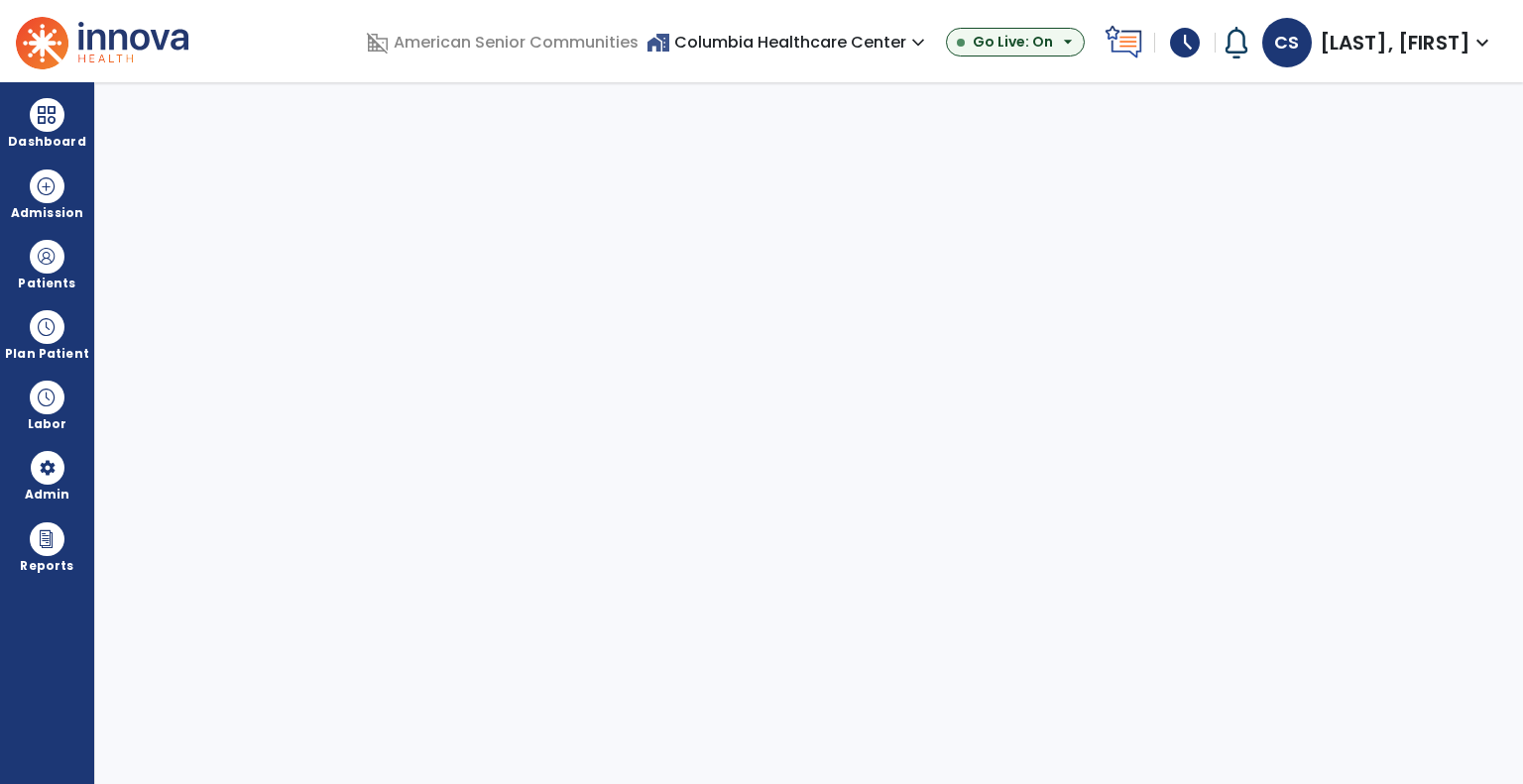 select on "***" 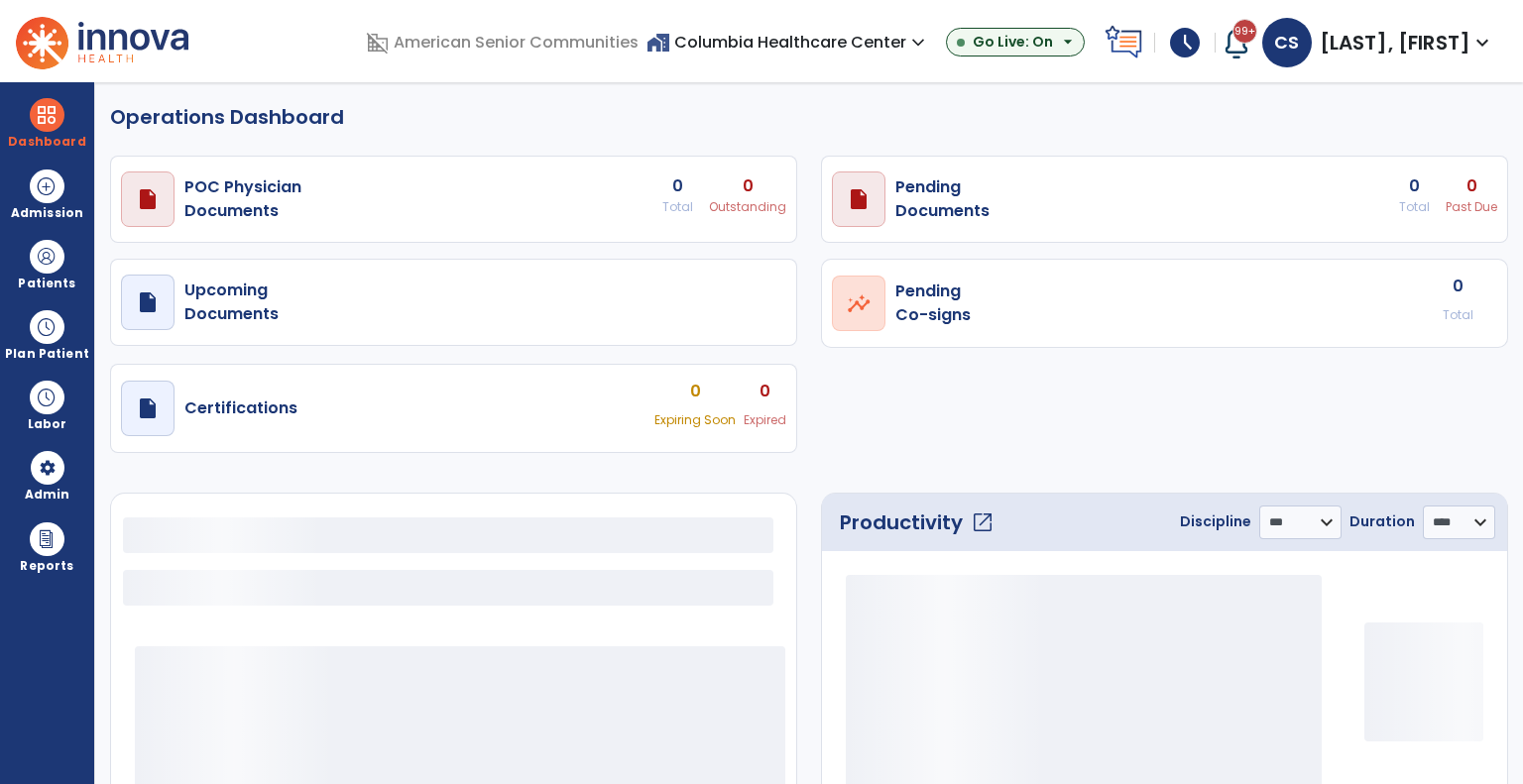 select on "***" 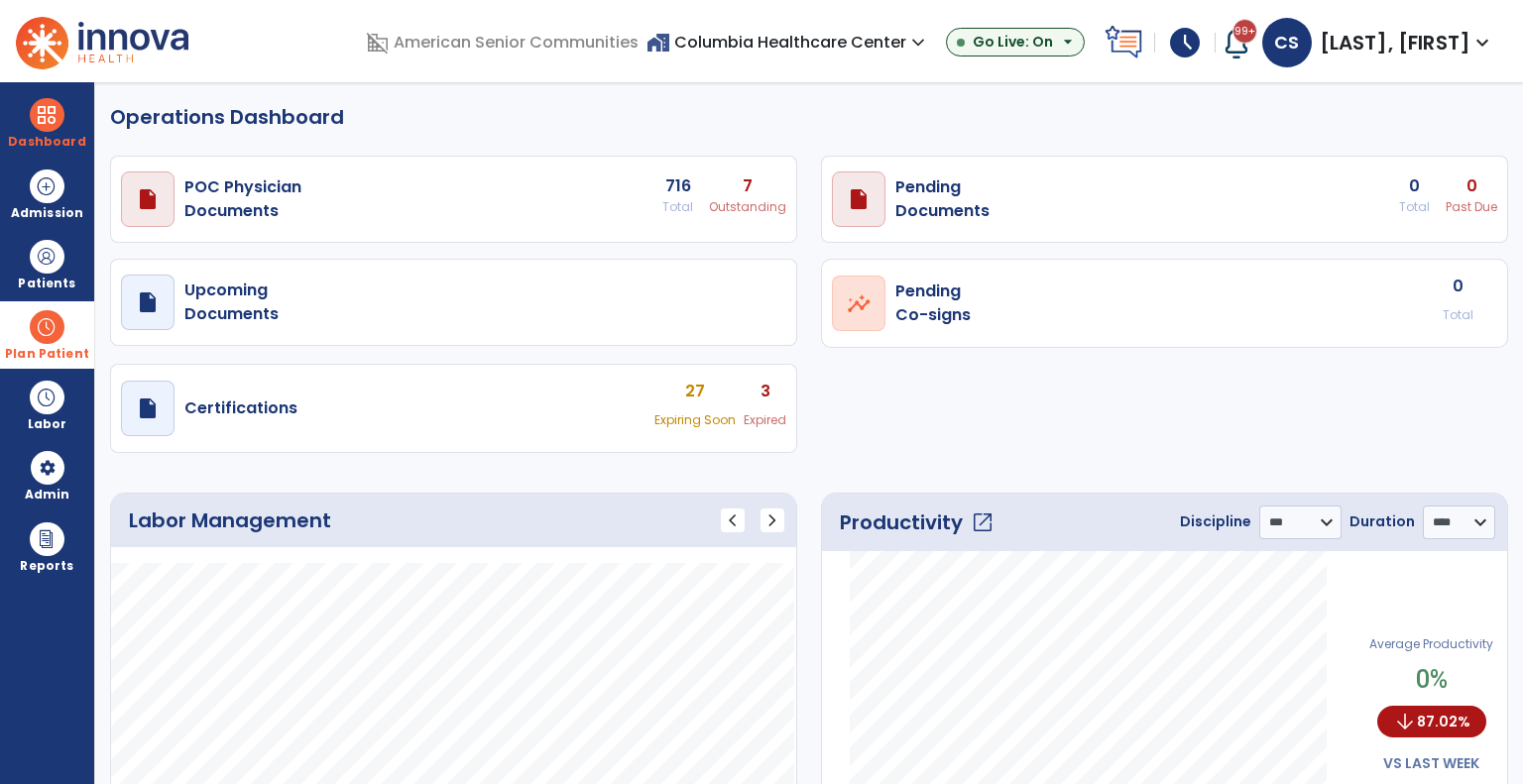 click at bounding box center [47, 327] 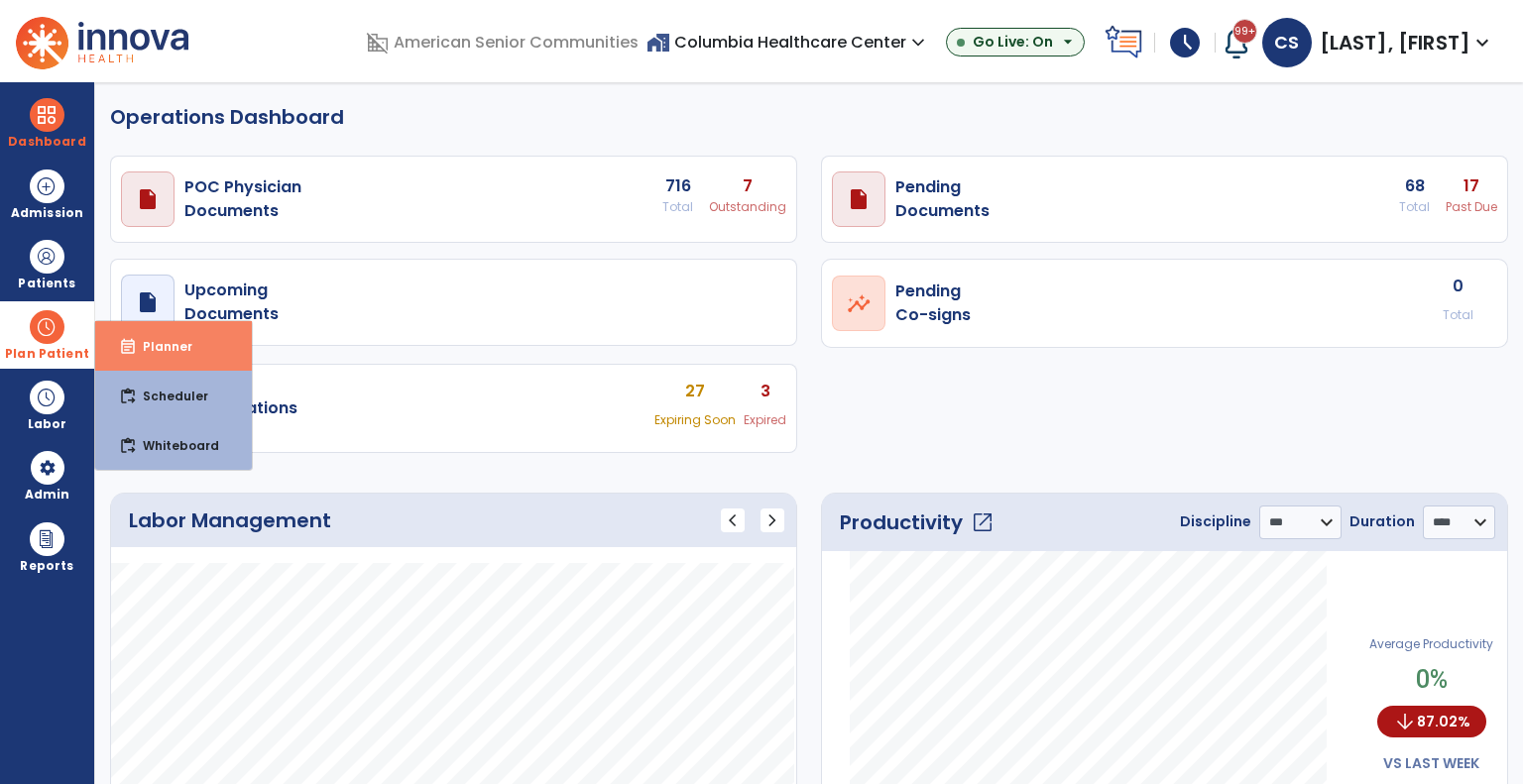 click on "Planner" at bounding box center (160, 346) 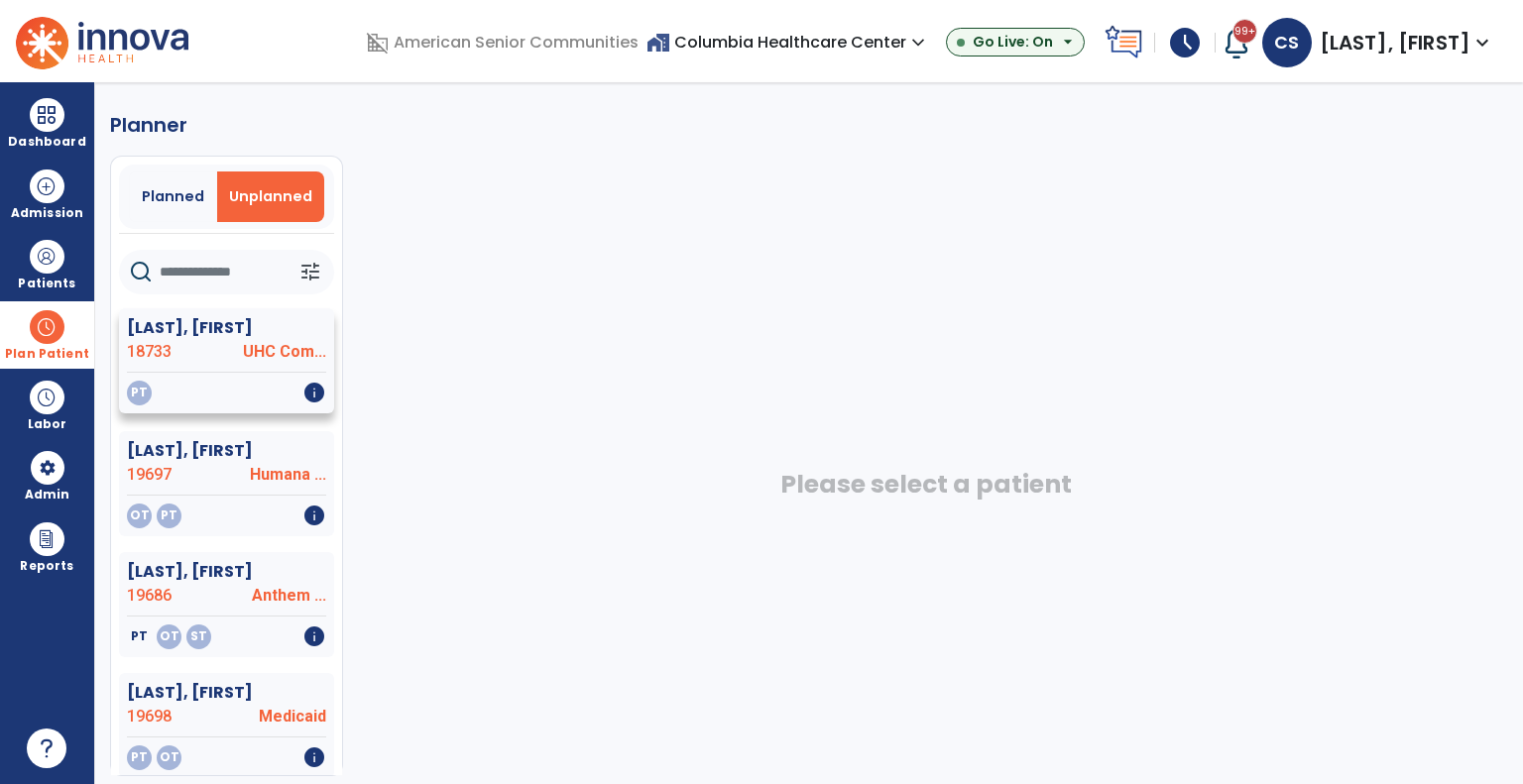 click on "PT   info" 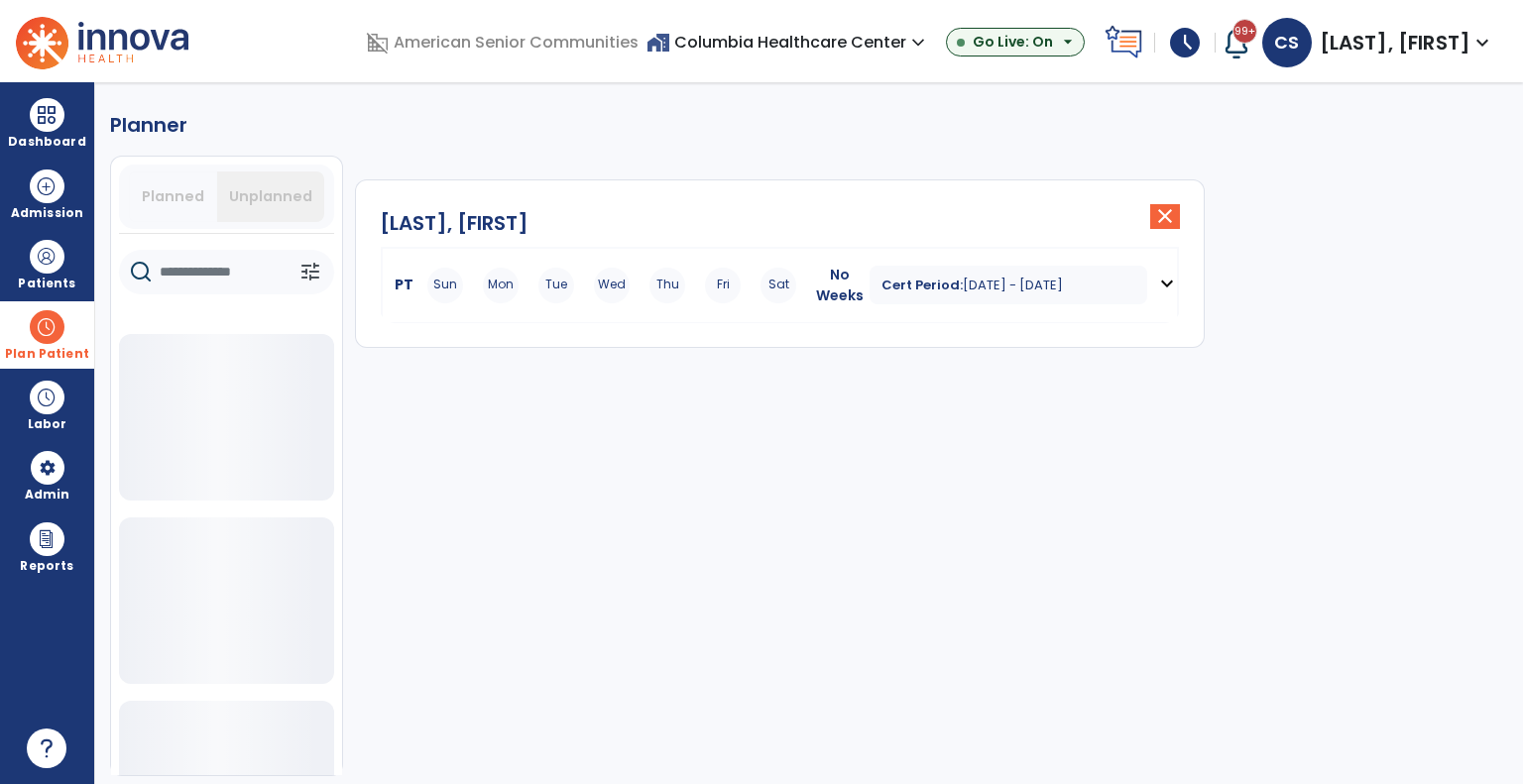click on "expand_more" at bounding box center [1167, 284] 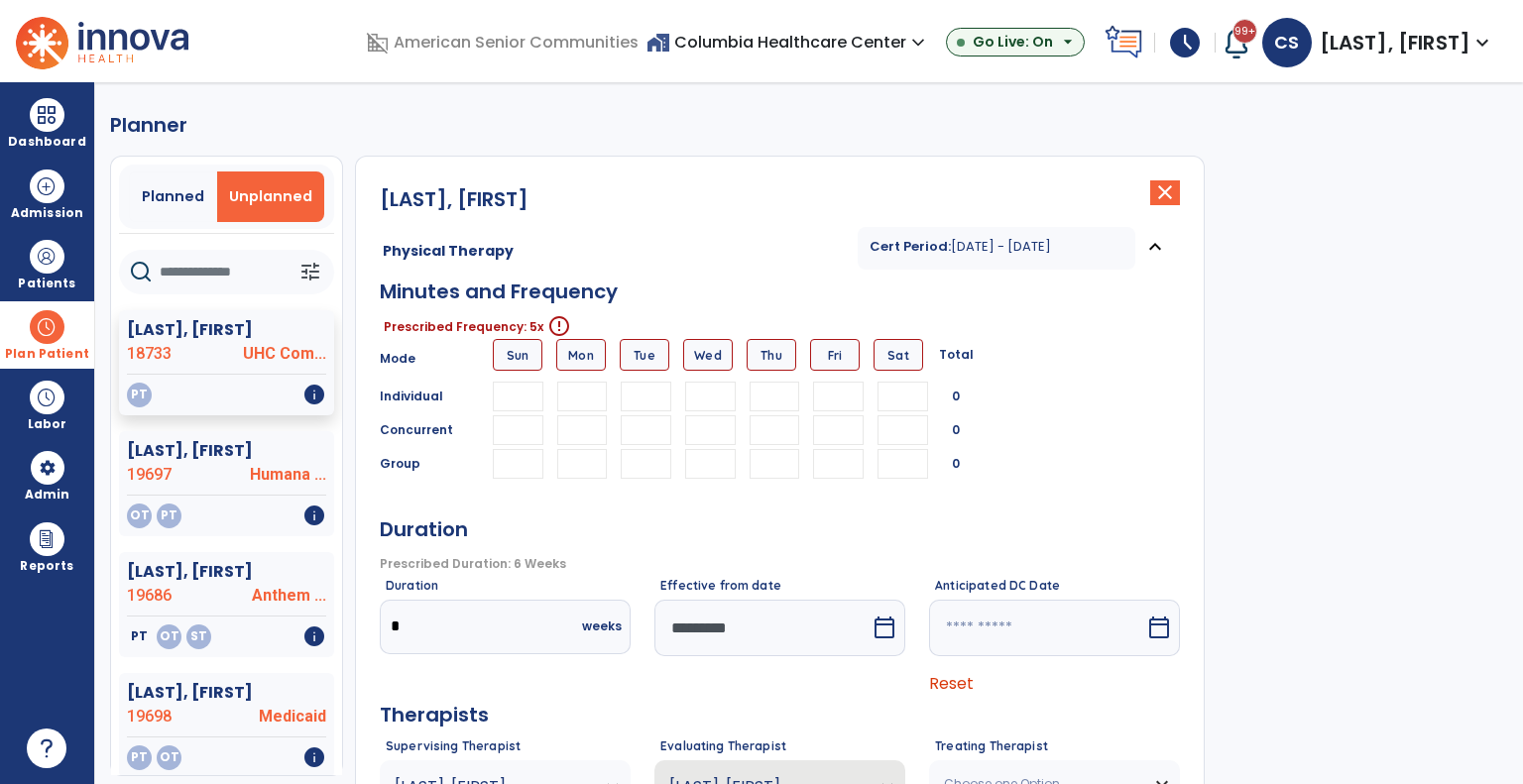 click at bounding box center [582, 396] 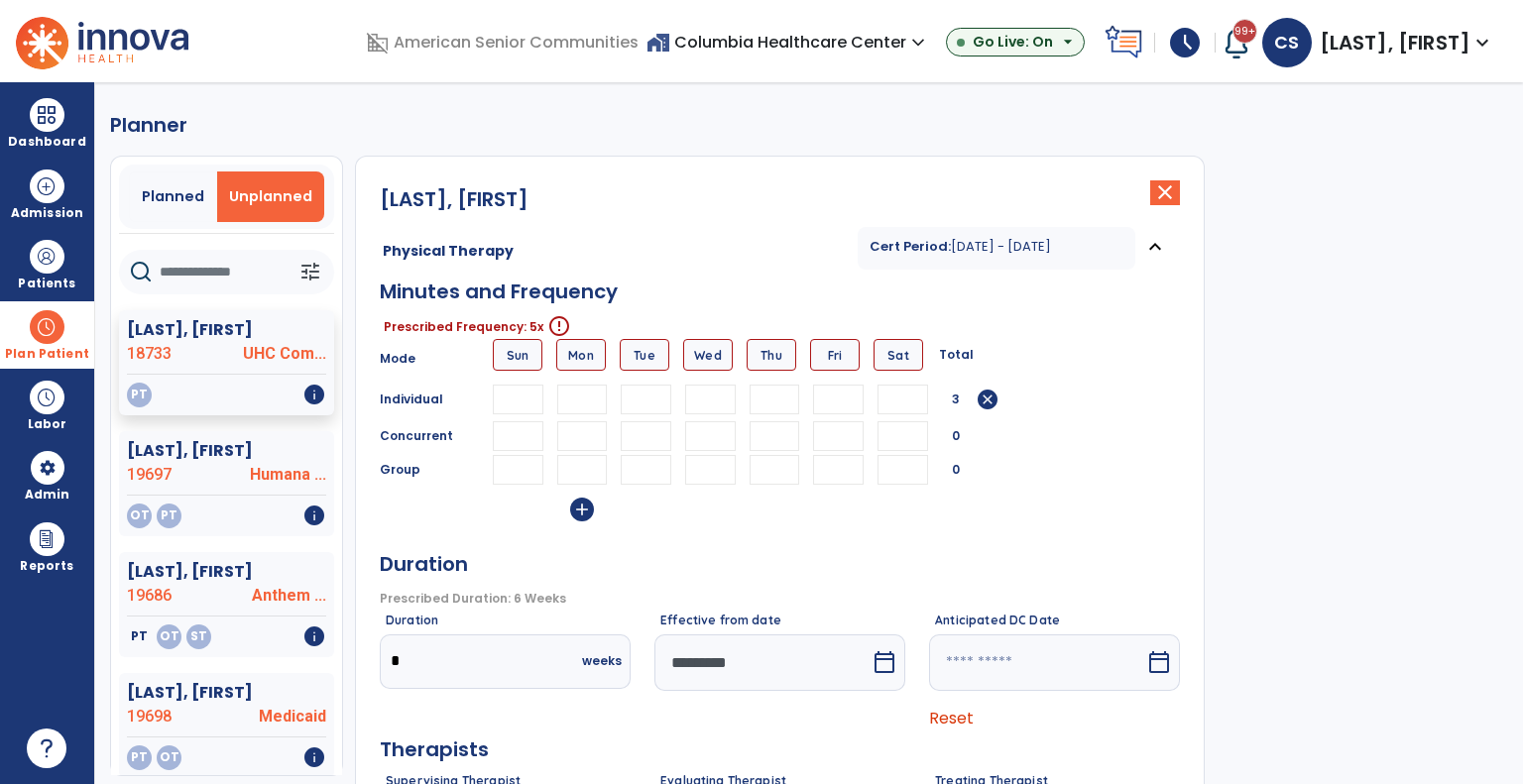 type on "**" 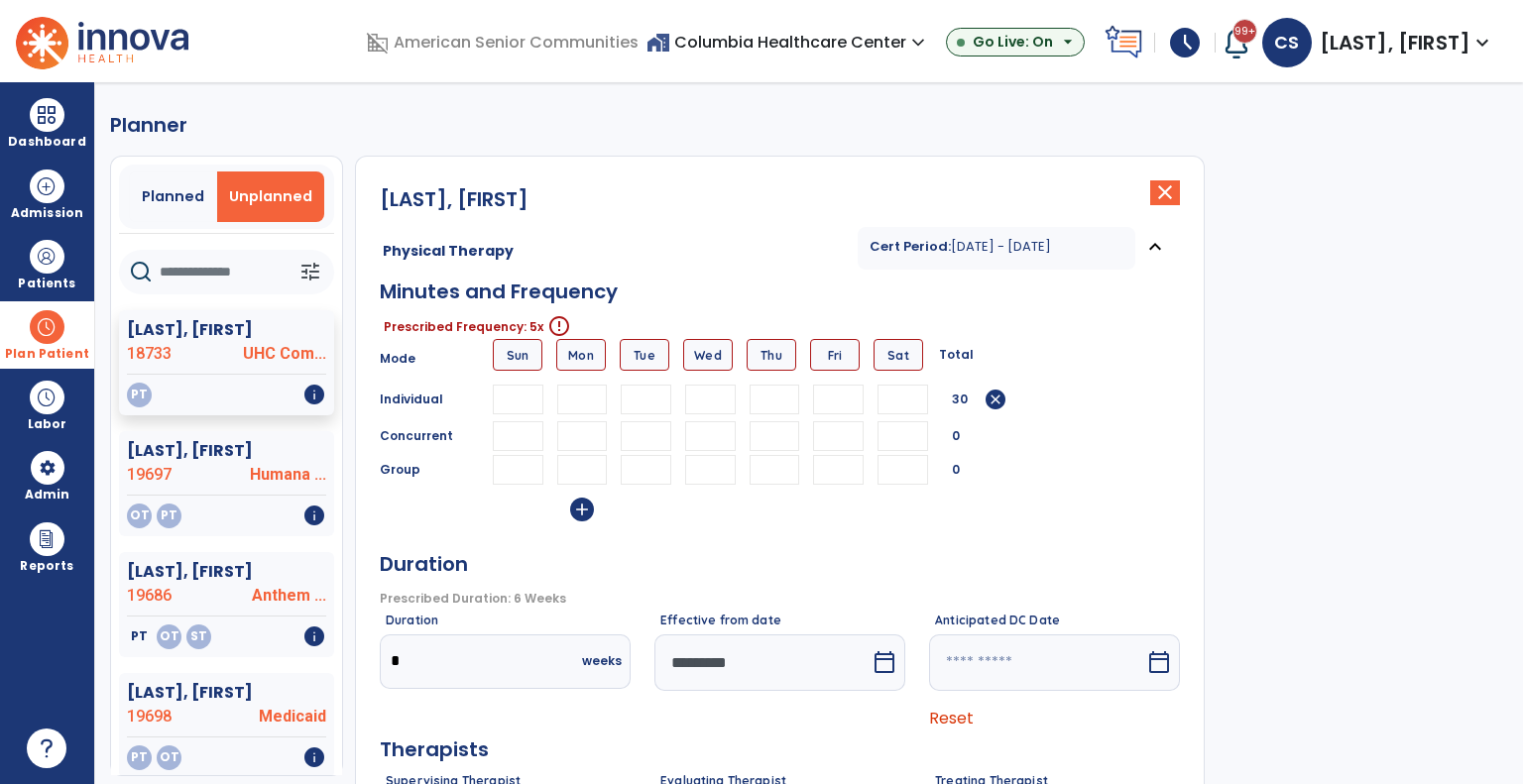 type on "**" 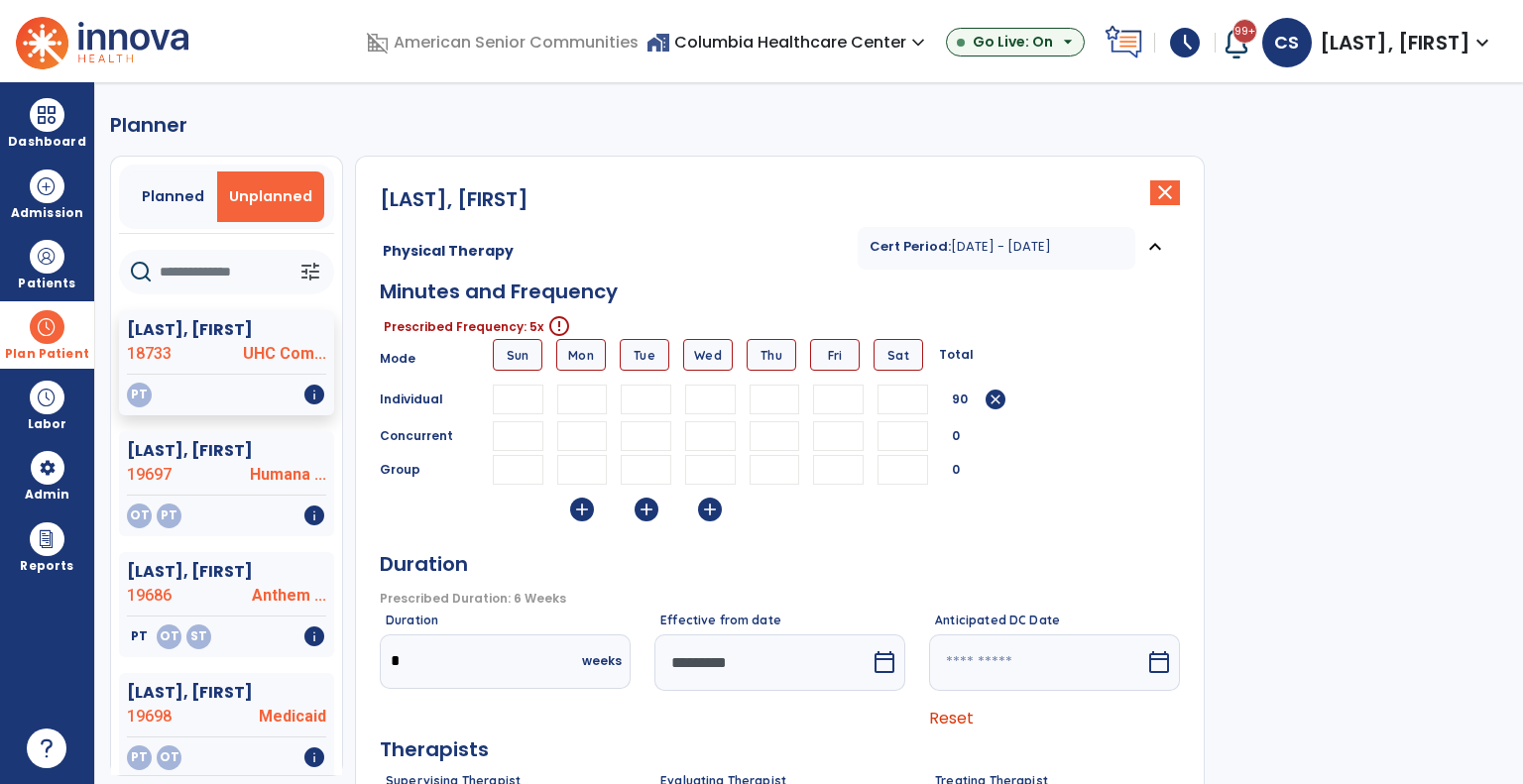 type on "**" 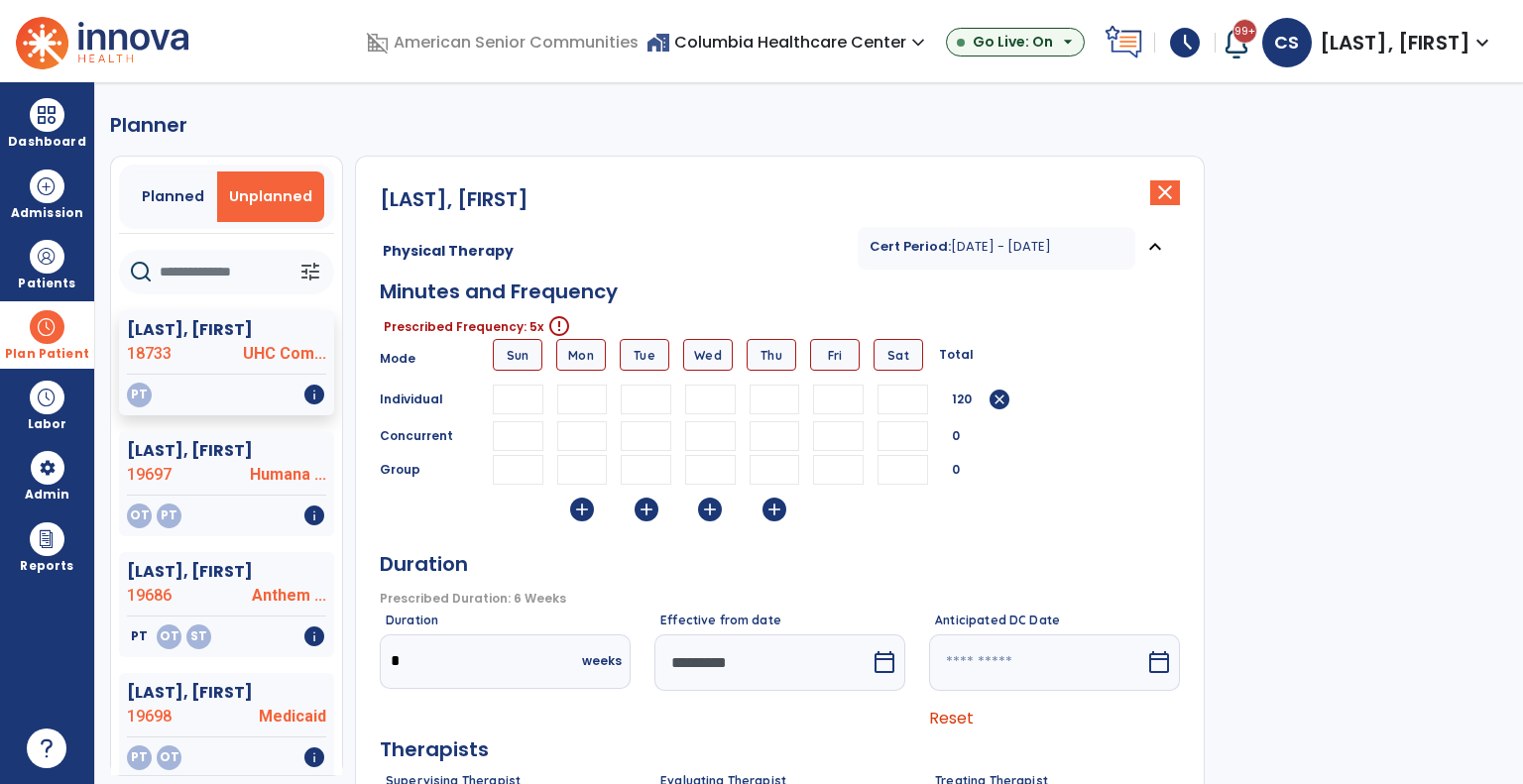 type on "**" 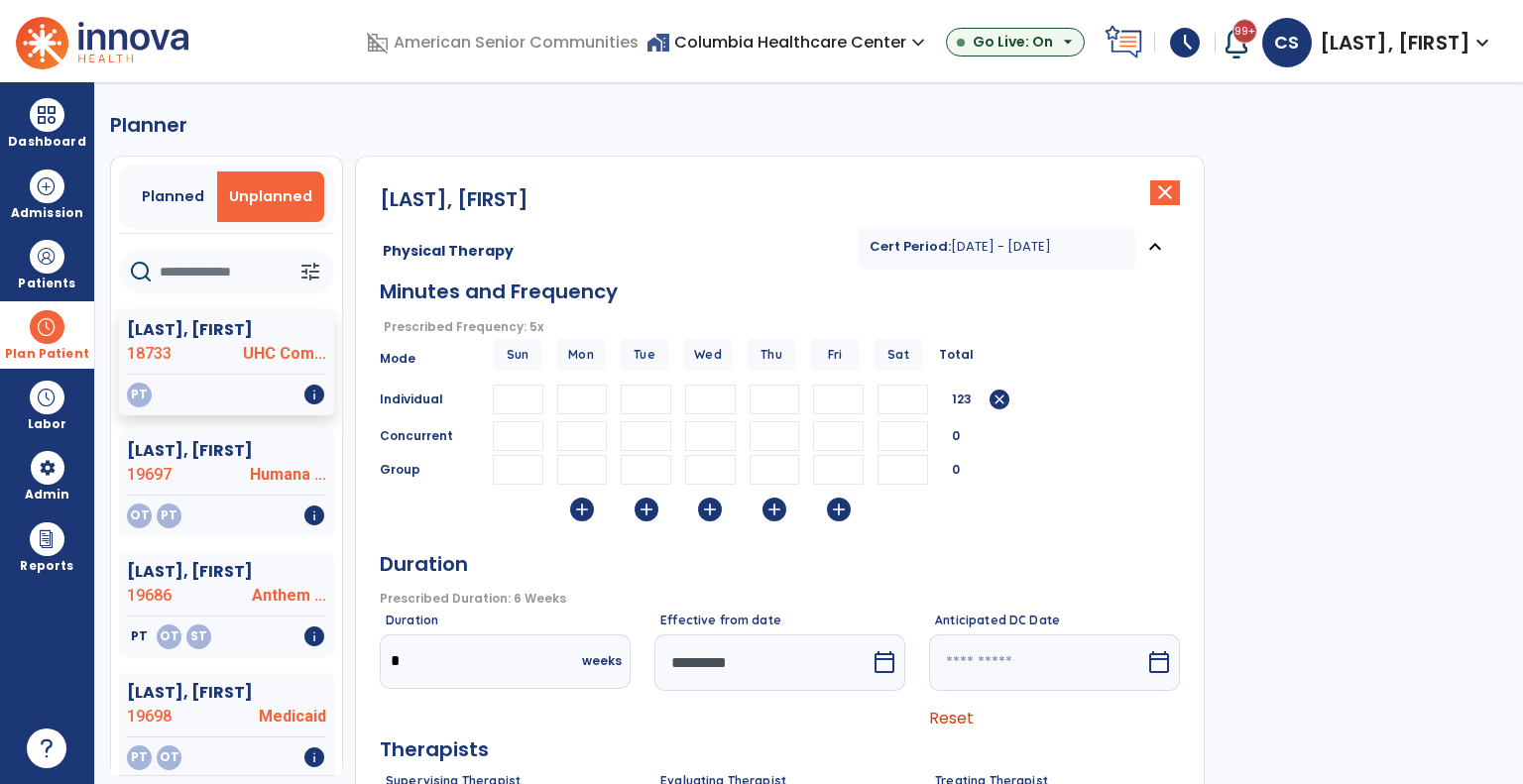 type on "**" 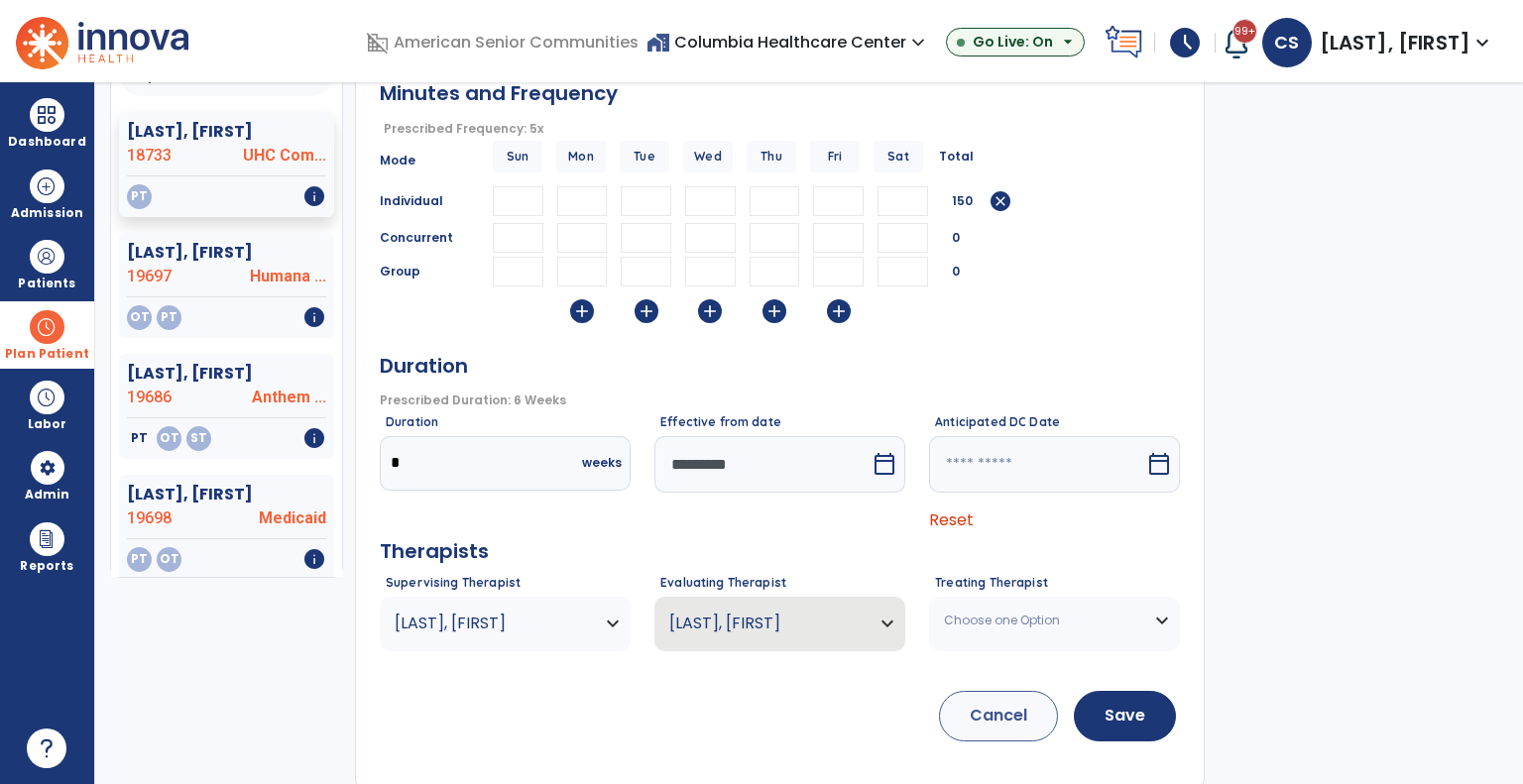 scroll, scrollTop: 201, scrollLeft: 0, axis: vertical 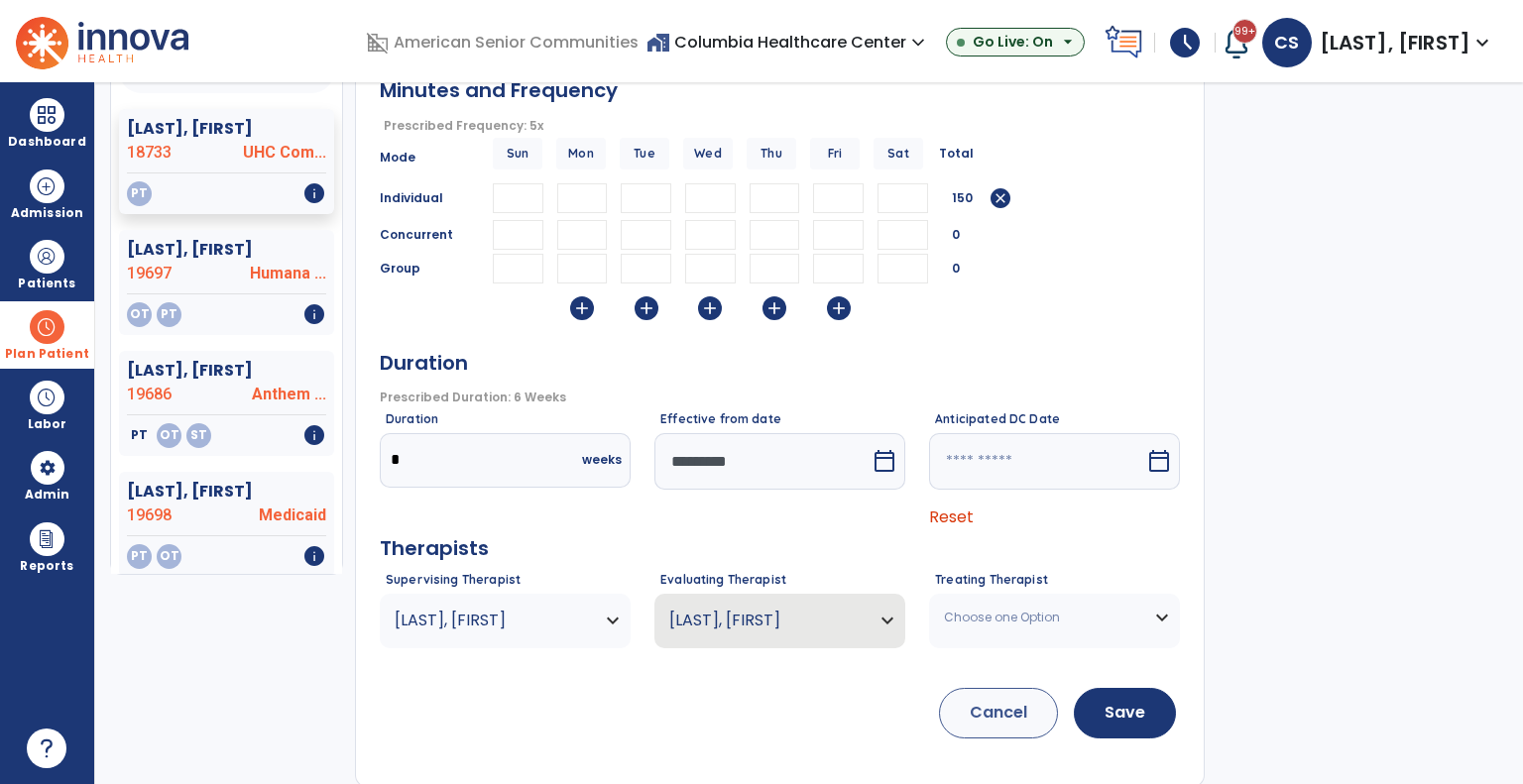 click on "*********" at bounding box center [762, 461] 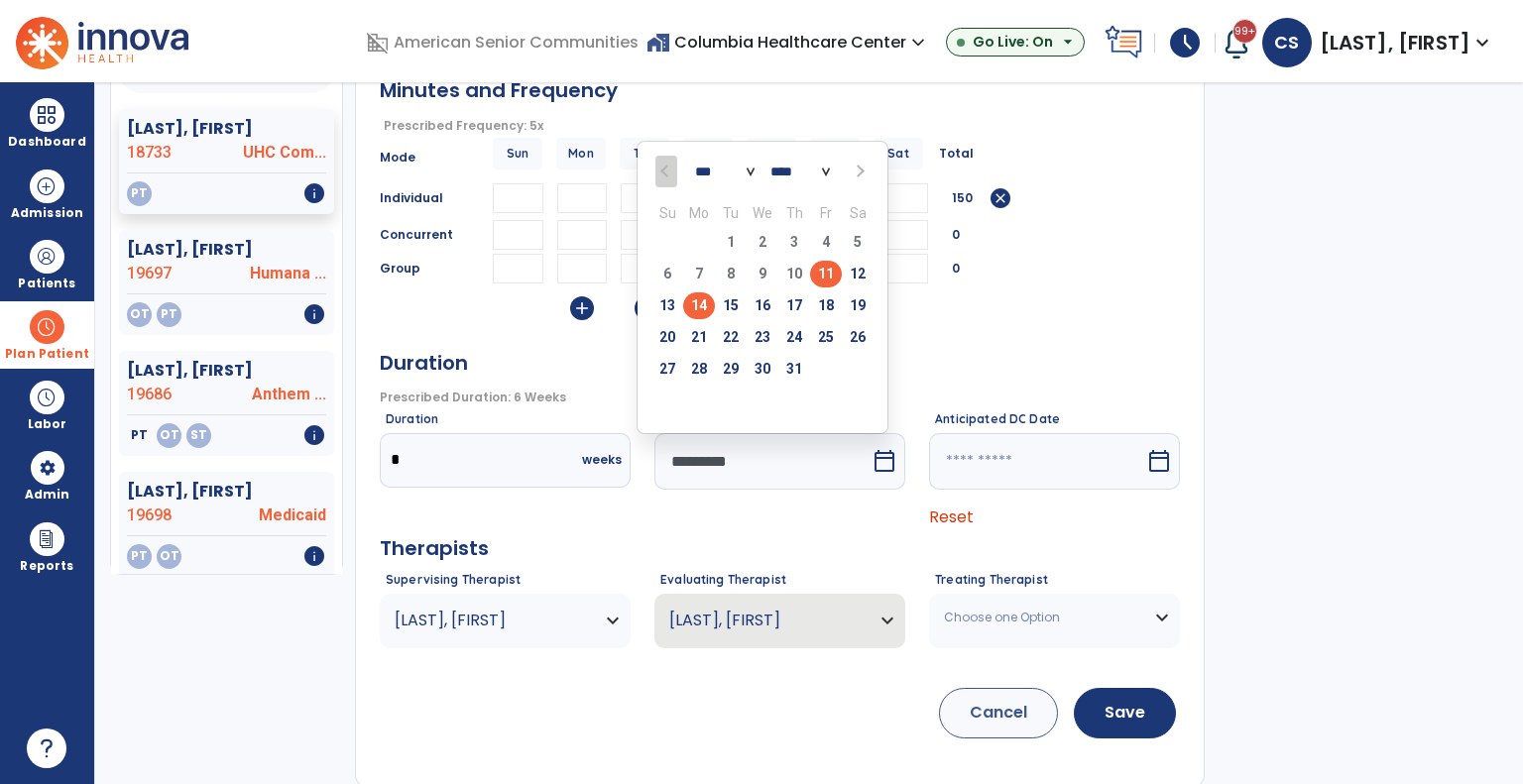 click on "14" at bounding box center (699, 305) 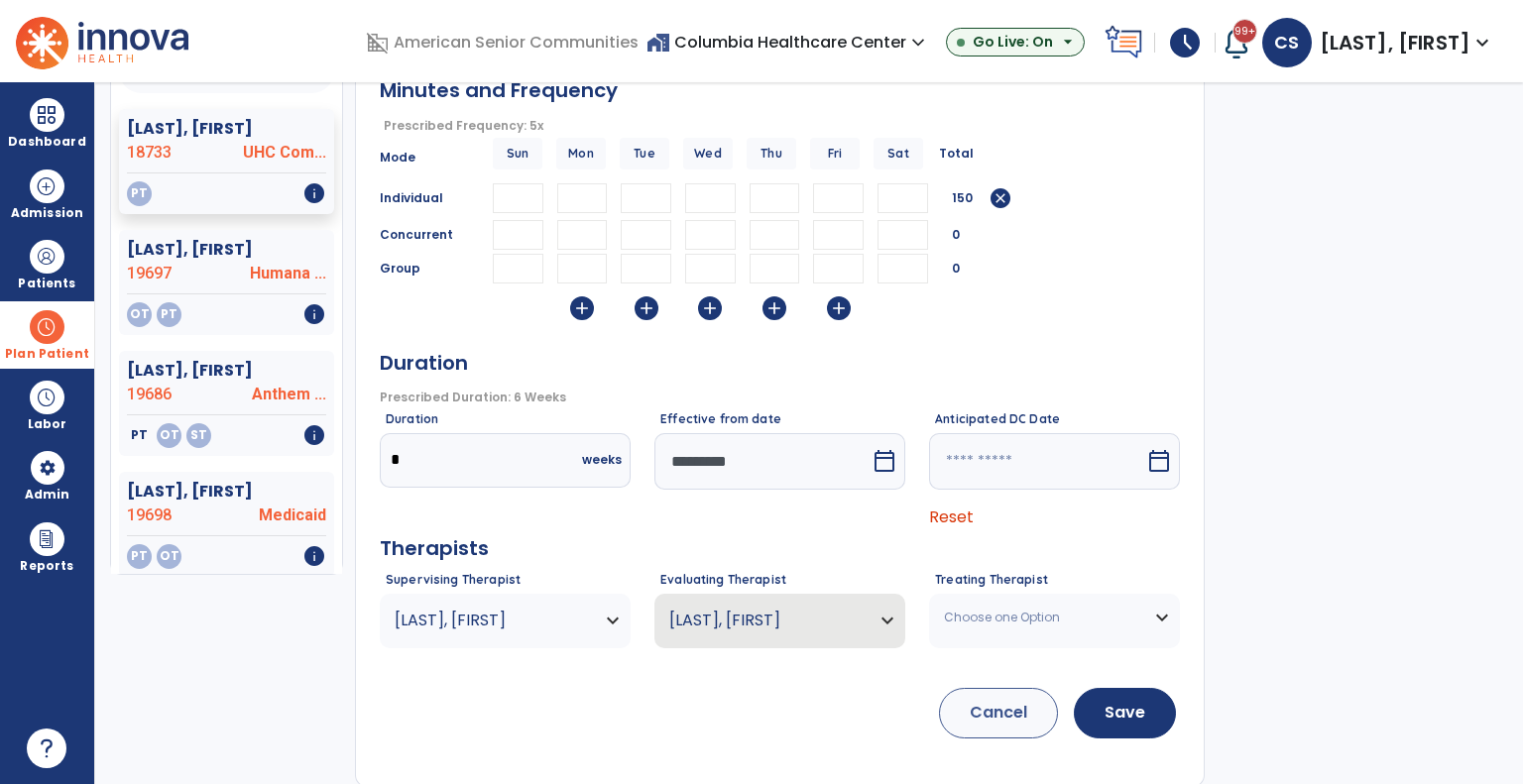 click on "Choose one Option" at bounding box center [1042, 617] 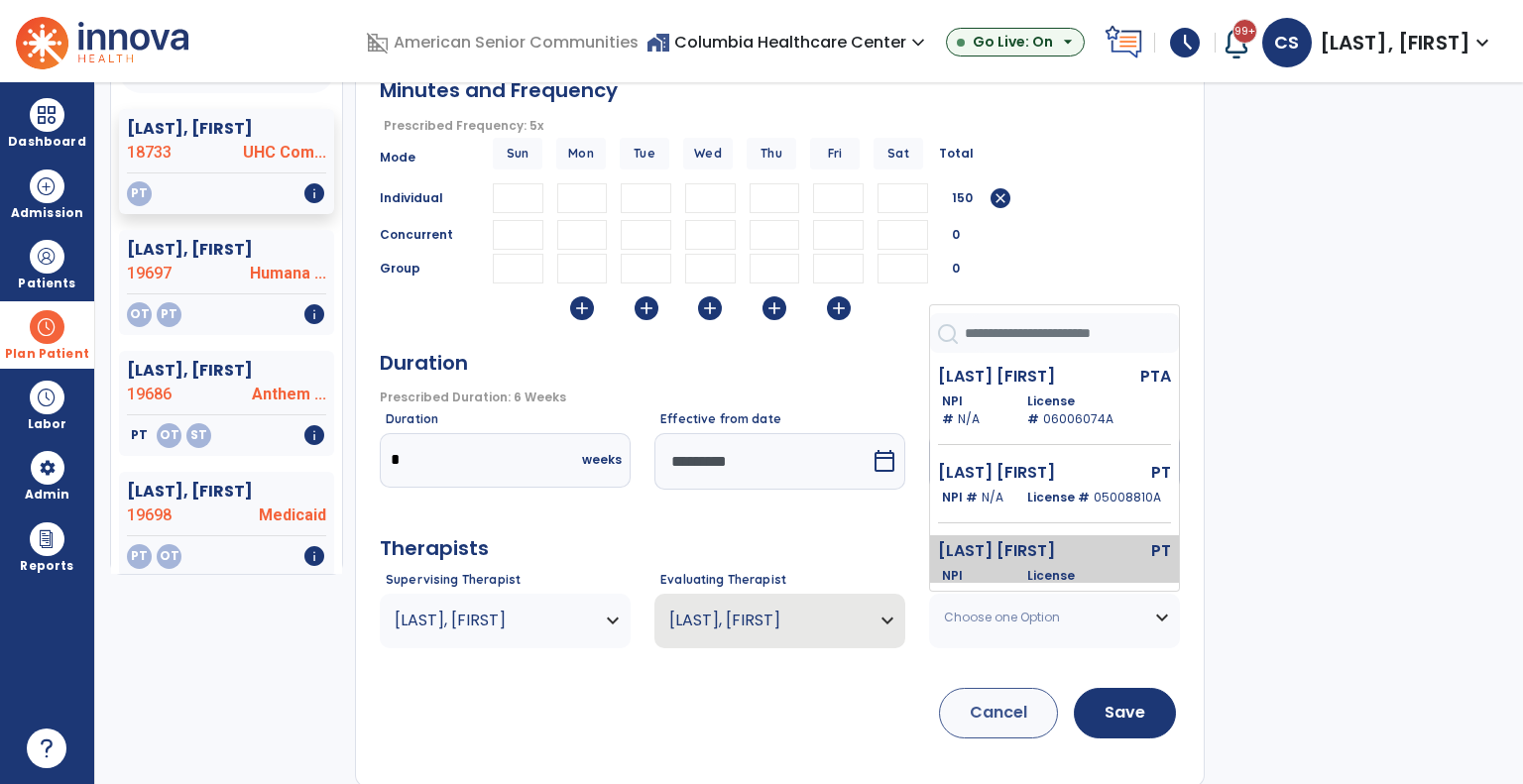 scroll, scrollTop: 144, scrollLeft: 0, axis: vertical 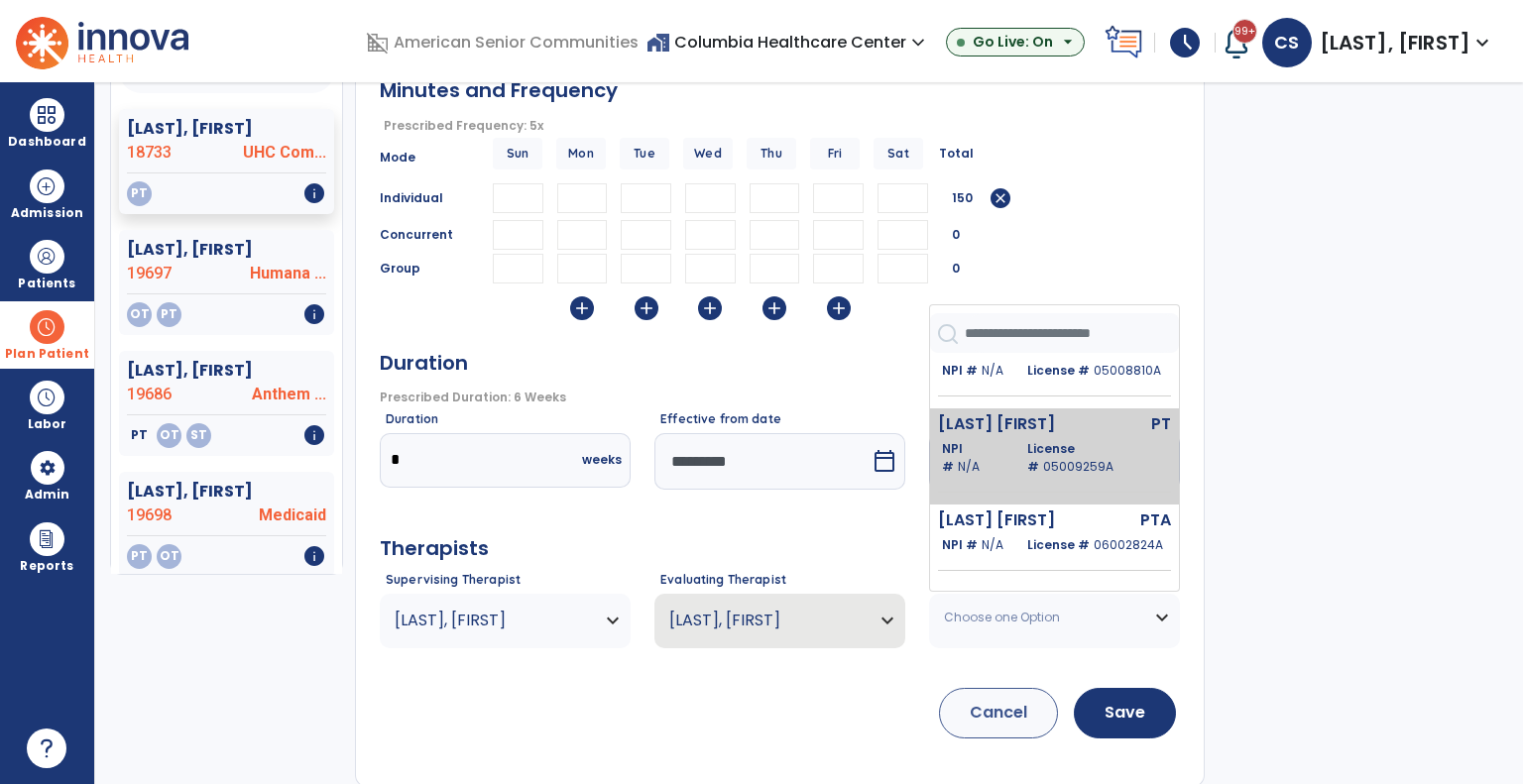click on "Paine Margaret  PTA   NPI #  N/A   License #  06002824A" at bounding box center [1054, 543] 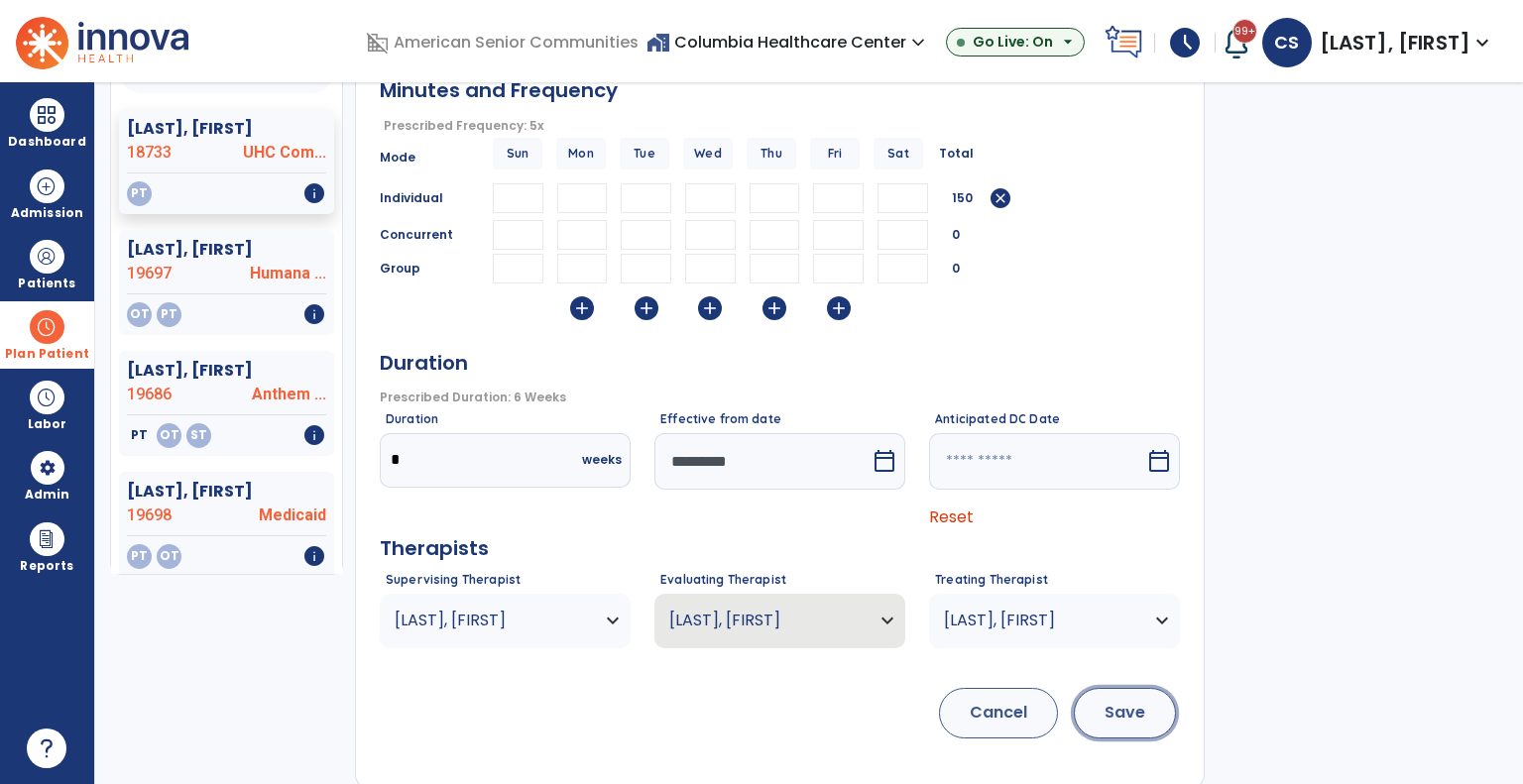 click on "Save" at bounding box center (1124, 713) 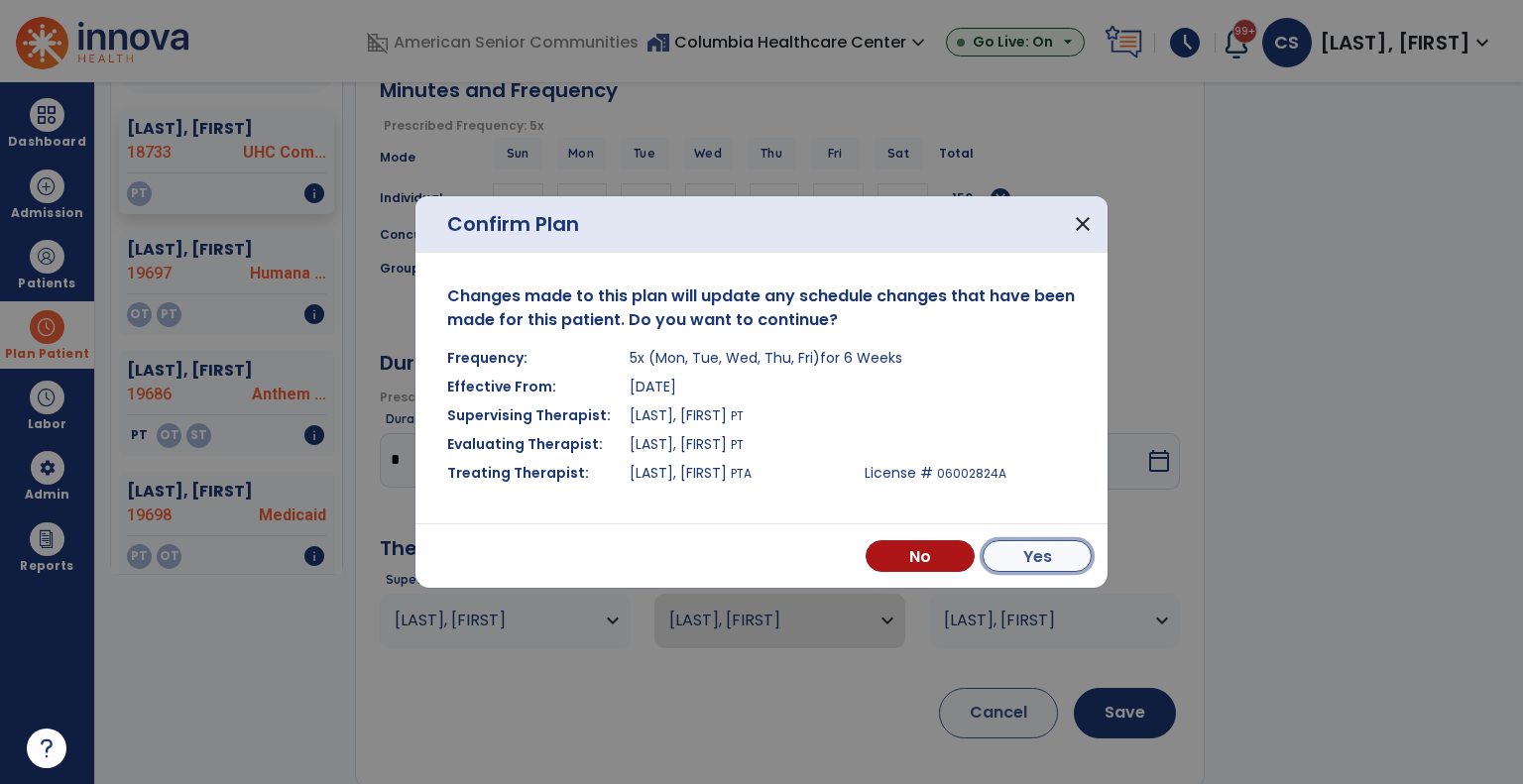 click on "Yes" at bounding box center (1037, 556) 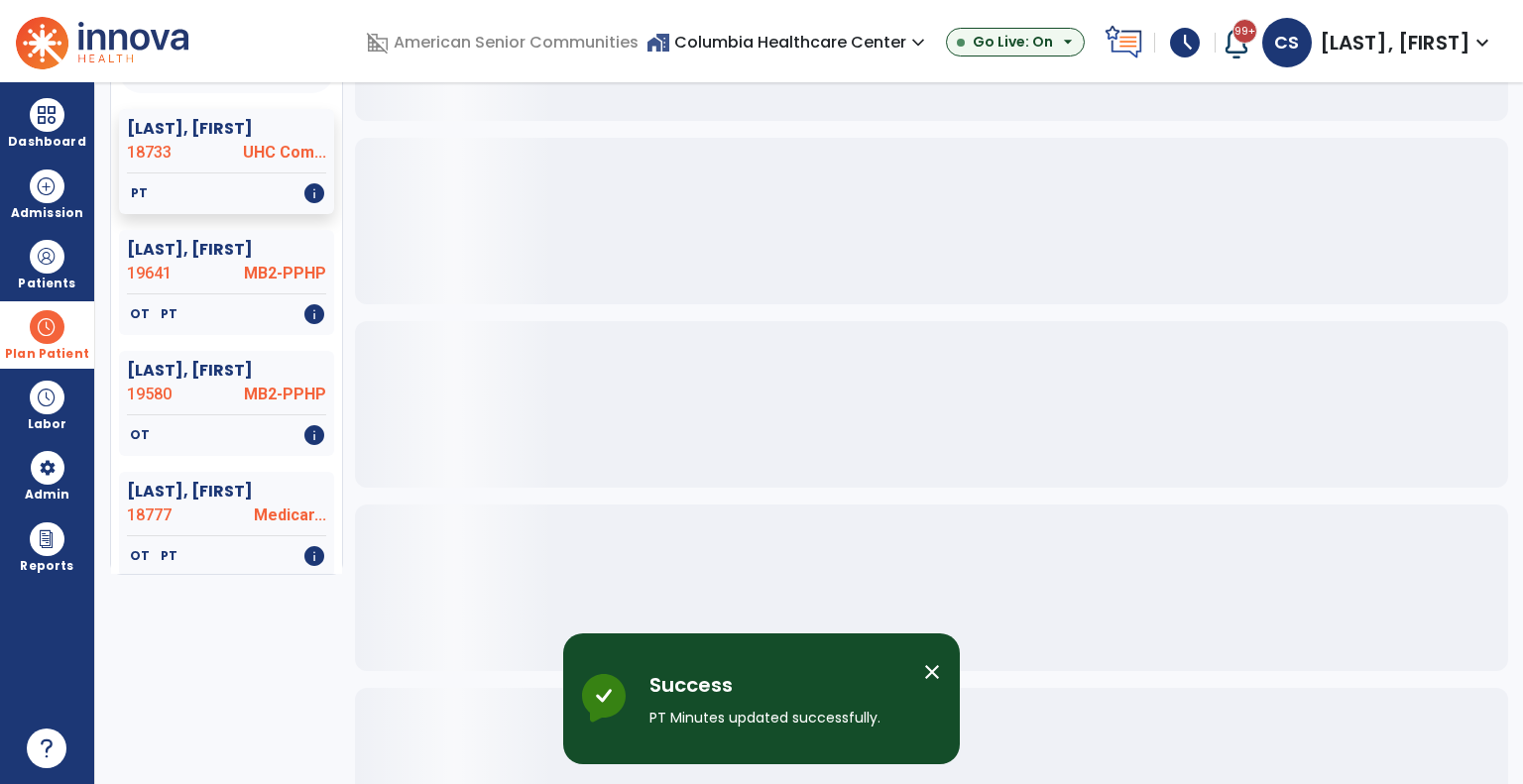 scroll, scrollTop: 0, scrollLeft: 0, axis: both 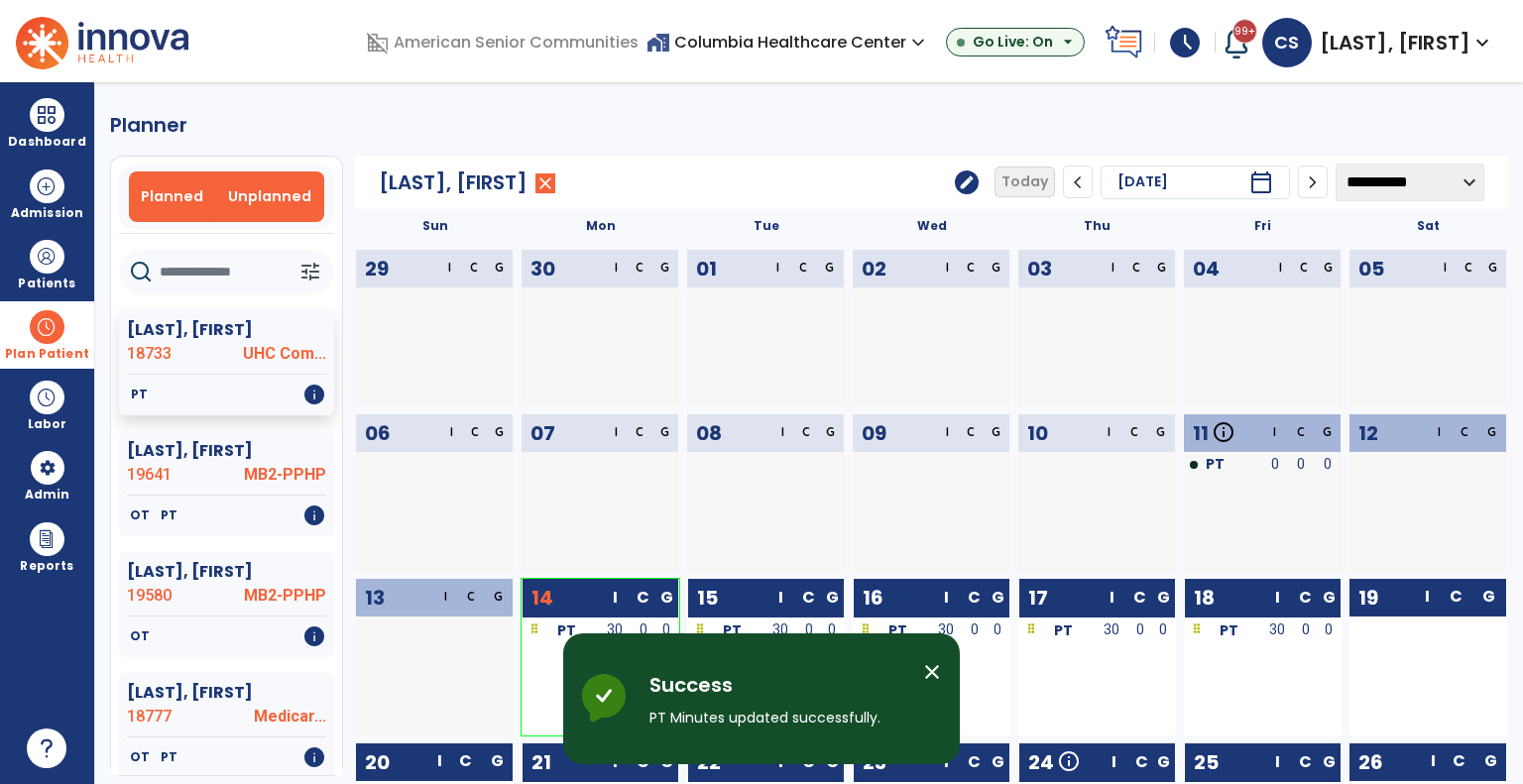 click on "Unplanned" at bounding box center [270, 196] 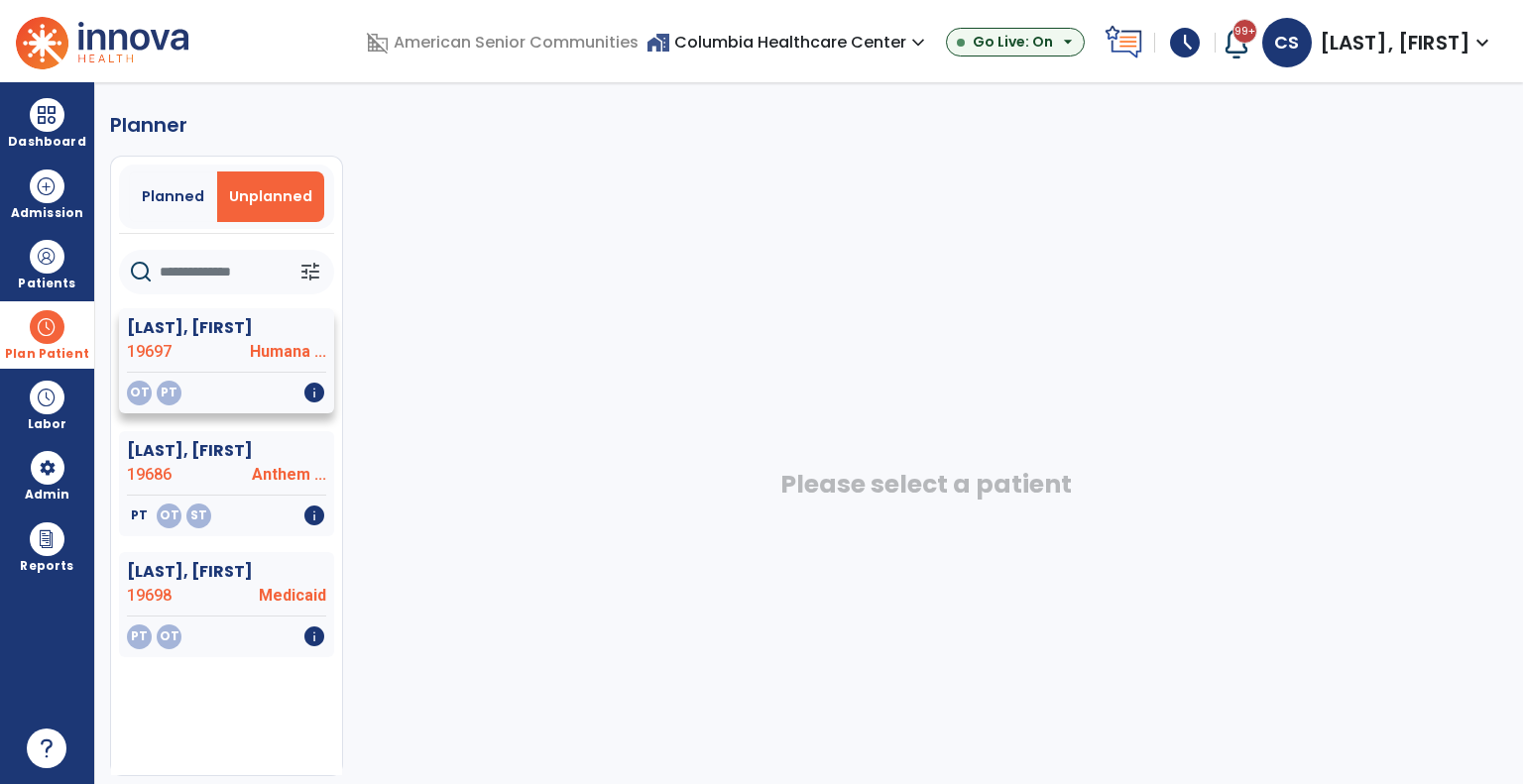 click on "OT   PT   info" 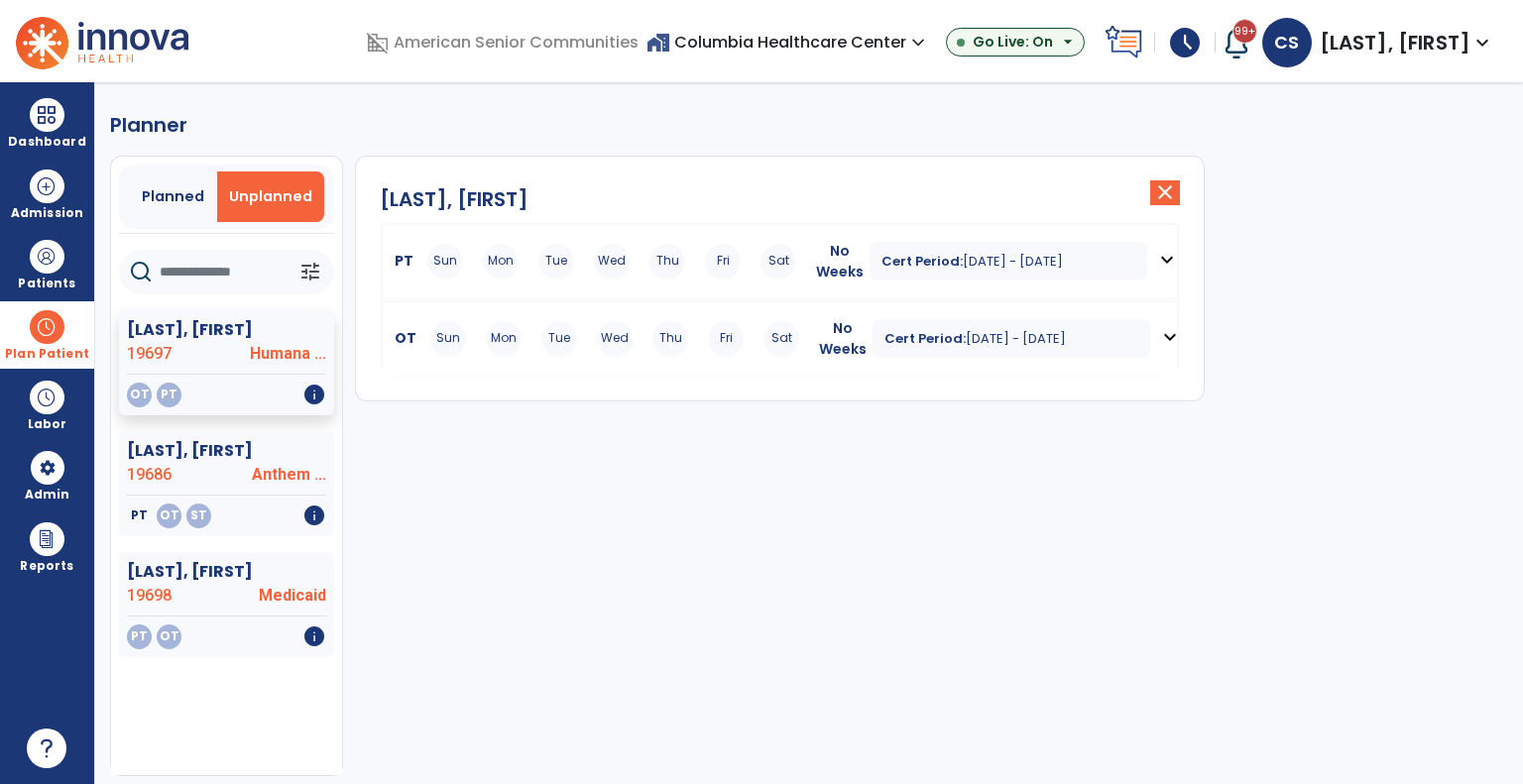 click on "expand_more" at bounding box center [1167, 260] 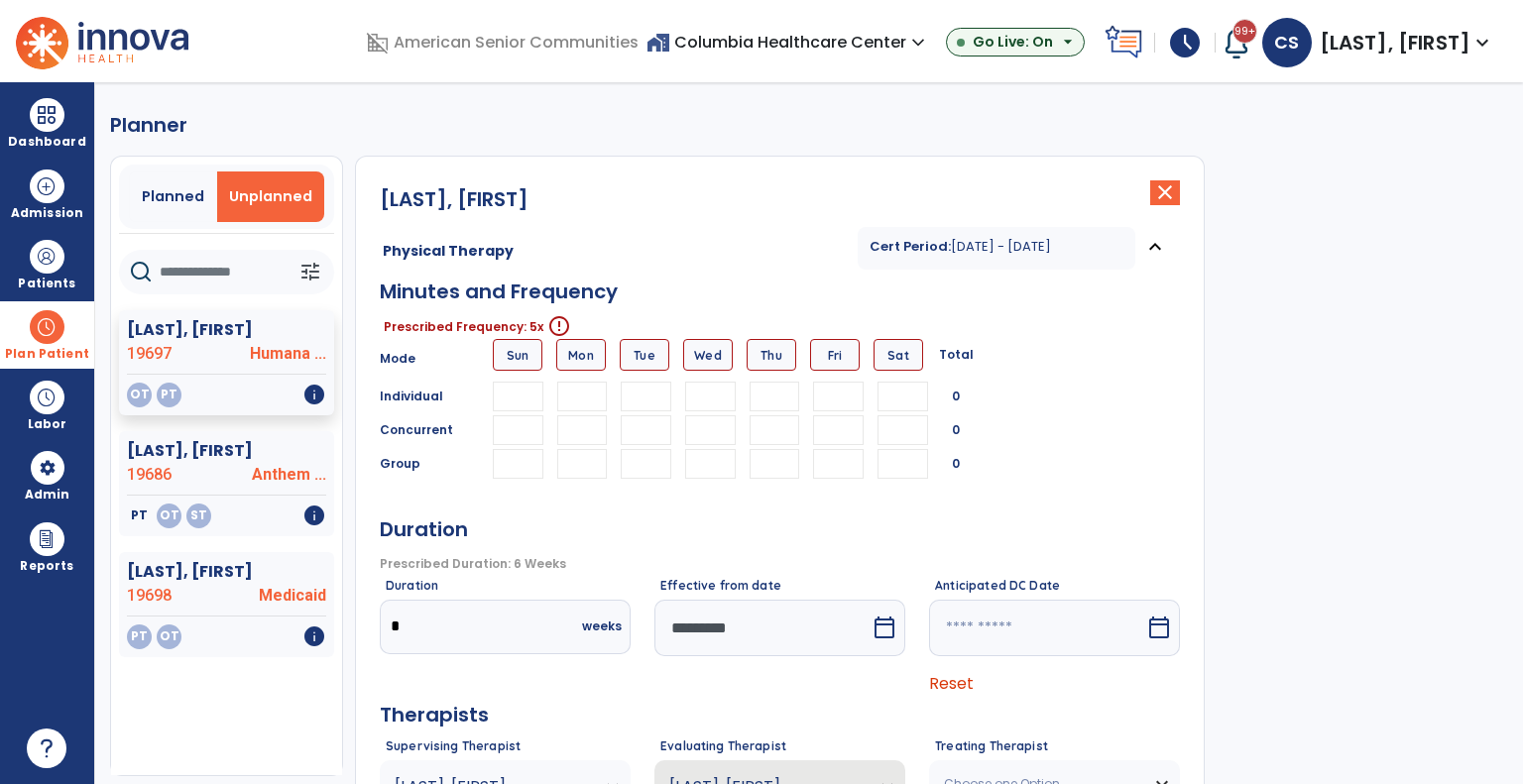 click at bounding box center [582, 396] 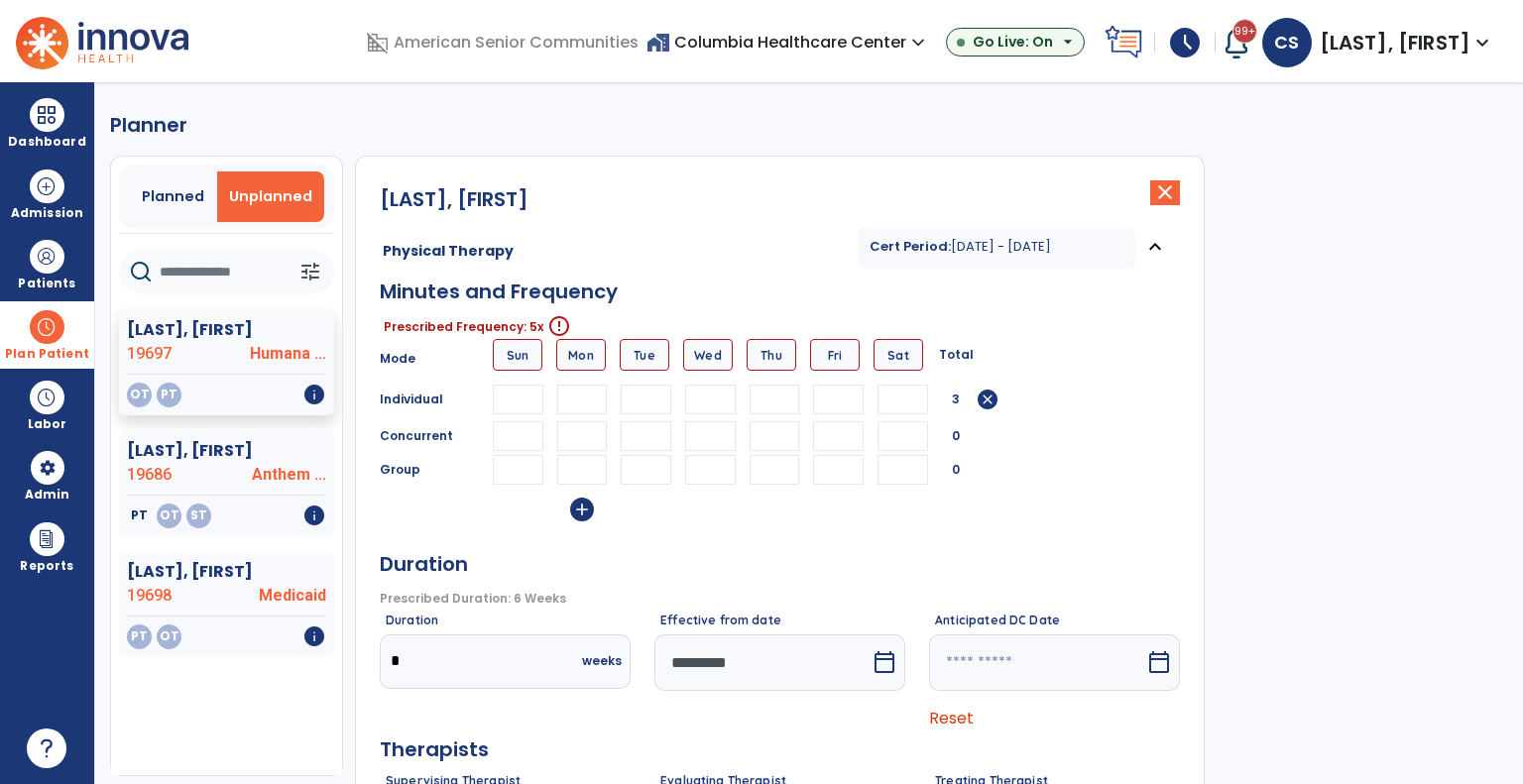 type on "**" 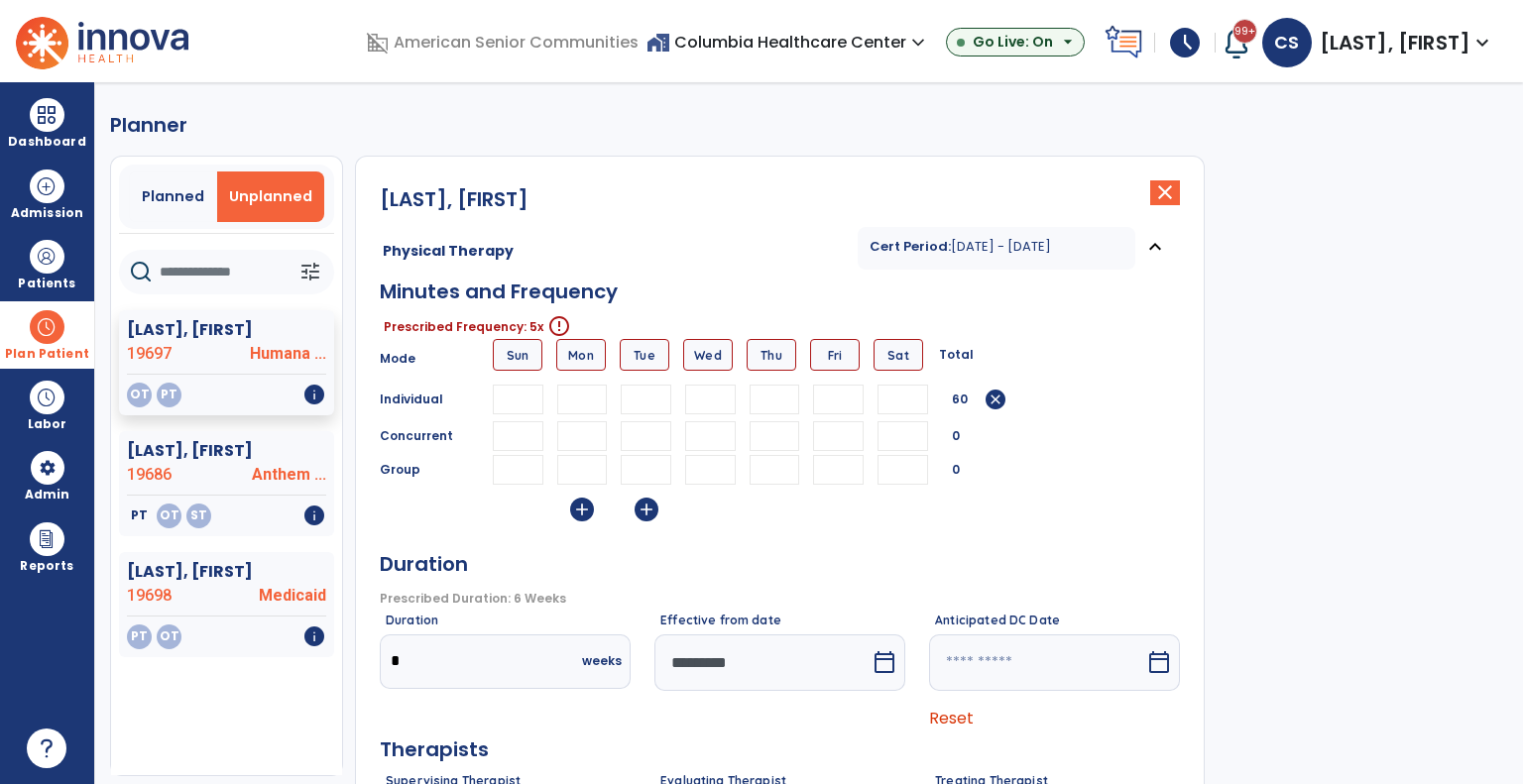 type on "**" 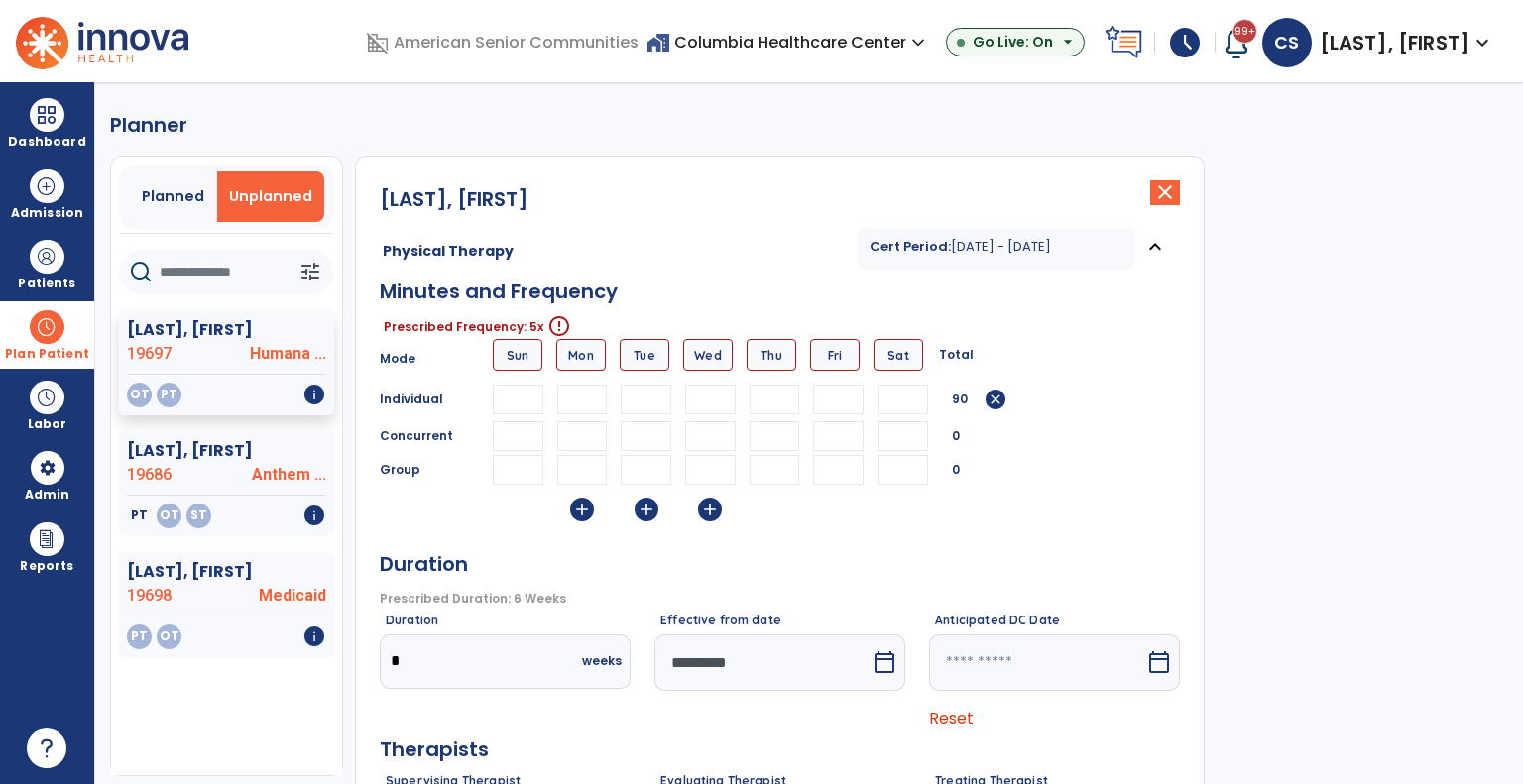type on "**" 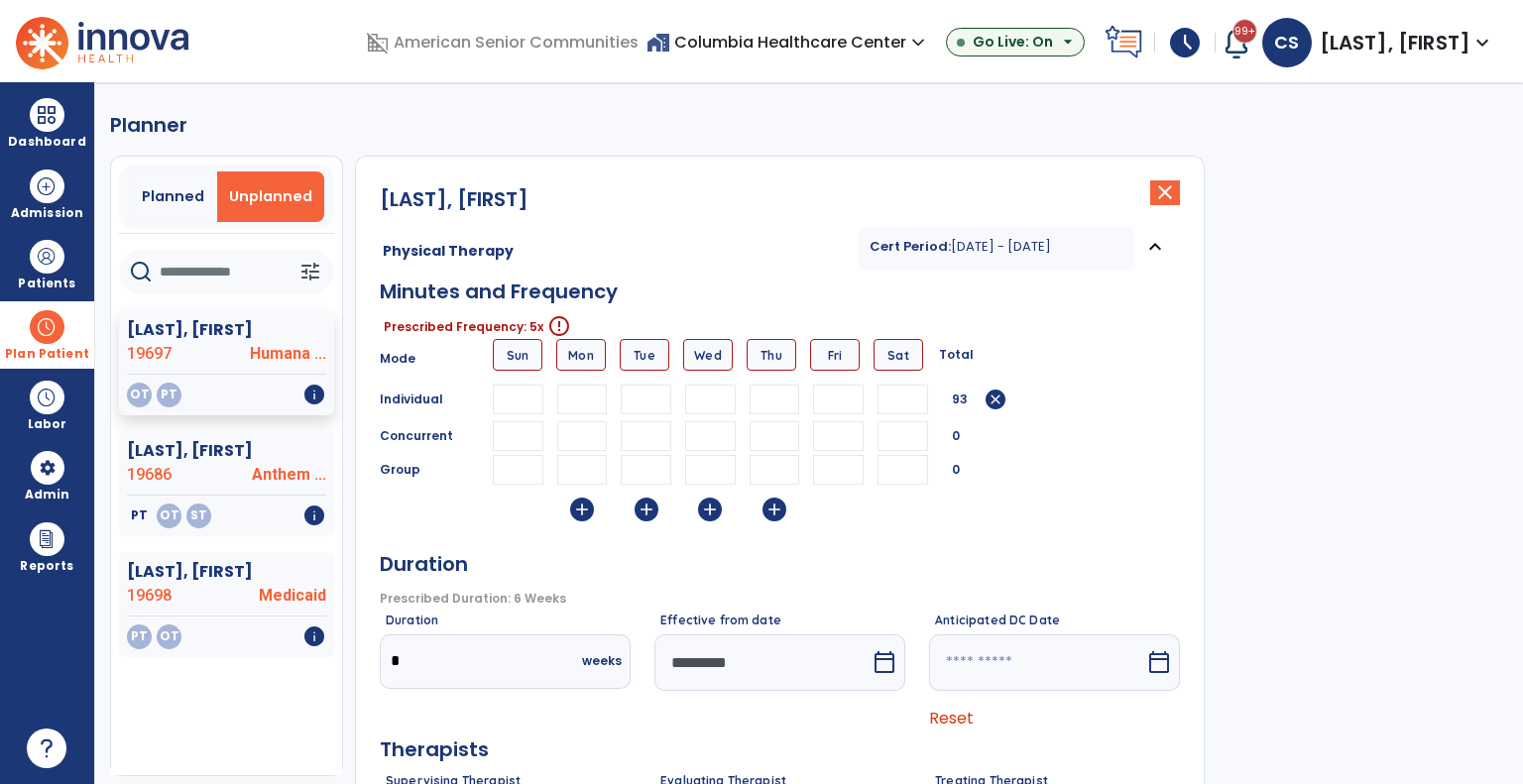 type on "**" 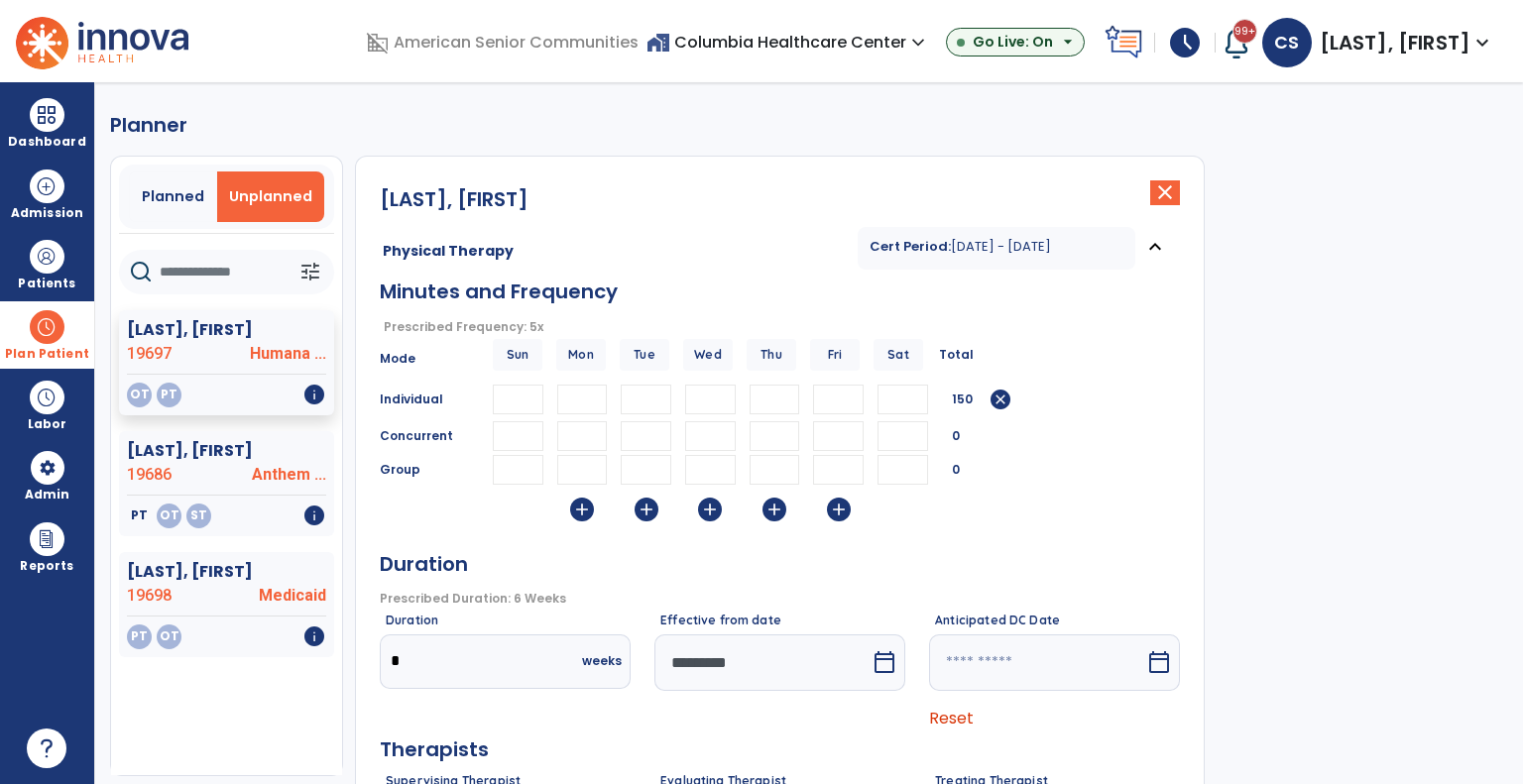 type on "**" 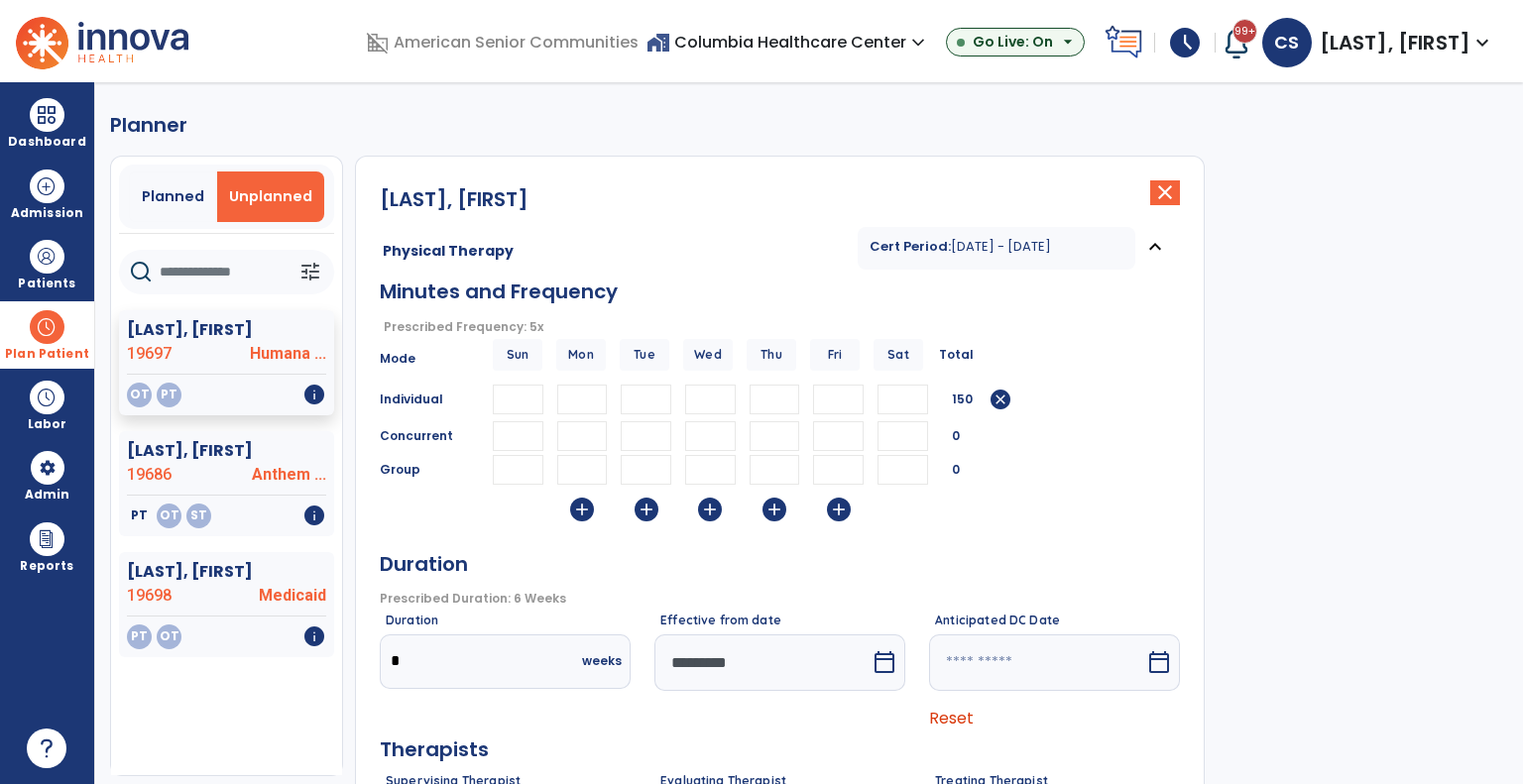 scroll, scrollTop: 197, scrollLeft: 0, axis: vertical 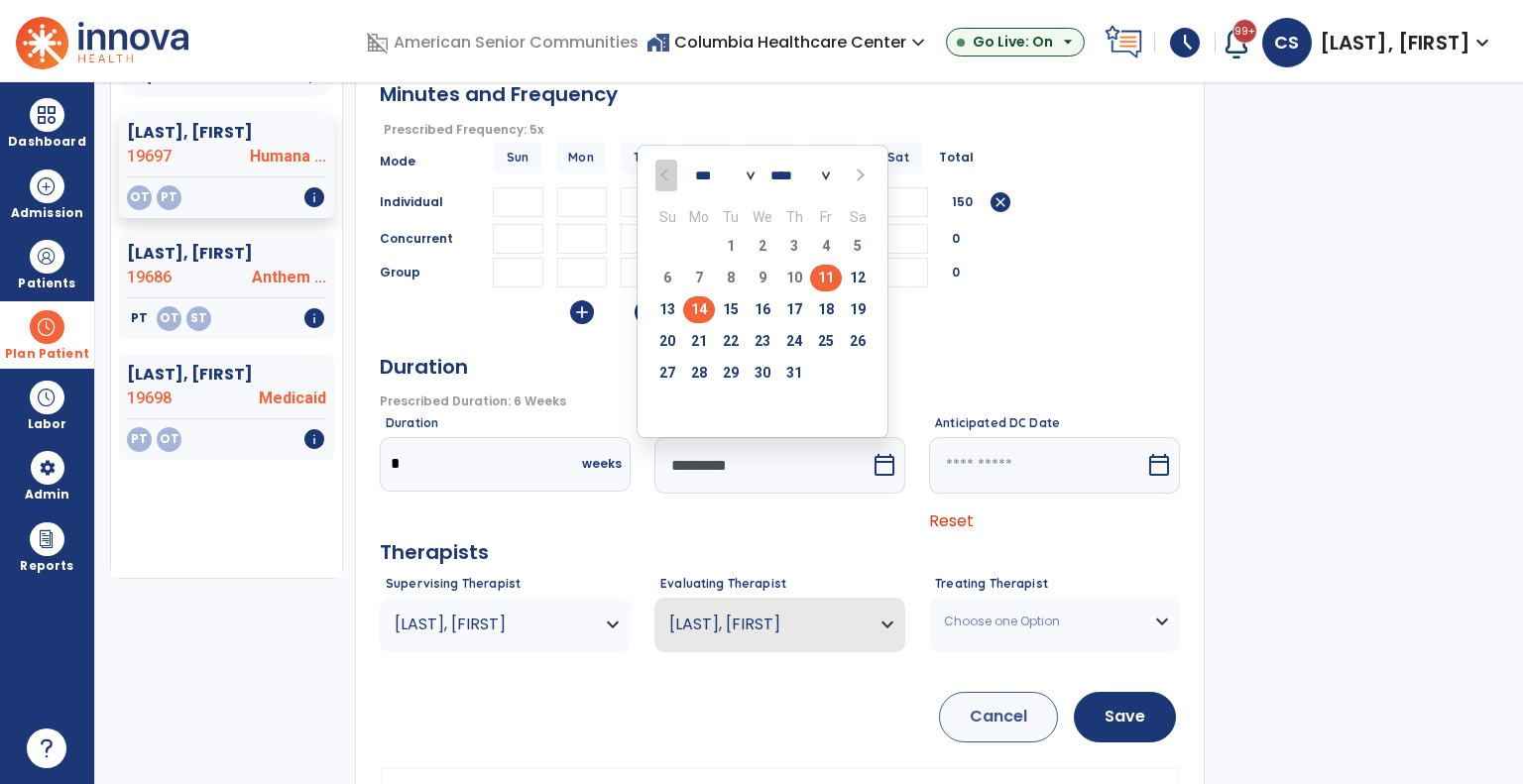 click on "14" at bounding box center (699, 309) 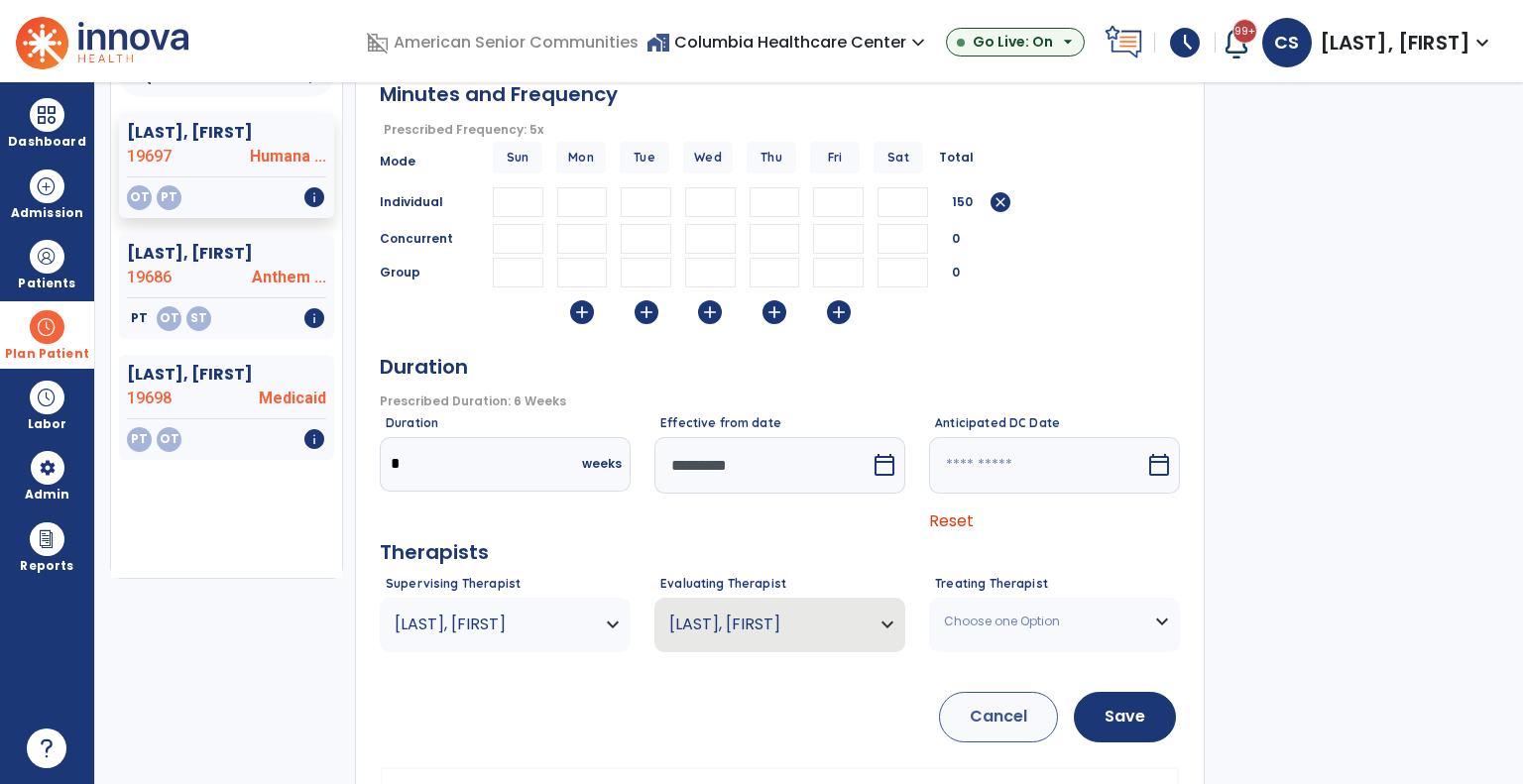 click on "Choose one Option" at bounding box center [1042, 621] 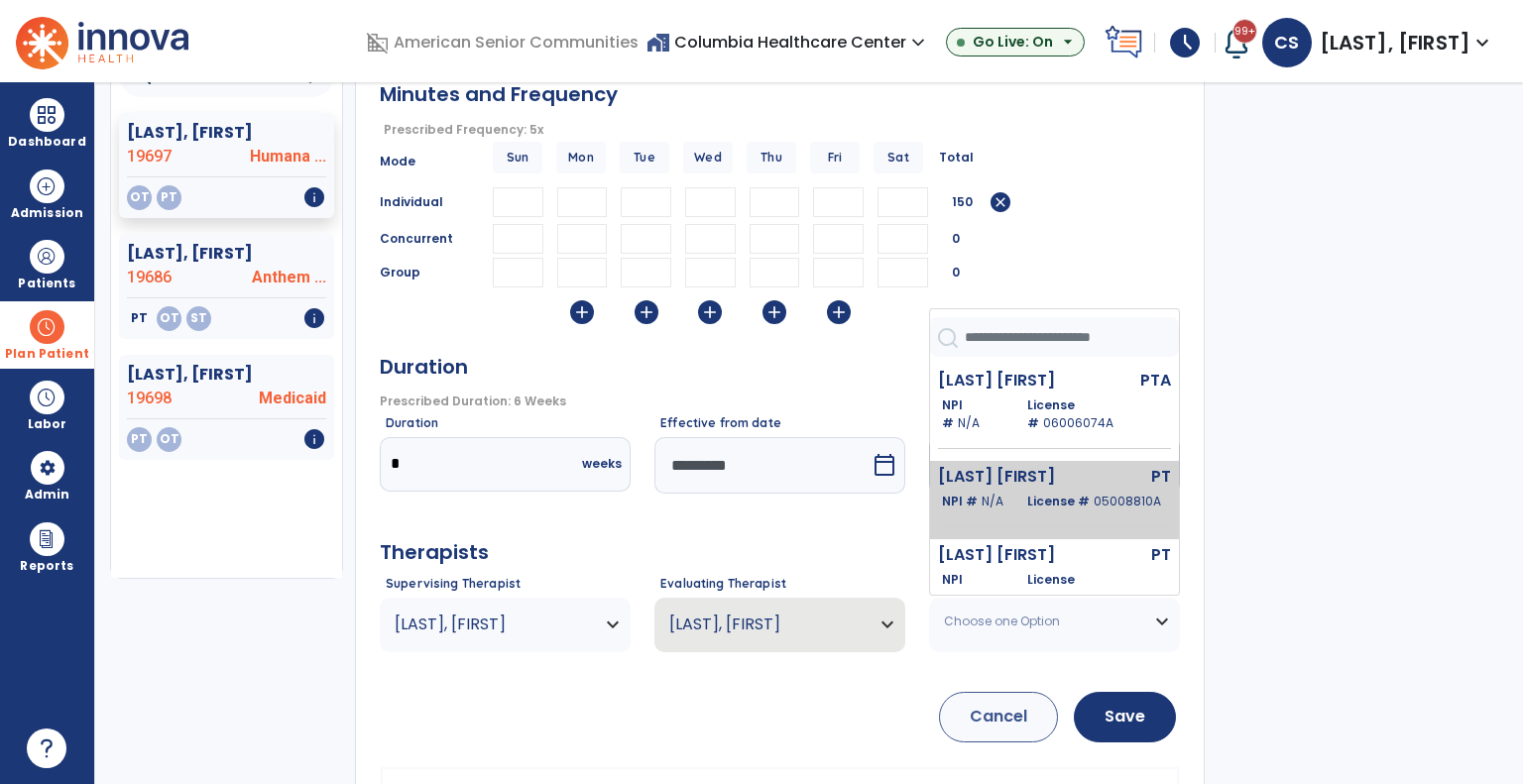 scroll, scrollTop: 144, scrollLeft: 0, axis: vertical 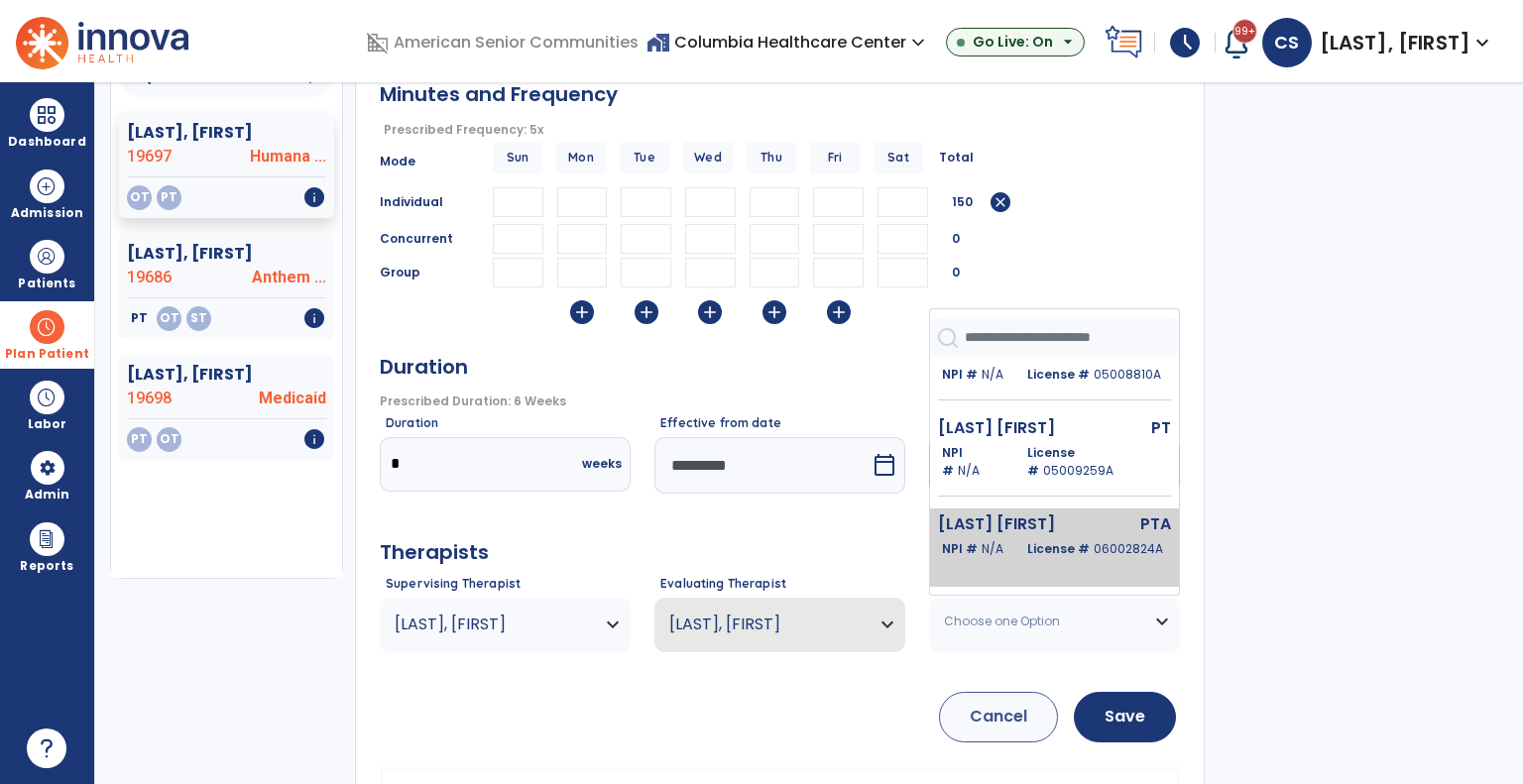 click on "License #  06002824A" at bounding box center (1095, 549) 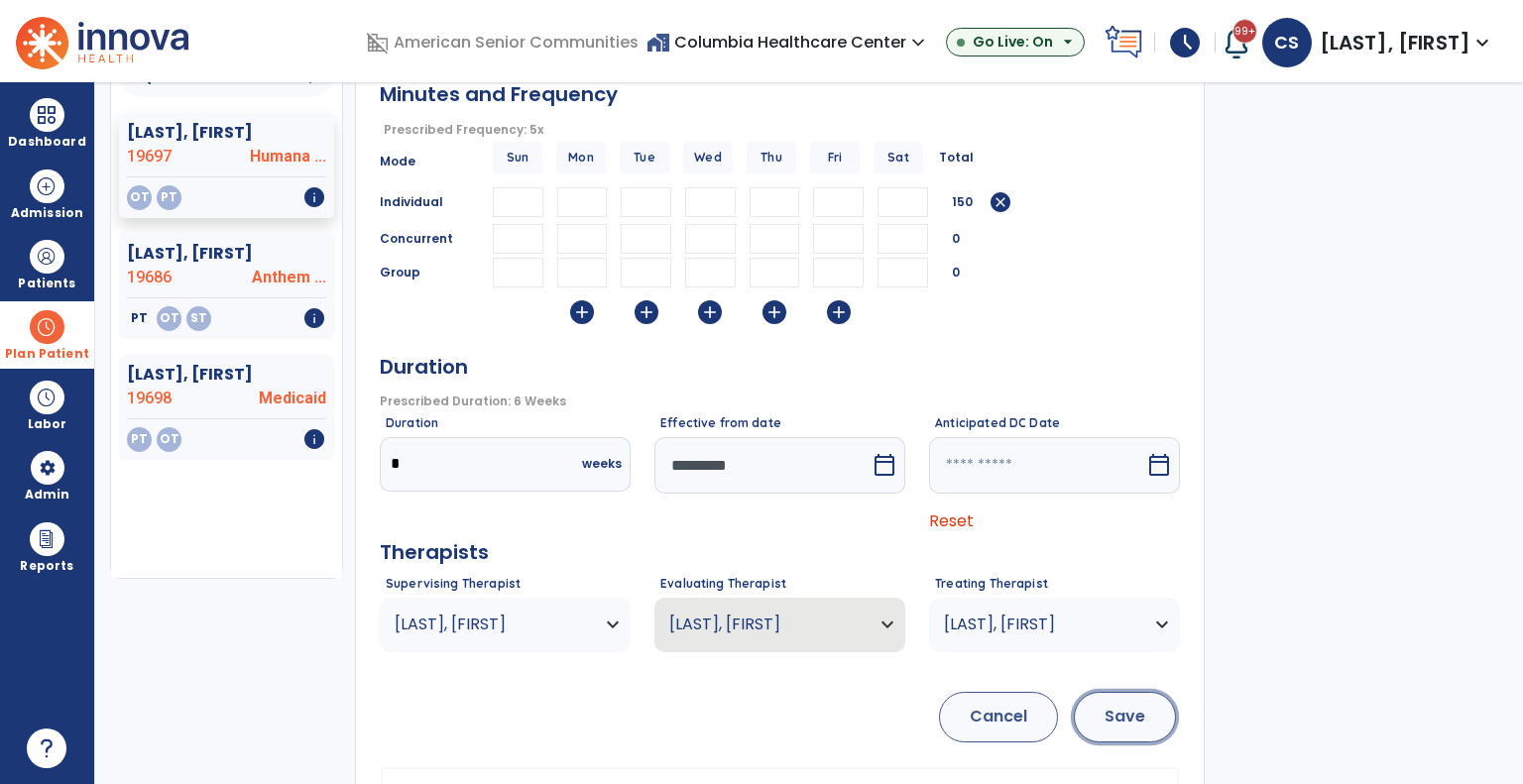 click on "Save" at bounding box center [1124, 717] 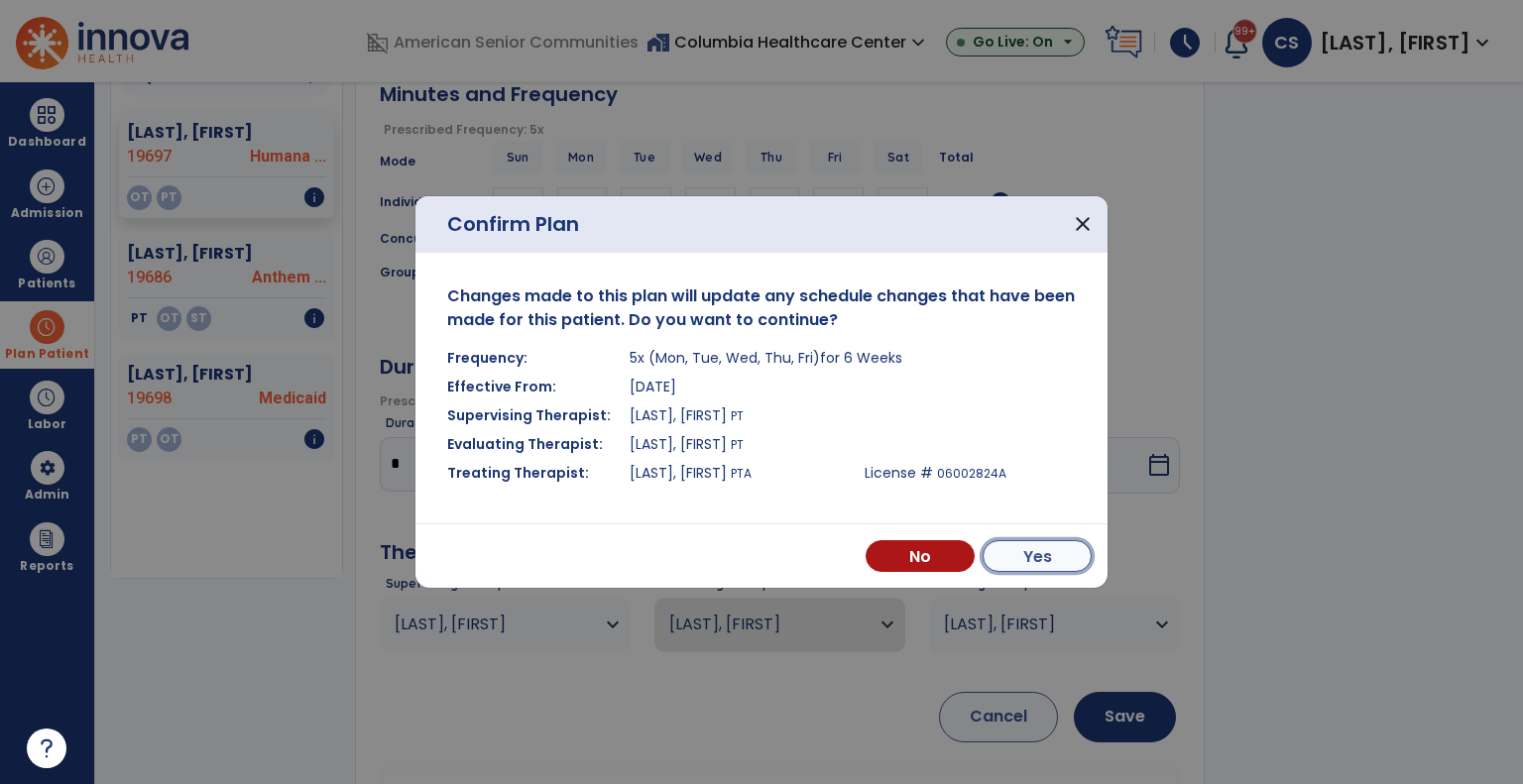 click on "Yes" at bounding box center (1037, 556) 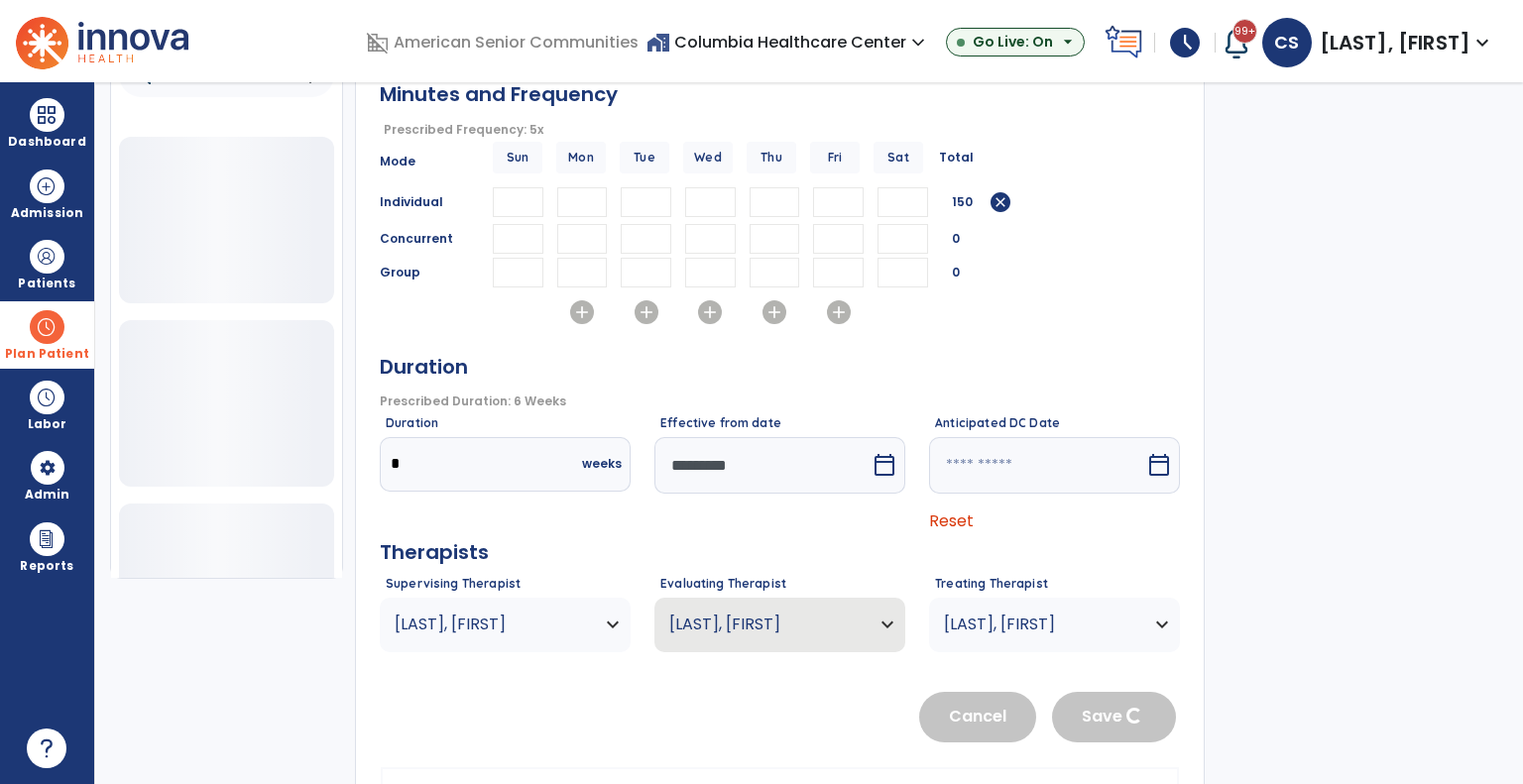 scroll, scrollTop: 0, scrollLeft: 0, axis: both 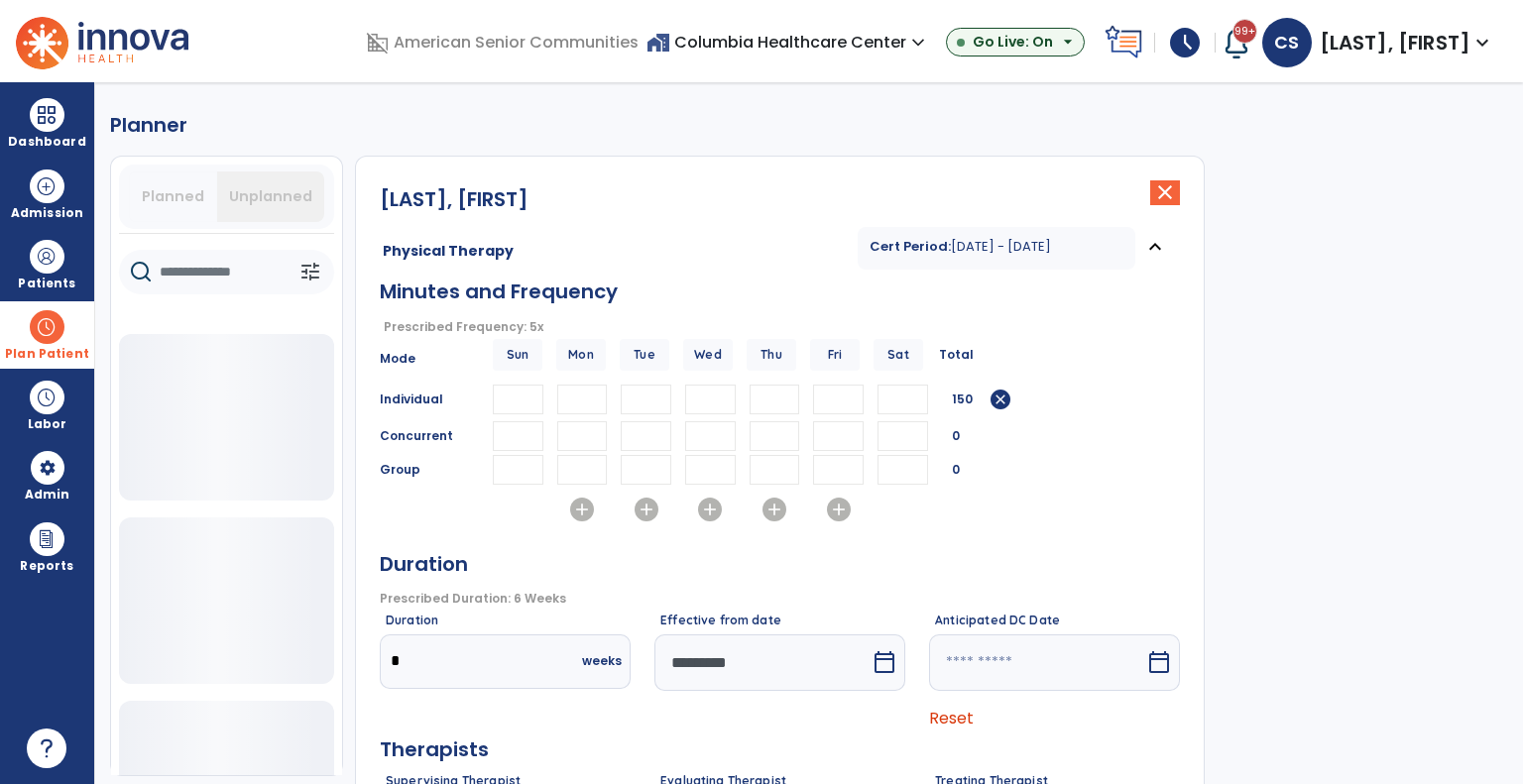 type 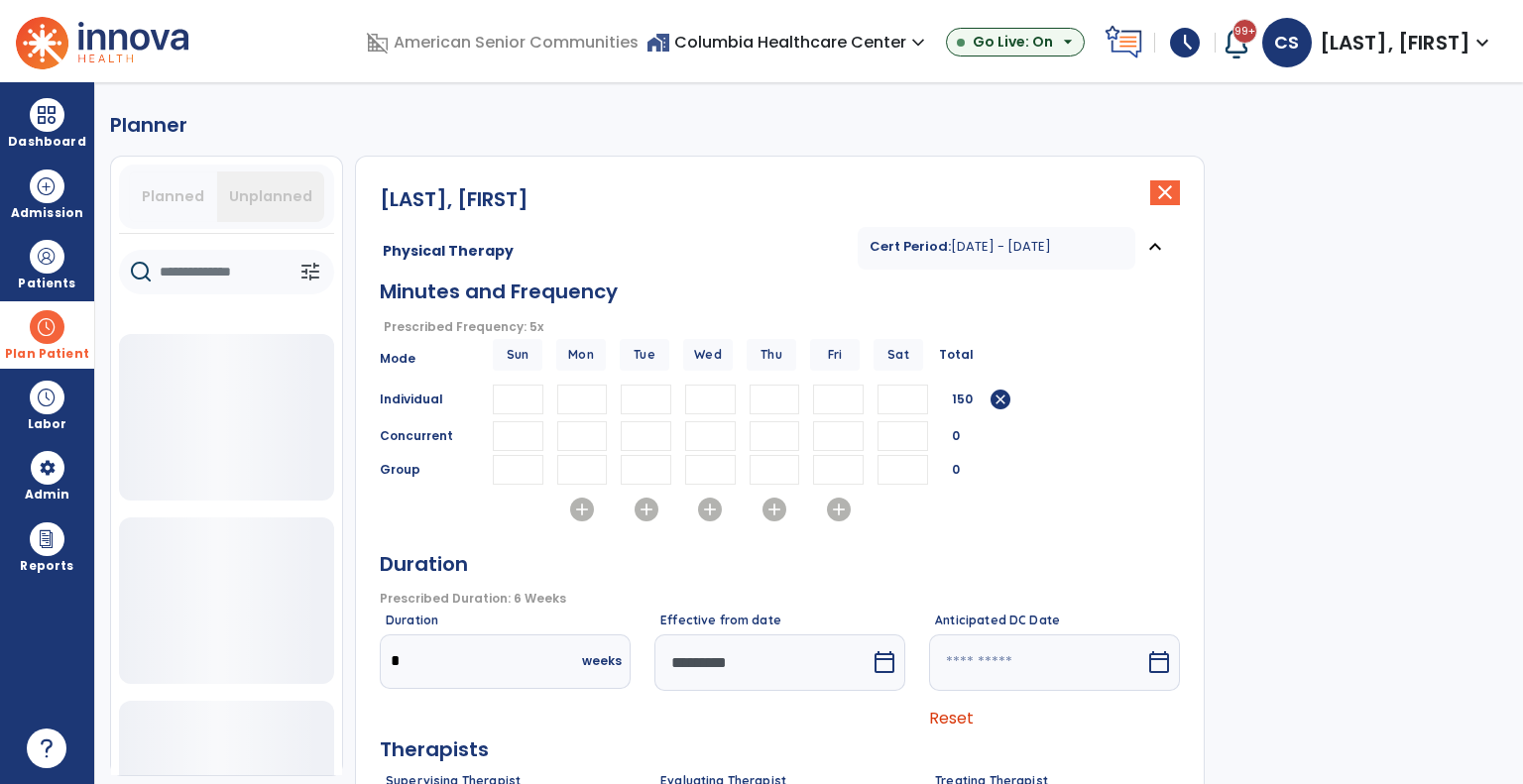 type 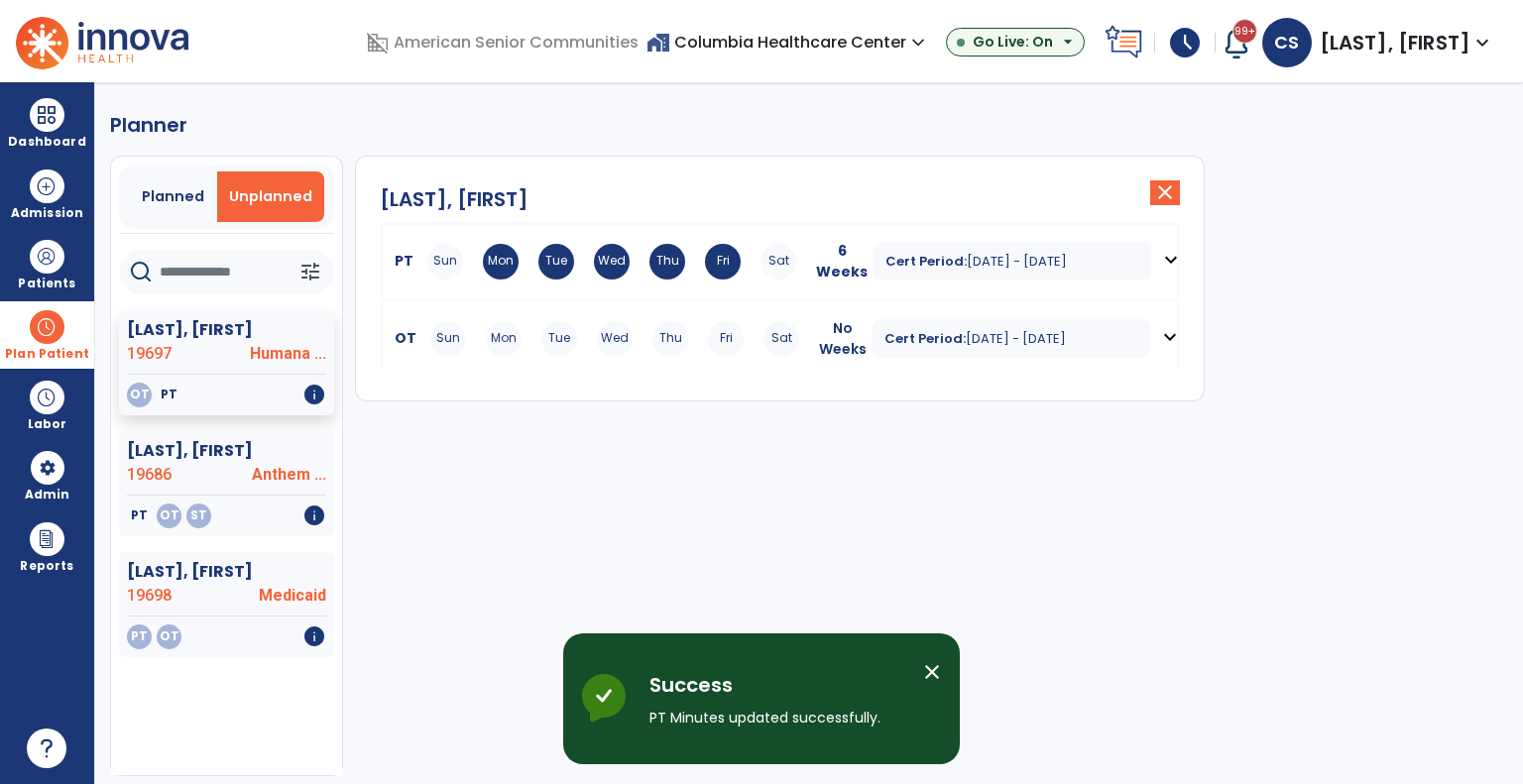 click on "expand_more" at bounding box center [1170, 338] 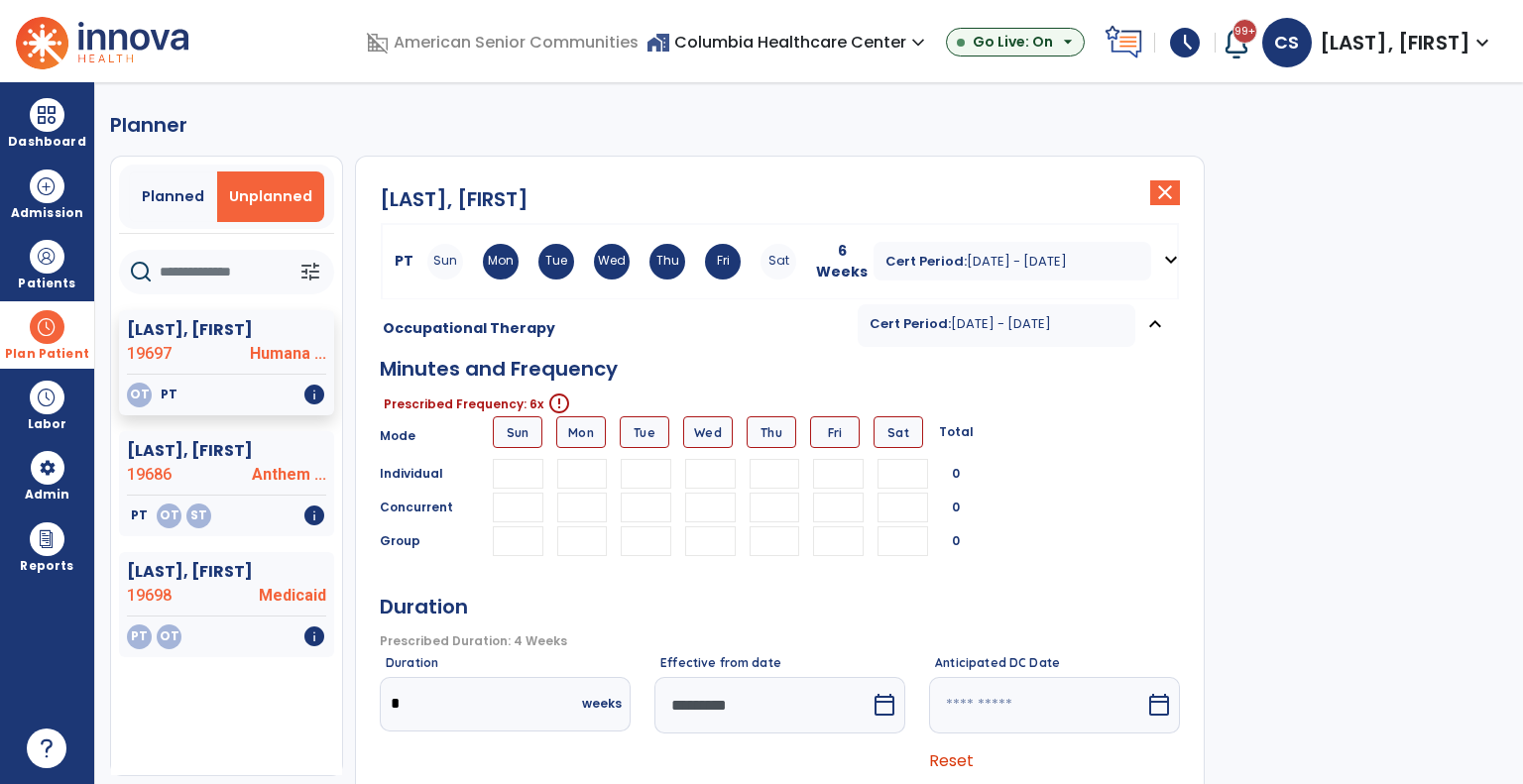 click at bounding box center (582, 474) 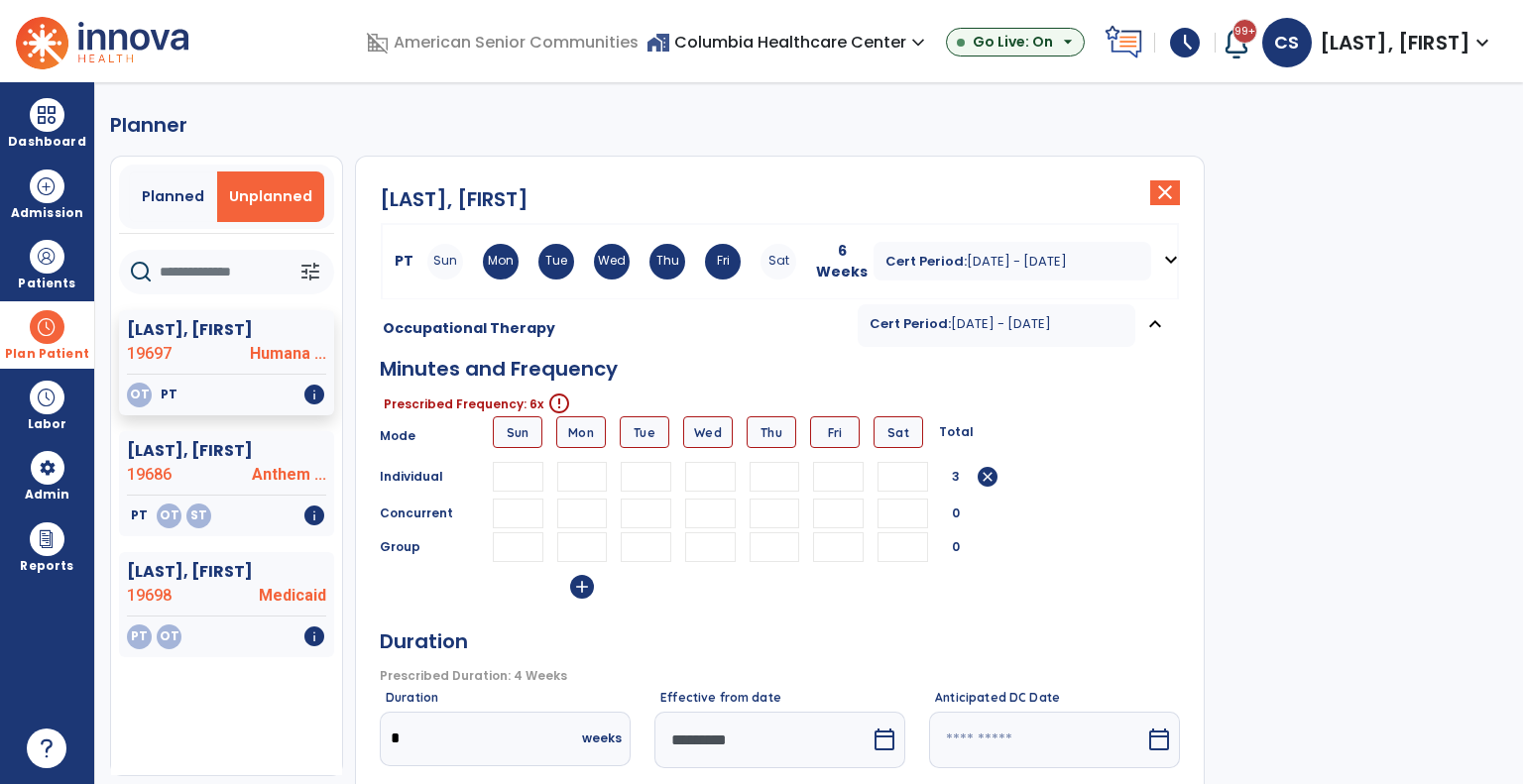 type on "**" 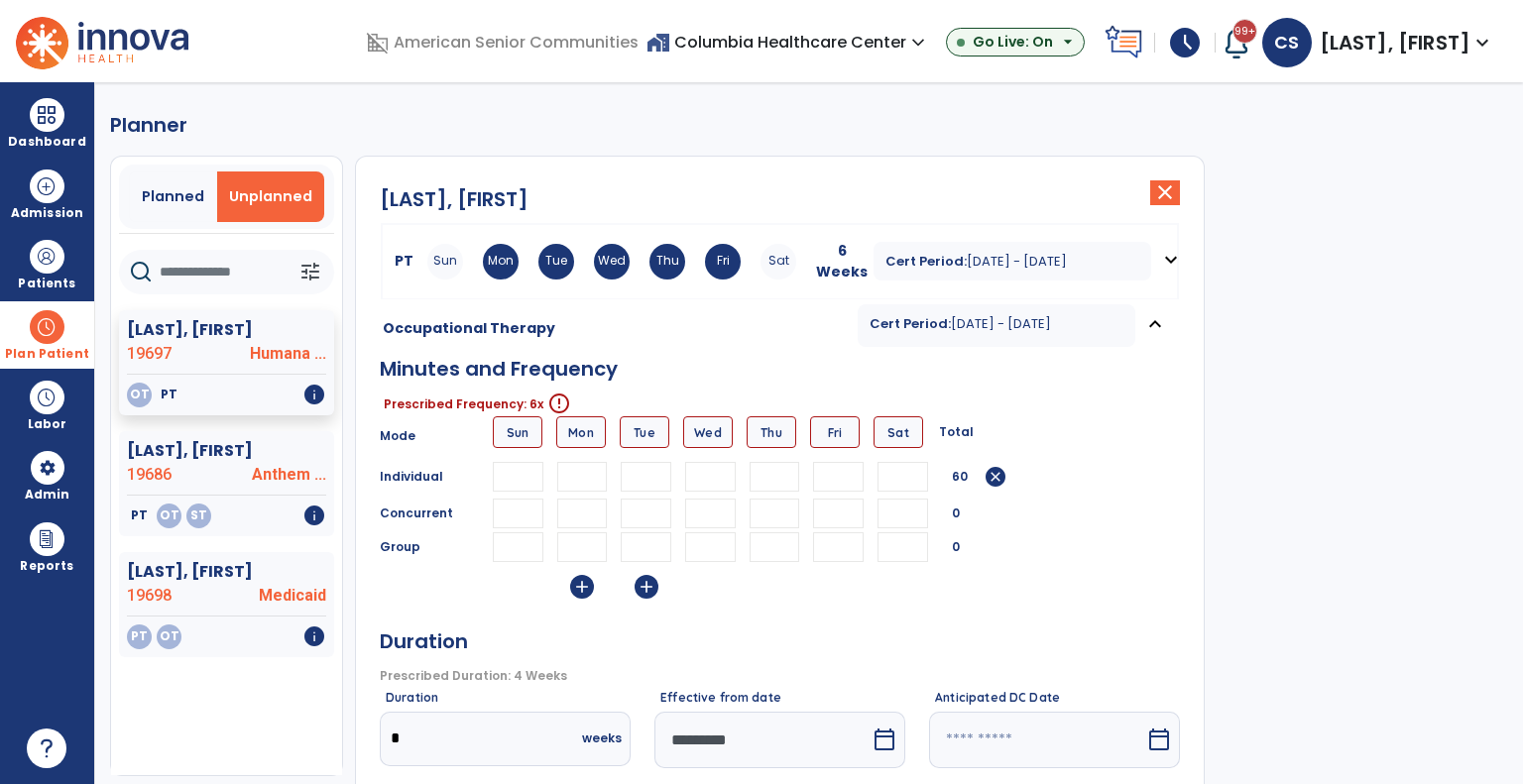 type on "**" 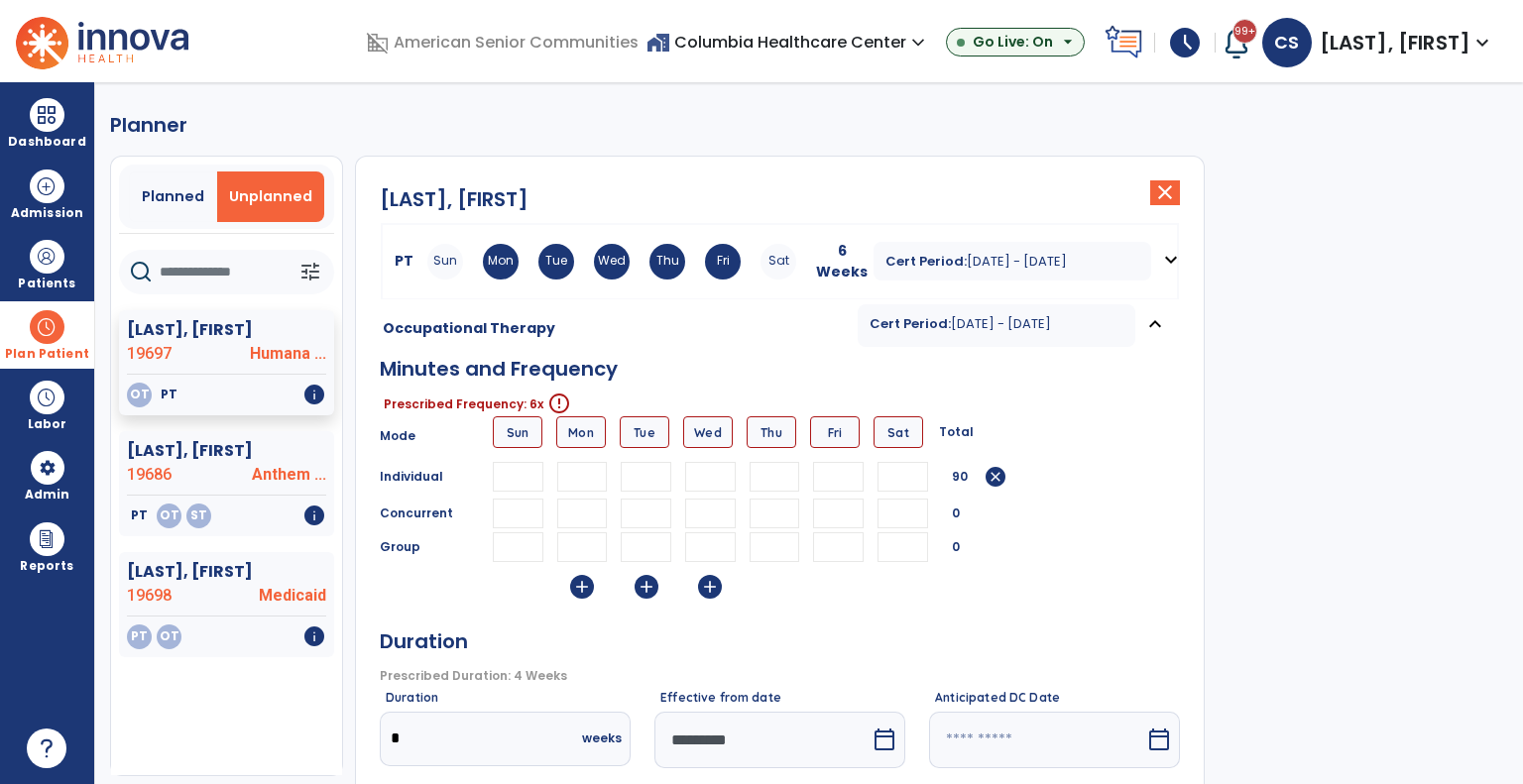 type on "**" 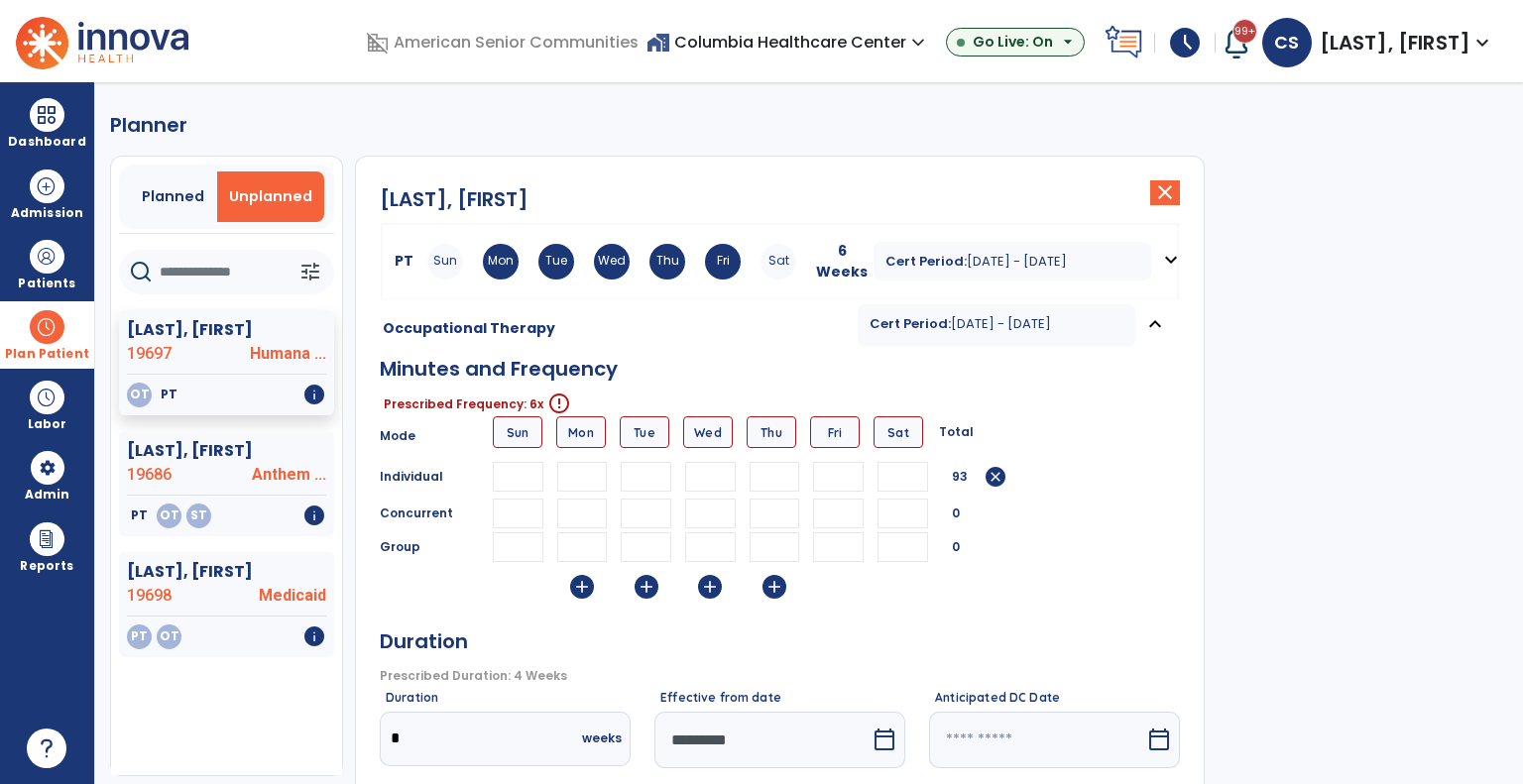 type on "**" 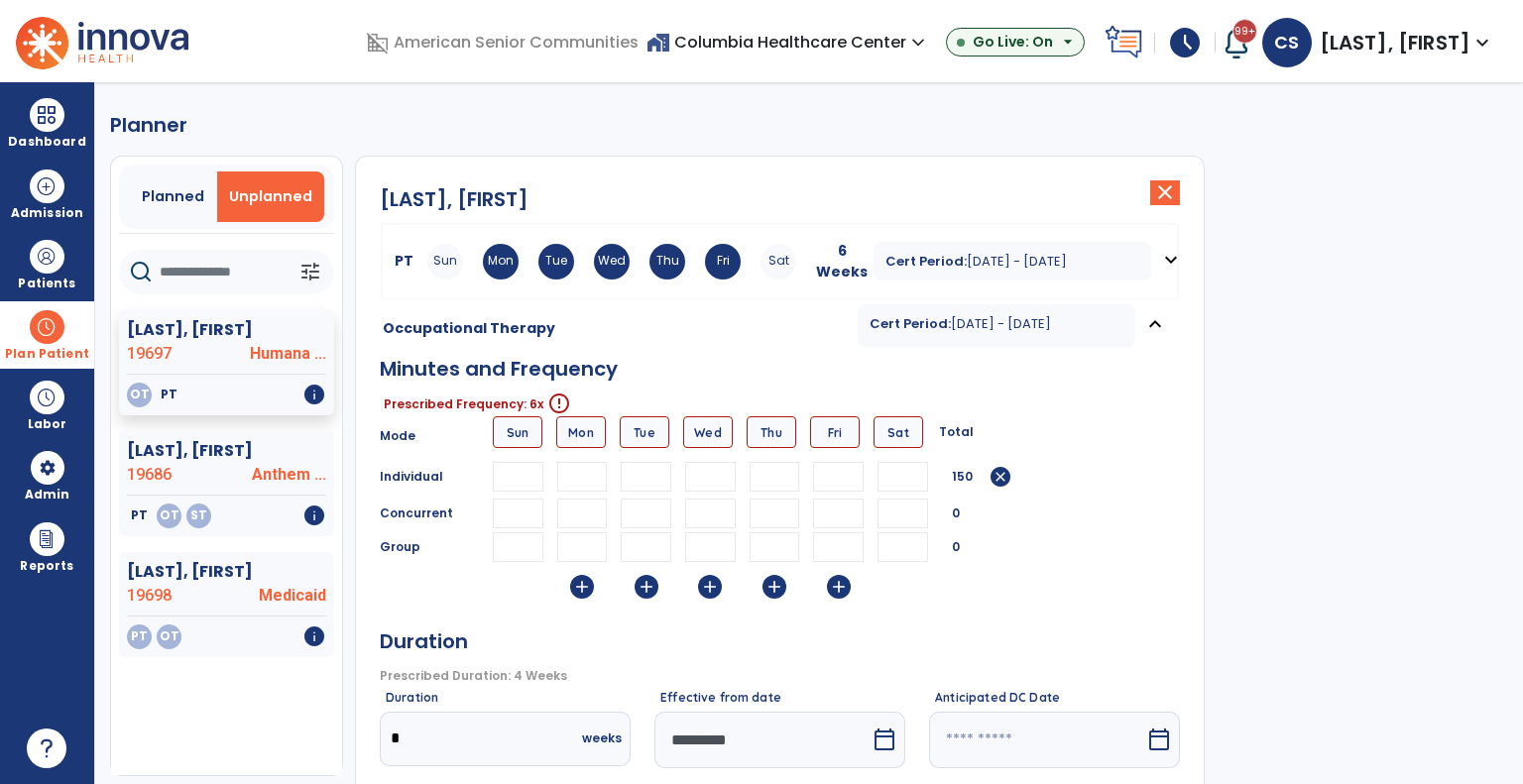 type on "**" 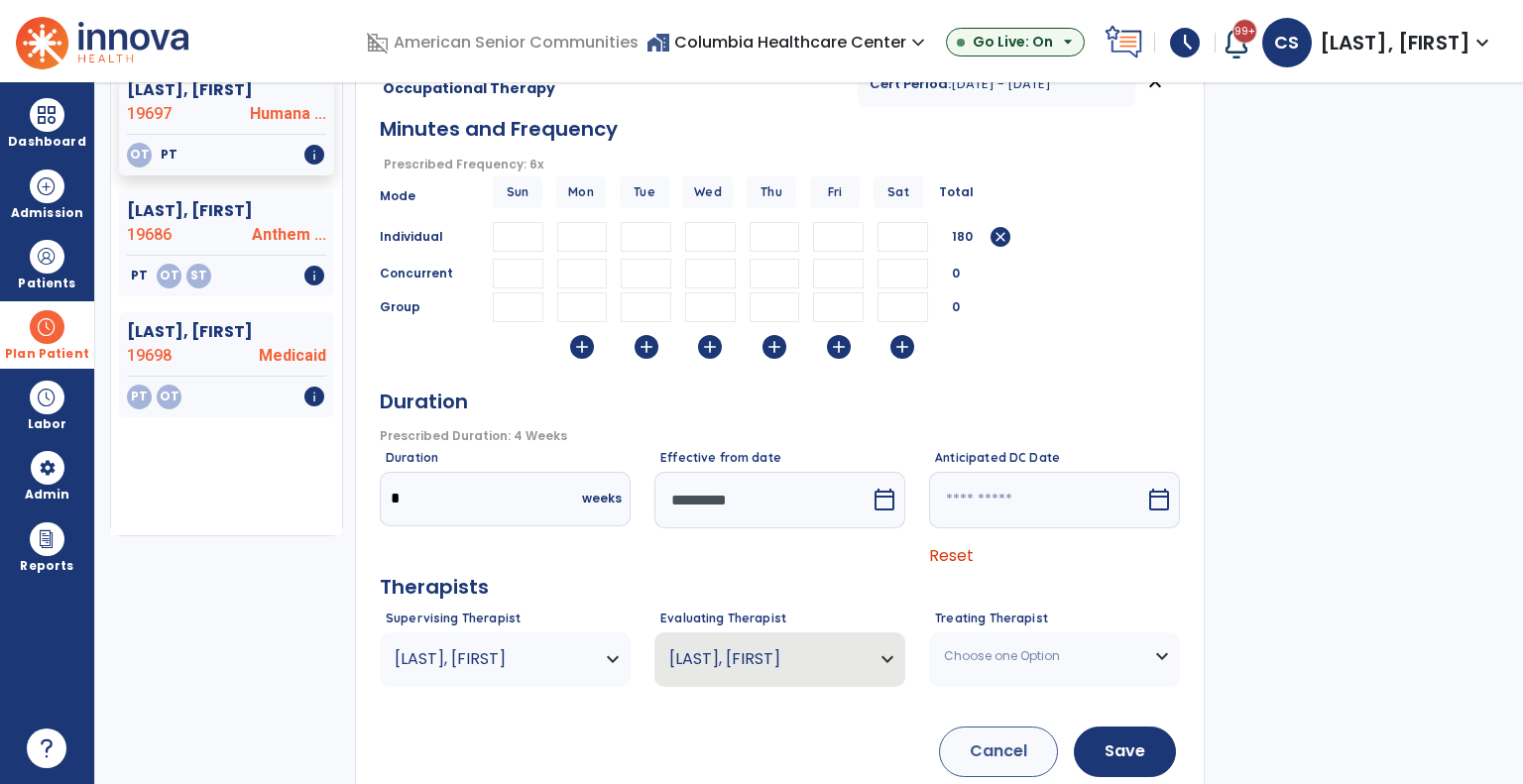 scroll, scrollTop: 242, scrollLeft: 0, axis: vertical 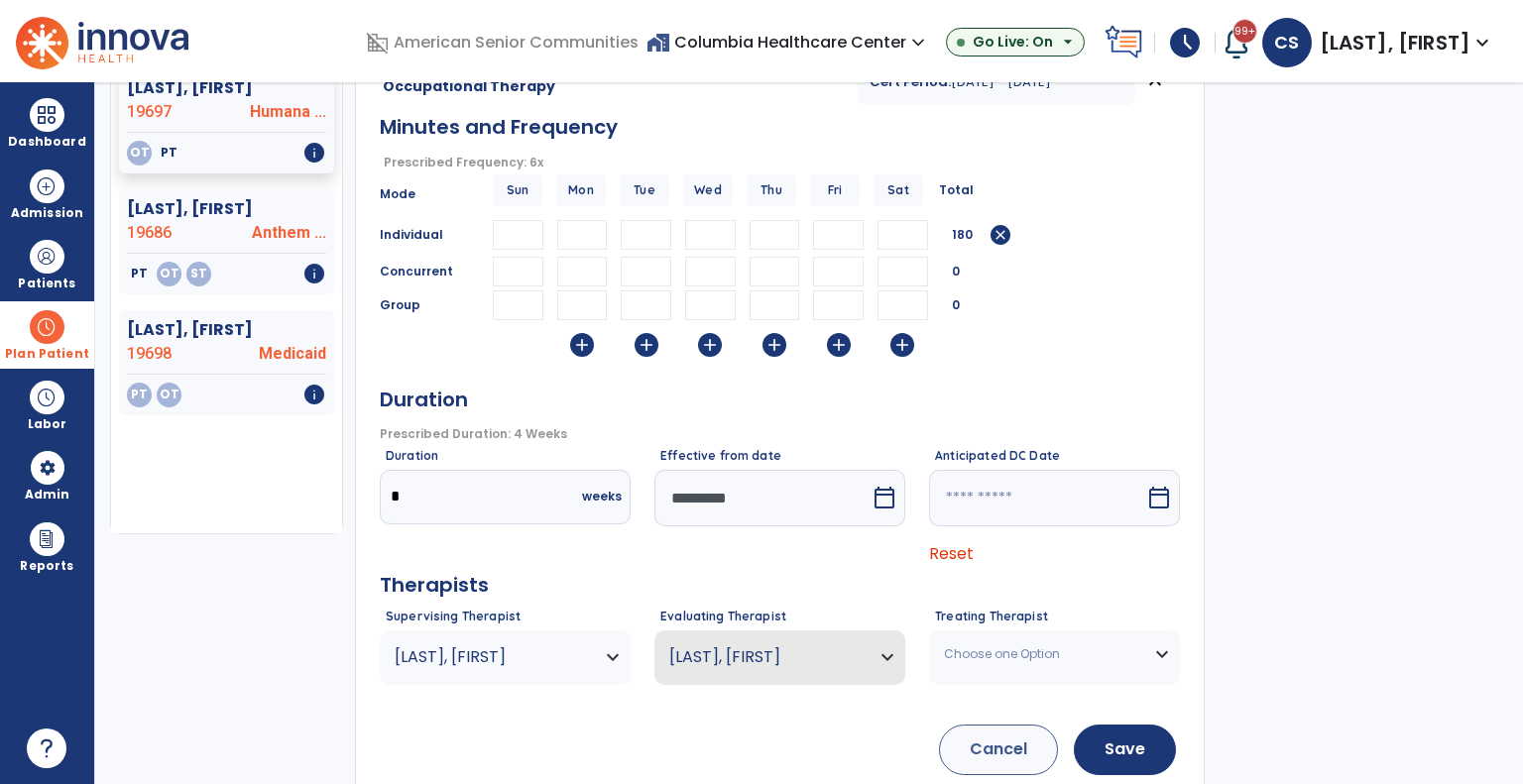 type on "**" 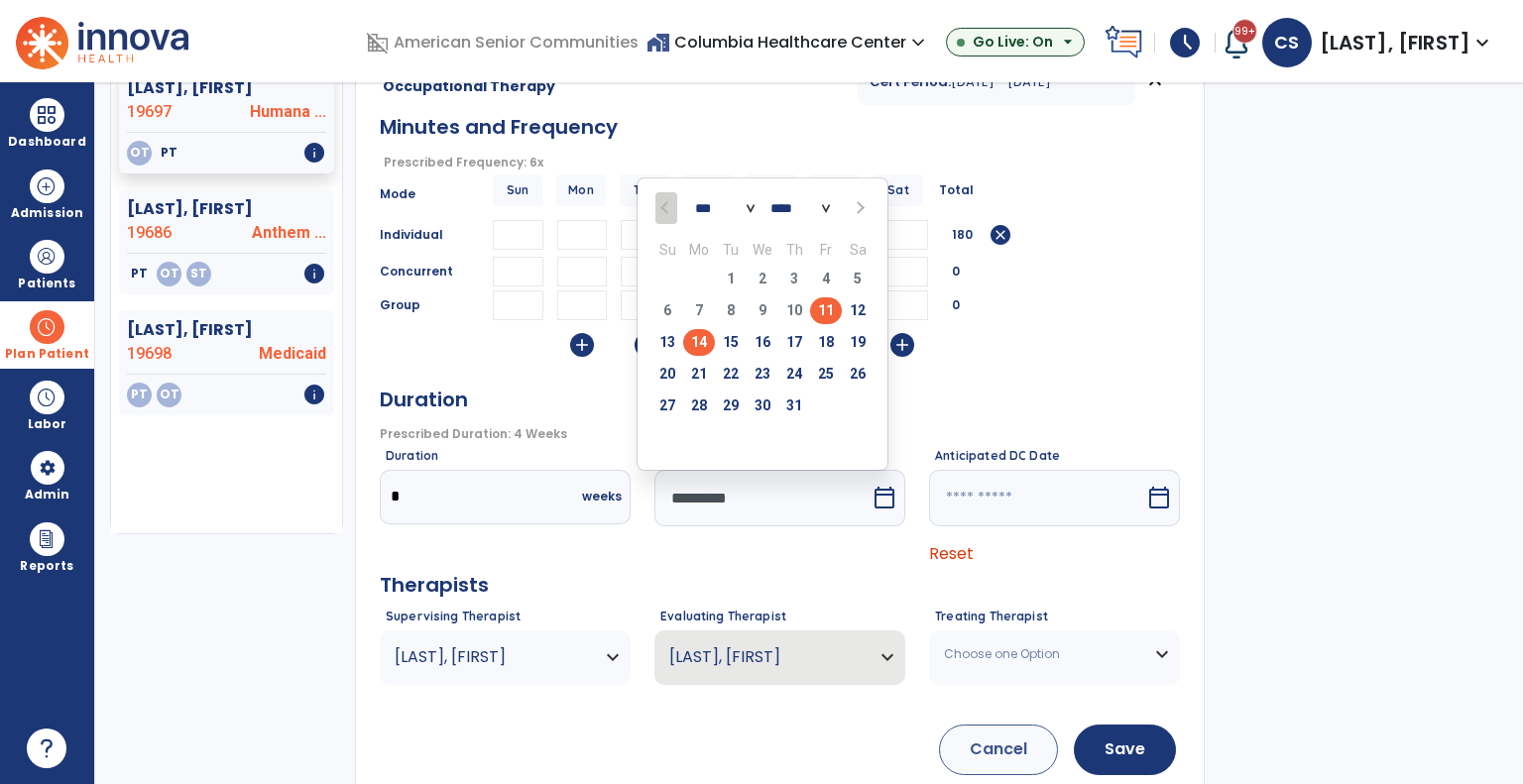 click on "14" at bounding box center (699, 342) 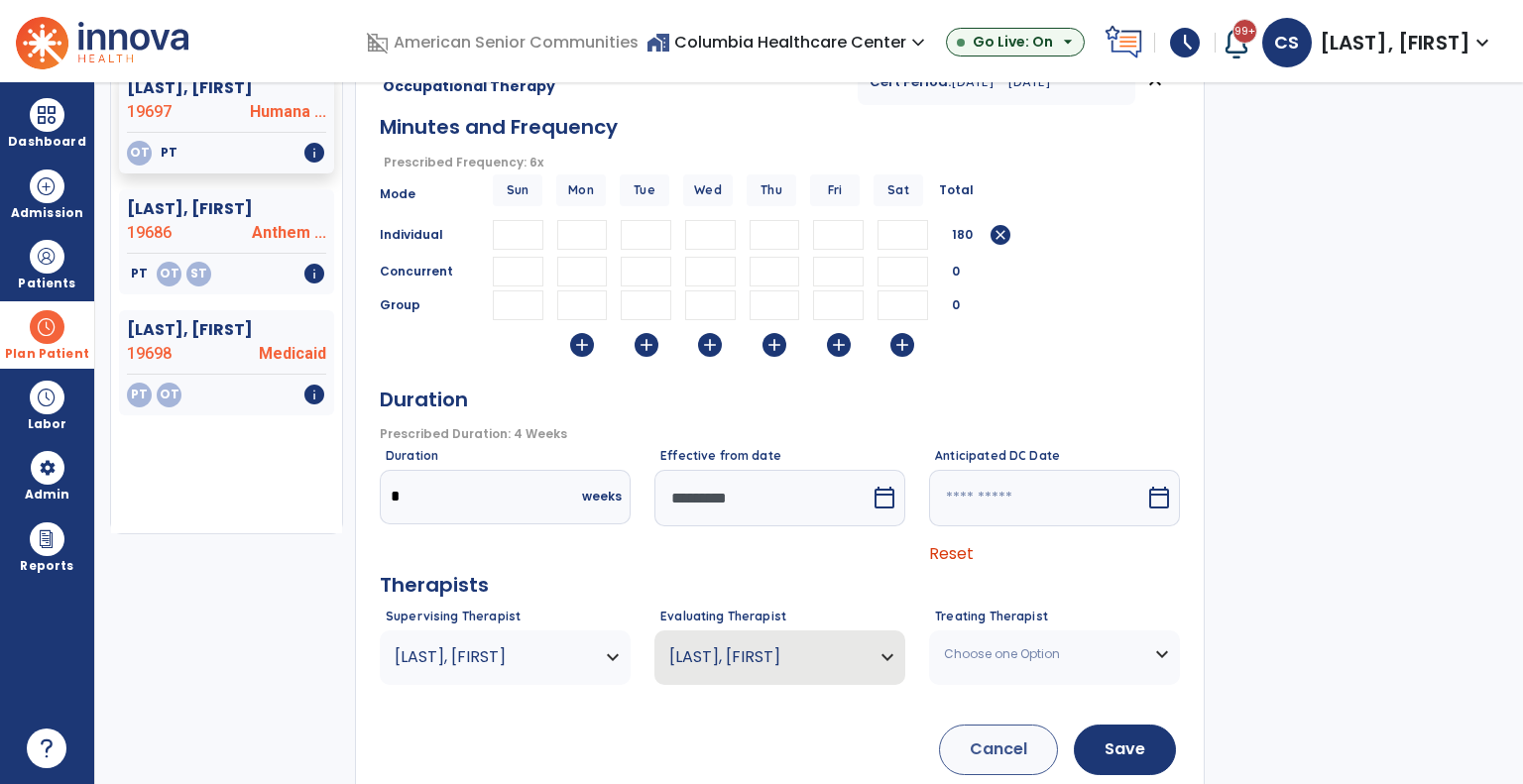 click on "Choose one Option" at bounding box center (505, 657) 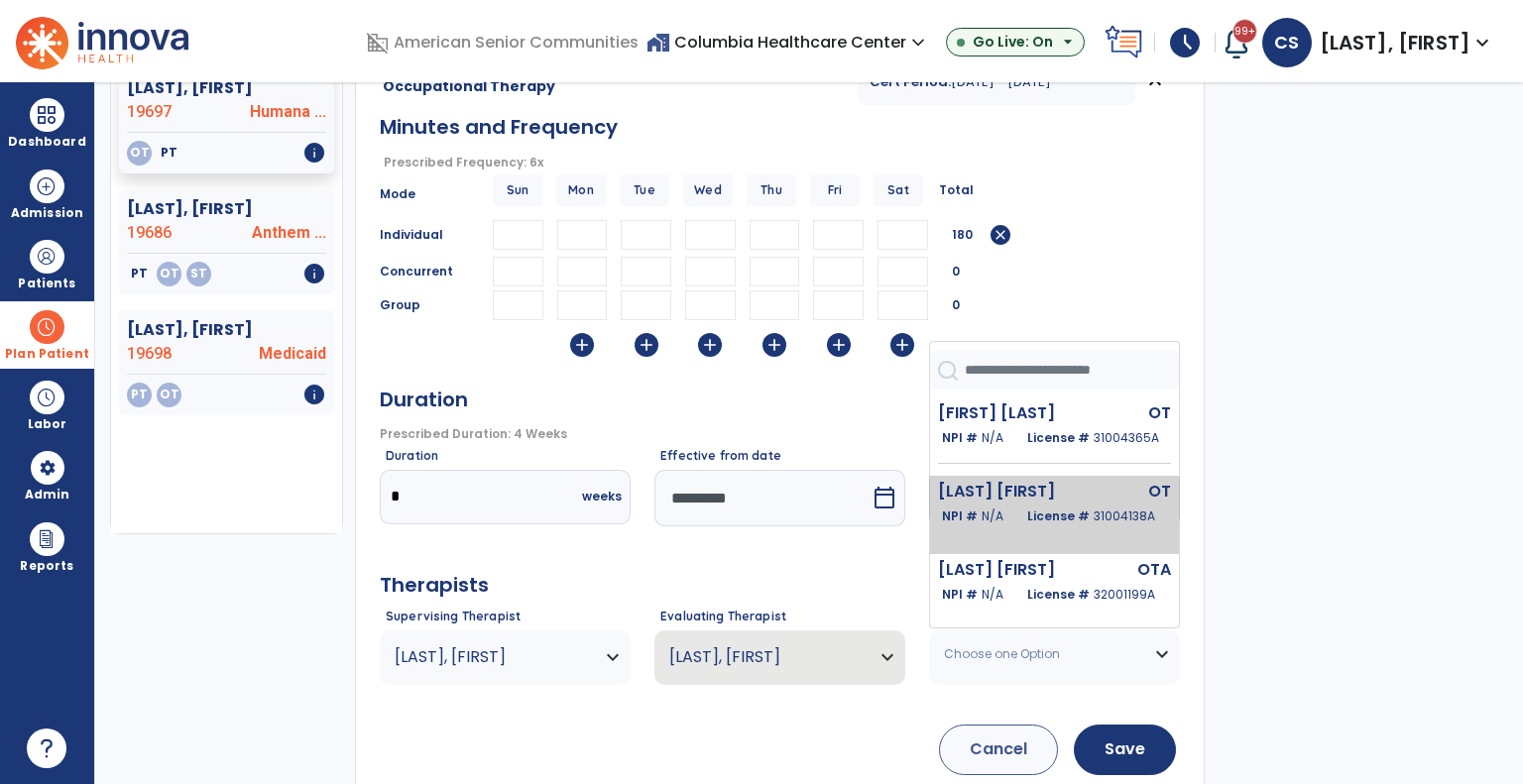 click on "License #  31004138A" at bounding box center [1091, 516] 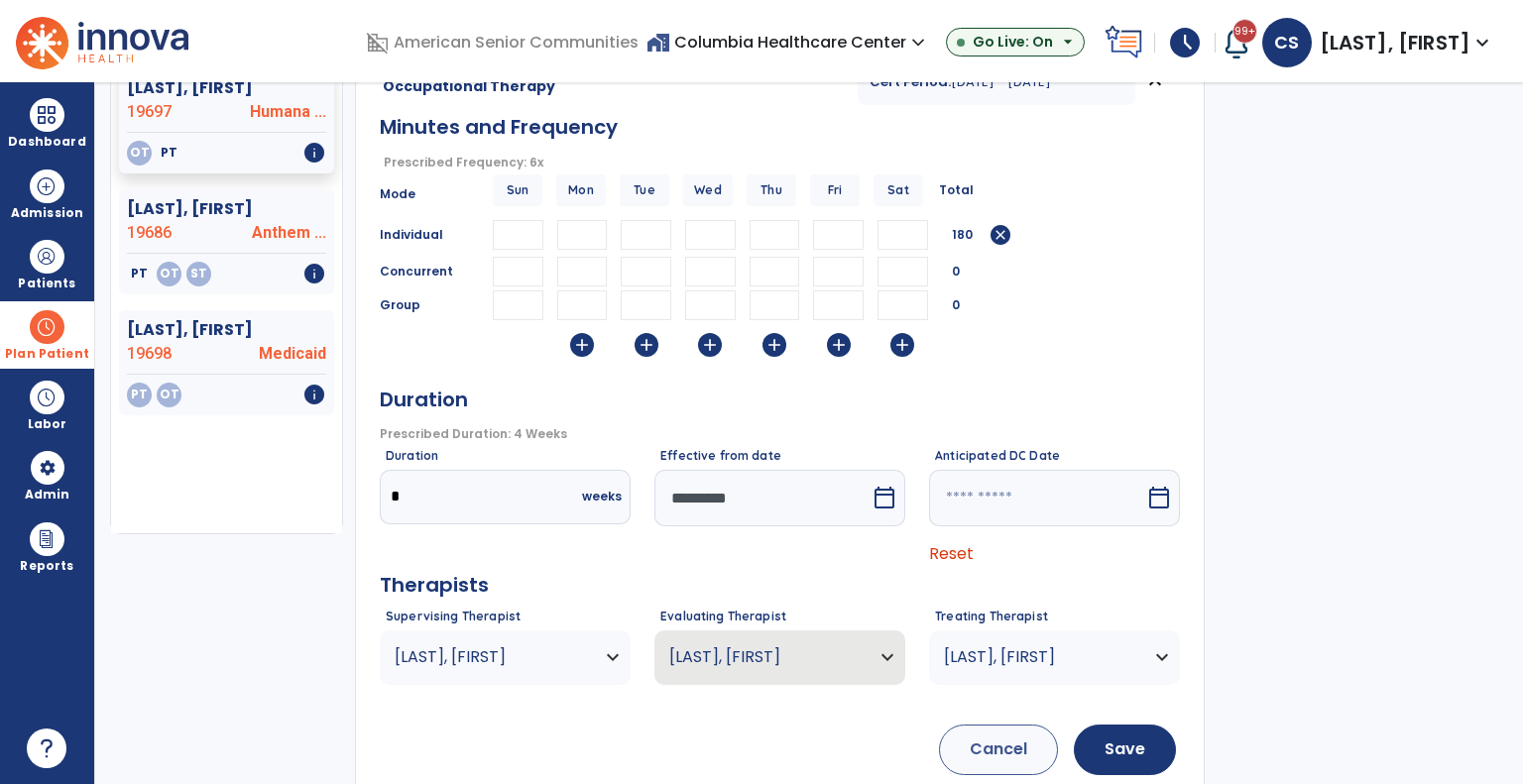 click on "Chandler, Melissa" at bounding box center [1042, 657] 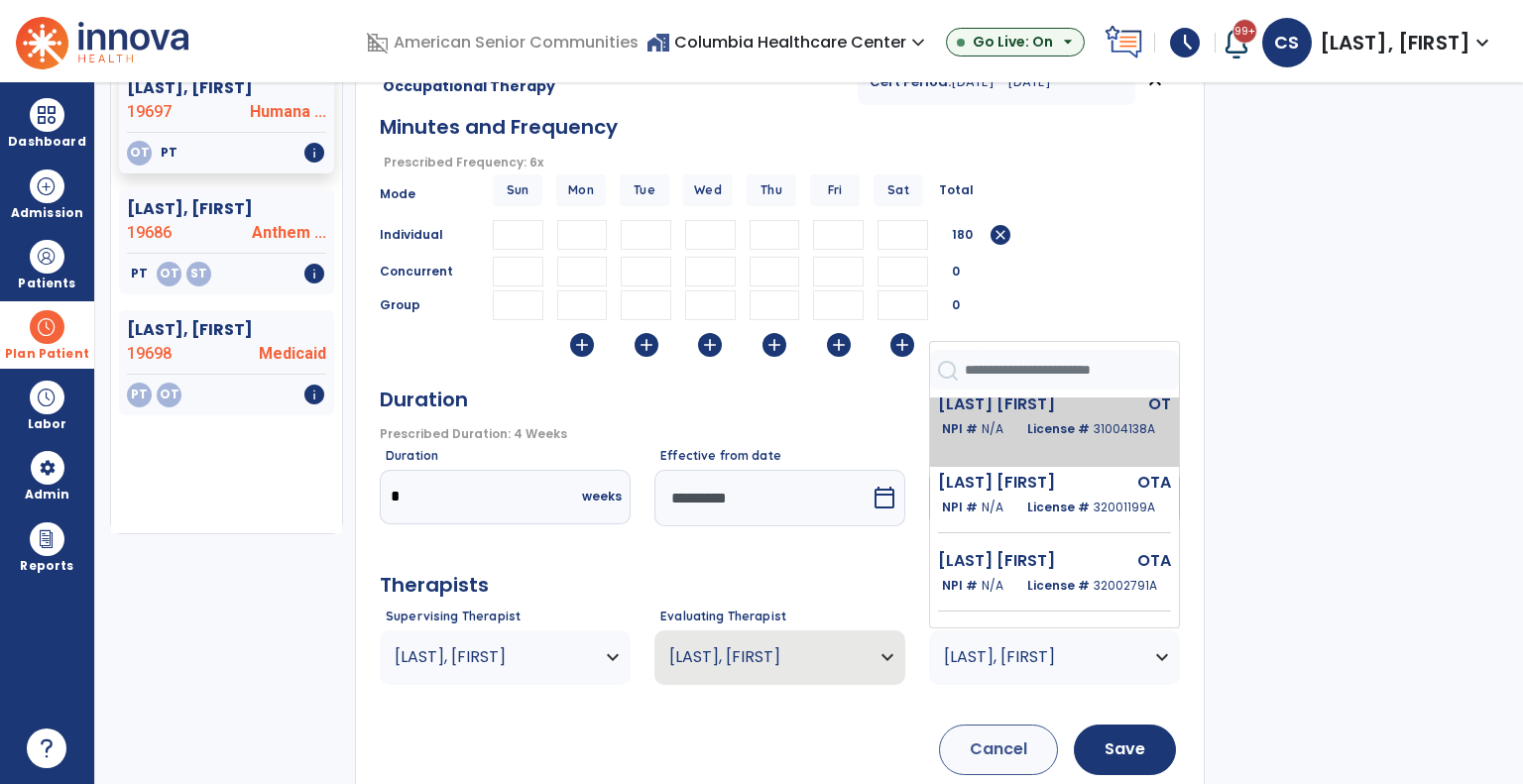 scroll, scrollTop: 97, scrollLeft: 0, axis: vertical 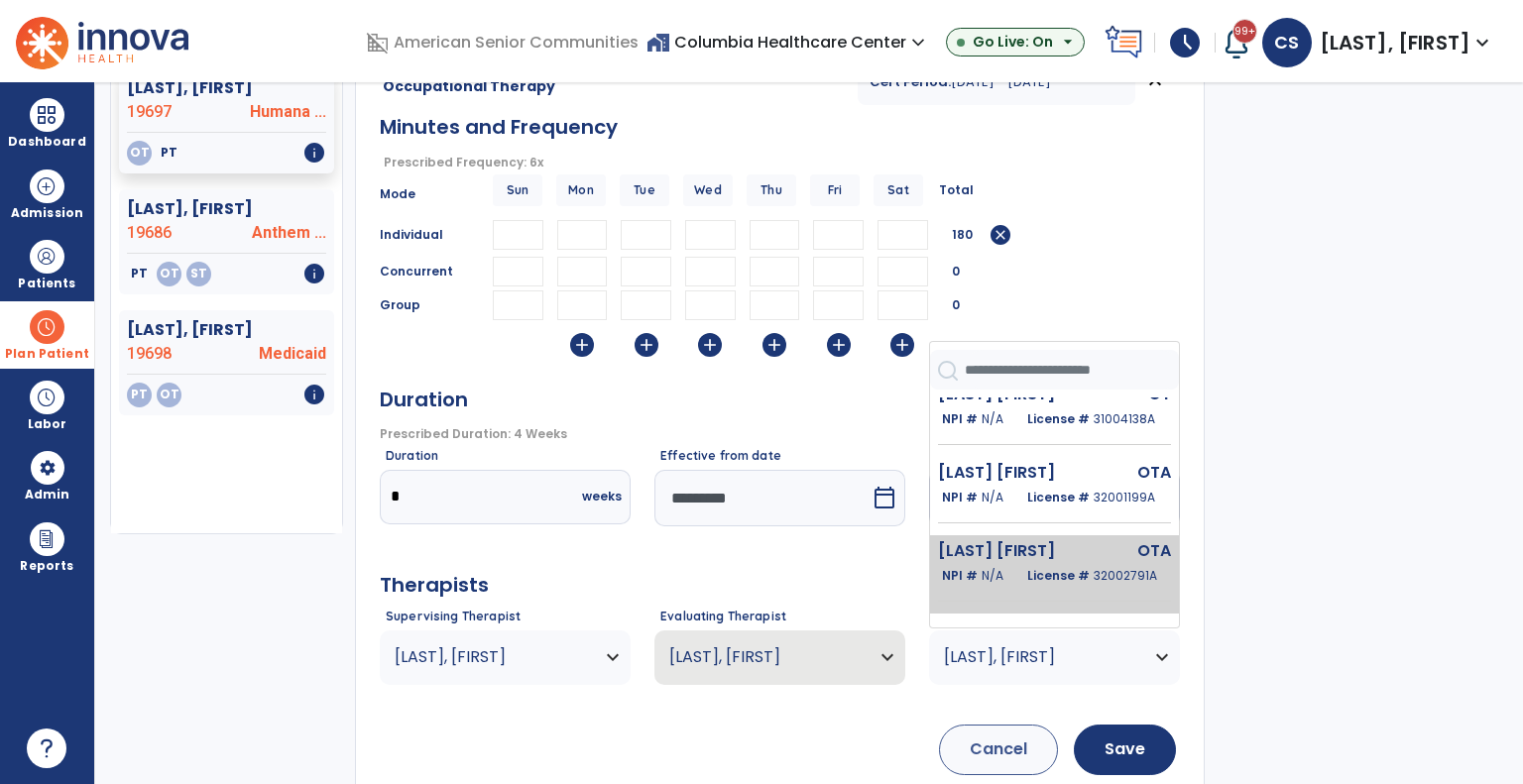 click on "Powell Paige" at bounding box center [1011, 551] 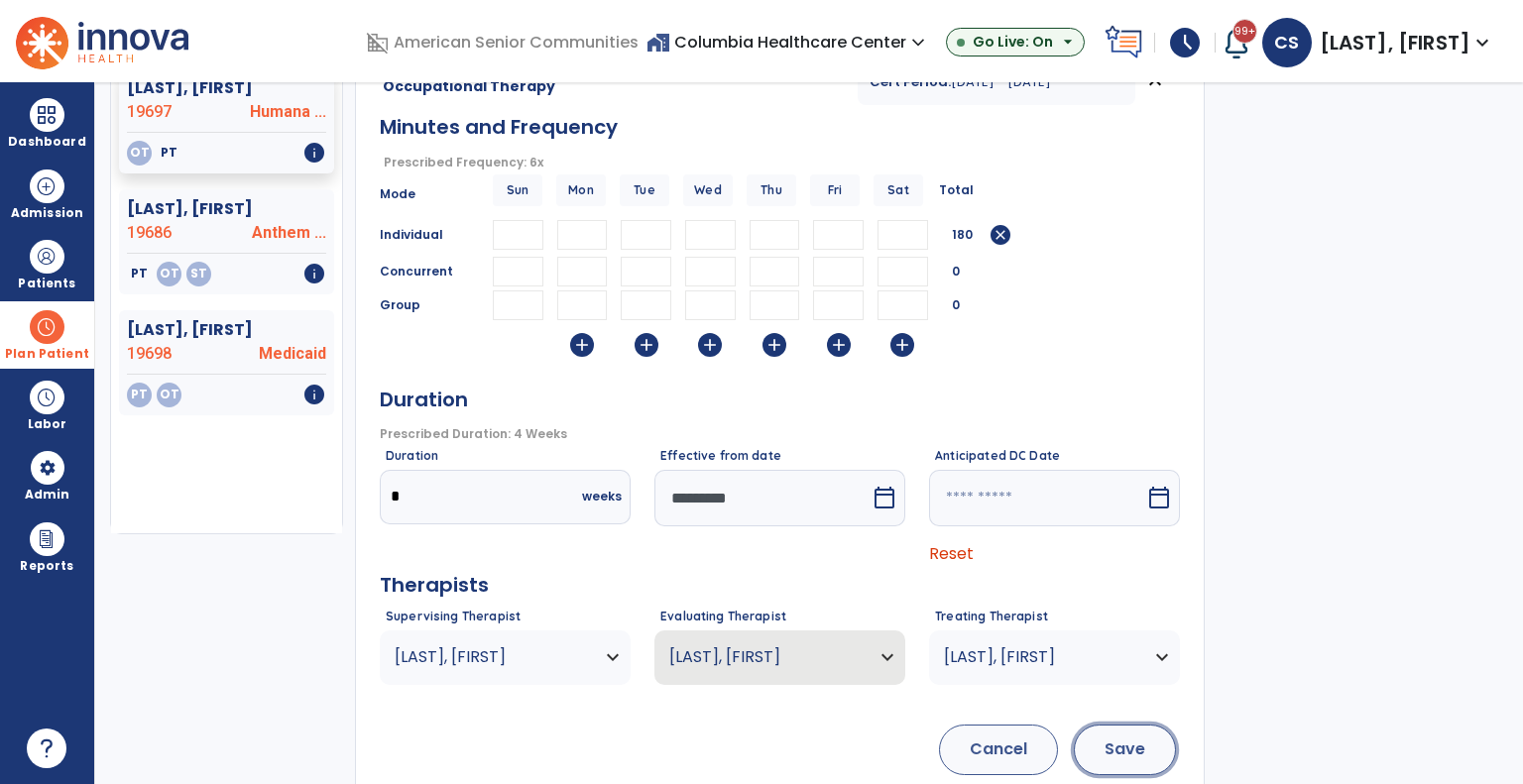 click on "Save" at bounding box center [1124, 749] 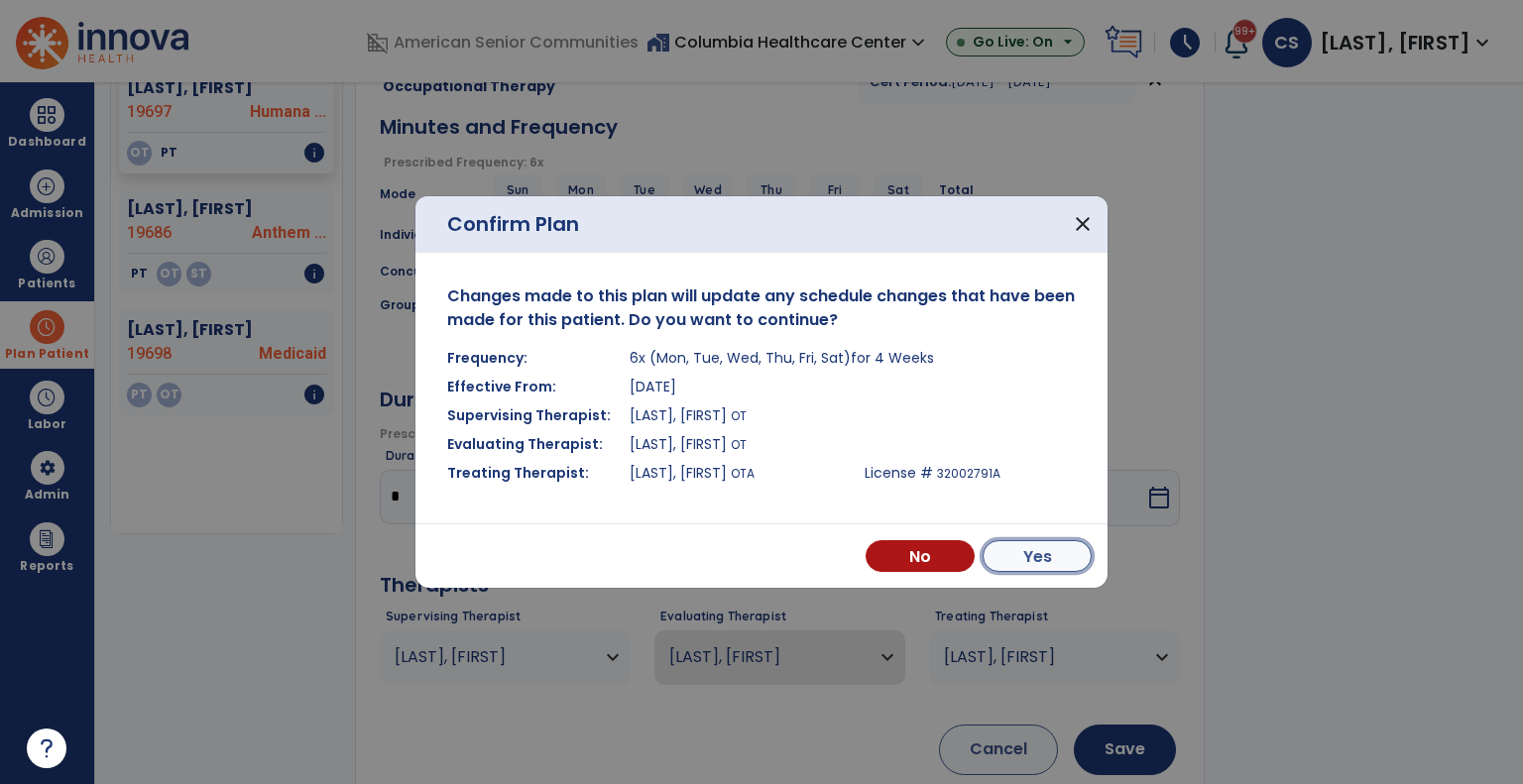 click on "Yes" at bounding box center [1037, 556] 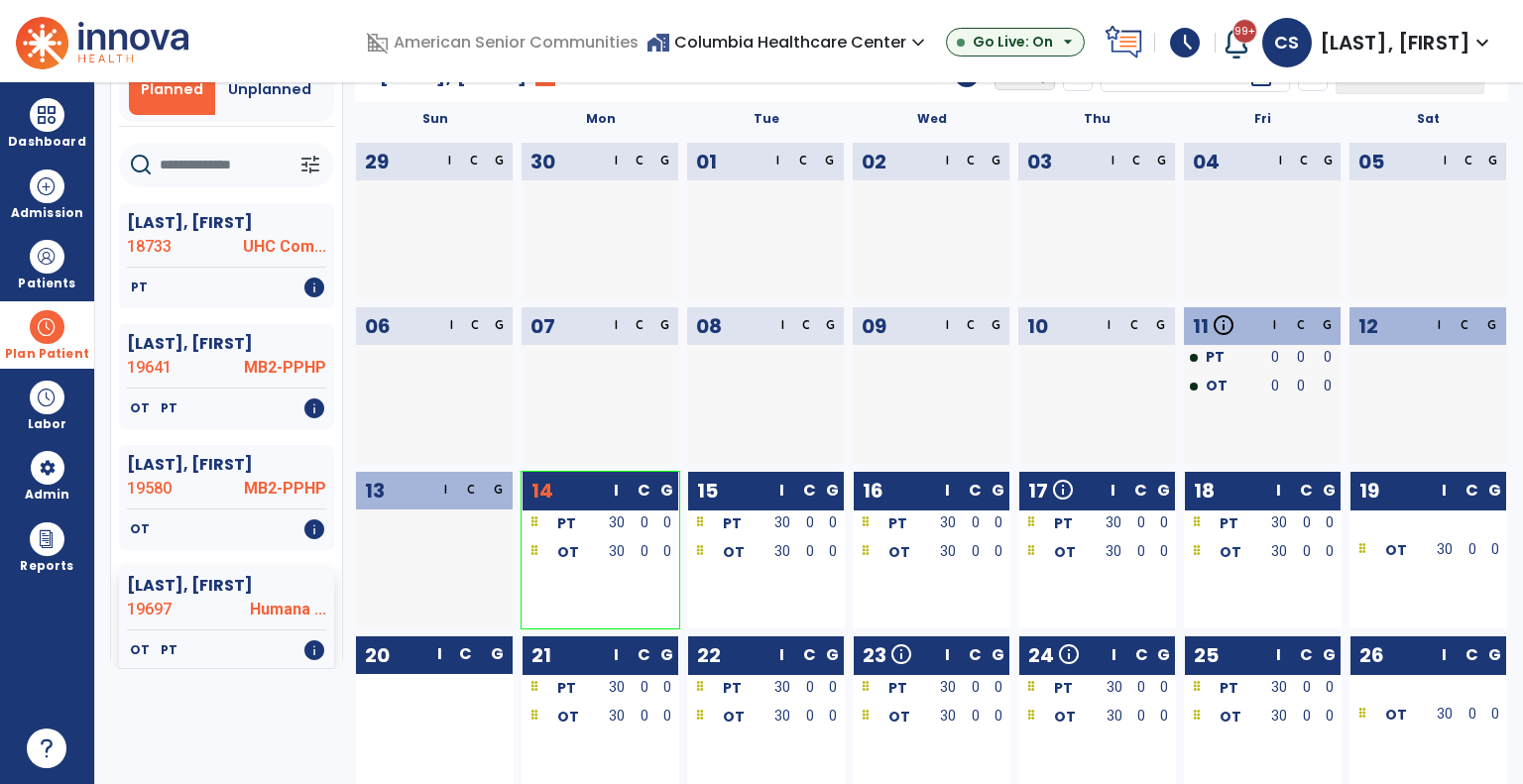 scroll, scrollTop: 0, scrollLeft: 0, axis: both 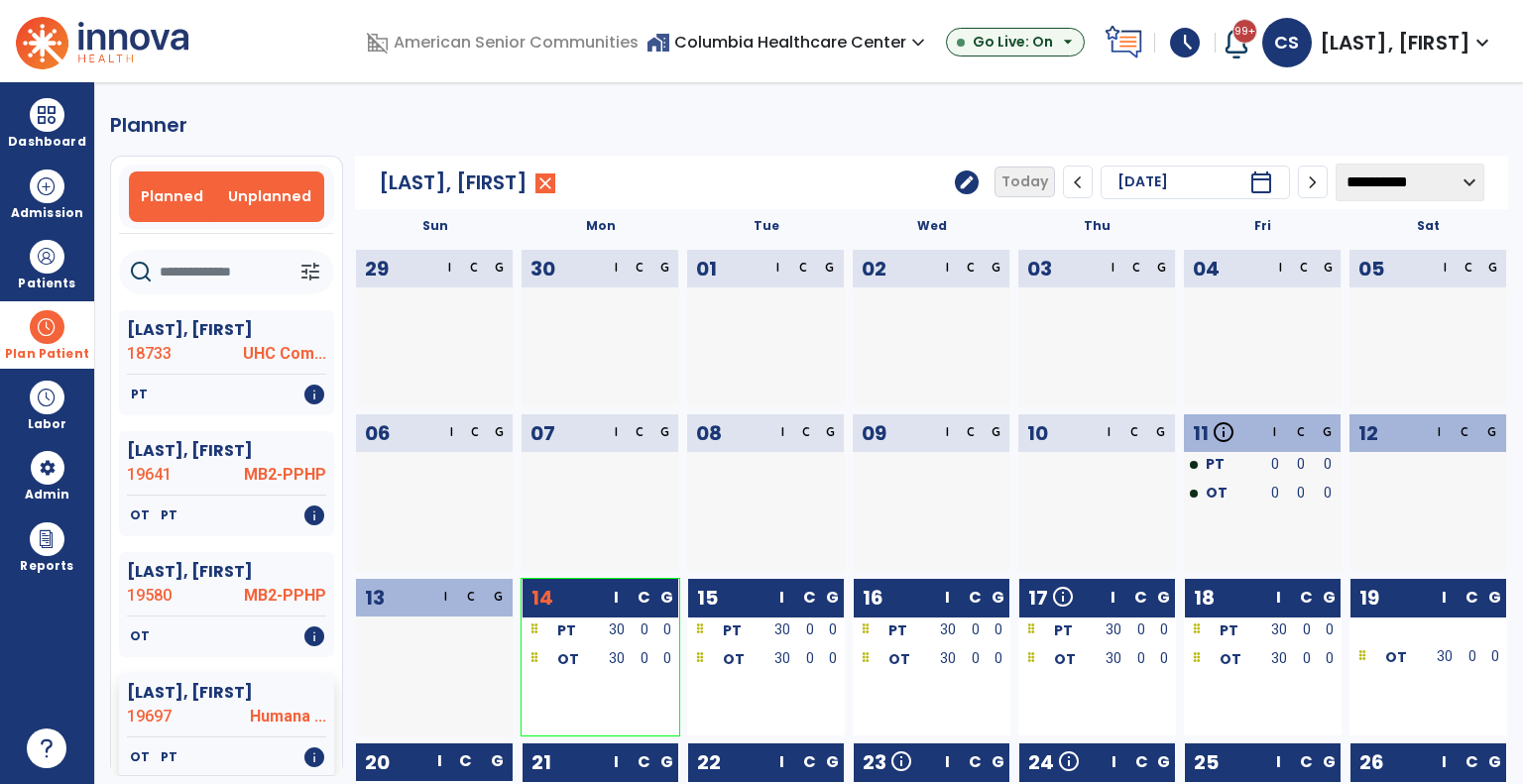 click on "Unplanned" at bounding box center [270, 196] 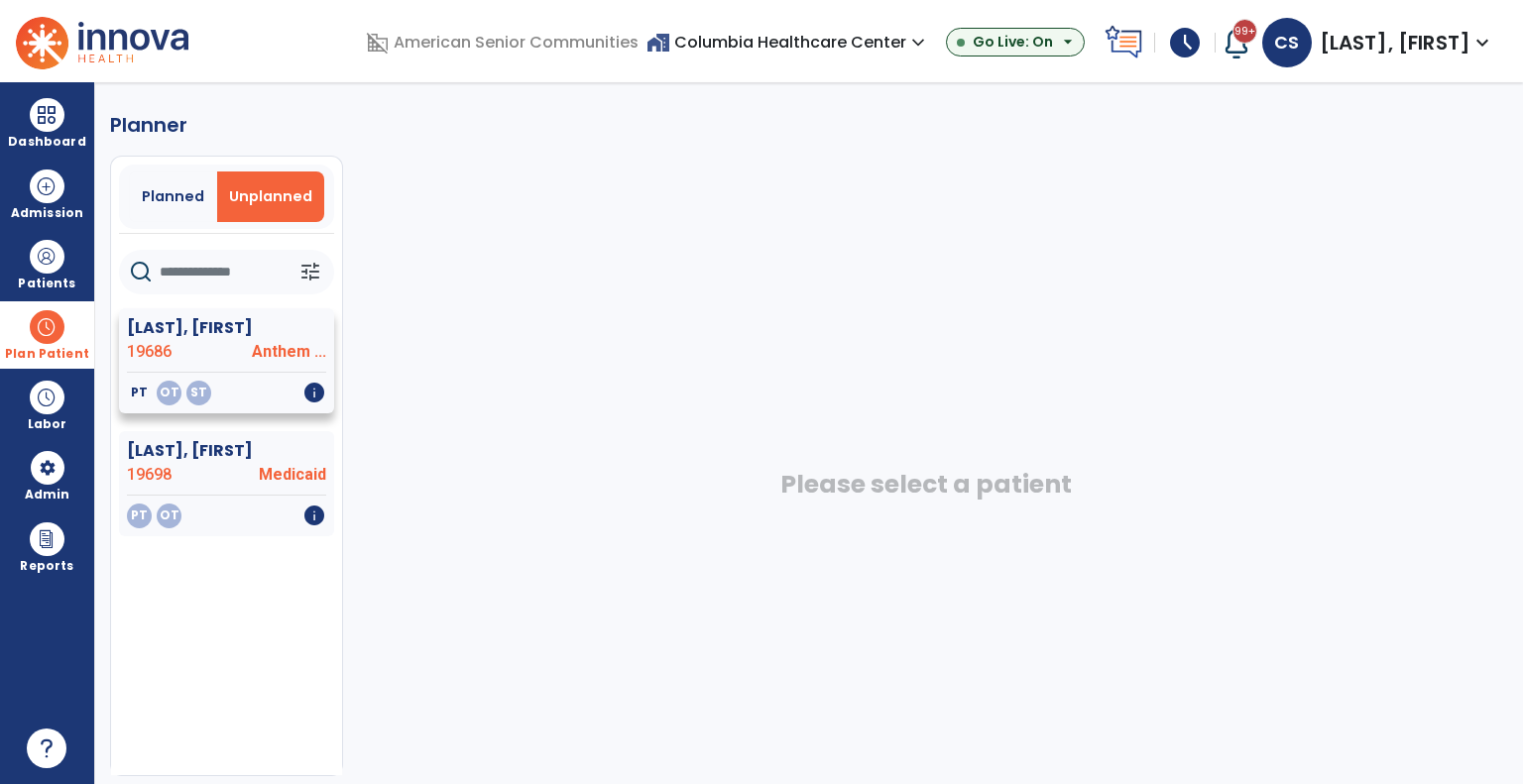 click on "PT   OT   ST   info" 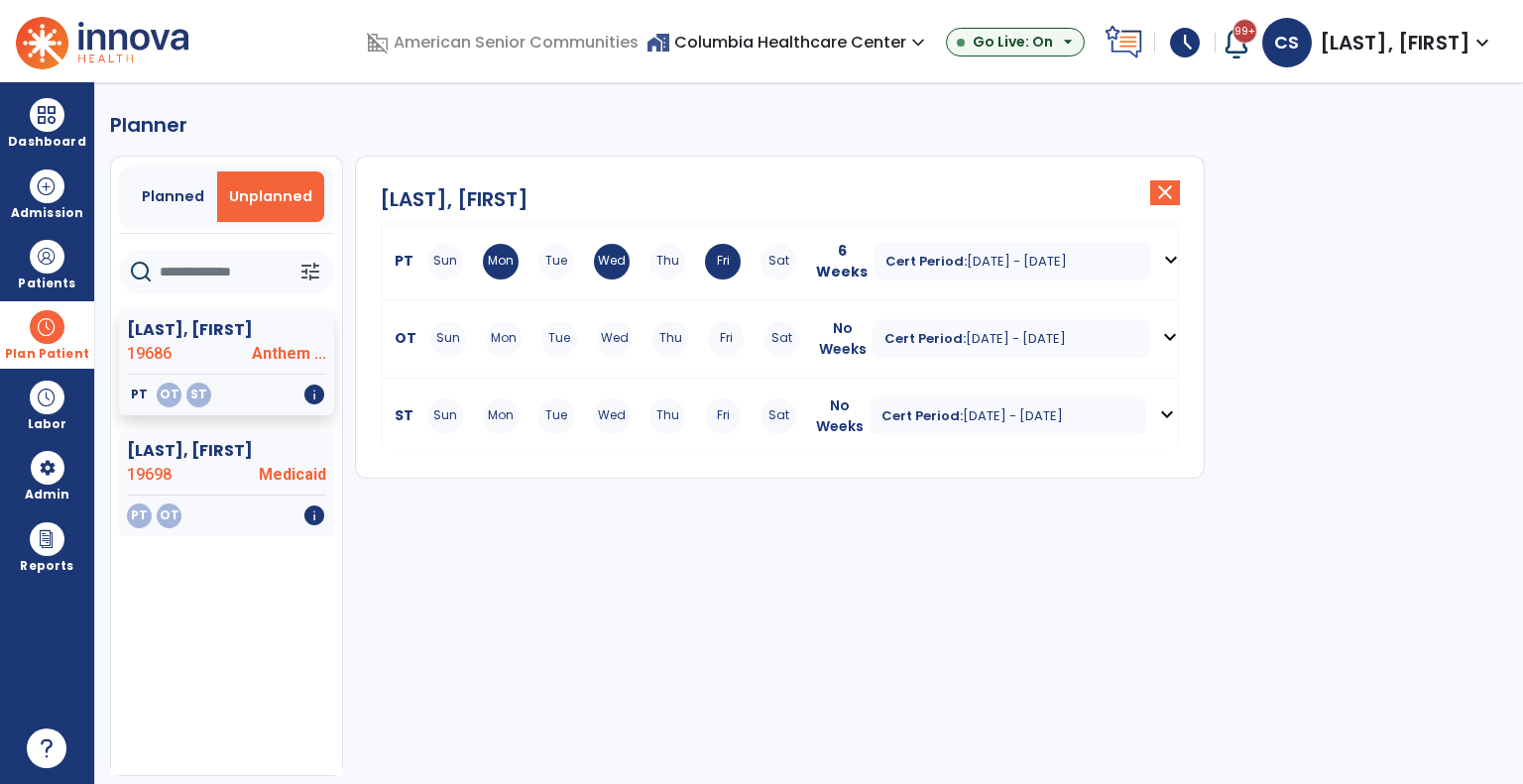 click on "expand_more" at bounding box center (1170, 337) 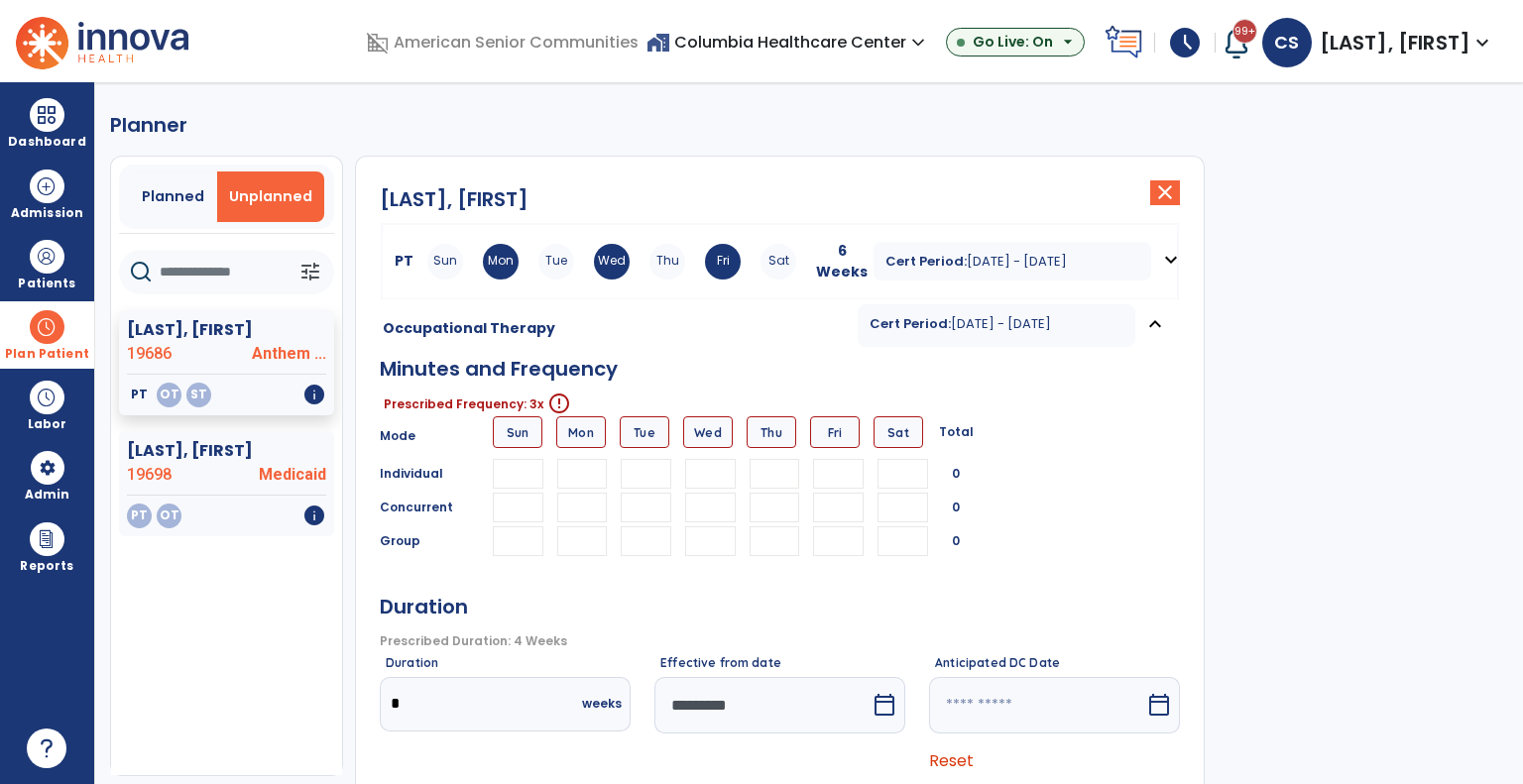 scroll, scrollTop: 89, scrollLeft: 0, axis: vertical 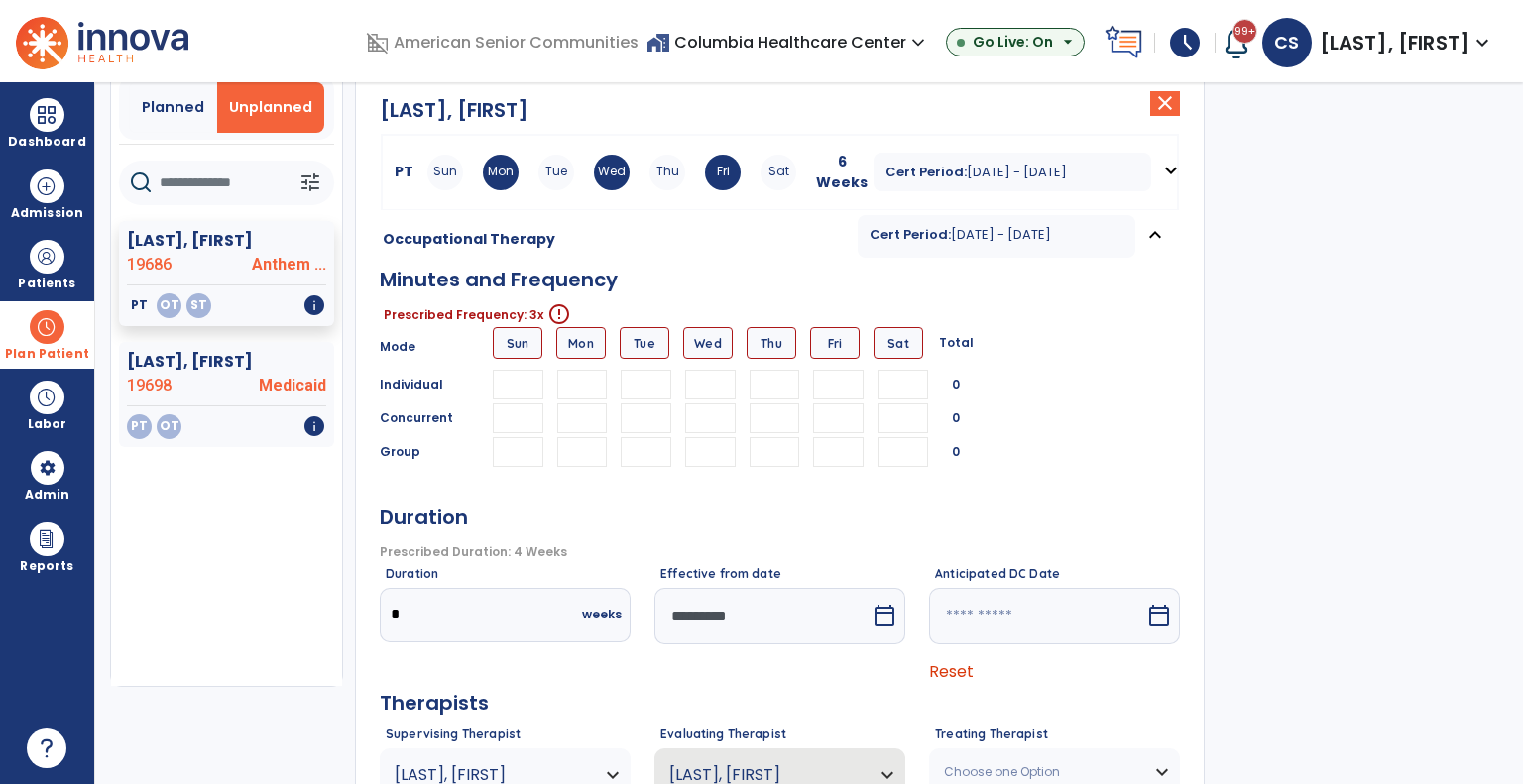click at bounding box center (582, 385) 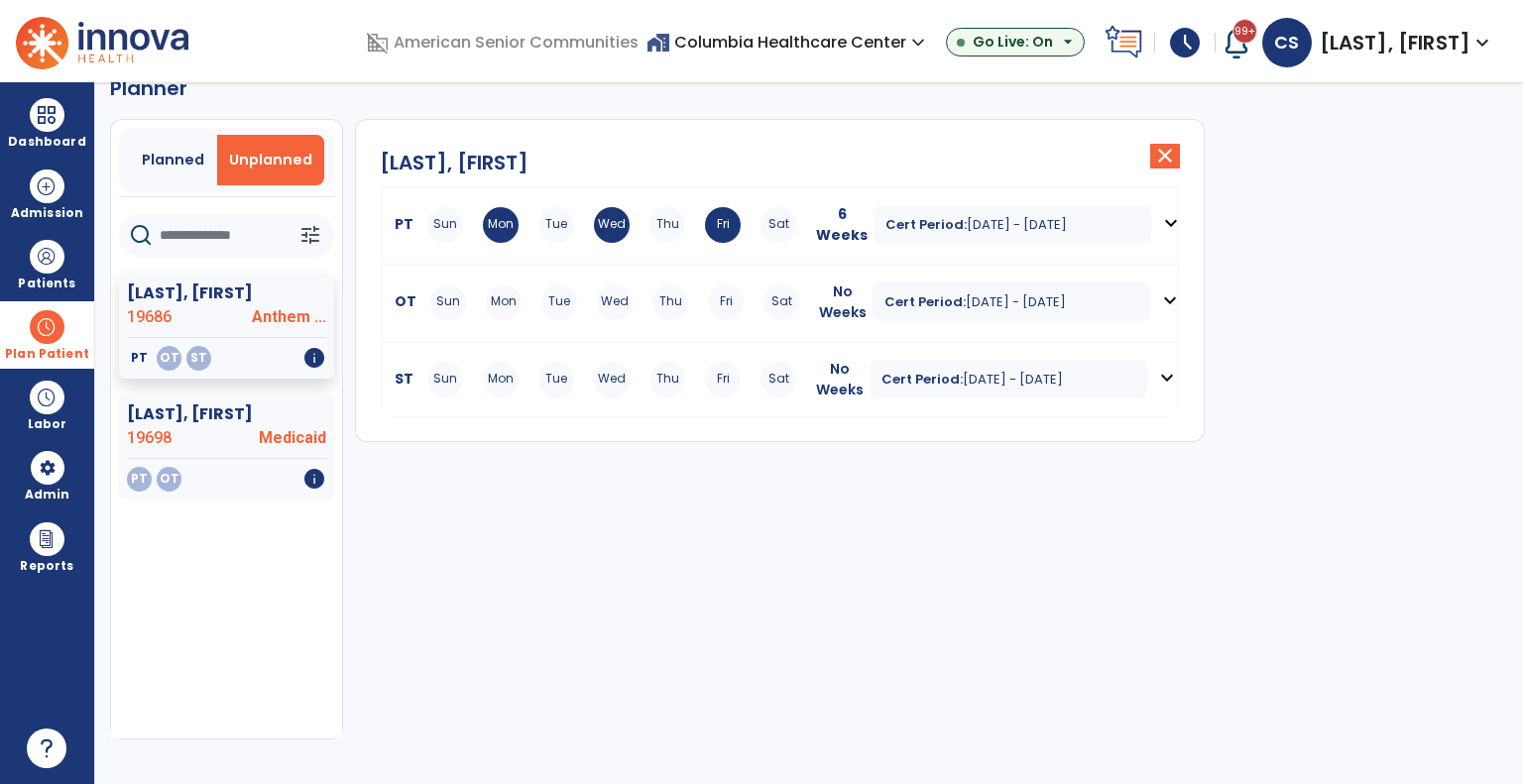 scroll, scrollTop: 36, scrollLeft: 0, axis: vertical 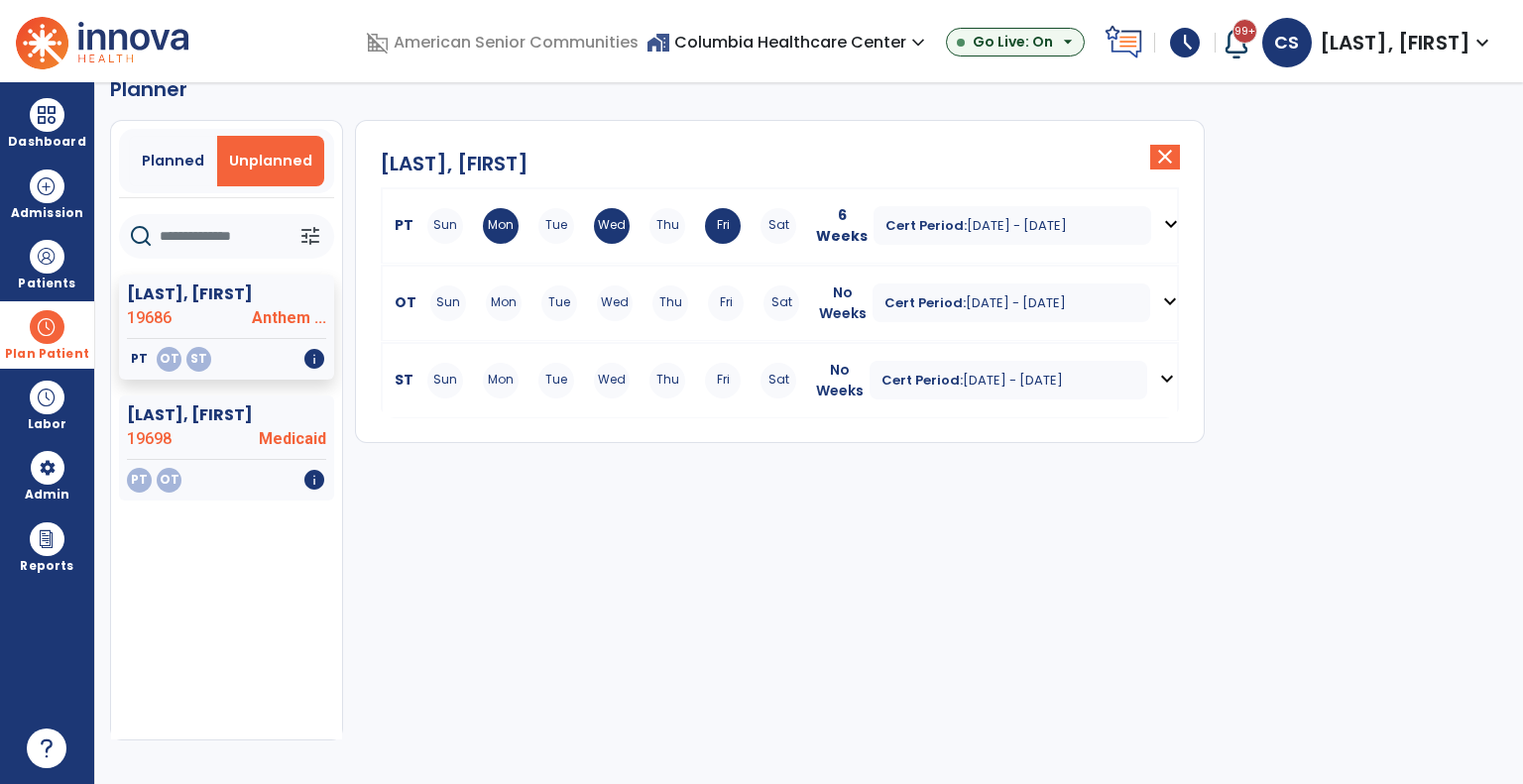 click on "Cert Period:  Jul 11, 2025 - Sep 4, 2025  expand_more" at bounding box center [1028, 381] 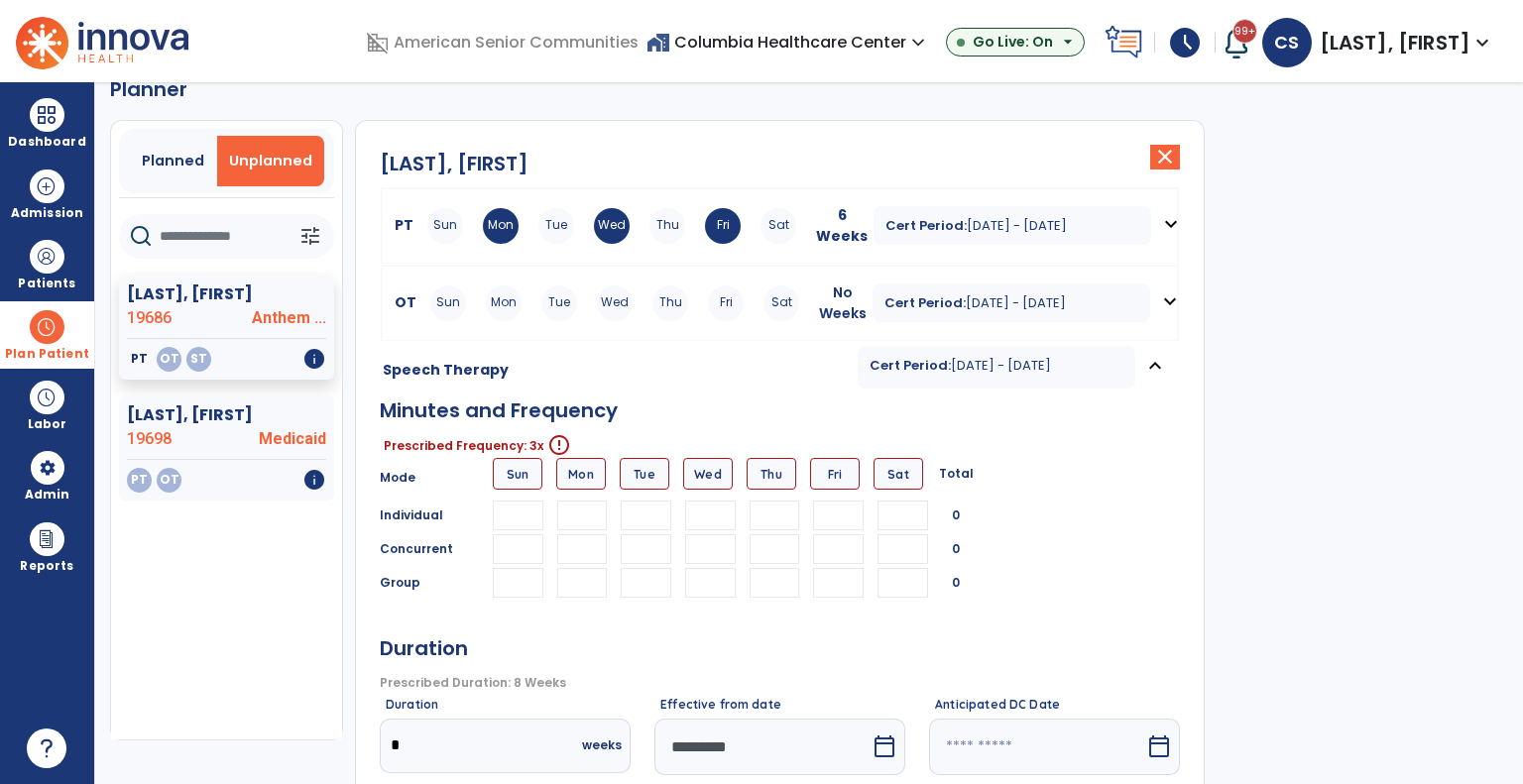 click on "expand_less" at bounding box center [1155, 367] 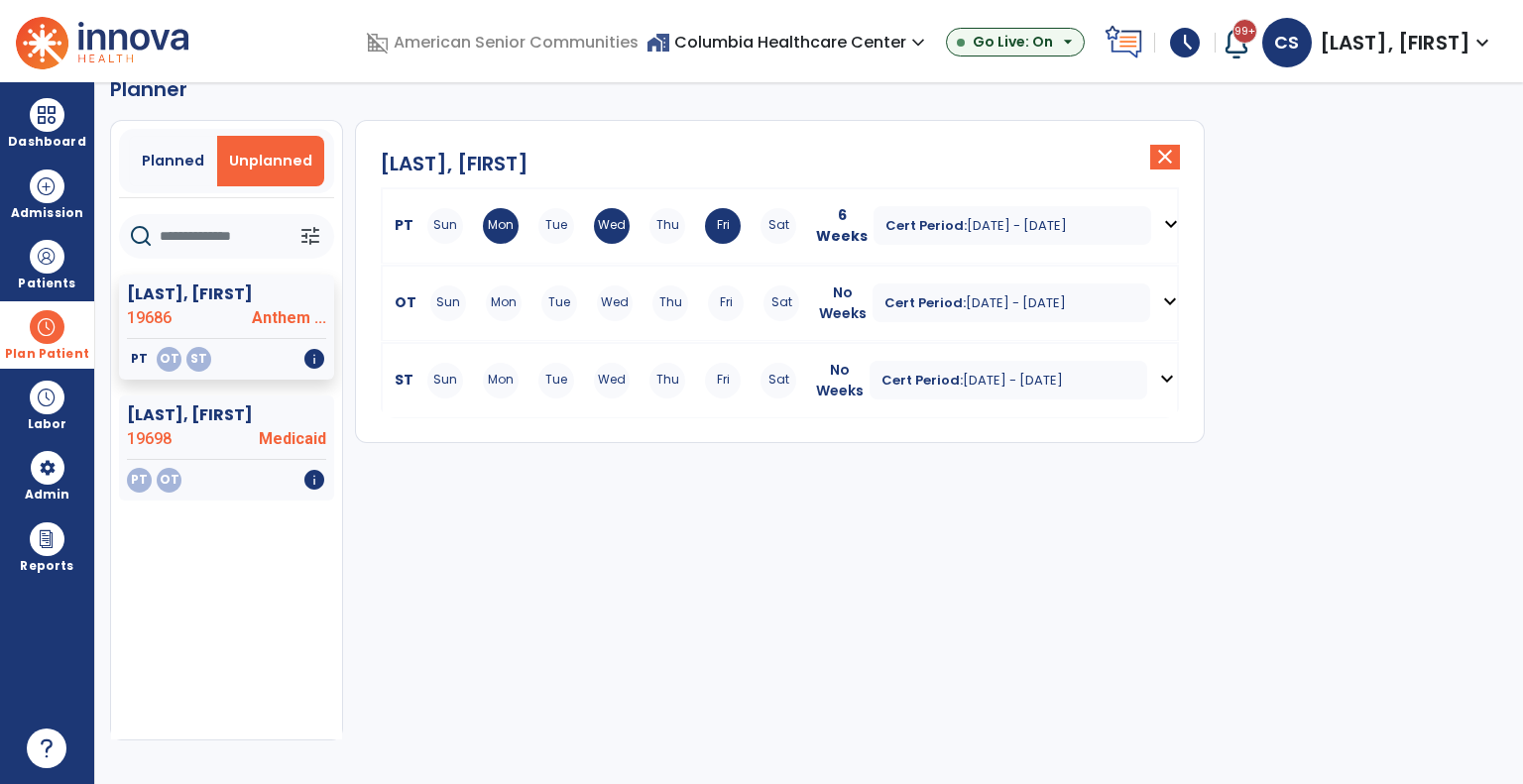 click on "expand_more" at bounding box center (1170, 301) 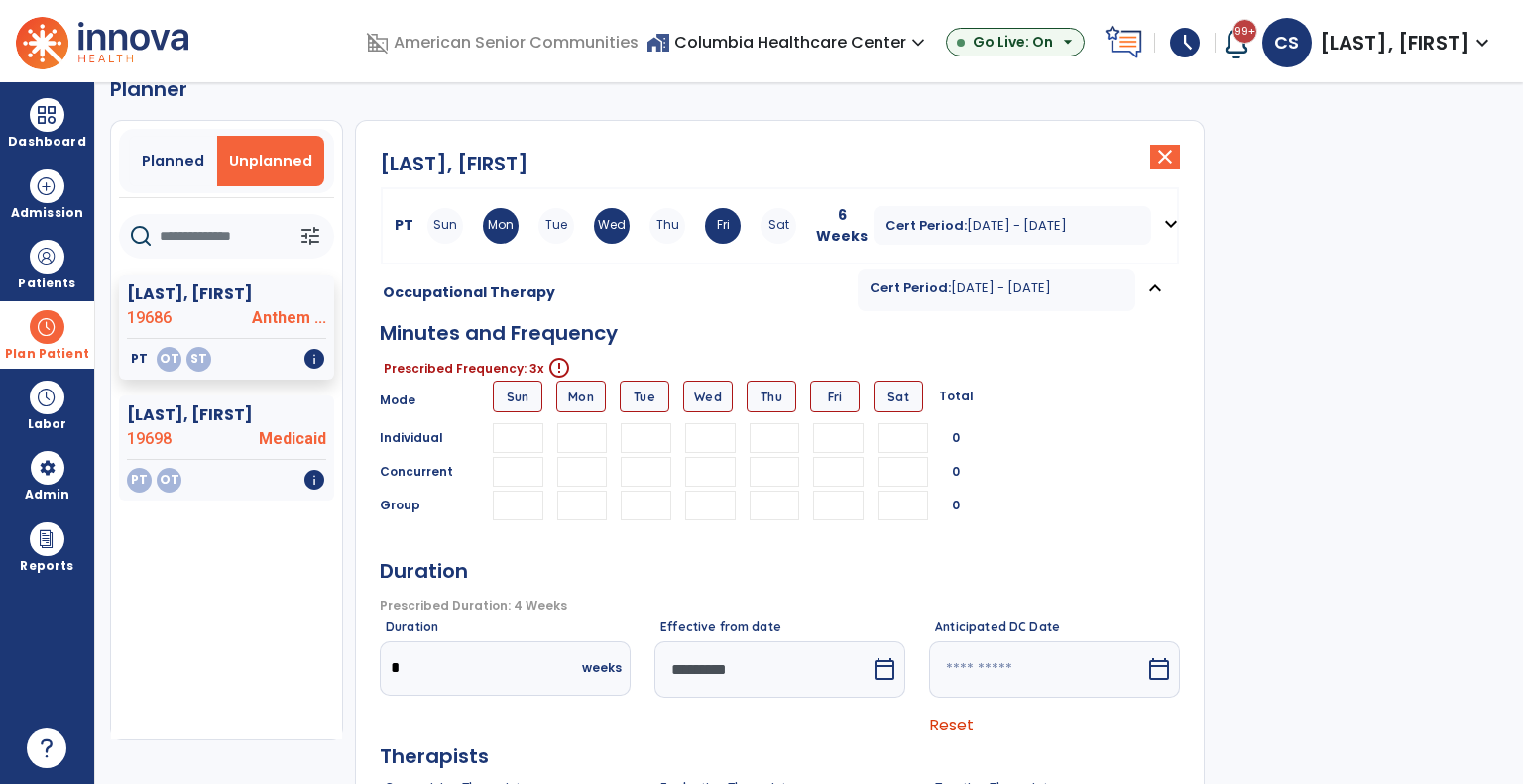 click at bounding box center [645, 438] 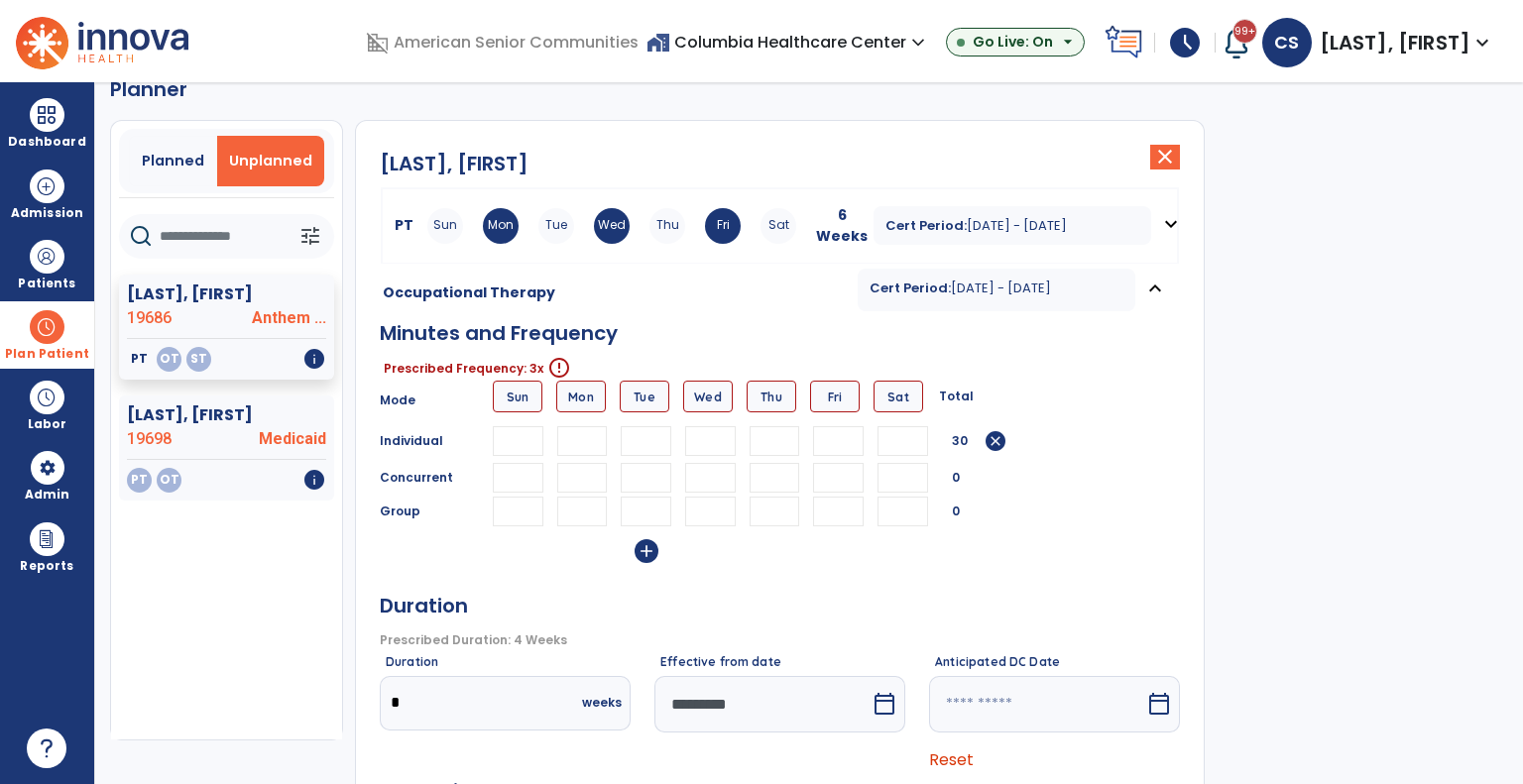 type on "**" 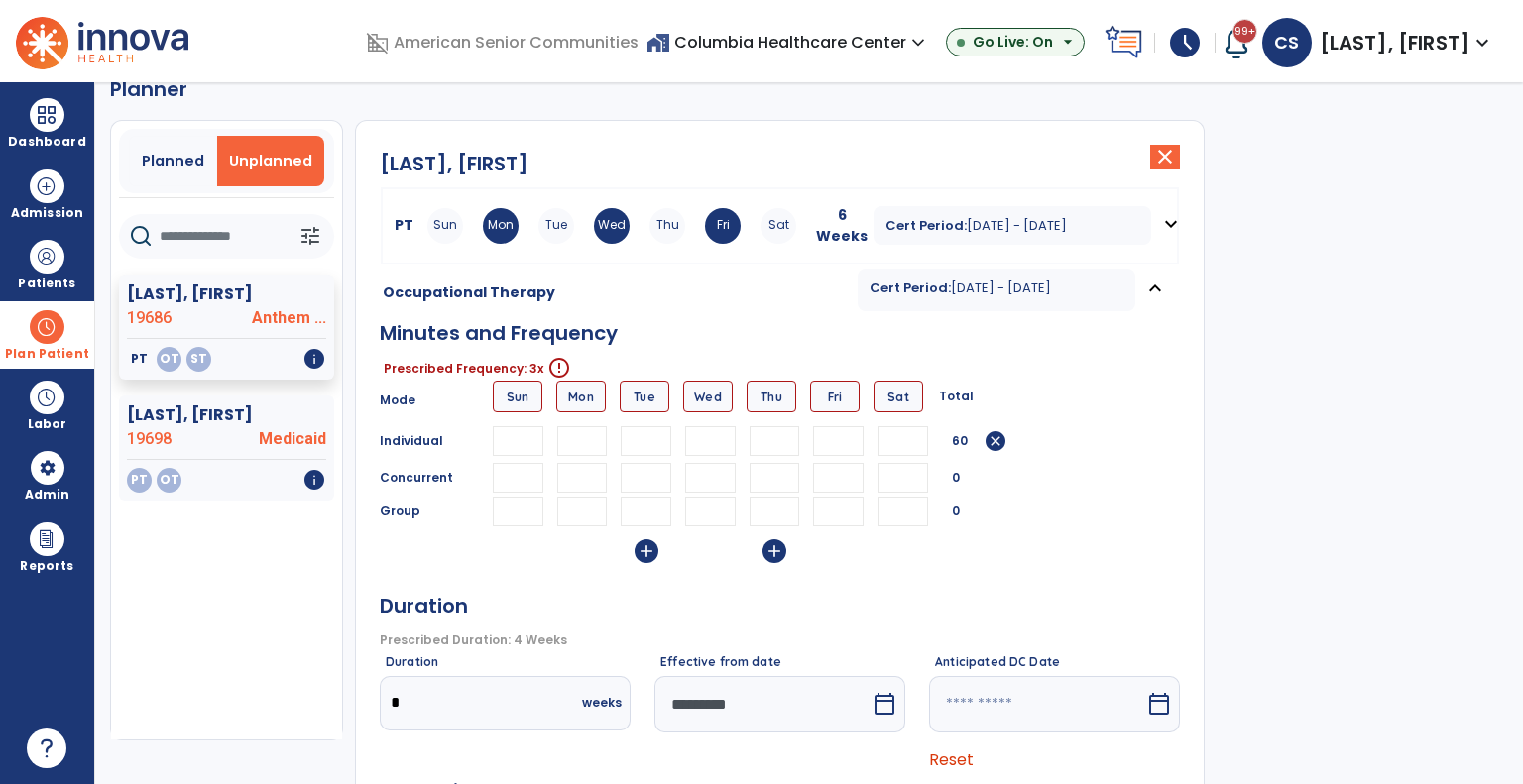 type on "**" 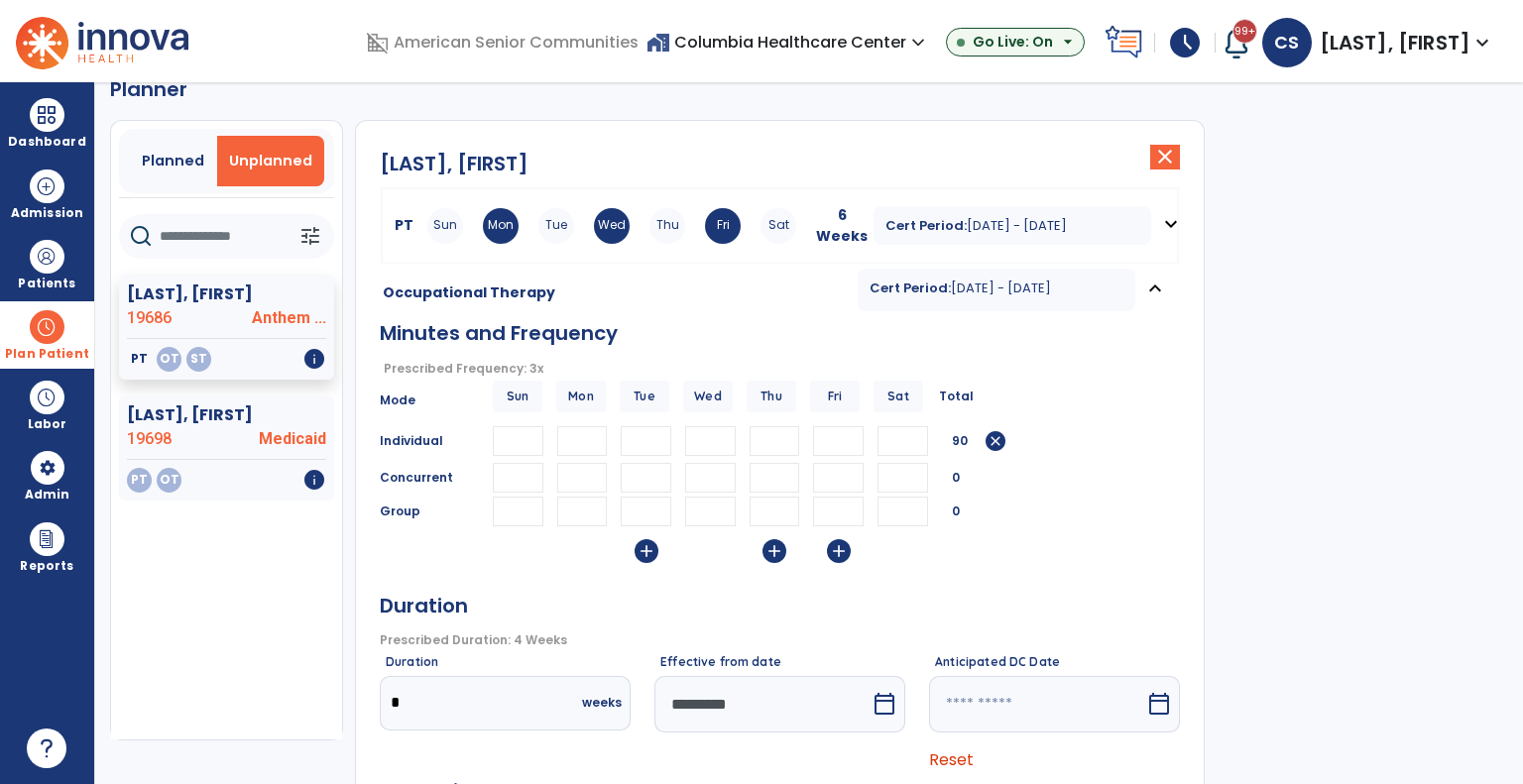 type on "**" 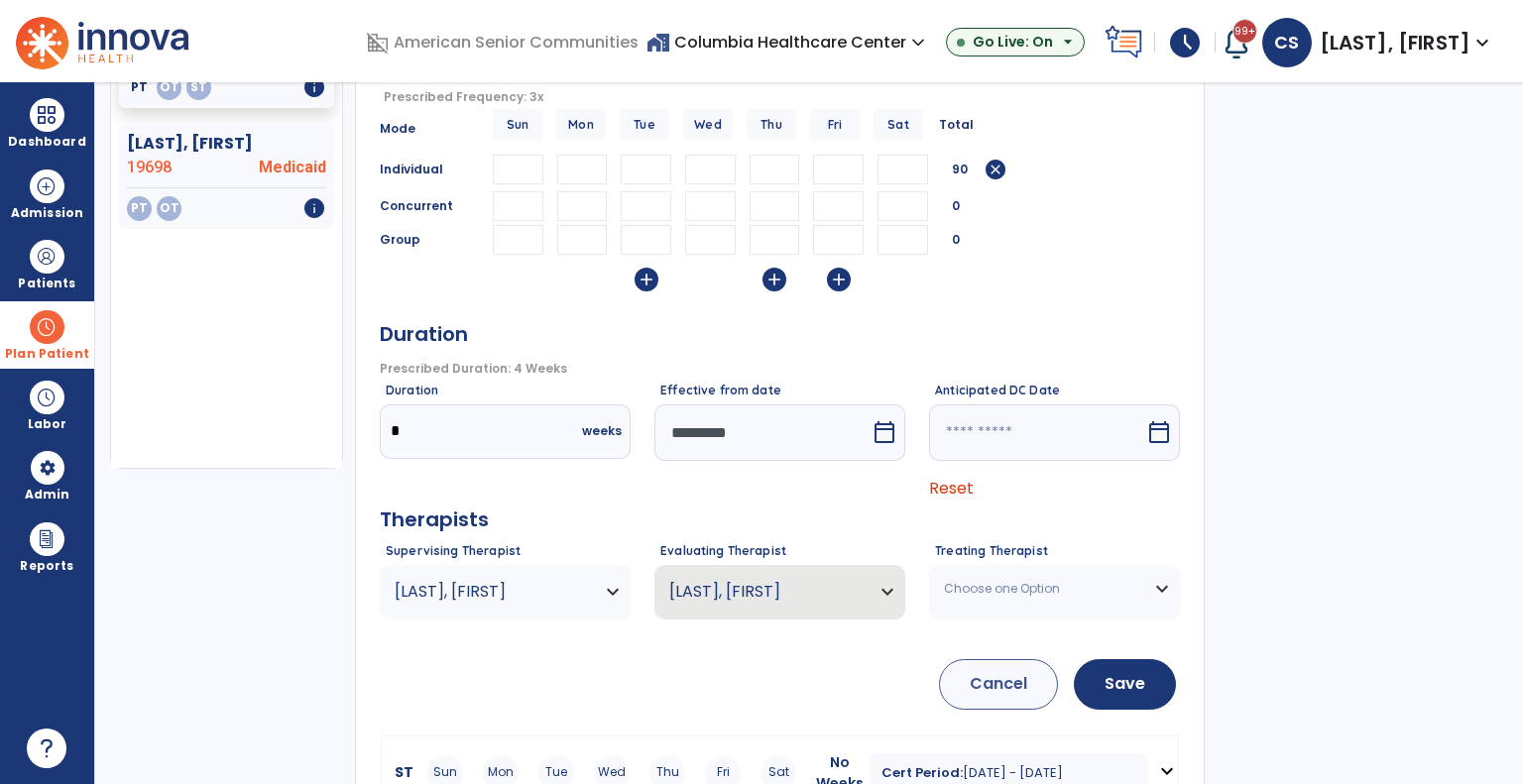 scroll, scrollTop: 316, scrollLeft: 0, axis: vertical 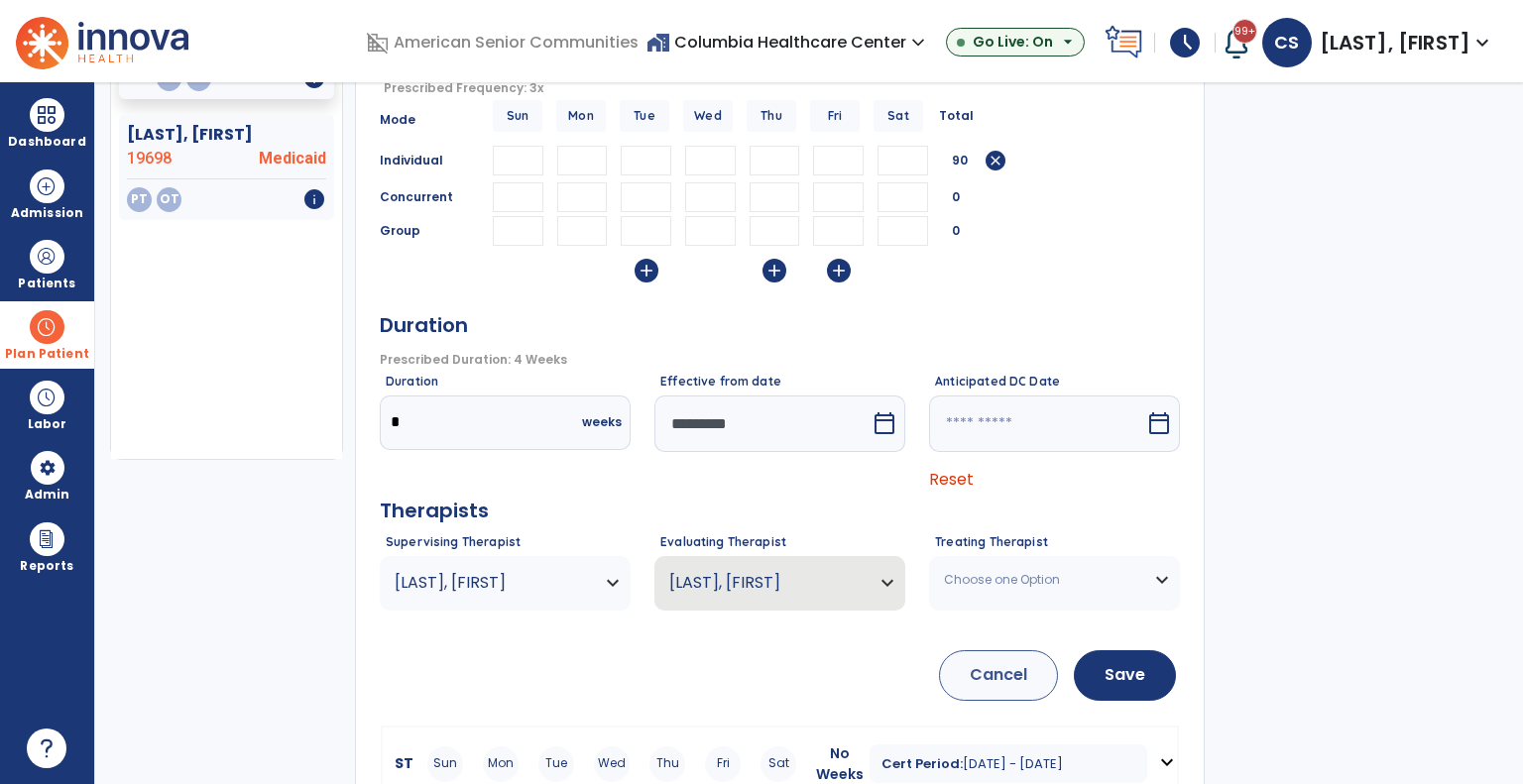 click on "Choose one Option" at bounding box center [1042, 580] 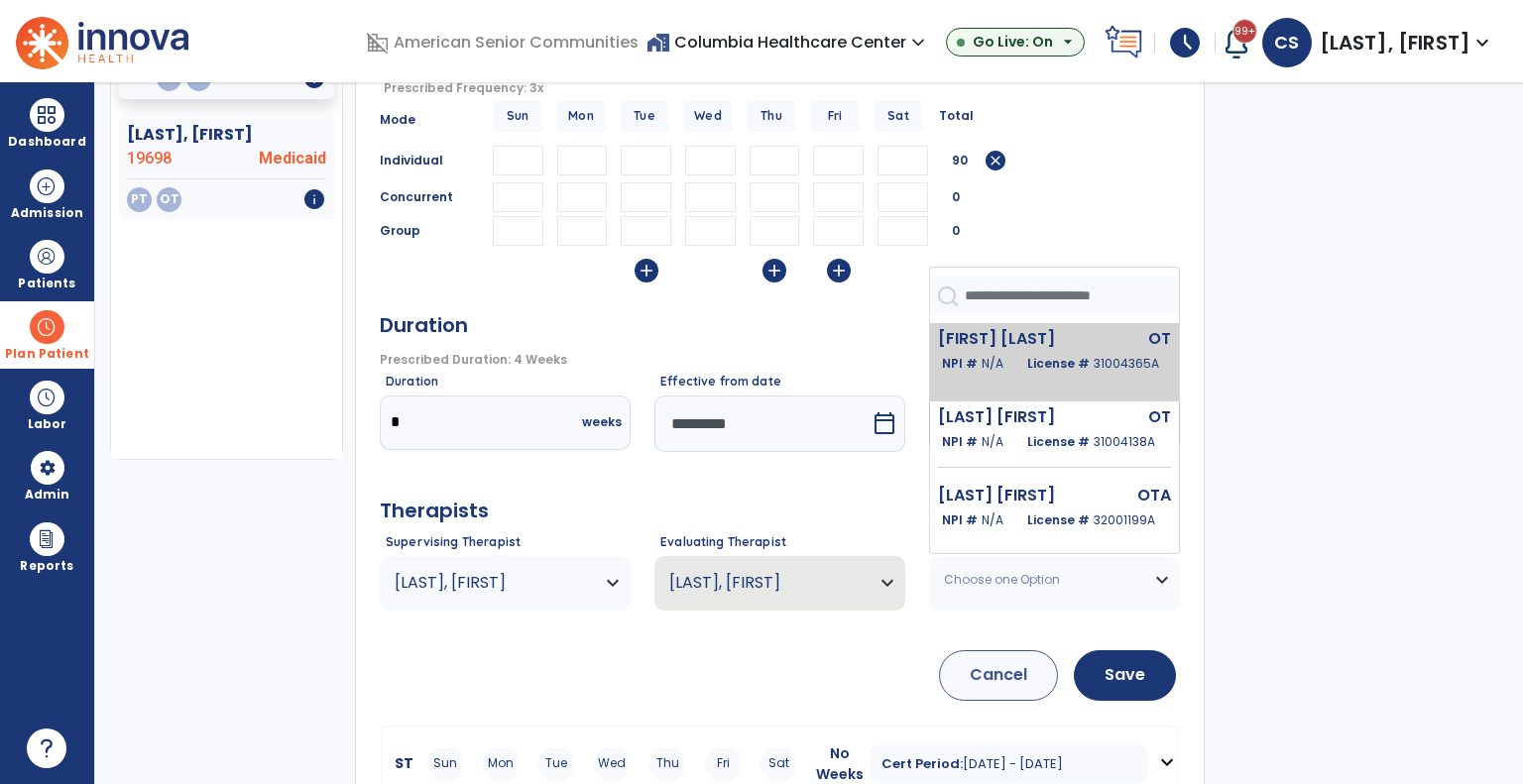 click on "Allen Lesley" at bounding box center [1011, 339] 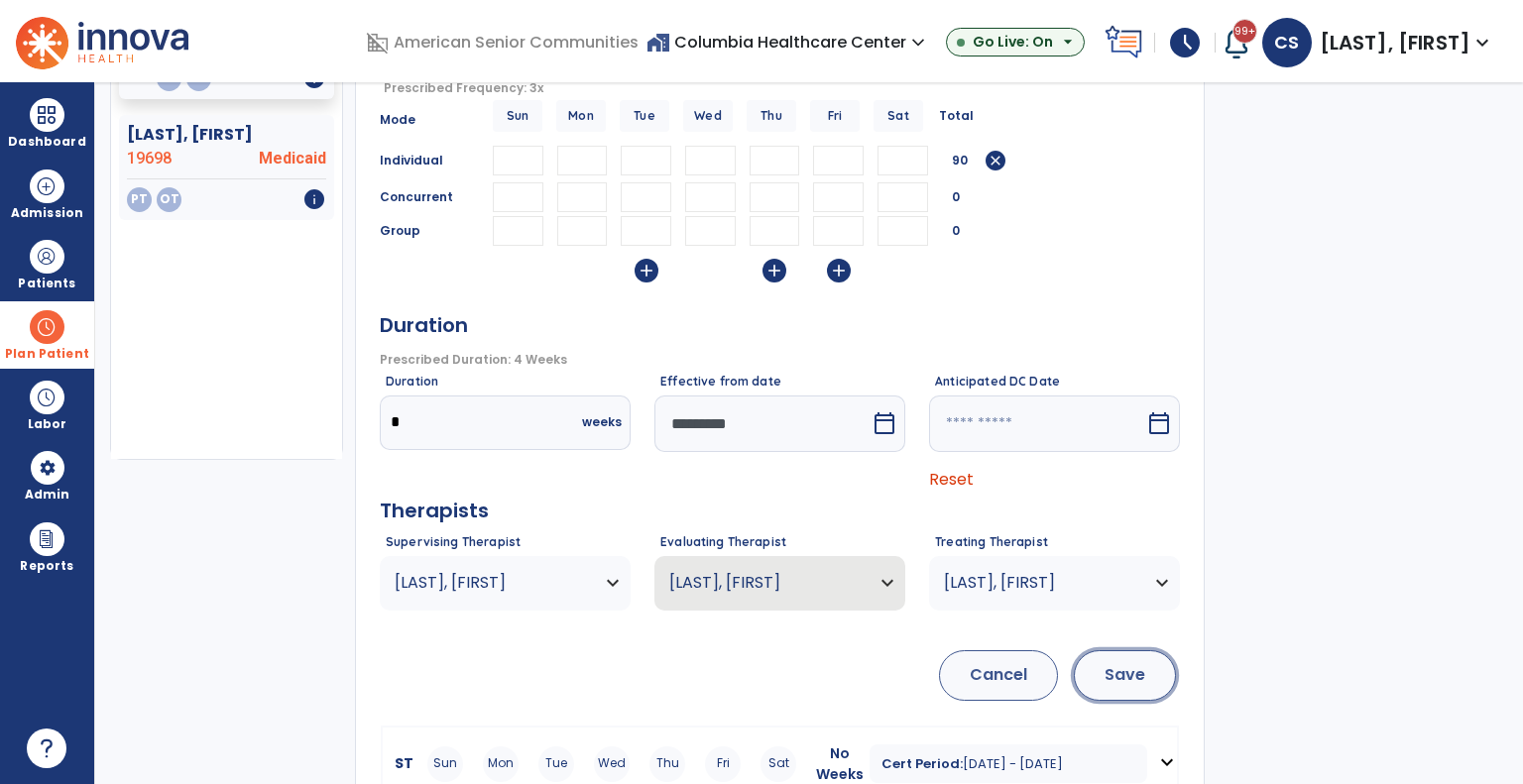 click on "Save" at bounding box center (1124, 675) 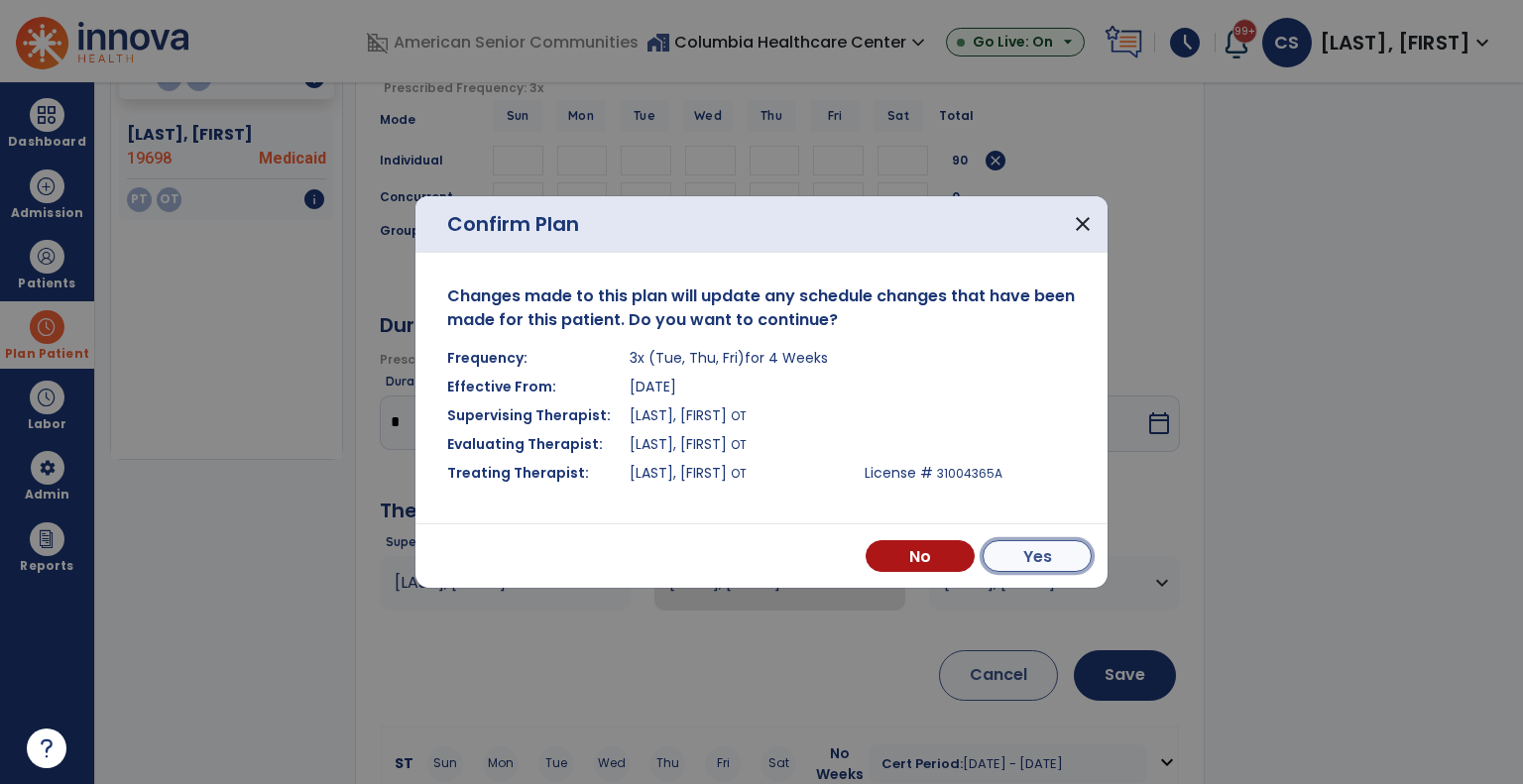 click on "Yes" at bounding box center (1037, 556) 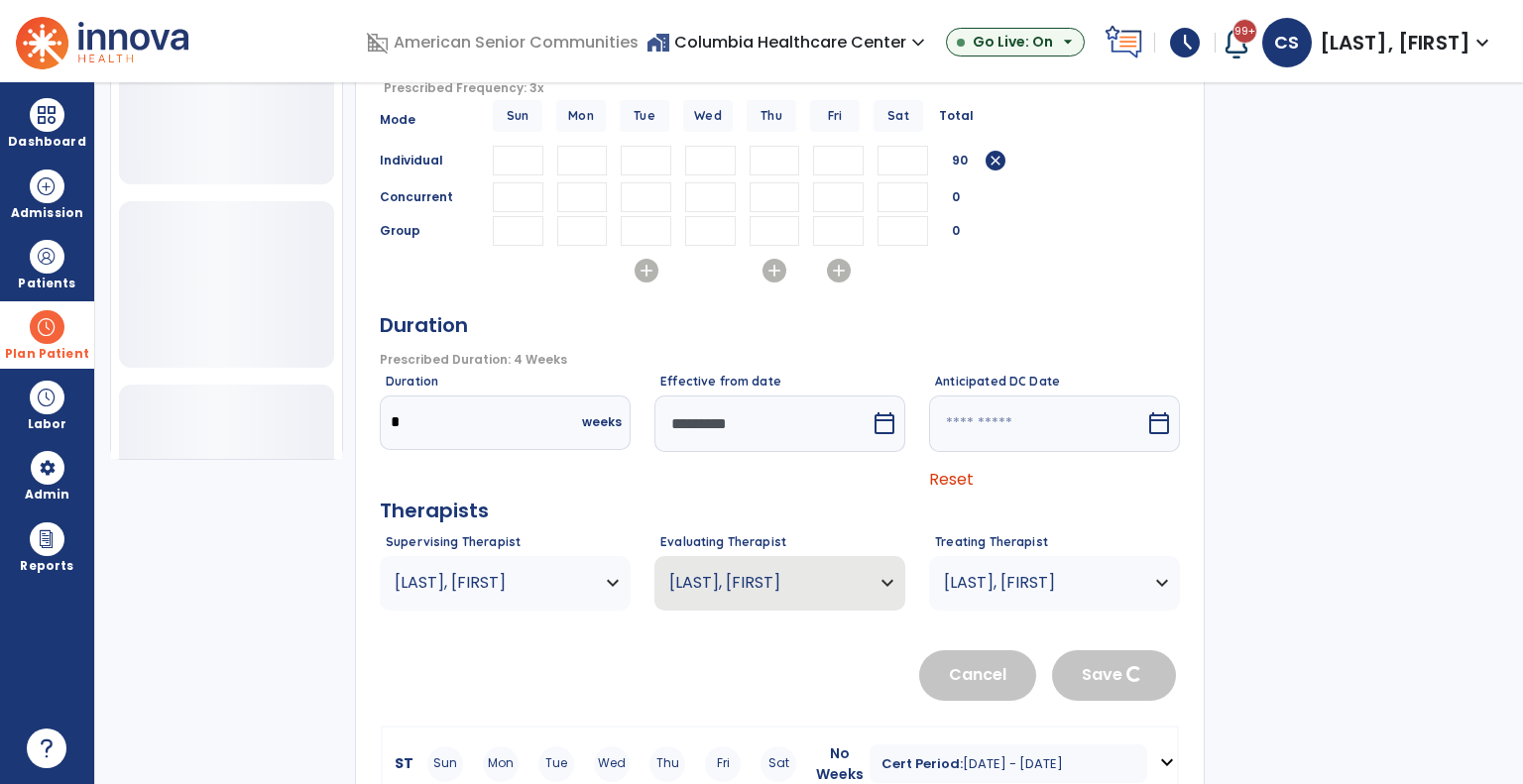 type 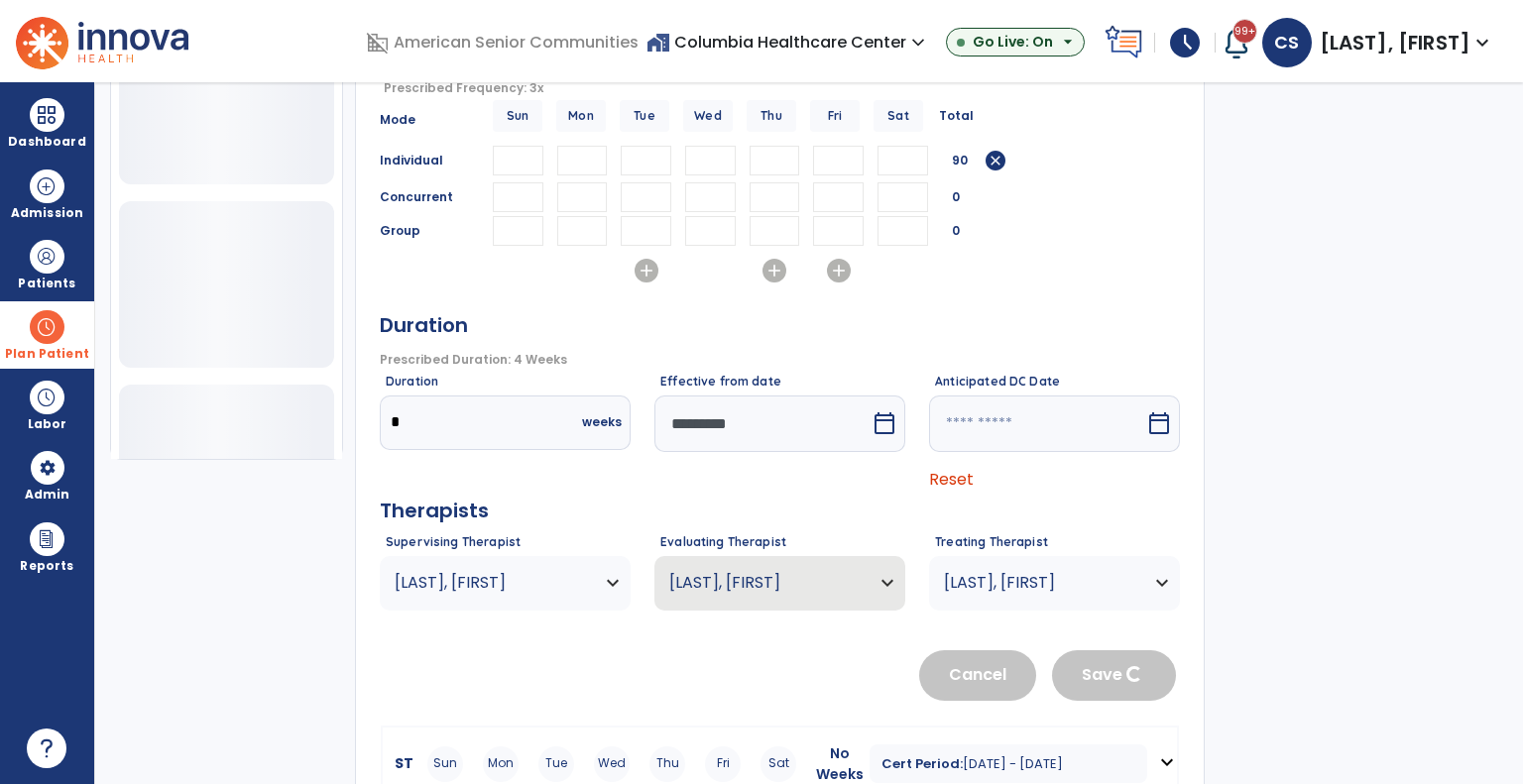 type 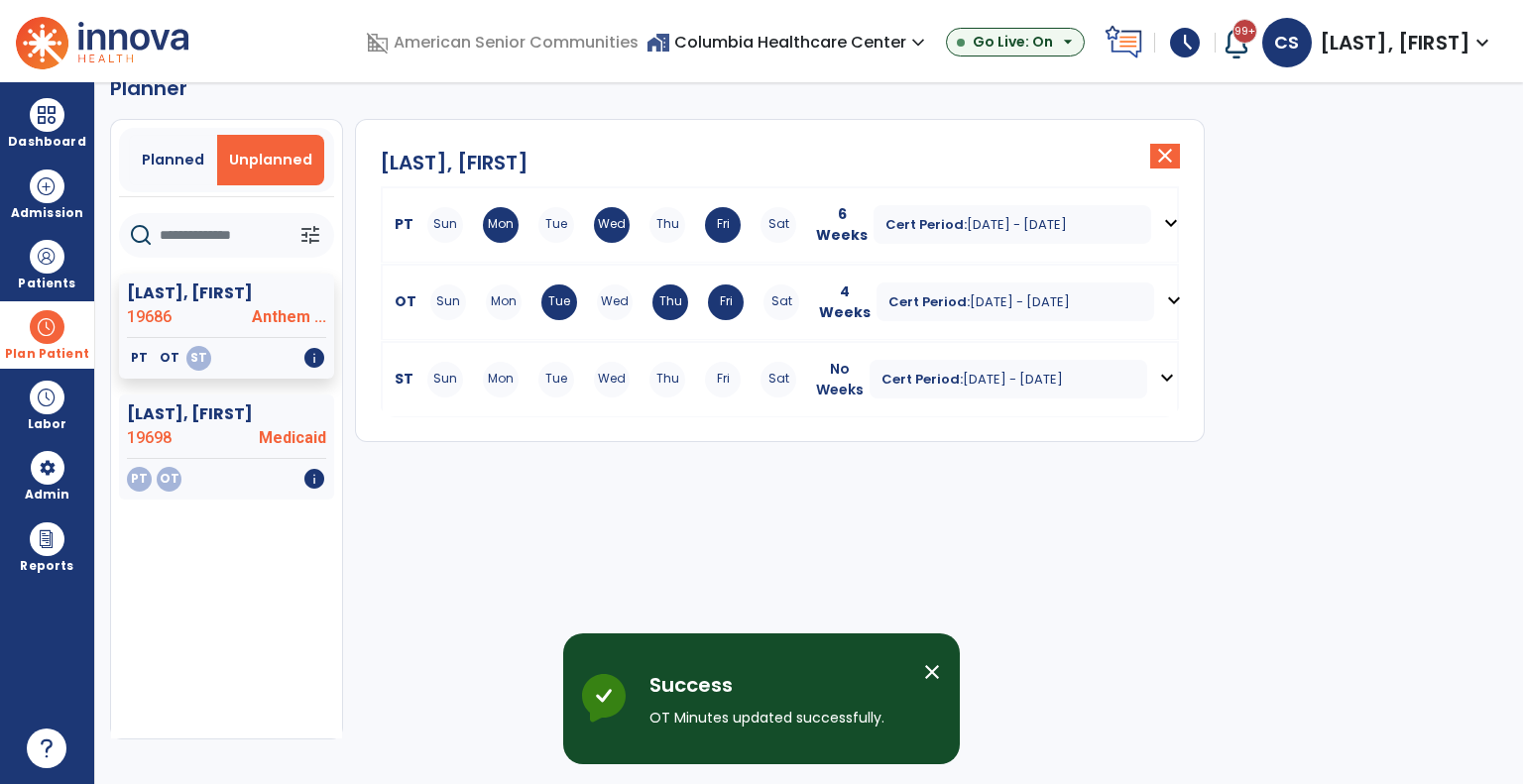 scroll, scrollTop: 36, scrollLeft: 0, axis: vertical 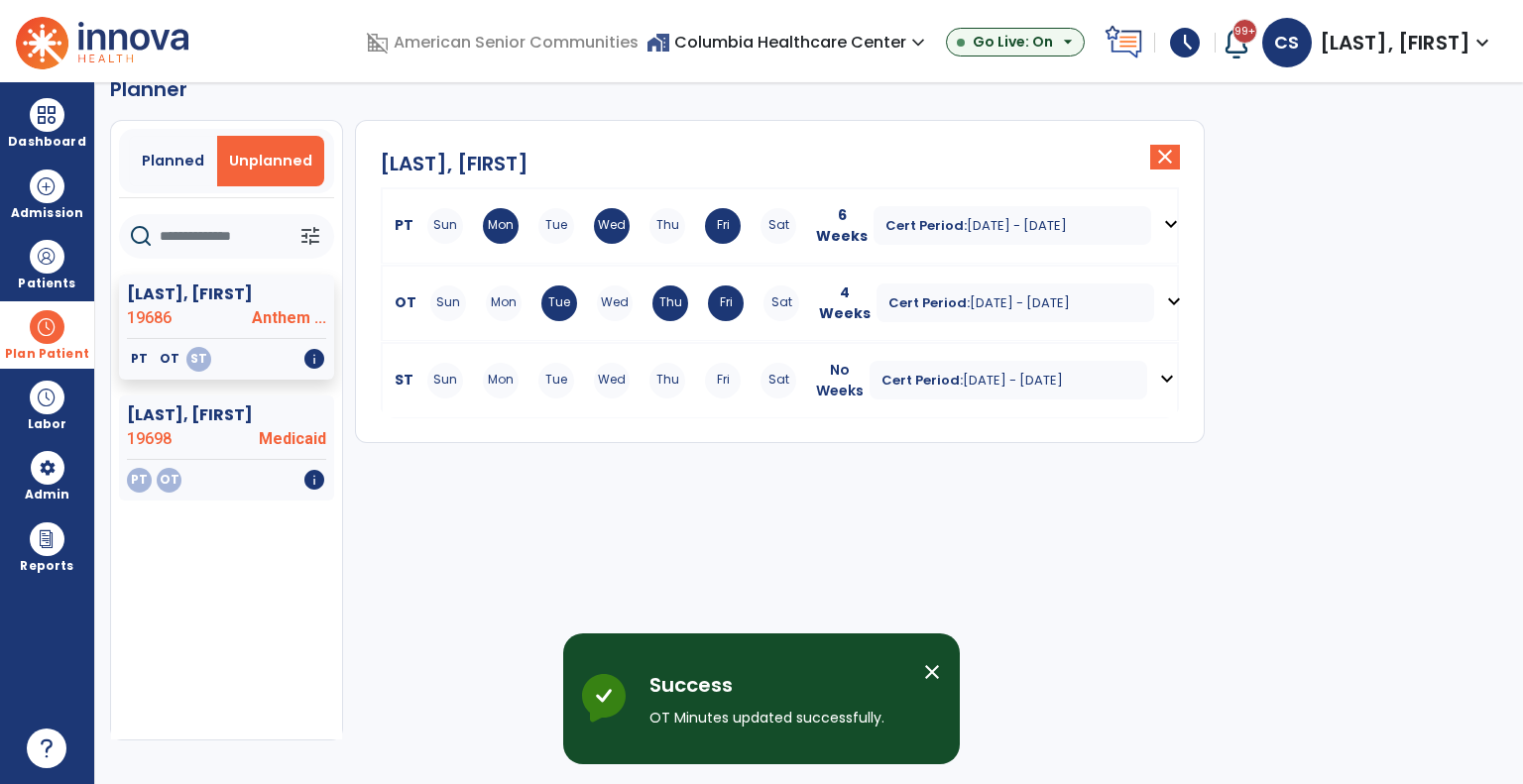 click on "expand_more" at bounding box center [1167, 379] 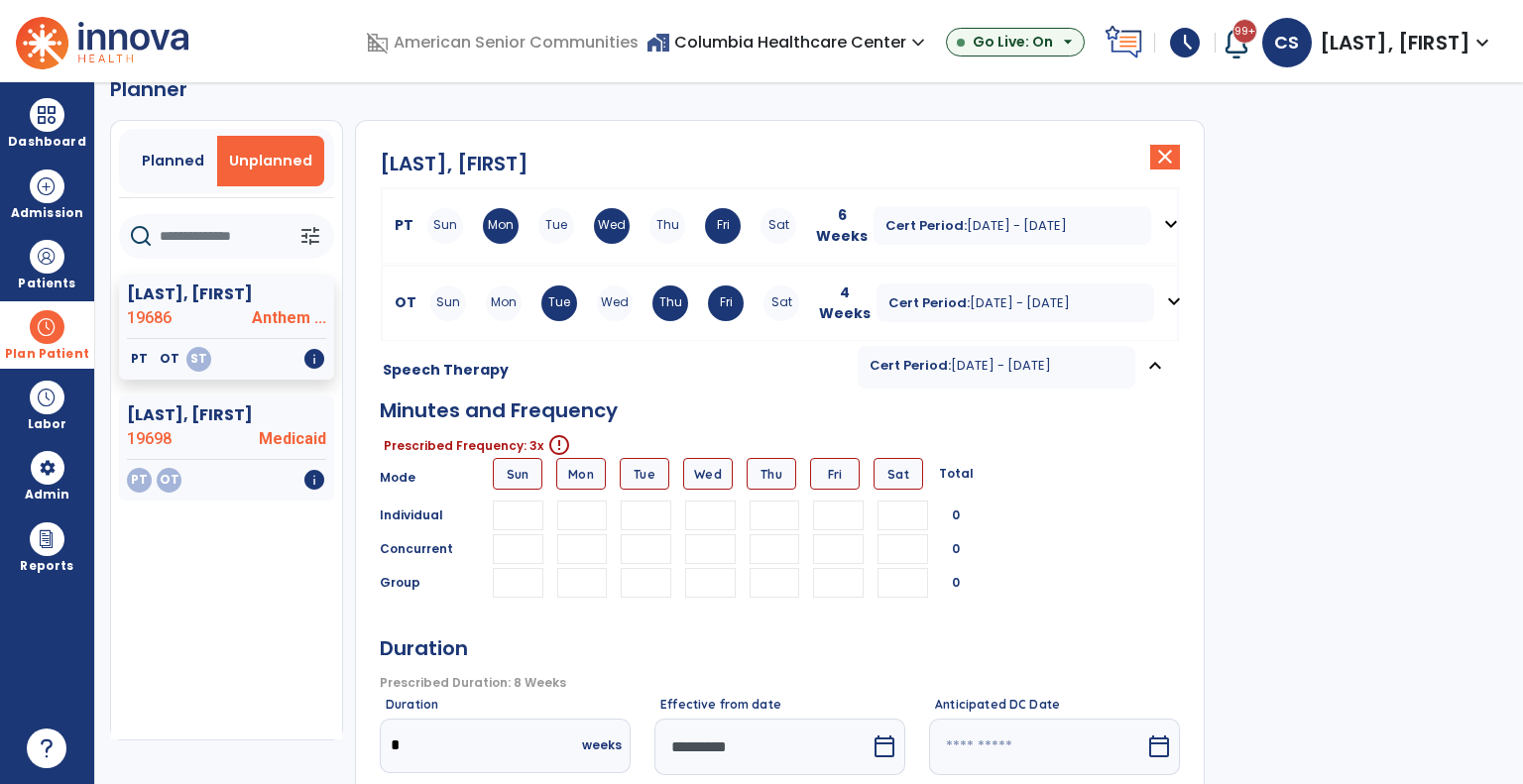 click at bounding box center (645, 515) 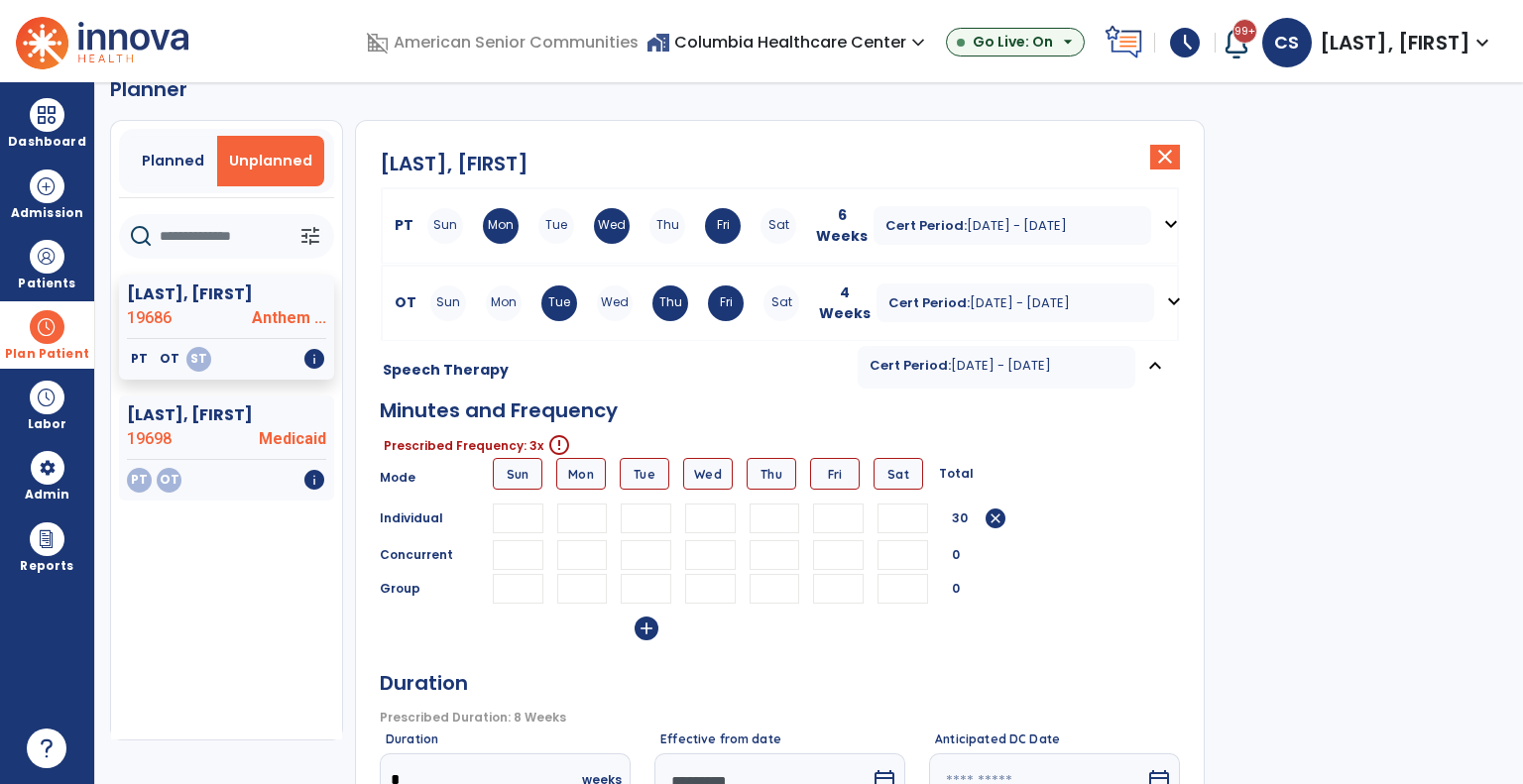 type on "**" 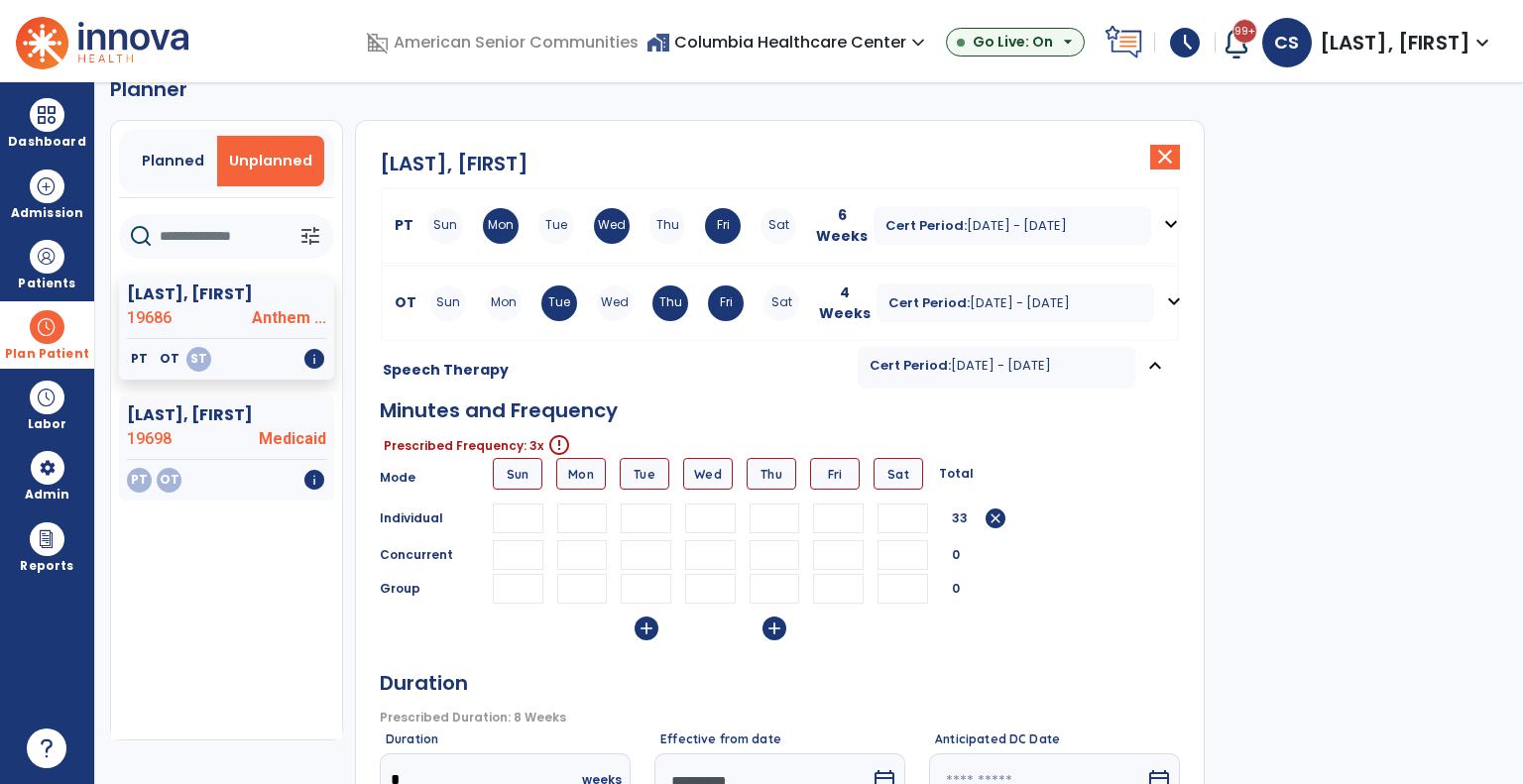 type on "**" 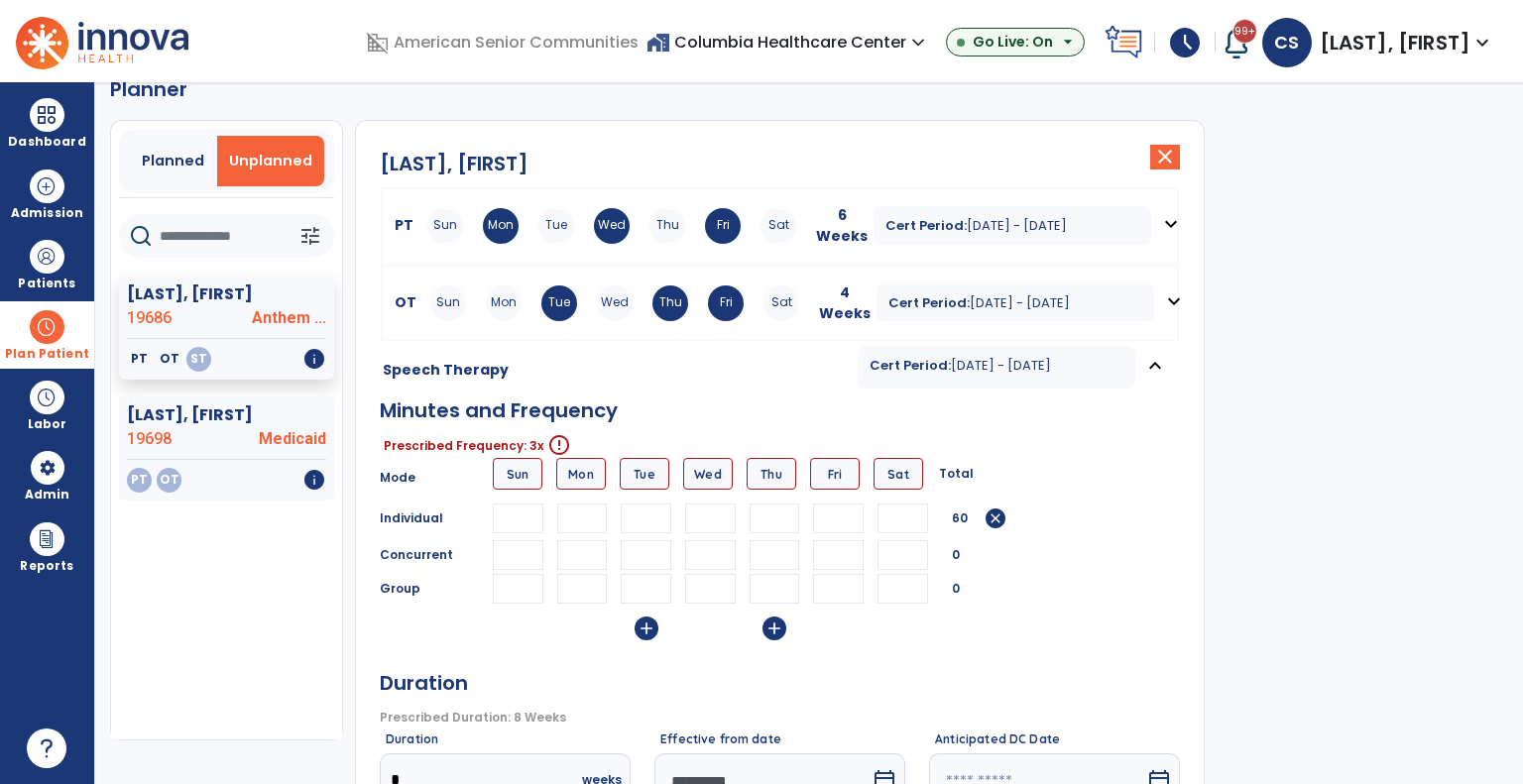 type on "**" 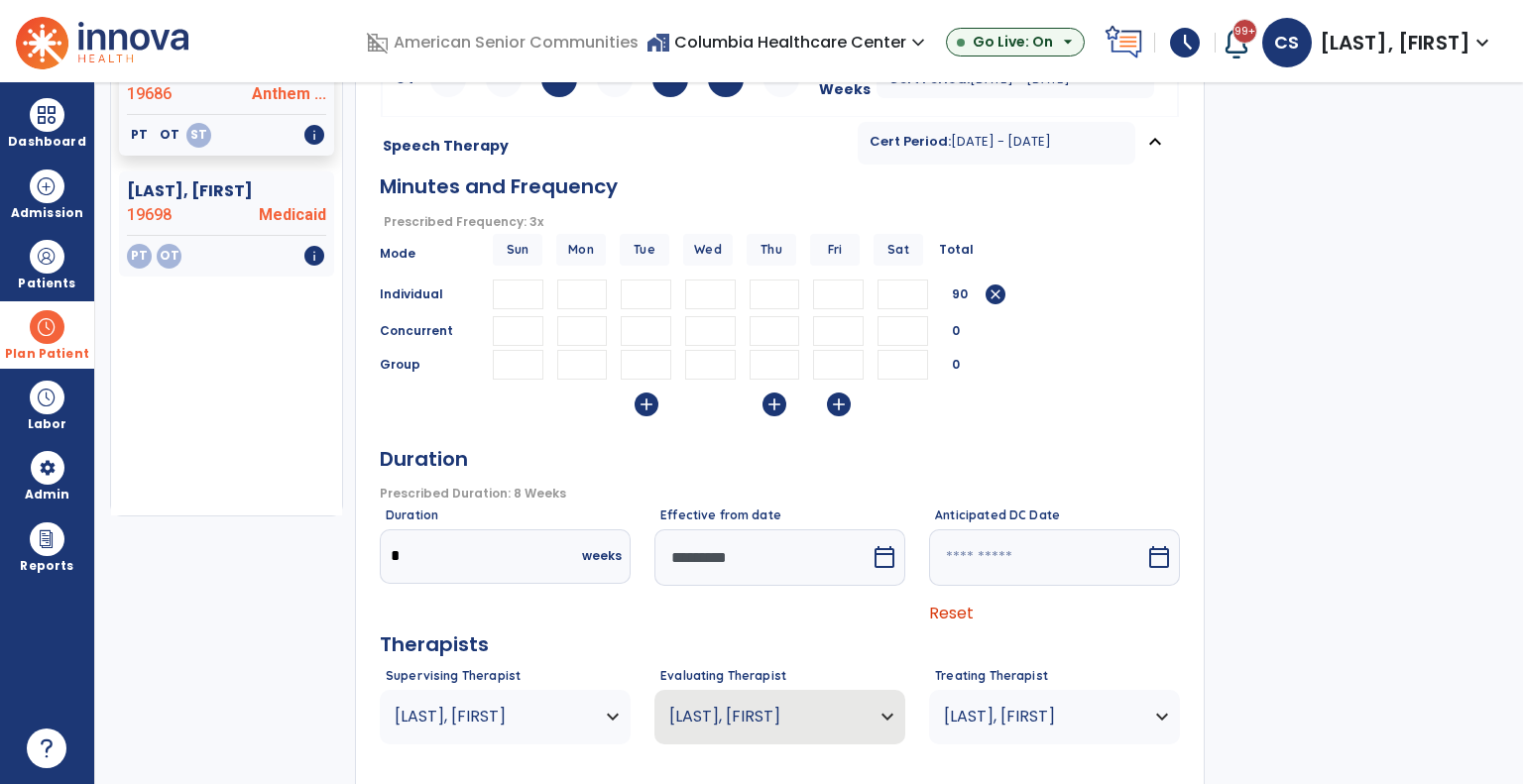 scroll, scrollTop: 262, scrollLeft: 0, axis: vertical 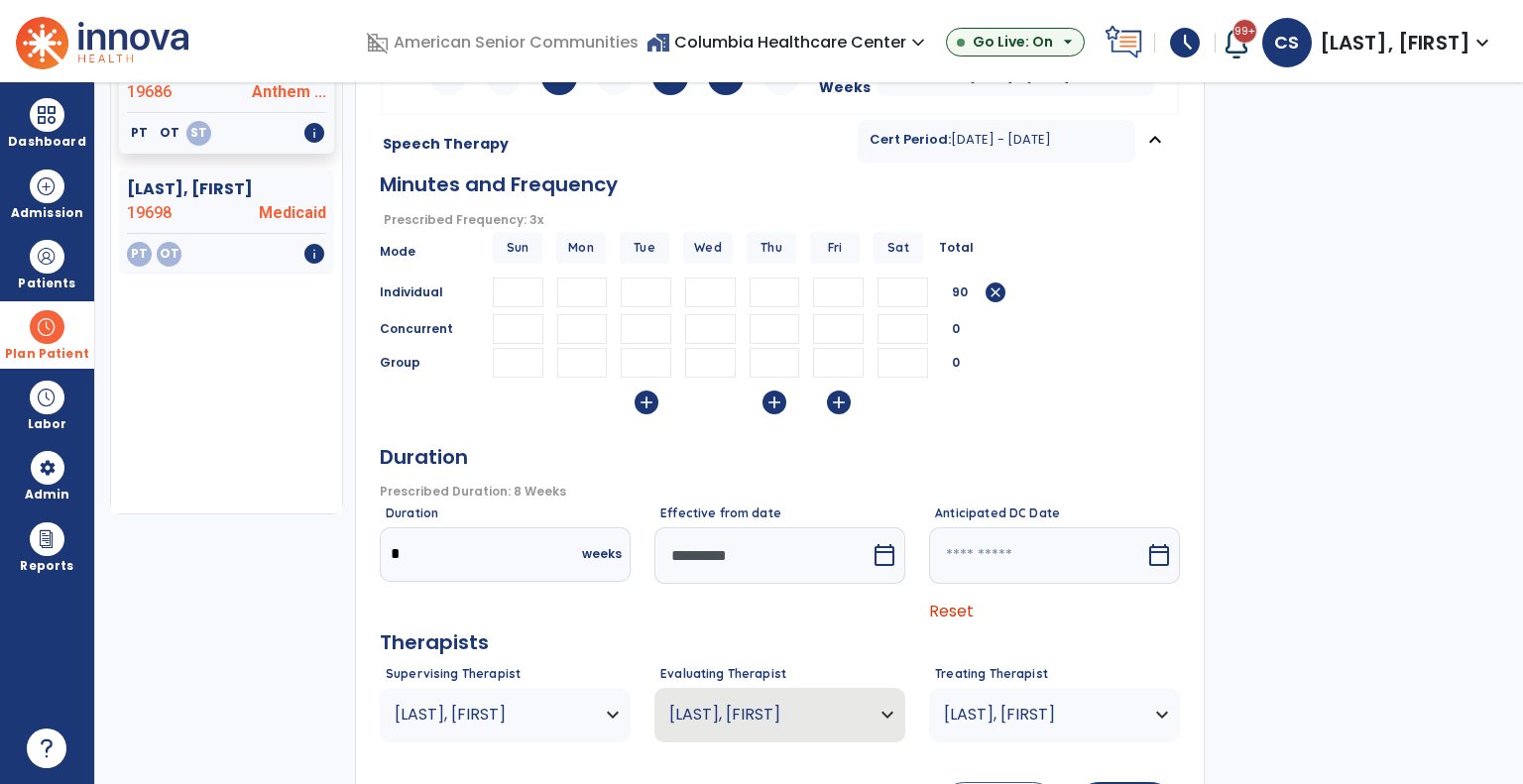 click on "*********" at bounding box center [762, 555] 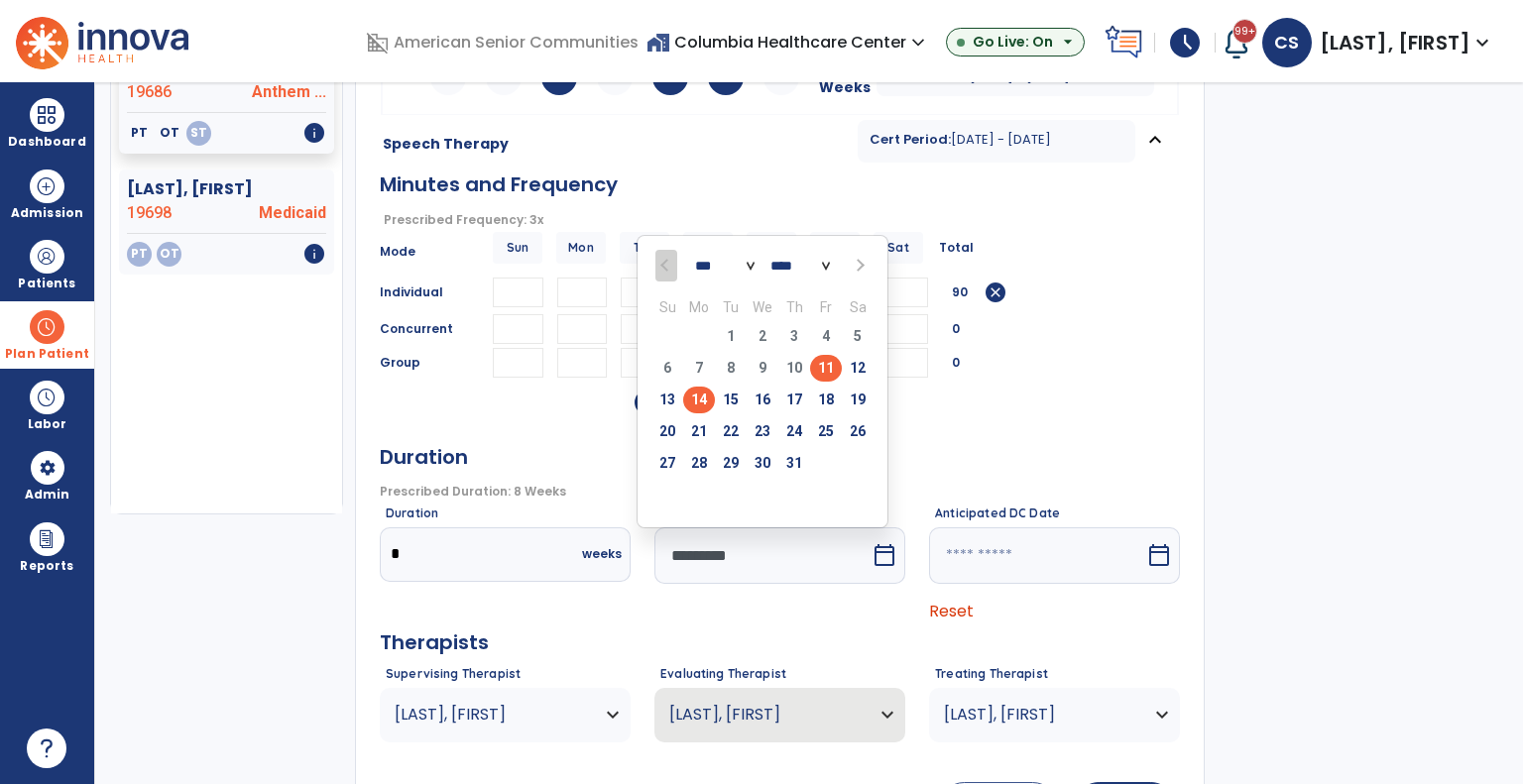 click on "14" at bounding box center [699, 399] 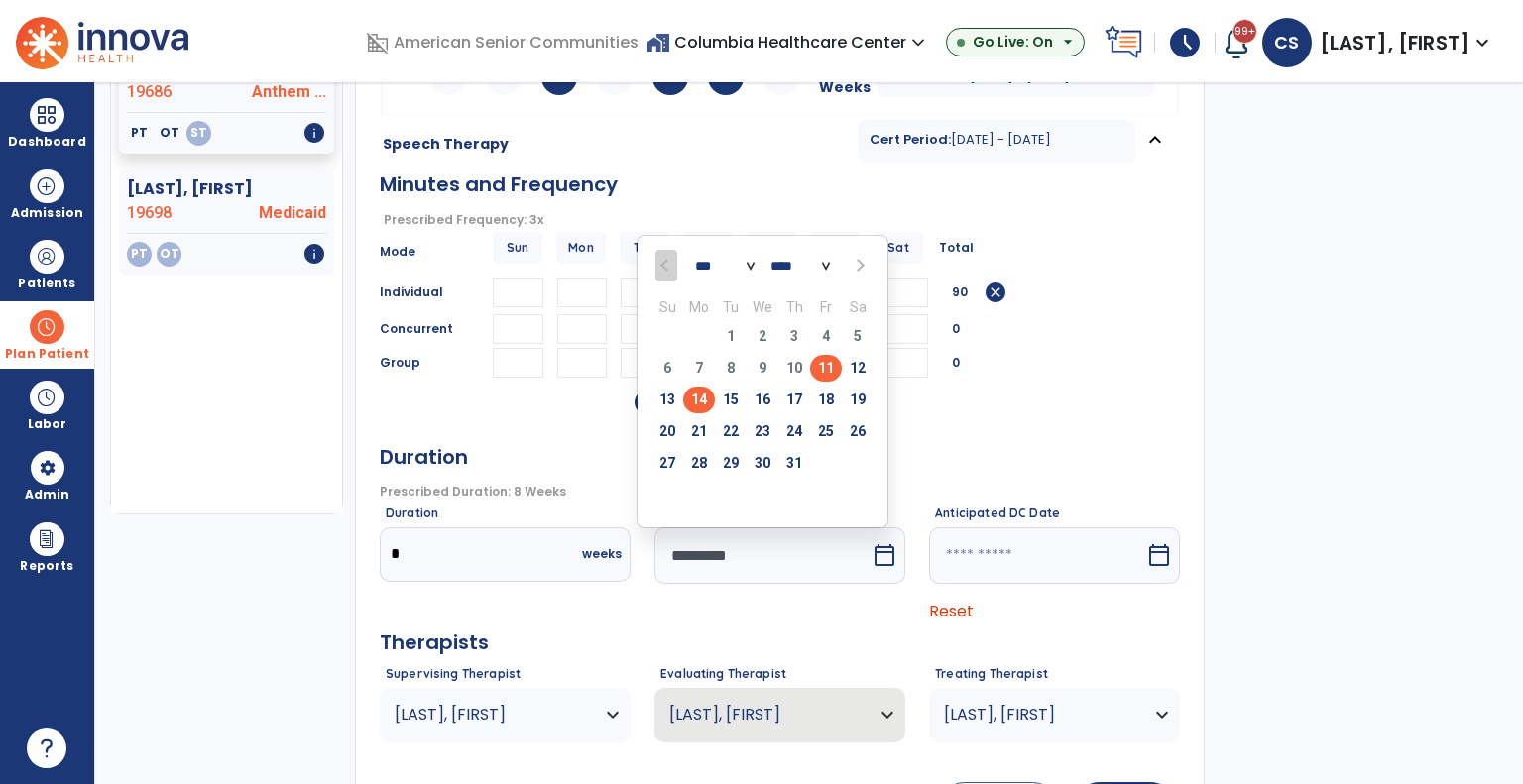 type on "*********" 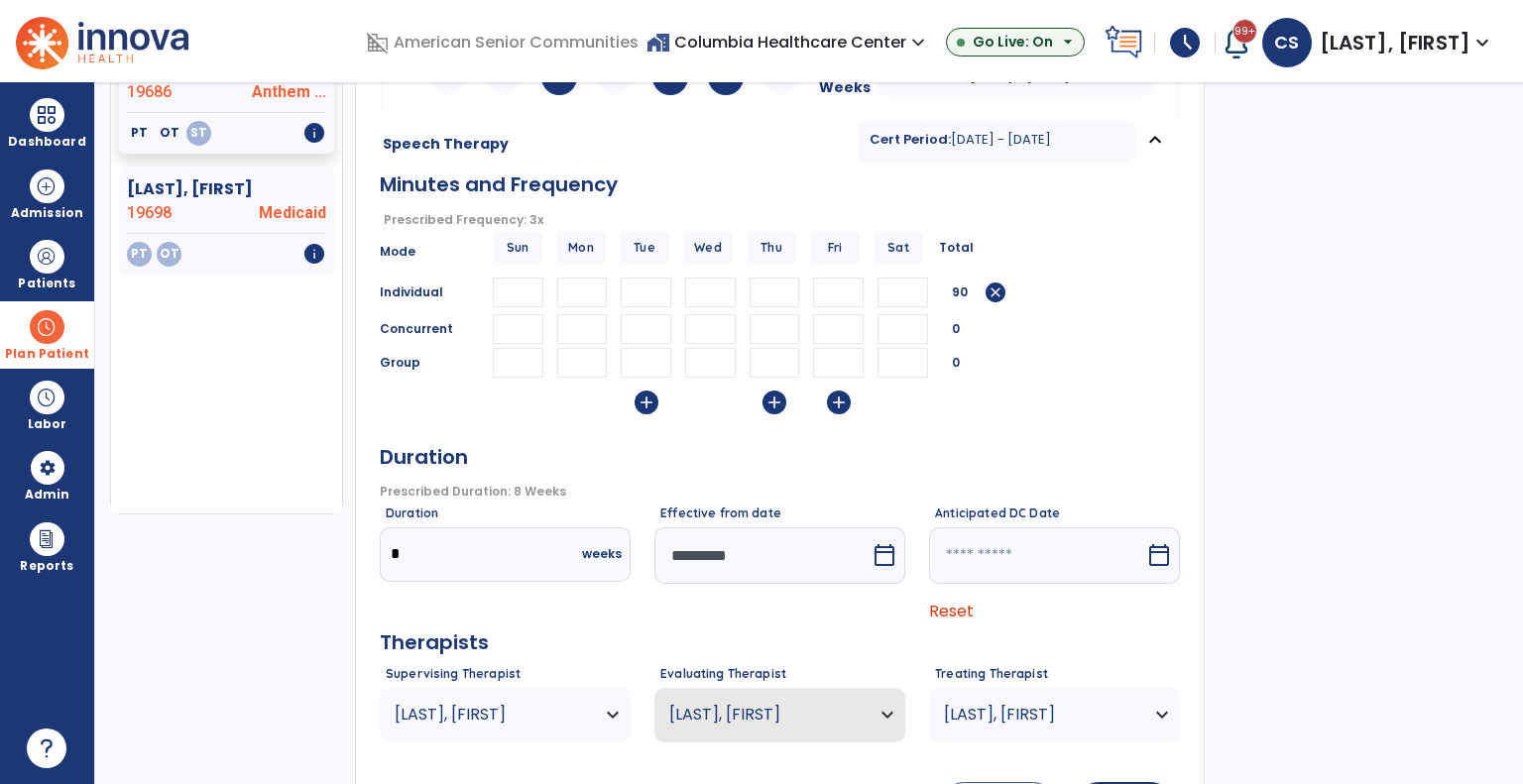 click on "Duration" at bounding box center (779, 455) 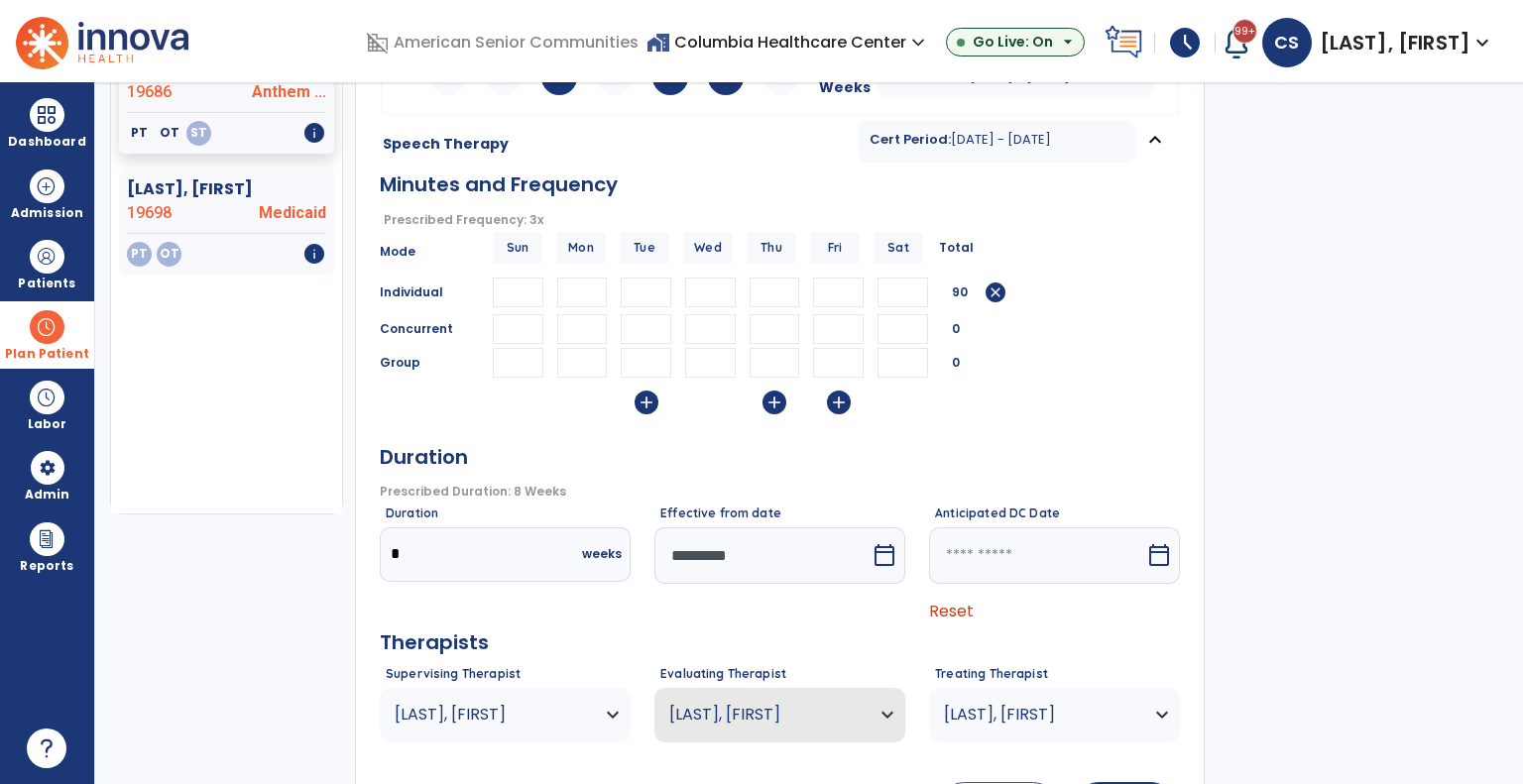 scroll, scrollTop: 354, scrollLeft: 0, axis: vertical 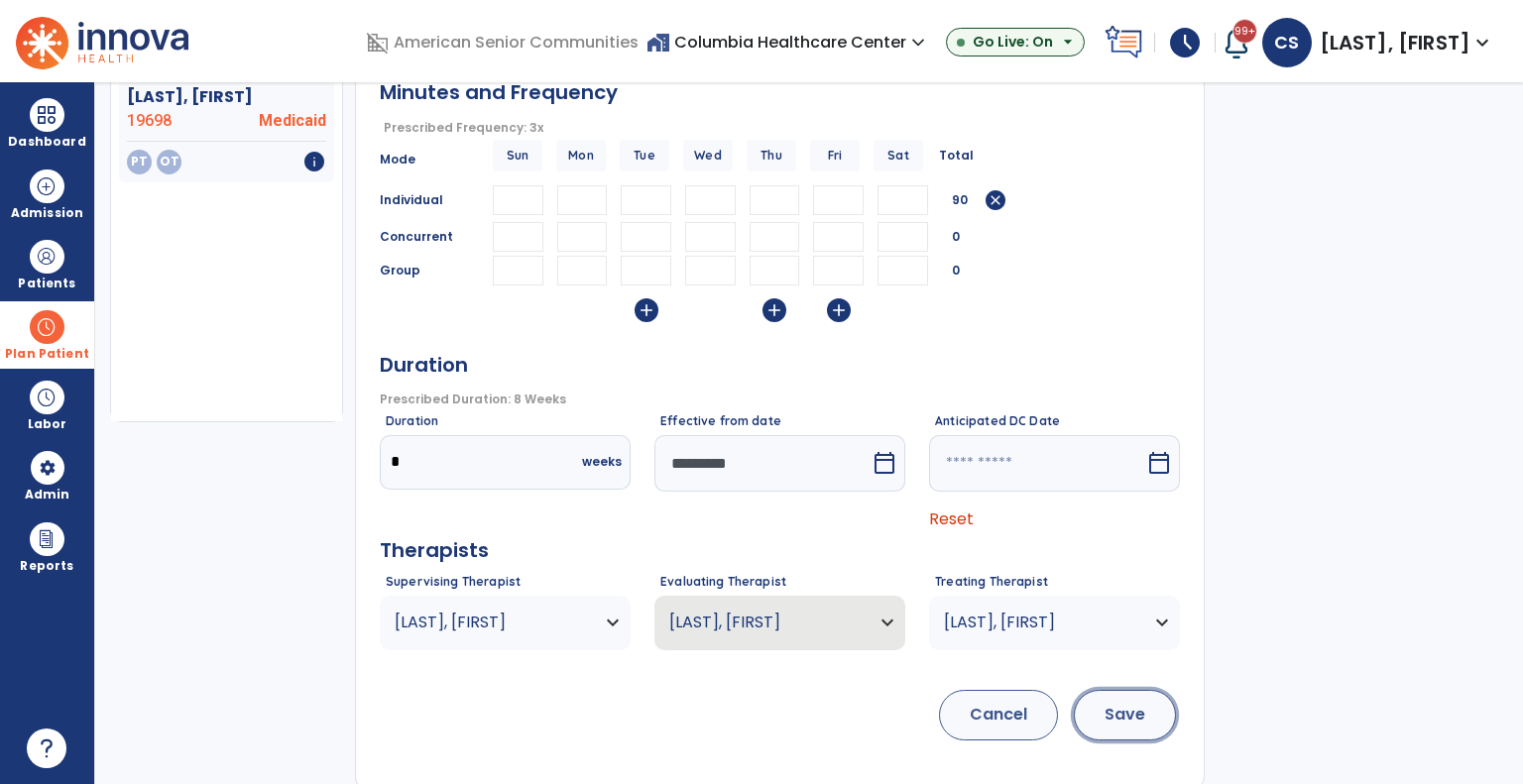 click on "Save" at bounding box center (1124, 715) 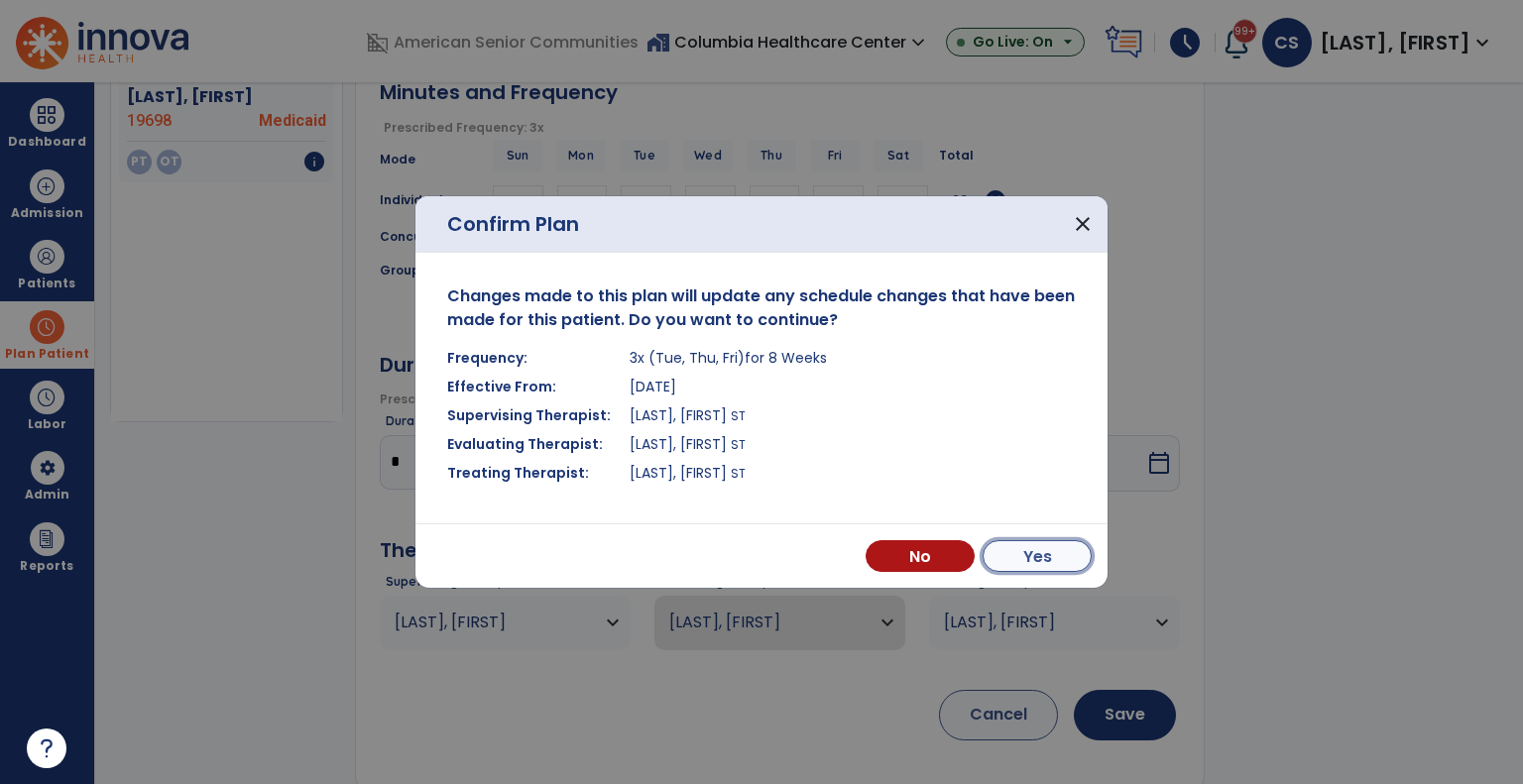 click on "Yes" at bounding box center (1037, 556) 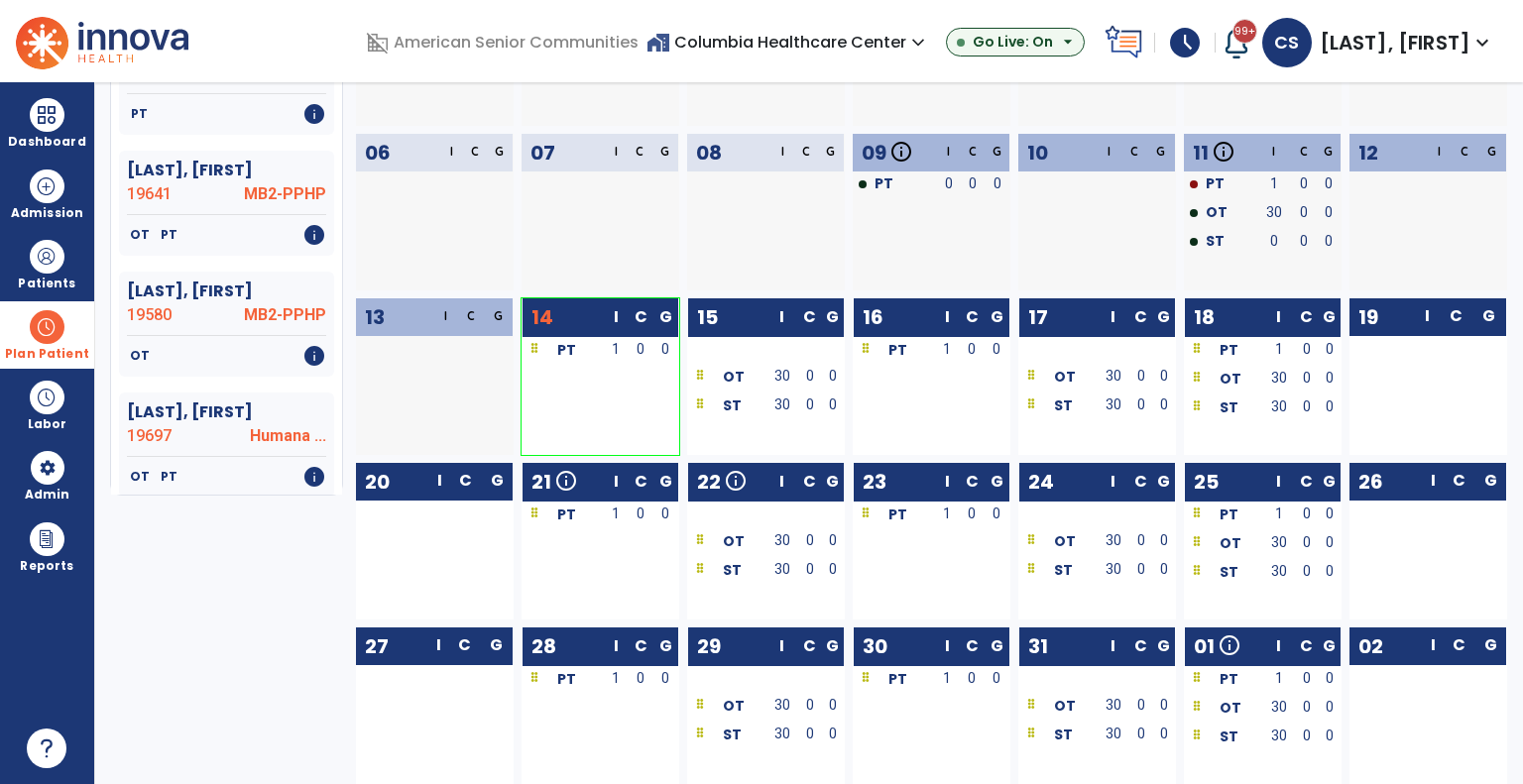 scroll, scrollTop: 0, scrollLeft: 0, axis: both 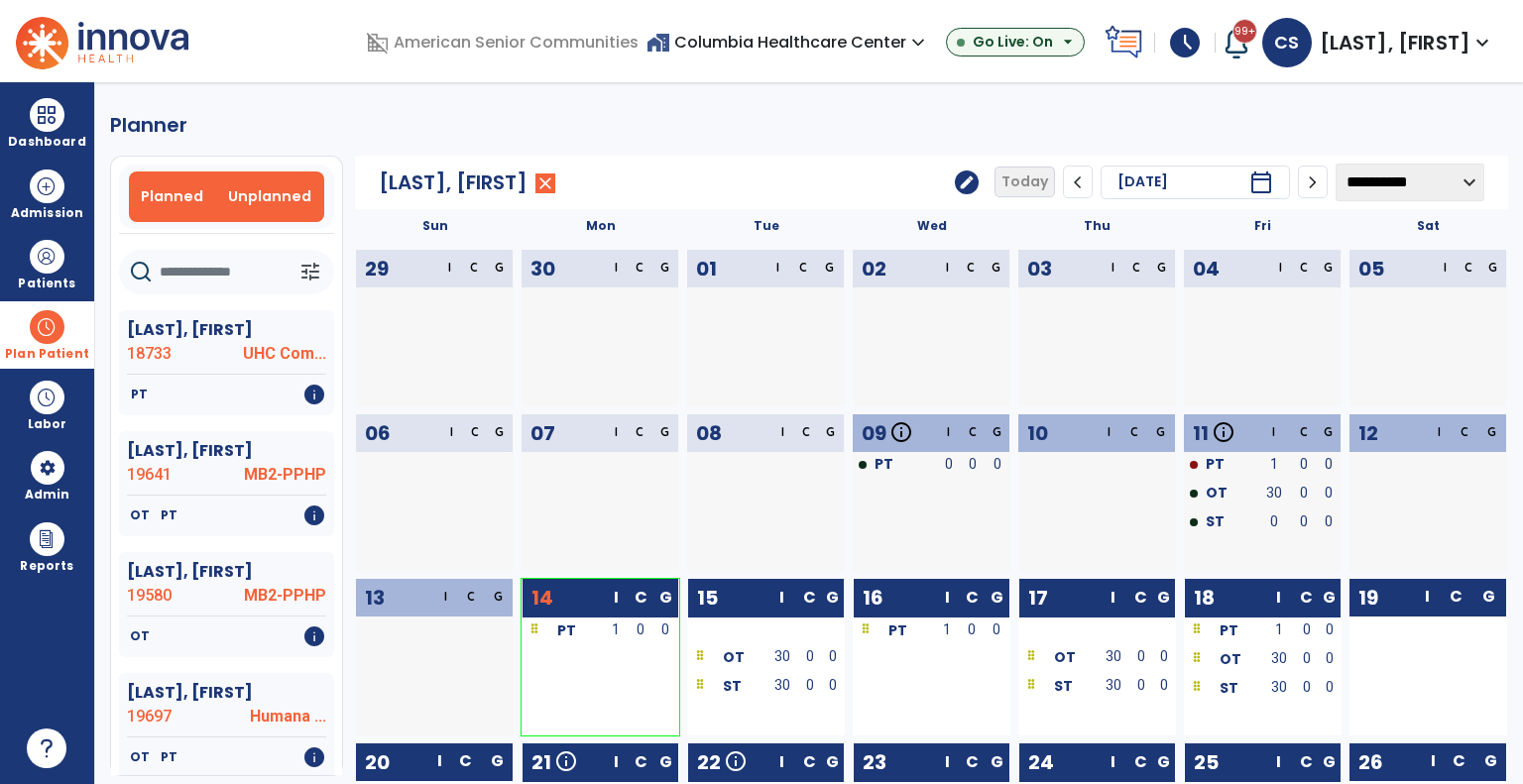 click on "Unplanned" at bounding box center (270, 196) 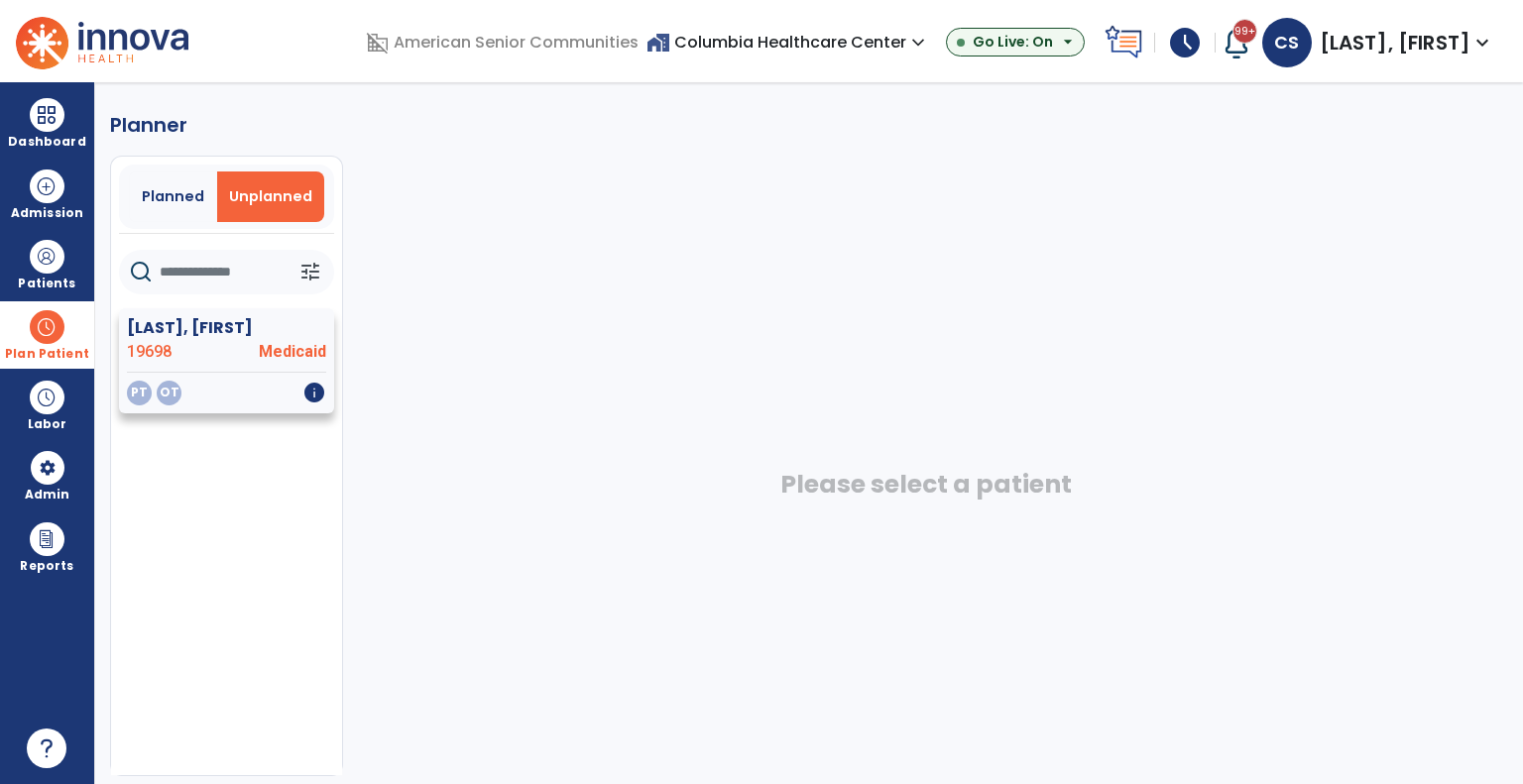 click on "PT   OT   info" 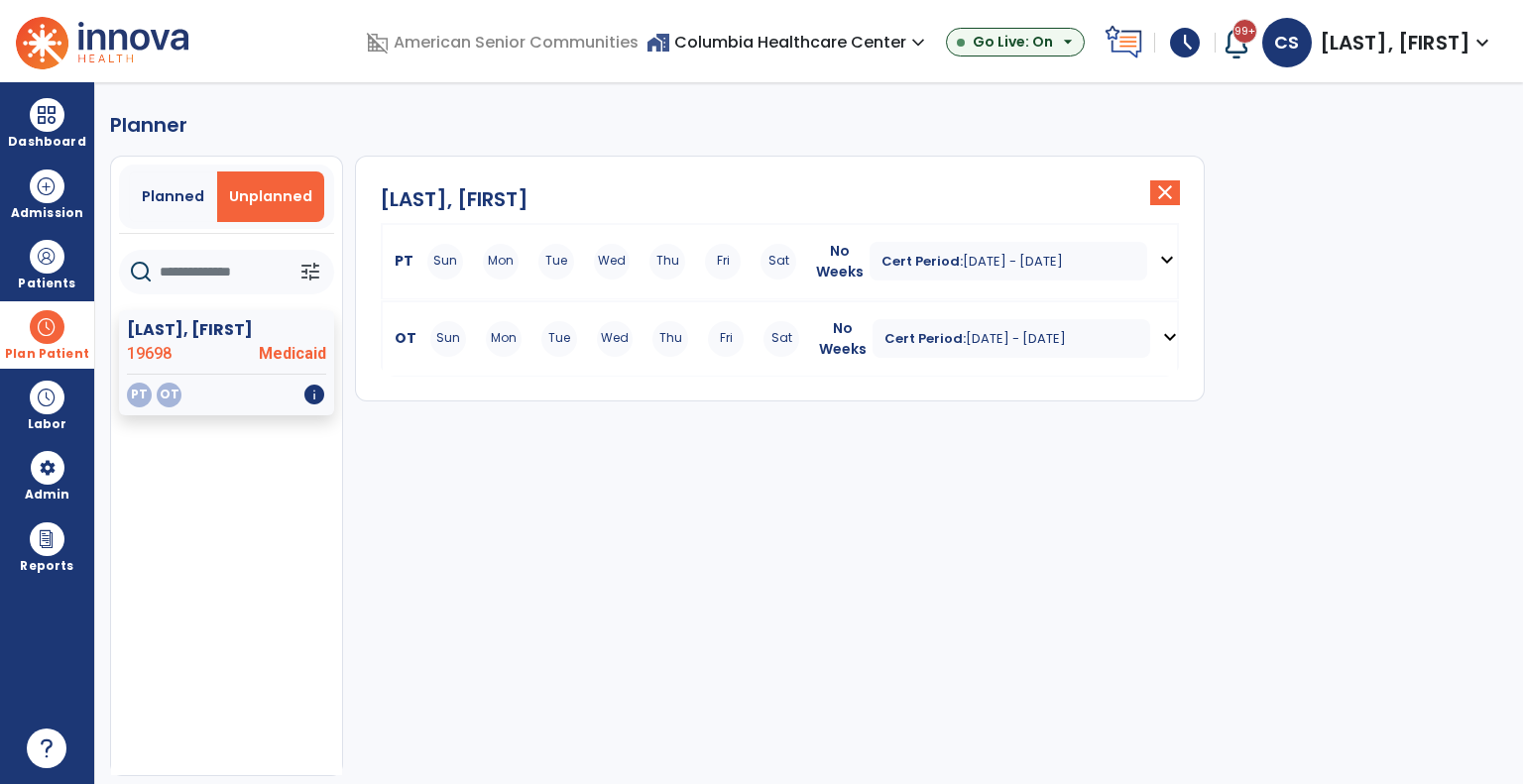 click on "expand_more" at bounding box center [1167, 260] 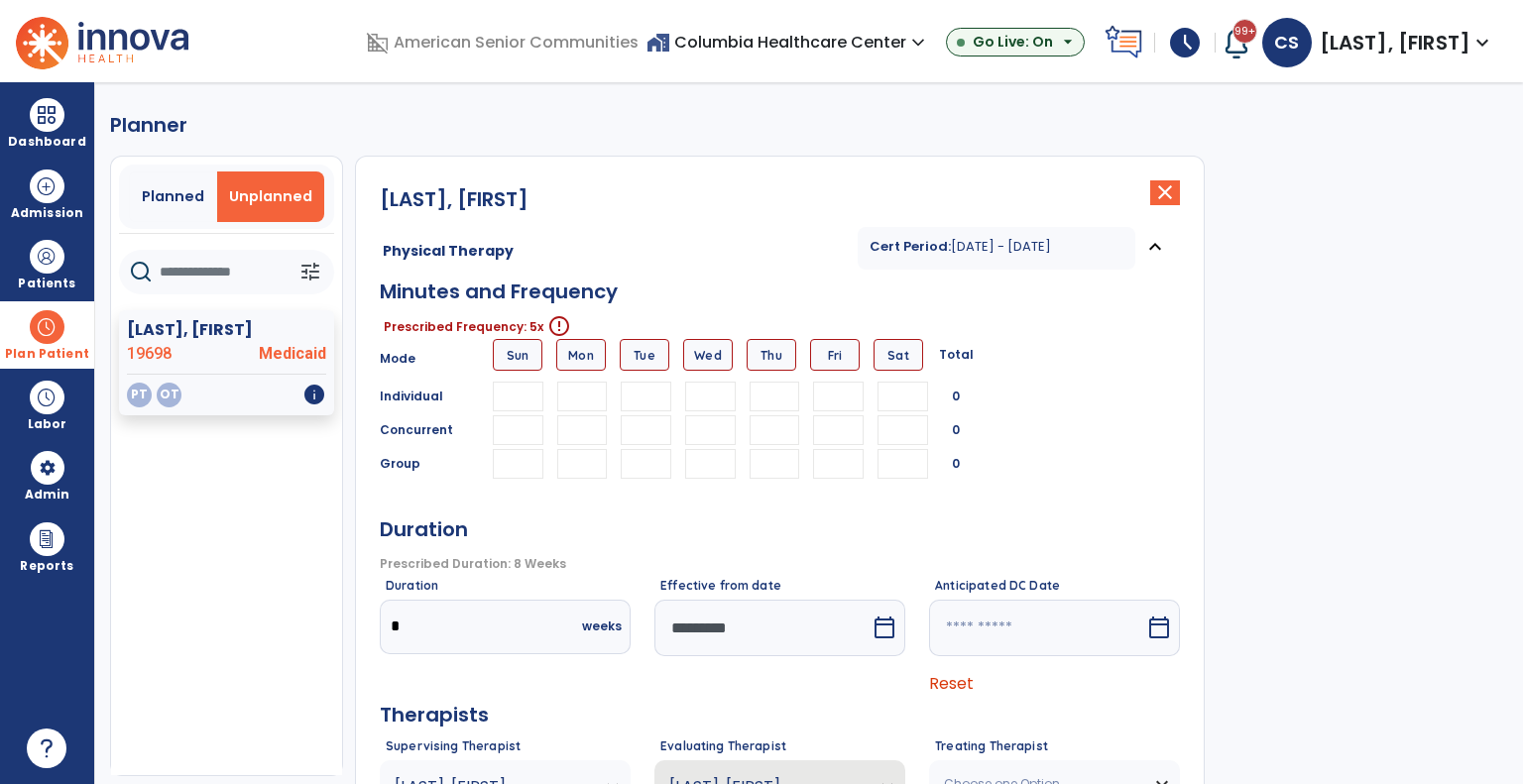 click at bounding box center (582, 396) 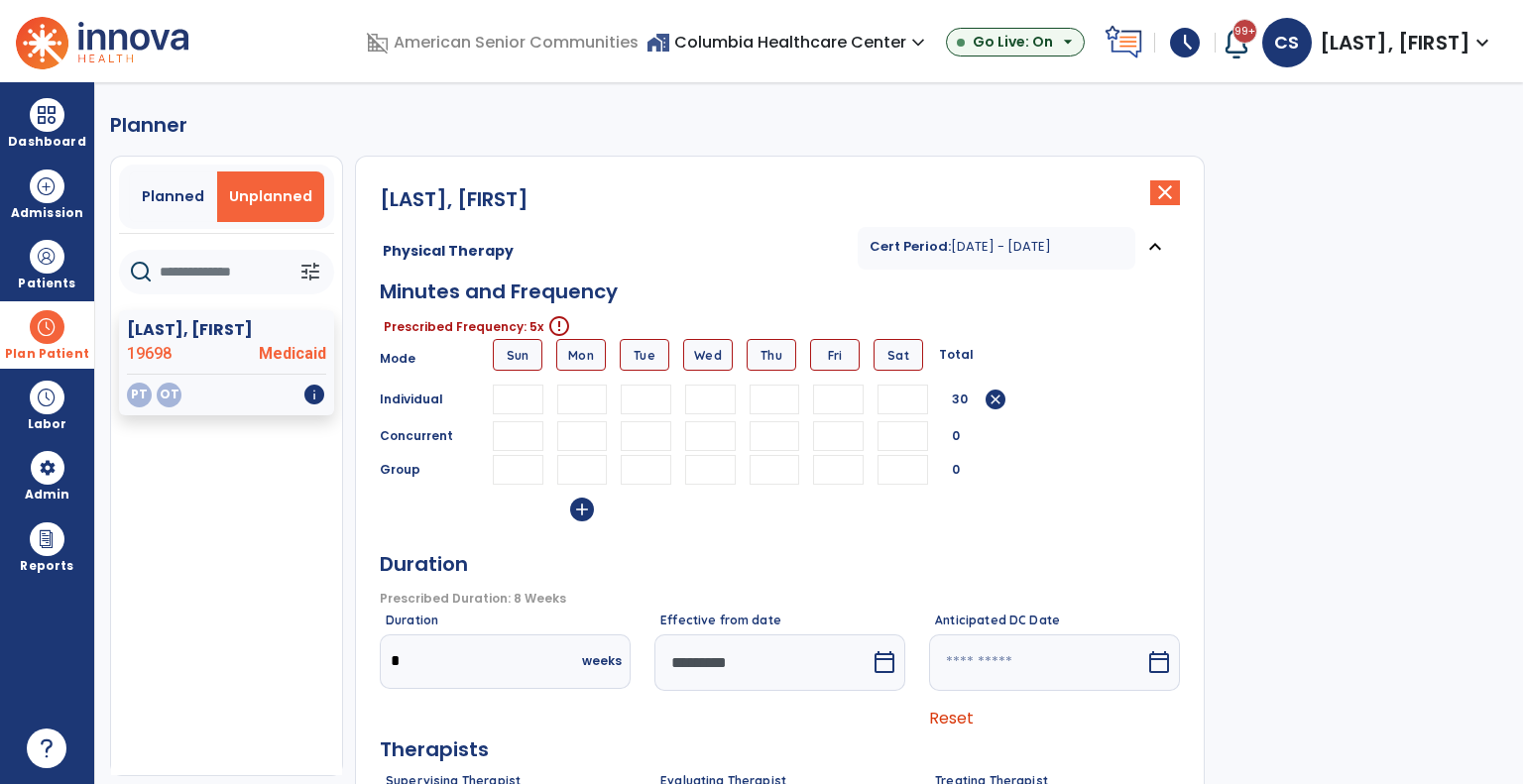type on "**" 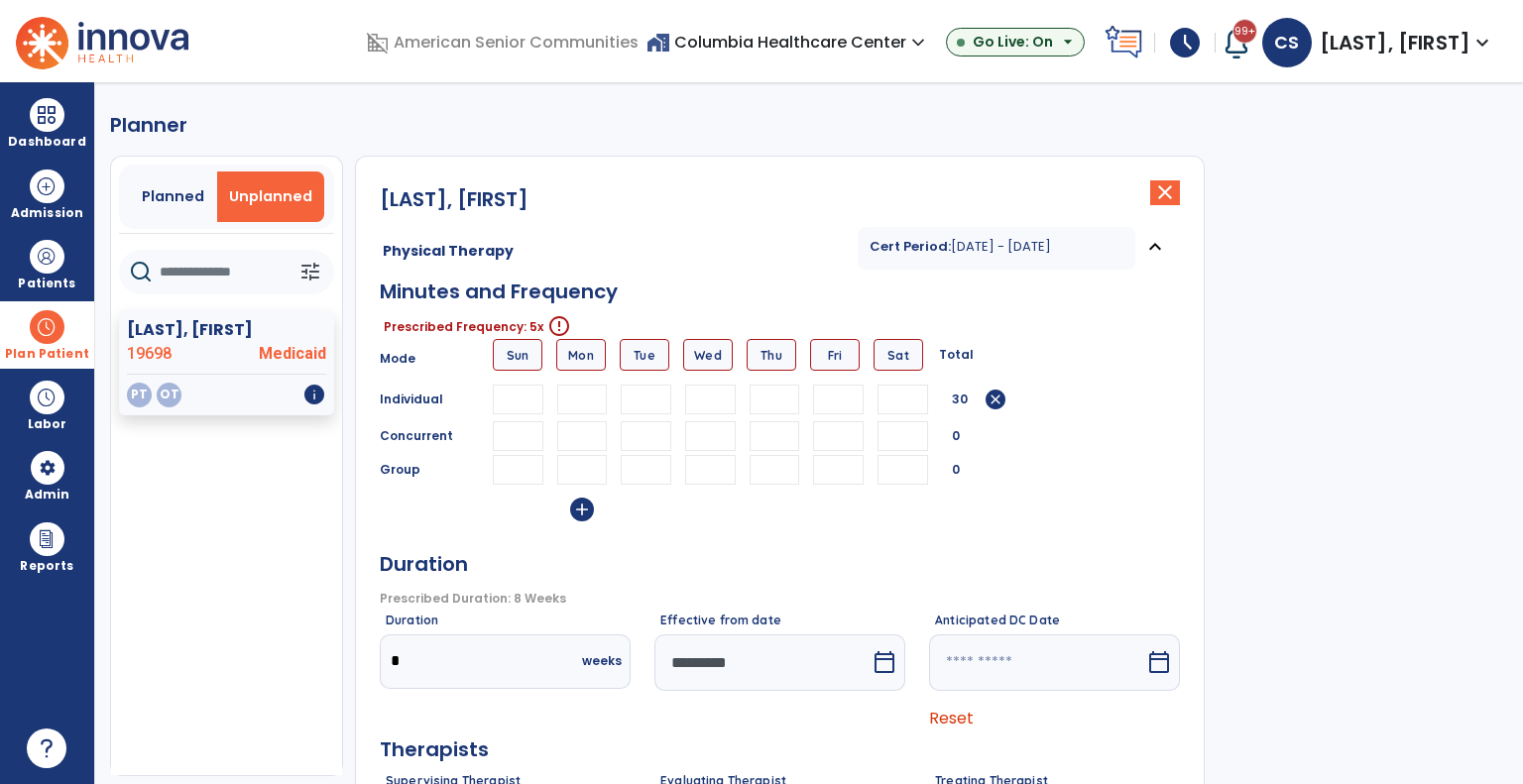 type on "**" 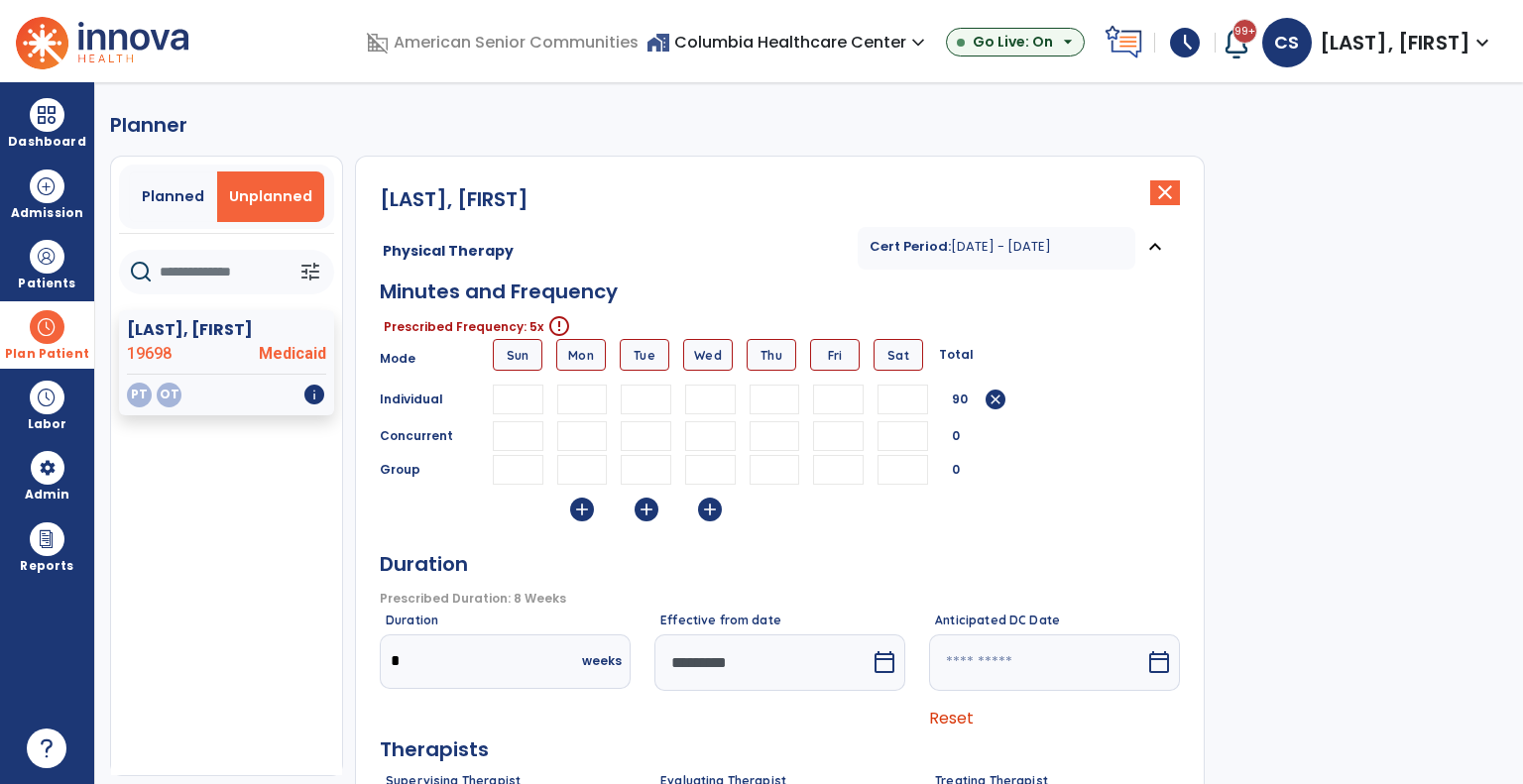 type on "**" 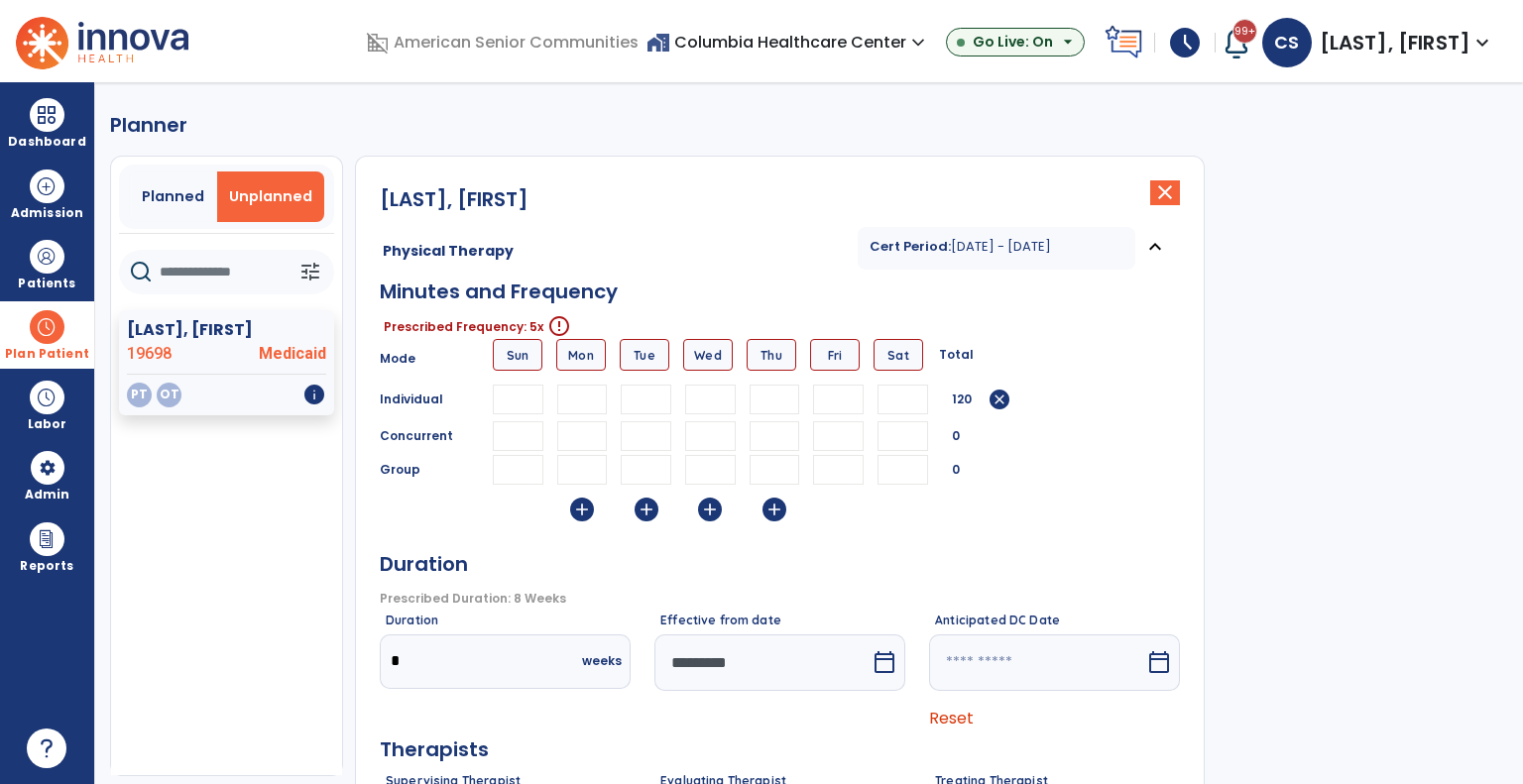 type on "**" 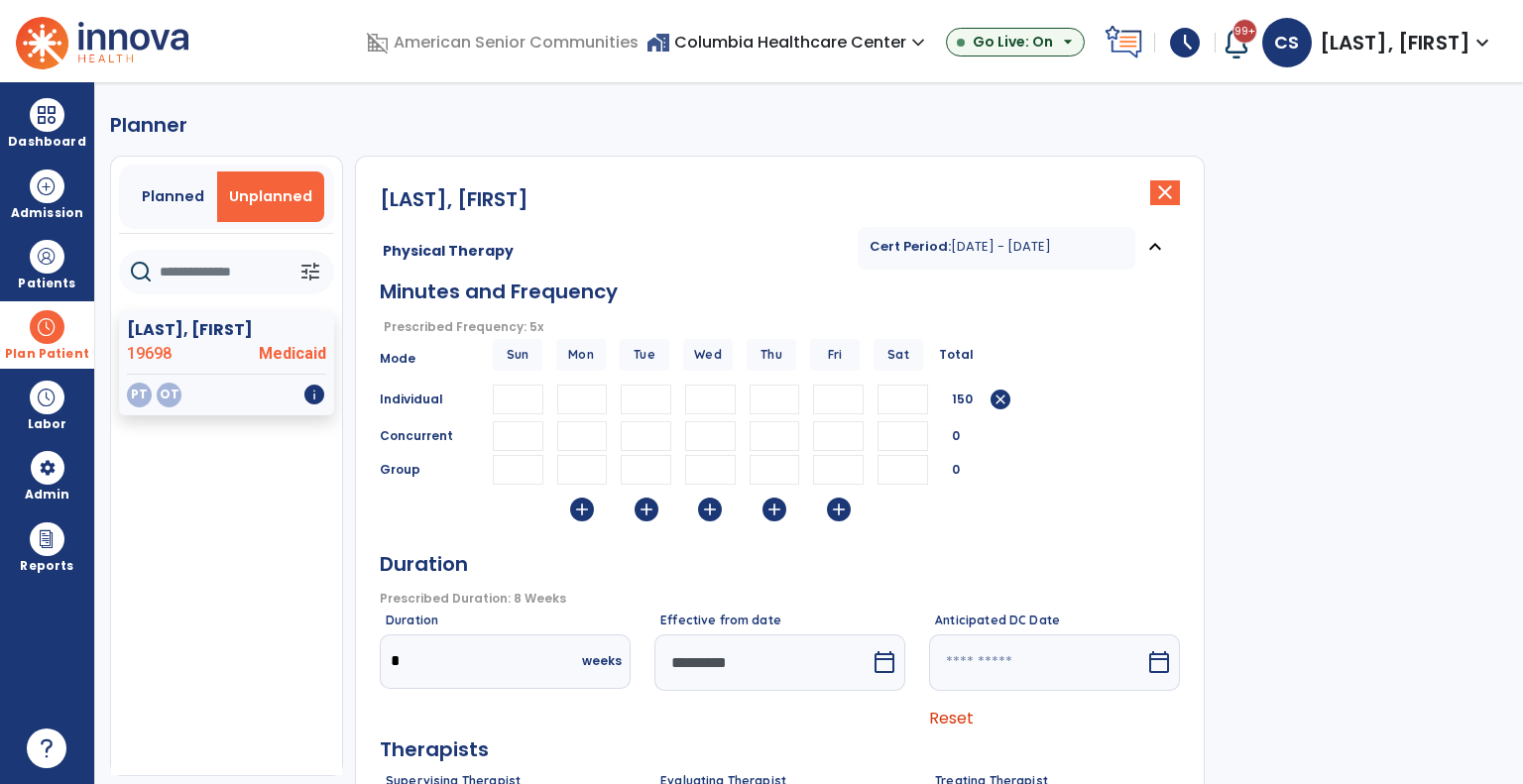 type on "**" 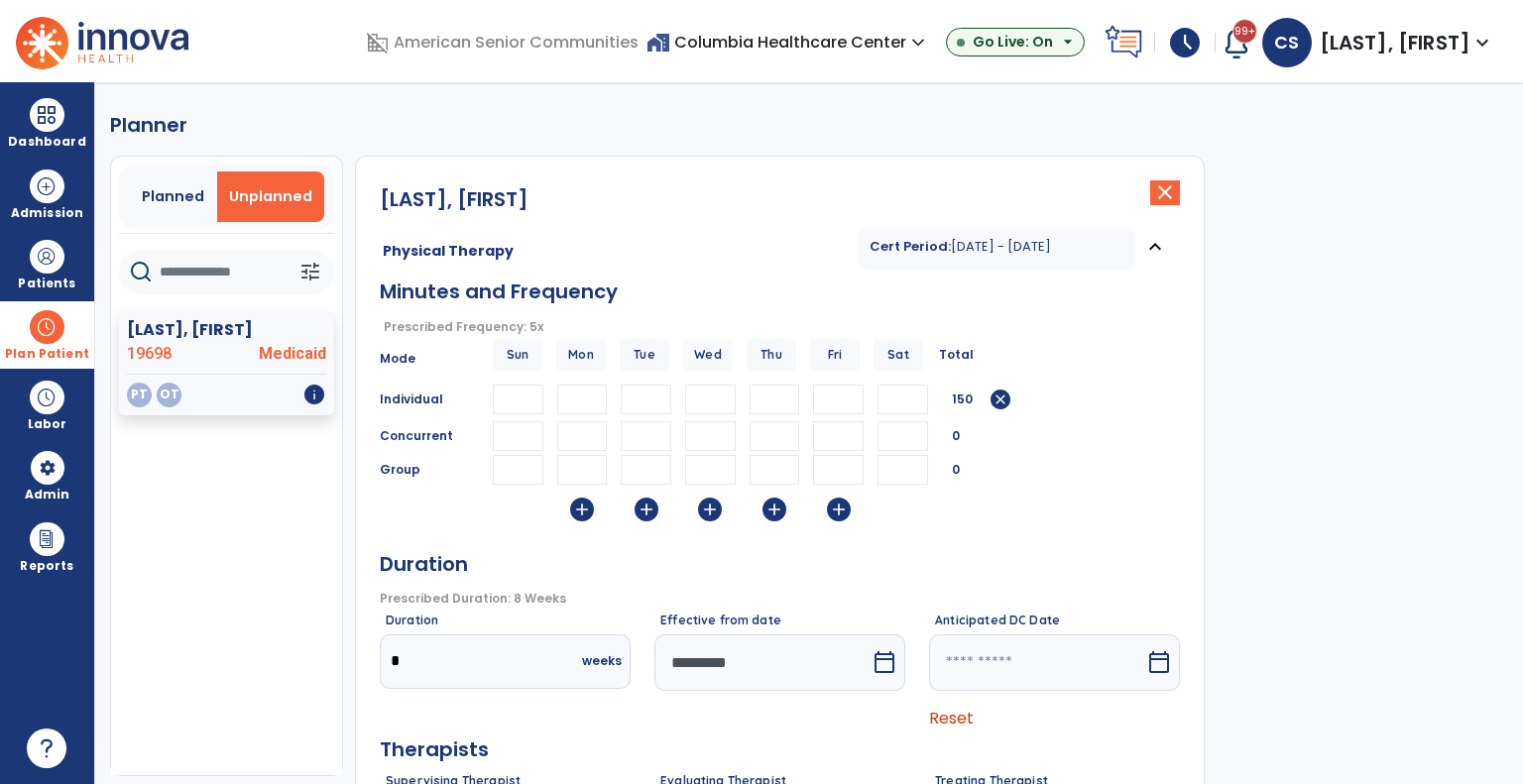 scroll, scrollTop: 196, scrollLeft: 0, axis: vertical 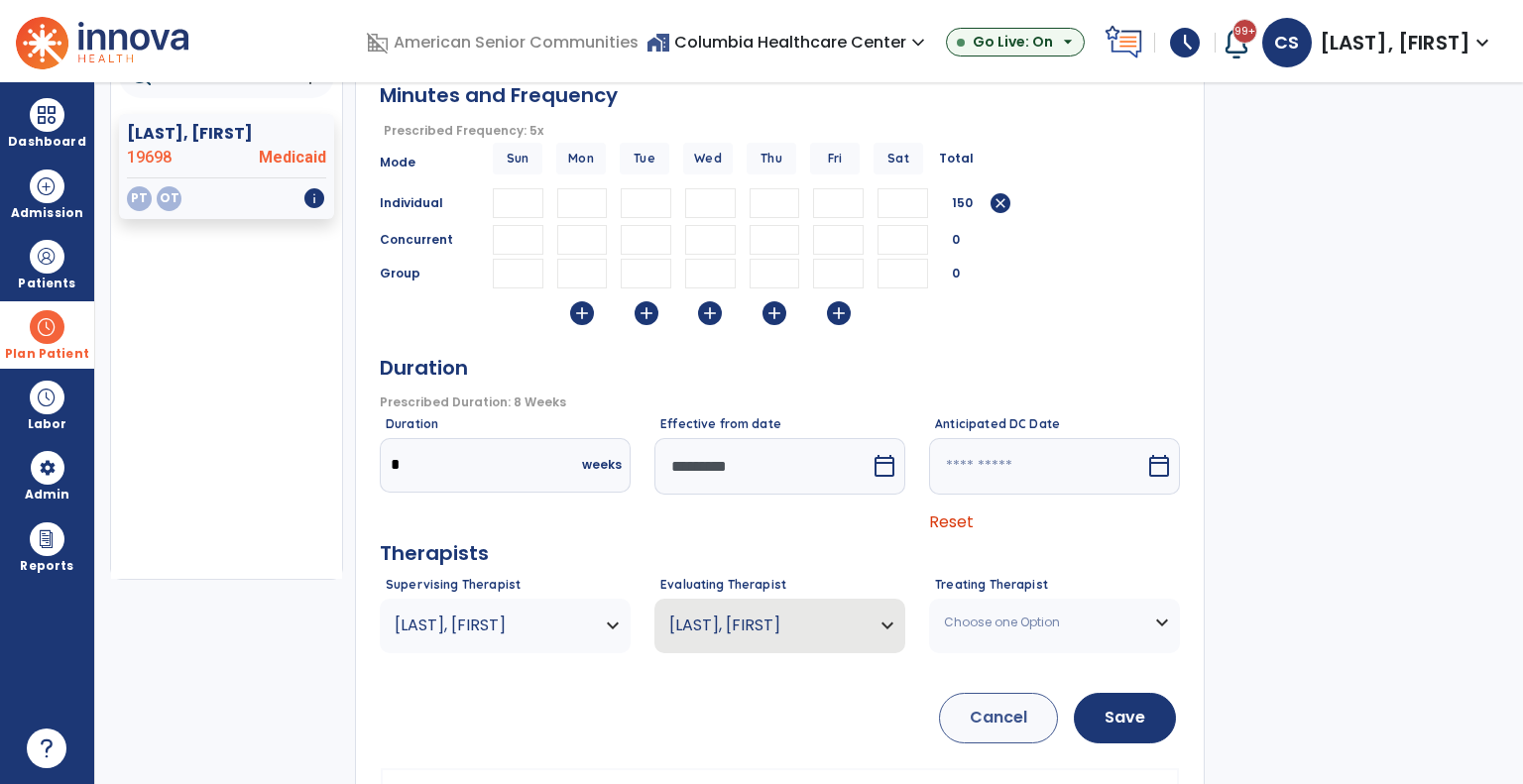 click on "*********" at bounding box center (762, 466) 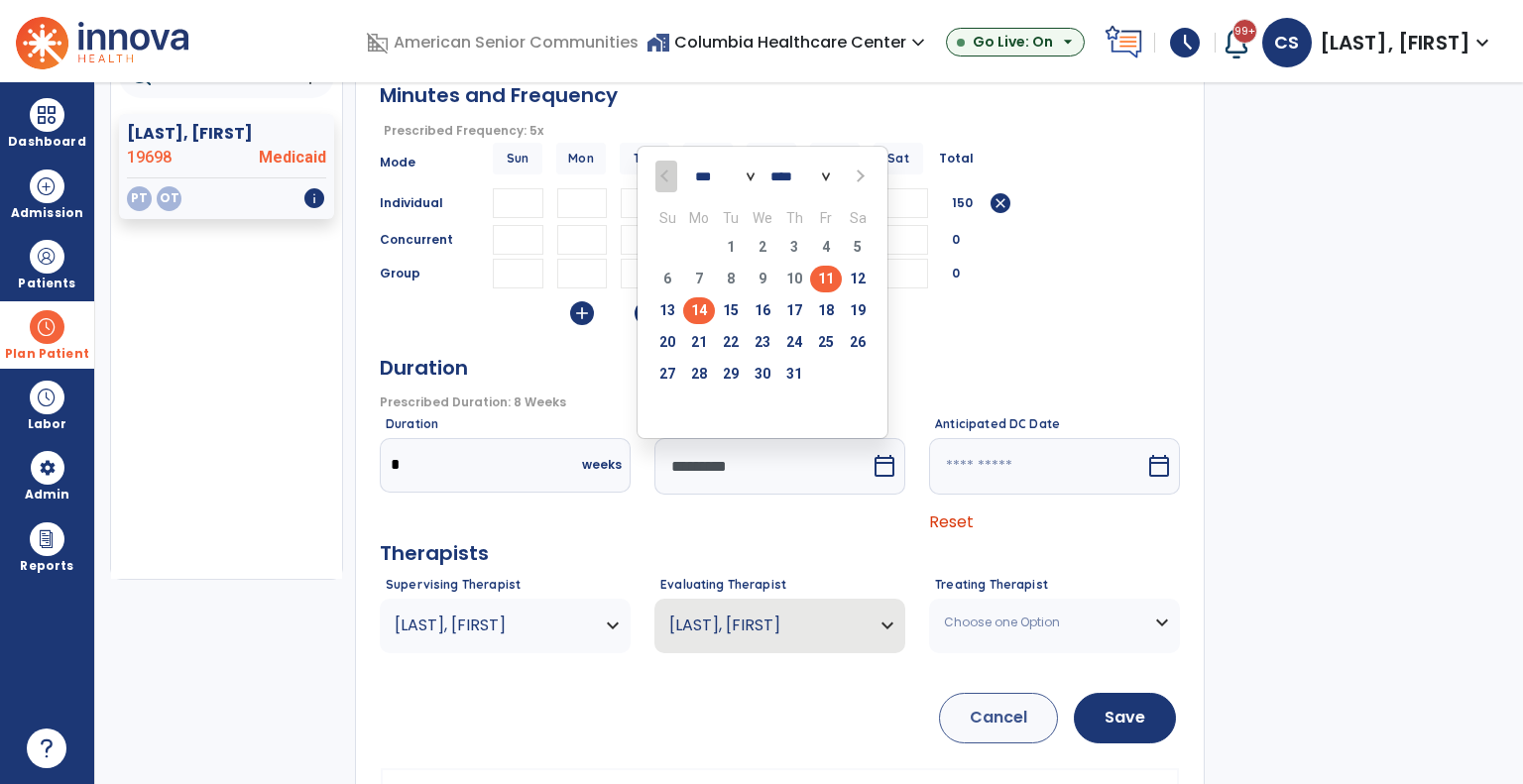 click on "14" at bounding box center (699, 310) 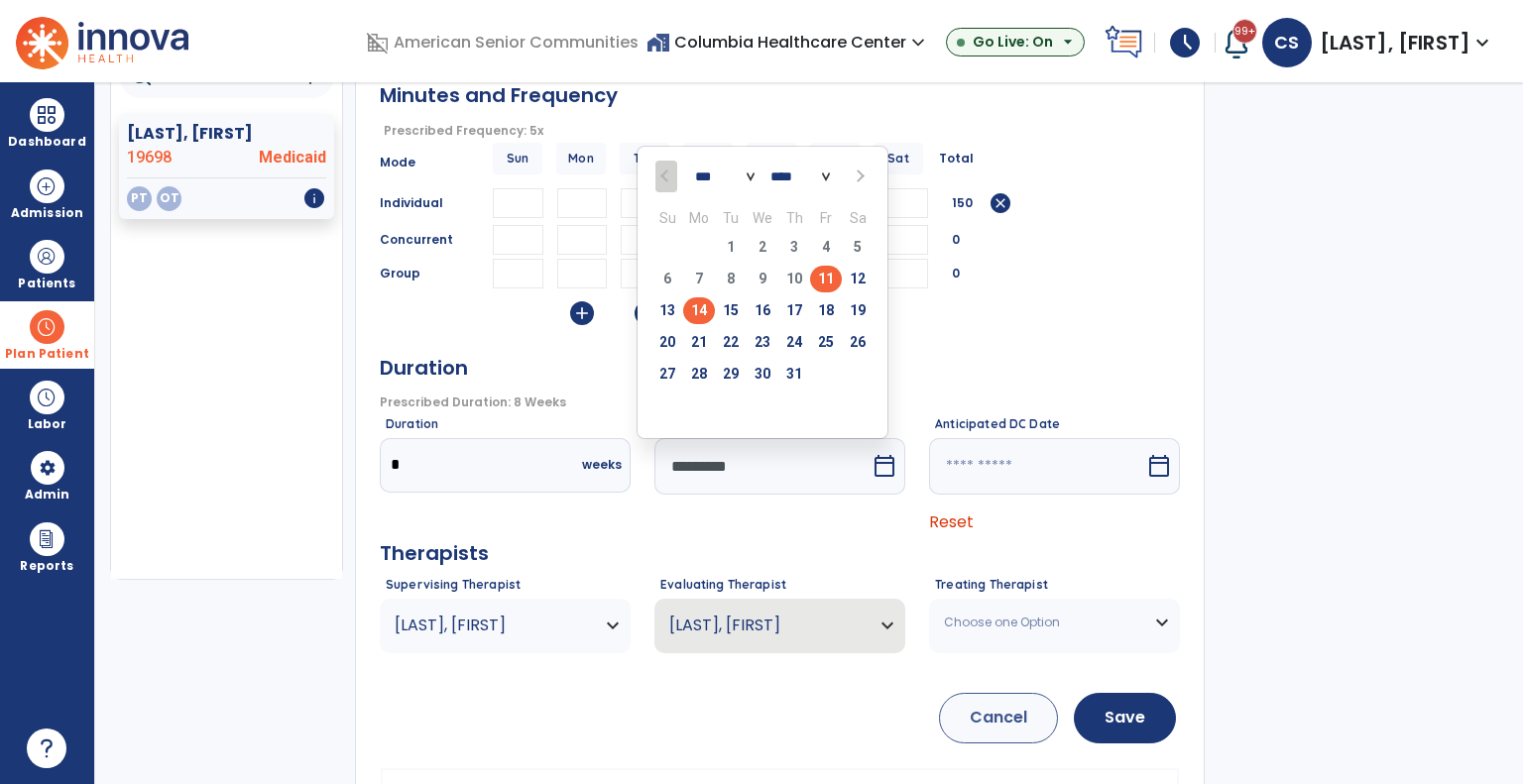 type on "*********" 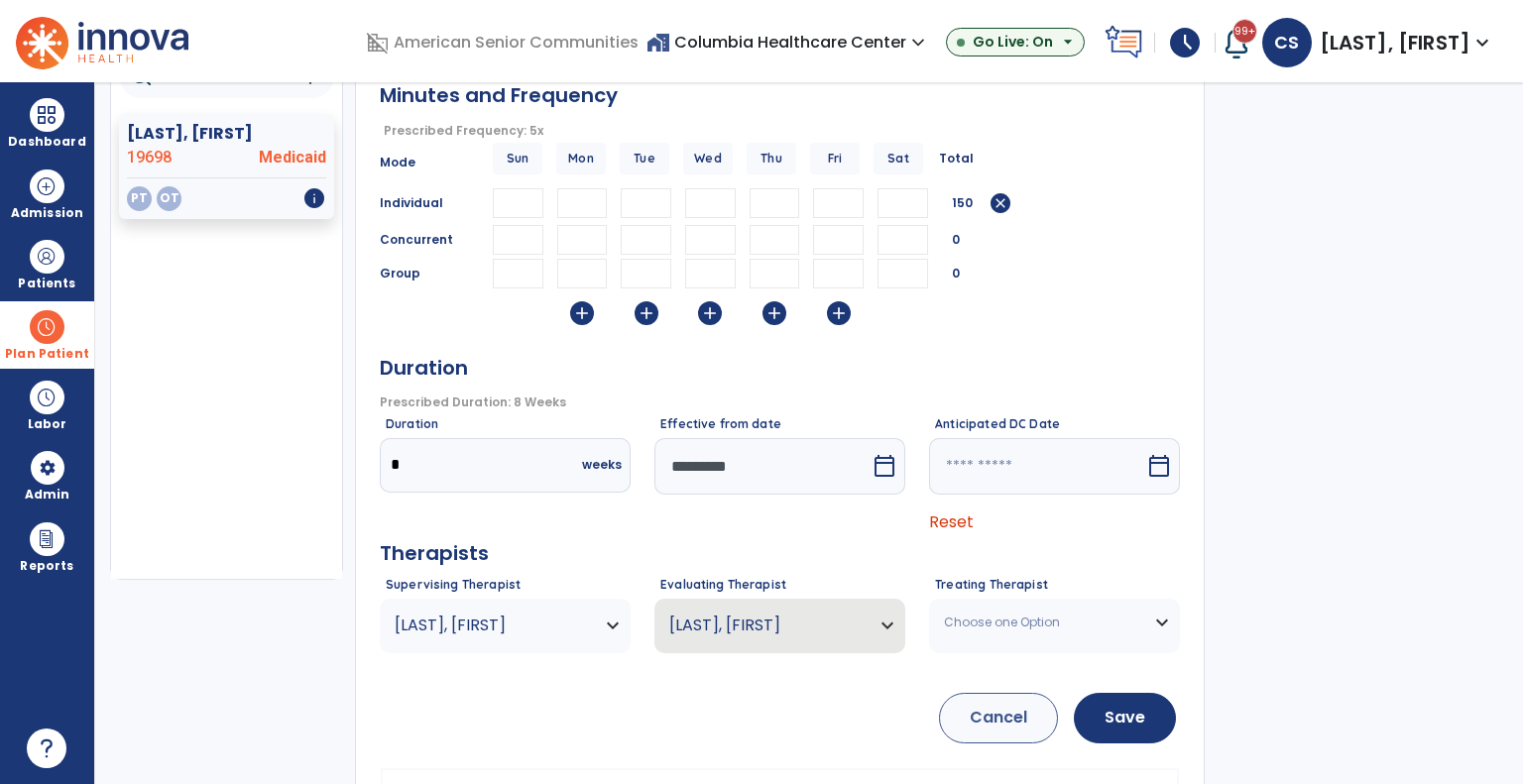 click on "Choose one Option" at bounding box center [1042, 622] 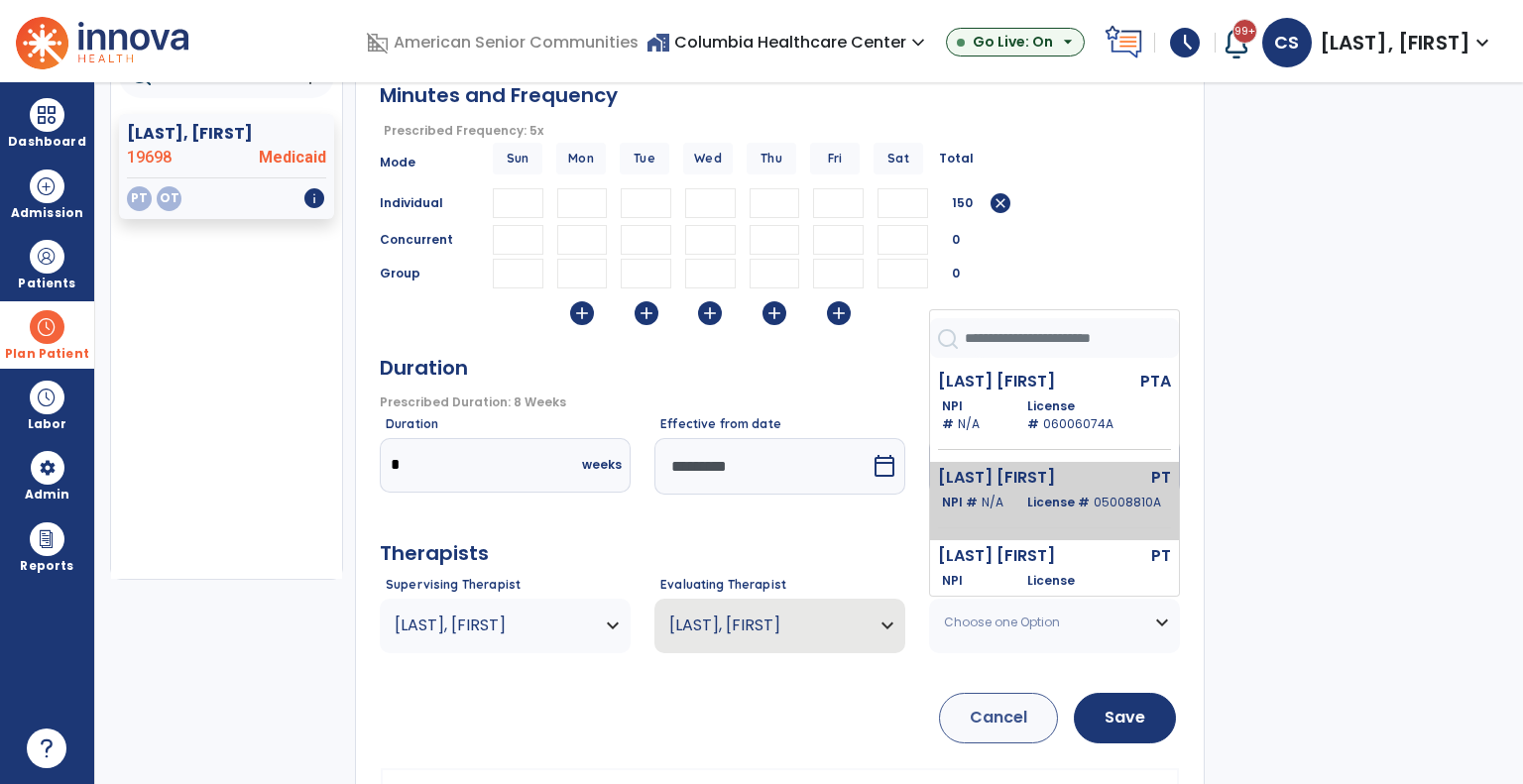scroll, scrollTop: 144, scrollLeft: 0, axis: vertical 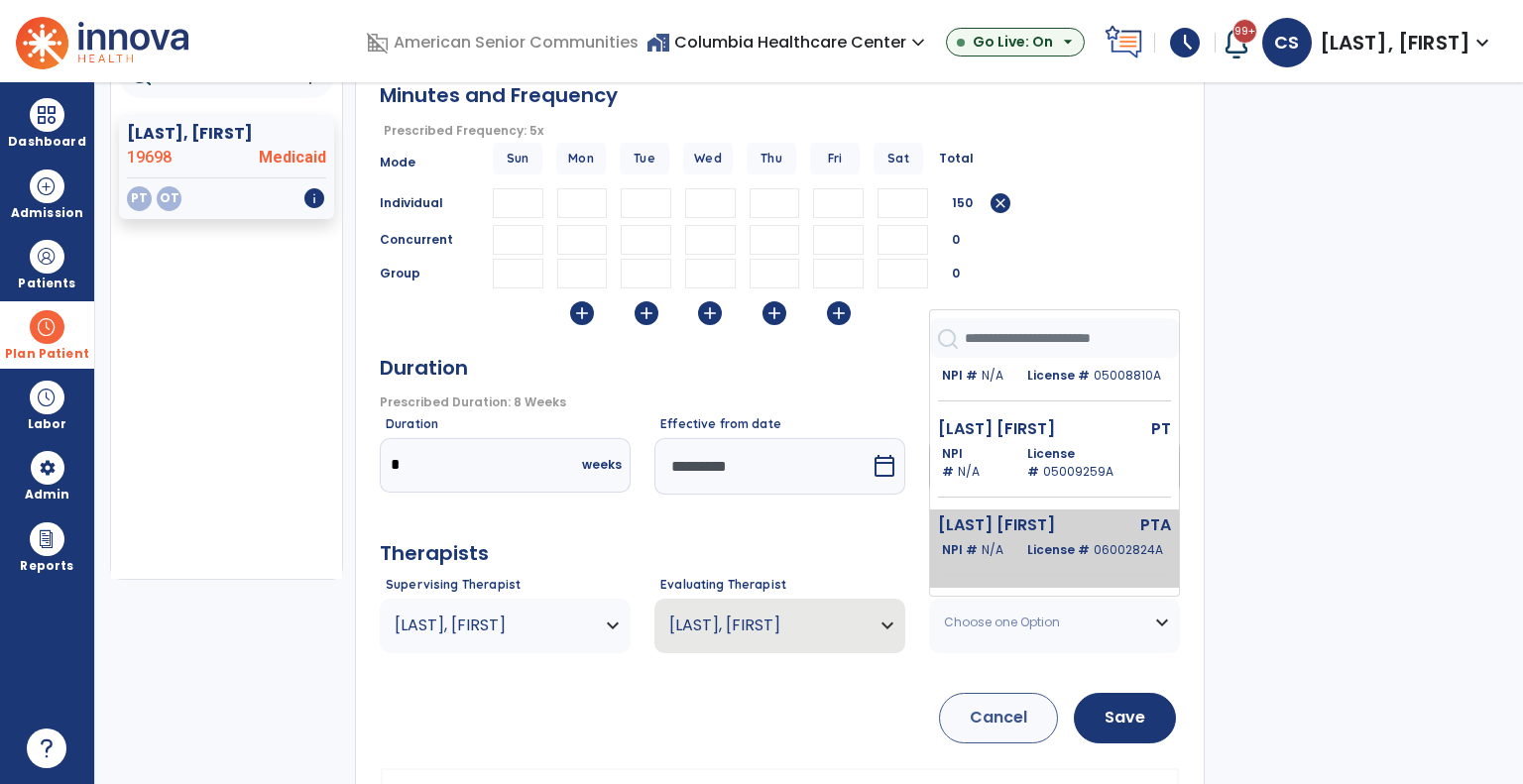 click on "License #  06002824A" at bounding box center (1095, 550) 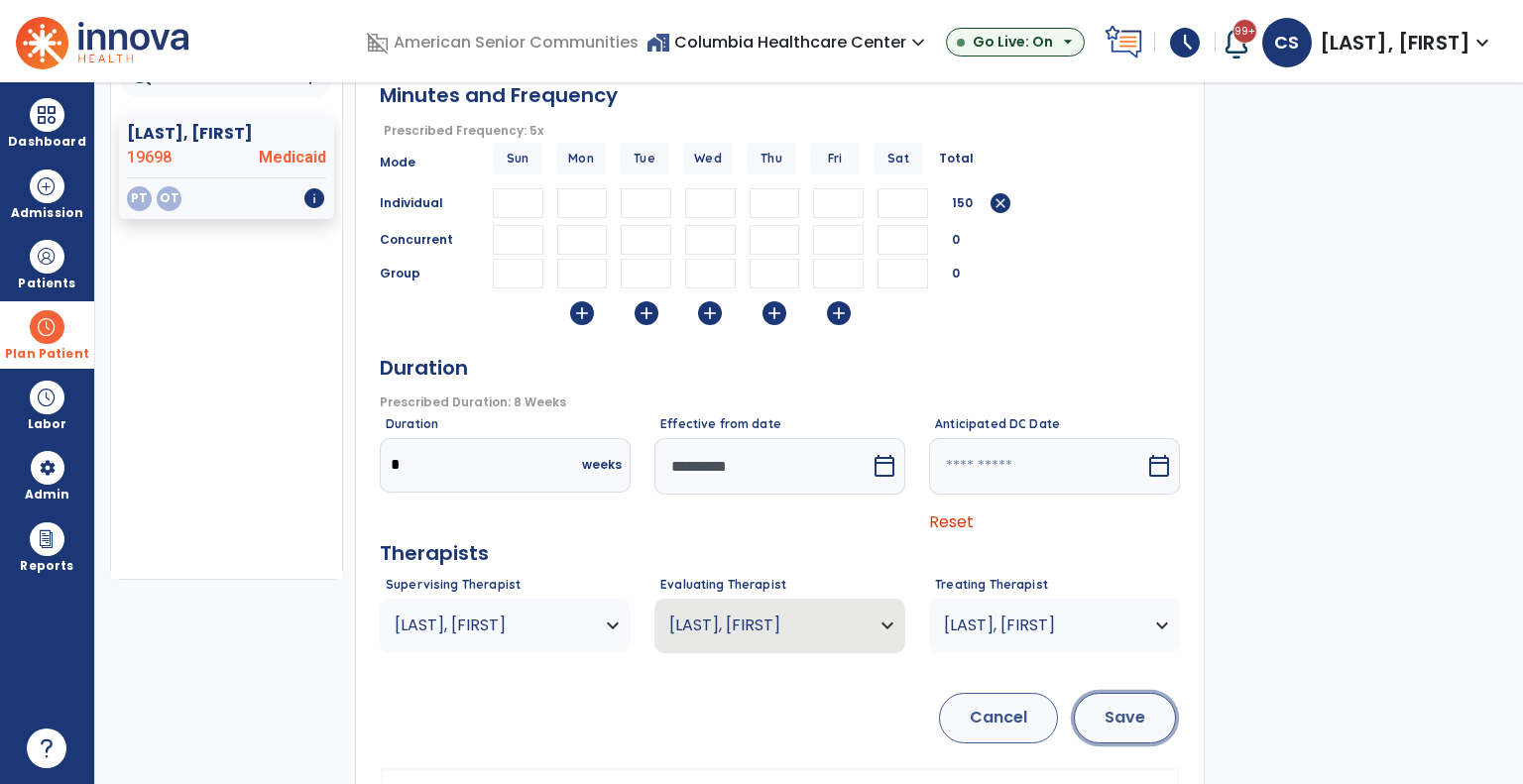 click on "Save" at bounding box center (1124, 718) 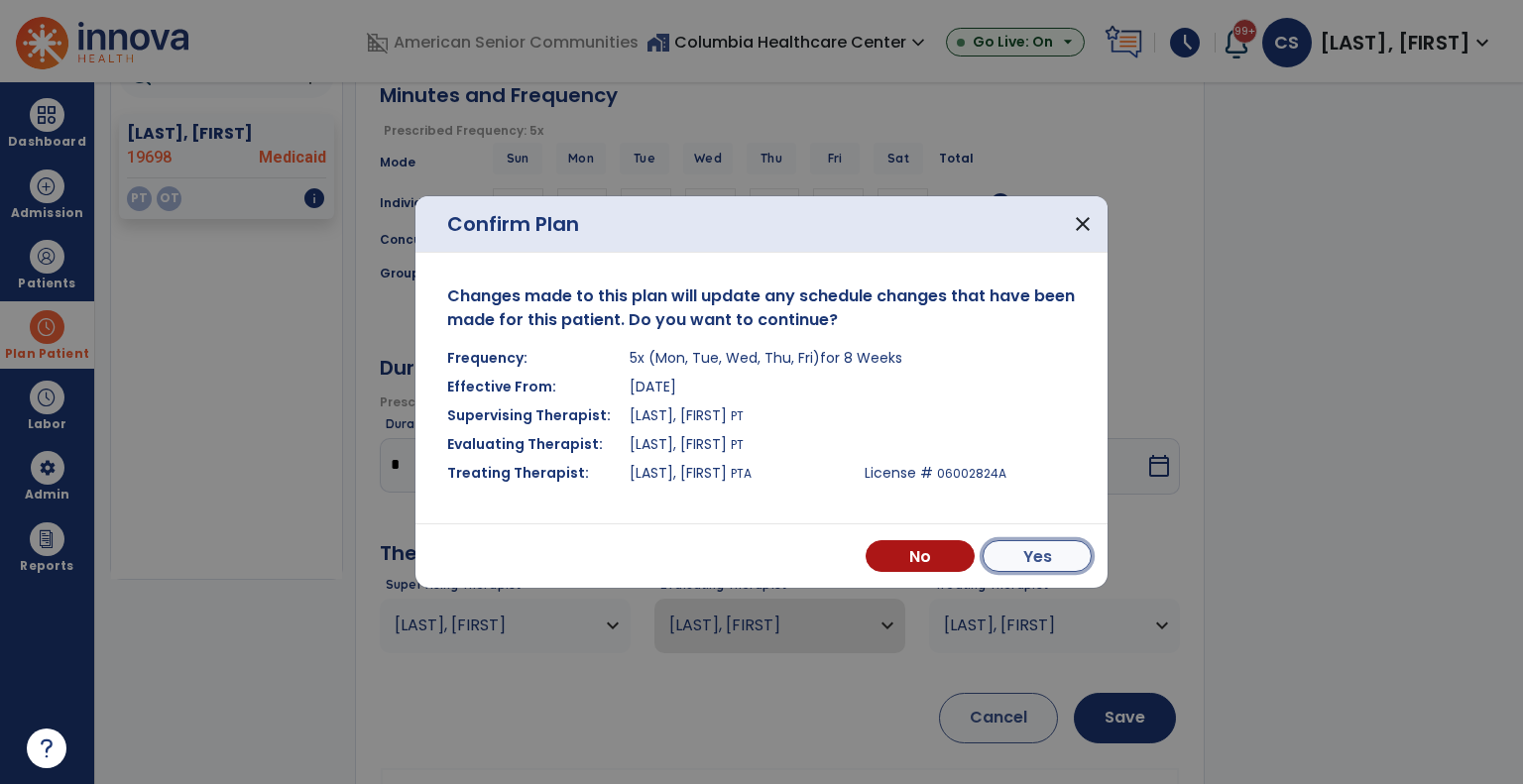click on "Yes" at bounding box center [1037, 556] 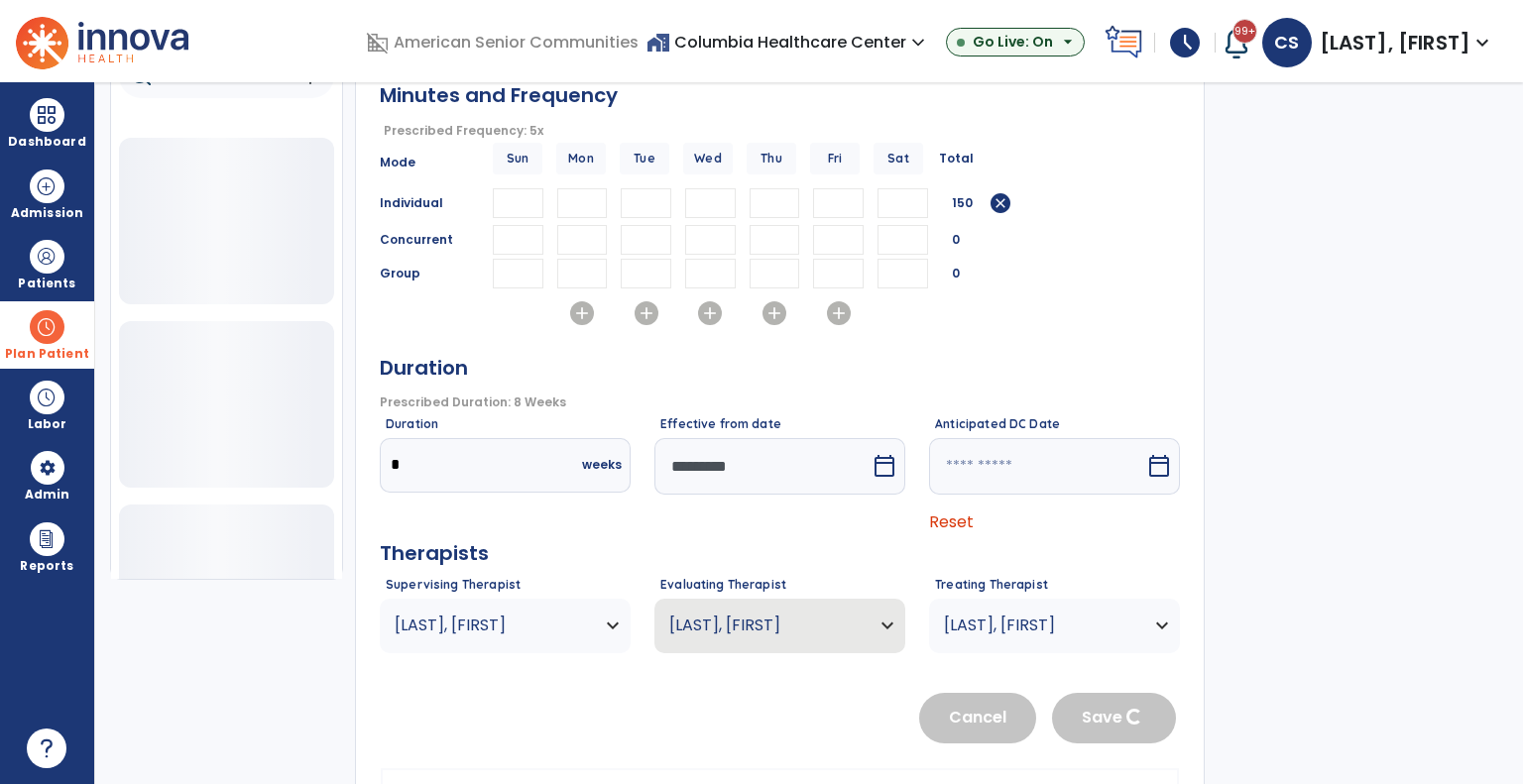 type 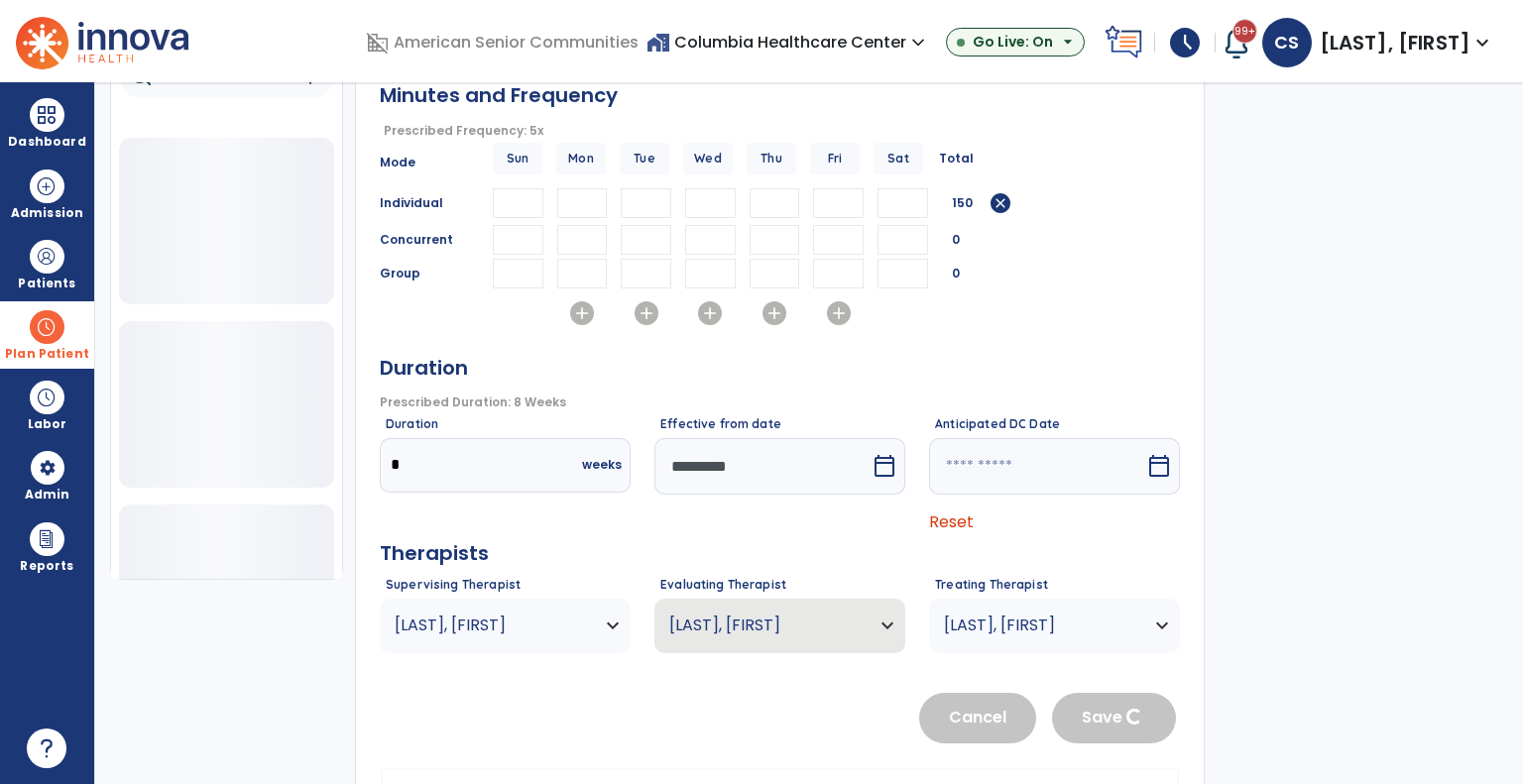 type 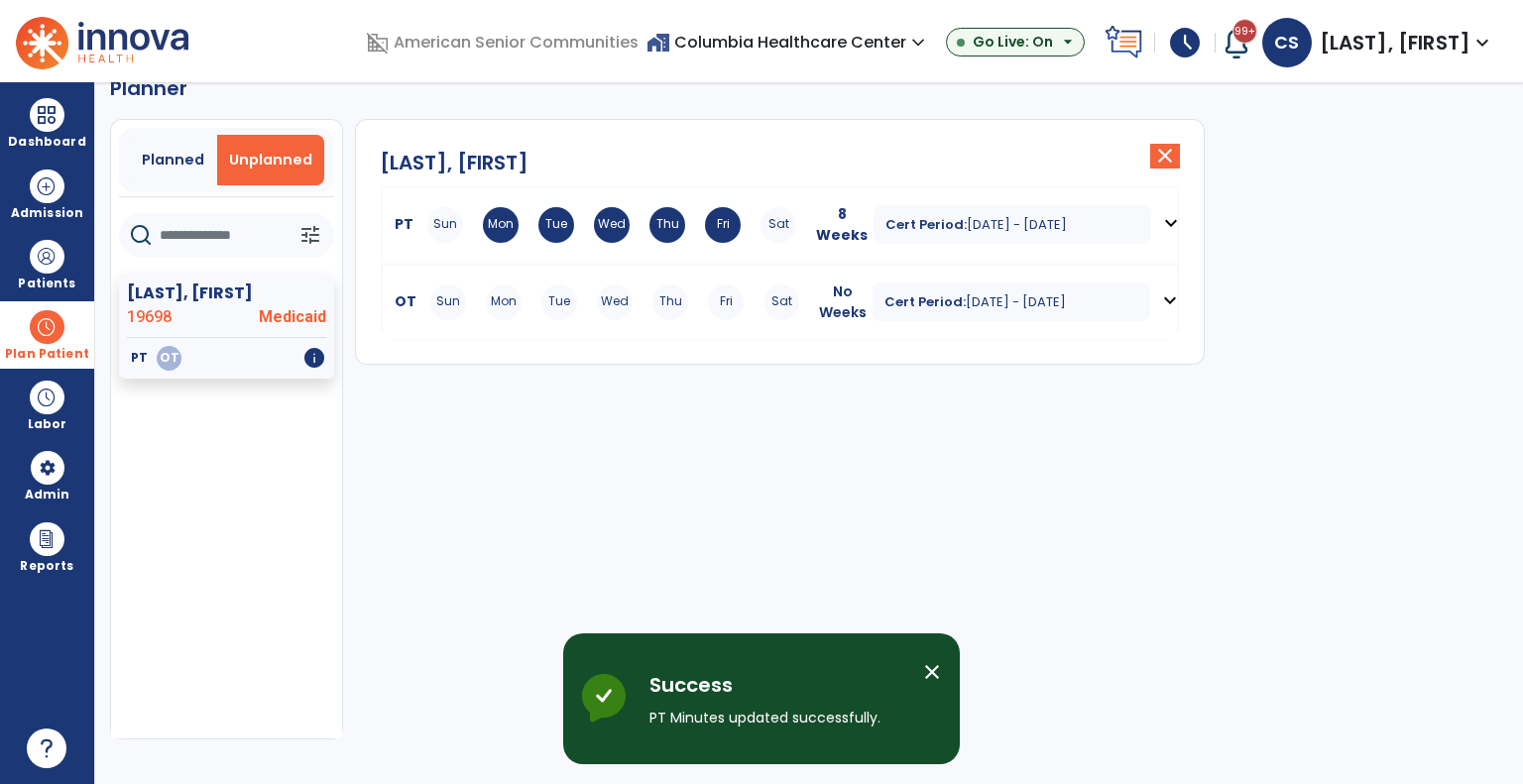 scroll, scrollTop: 36, scrollLeft: 0, axis: vertical 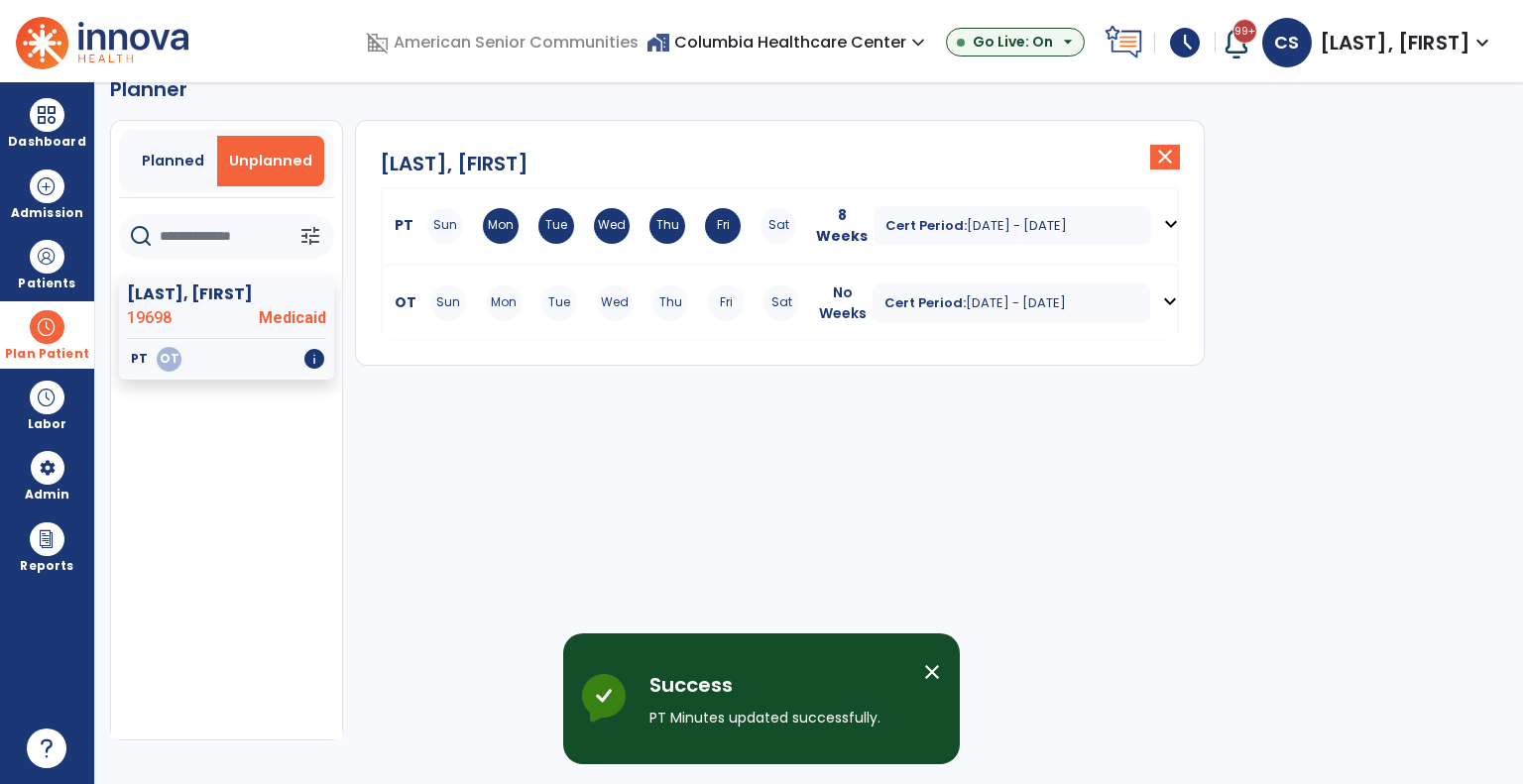 click on "expand_more" at bounding box center [1170, 301] 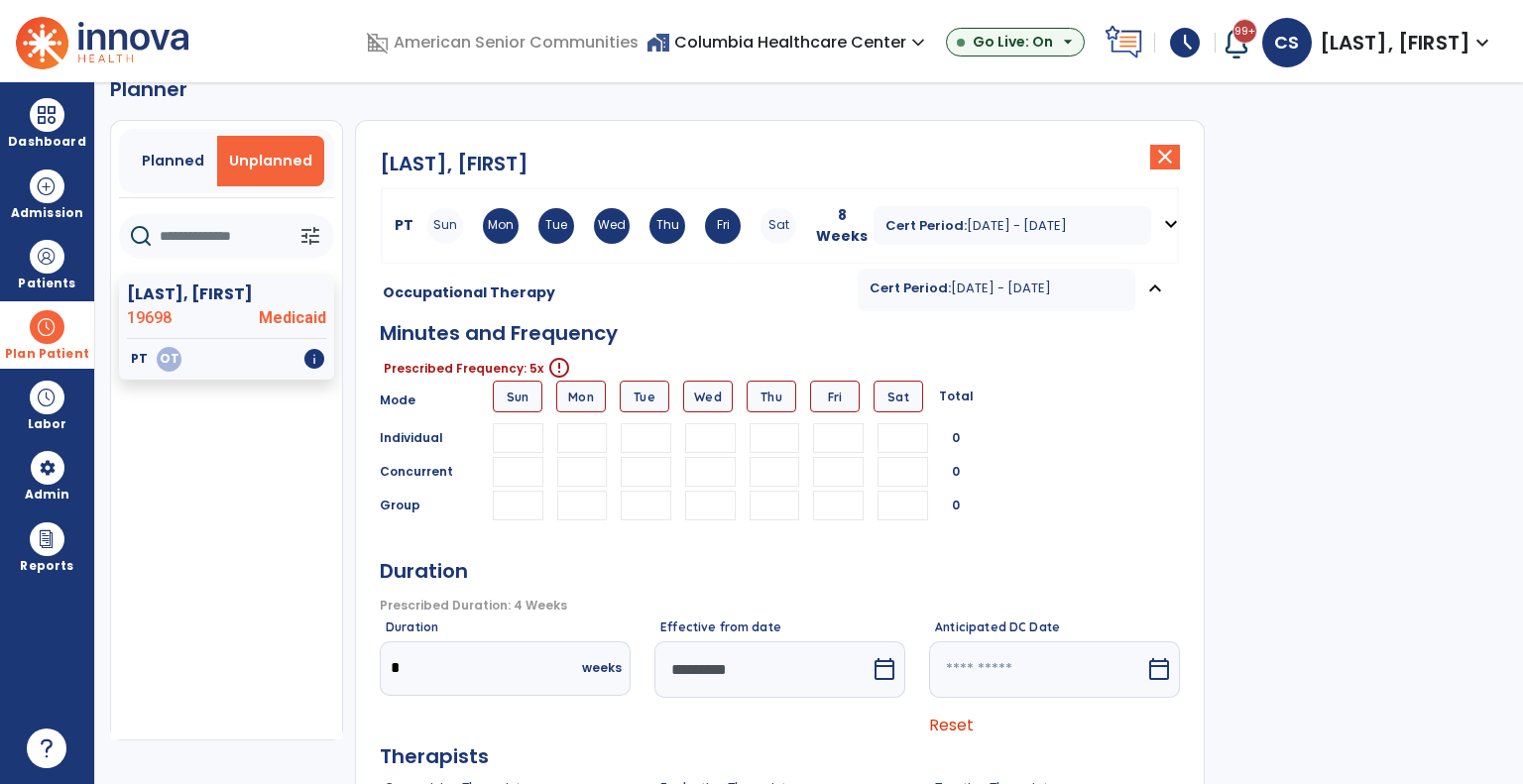 click at bounding box center (582, 438) 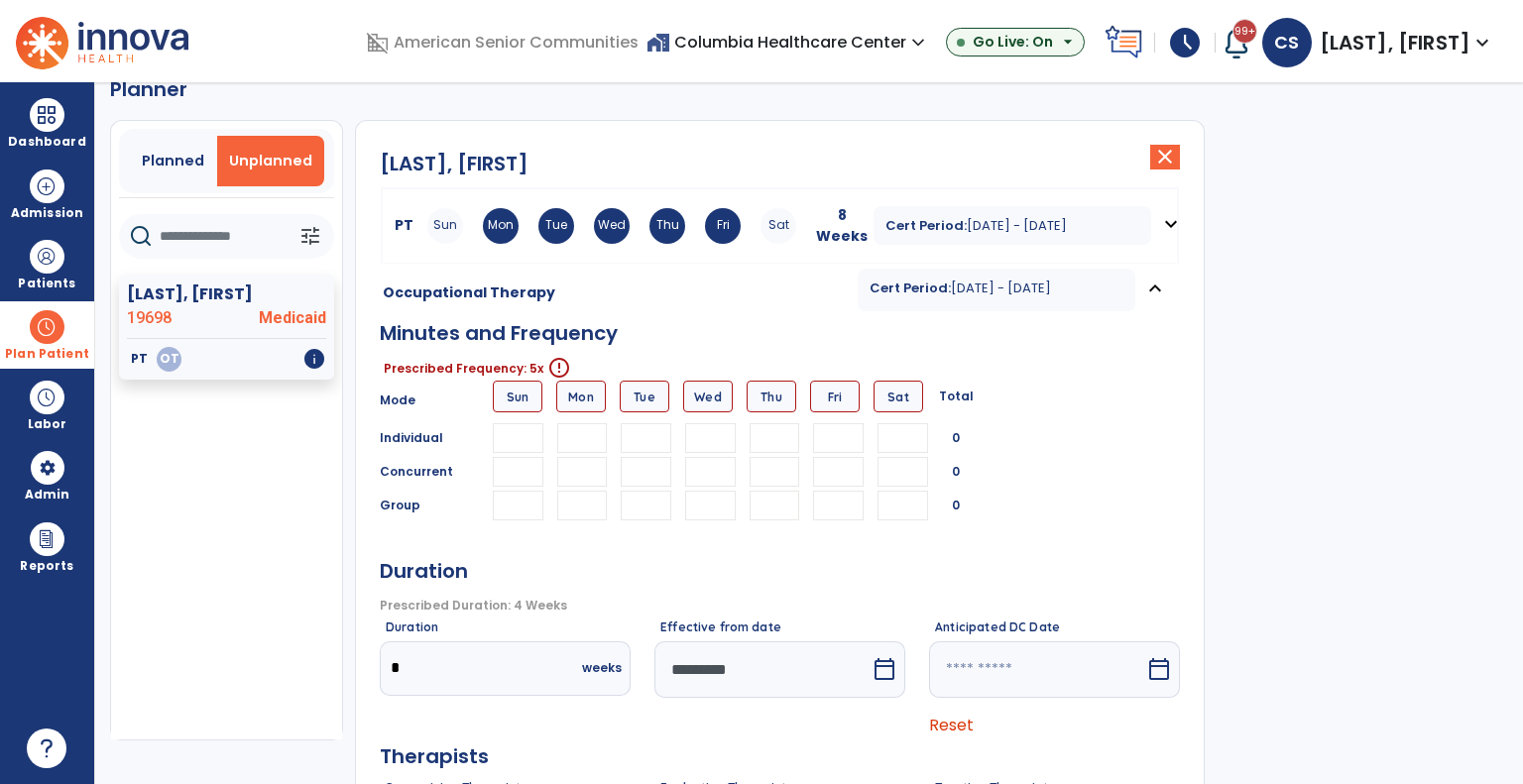 type on "**" 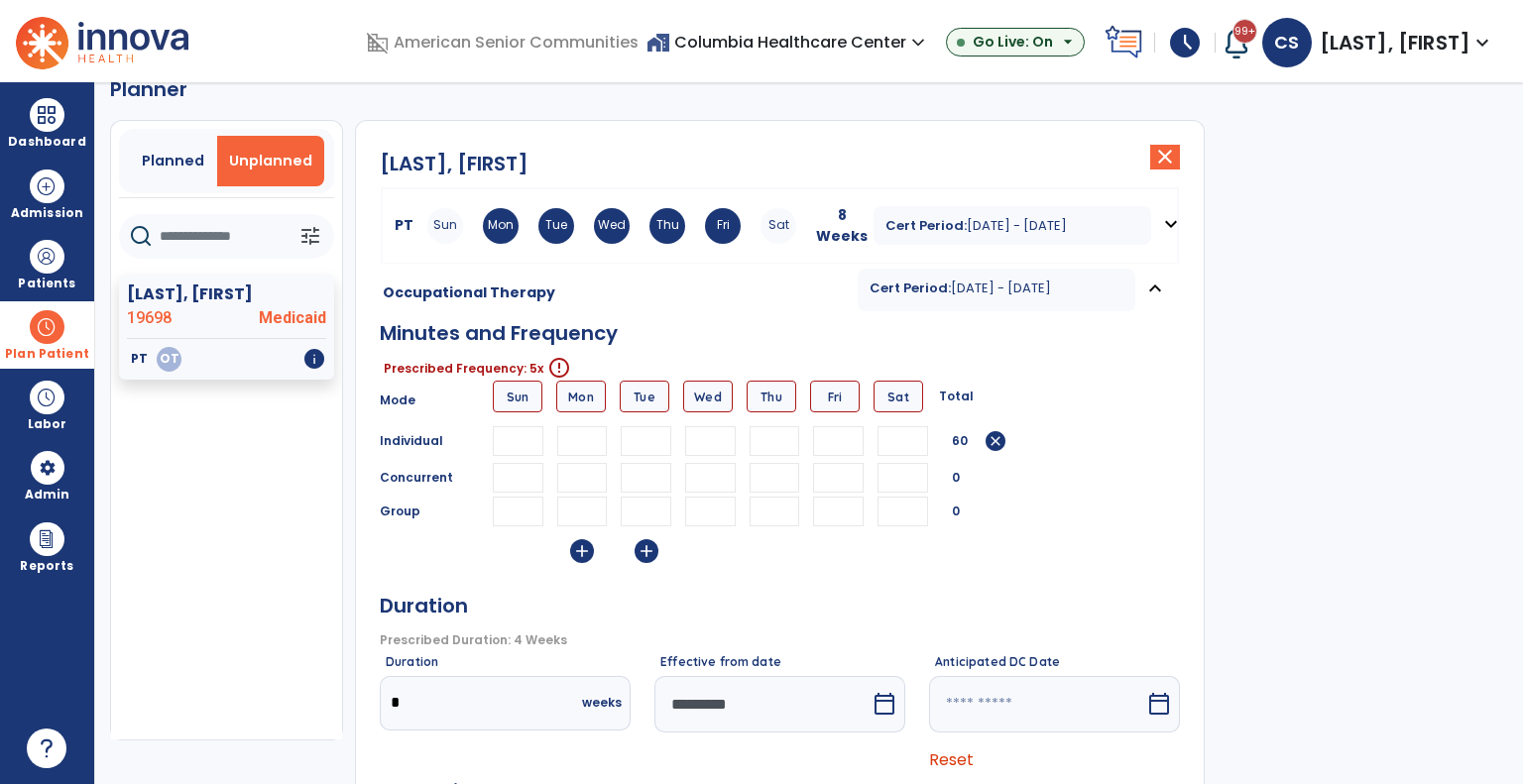 type on "**" 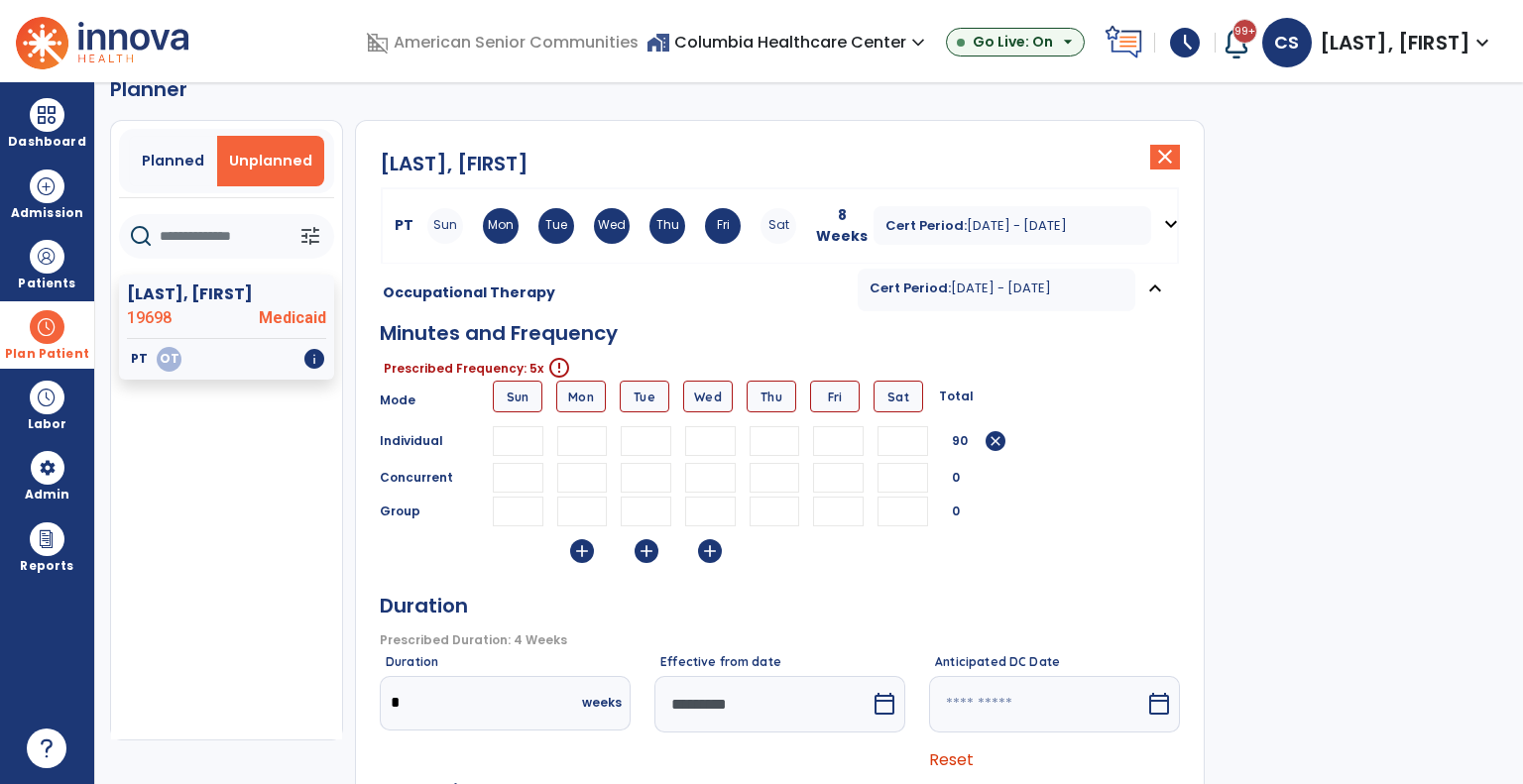 type on "**" 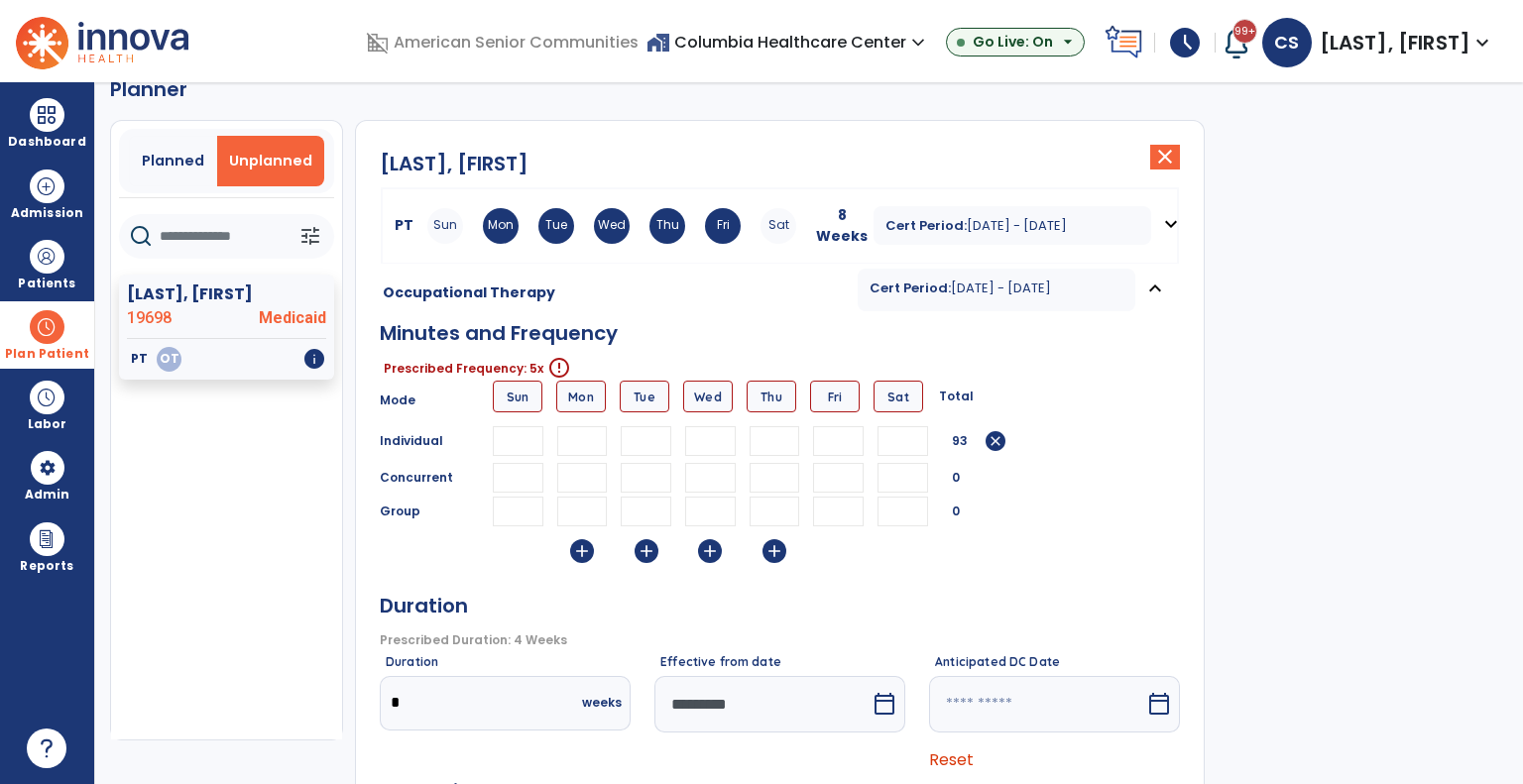 type on "**" 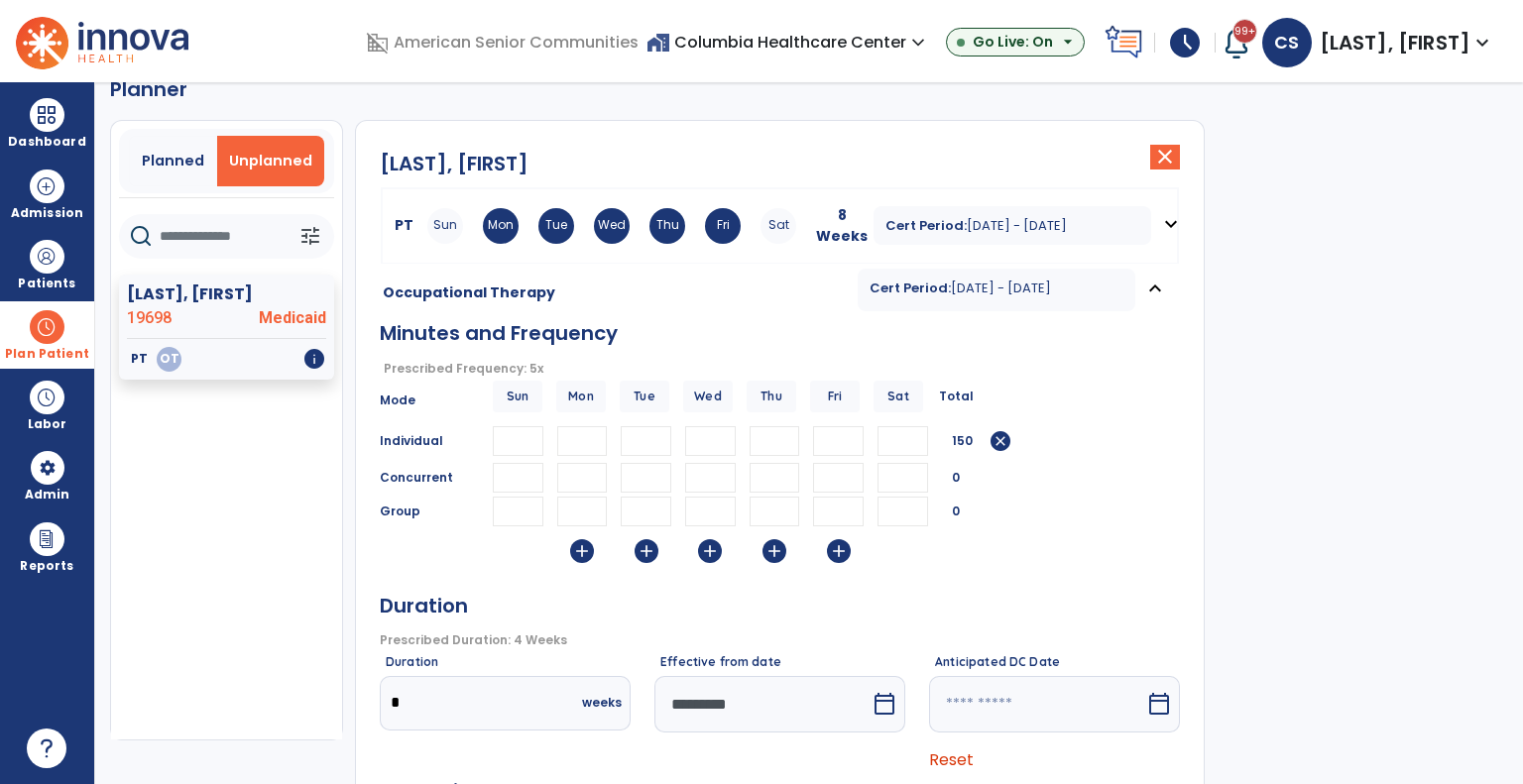 type on "**" 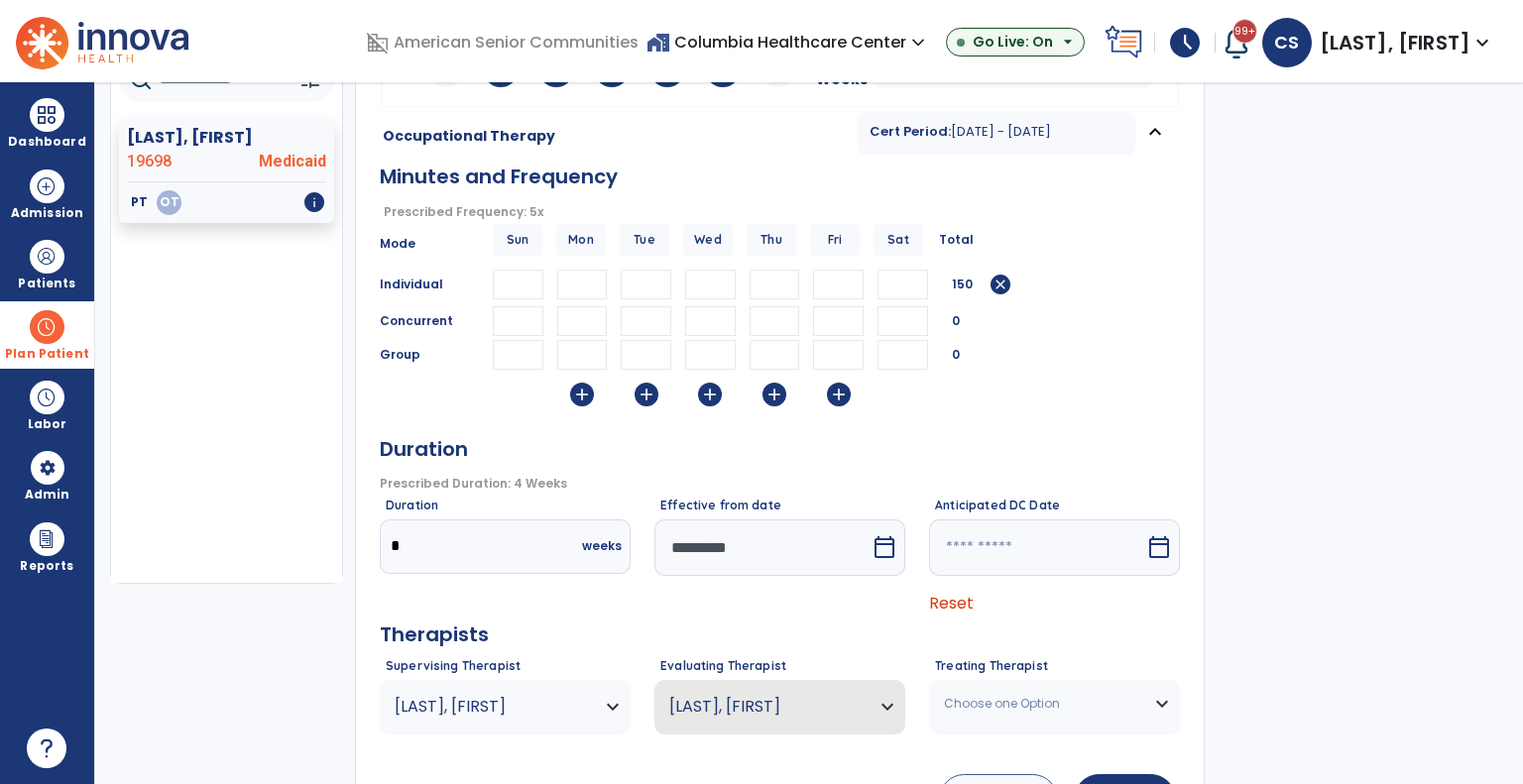 scroll, scrollTop: 193, scrollLeft: 0, axis: vertical 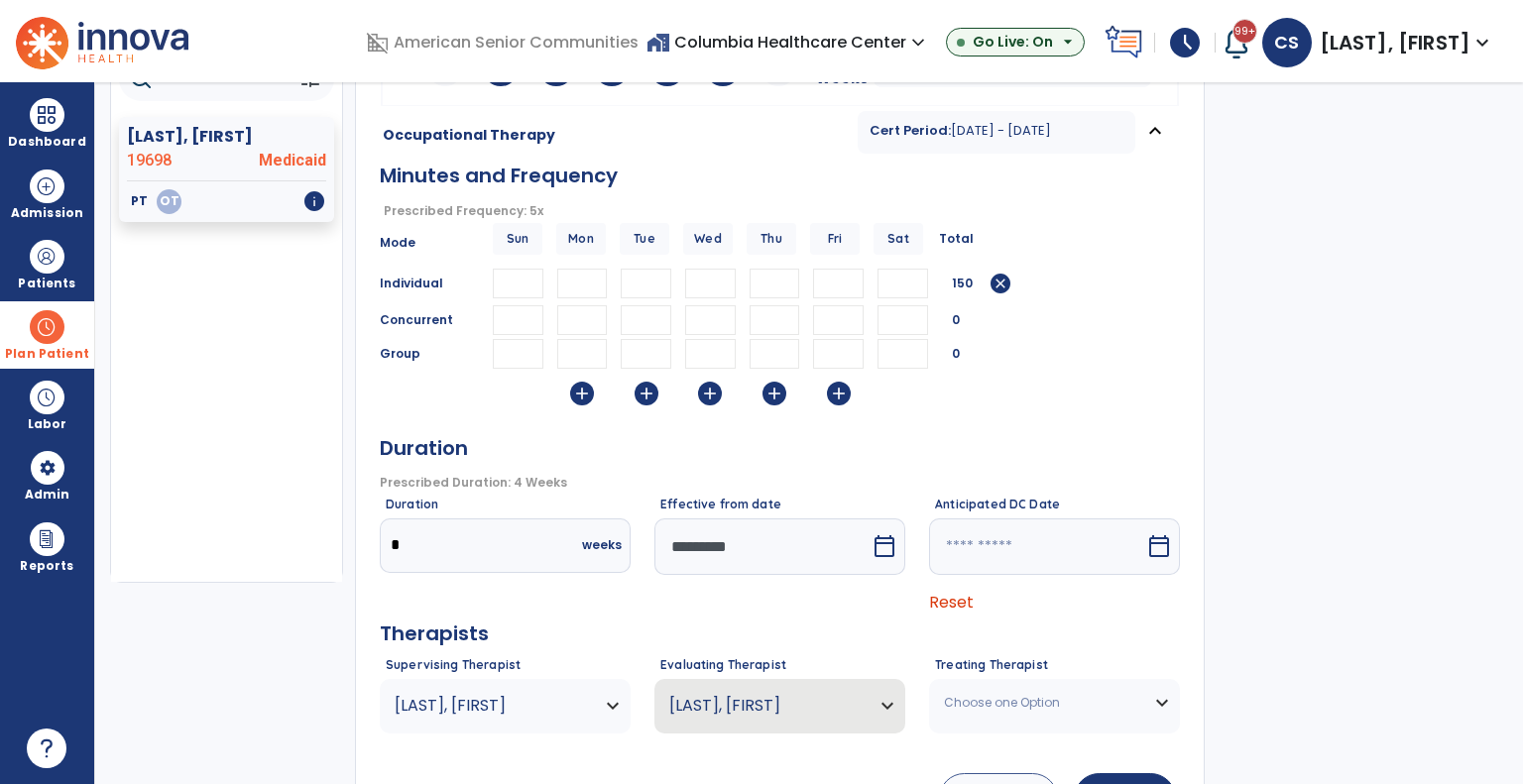 click on "*********" at bounding box center (762, 546) 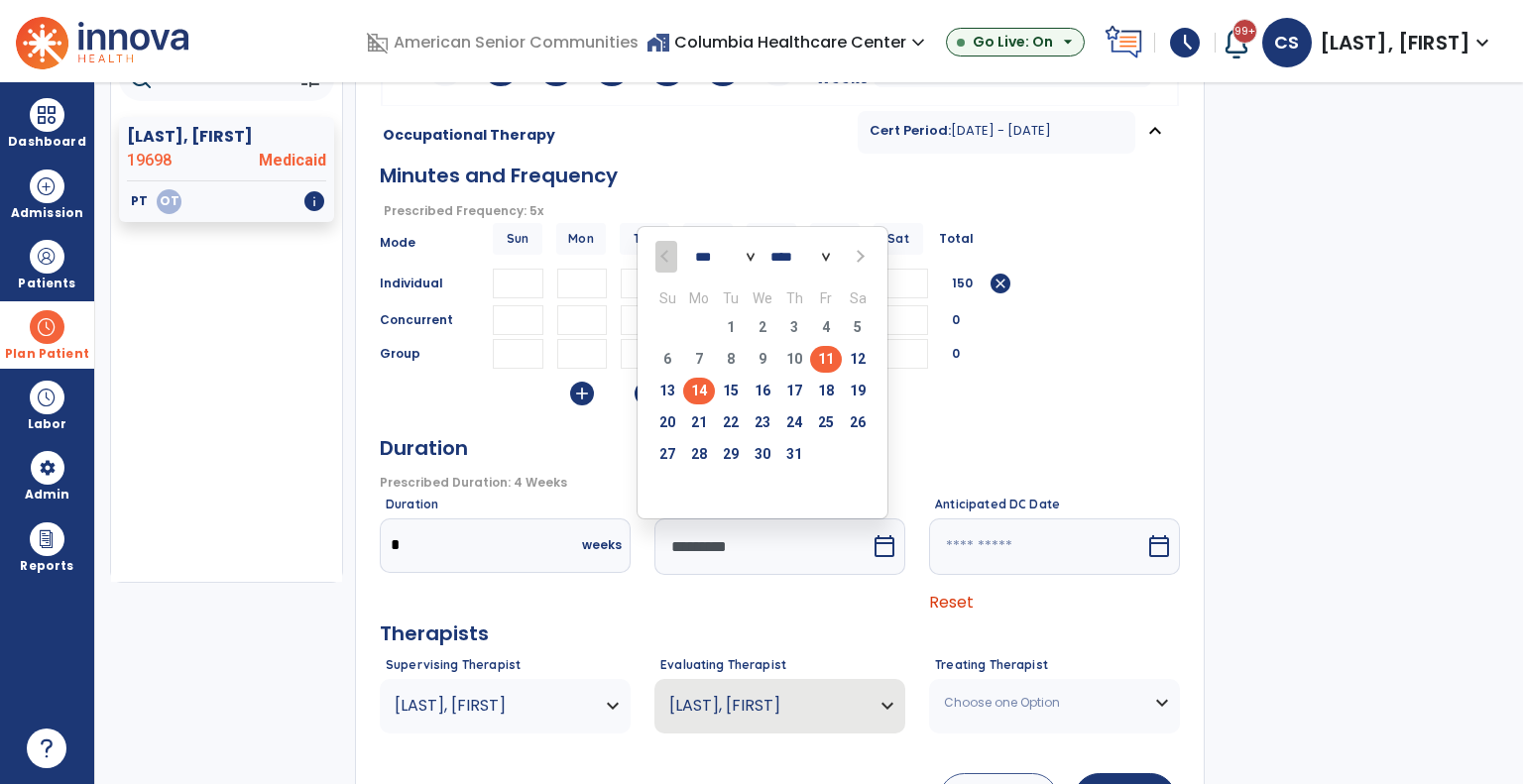 click on "14" at bounding box center [699, 391] 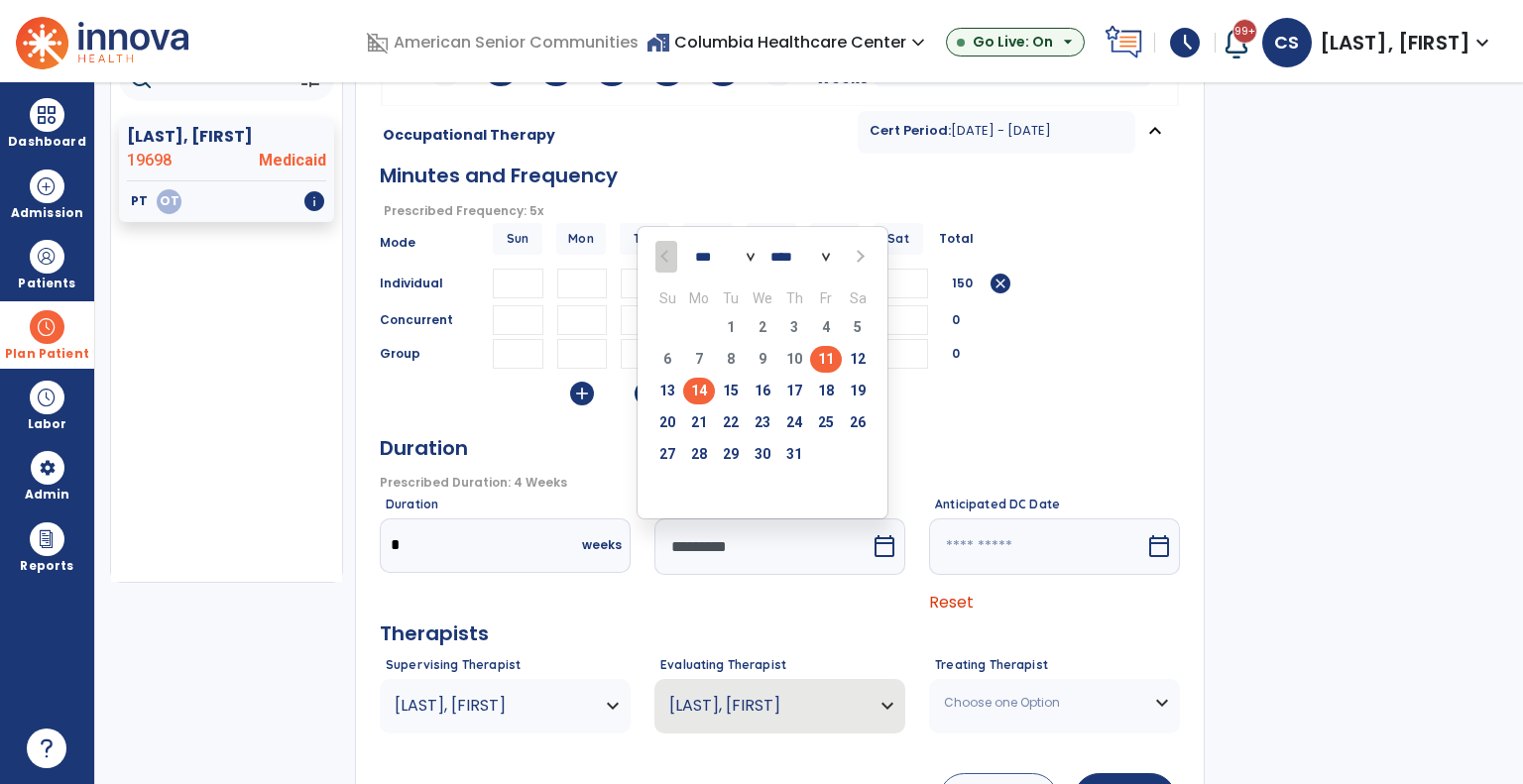 type on "*********" 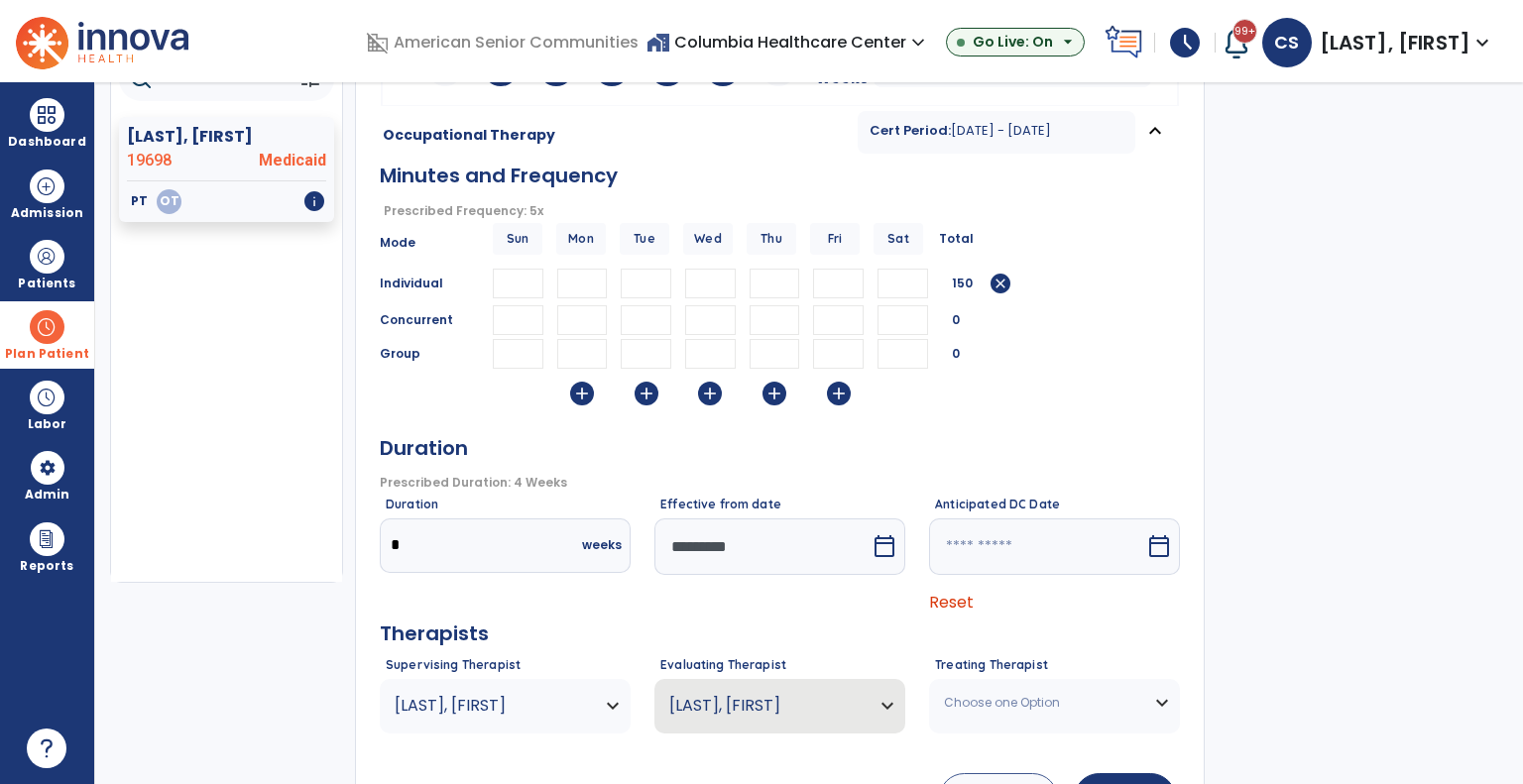 click on "Choose one Option" at bounding box center [505, 706] 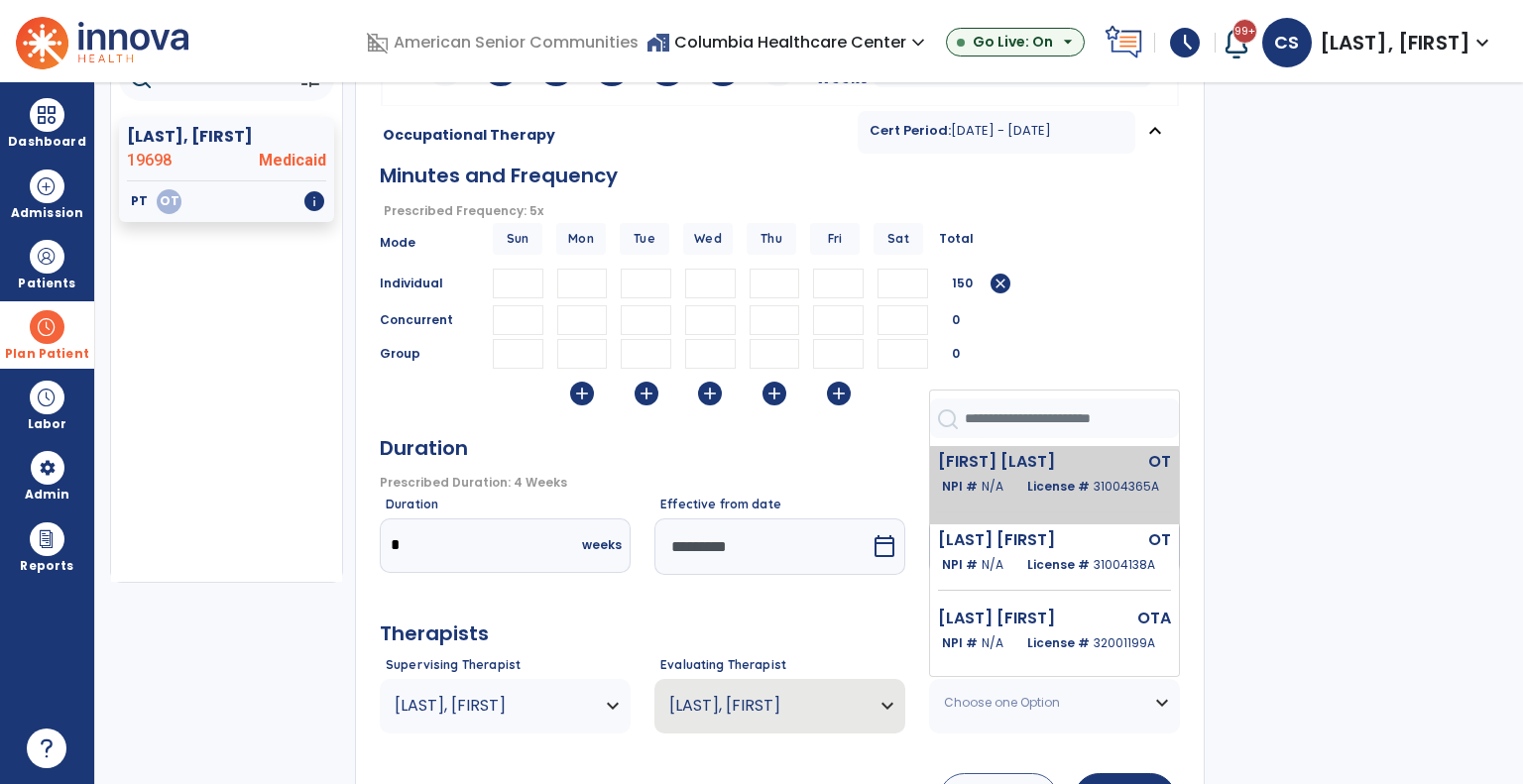 click on "License #  31004365A" at bounding box center [1093, 487] 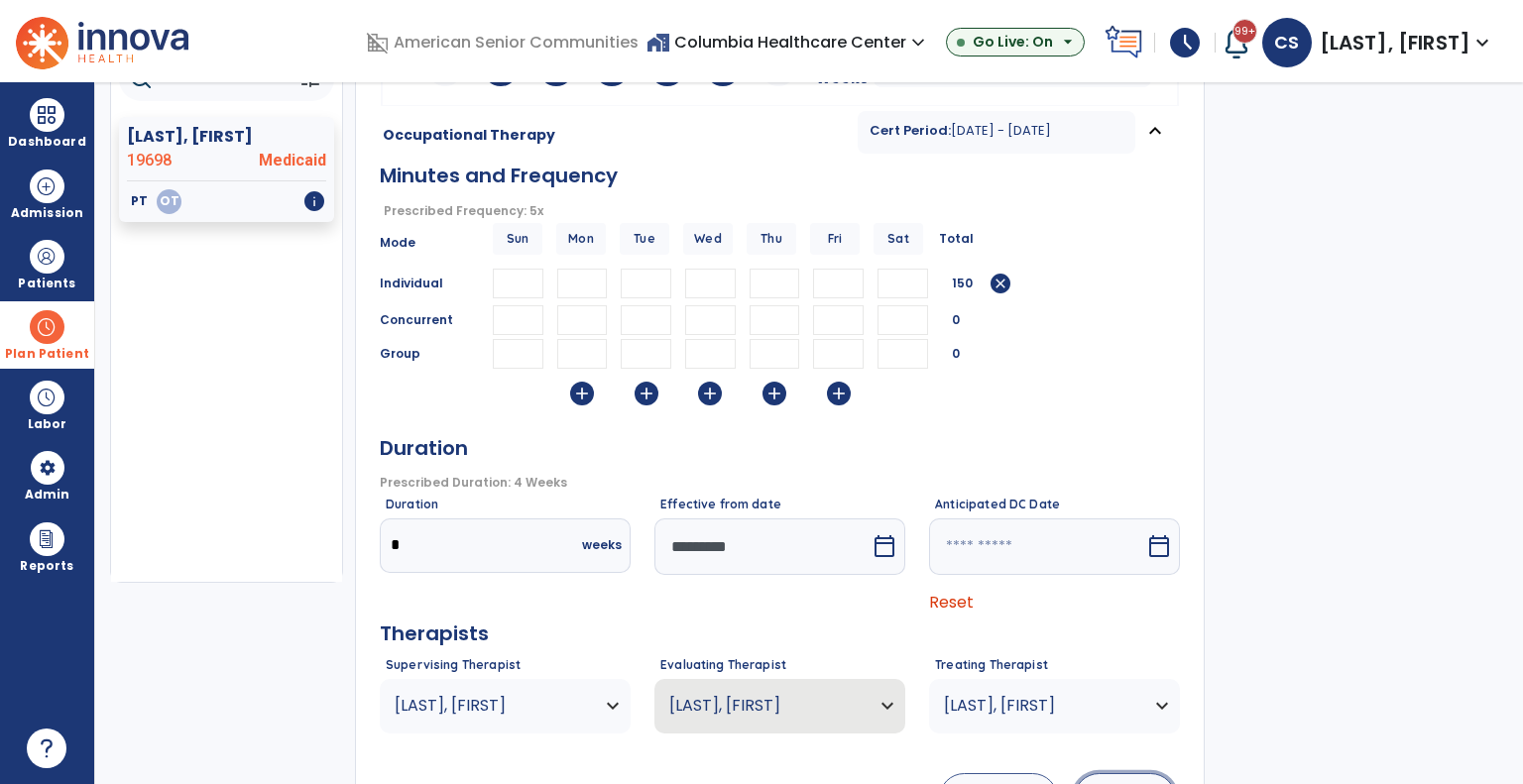 click on "Save" at bounding box center [1124, 798] 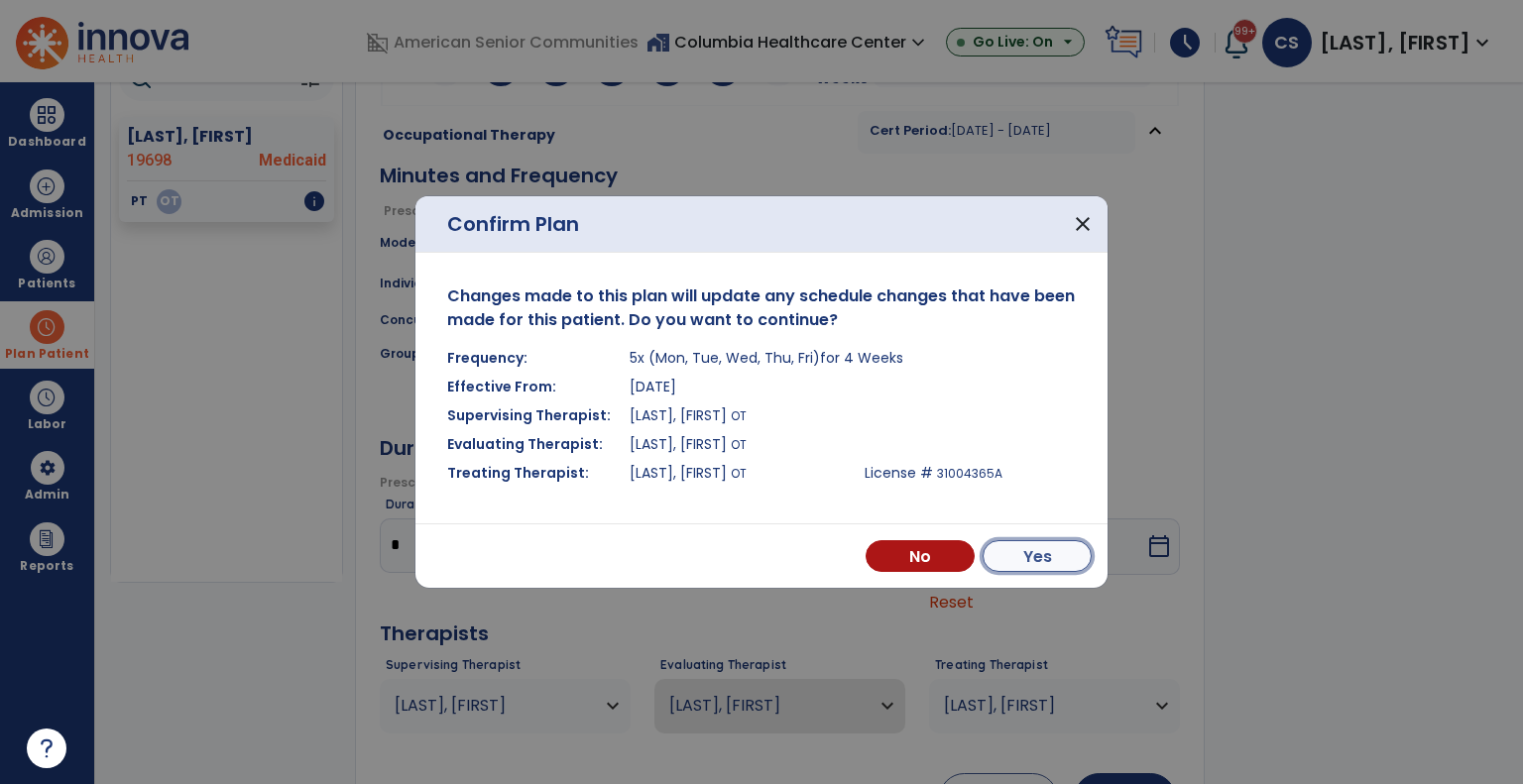 click on "Yes" at bounding box center [1037, 556] 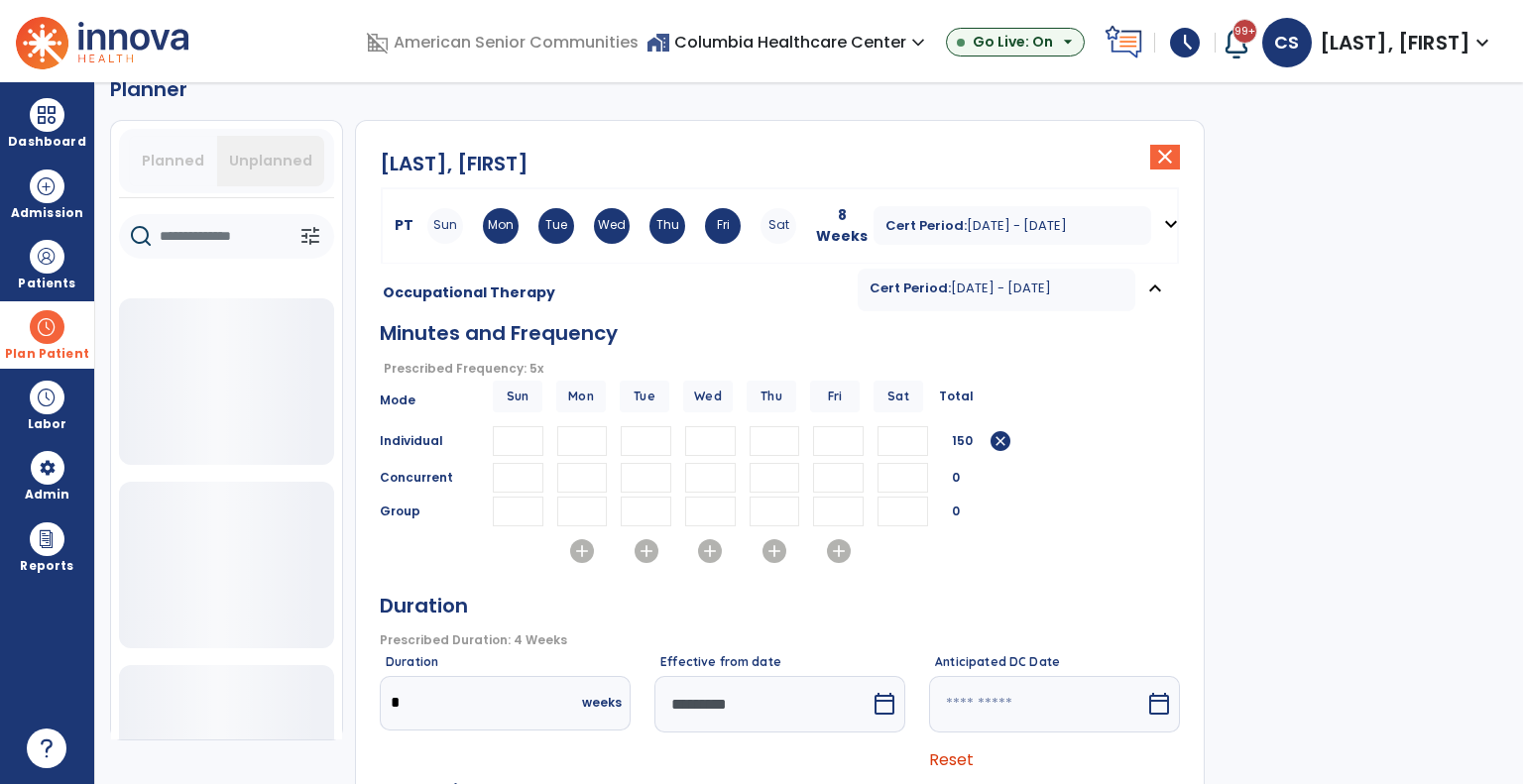 scroll, scrollTop: 35, scrollLeft: 0, axis: vertical 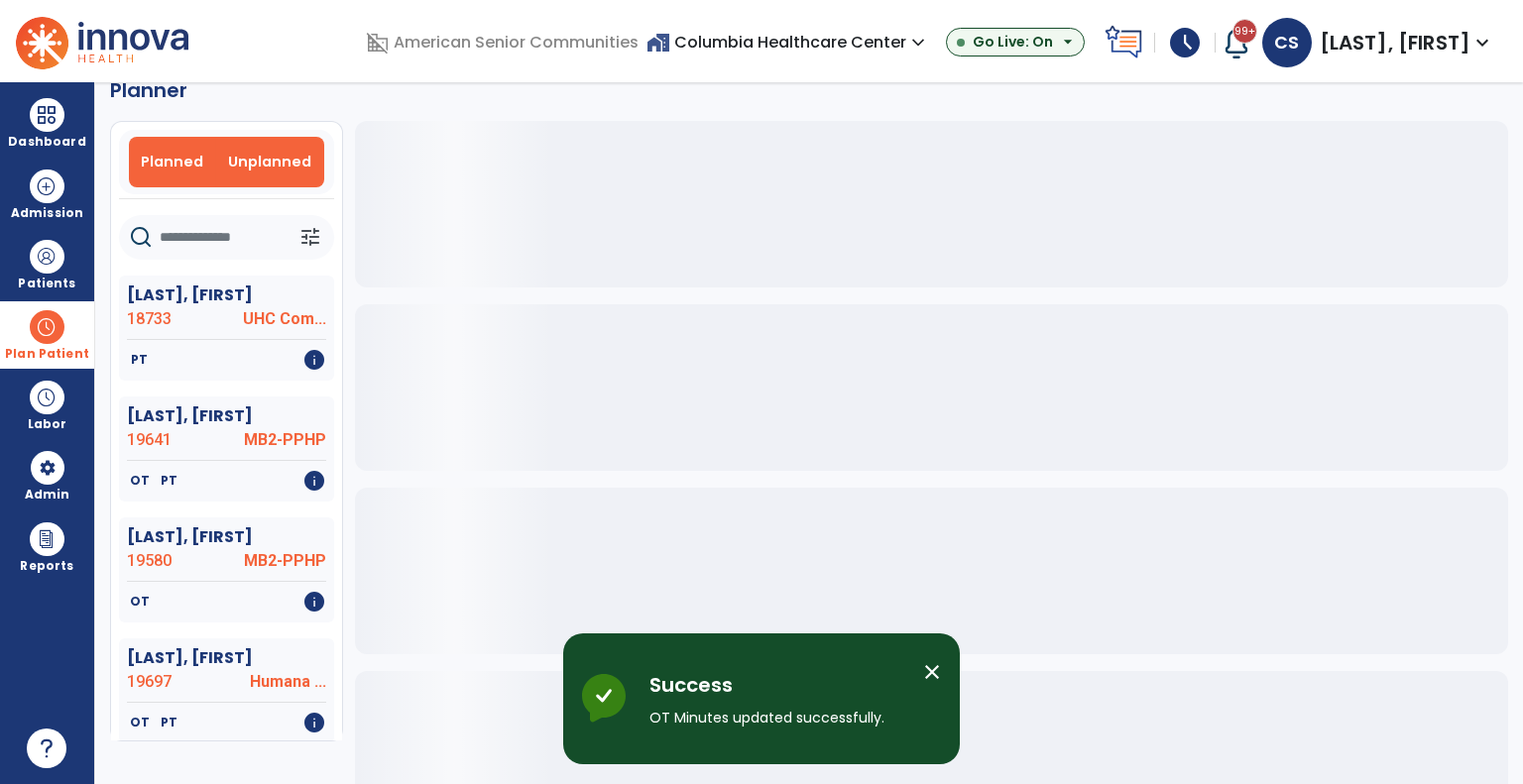 click on "Unplanned" at bounding box center [270, 162] 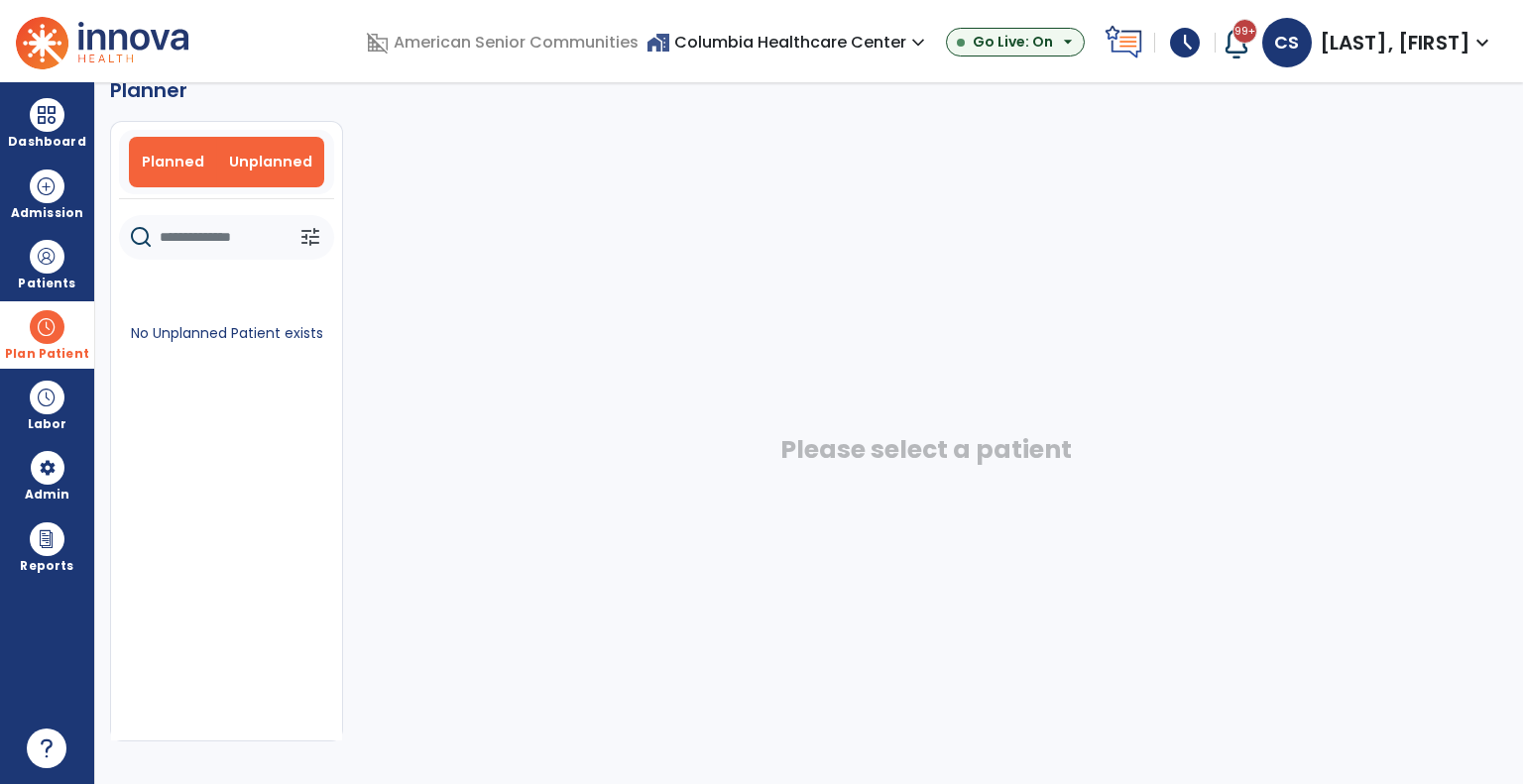 click on "Planned" at bounding box center (173, 162) 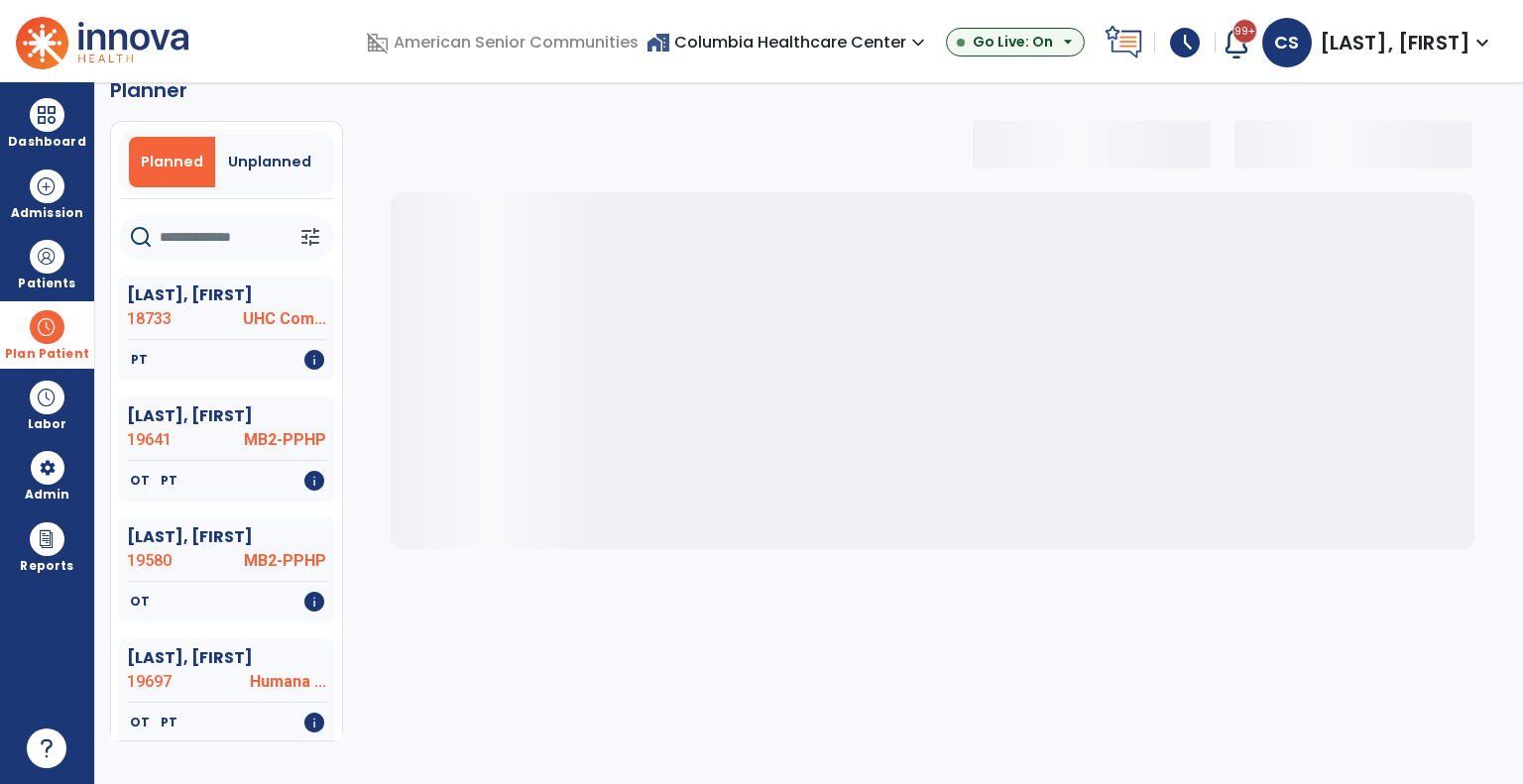 click at bounding box center (47, 327) 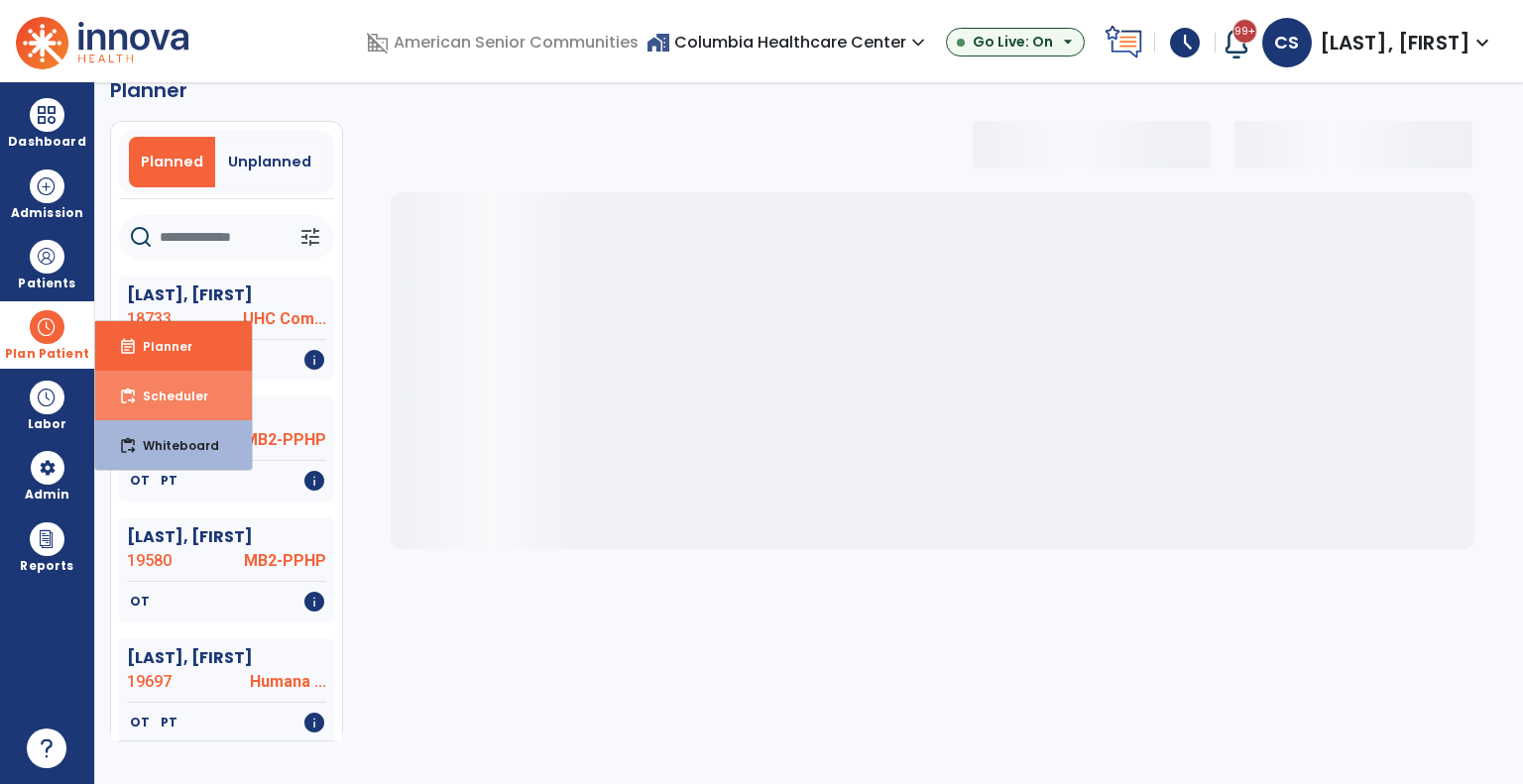 click on "Scheduler" at bounding box center (168, 395) 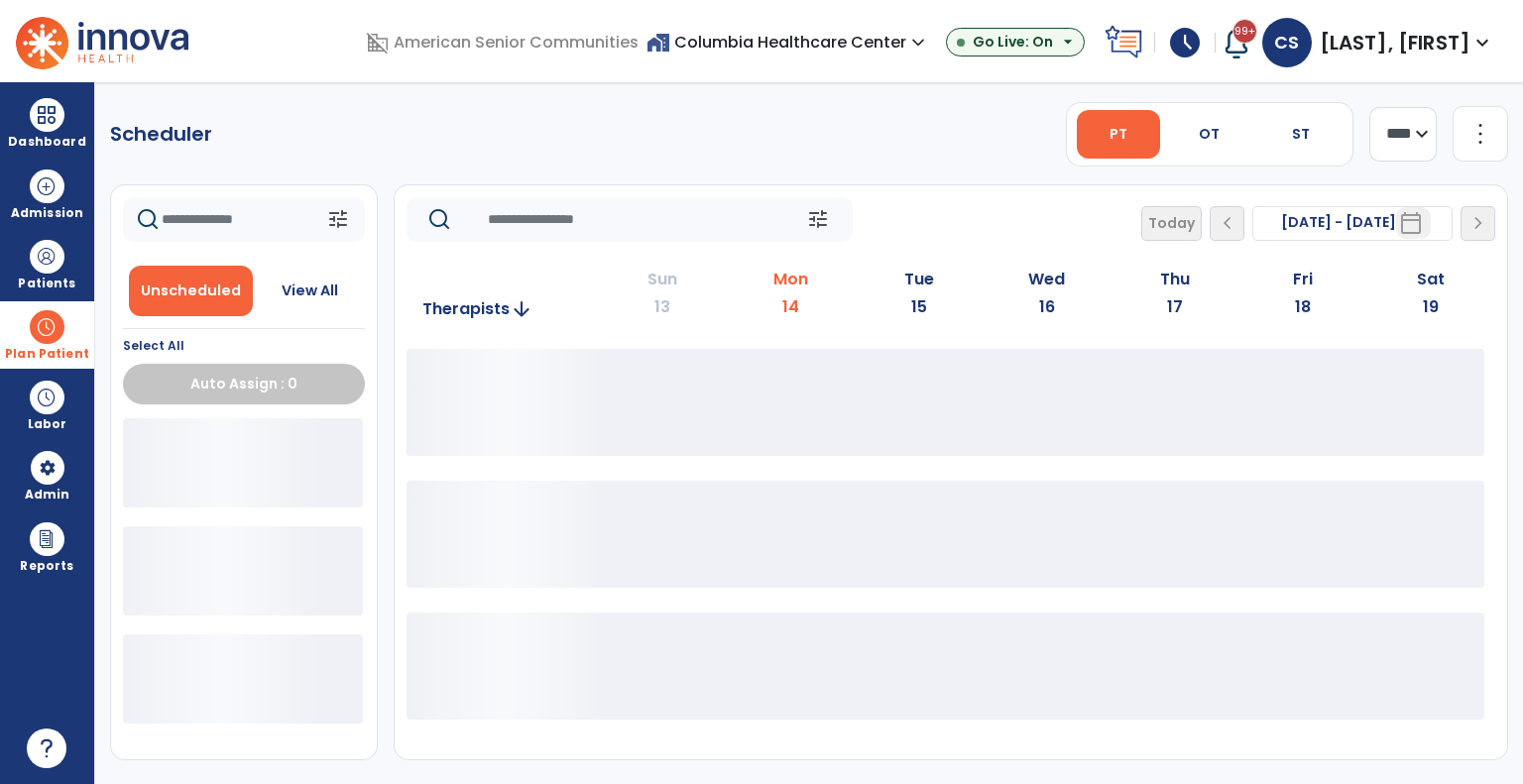 scroll, scrollTop: 0, scrollLeft: 0, axis: both 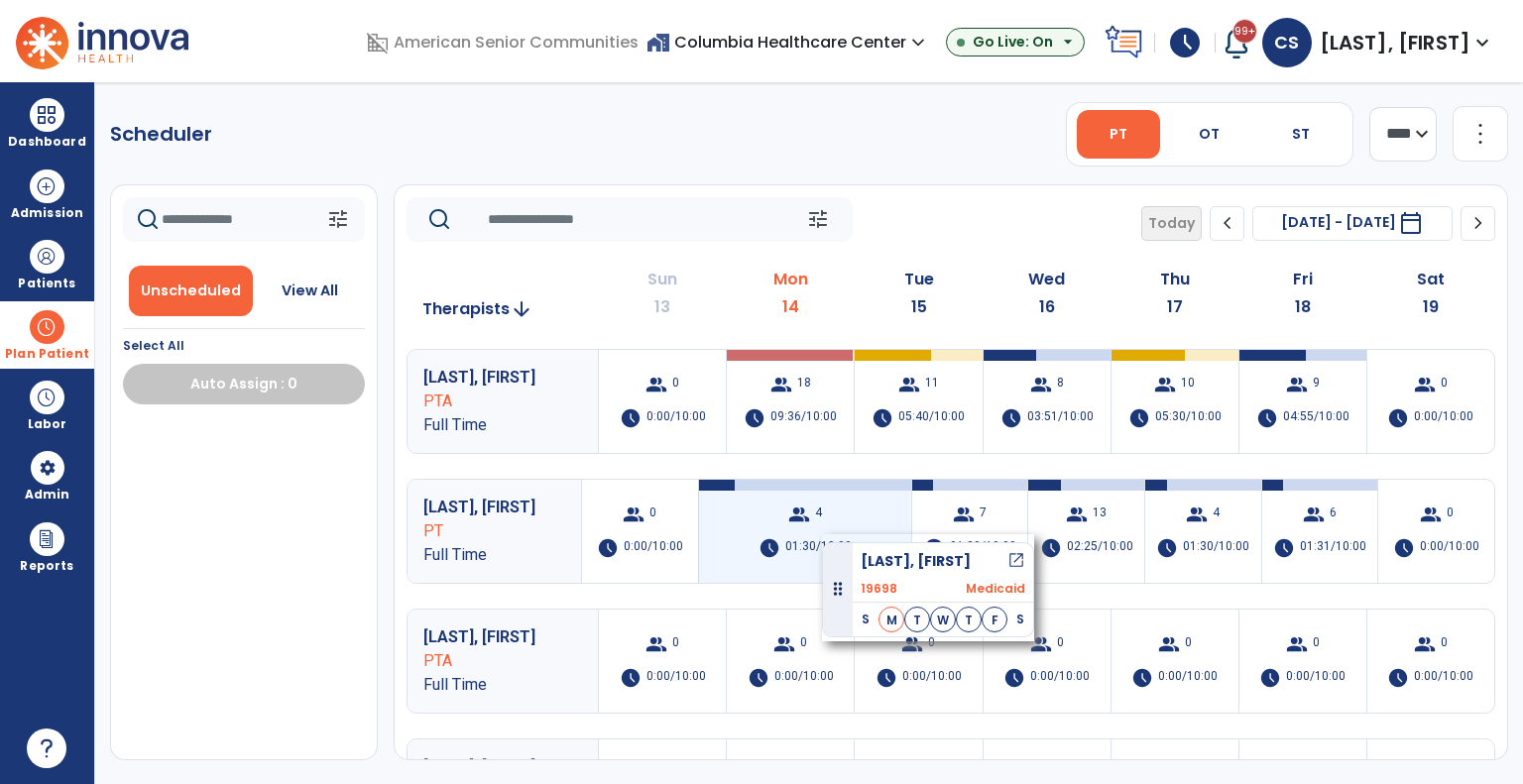 drag, startPoint x: 142, startPoint y: 465, endPoint x: 834, endPoint y: 527, distance: 694.77191 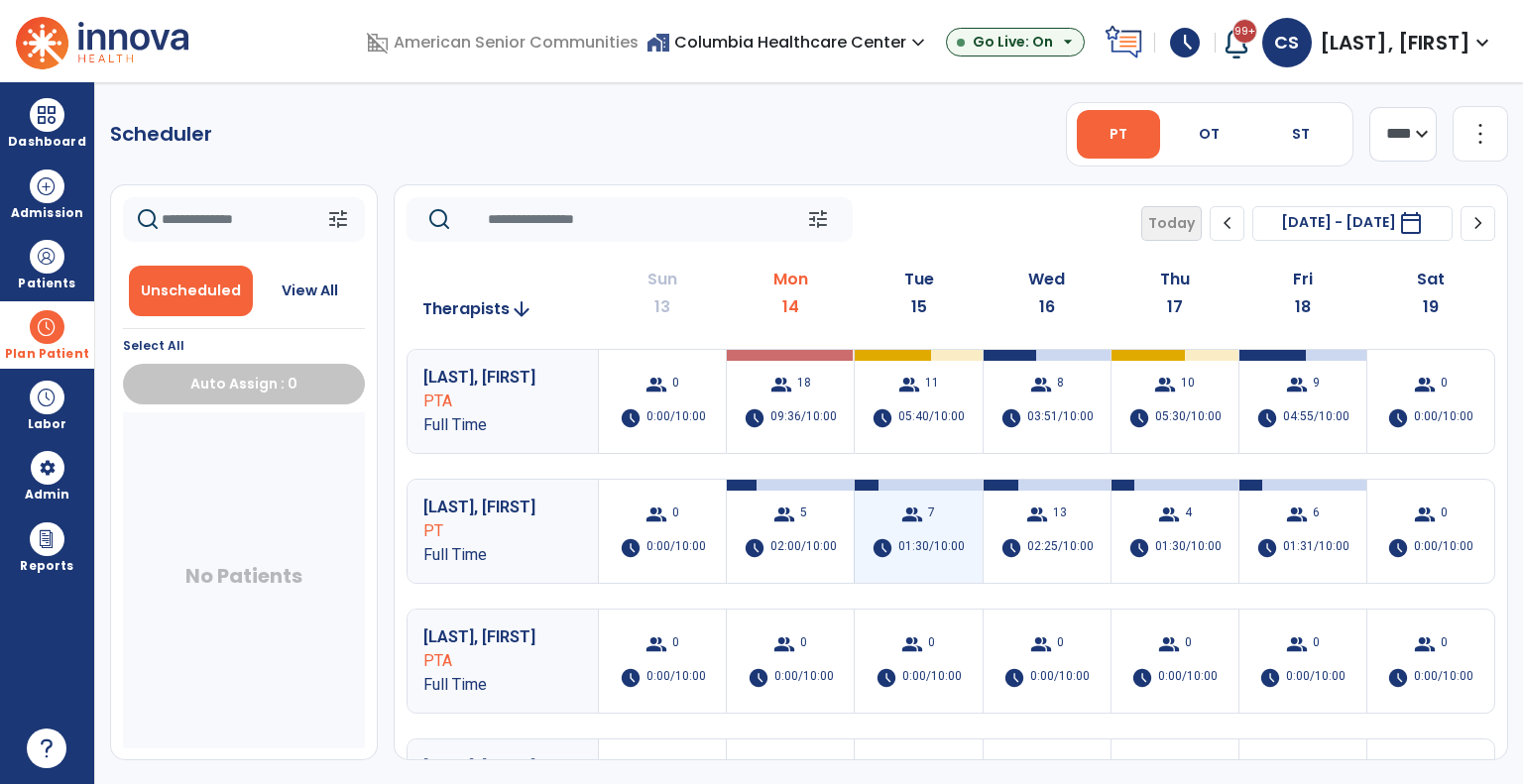click on "group" at bounding box center [912, 514] 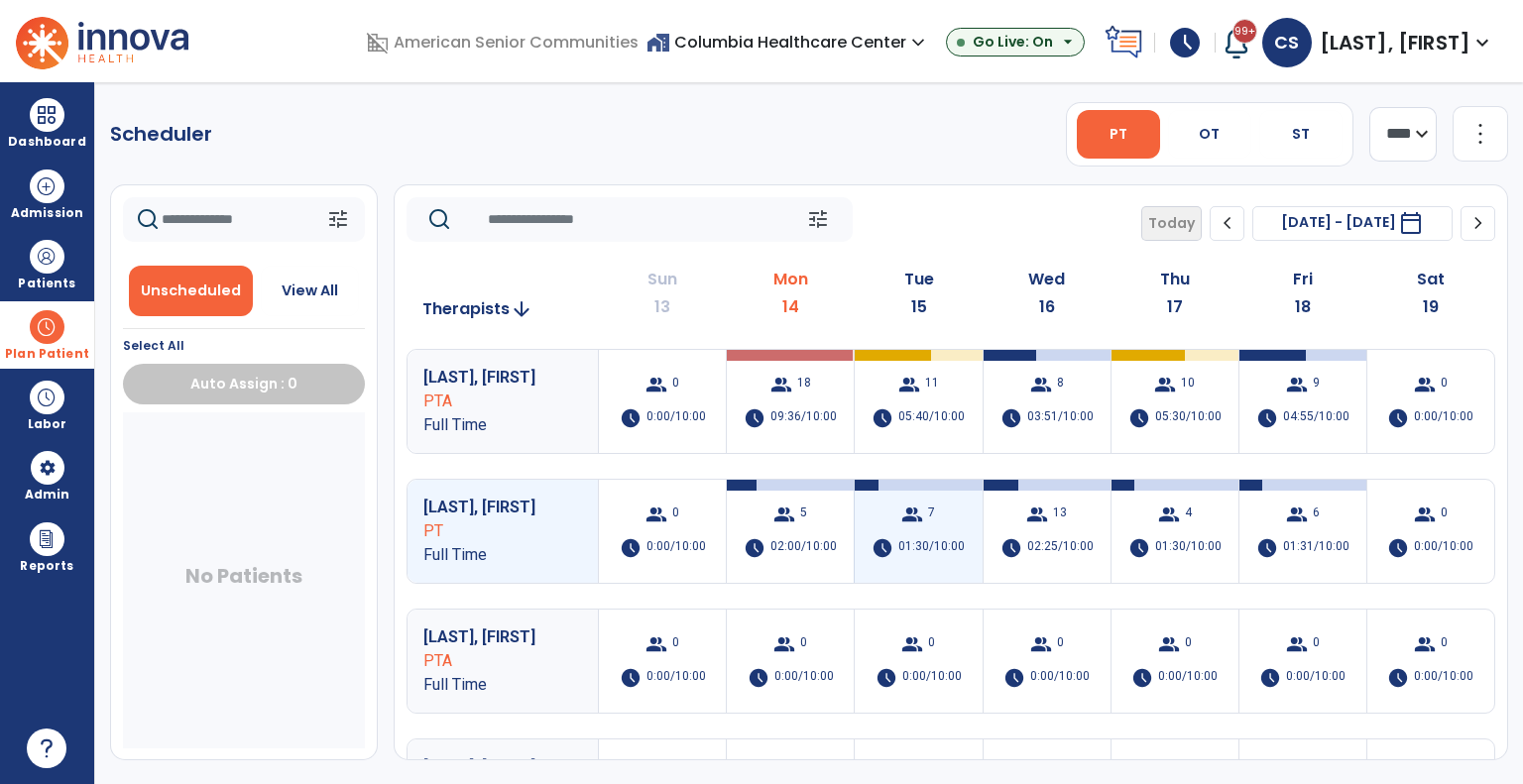 click on "group" at bounding box center (912, 514) 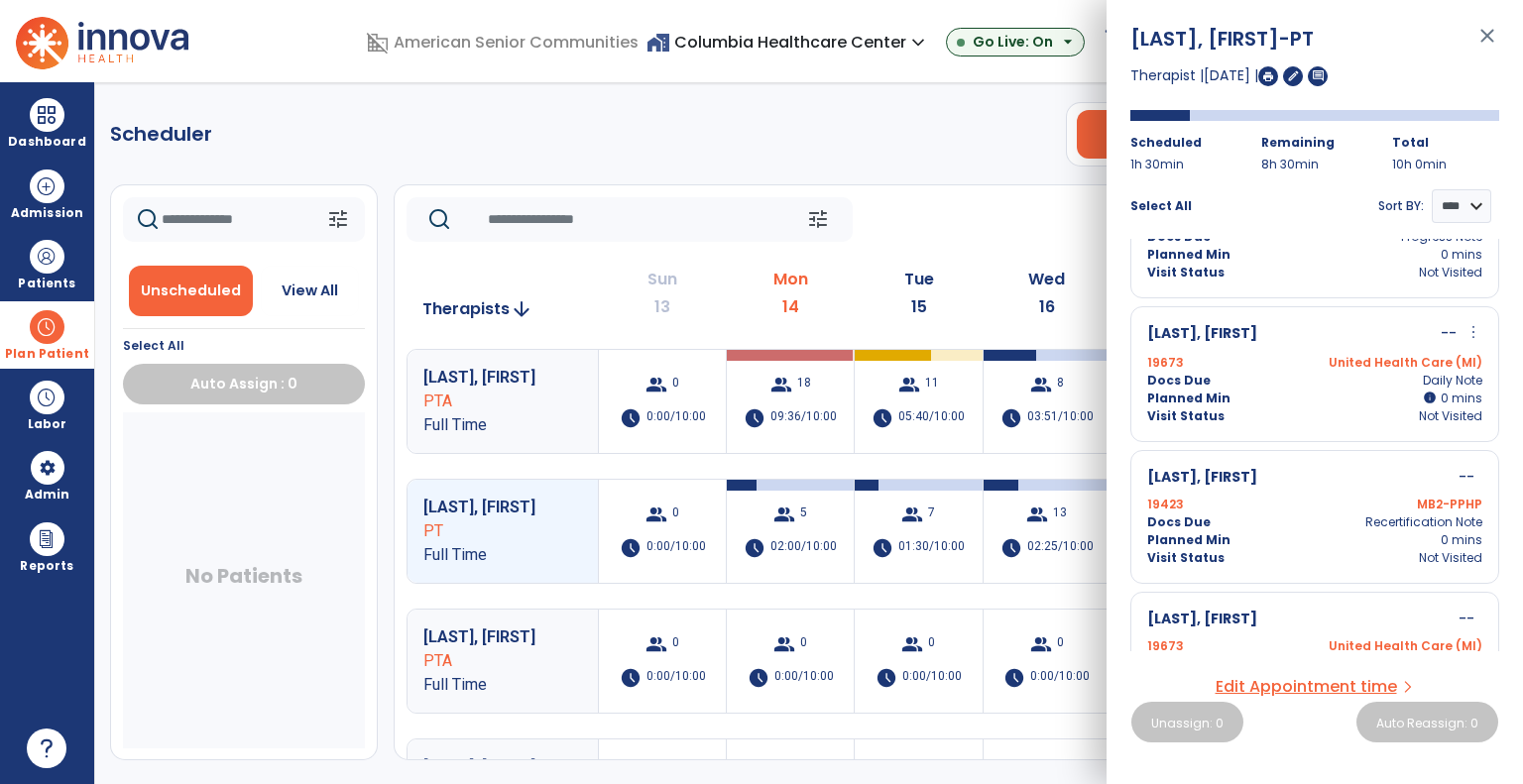 scroll, scrollTop: 583, scrollLeft: 0, axis: vertical 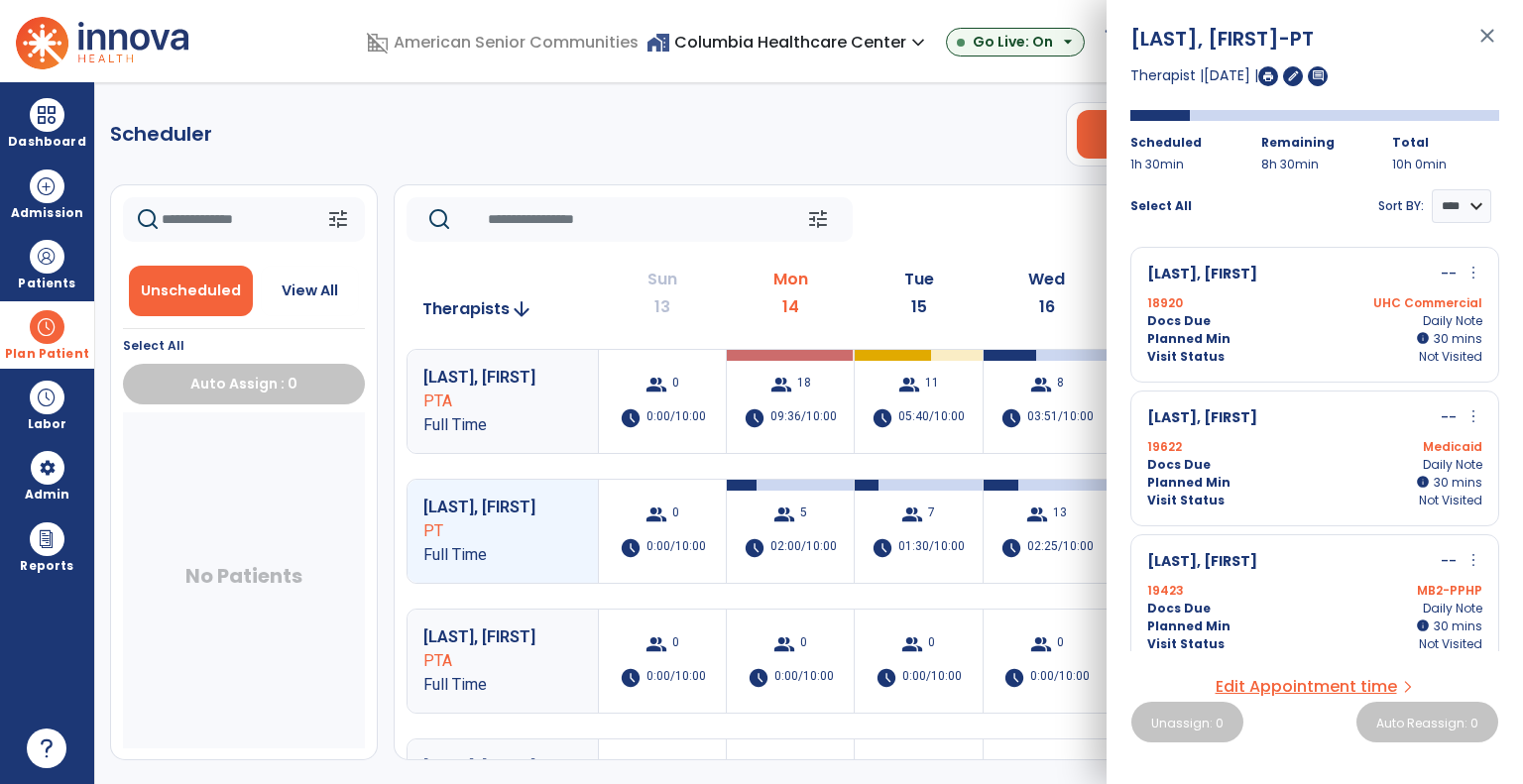 click on "Docs Due Daily Note" at bounding box center (1315, 465) 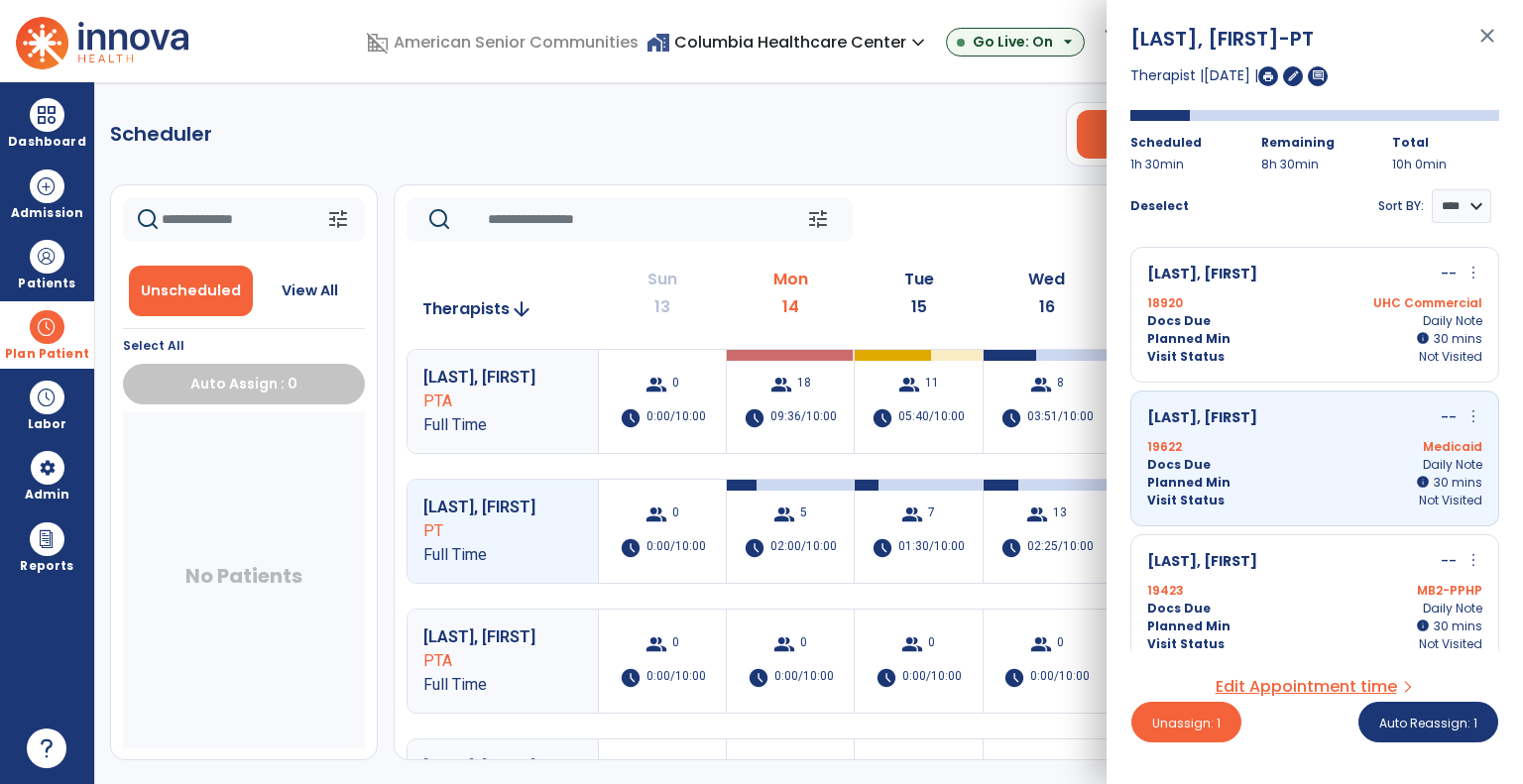 click on "Docs Due Daily Note" at bounding box center [1315, 321] 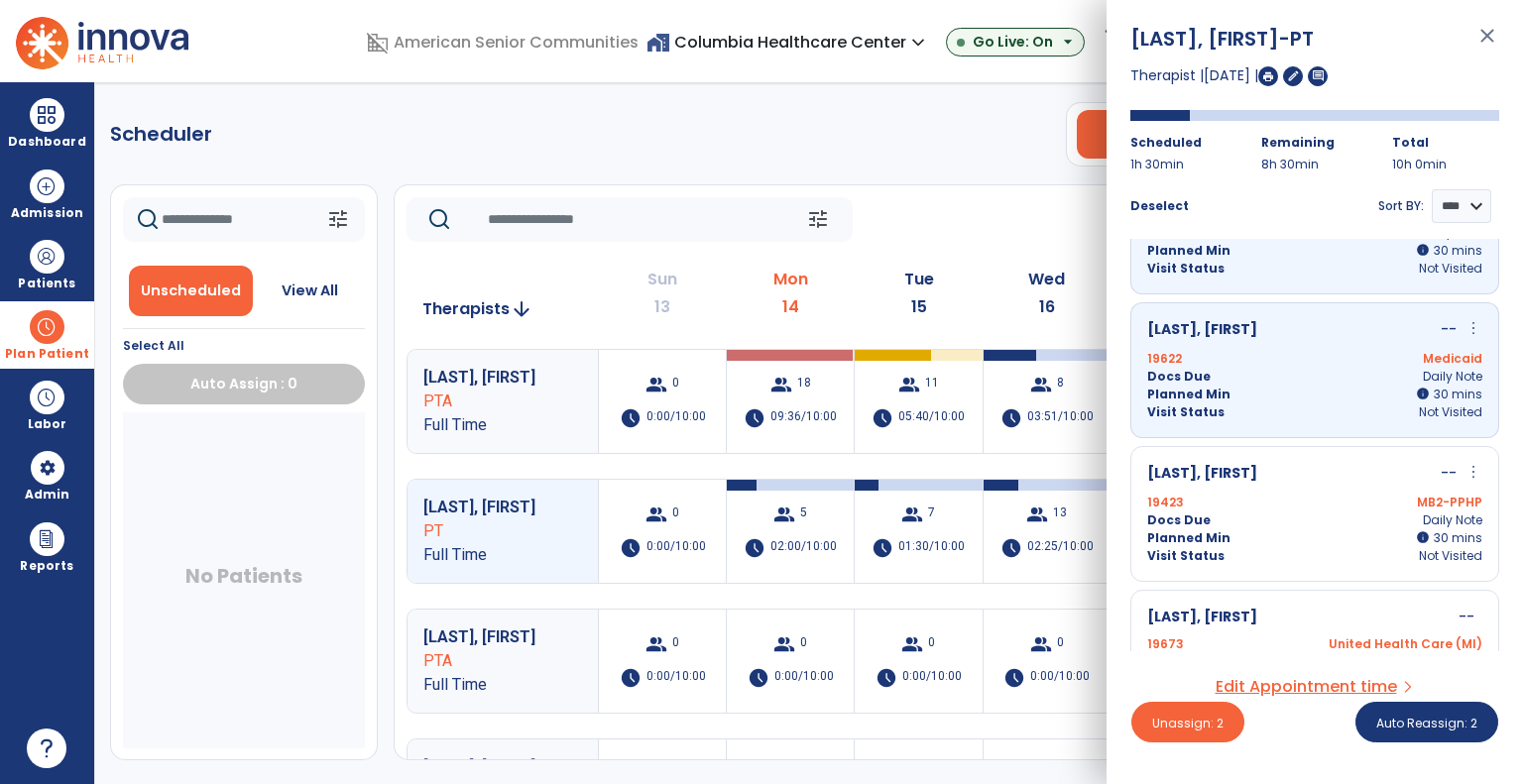 scroll, scrollTop: 0, scrollLeft: 0, axis: both 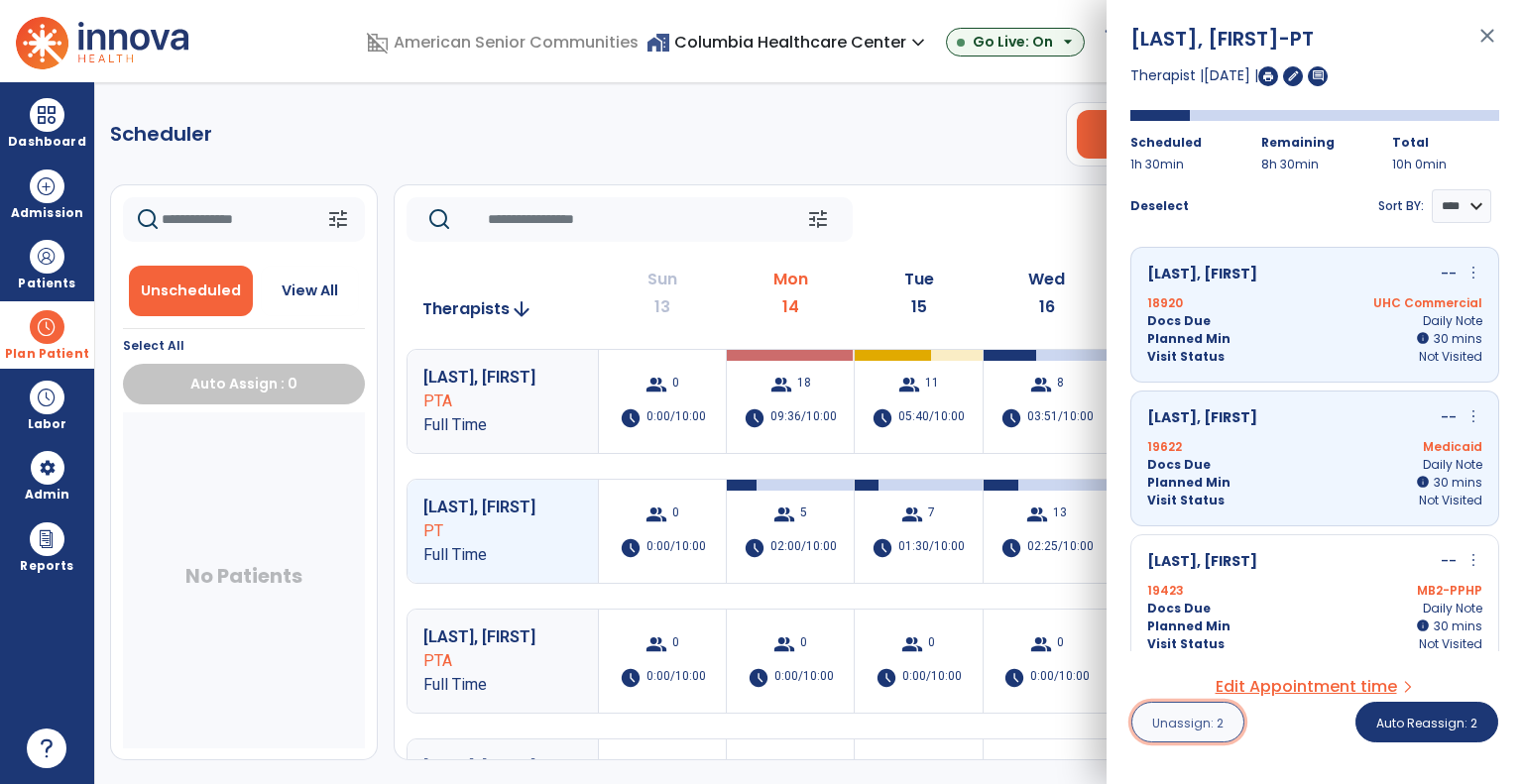 click on "Unassign: 2" at bounding box center (1188, 723) 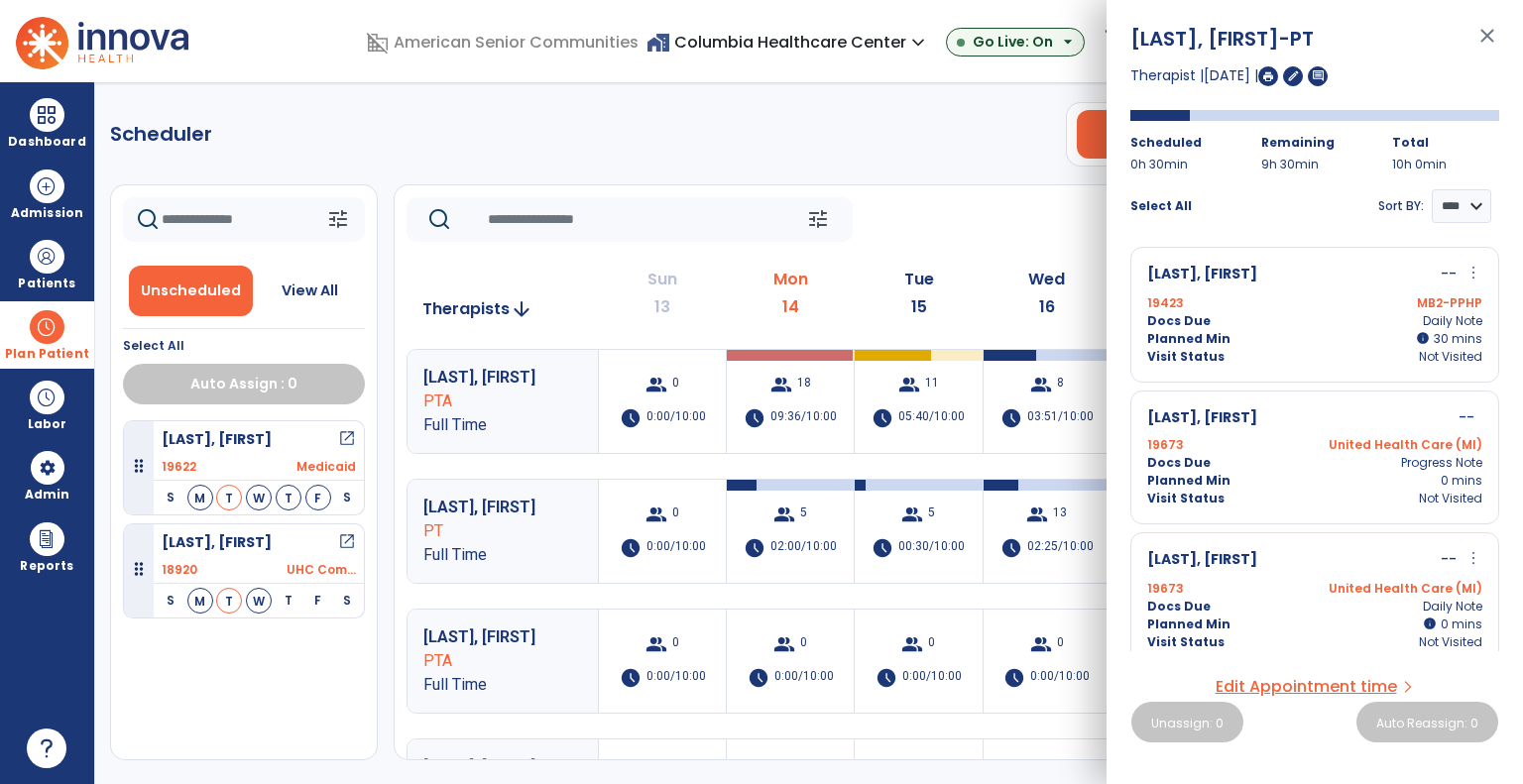 click on "tune   Today  chevron_left Jul 13, 2025 - Jul 19, 2025  *********  calendar_today  chevron_right" 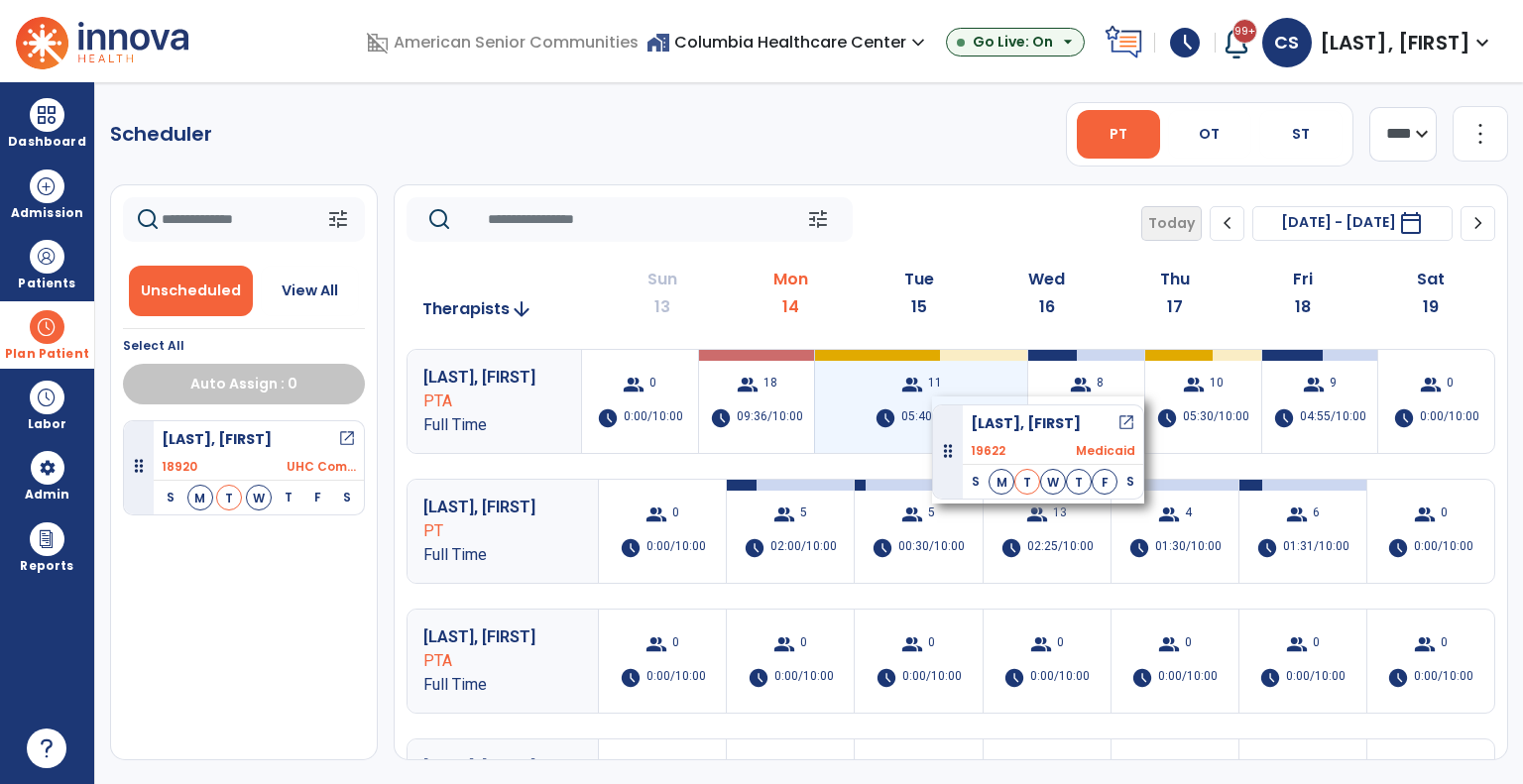 drag, startPoint x: 151, startPoint y: 469, endPoint x: 940, endPoint y: 397, distance: 792.27836 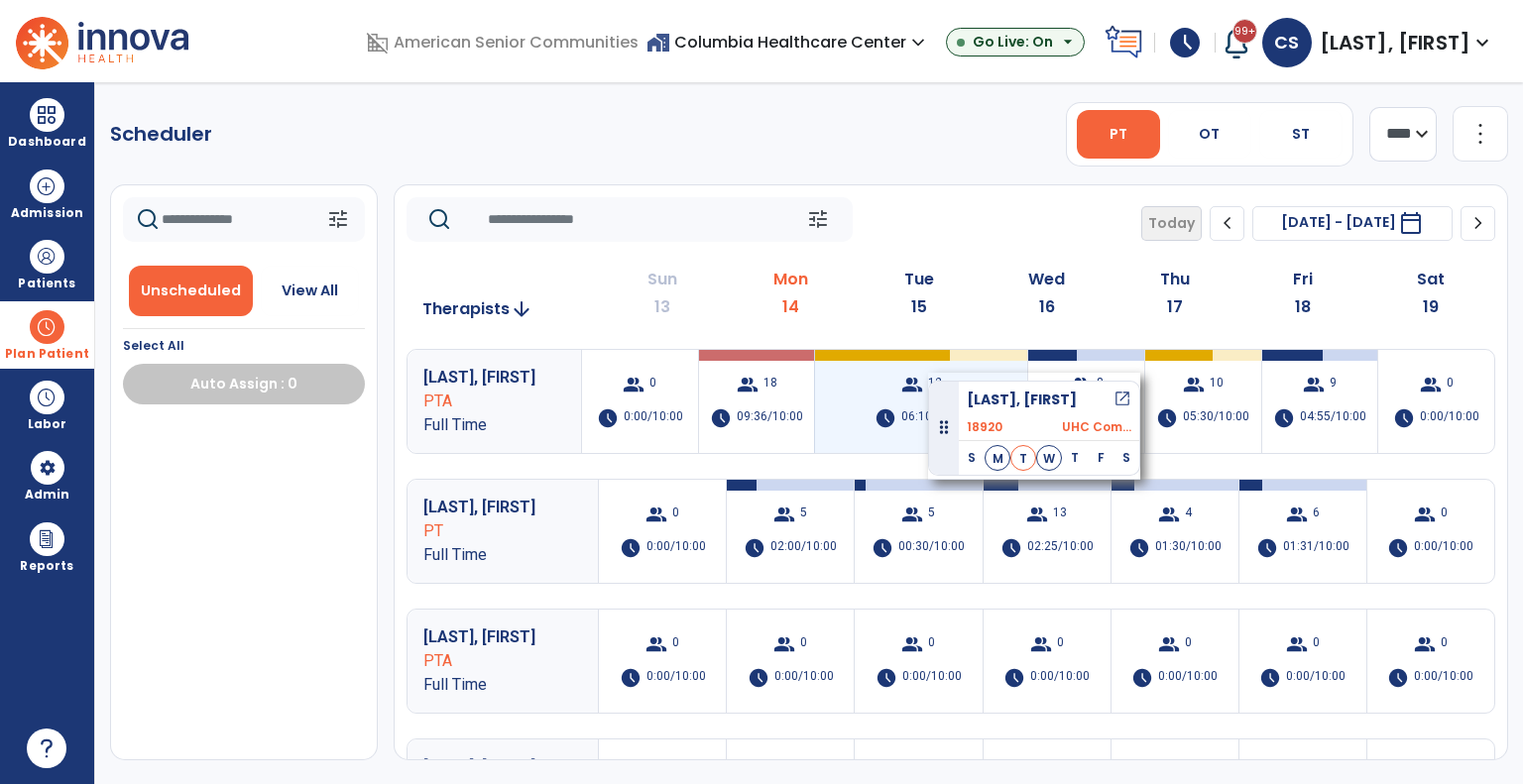 drag, startPoint x: 139, startPoint y: 463, endPoint x: 963, endPoint y: 376, distance: 828.5801 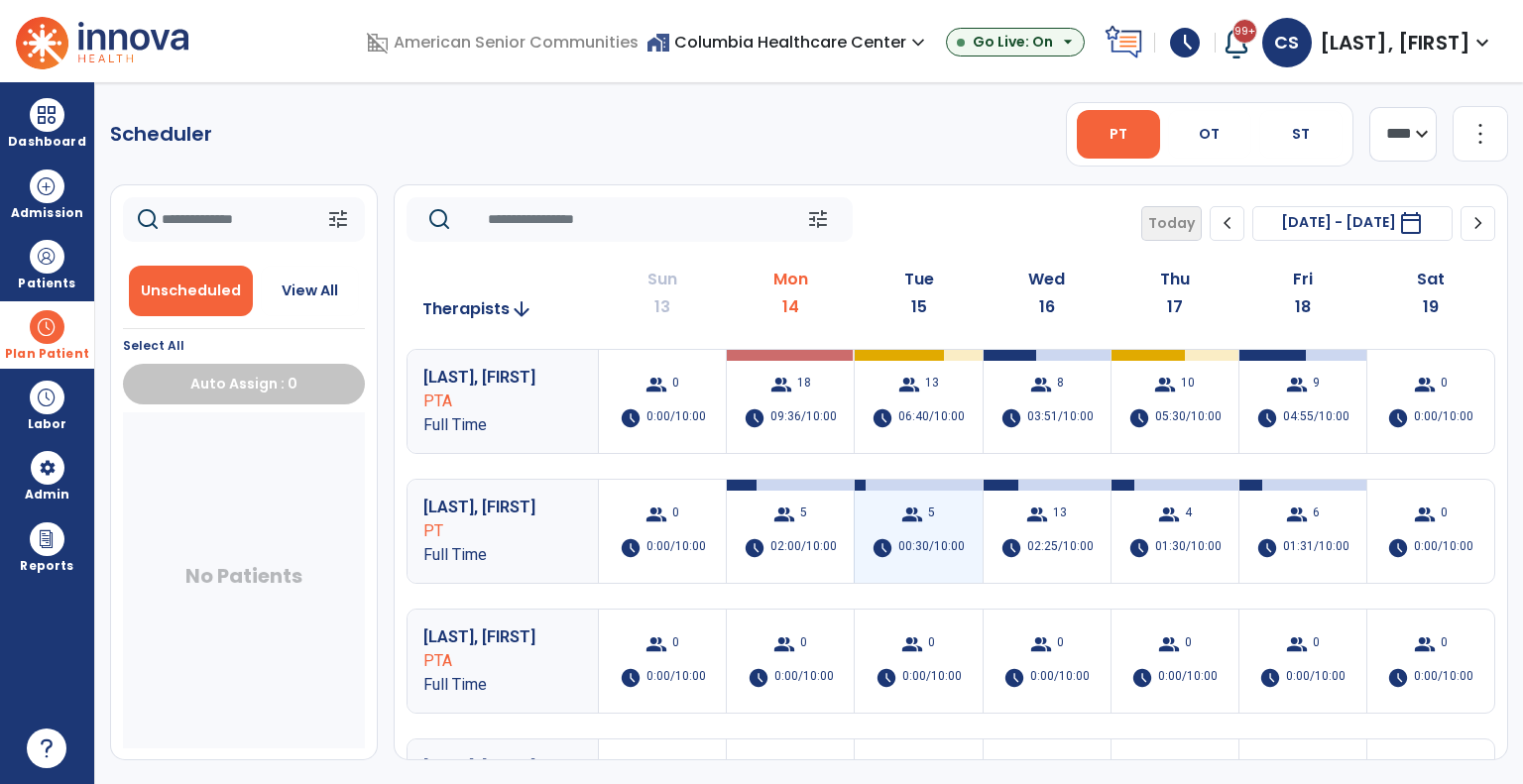 click on "group  5  schedule  00:30/10:00" at bounding box center [918, 531] 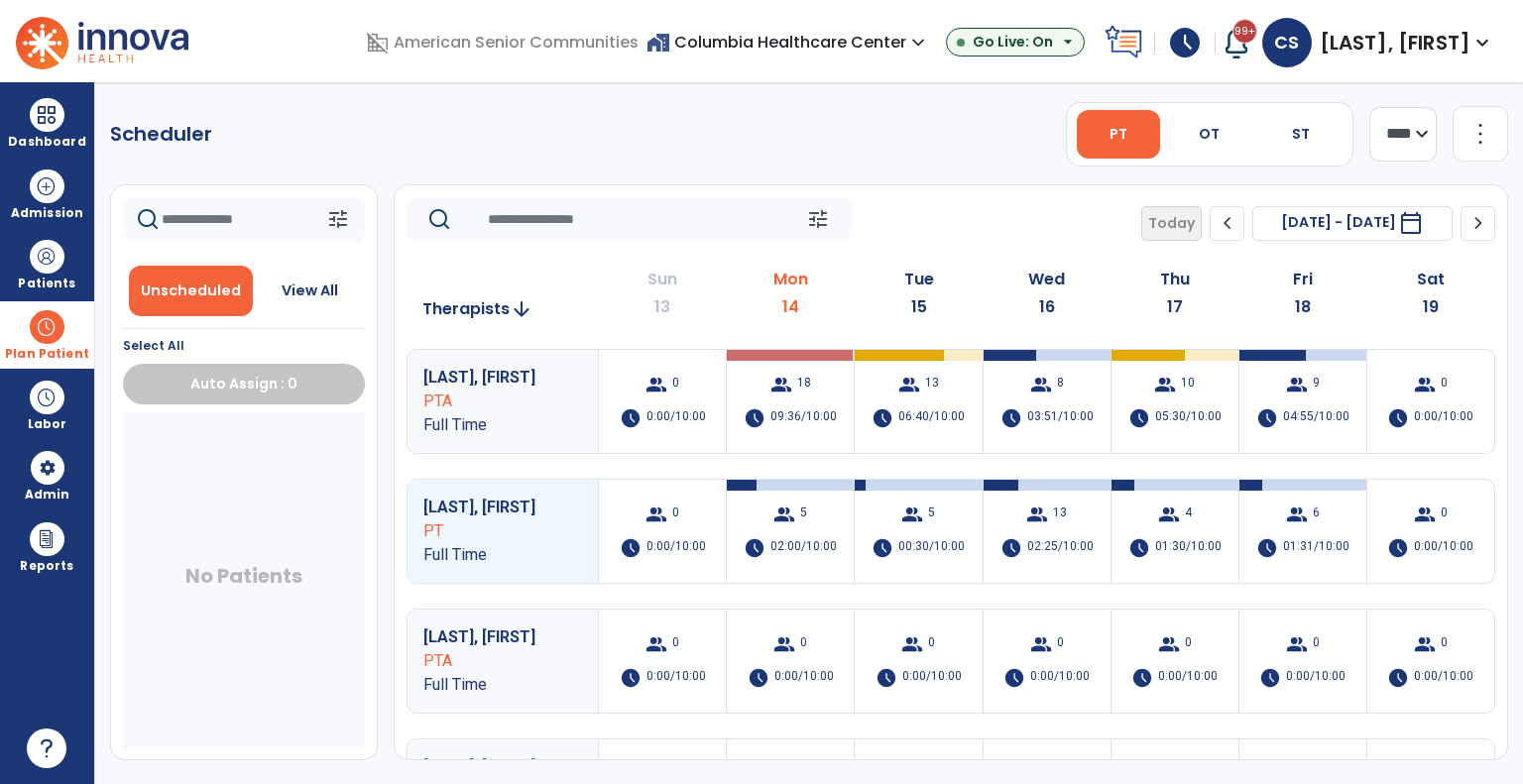 click on "tune   Today  chevron_left Jul 13, 2025 - Jul 19, 2025  *********  calendar_today  chevron_right" 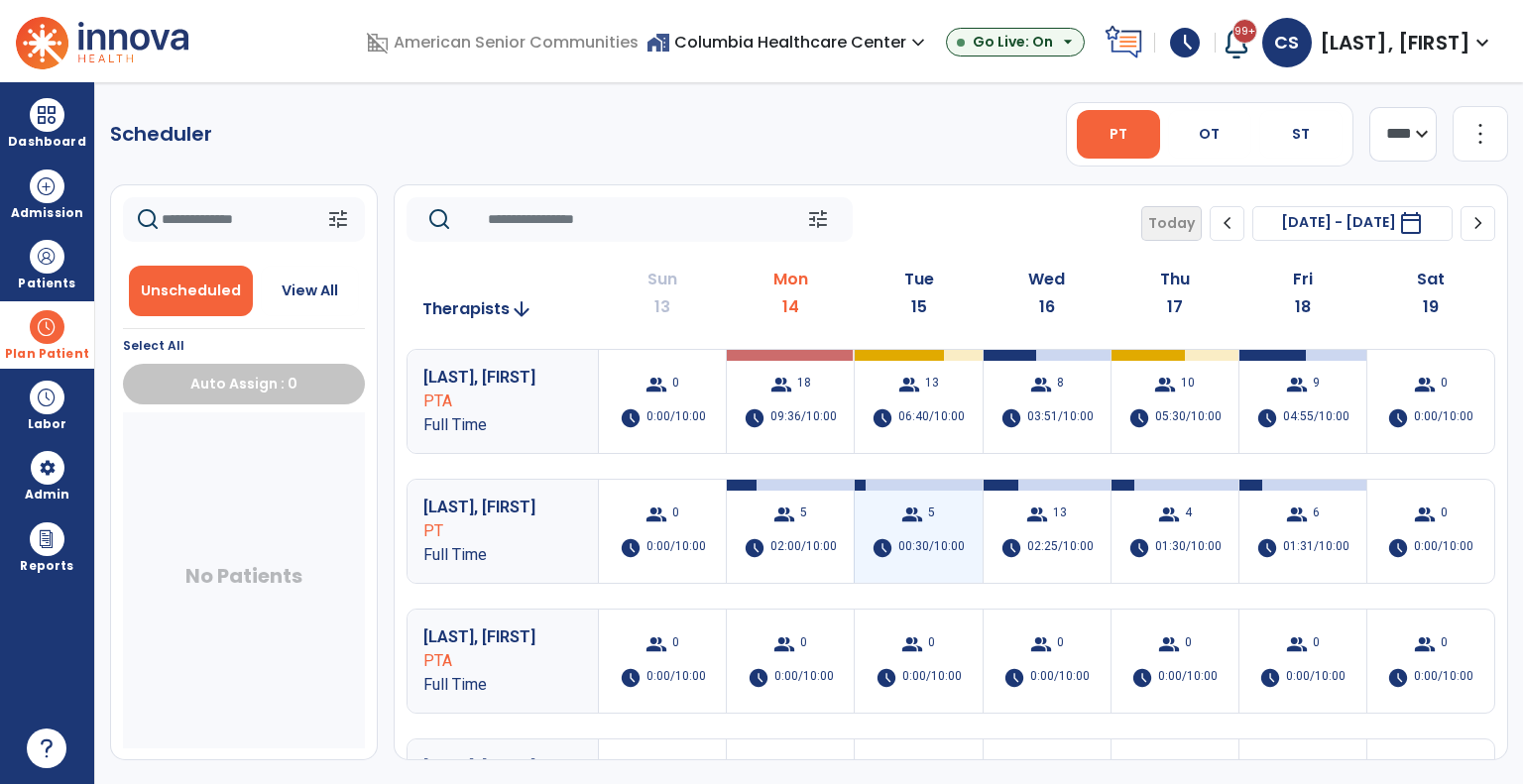 click on "group  5  schedule  00:30/10:00" at bounding box center (918, 531) 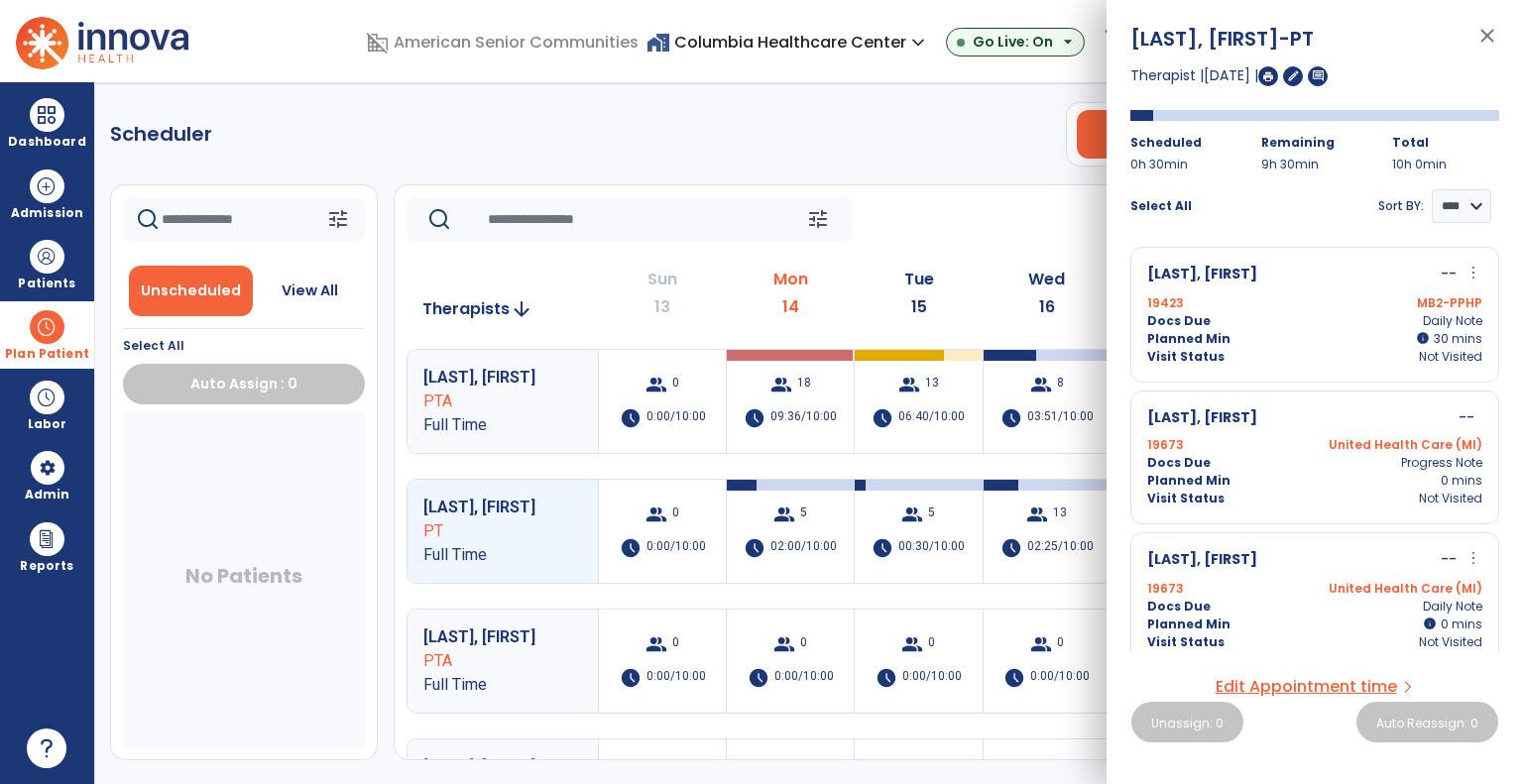 click on "Docs Due Daily Note" at bounding box center (1315, 321) 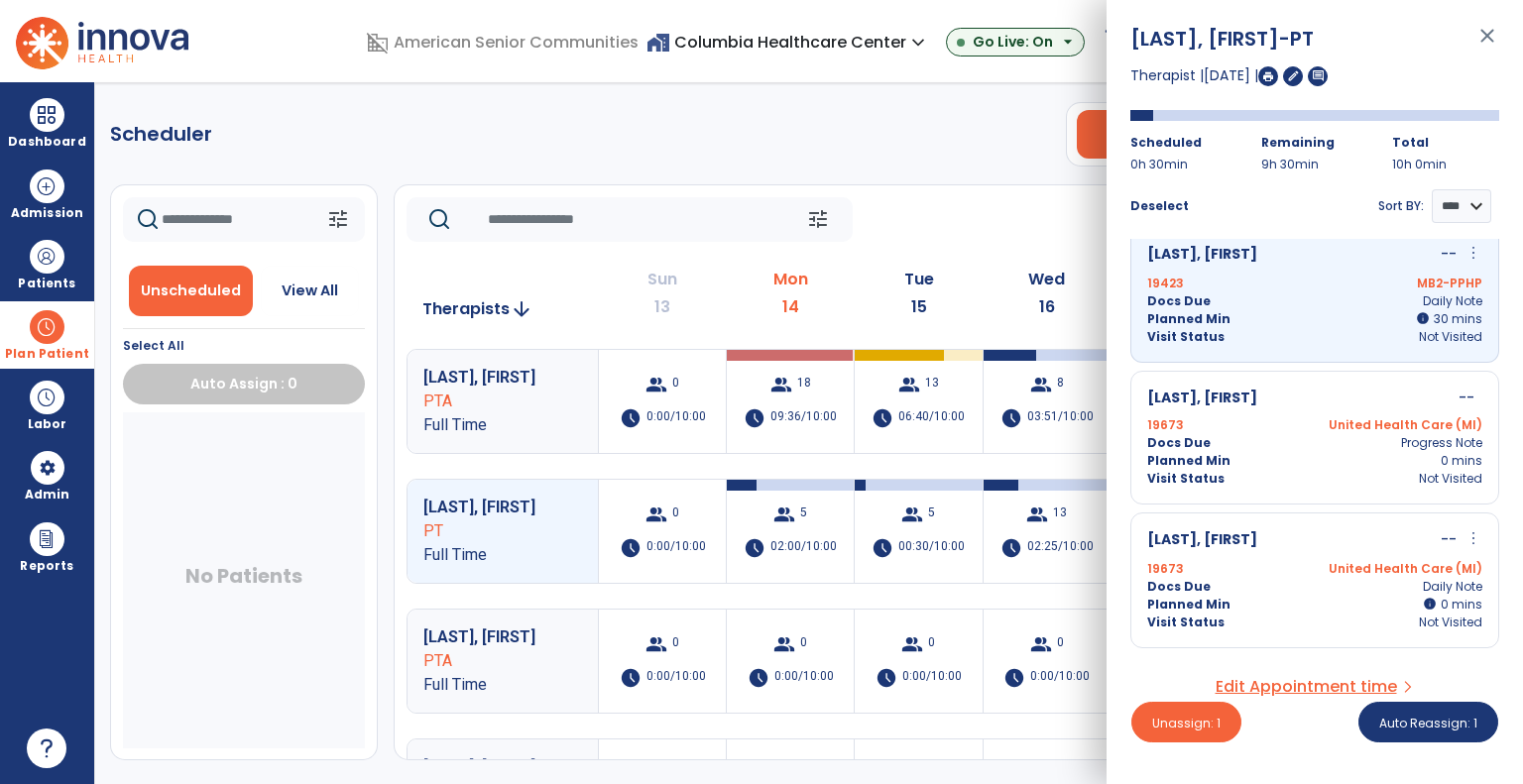 scroll, scrollTop: 0, scrollLeft: 0, axis: both 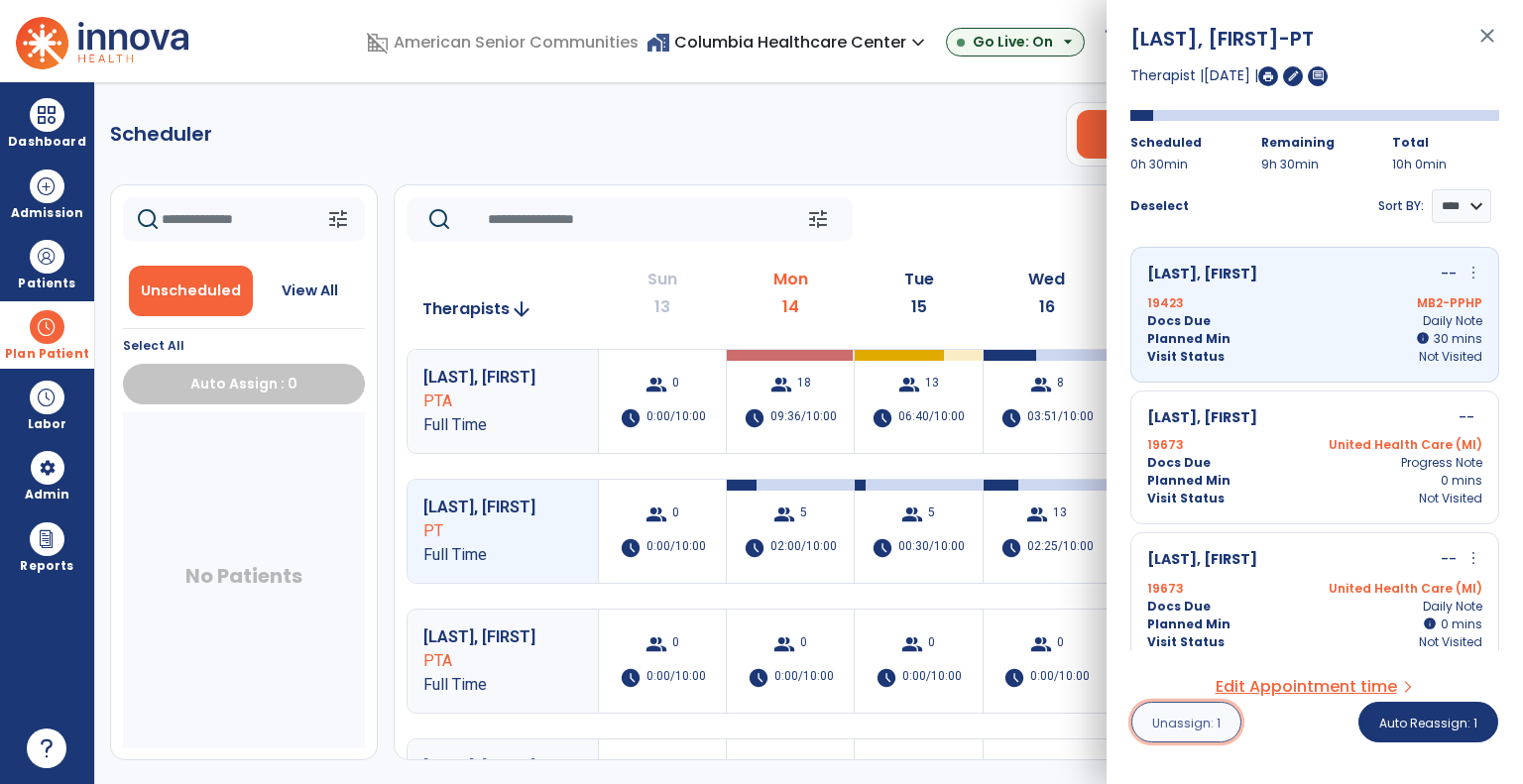 click on "Unassign: 1" at bounding box center [1186, 723] 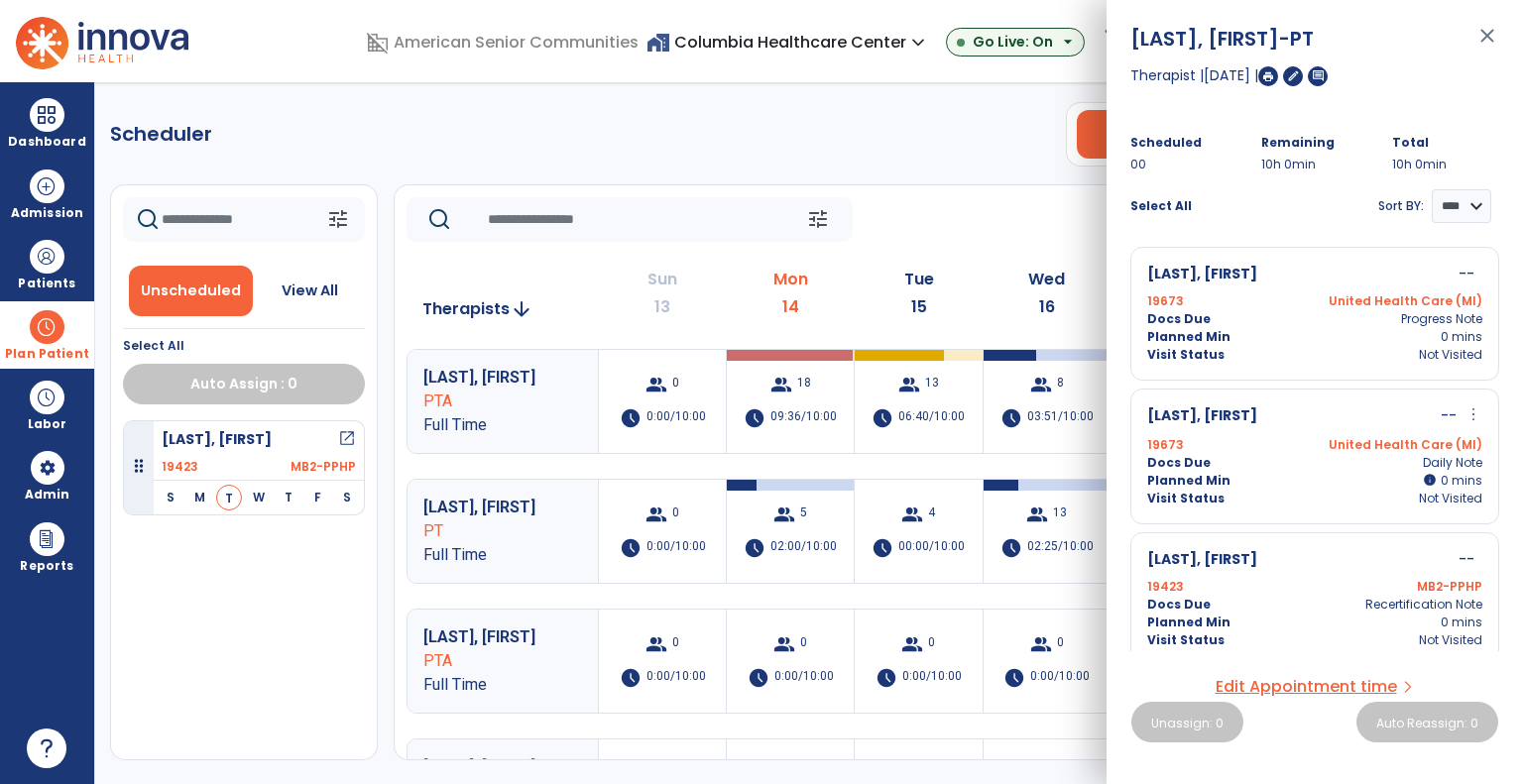 click on "tune   Today  chevron_left Jul 13, 2025 - Jul 19, 2025  *********  calendar_today  chevron_right" 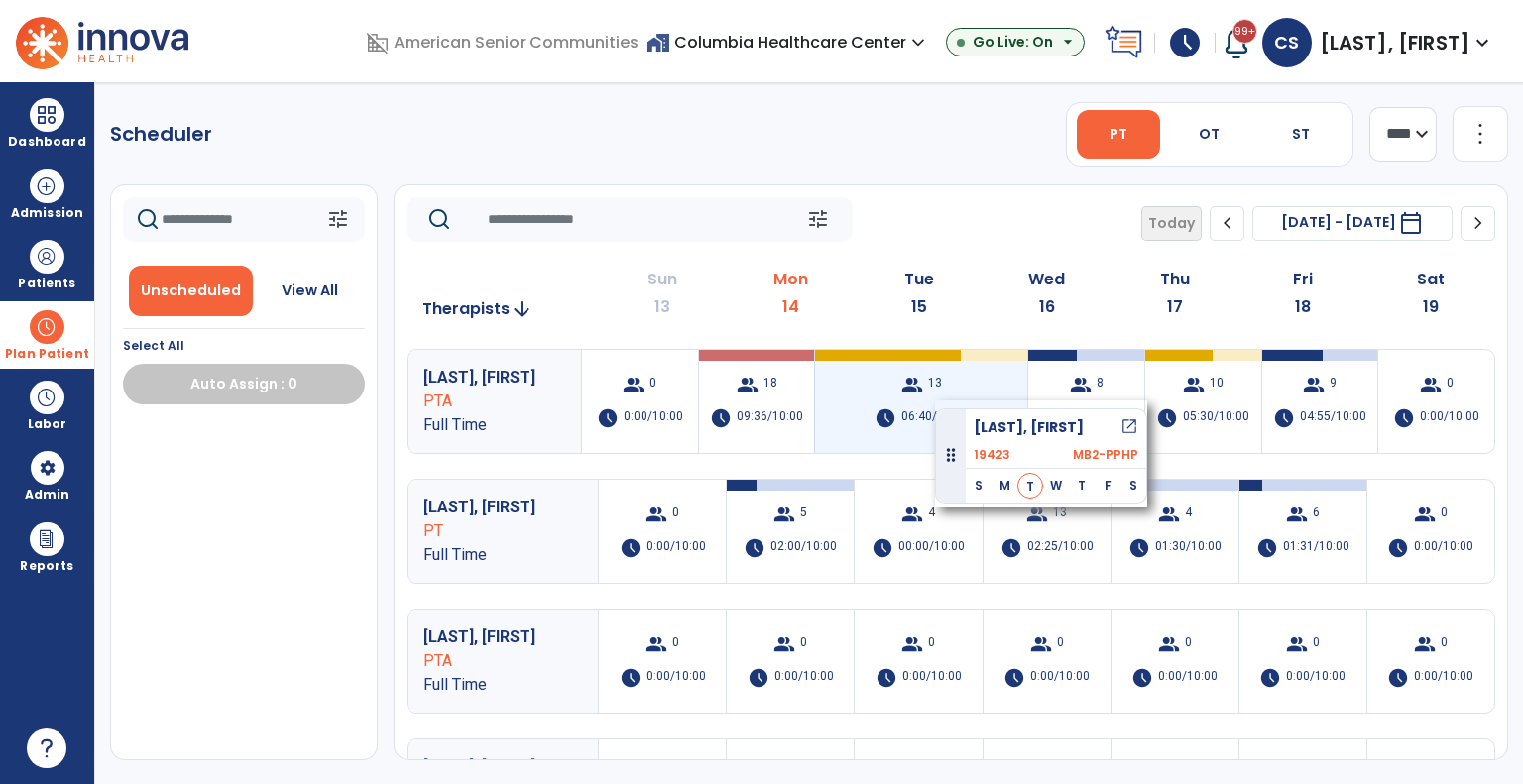 drag, startPoint x: 140, startPoint y: 469, endPoint x: 944, endPoint y: 396, distance: 807.3073 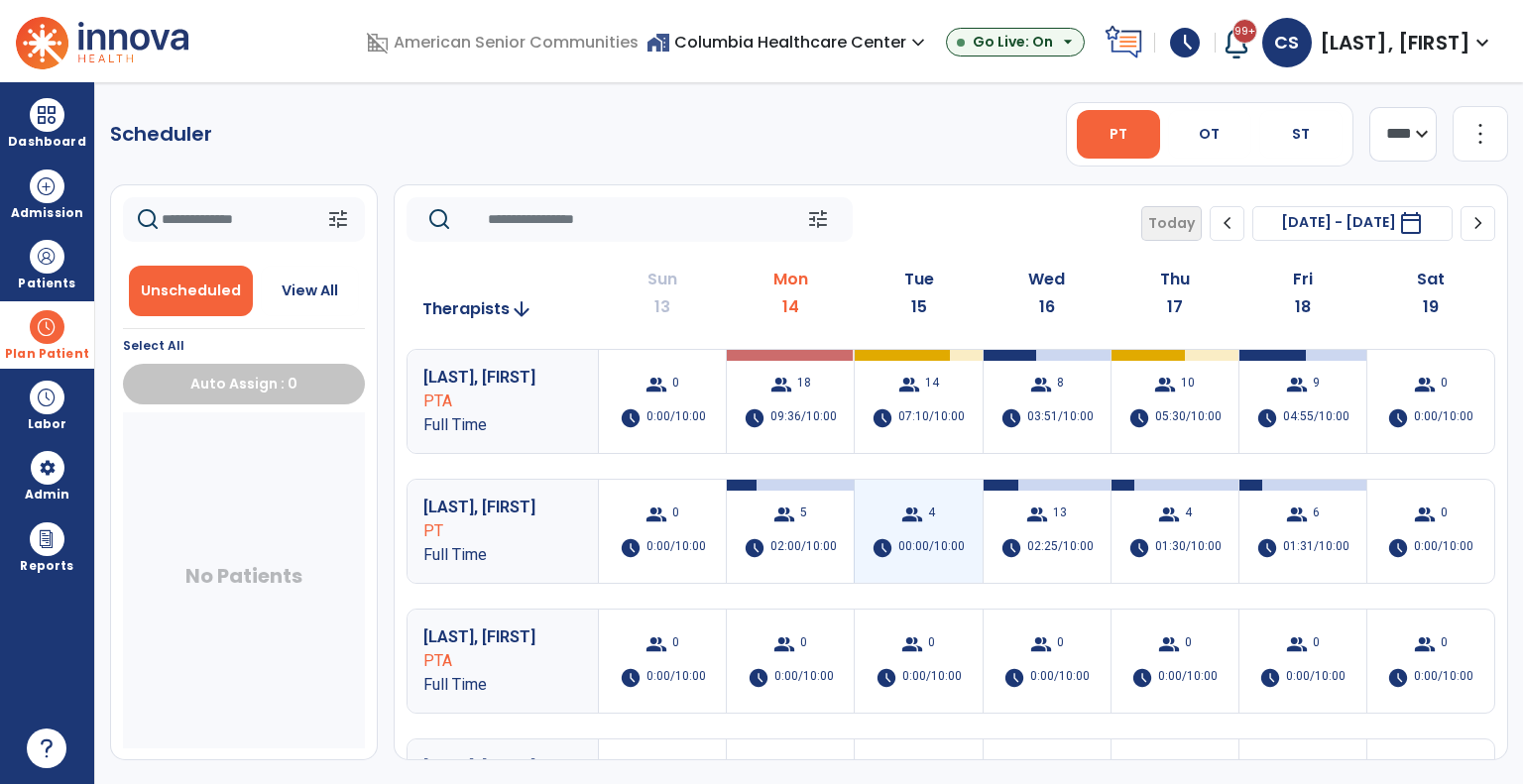 click on "group" at bounding box center [912, 514] 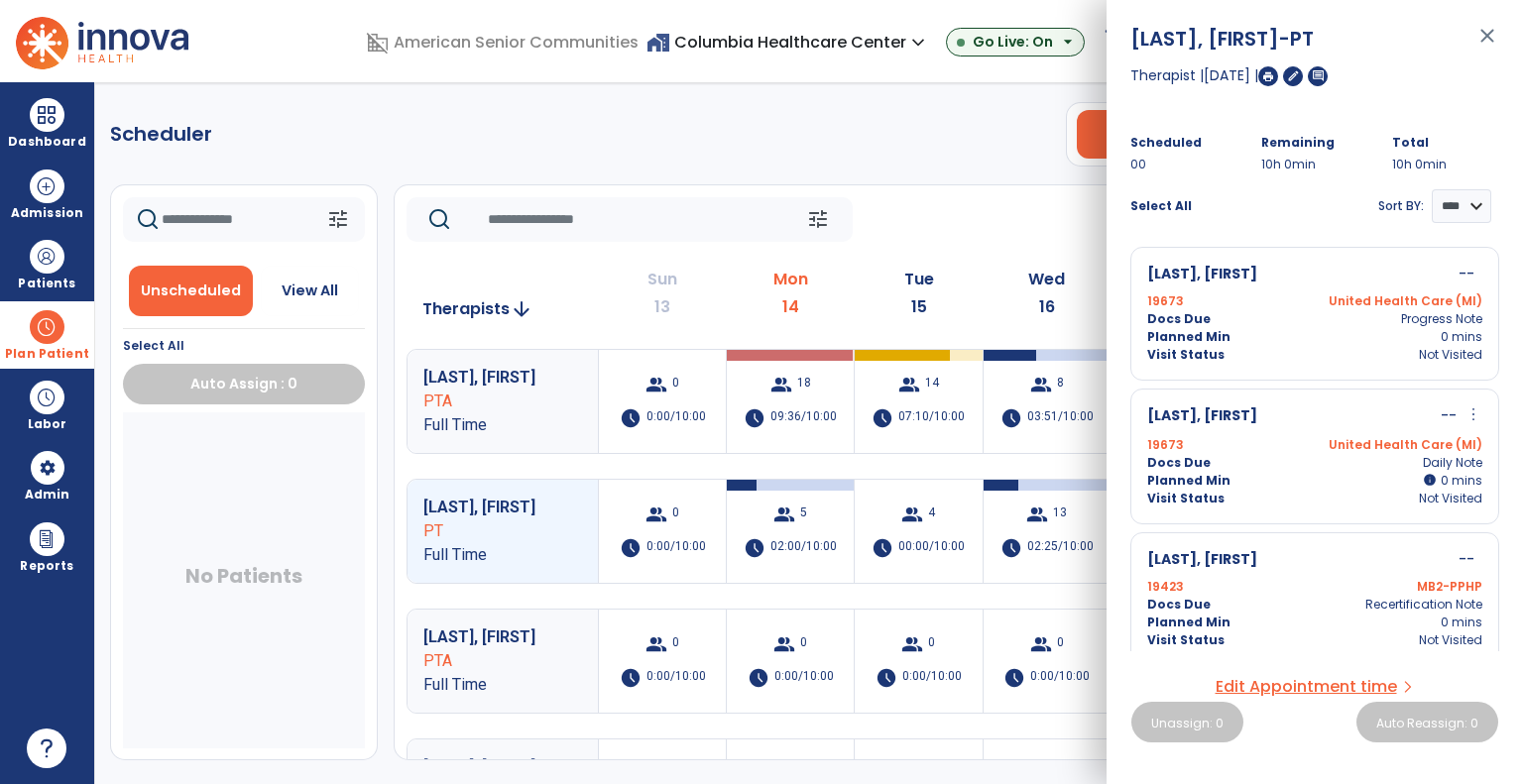 scroll, scrollTop: 155, scrollLeft: 0, axis: vertical 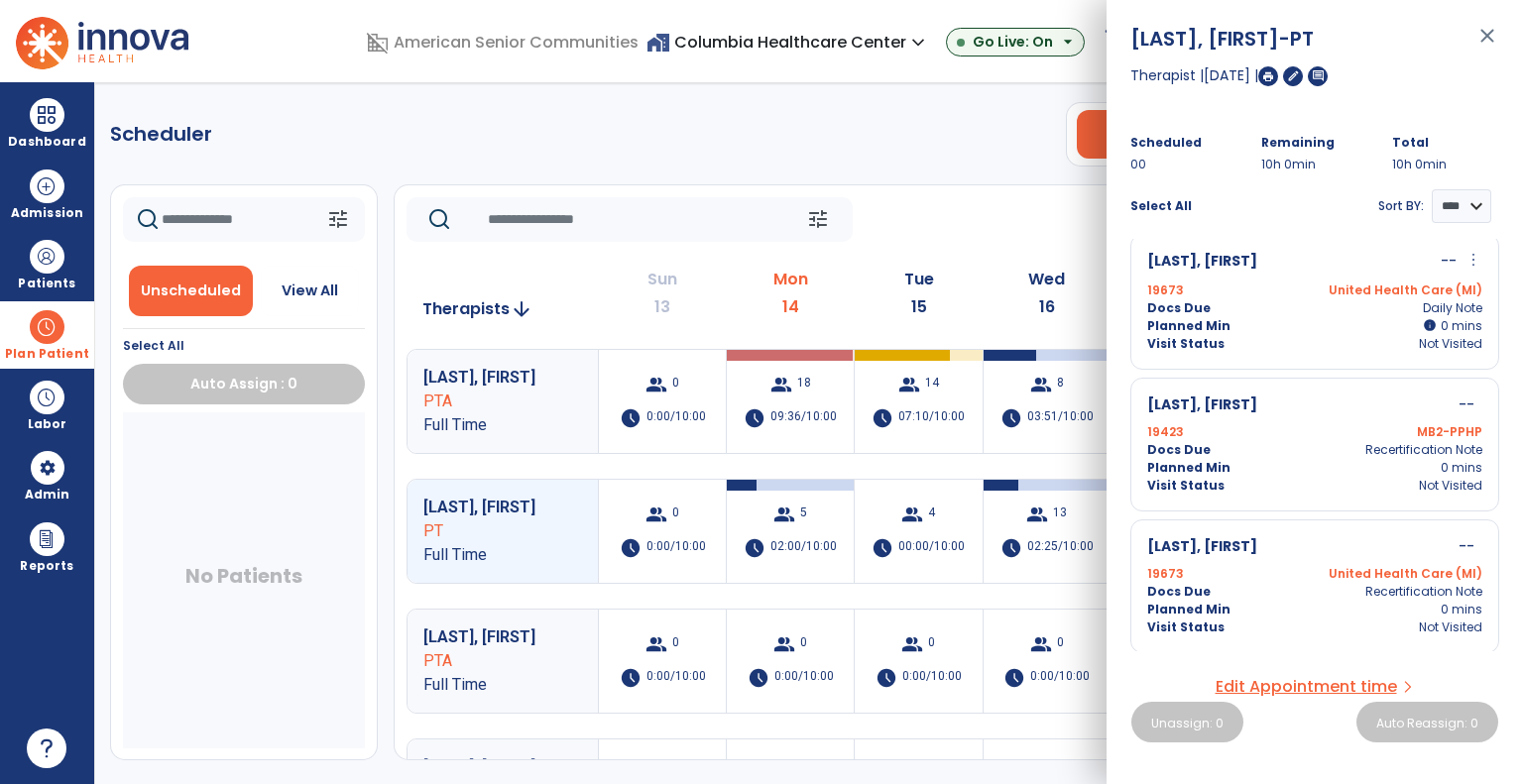 click on "tune   Today  chevron_left Jul 13, 2025 - Jul 19, 2025  *********  calendar_today  chevron_right" 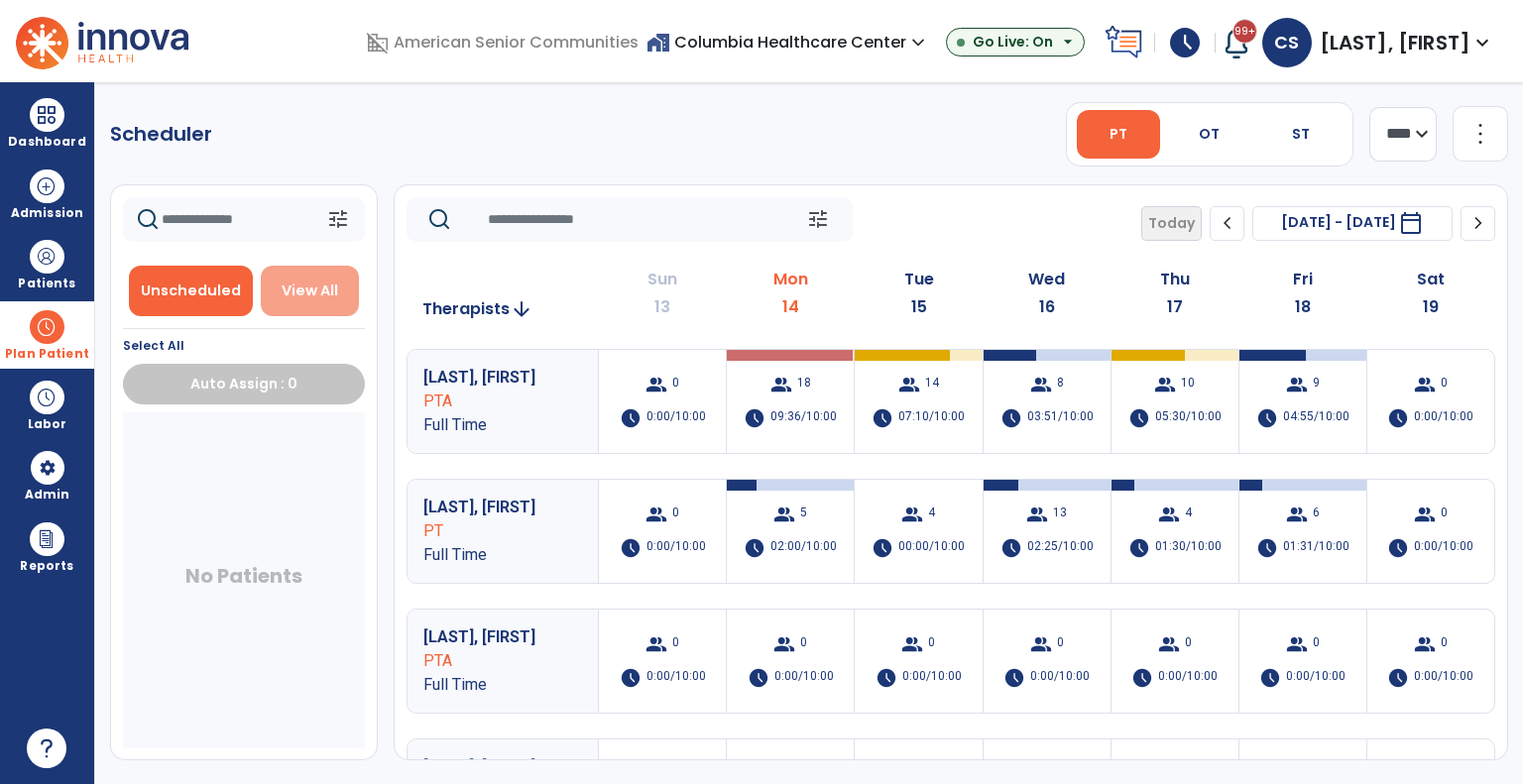 click on "View All" at bounding box center [309, 290] 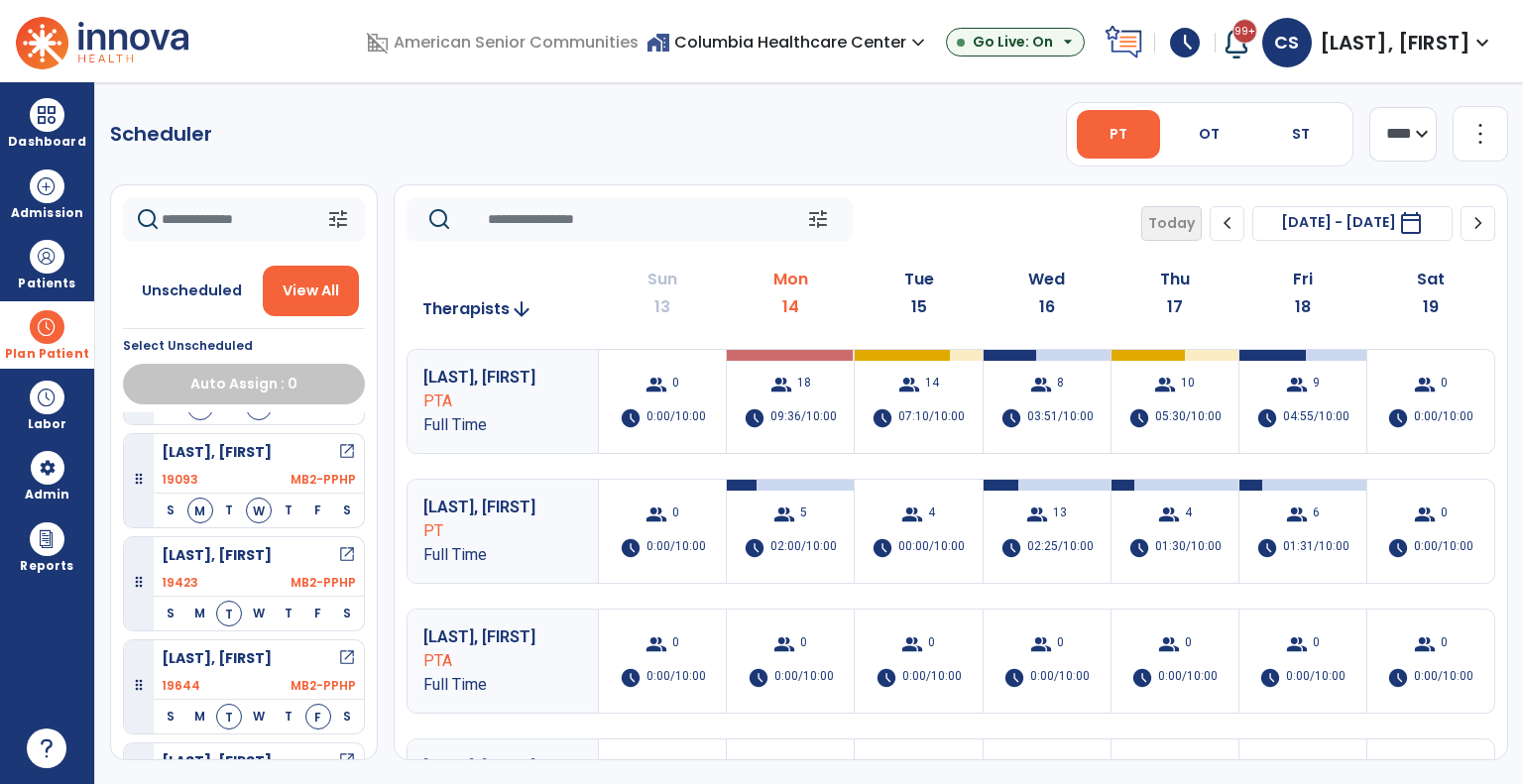 scroll, scrollTop: 1538, scrollLeft: 0, axis: vertical 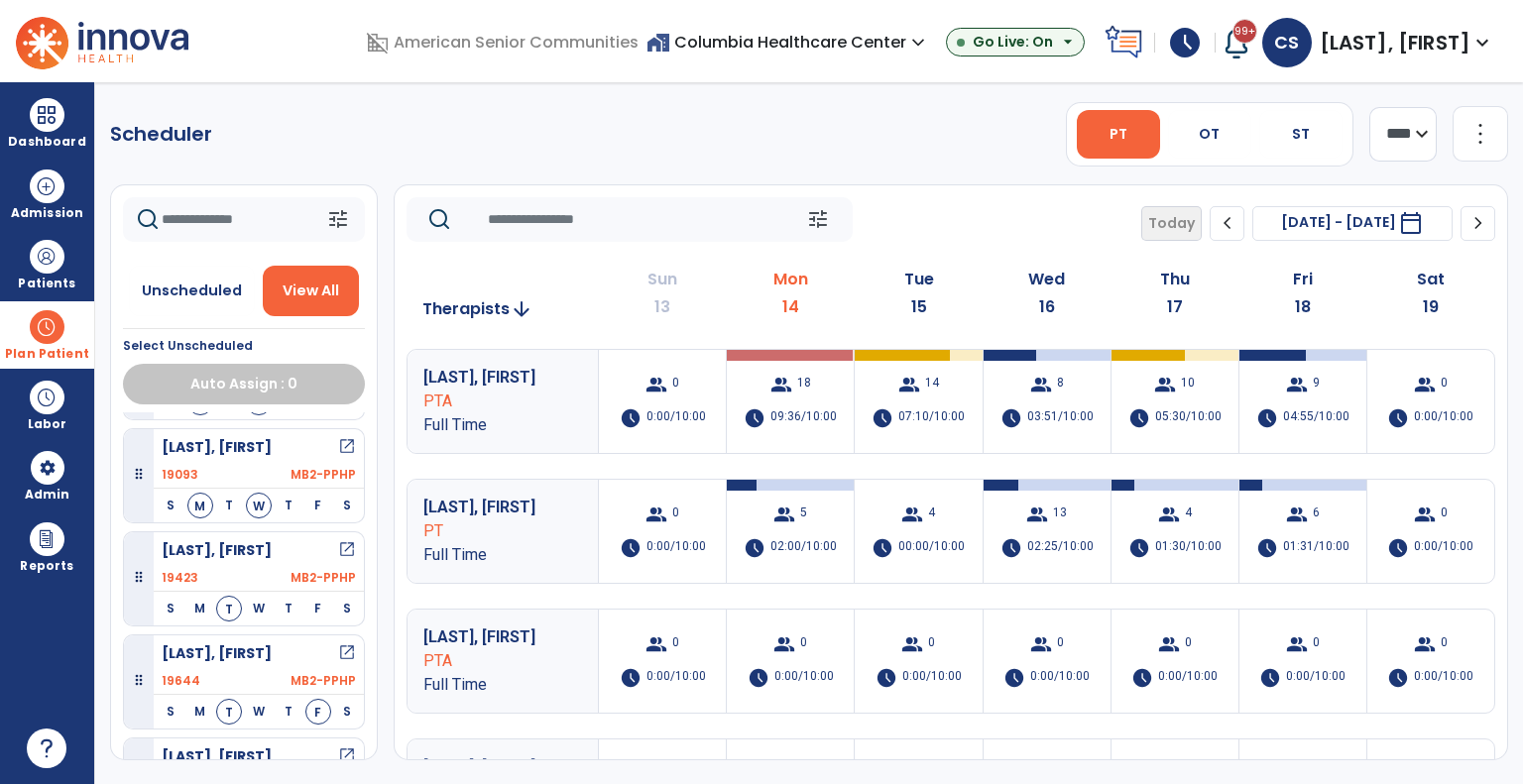 drag, startPoint x: 181, startPoint y: 309, endPoint x: 204, endPoint y: 316, distance: 24.04163 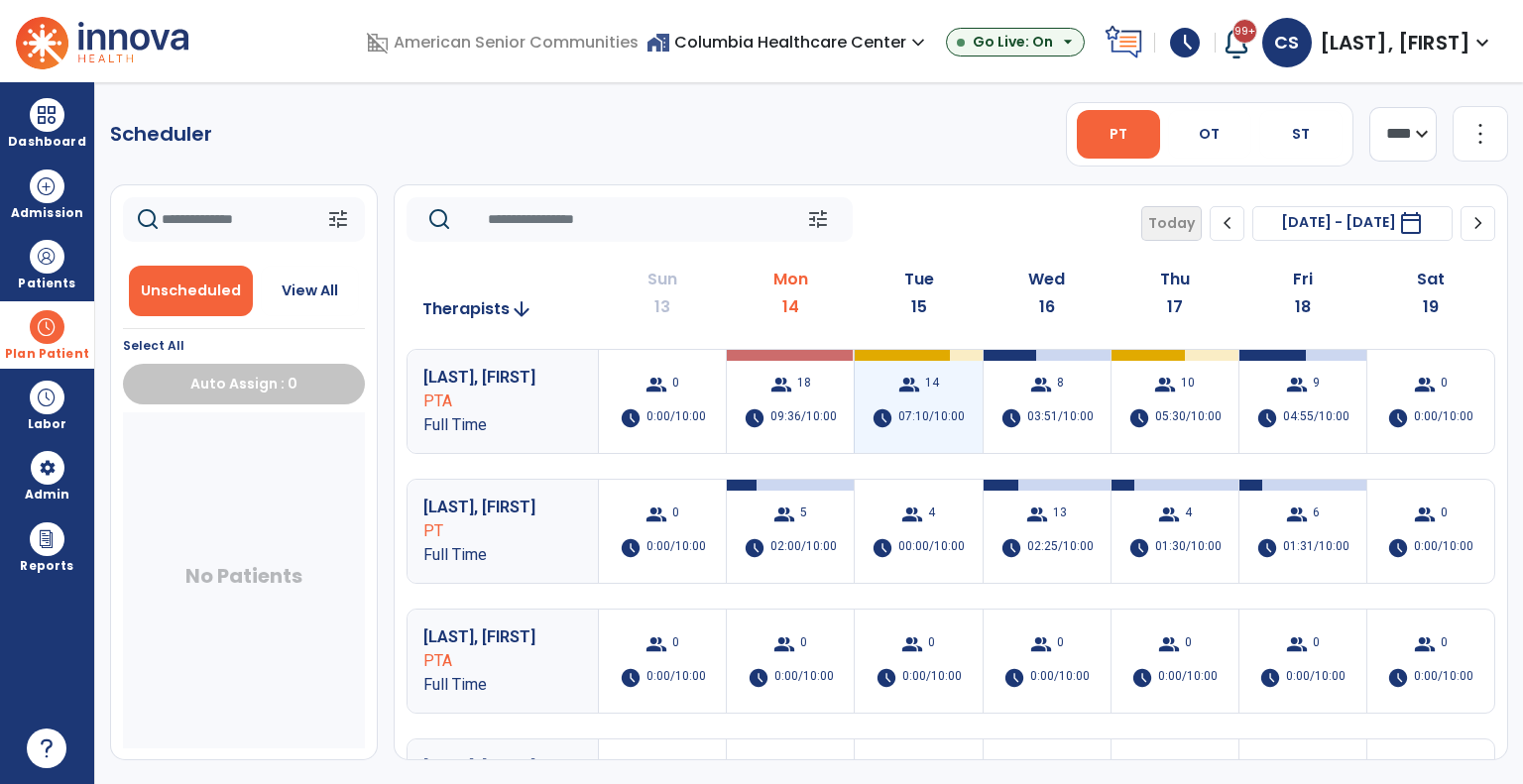 click on "07:10/10:00" at bounding box center [931, 418] 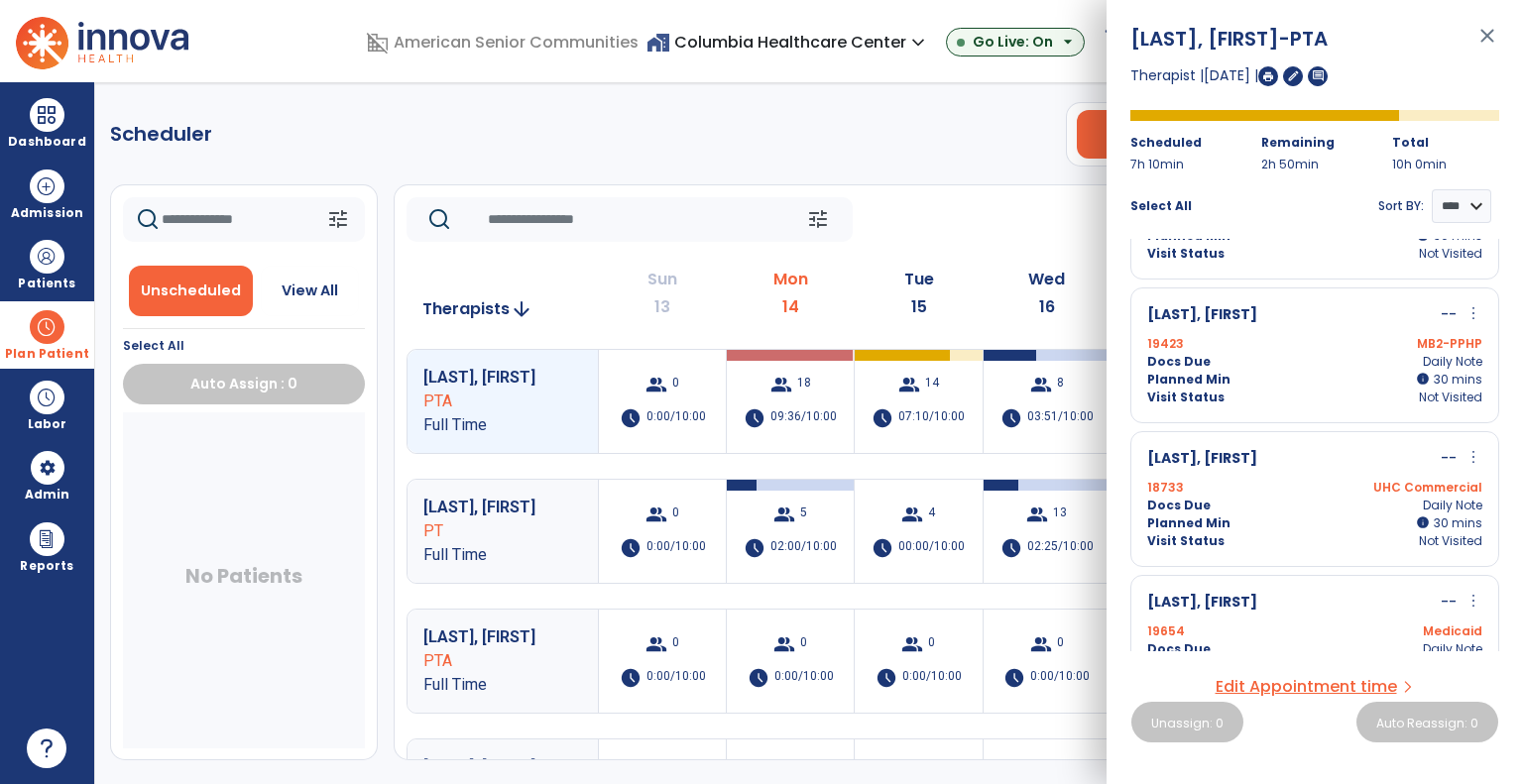 scroll, scrollTop: 392, scrollLeft: 0, axis: vertical 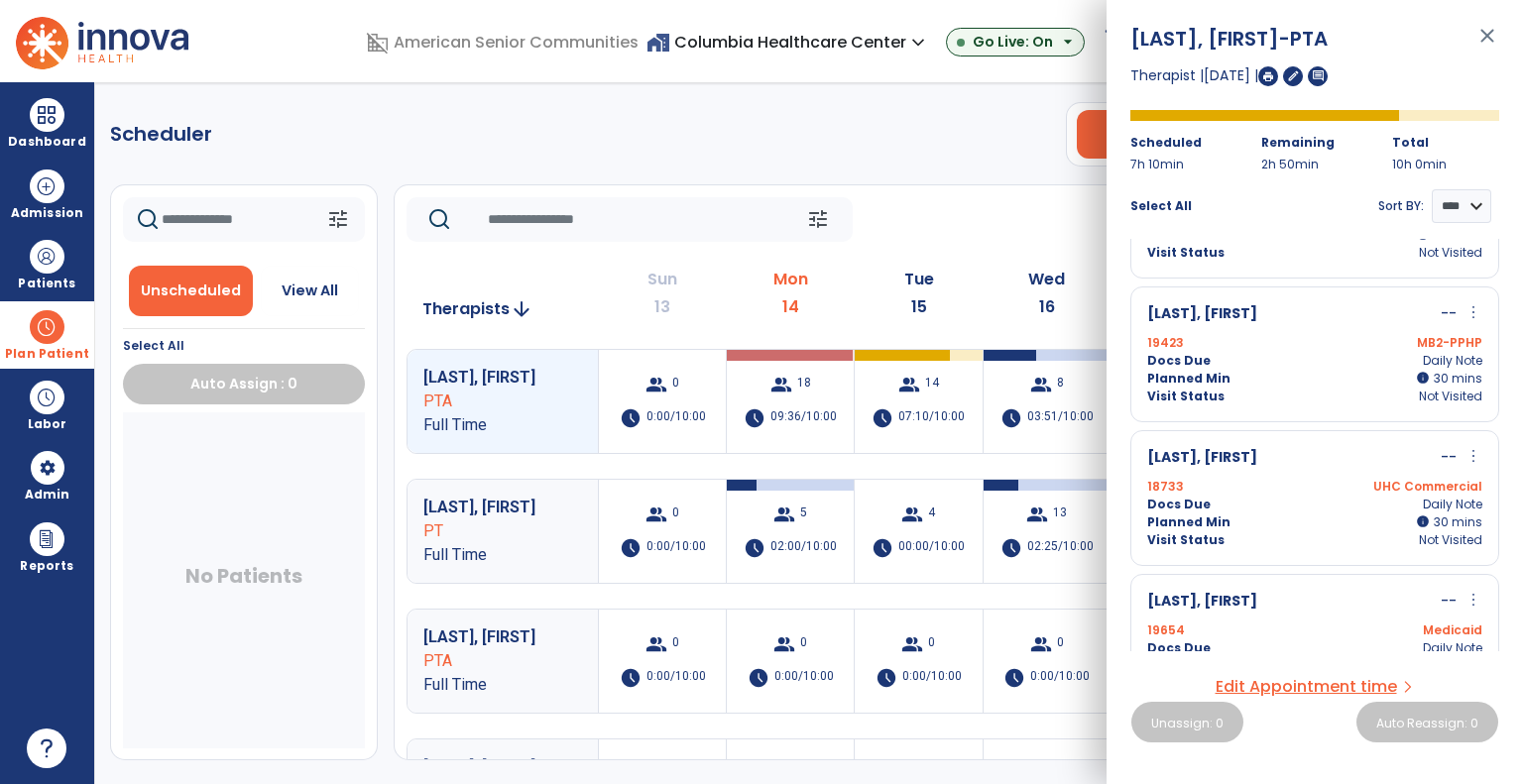 click on "more_vert" at bounding box center (1473, 312) 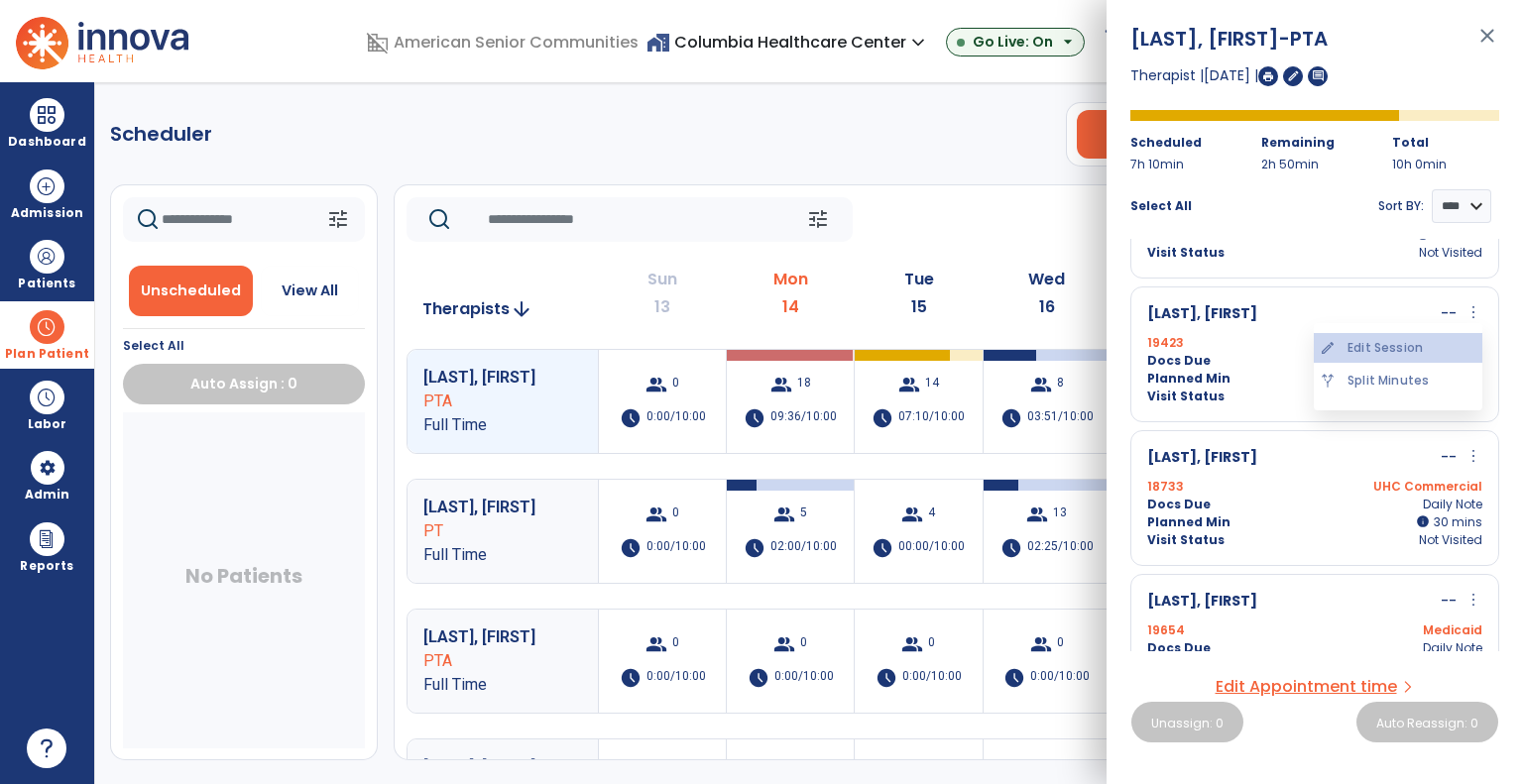 click on "edit   Edit Session" at bounding box center (1398, 348) 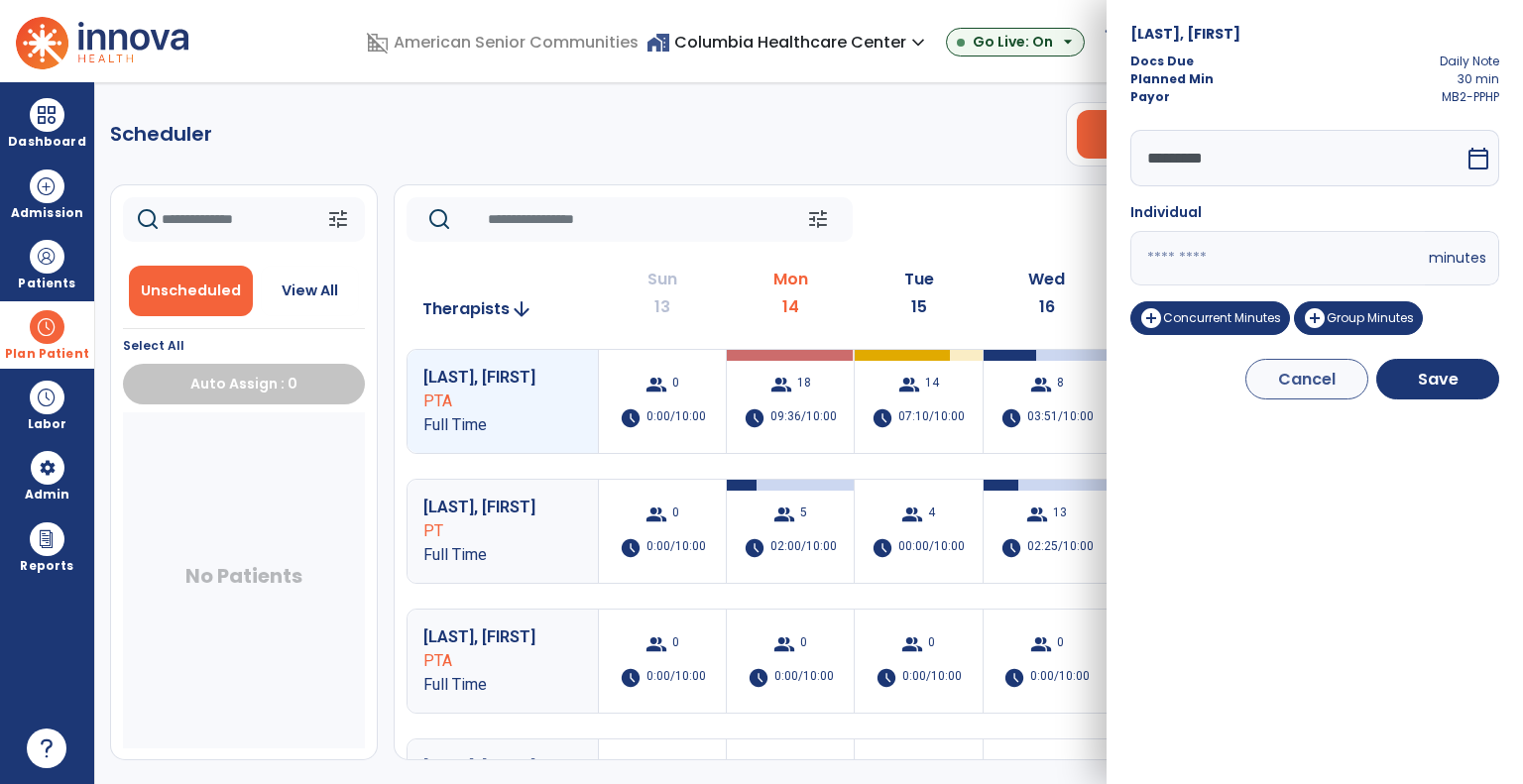 click on "*********" at bounding box center [1297, 158] 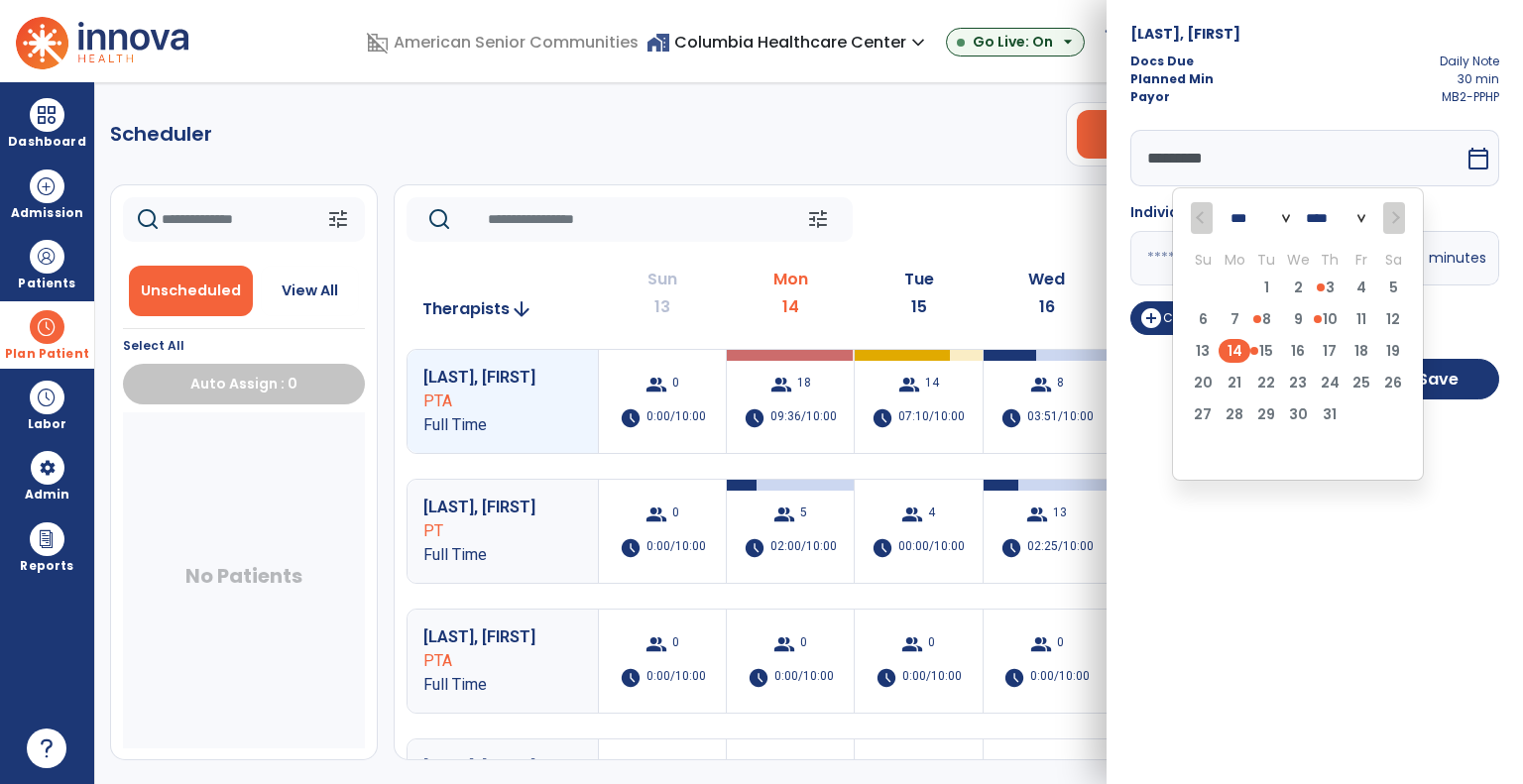 click on "14" at bounding box center (1234, 351) 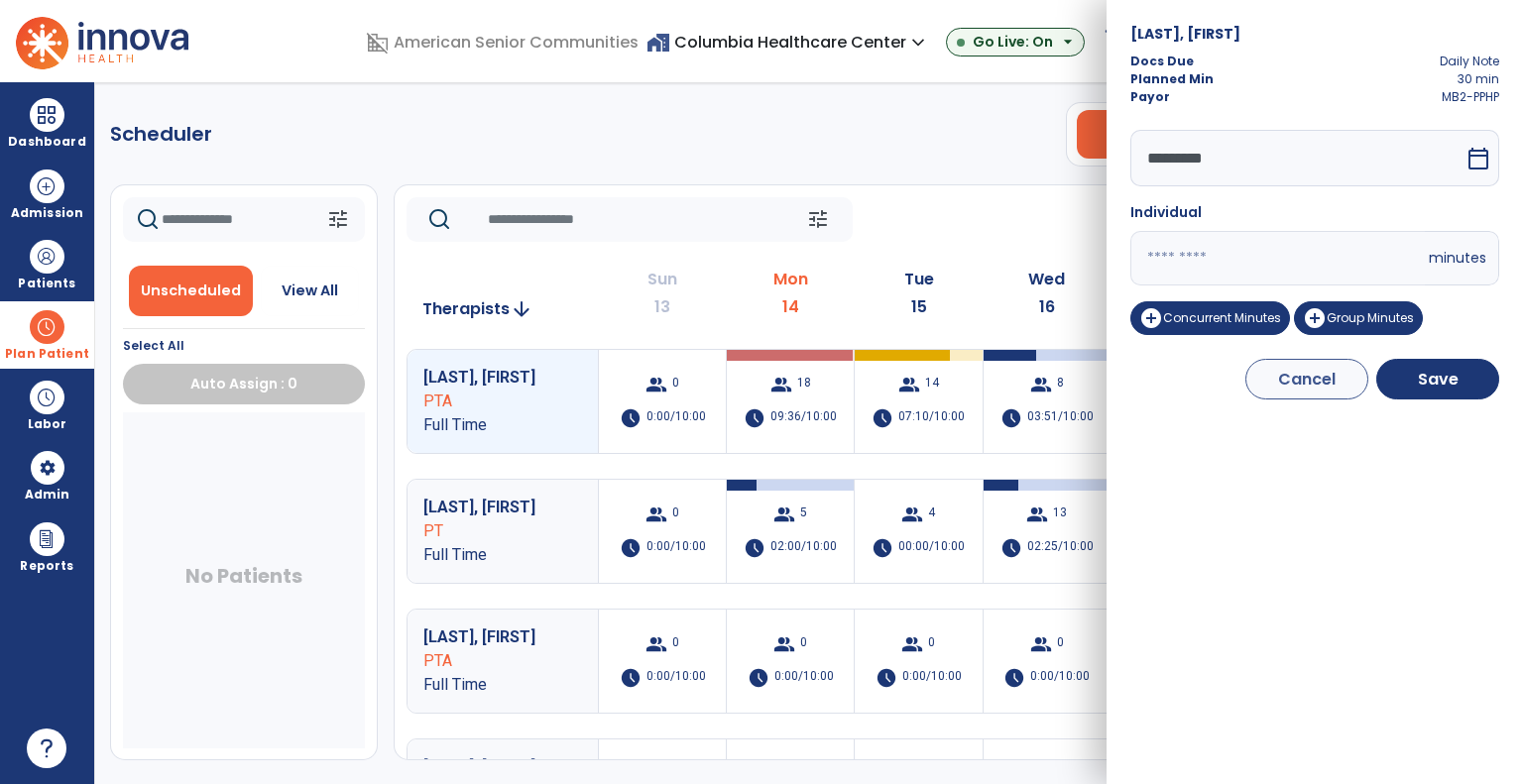 click on "Minnis, Sandra   Docs Due Daily Note   Planned Min  30 min   Payor  MB2-PPHP  *********  calendar_today  Individual  ** minutes  add_circle   Concurrent Minutes  add_circle   Group Minutes  Cancel   Save" at bounding box center (1315, 392) 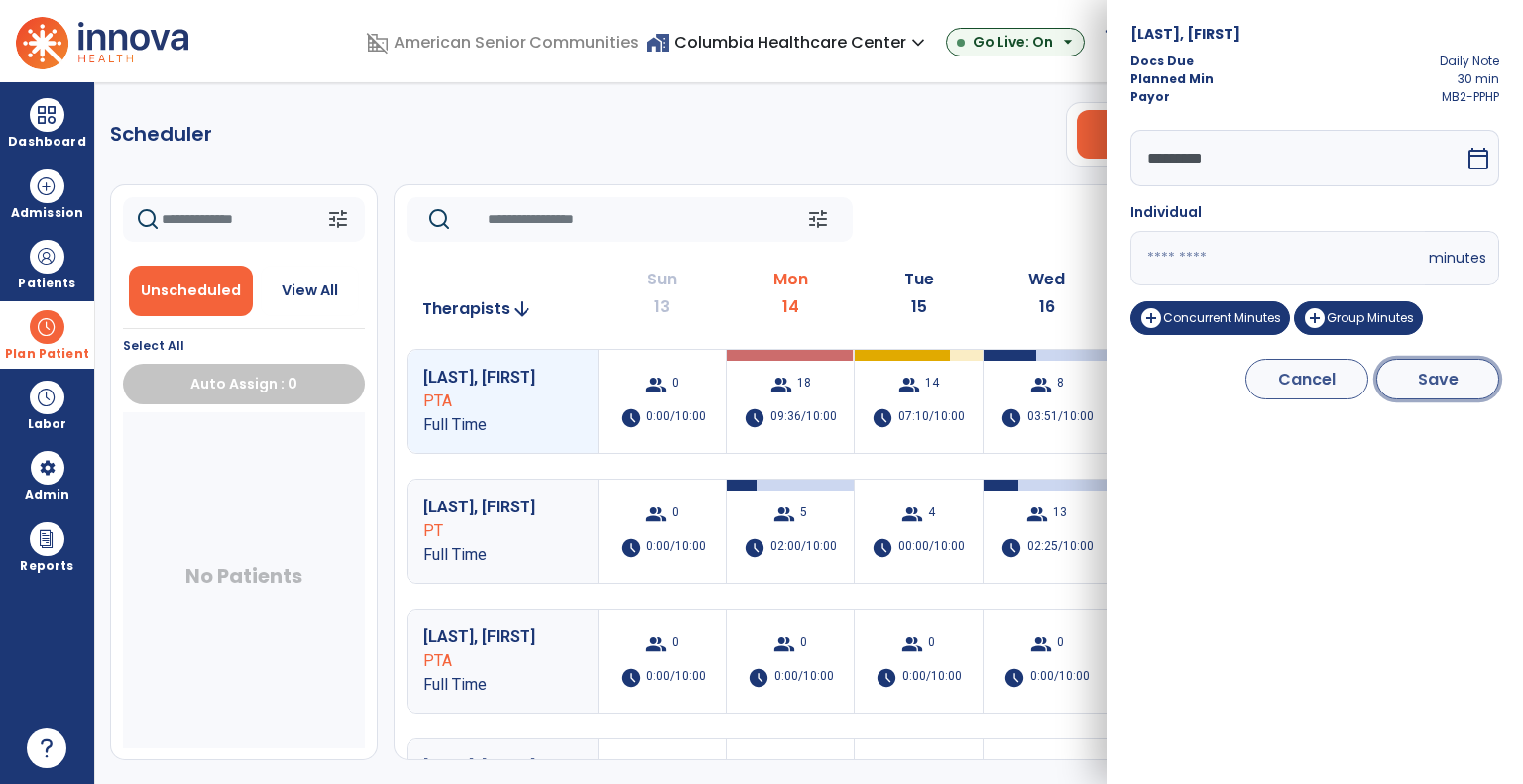 click on "Save" at bounding box center [1438, 379] 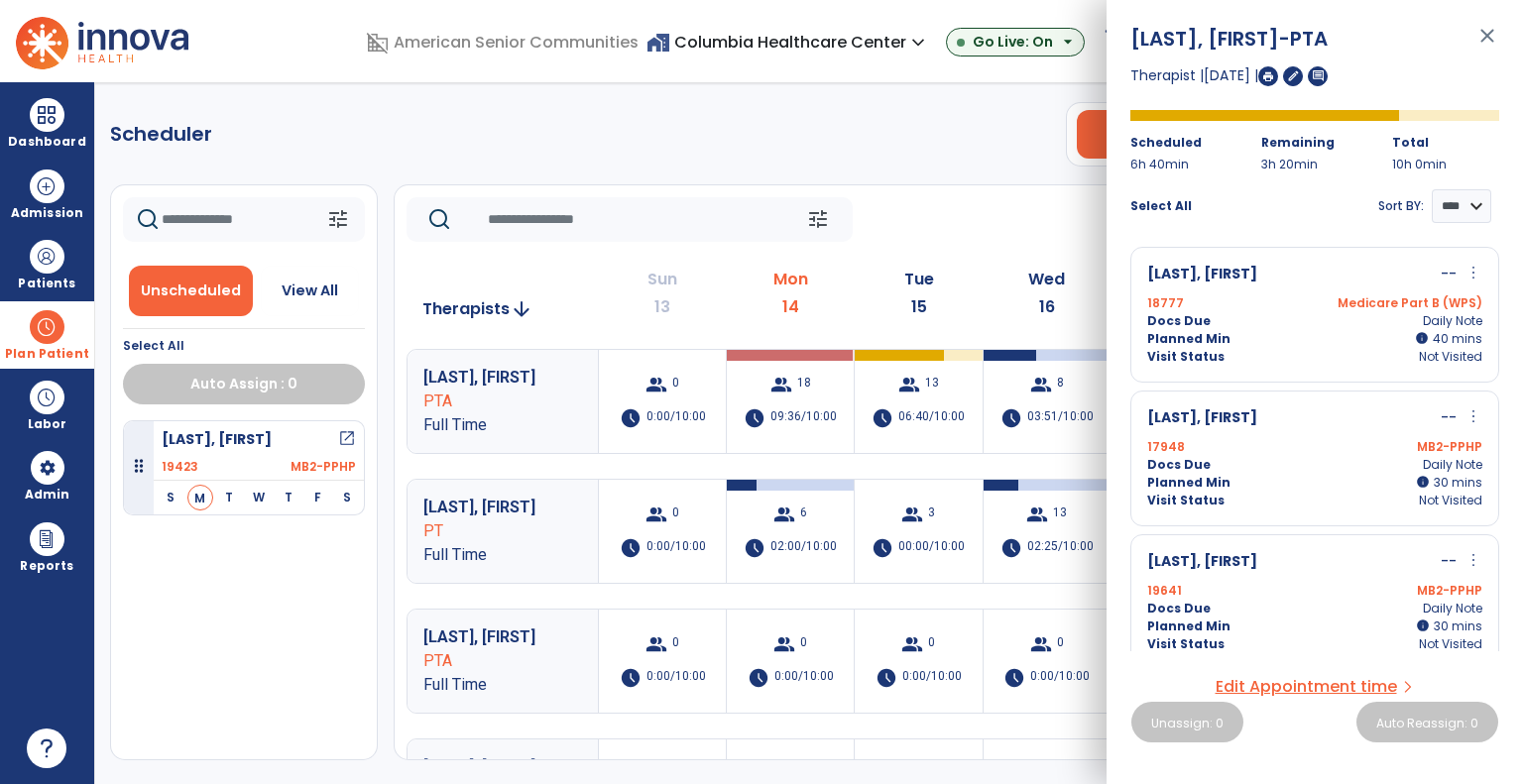 click on "tune   Today  chevron_left Jul 13, 2025 - Jul 19, 2025  *********  calendar_today  chevron_right" 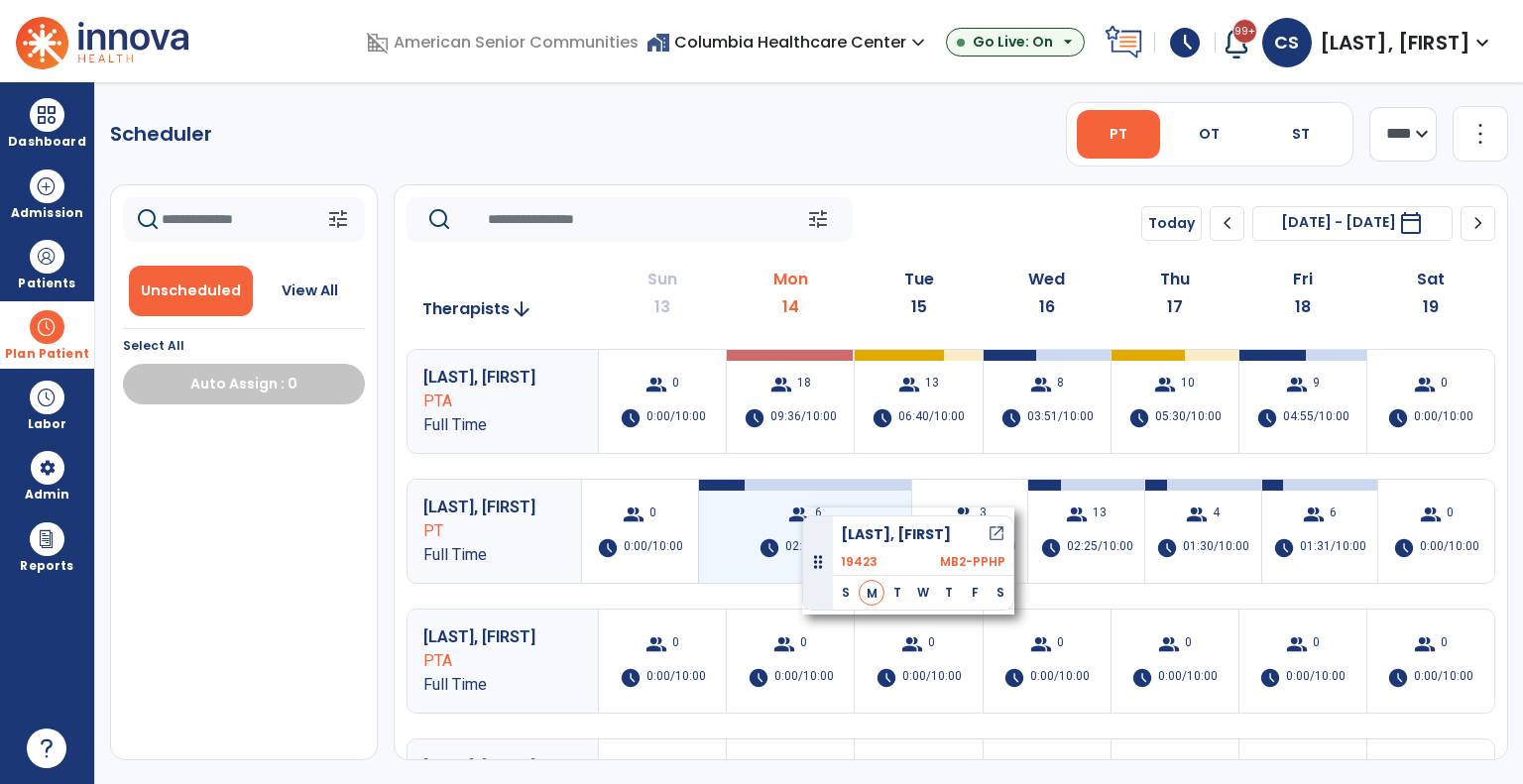 drag, startPoint x: 131, startPoint y: 464, endPoint x: 814, endPoint y: 514, distance: 684.82772 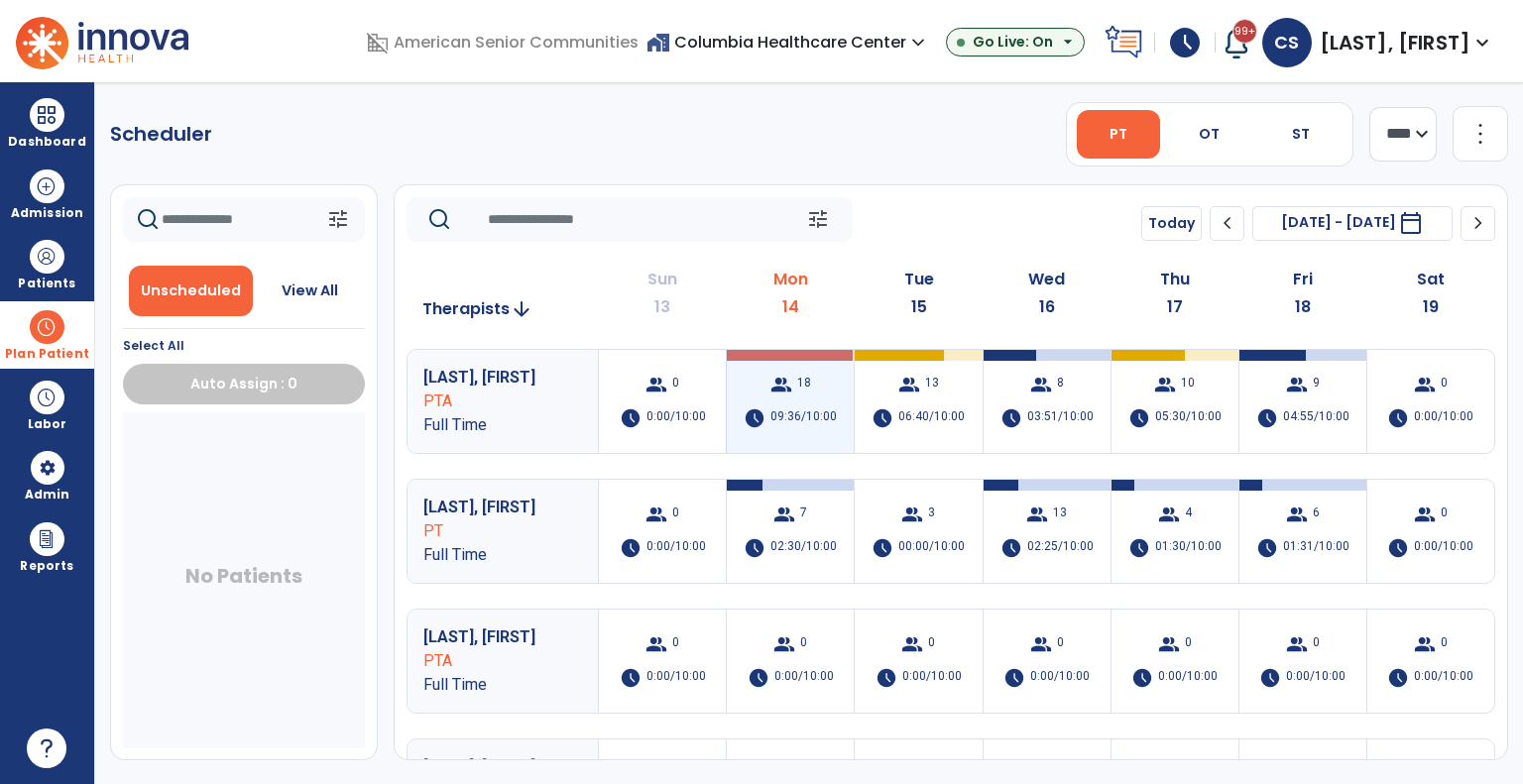 click on "09:36/10:00" at bounding box center [803, 418] 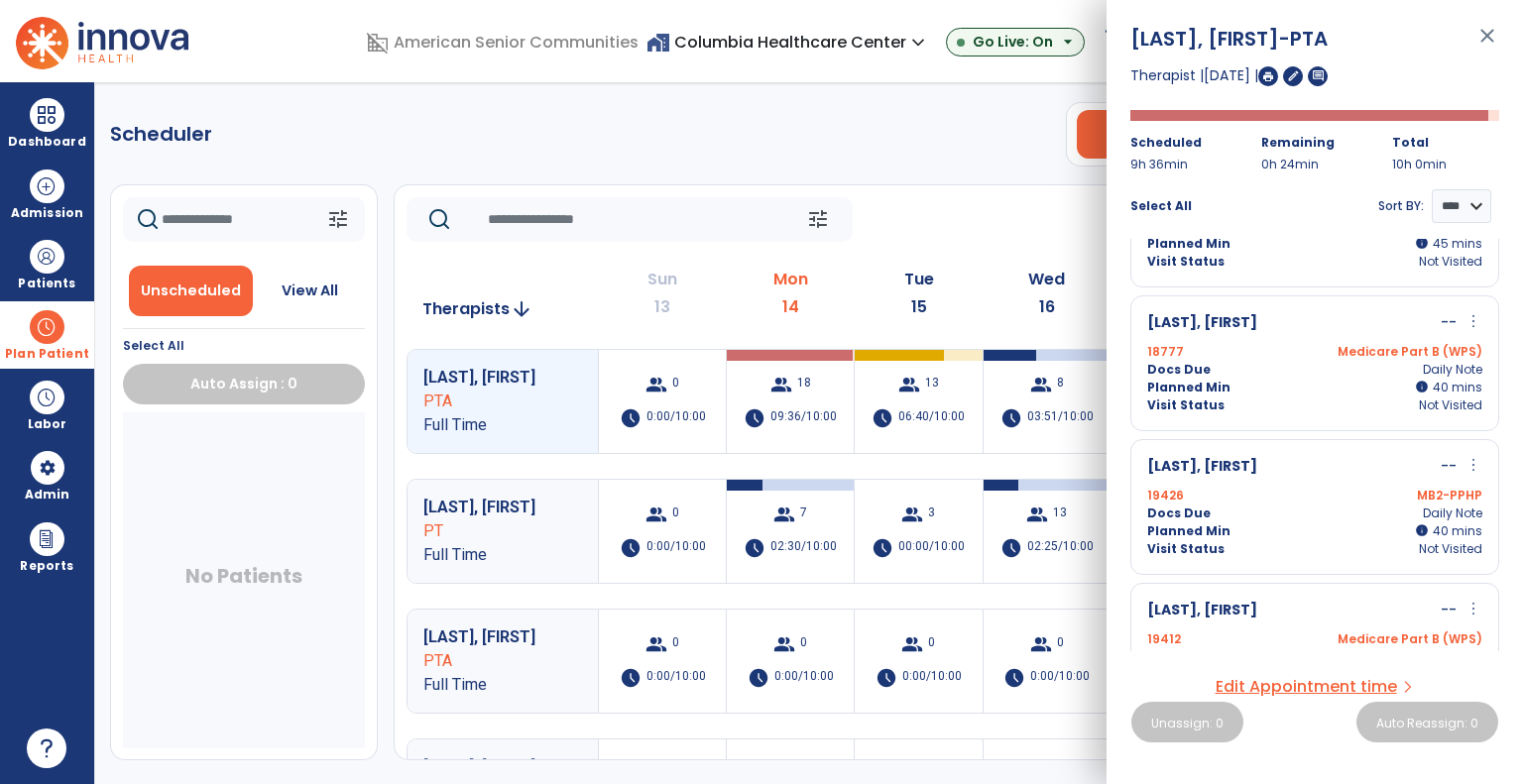 scroll, scrollTop: 0, scrollLeft: 0, axis: both 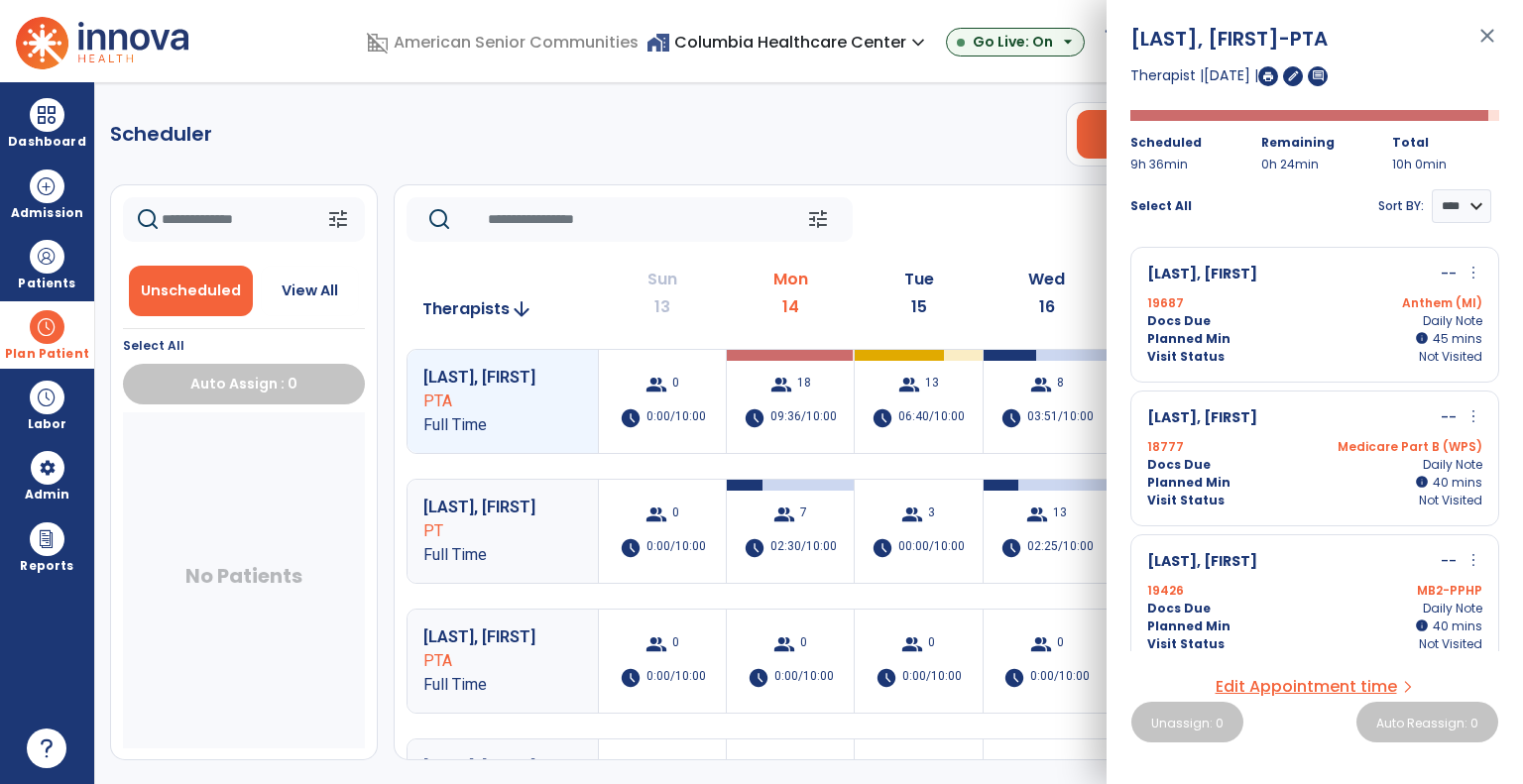 click on "Planned Min  info   45 I 45 mins" at bounding box center [1315, 339] 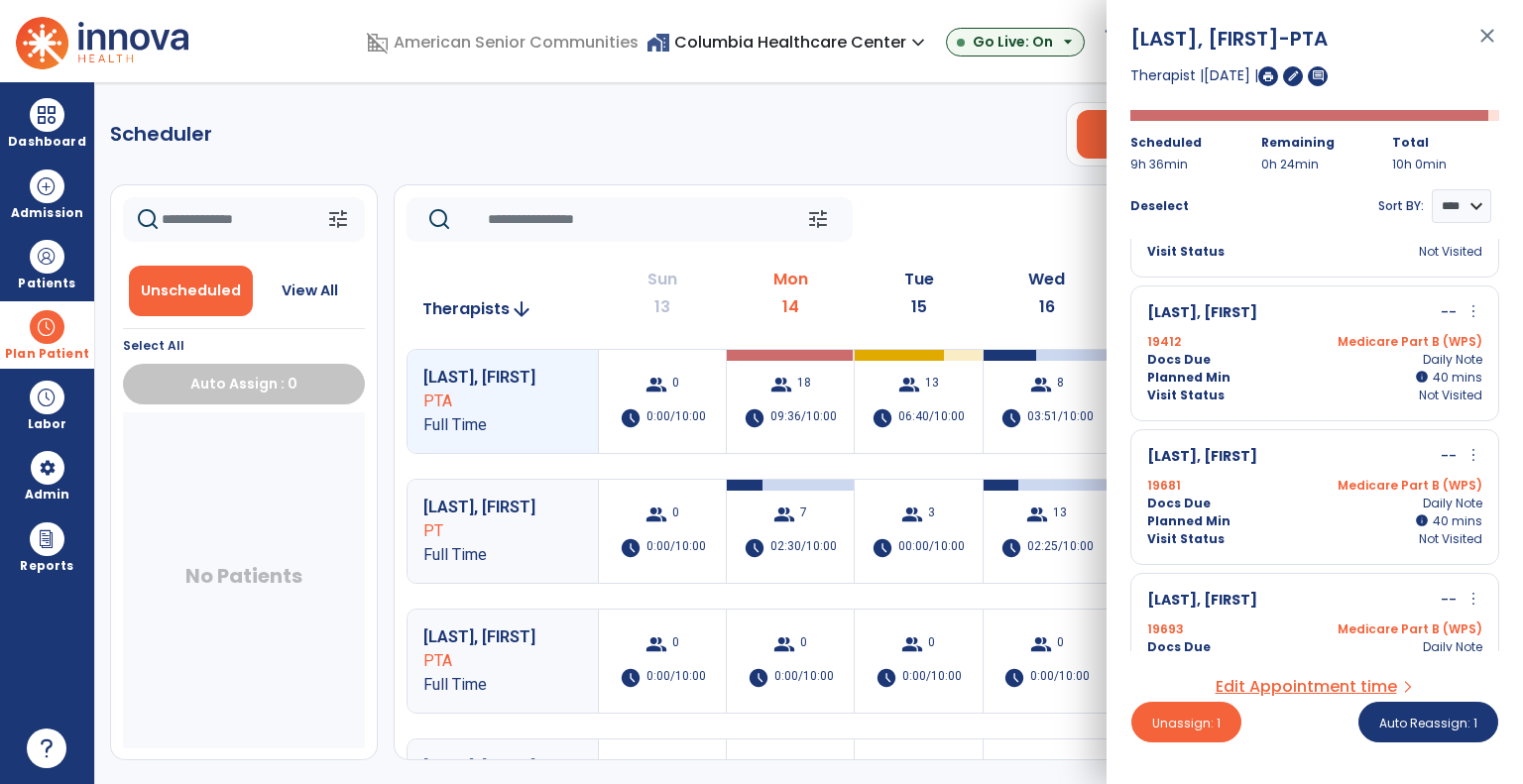 scroll, scrollTop: 283, scrollLeft: 0, axis: vertical 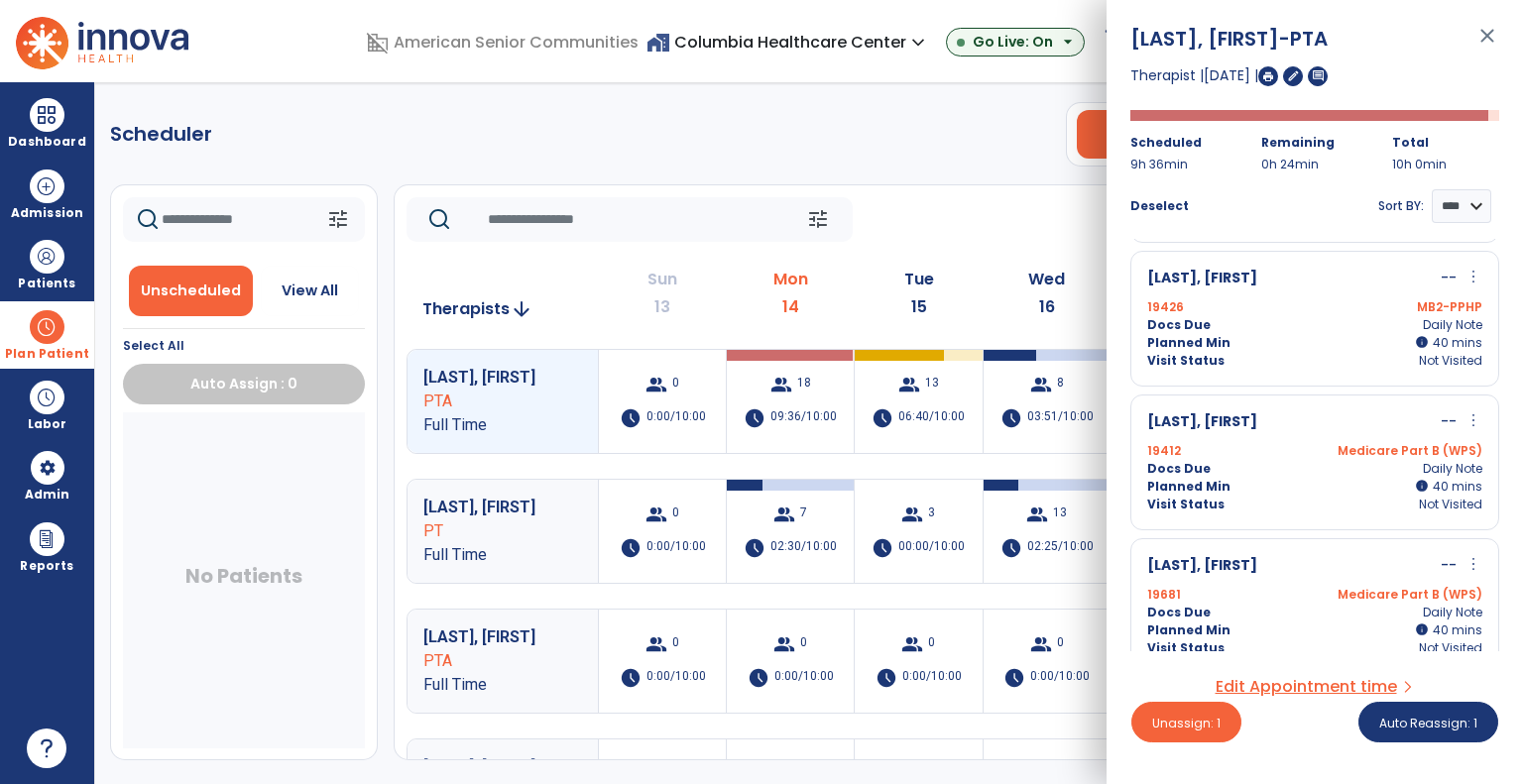 click on "Planned Min  info   40 I 40 mins" at bounding box center [1315, 343] 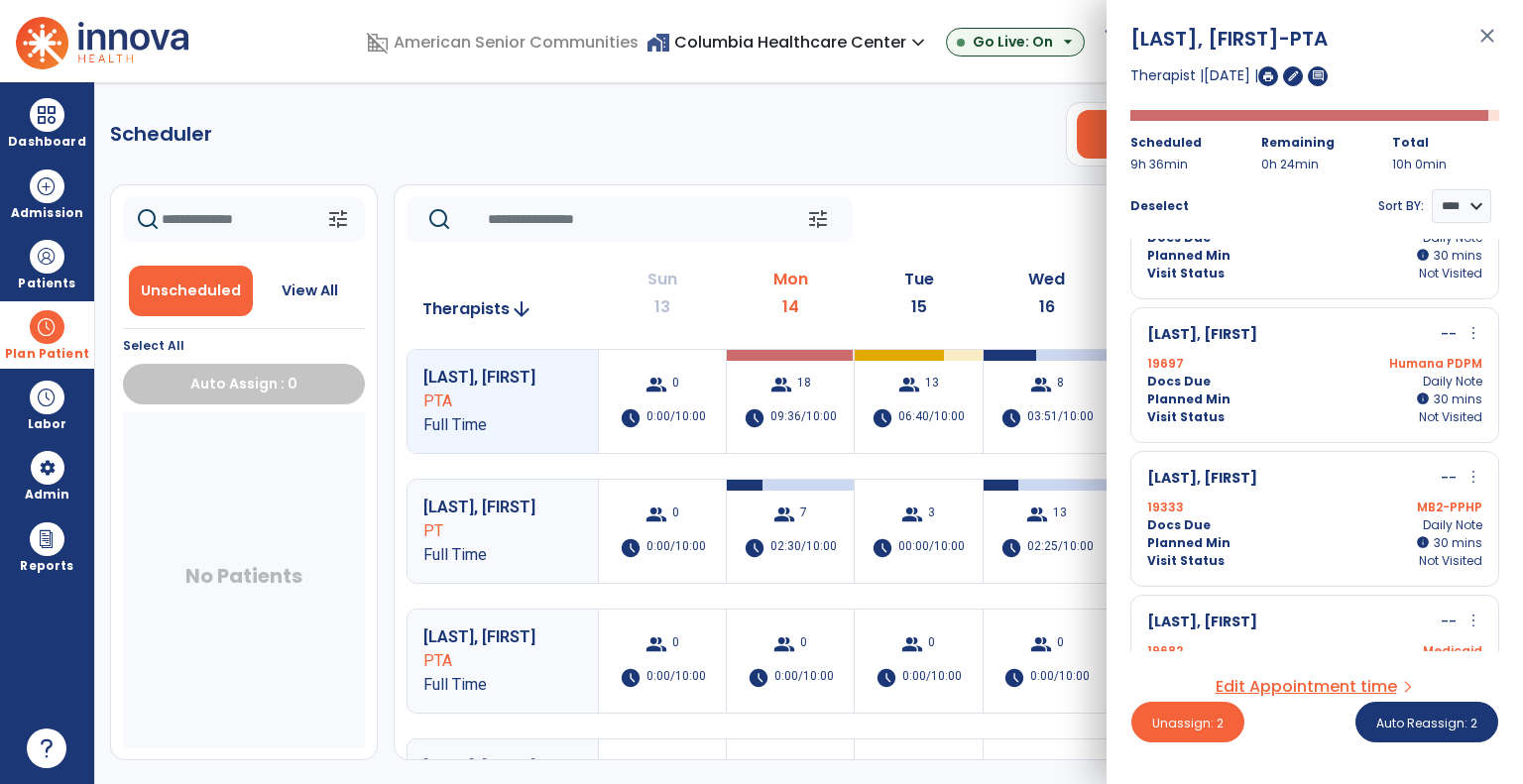 scroll, scrollTop: 1007, scrollLeft: 0, axis: vertical 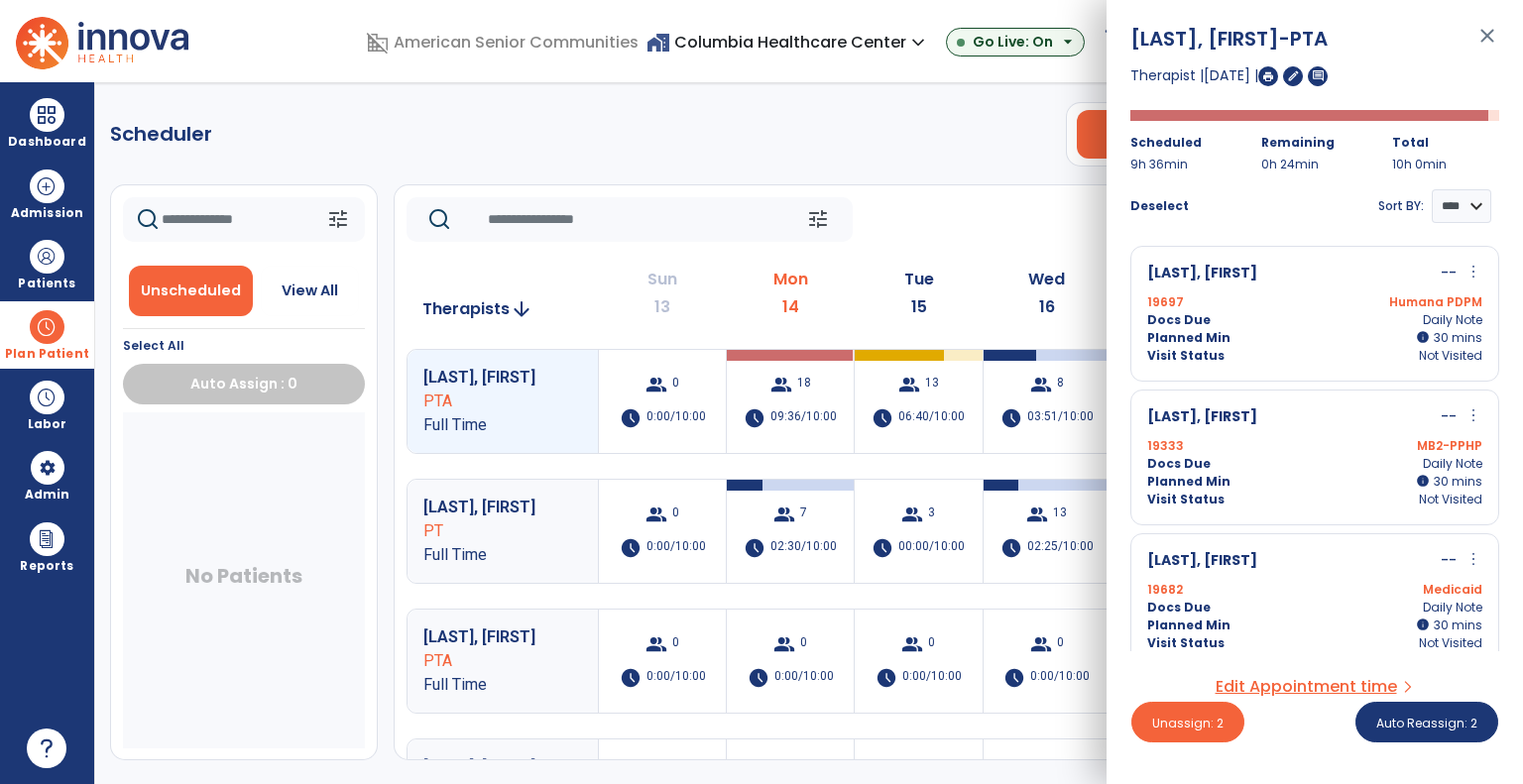 click on "Visit Status  Not Visited" at bounding box center (1315, 356) 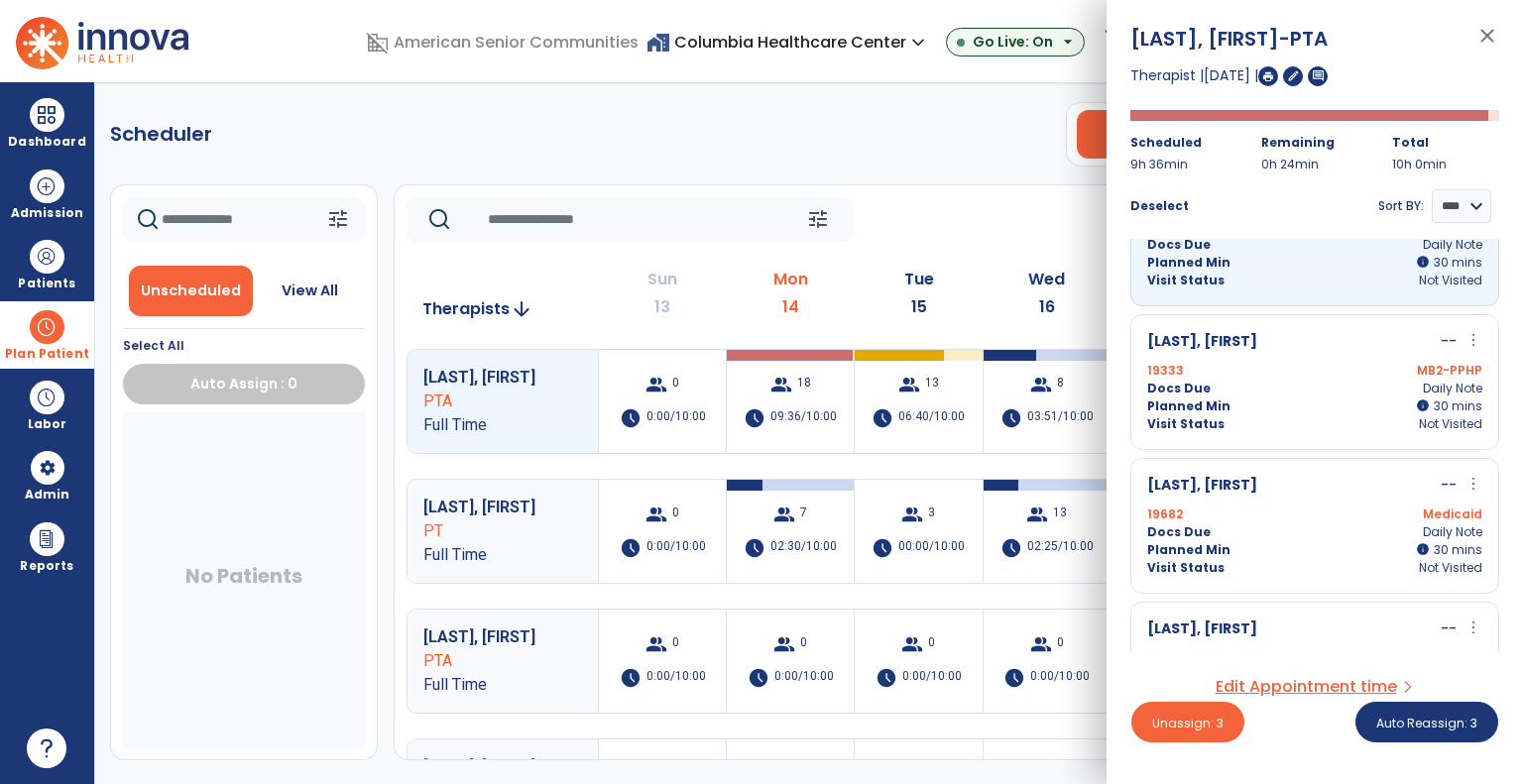 scroll, scrollTop: 1086, scrollLeft: 0, axis: vertical 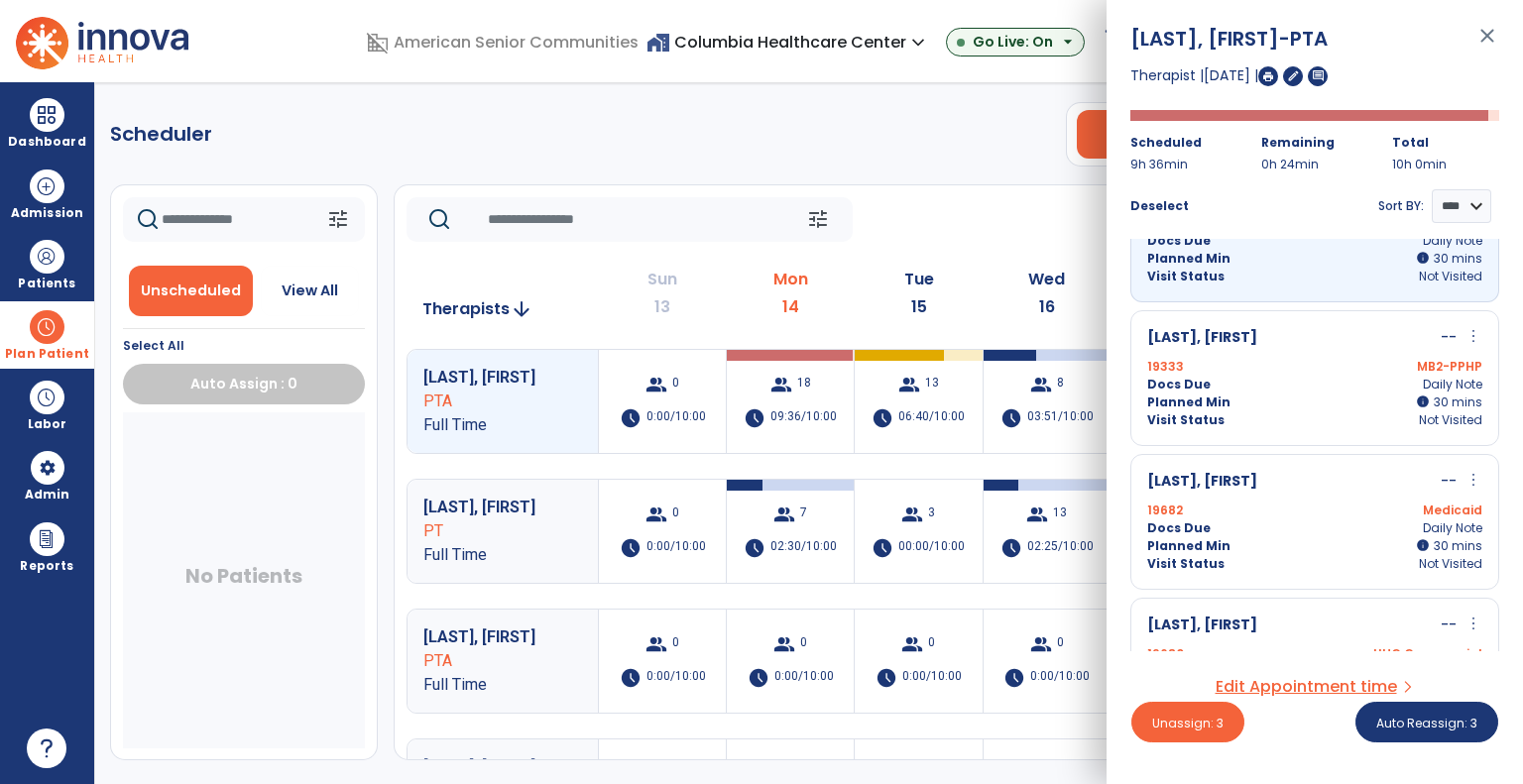 click on "Onan, Alvie   --  more_vert  edit   Edit Session   alt_route   Split Minutes  19333 MB2-PPHP  Docs Due Daily Note   Planned Min  info   30 I 30 mins  Visit Status  Not Visited" at bounding box center (1315, 378) 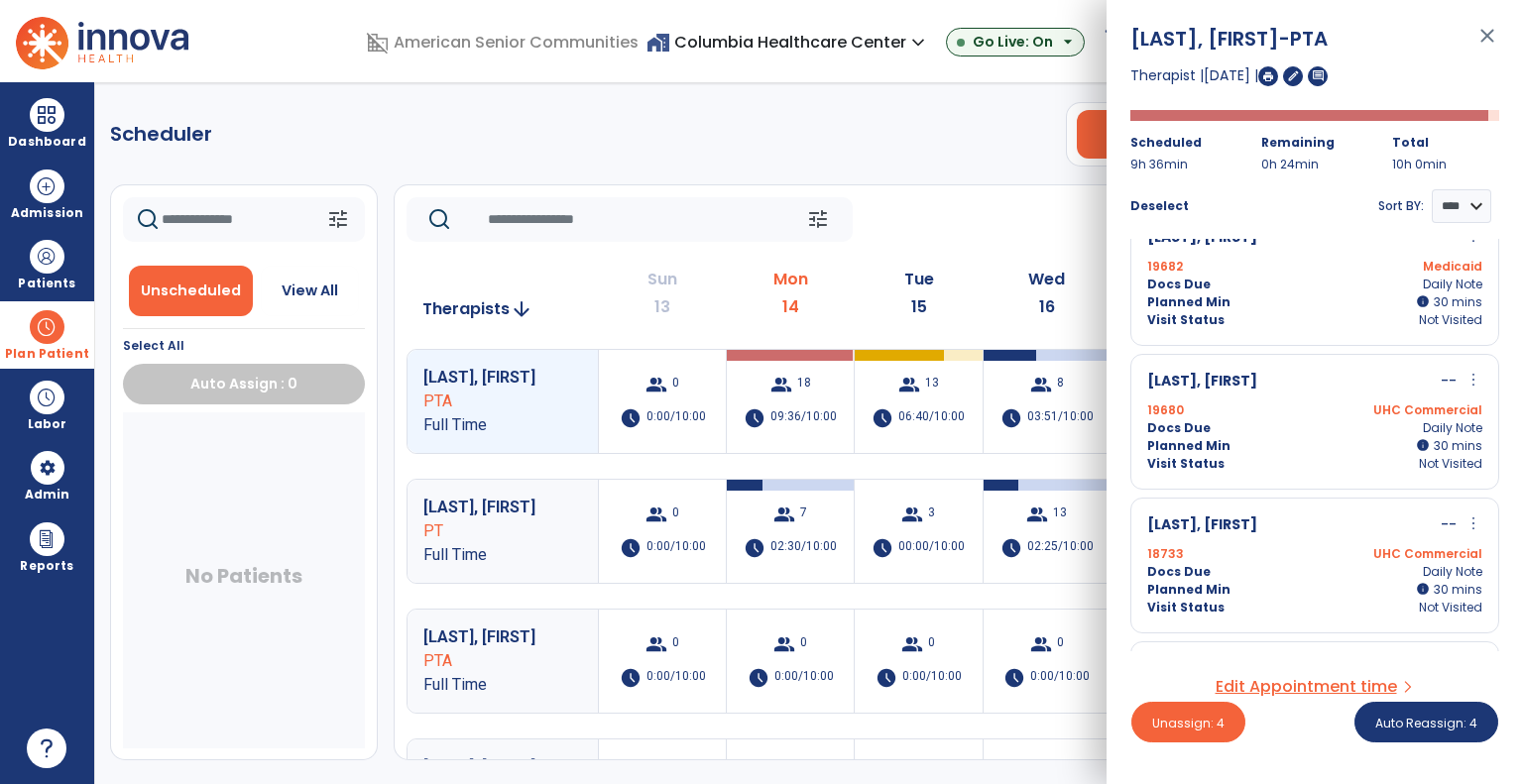 scroll, scrollTop: 1360, scrollLeft: 0, axis: vertical 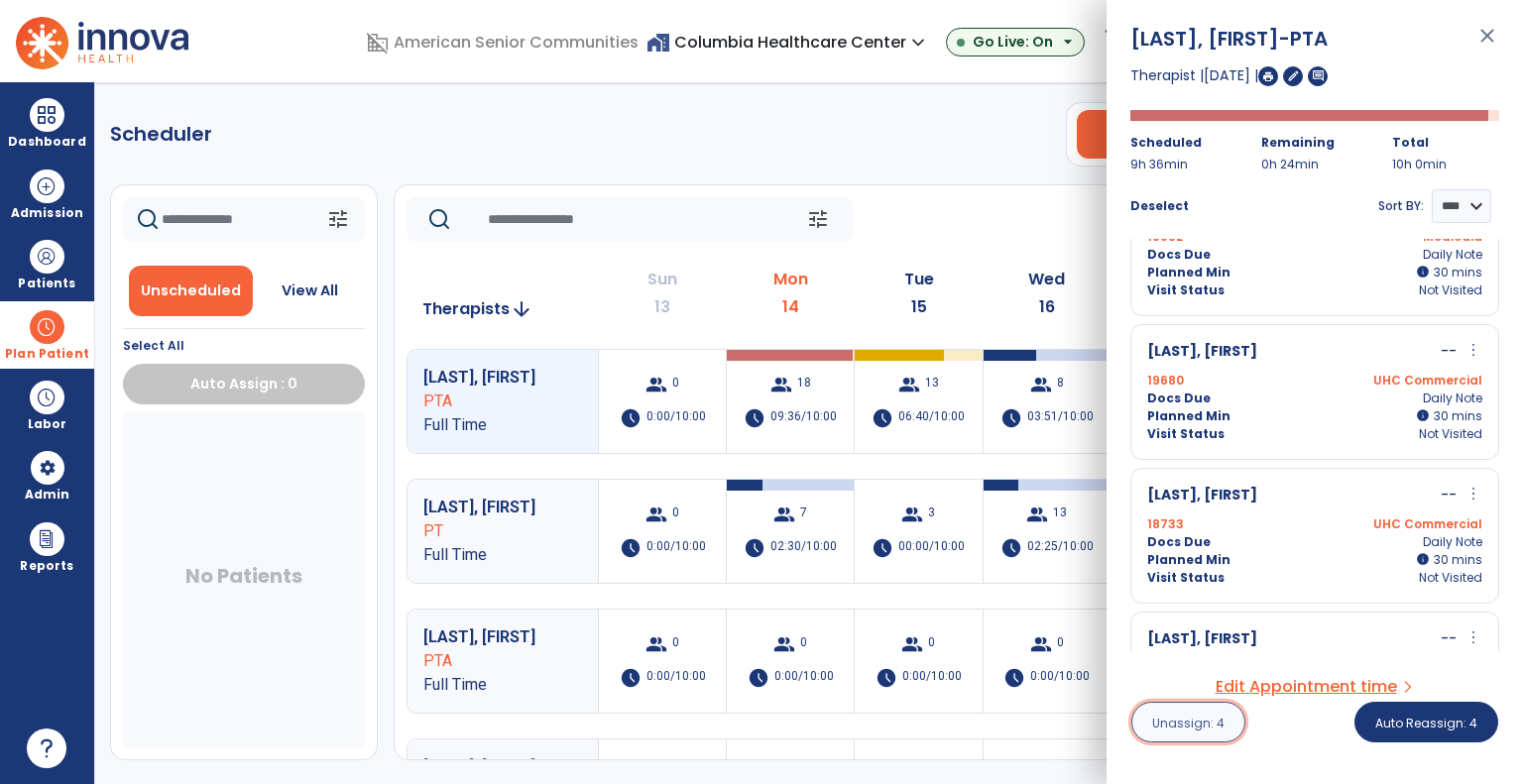 click on "Unassign: 4" at bounding box center (1188, 722) 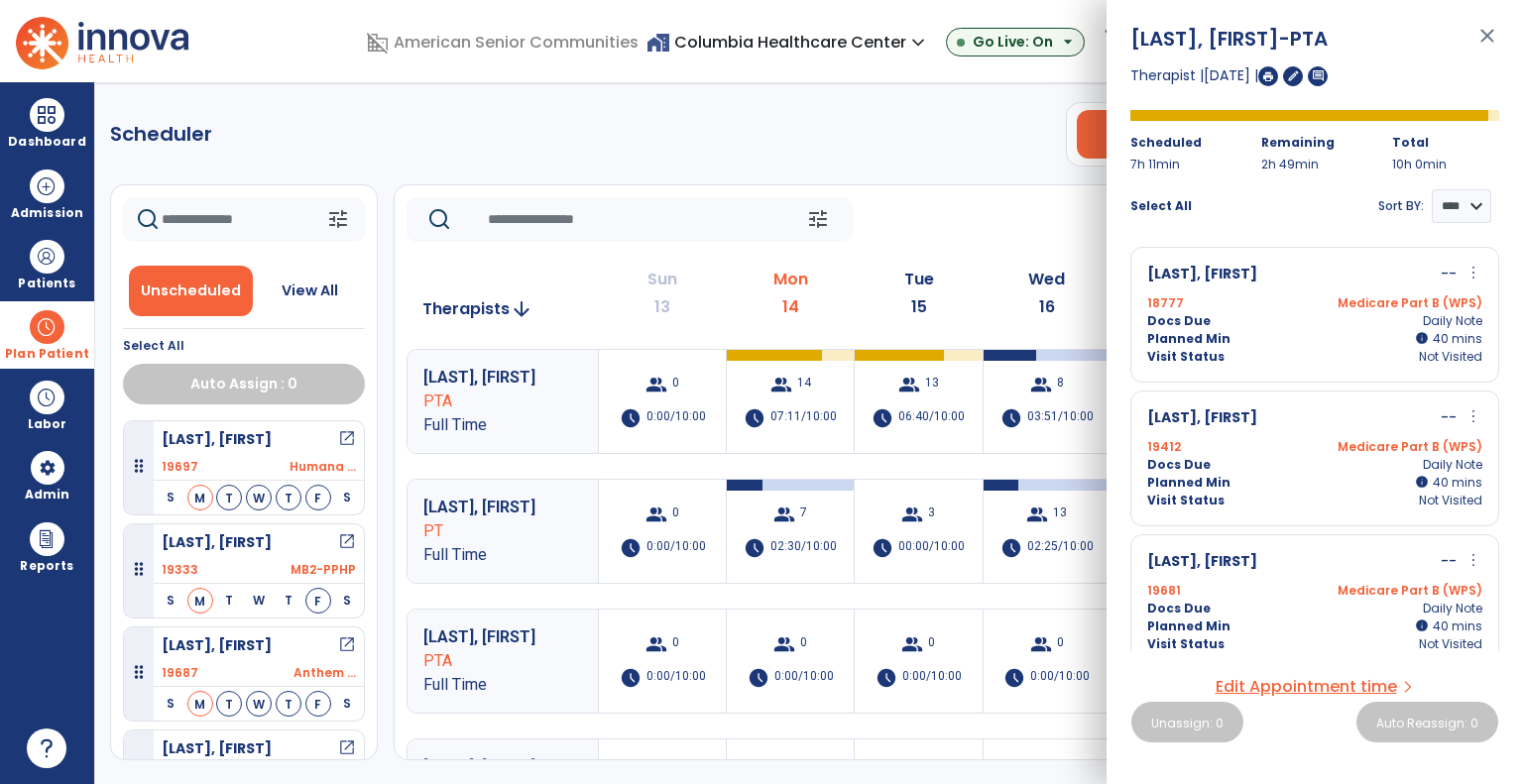 click on "tune   Today  chevron_left Jul 13, 2025 - Jul 19, 2025  *********  calendar_today  chevron_right" 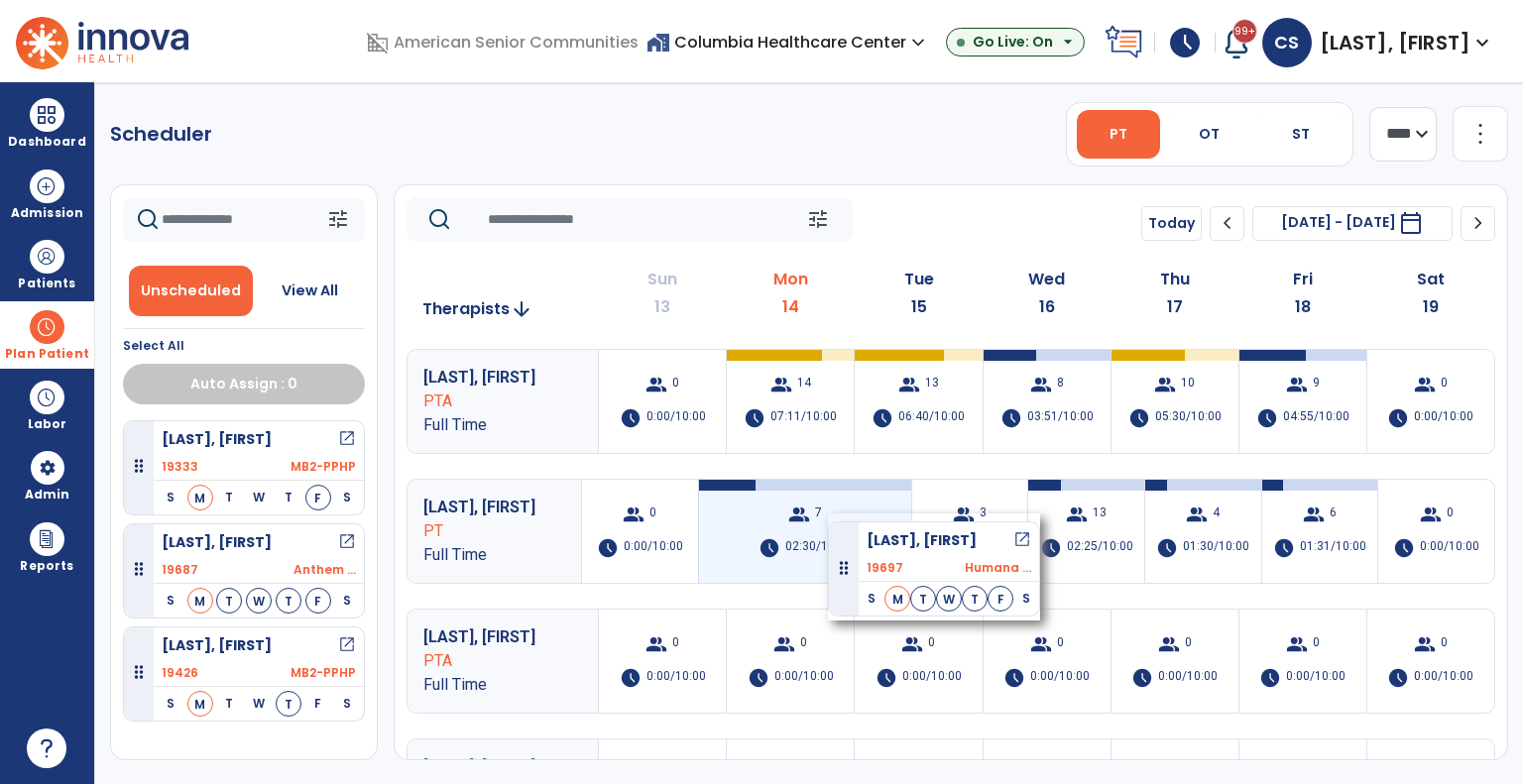 drag, startPoint x: 142, startPoint y: 467, endPoint x: 851, endPoint y: 506, distance: 710.072 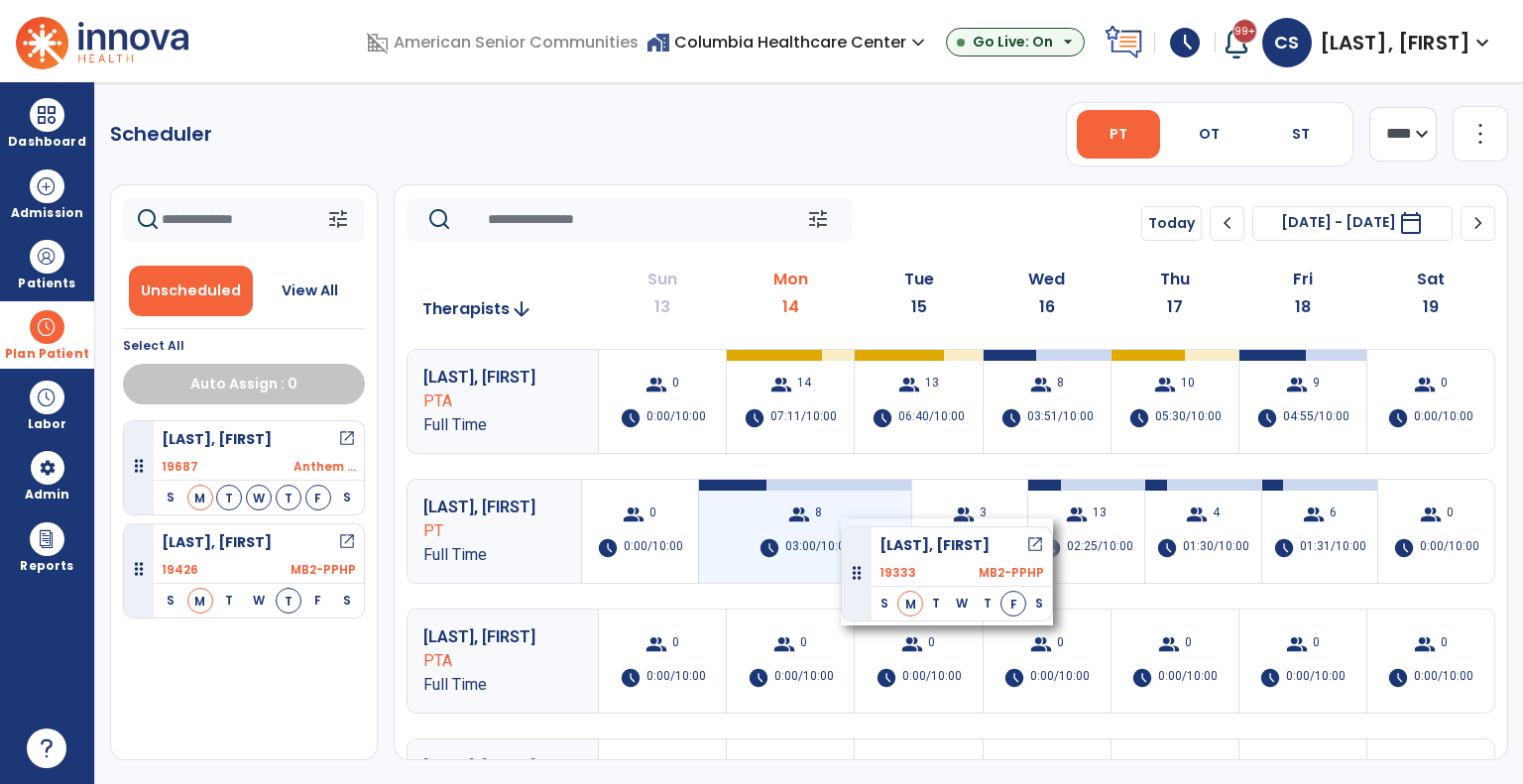 drag, startPoint x: 222, startPoint y: 467, endPoint x: 841, endPoint y: 518, distance: 621.0974 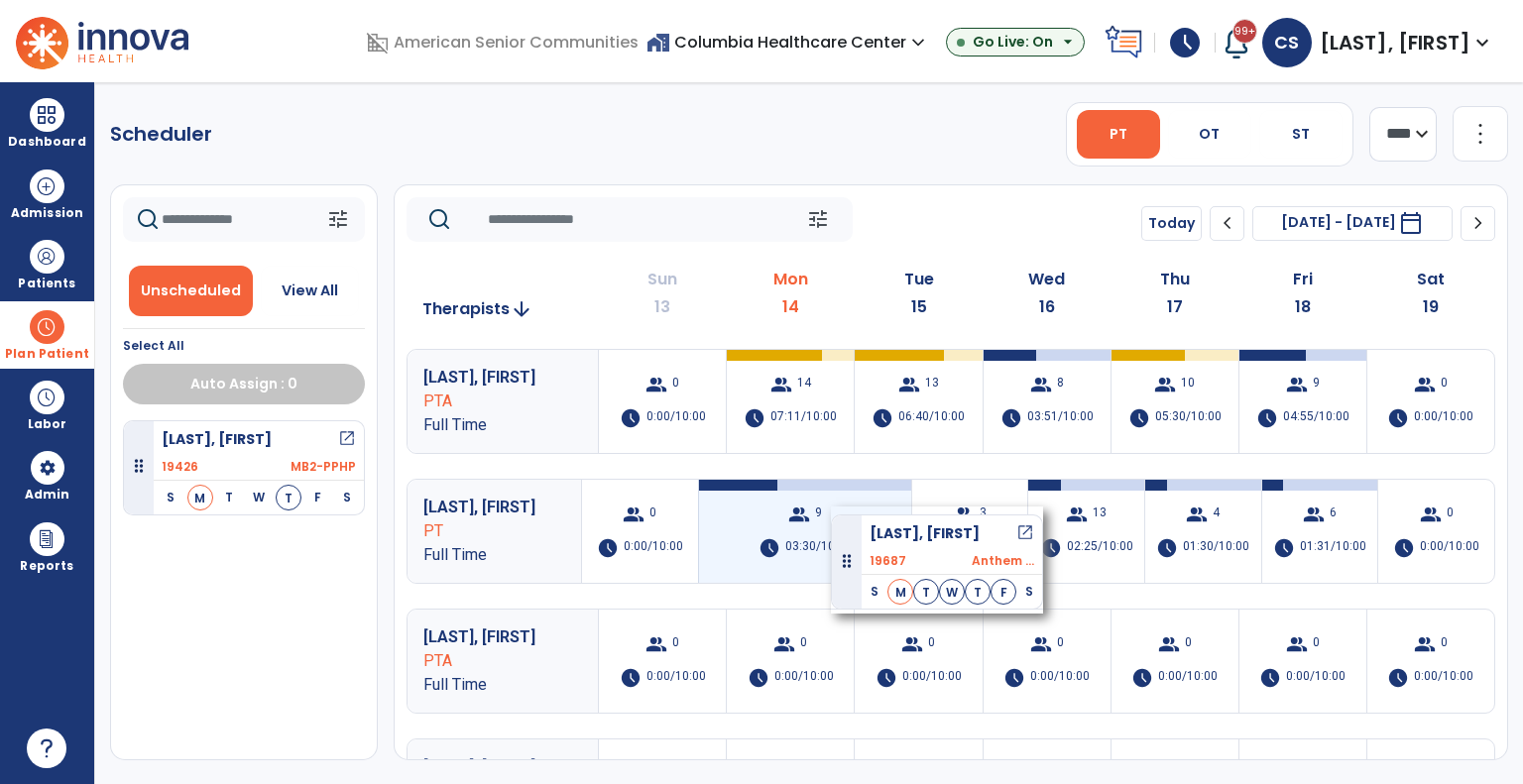 drag, startPoint x: 185, startPoint y: 478, endPoint x: 831, endPoint y: 506, distance: 646.6065 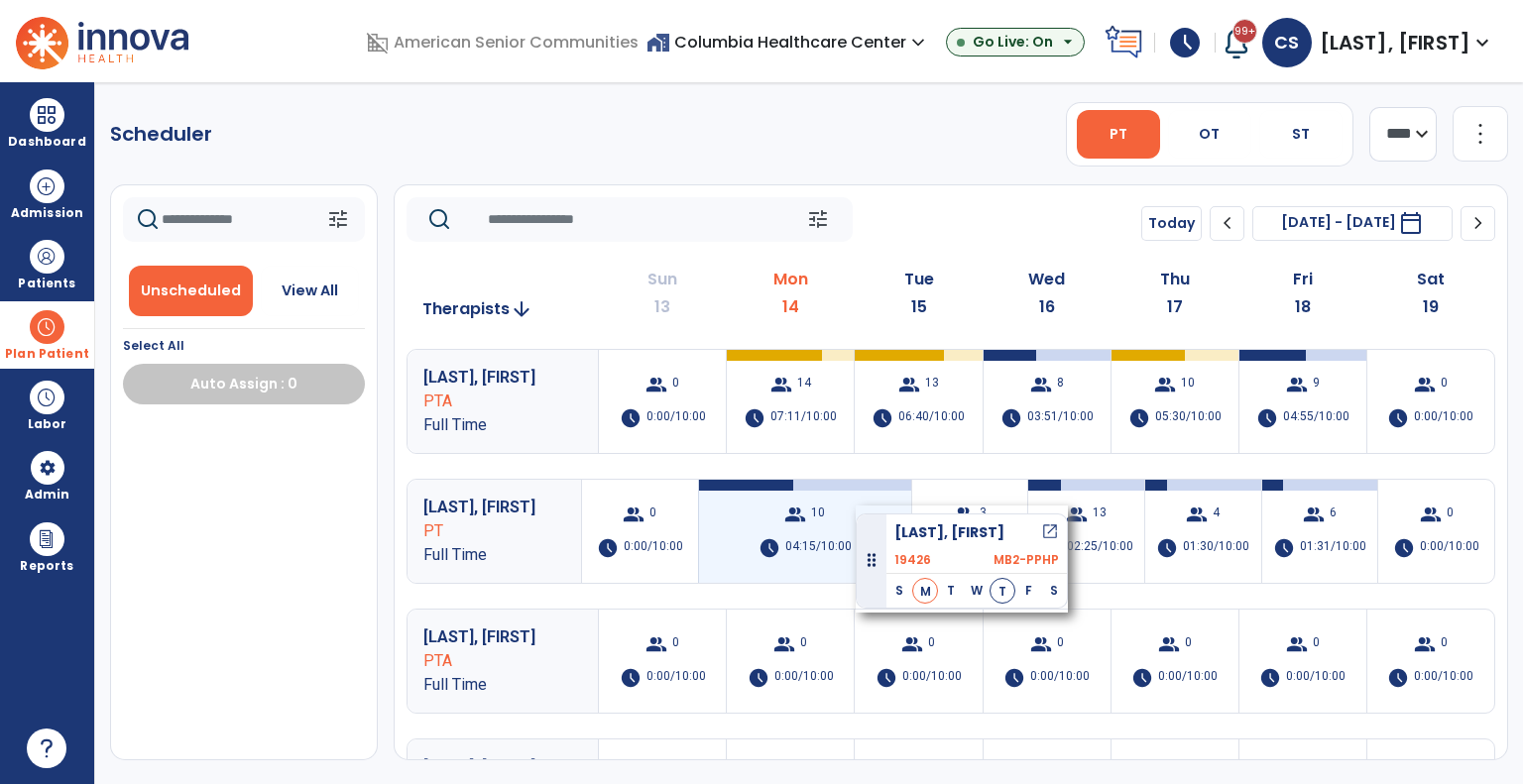 drag, startPoint x: 171, startPoint y: 478, endPoint x: 856, endPoint y: 505, distance: 685.5319 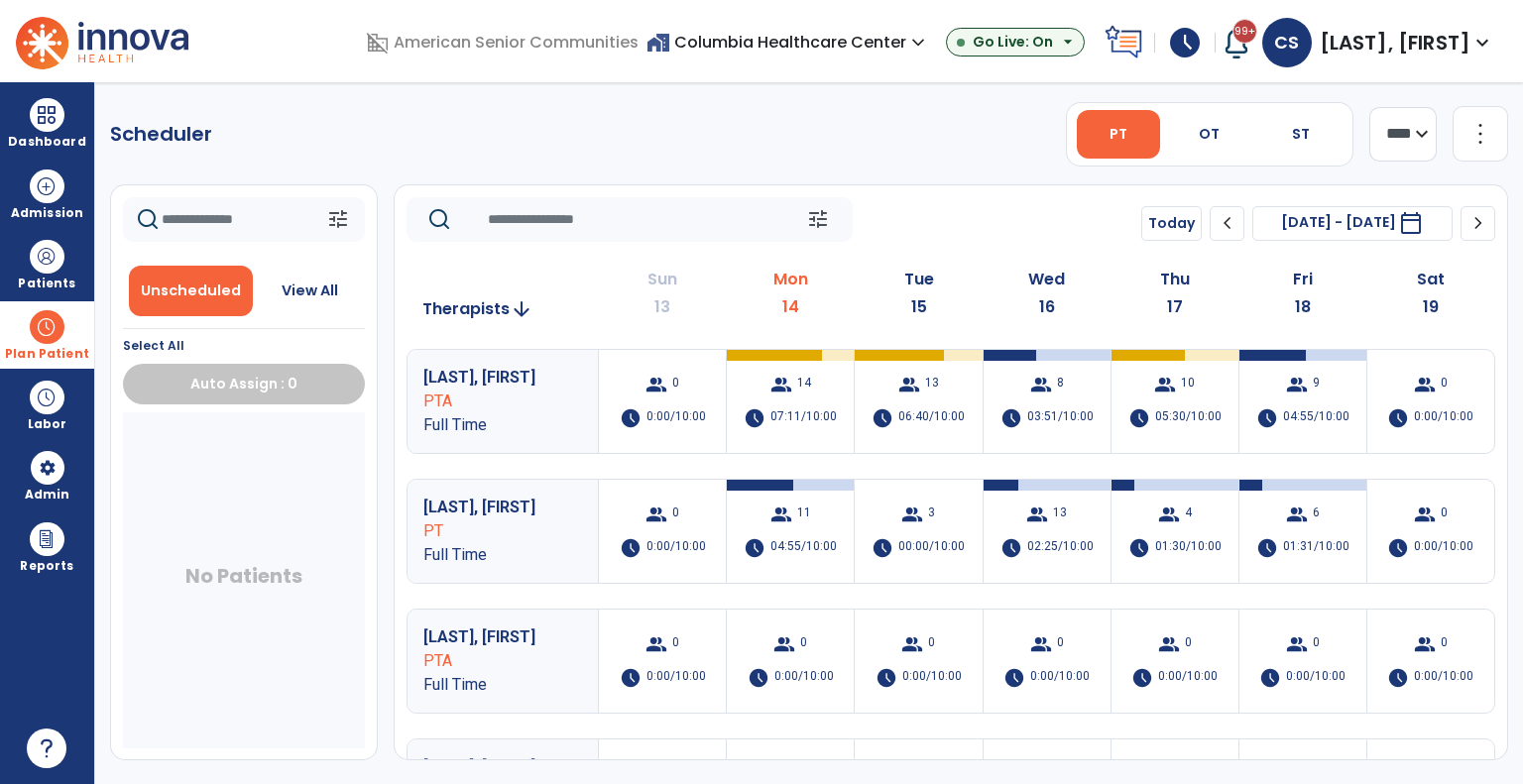 click on "tune   Today  chevron_left Jul 13, 2025 - Jul 19, 2025  *********  calendar_today  chevron_right" 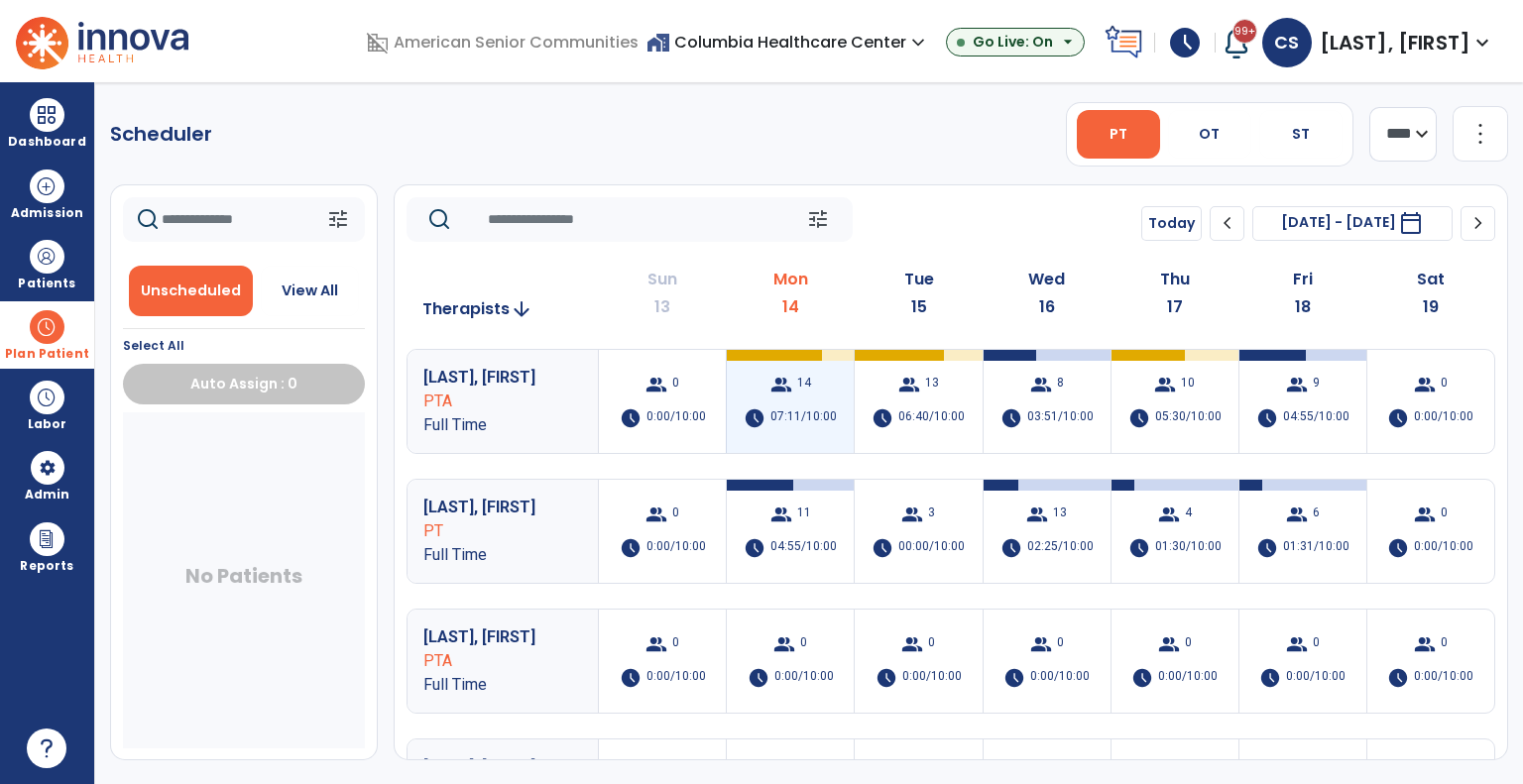click on "group  14  schedule  07:11/10:00" at bounding box center [790, 401] 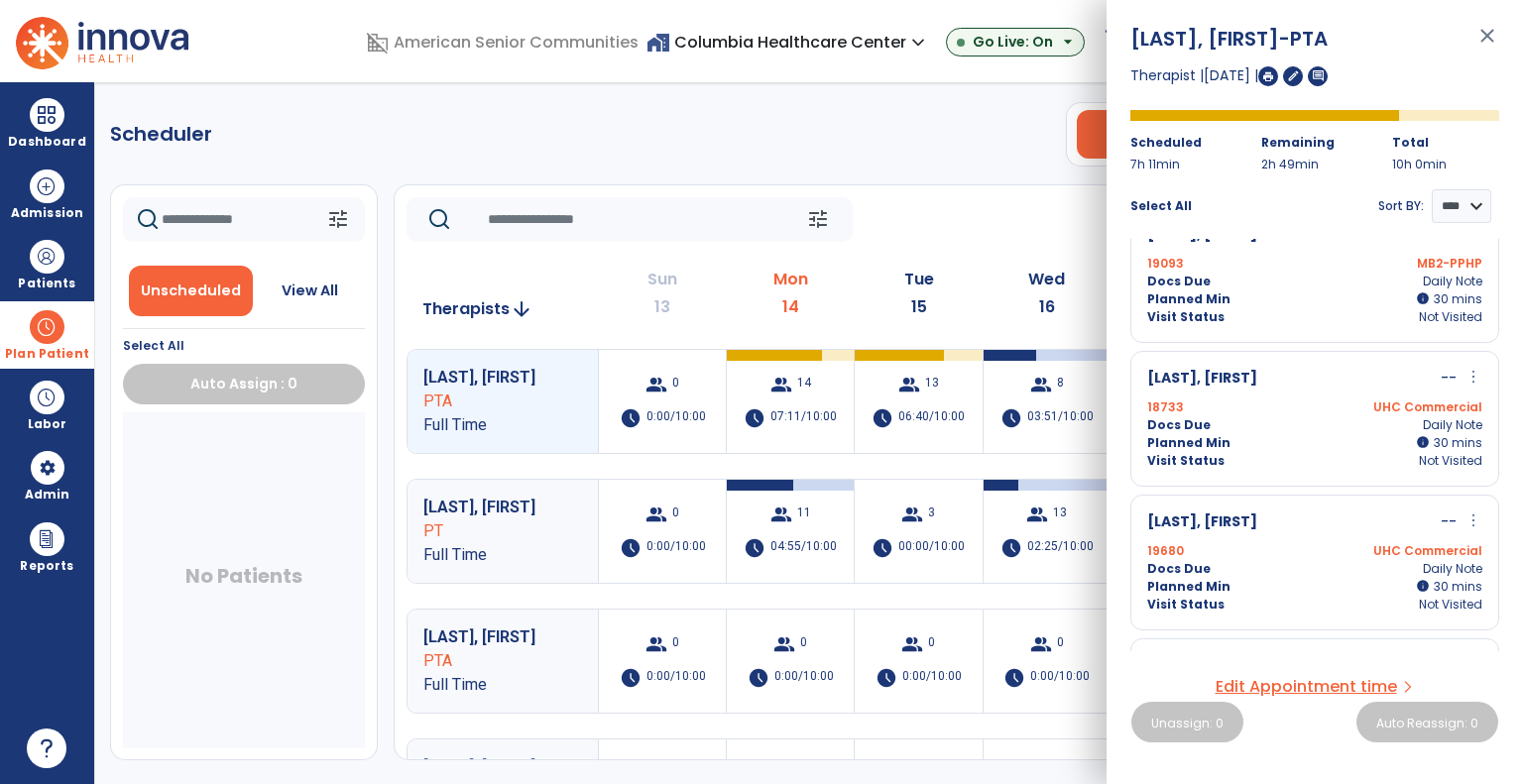 scroll, scrollTop: 1591, scrollLeft: 0, axis: vertical 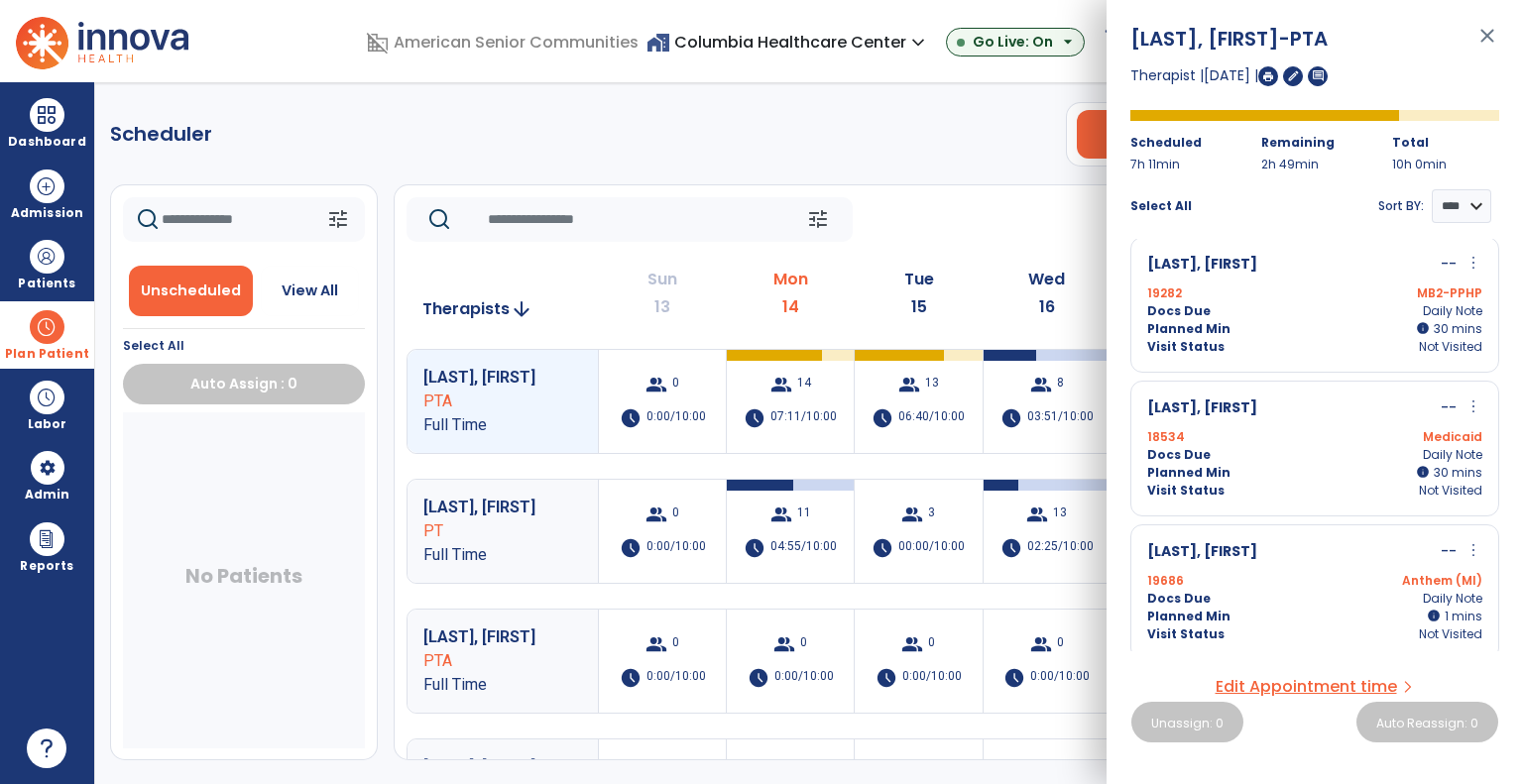 click on "more_vert" at bounding box center [1473, 550] 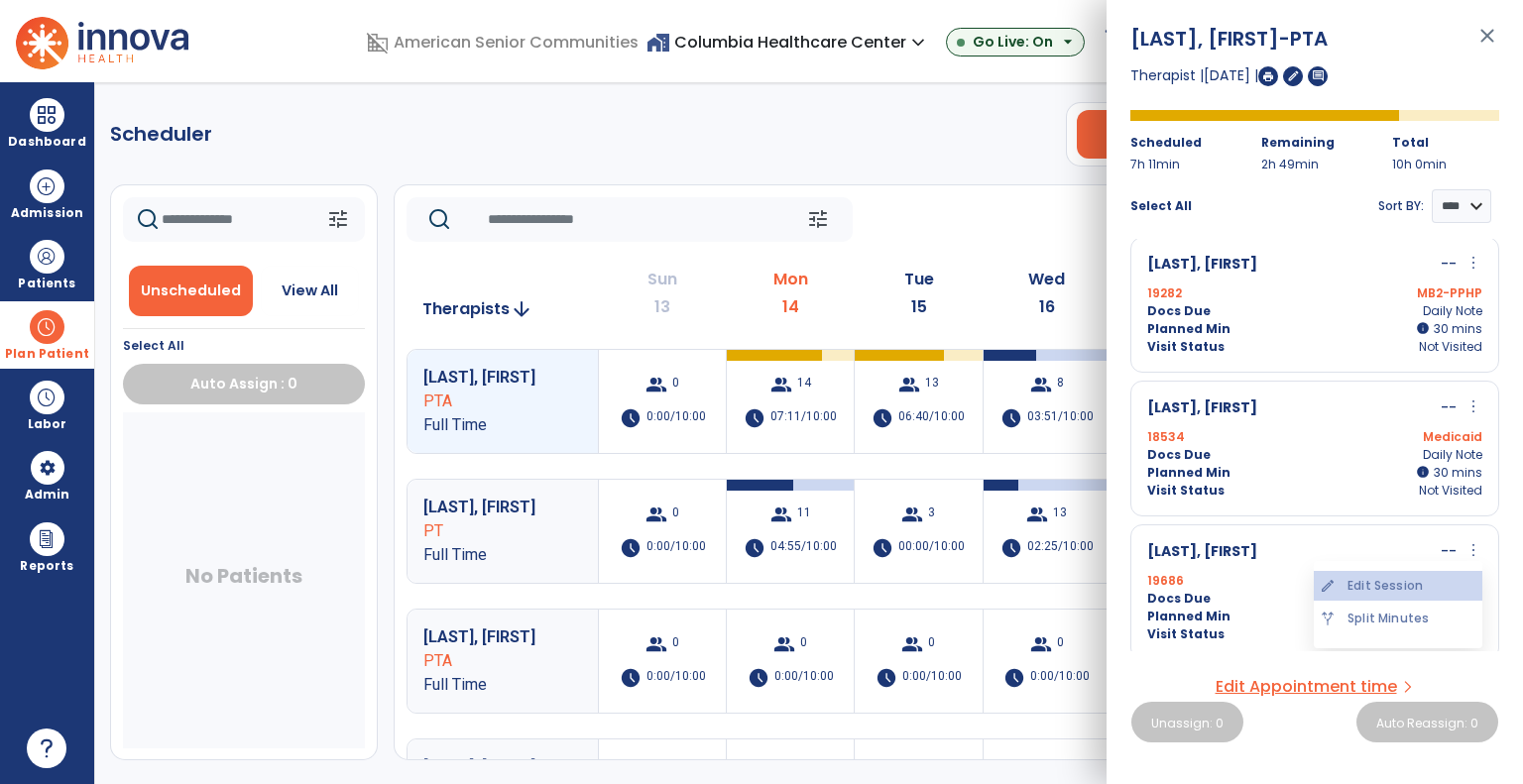 click on "edit   Edit Session" at bounding box center [1398, 586] 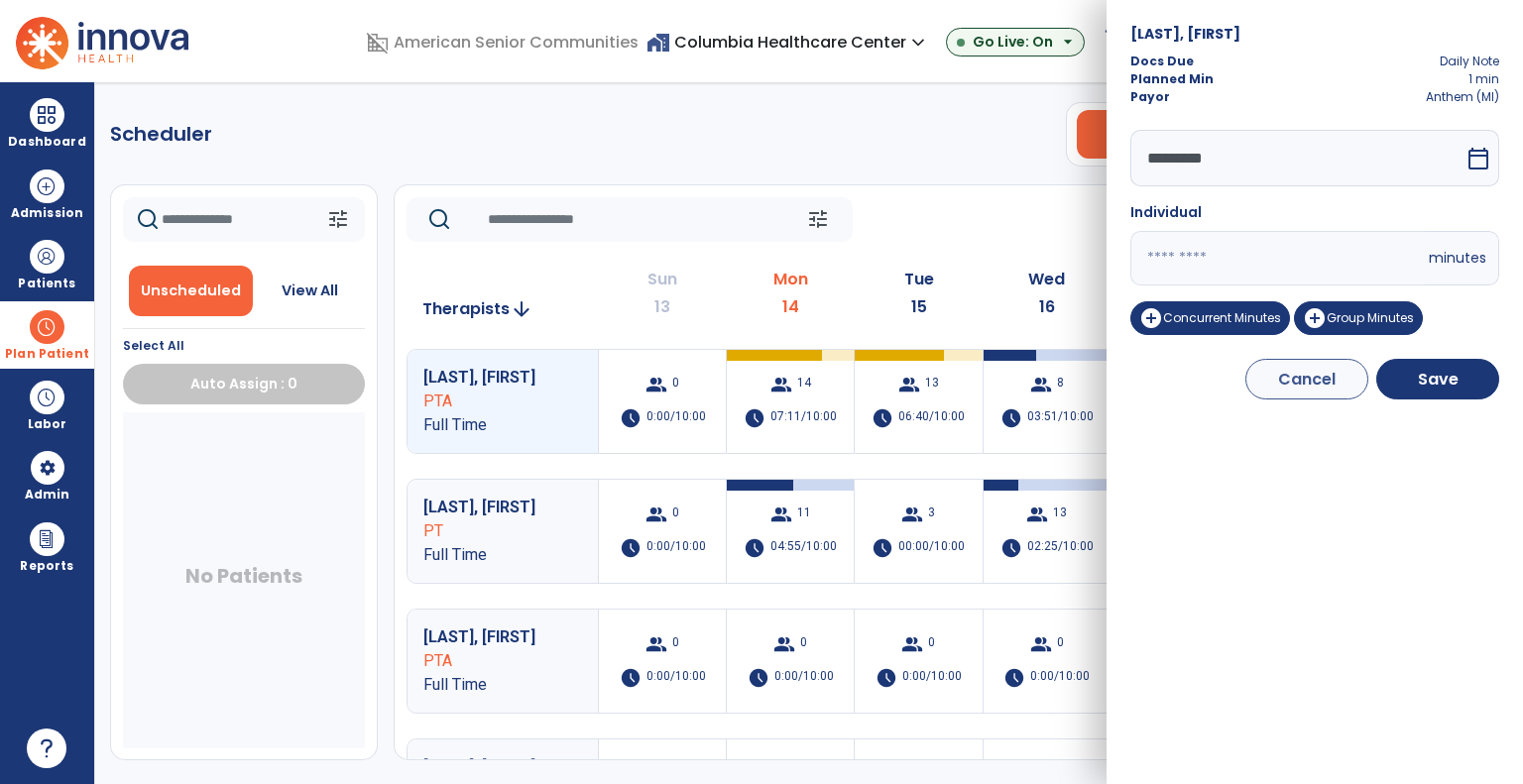 click on "*********" at bounding box center (1297, 158) 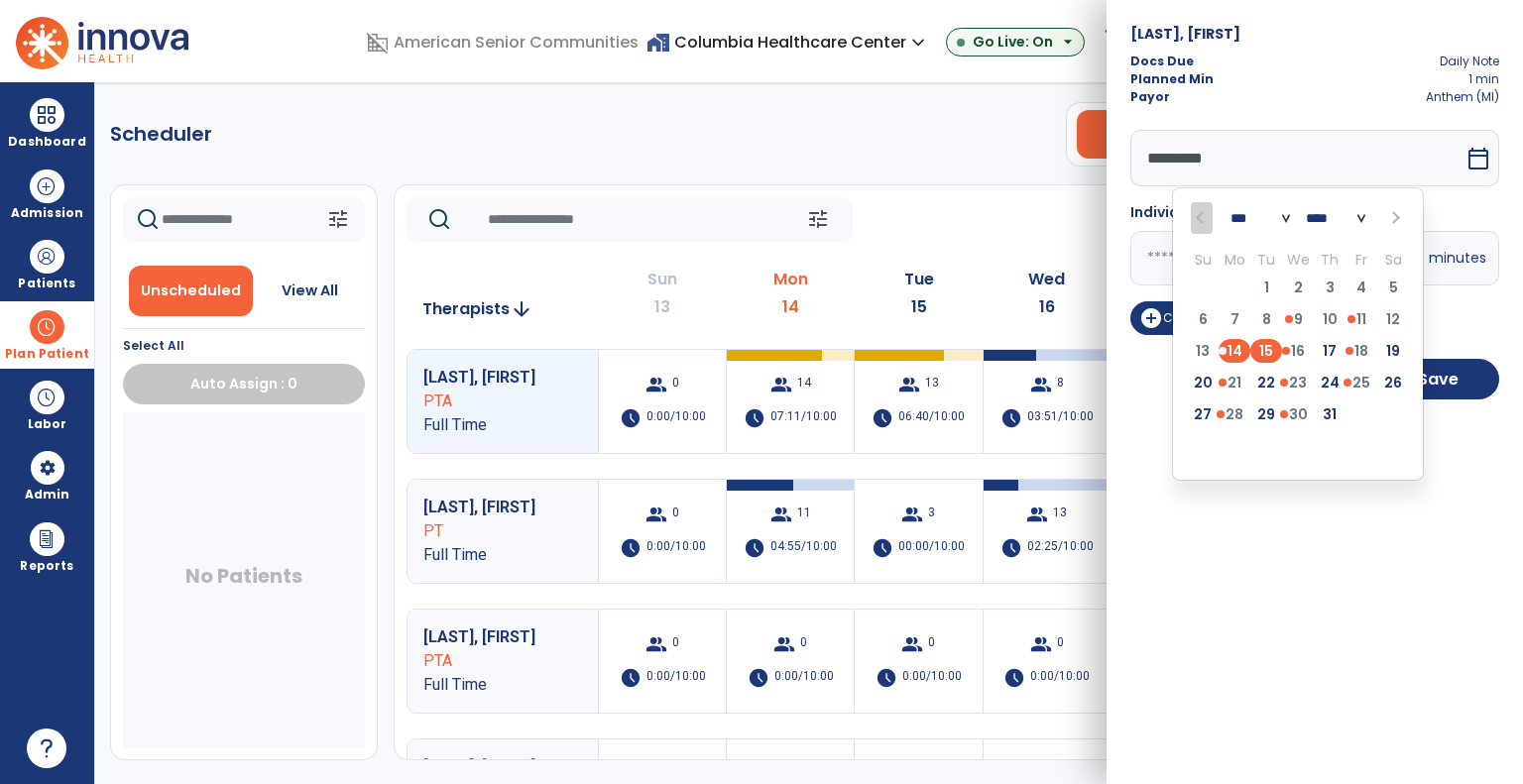 click on "15" at bounding box center [1266, 351] 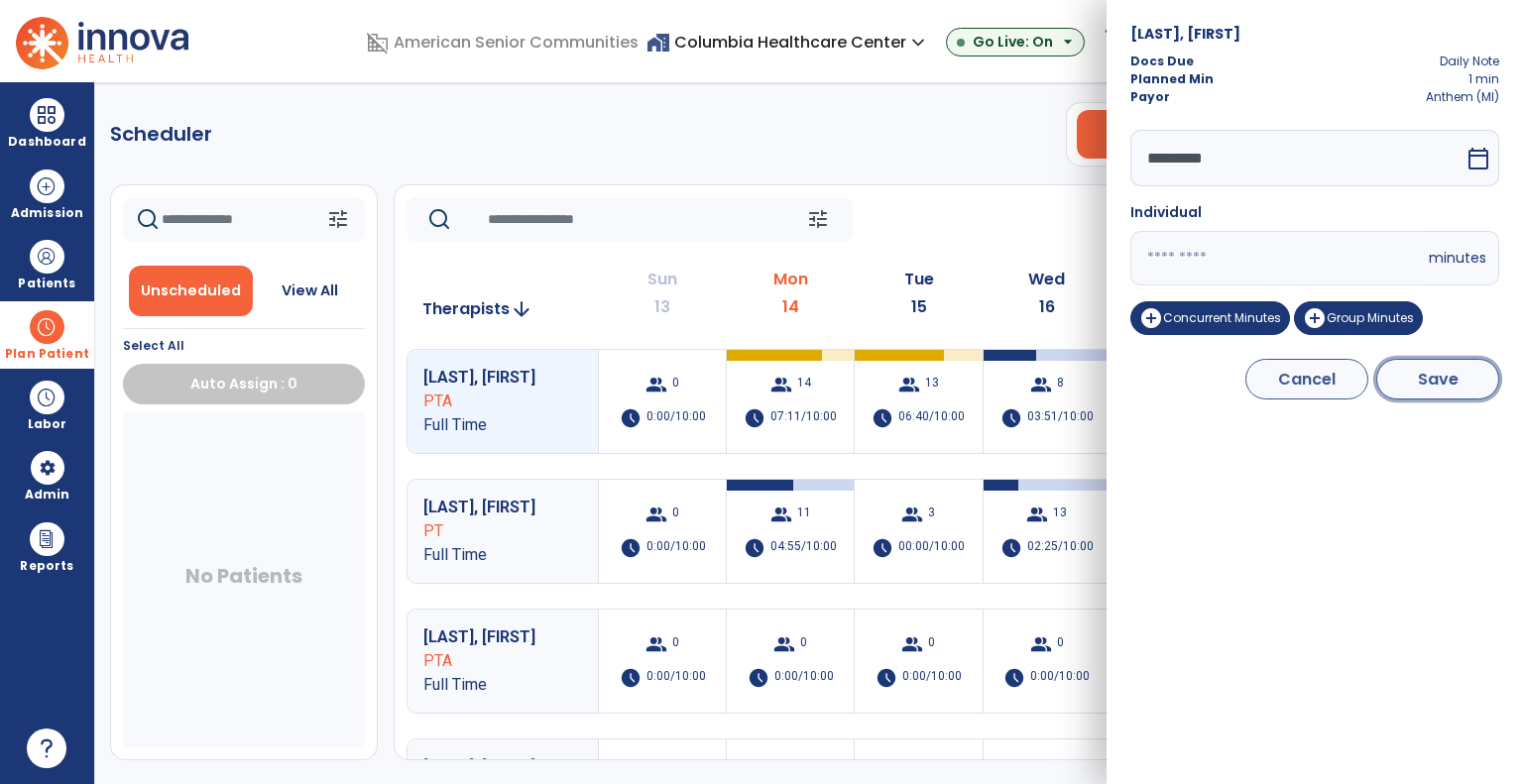 click on "Save" at bounding box center (1438, 379) 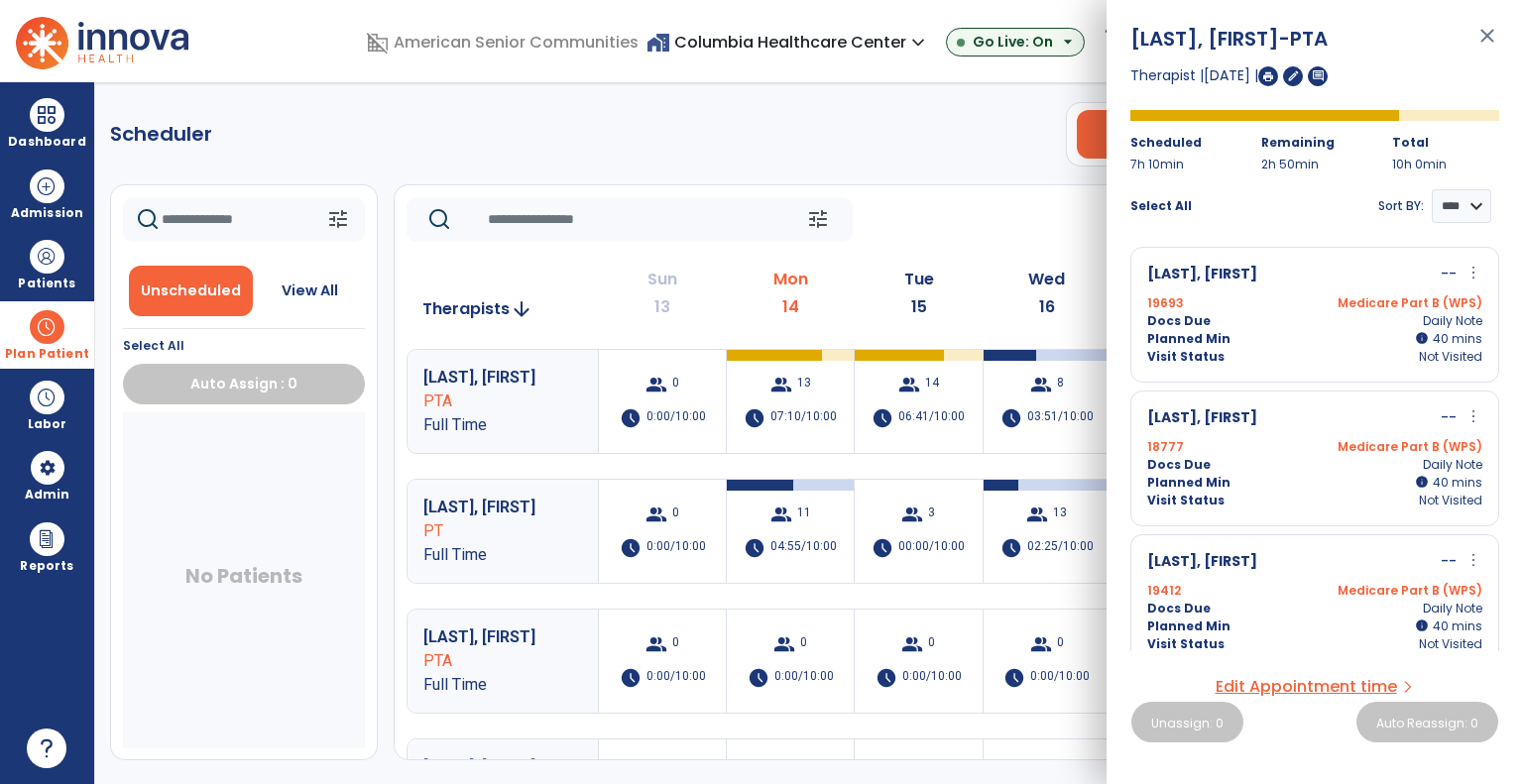 click on "Scheduler   PT   OT   ST  **** *** more_vert  Manage Labor   View All Therapists   Print" 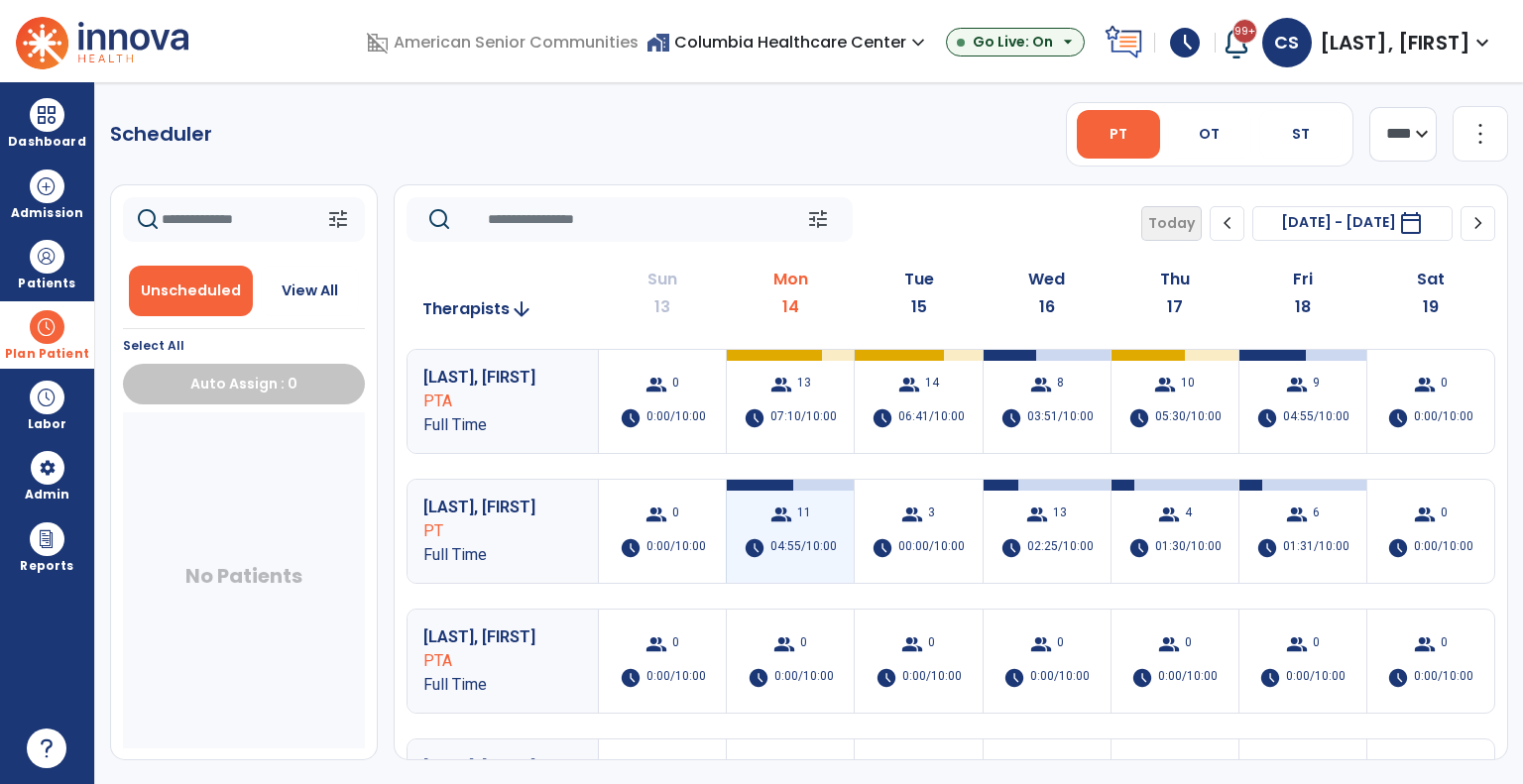 click on "04:55/10:00" at bounding box center [803, 548] 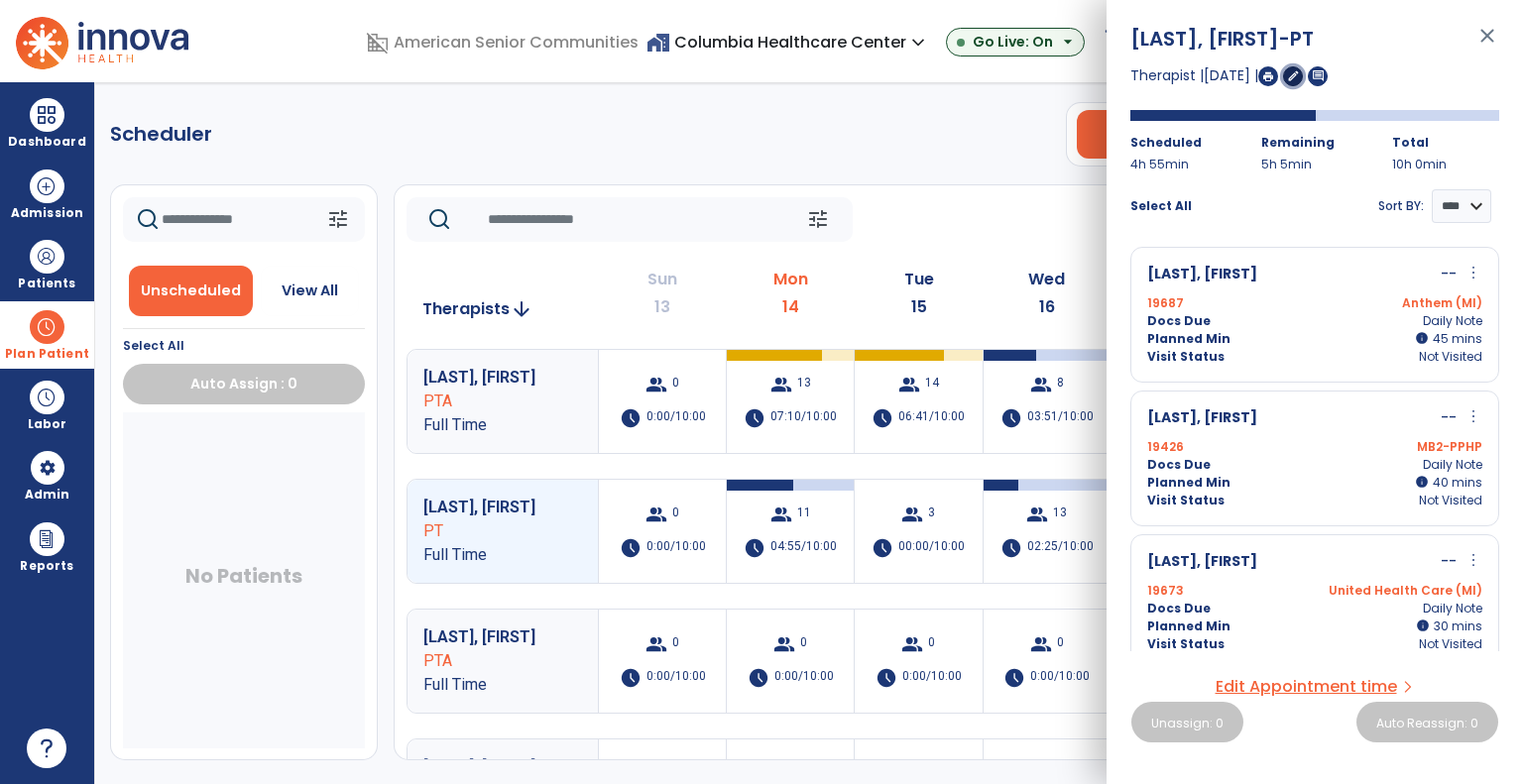 click on "edit" at bounding box center [1293, 75] 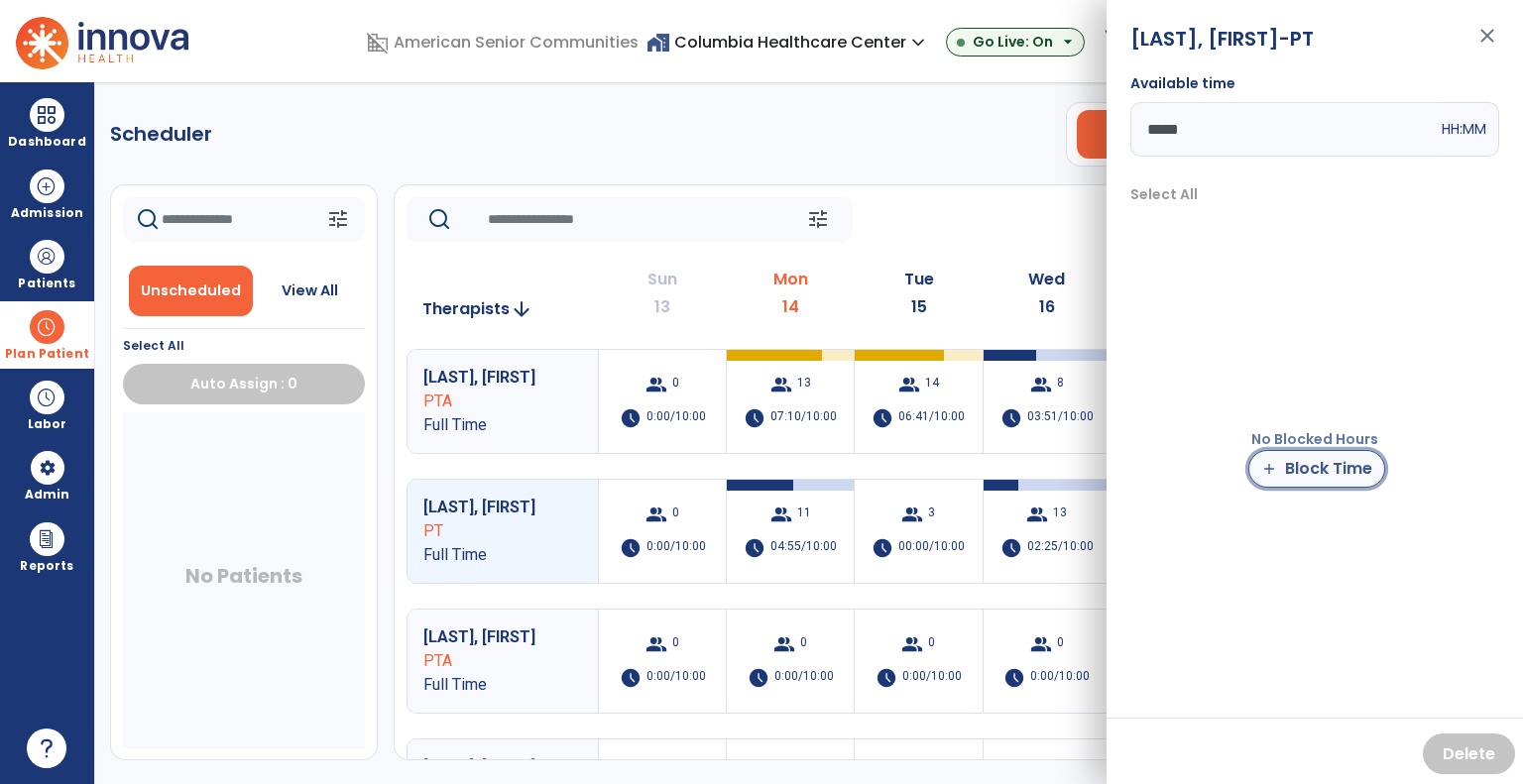 click on "add   Block Time" at bounding box center [1317, 469] 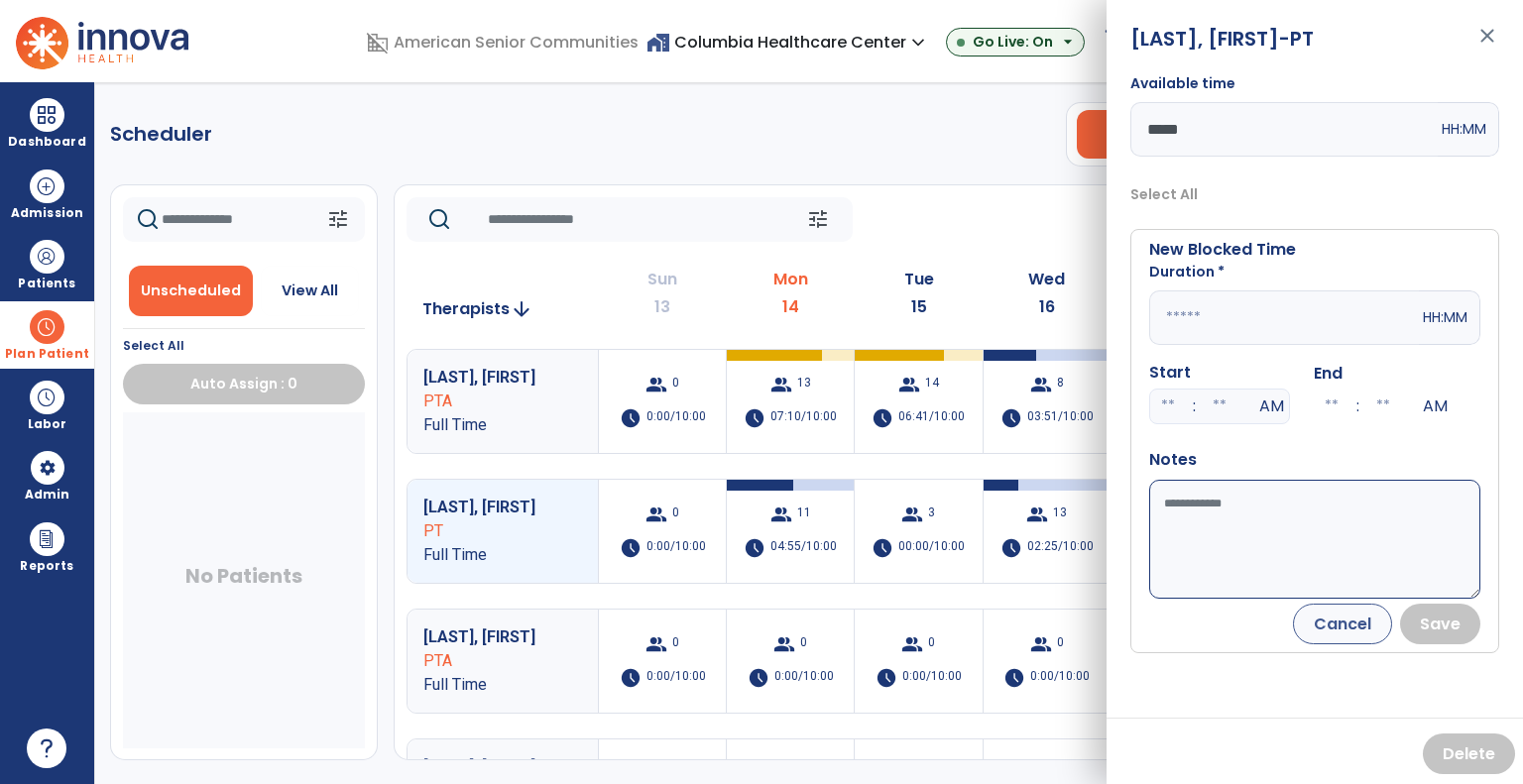 click at bounding box center (1284, 317) 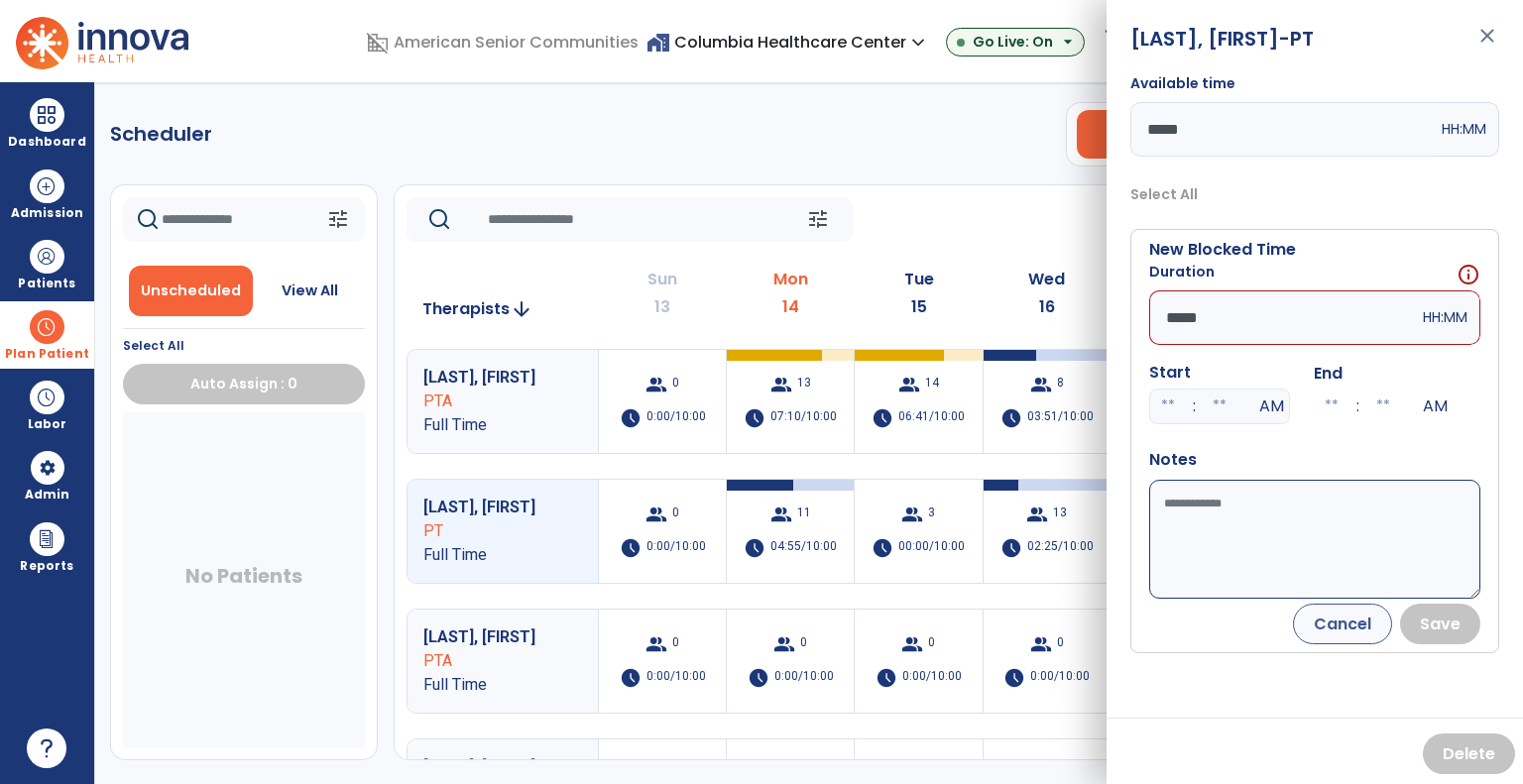 type on "*****" 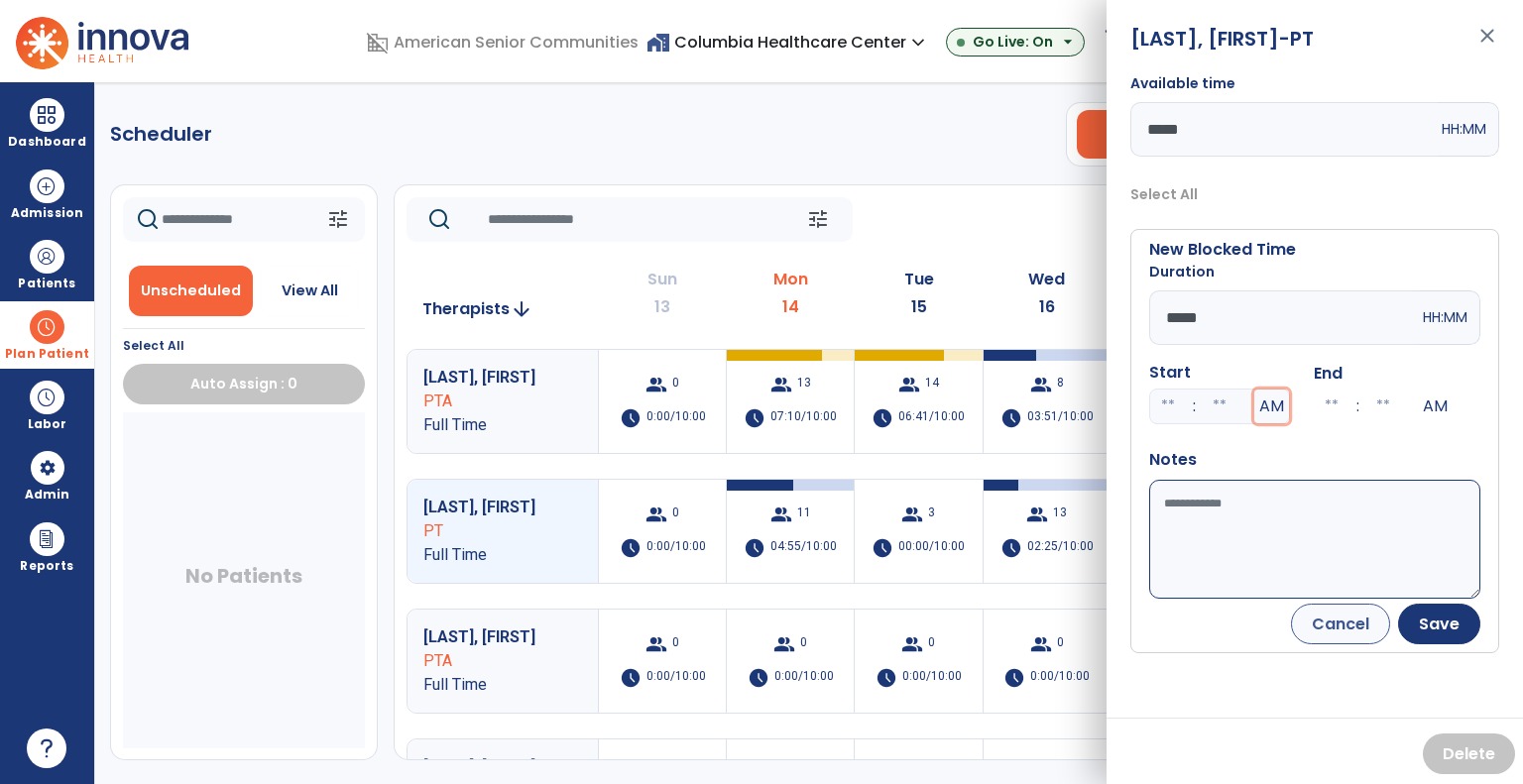 type 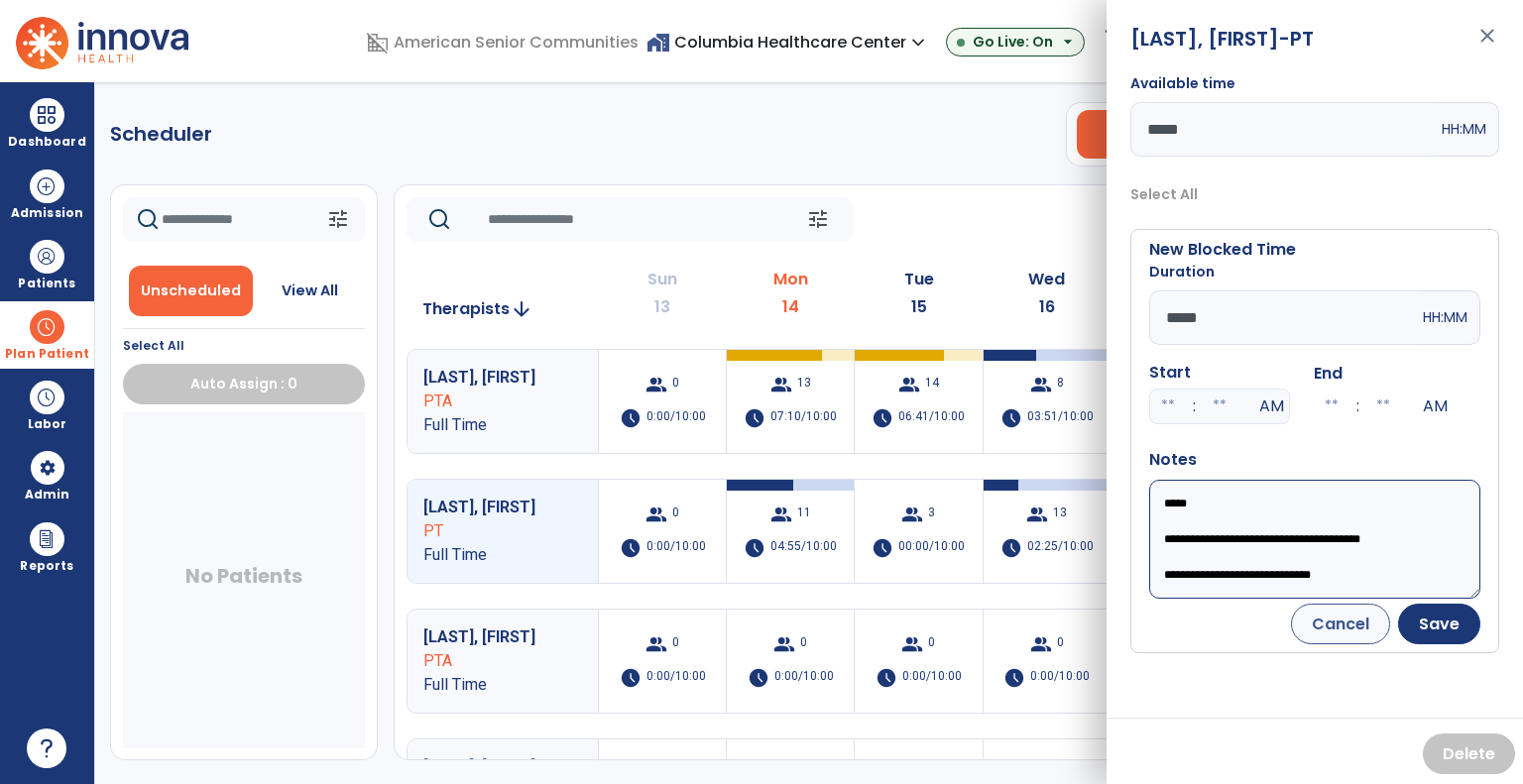 scroll, scrollTop: 20, scrollLeft: 0, axis: vertical 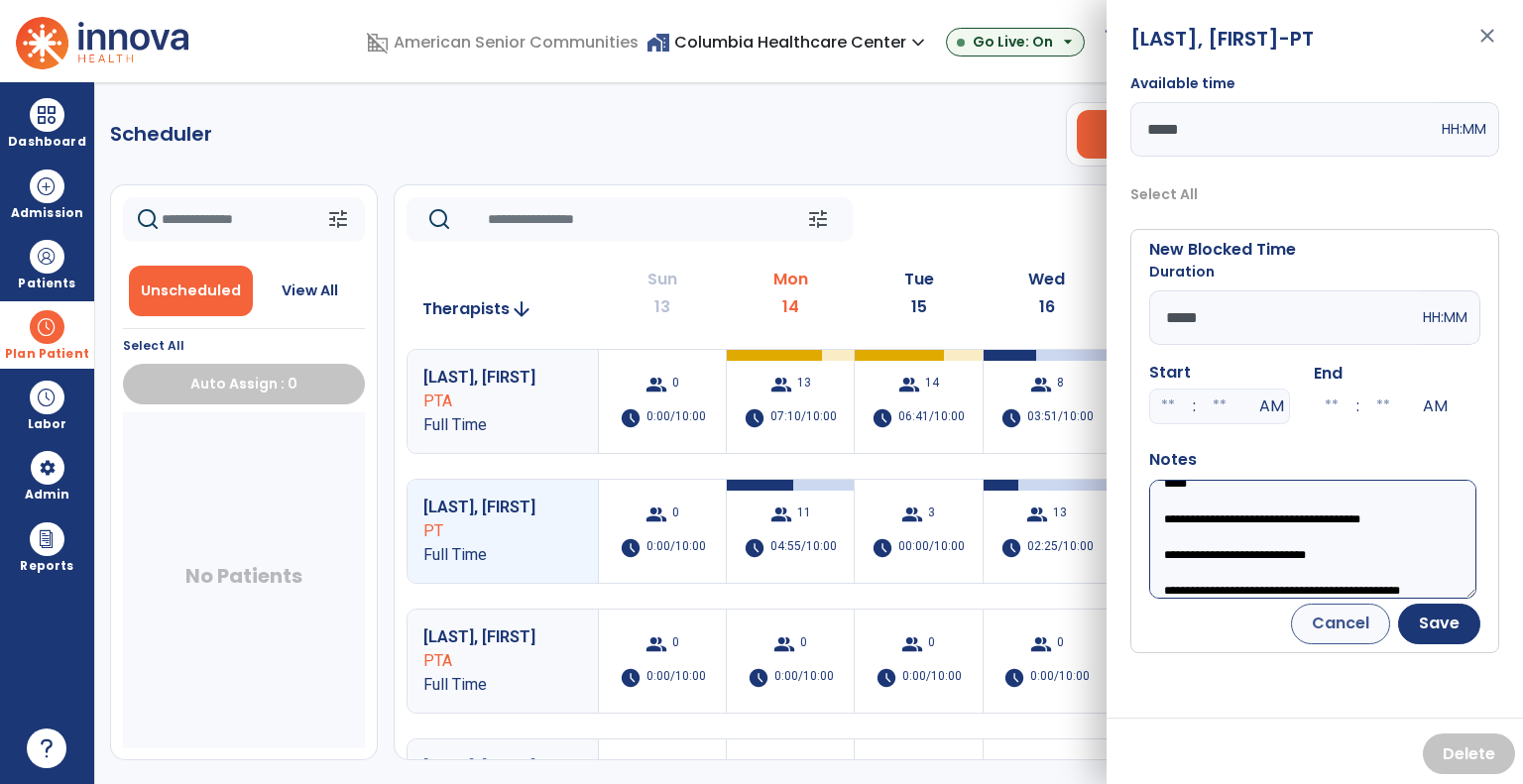 type on "**********" 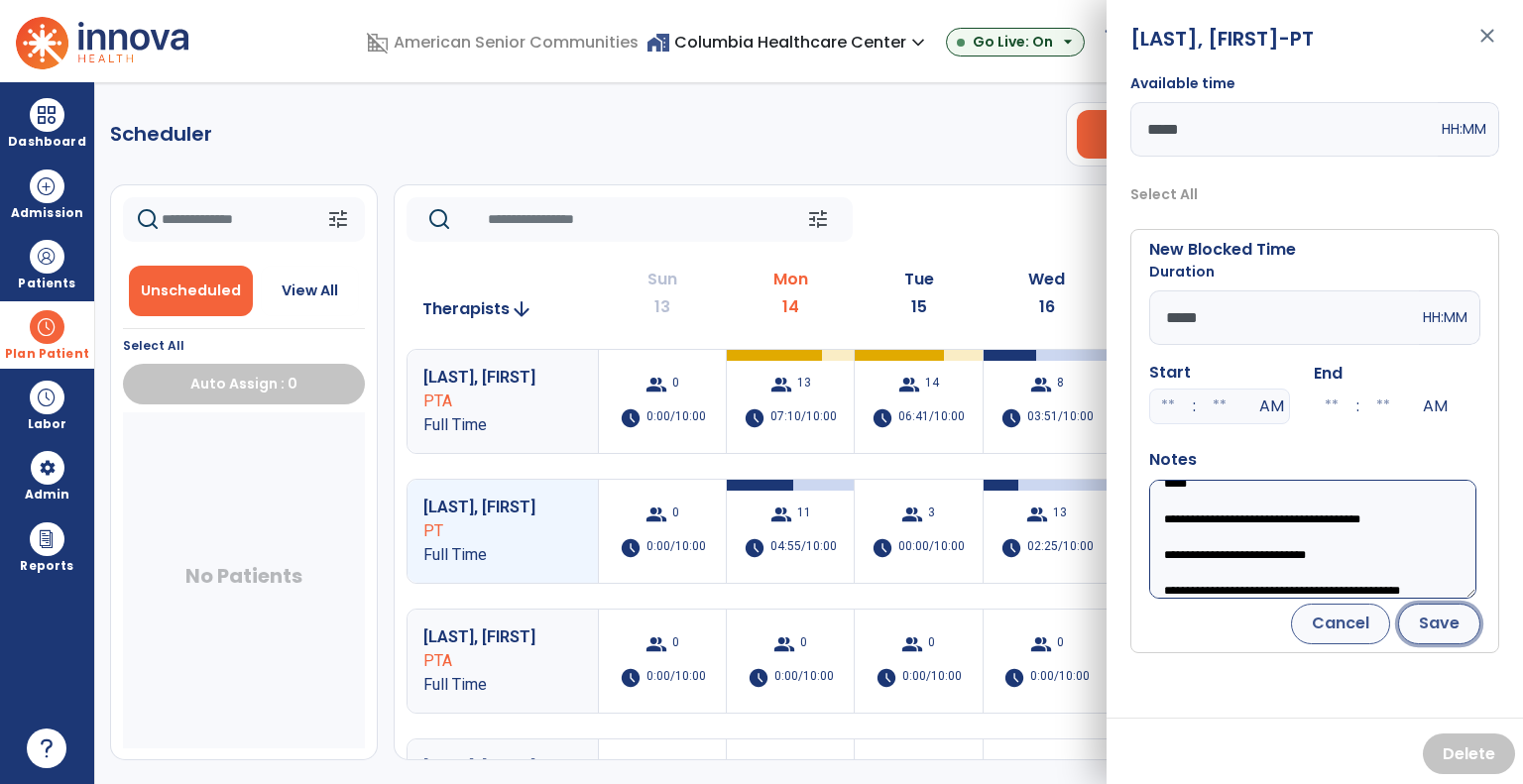 click on "Save" at bounding box center (1439, 623) 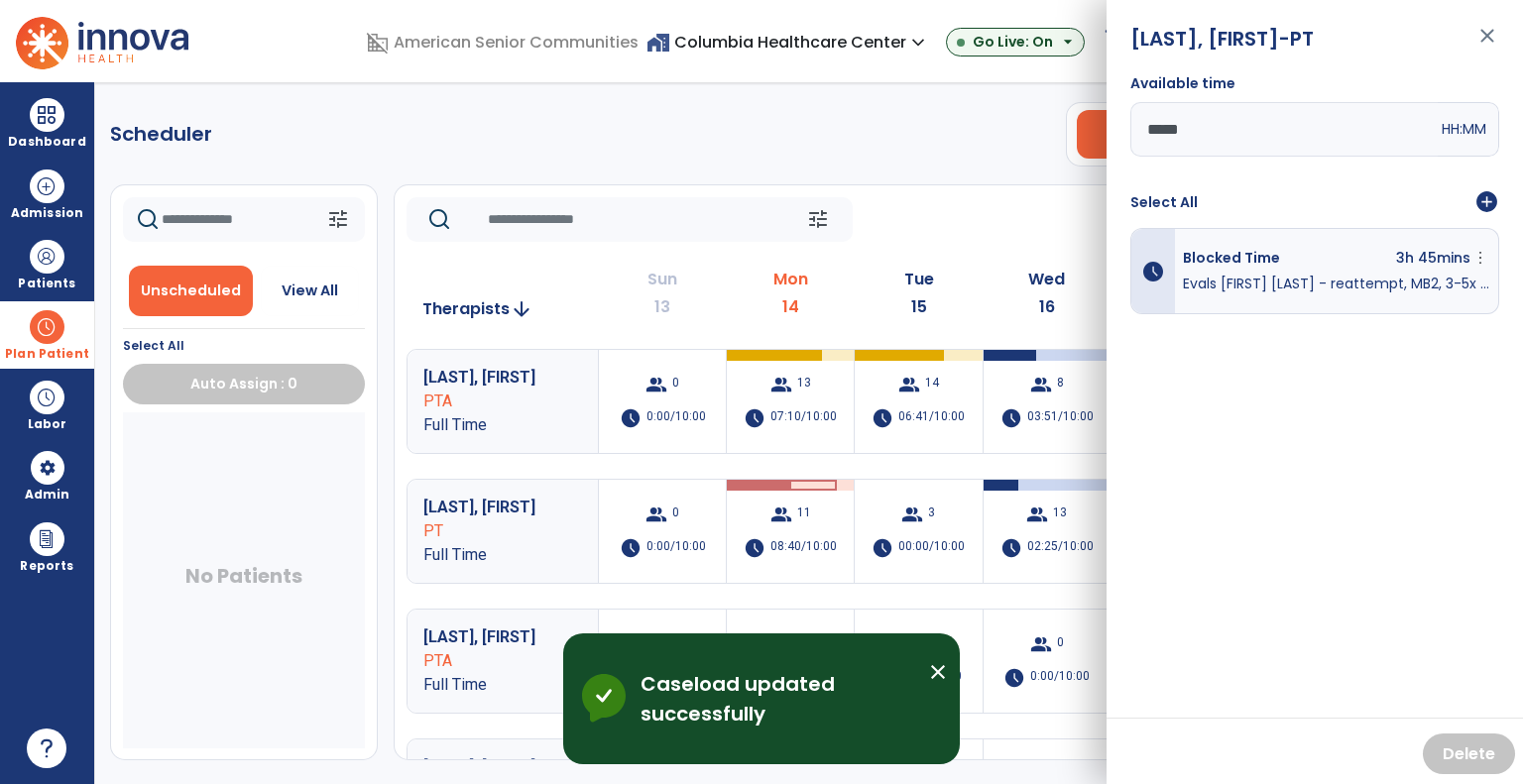 click on "Scheduler   PT   OT   ST  **** *** more_vert  Manage Labor   View All Therapists   Print" 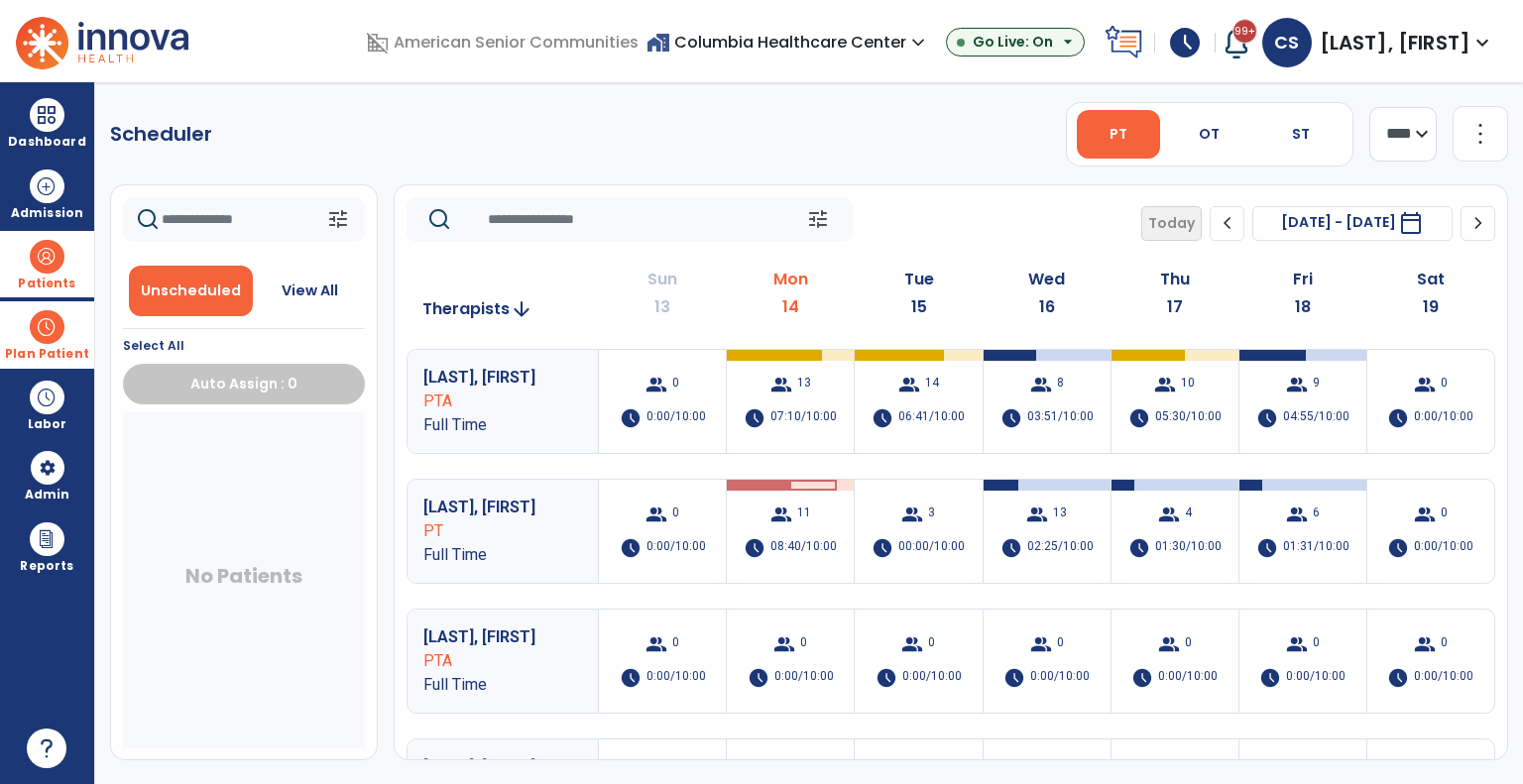 click at bounding box center (47, 257) 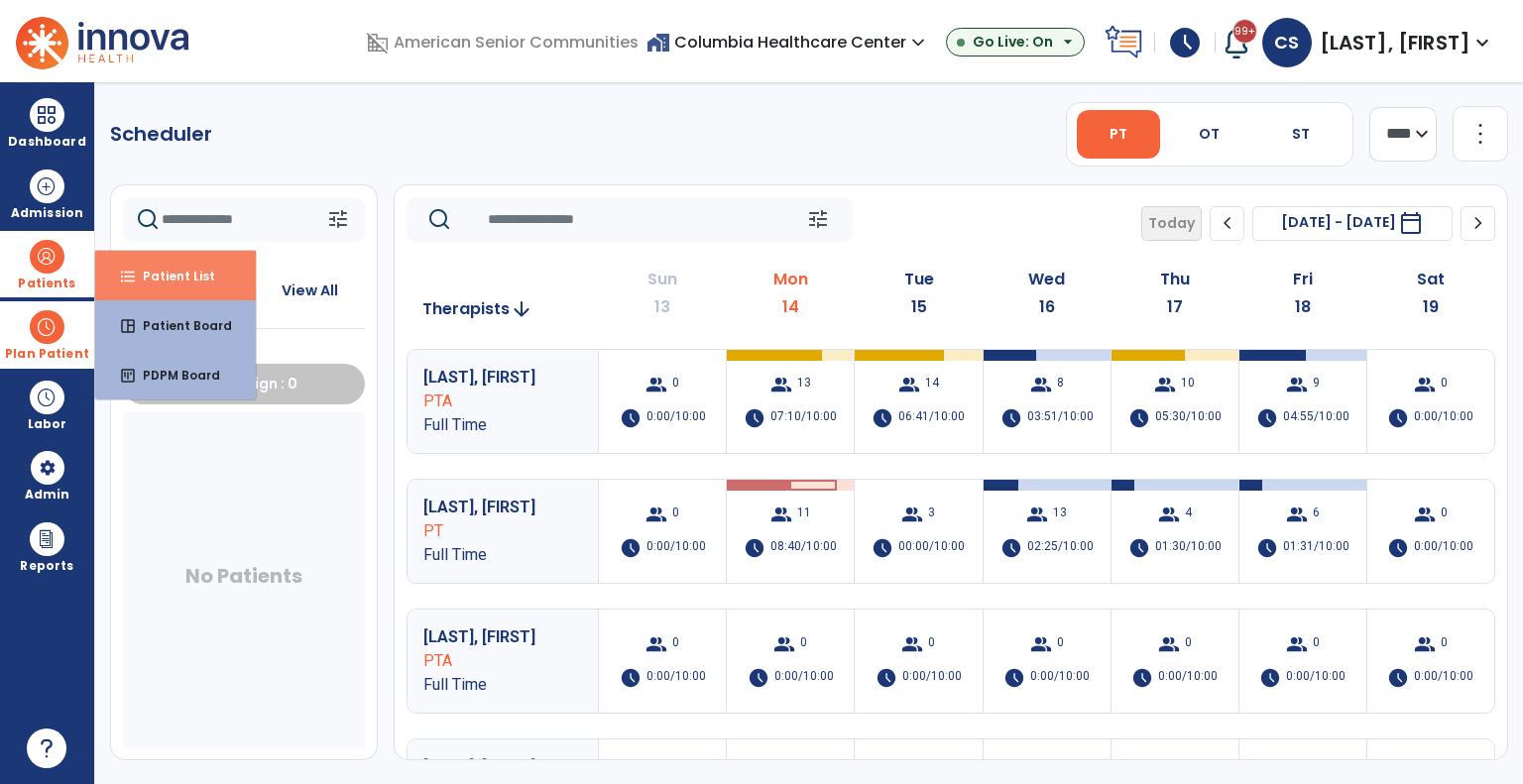 click on "format_list_bulleted  Patient List" at bounding box center [176, 276] 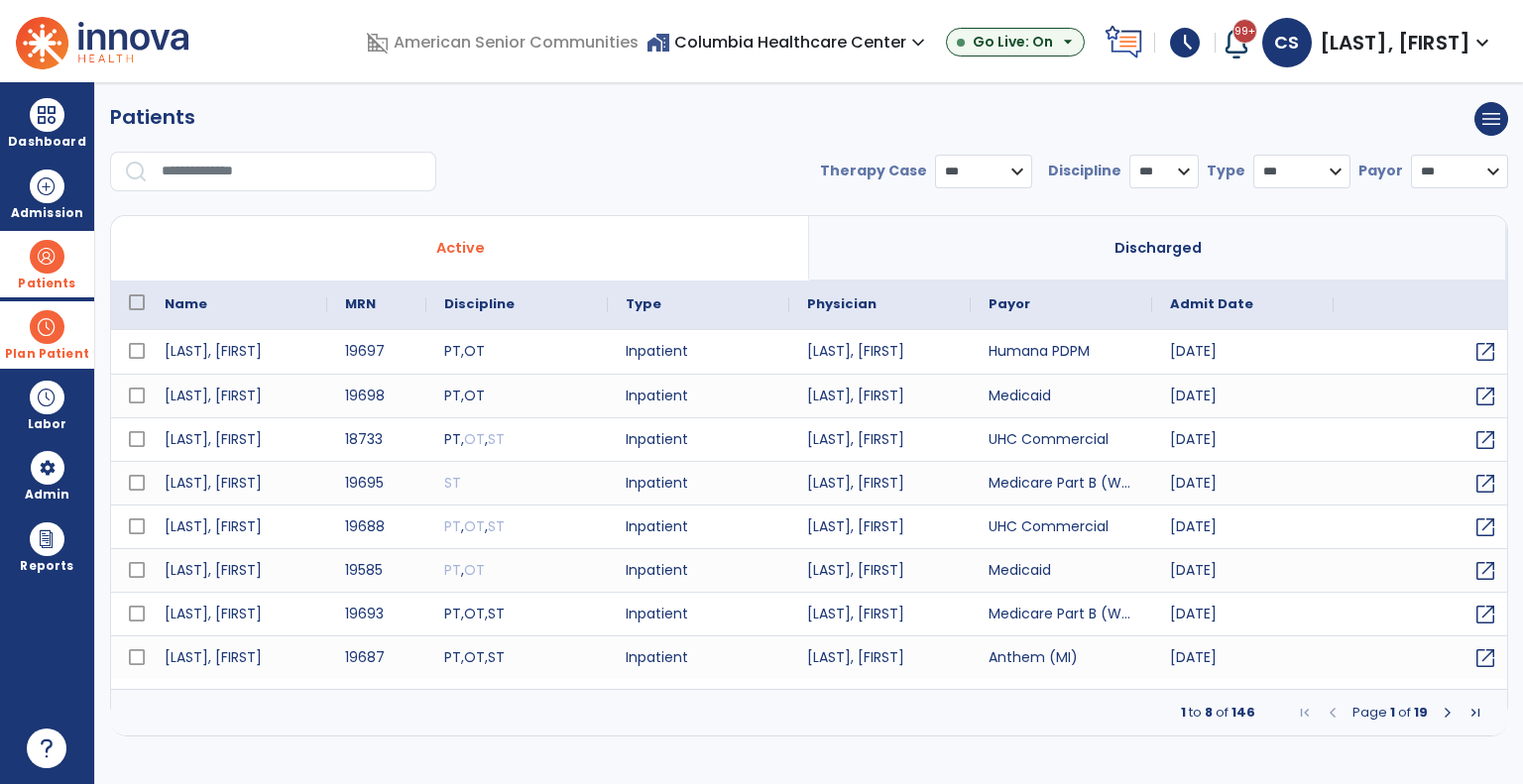 select on "***" 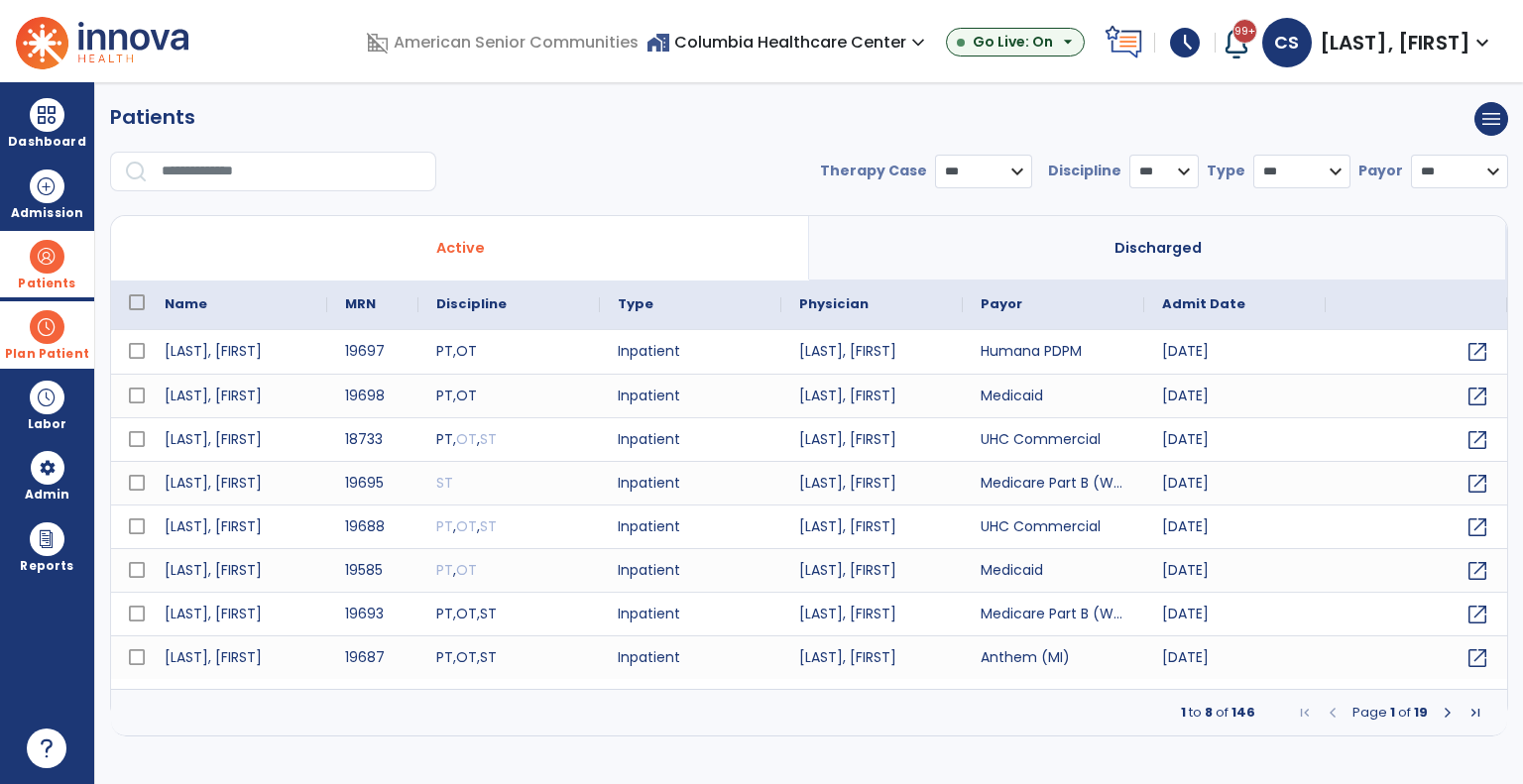 click at bounding box center (292, 171) 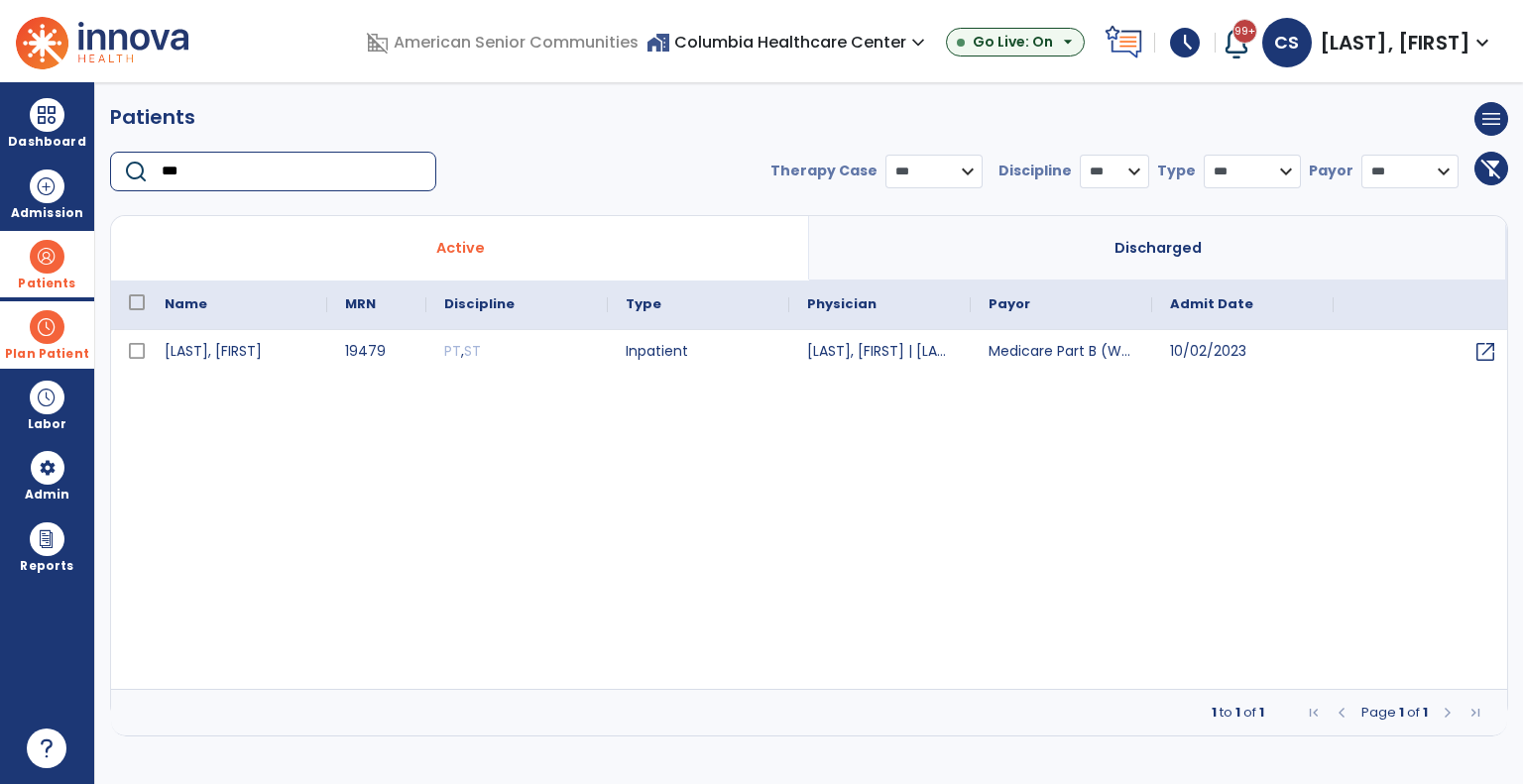 type on "***" 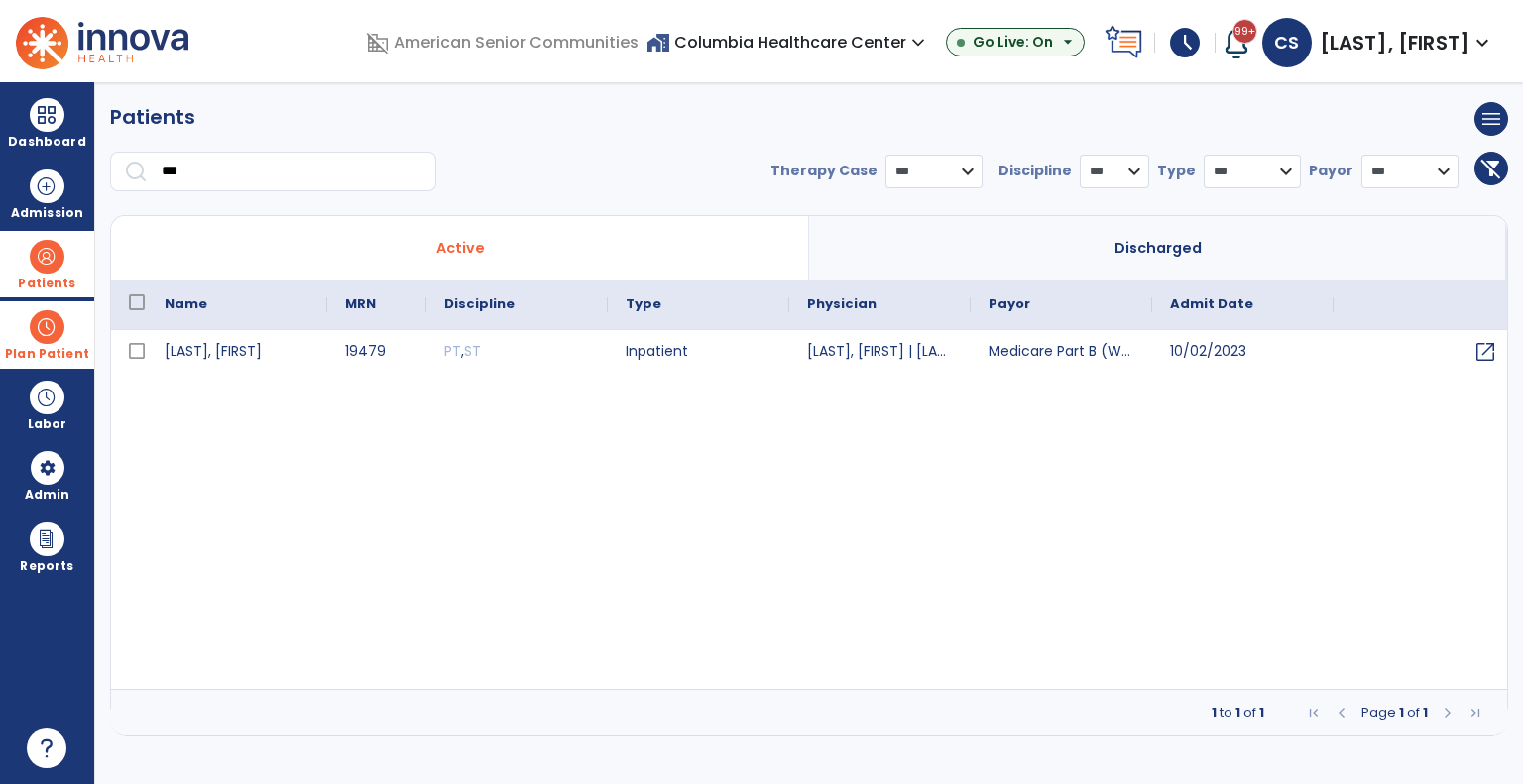 click at bounding box center [47, 327] 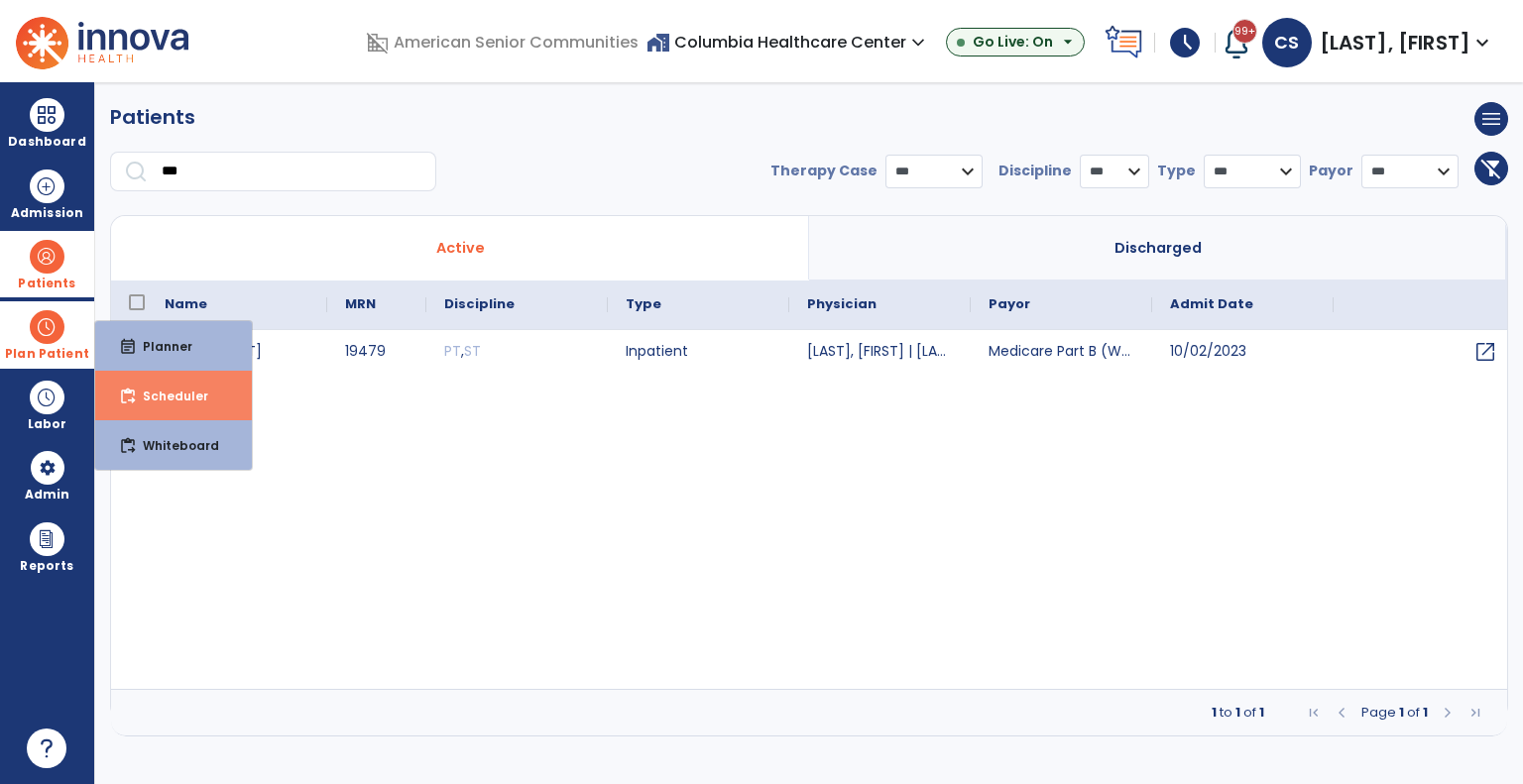 click on "Scheduler" at bounding box center [168, 395] 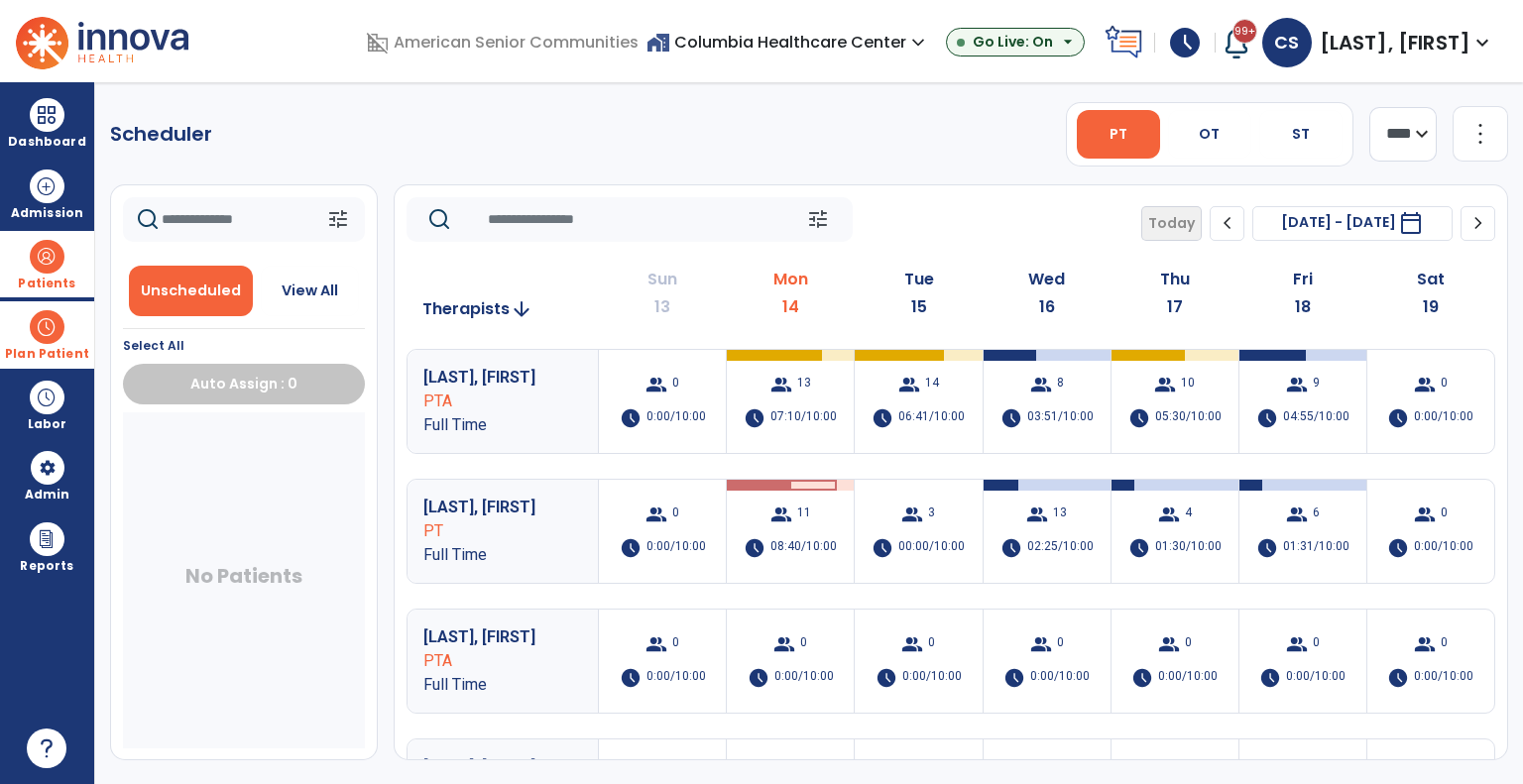 click on "11" at bounding box center [804, 514] 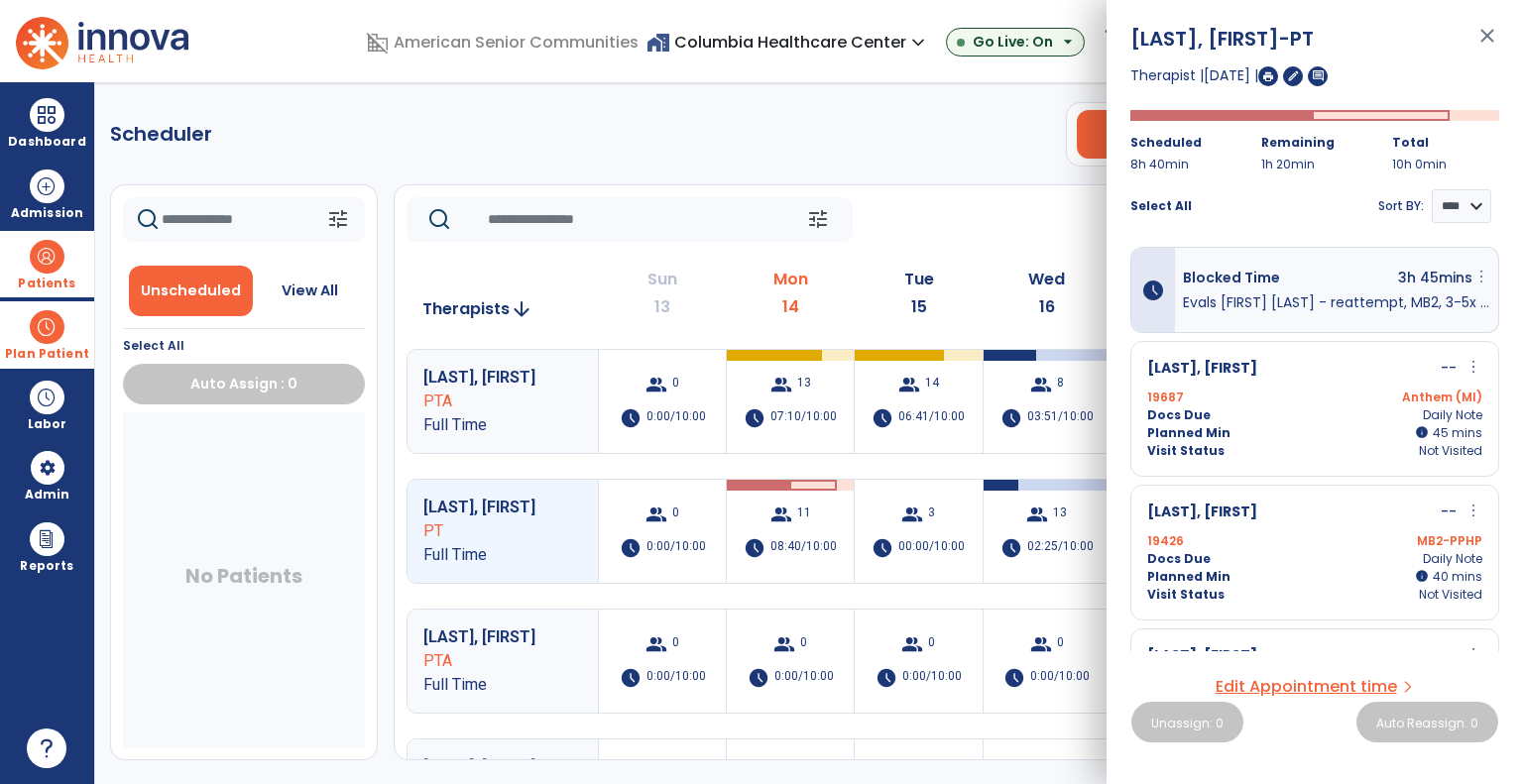 click on "more_vert" at bounding box center (1481, 277) 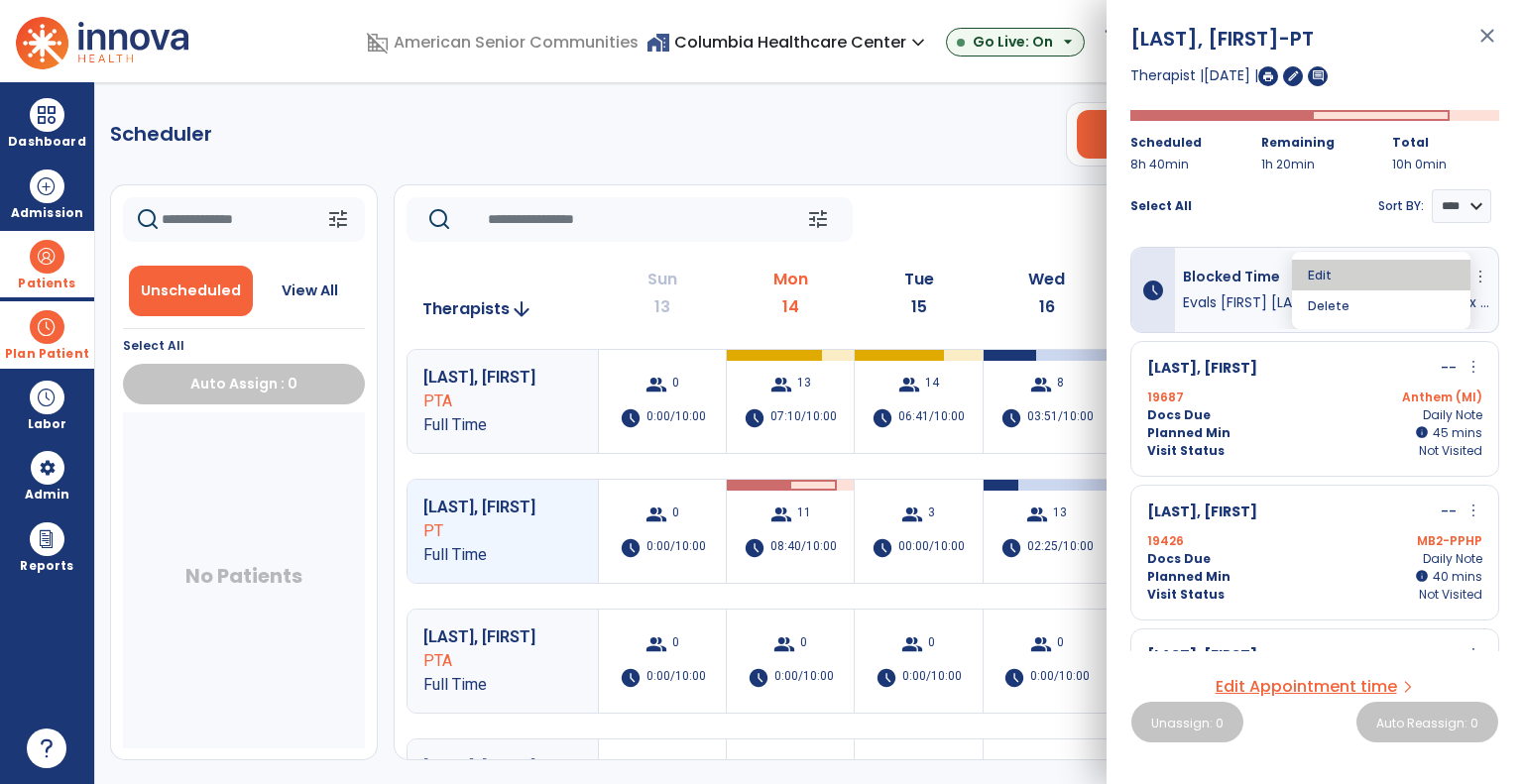 click on "Edit" at bounding box center [1381, 275] 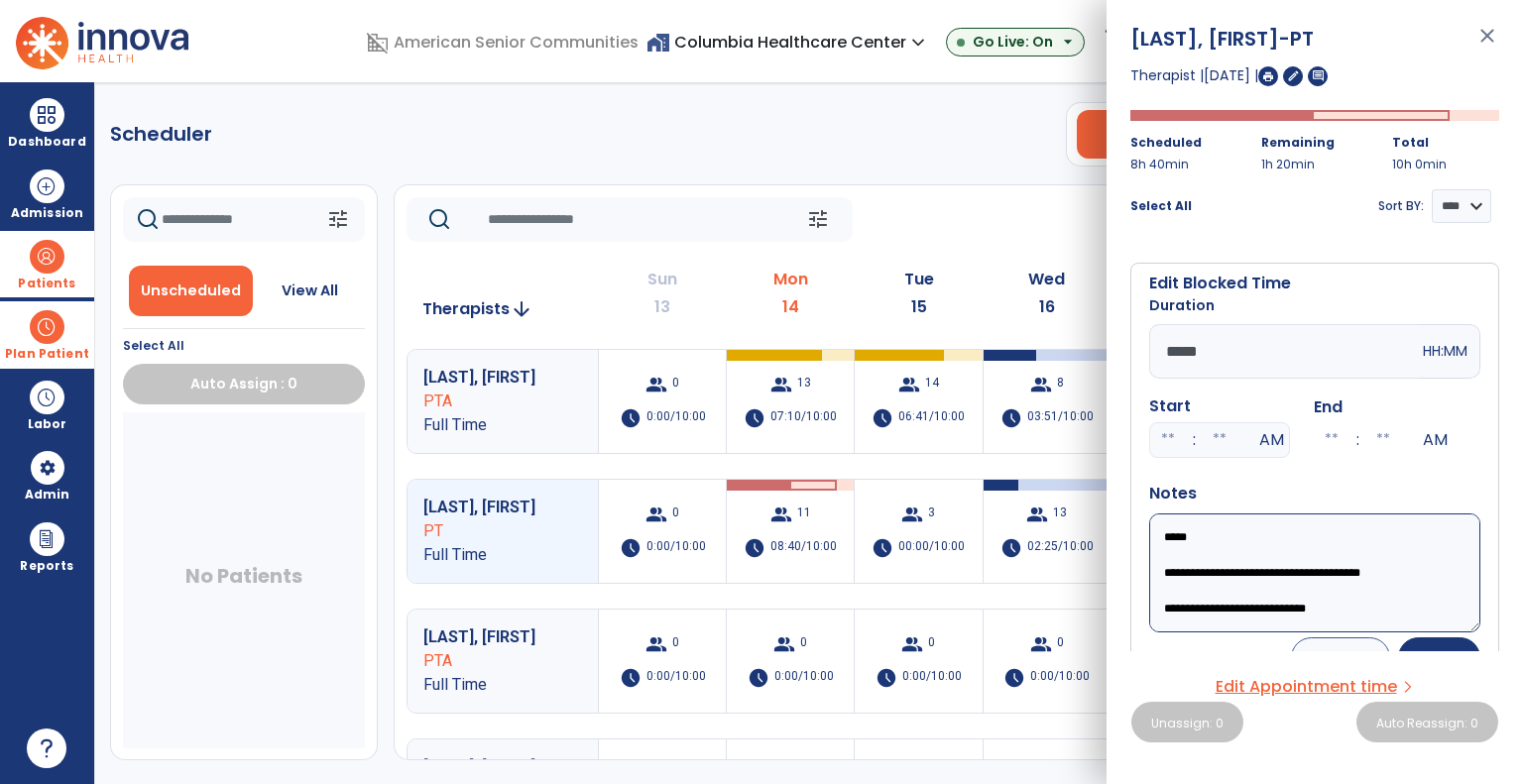 click on "**********" at bounding box center (1315, 573) 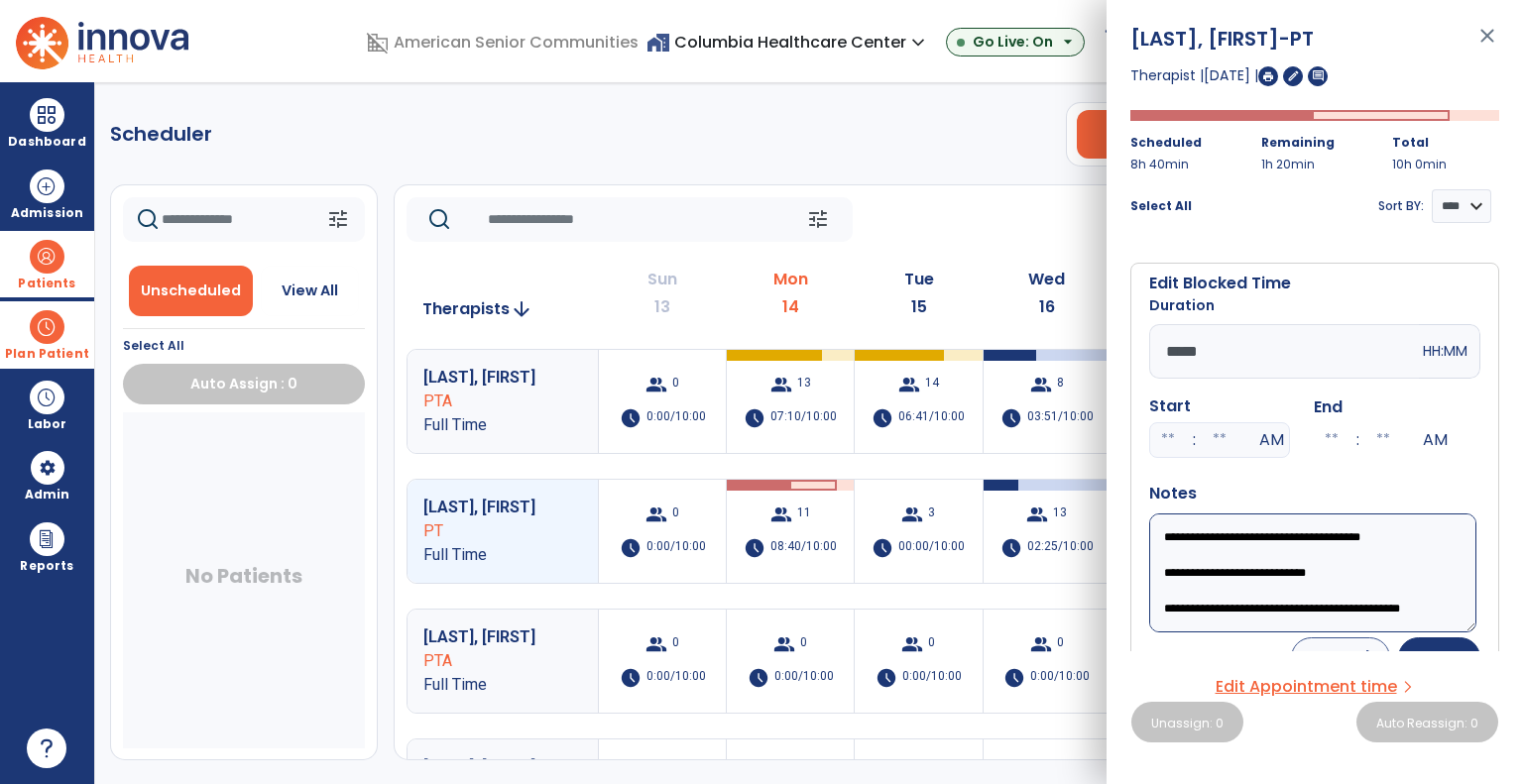 click on "**********" at bounding box center (1313, 573) 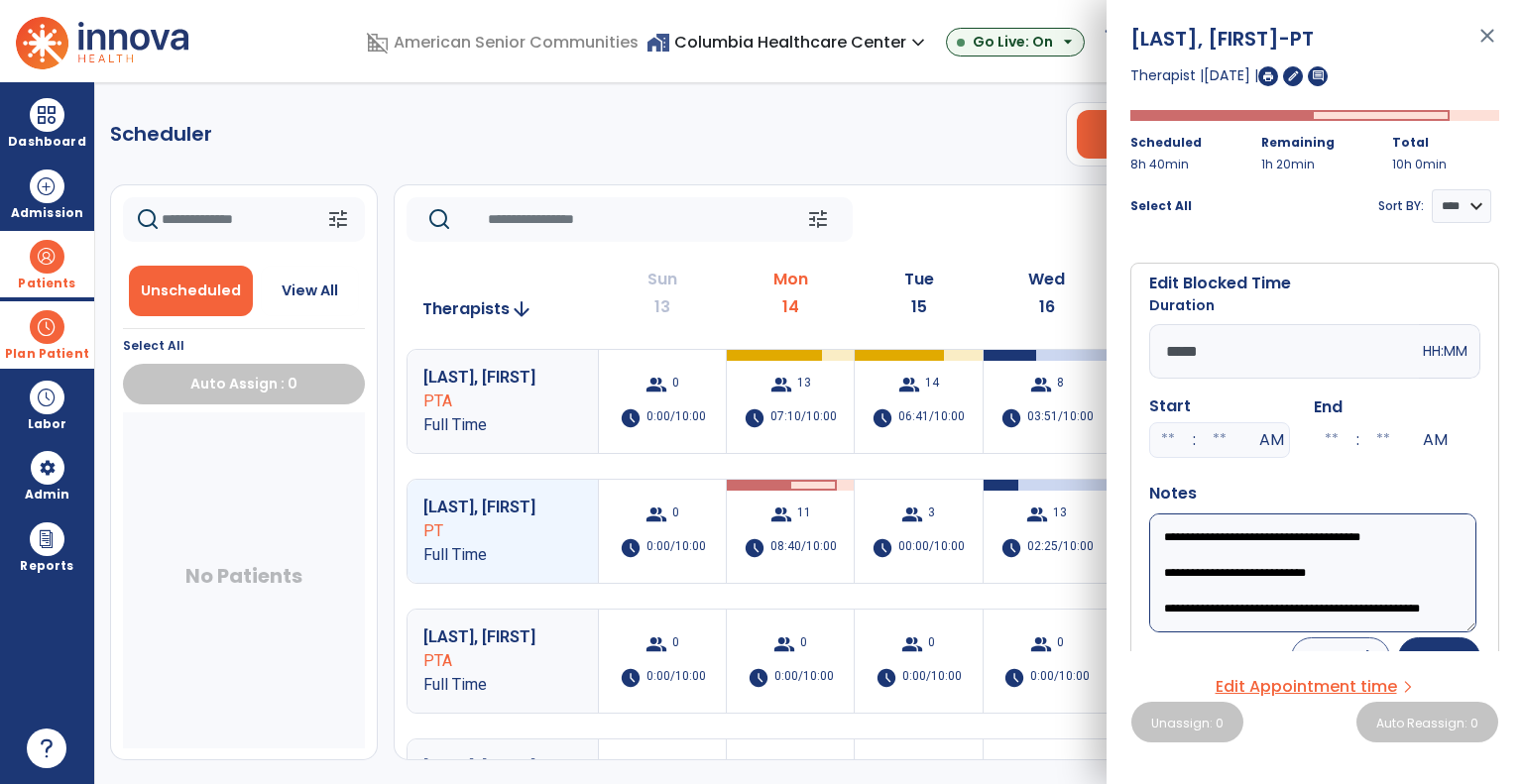 scroll, scrollTop: 39, scrollLeft: 0, axis: vertical 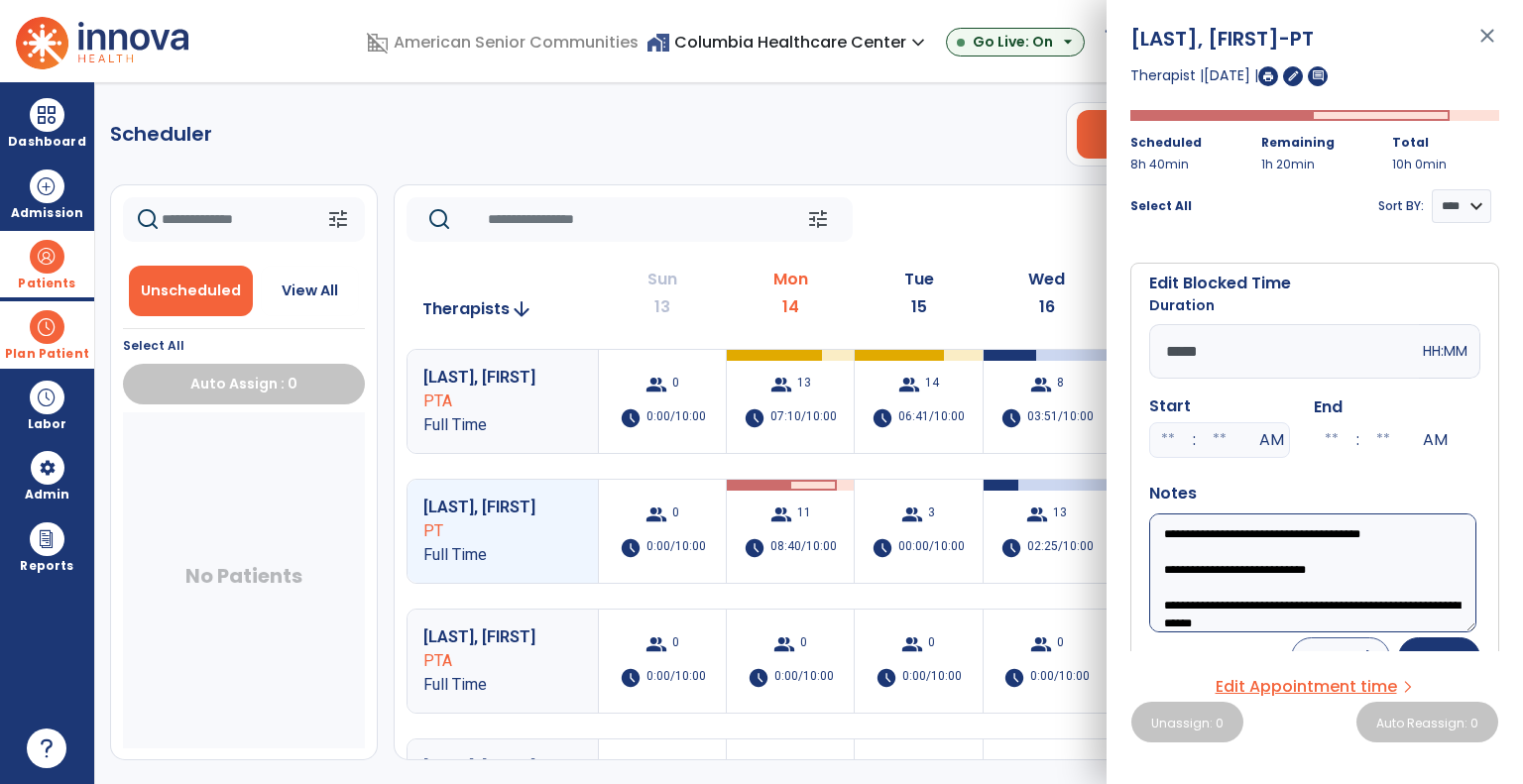 click on "**********" at bounding box center (1313, 573) 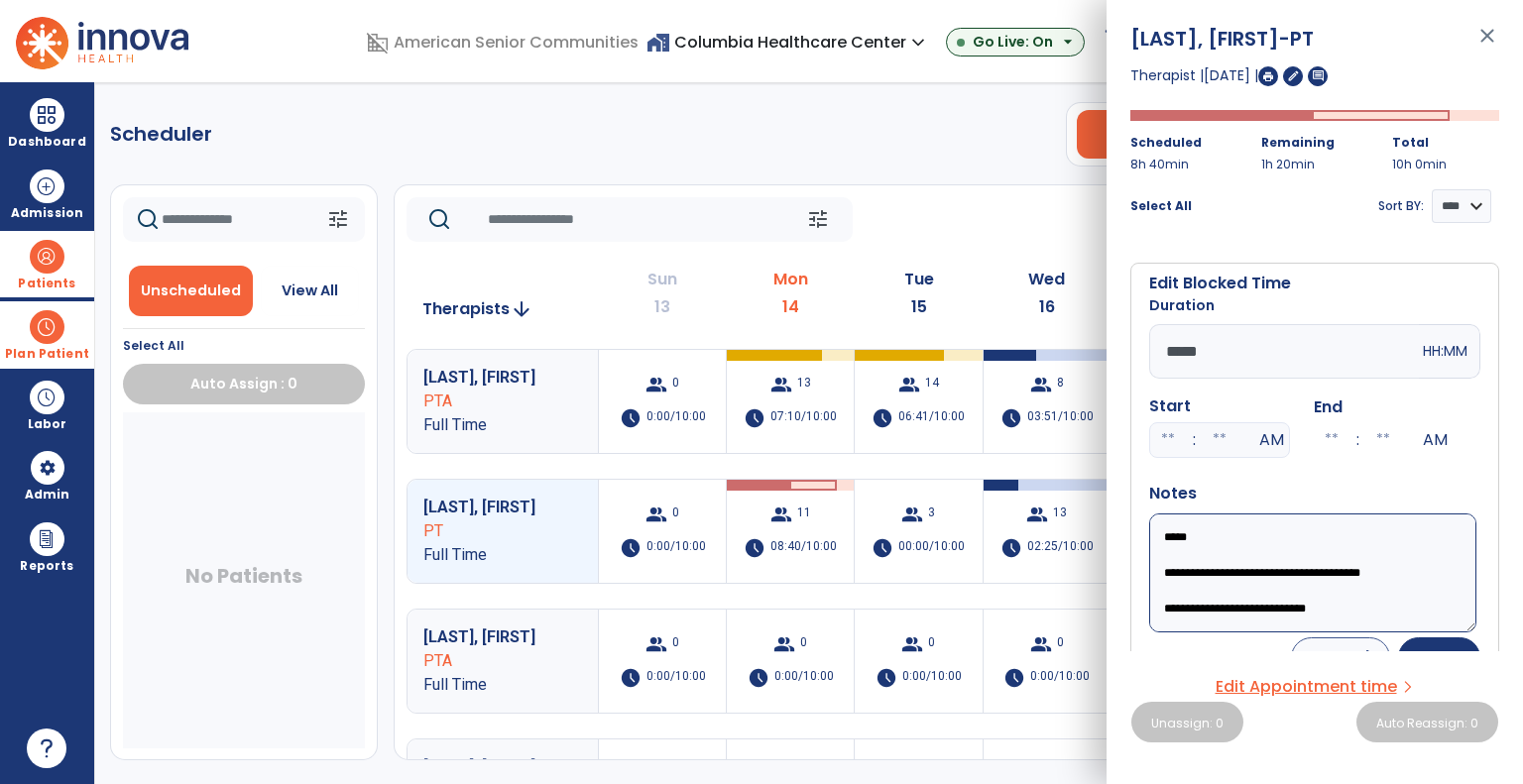 click on "**********" at bounding box center [1313, 573] 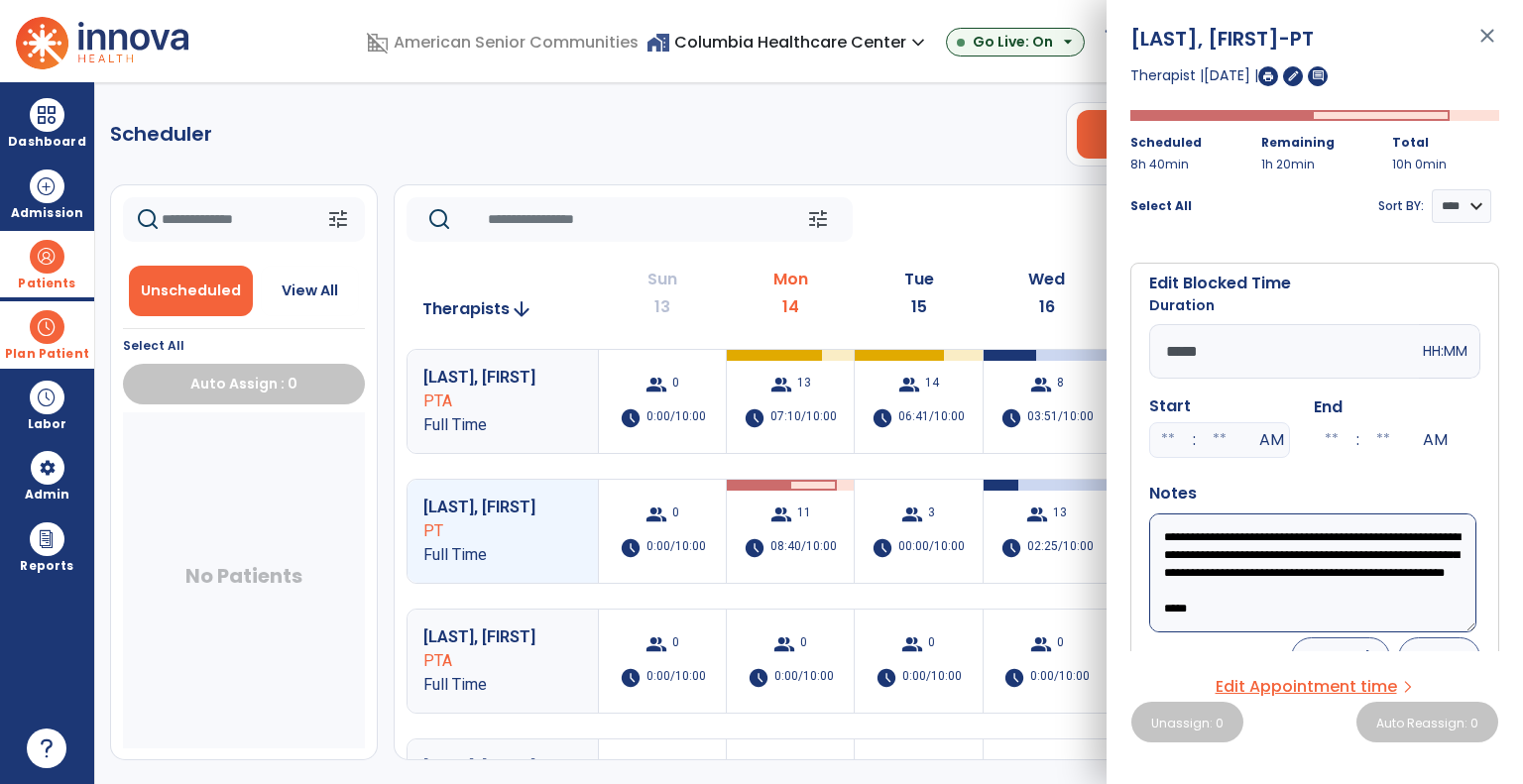type on "**********" 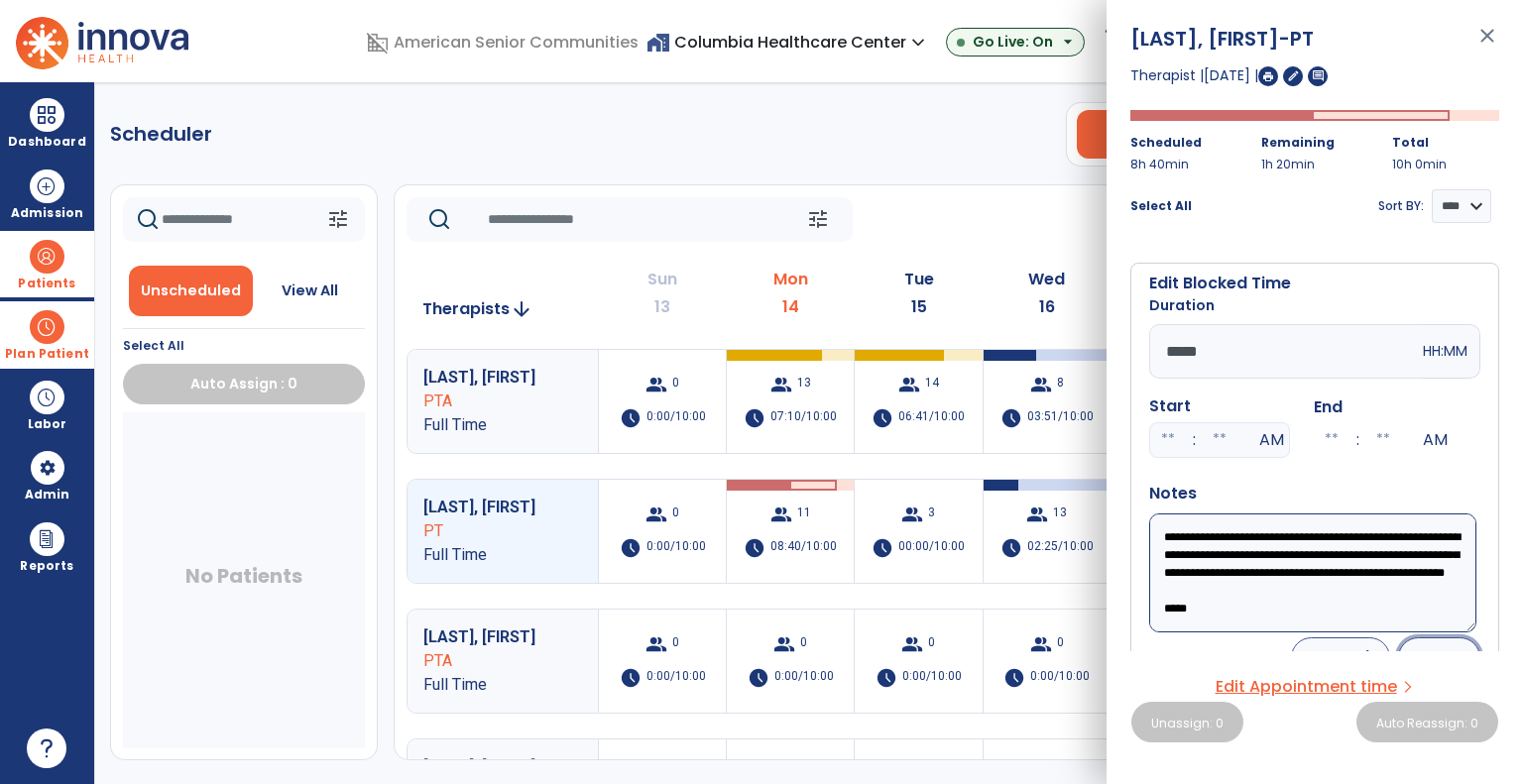 click on "Save" at bounding box center (1439, 657) 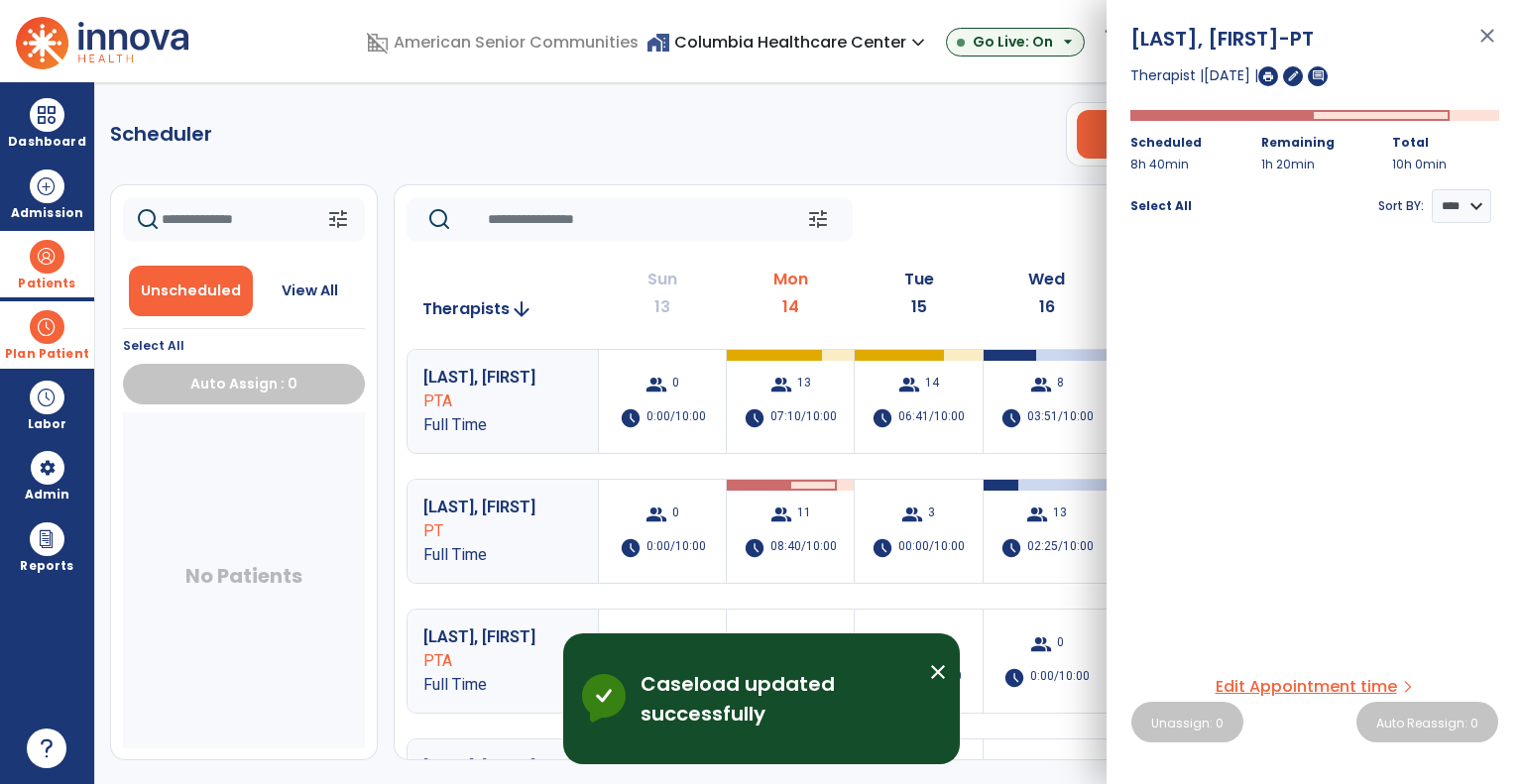 click on "tune   Today  chevron_left Jul 13, 2025 - Jul 19, 2025  *********  calendar_today  chevron_right" 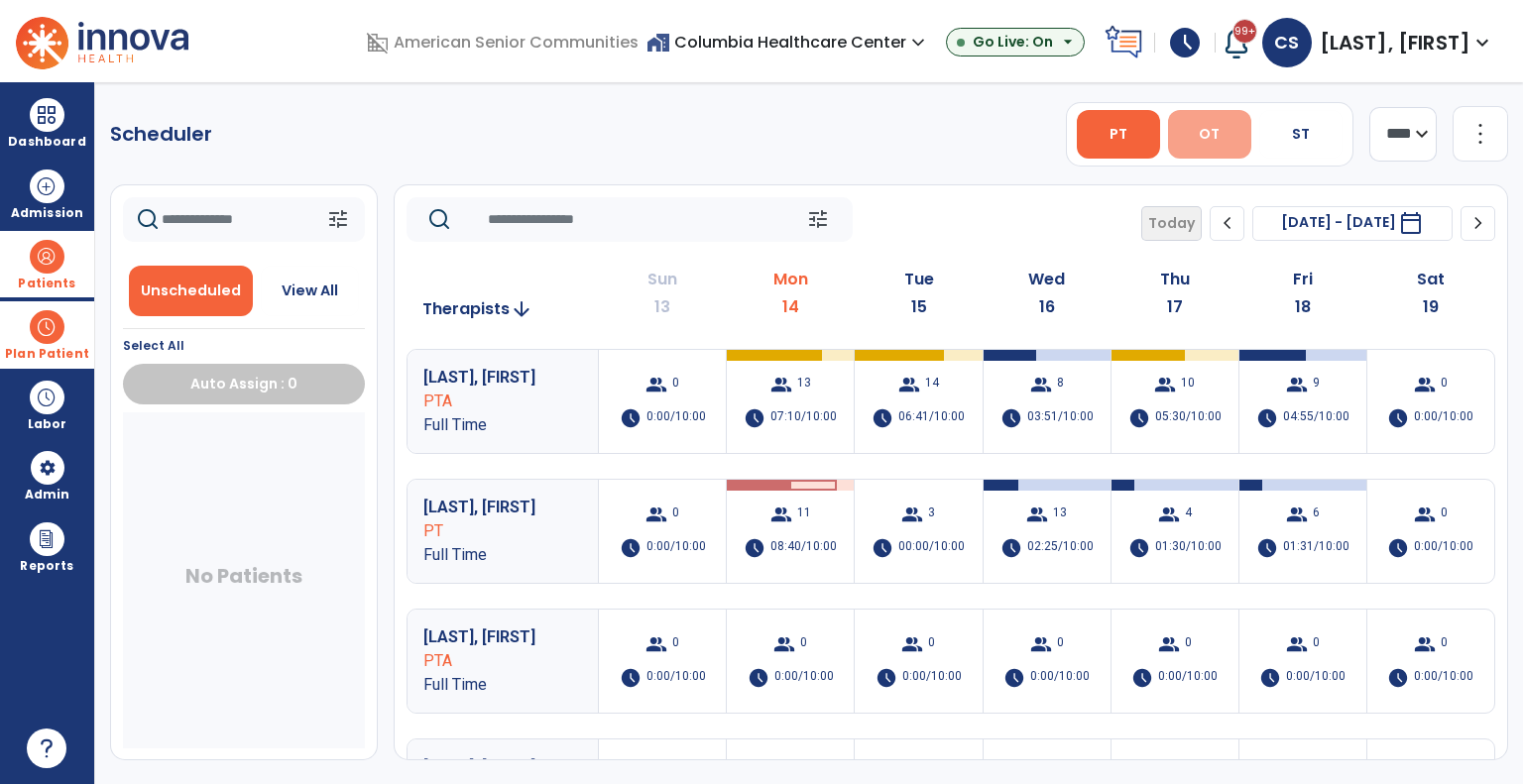 click on "OT" at bounding box center (1210, 134) 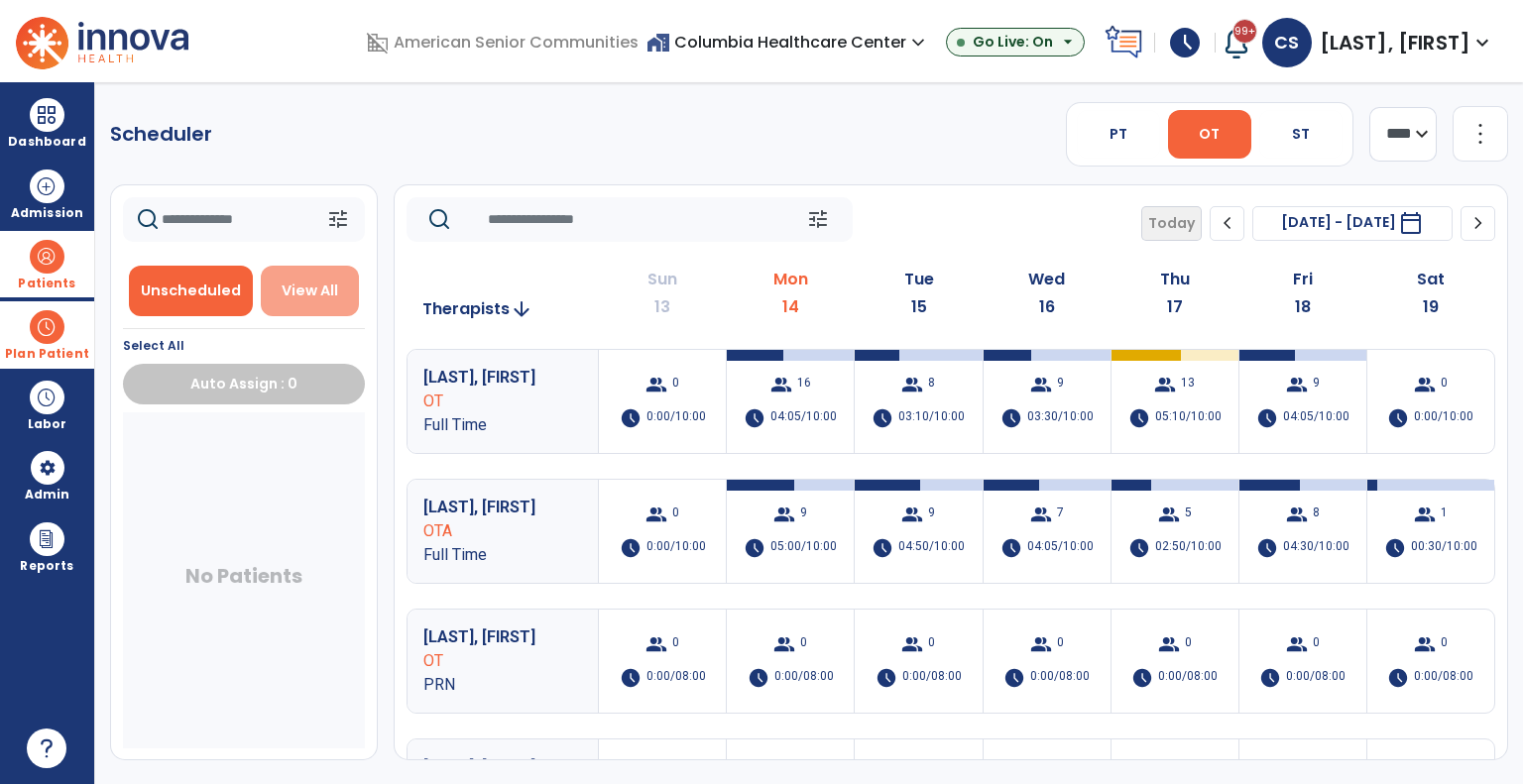 click on "View All" at bounding box center (309, 290) 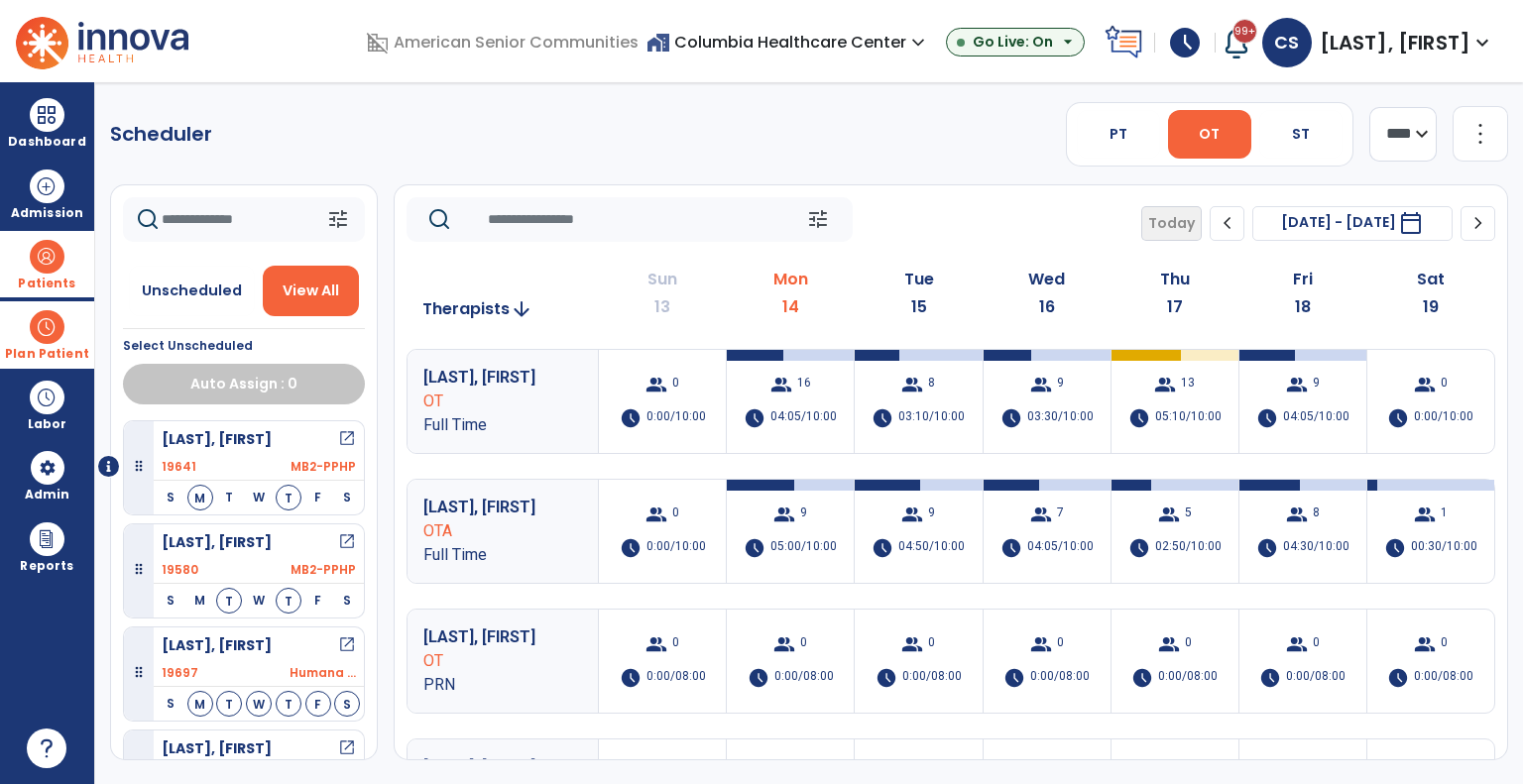 click 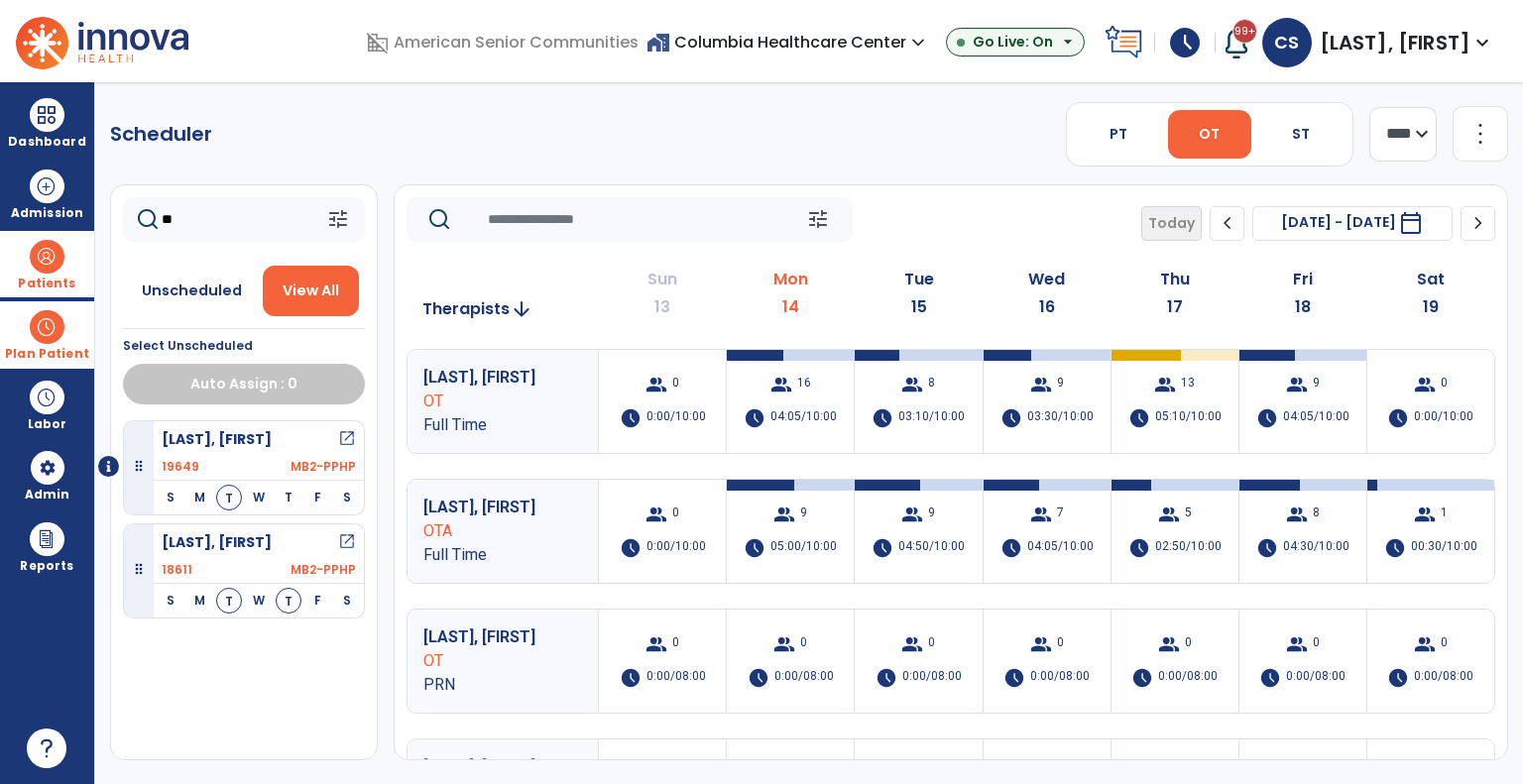 type on "**" 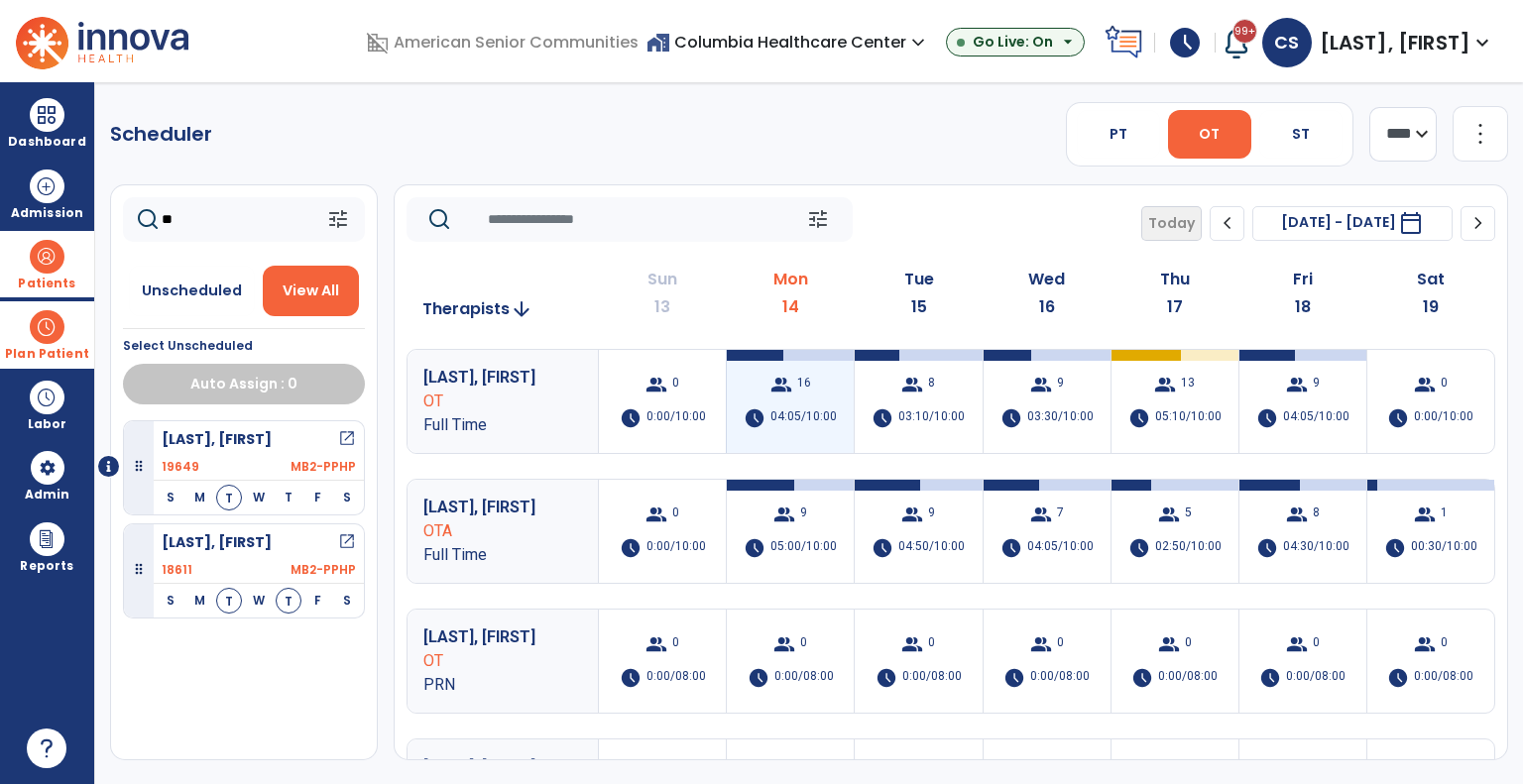click on "04:05/10:00" at bounding box center [803, 418] 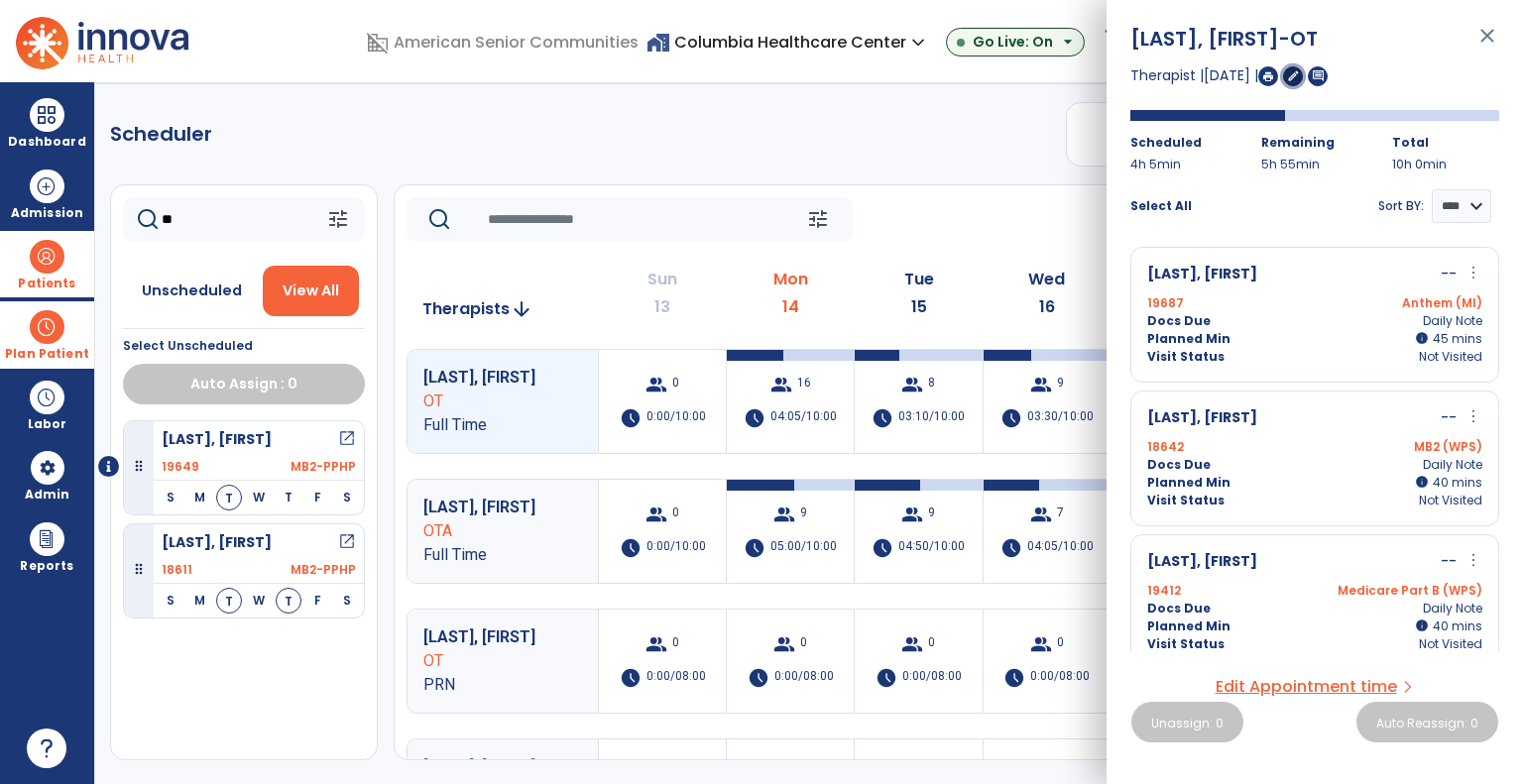 click on "edit" at bounding box center (1293, 75) 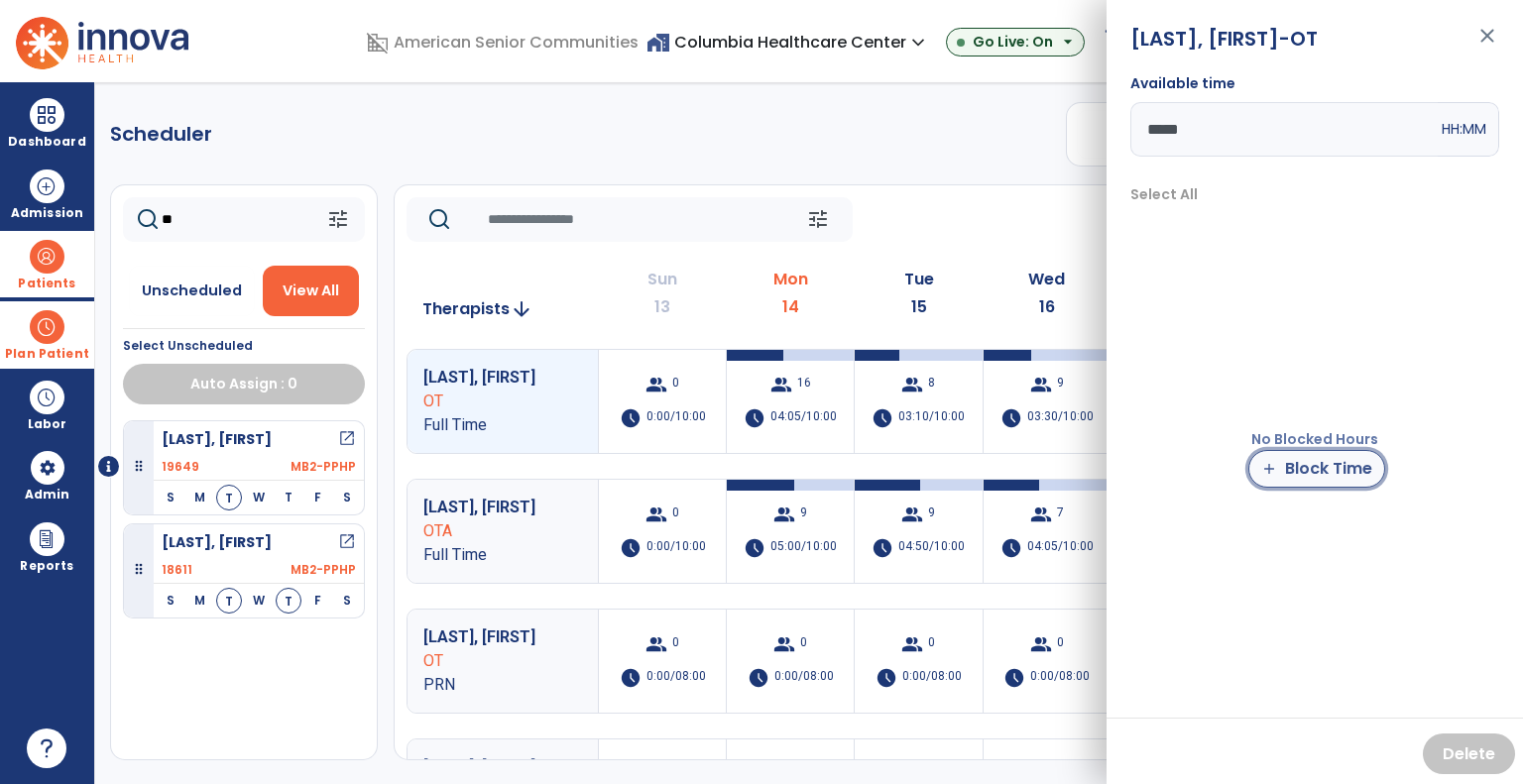 click on "add   Block Time" at bounding box center (1317, 469) 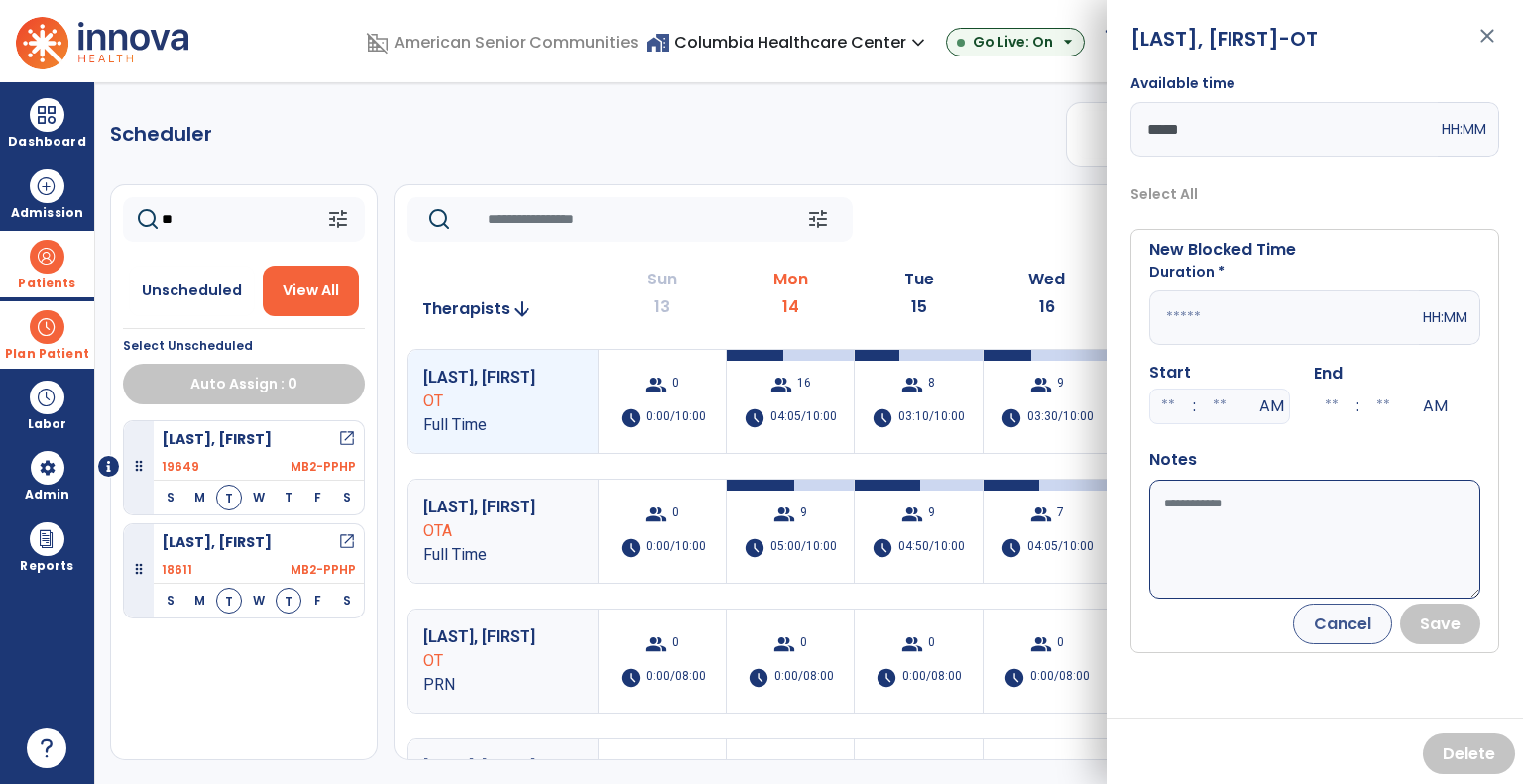 click at bounding box center (1284, 317) 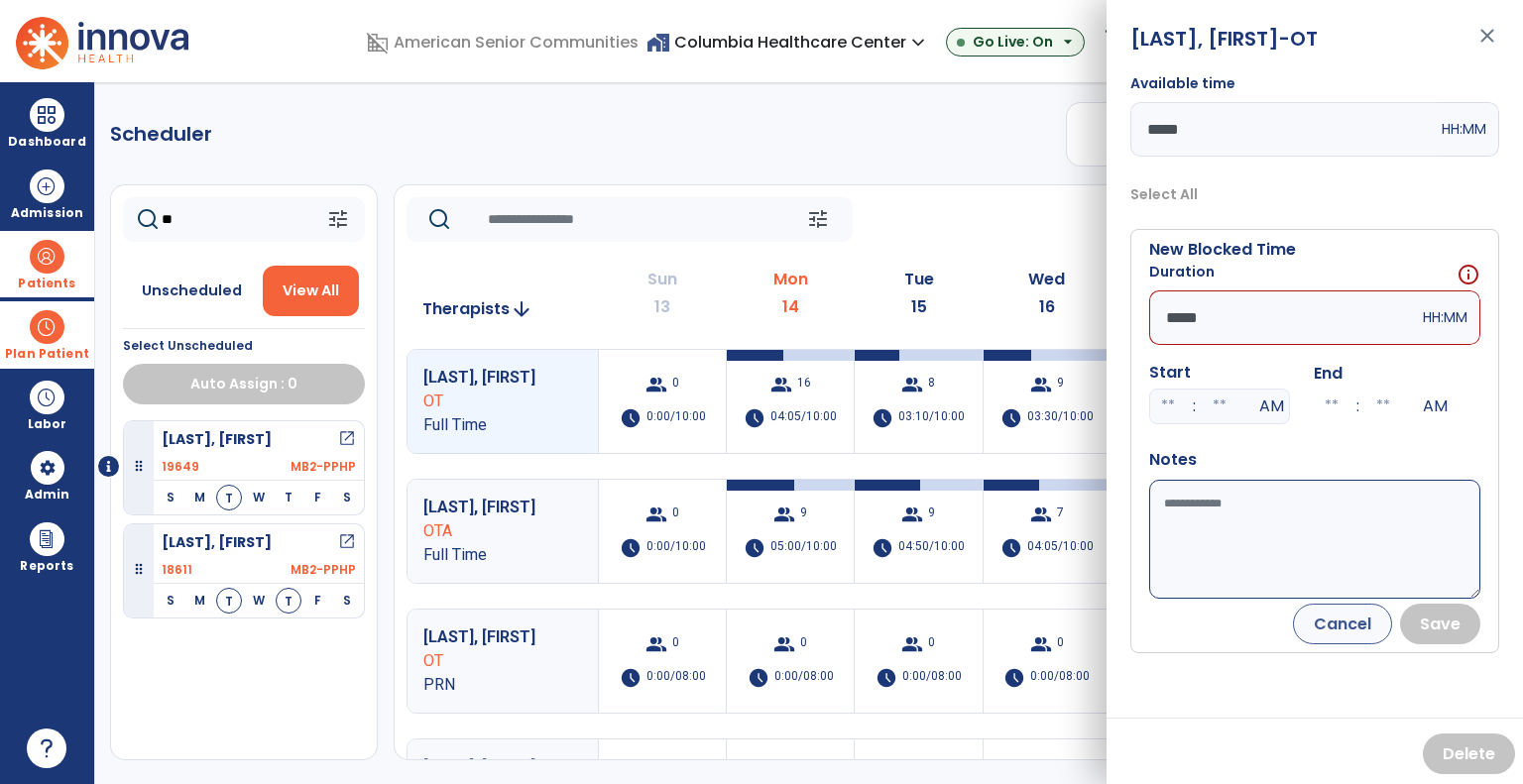 type on "*****" 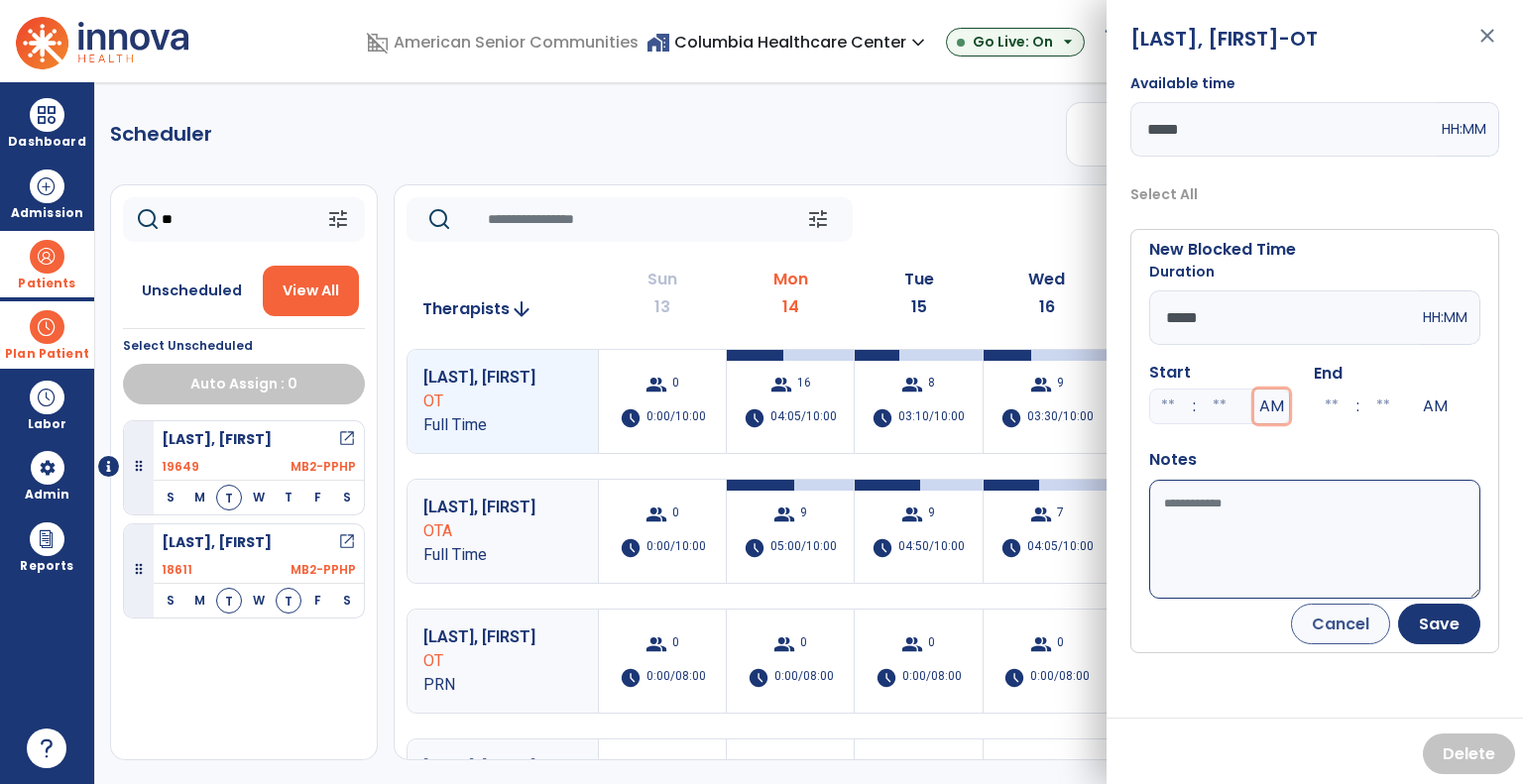 type 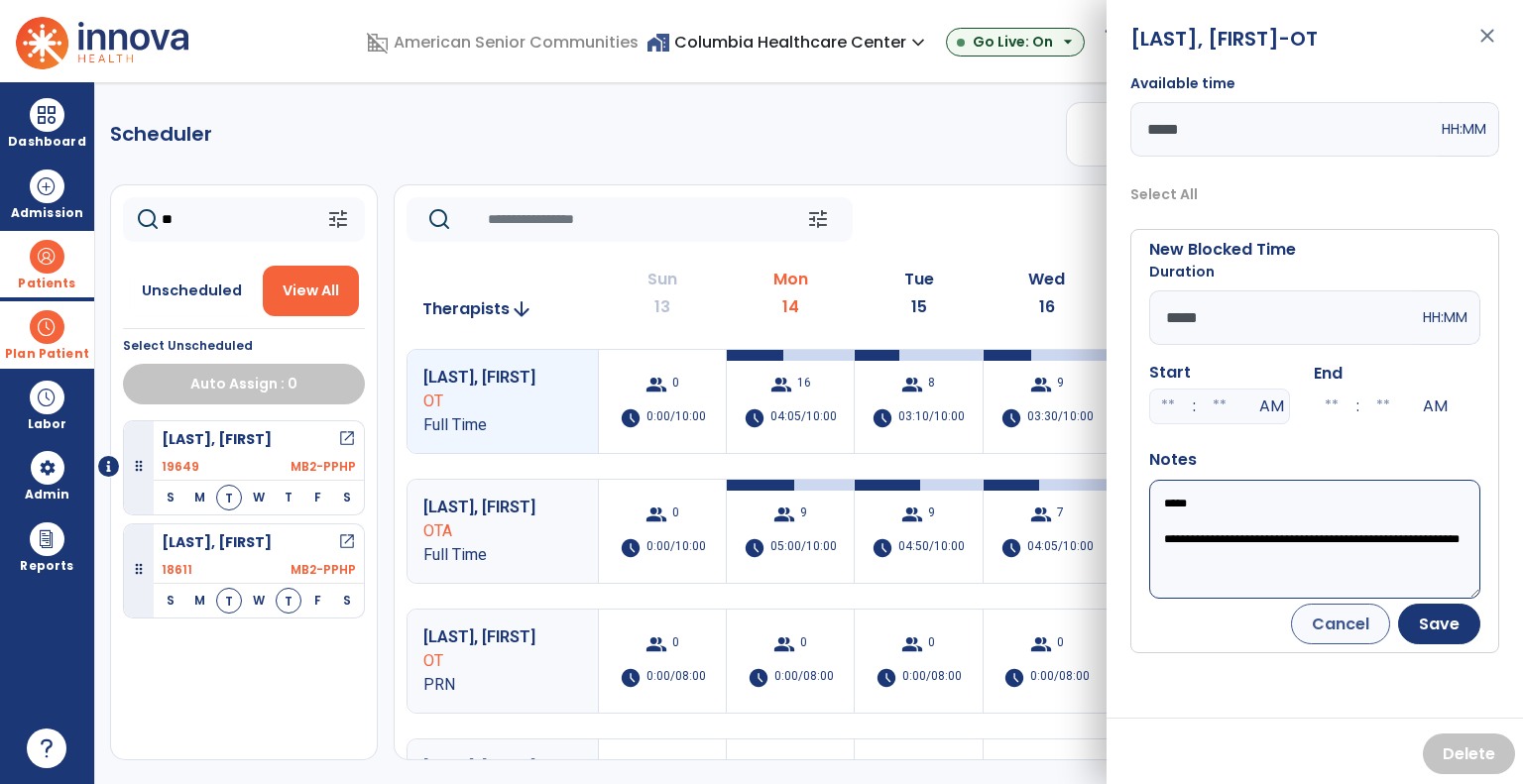 scroll, scrollTop: 3, scrollLeft: 0, axis: vertical 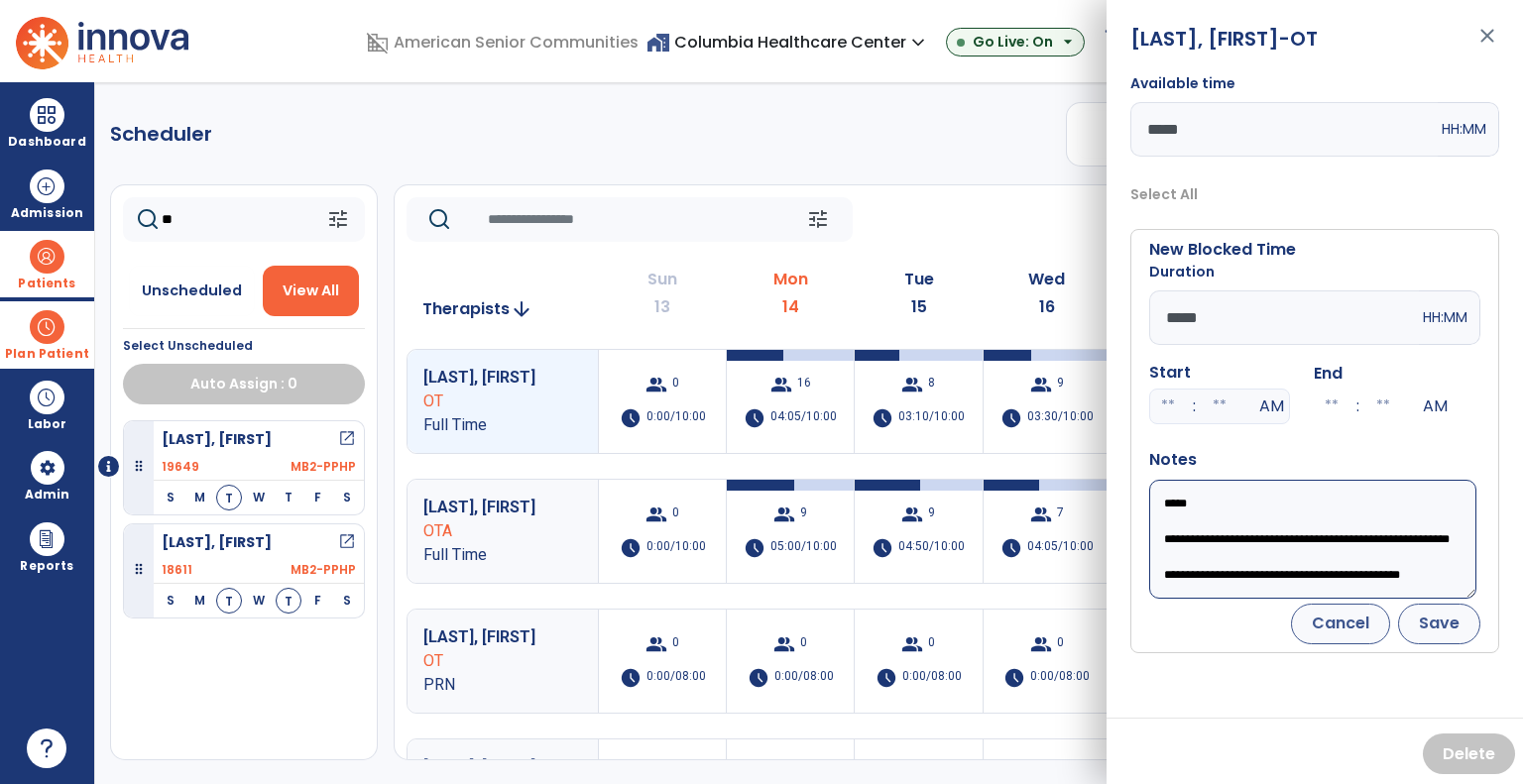 type on "**********" 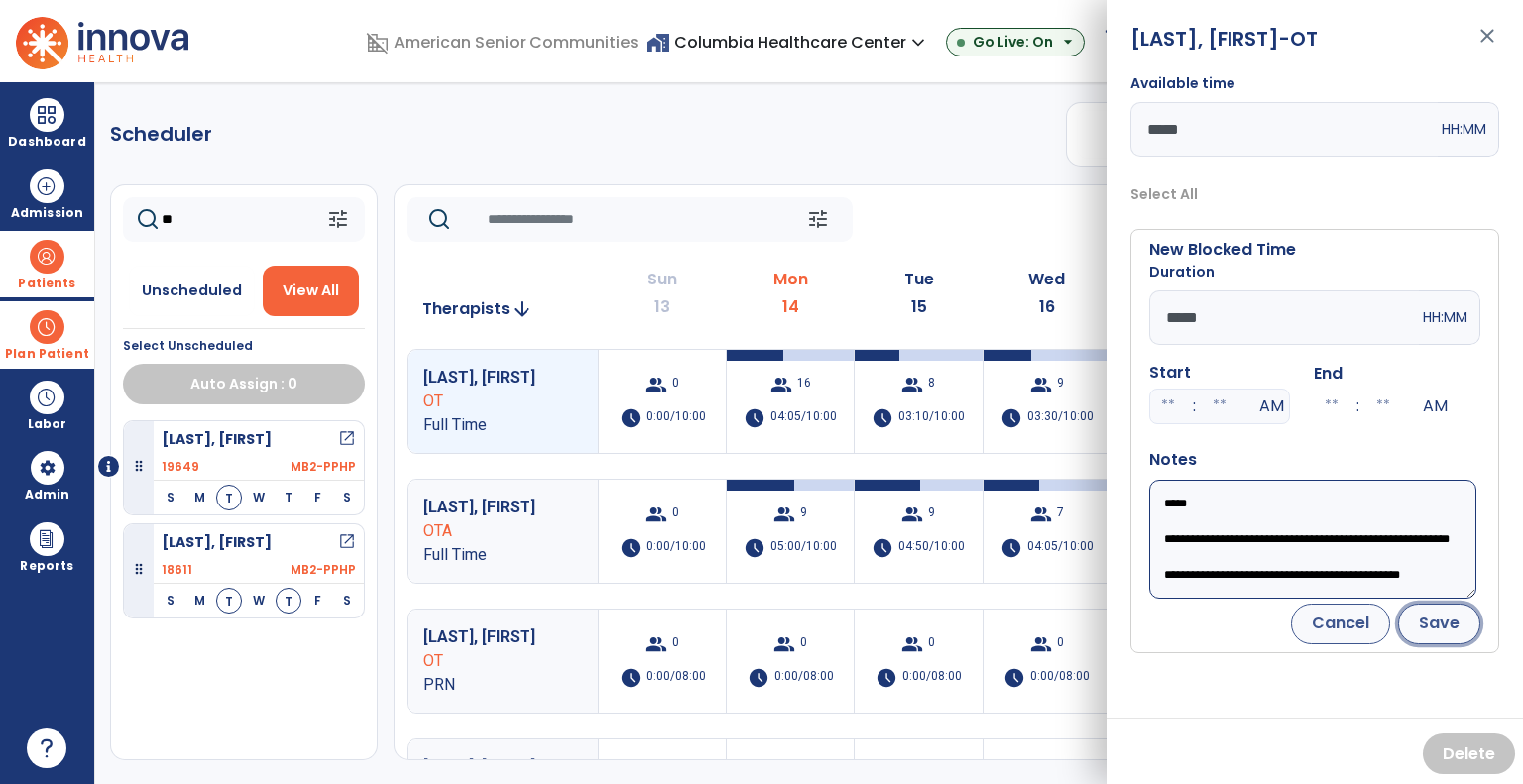 click on "Save" at bounding box center [1439, 623] 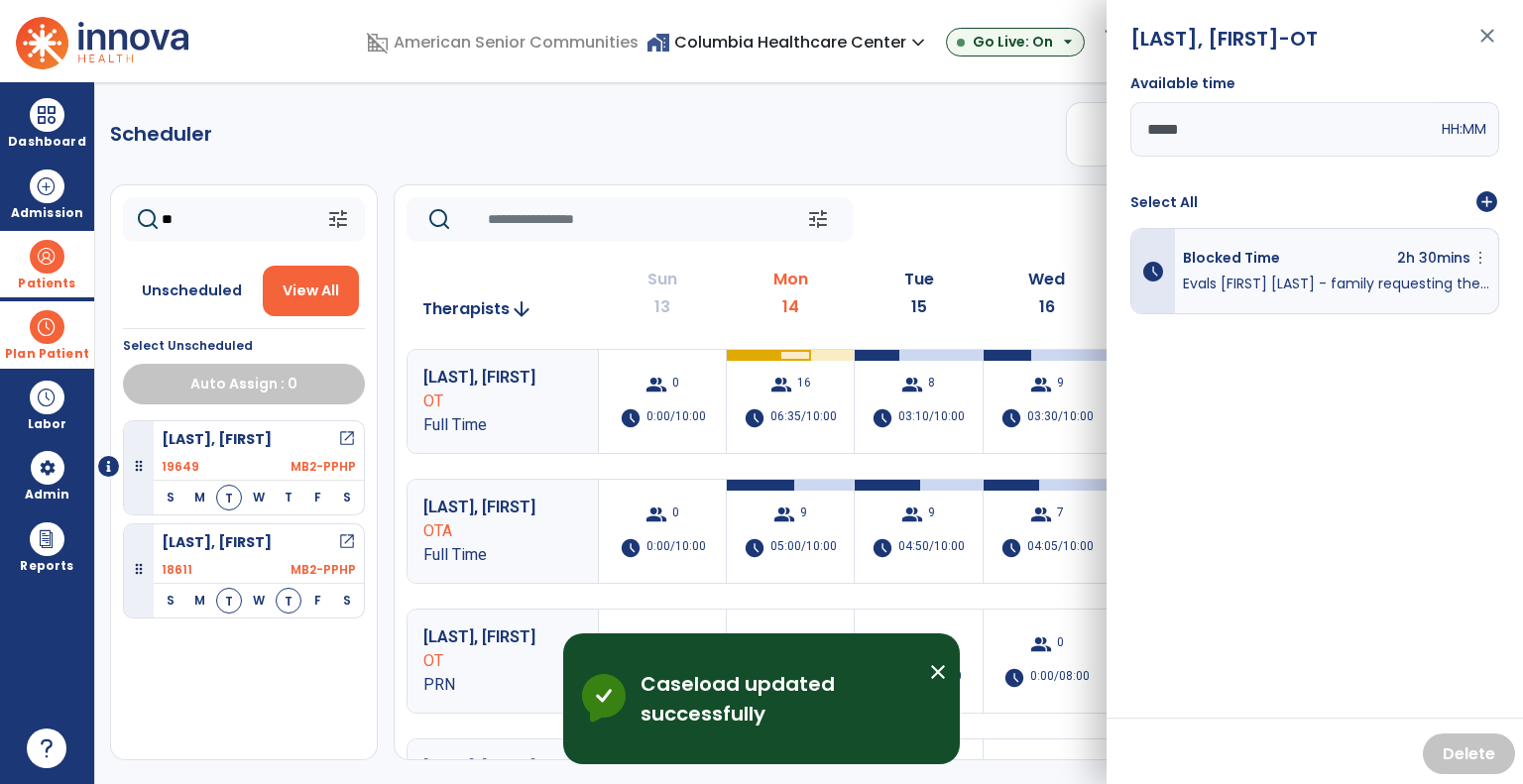 click on "Scheduler   PT   OT   ST  **** *** more_vert  Manage Labor   View All Therapists   Print" 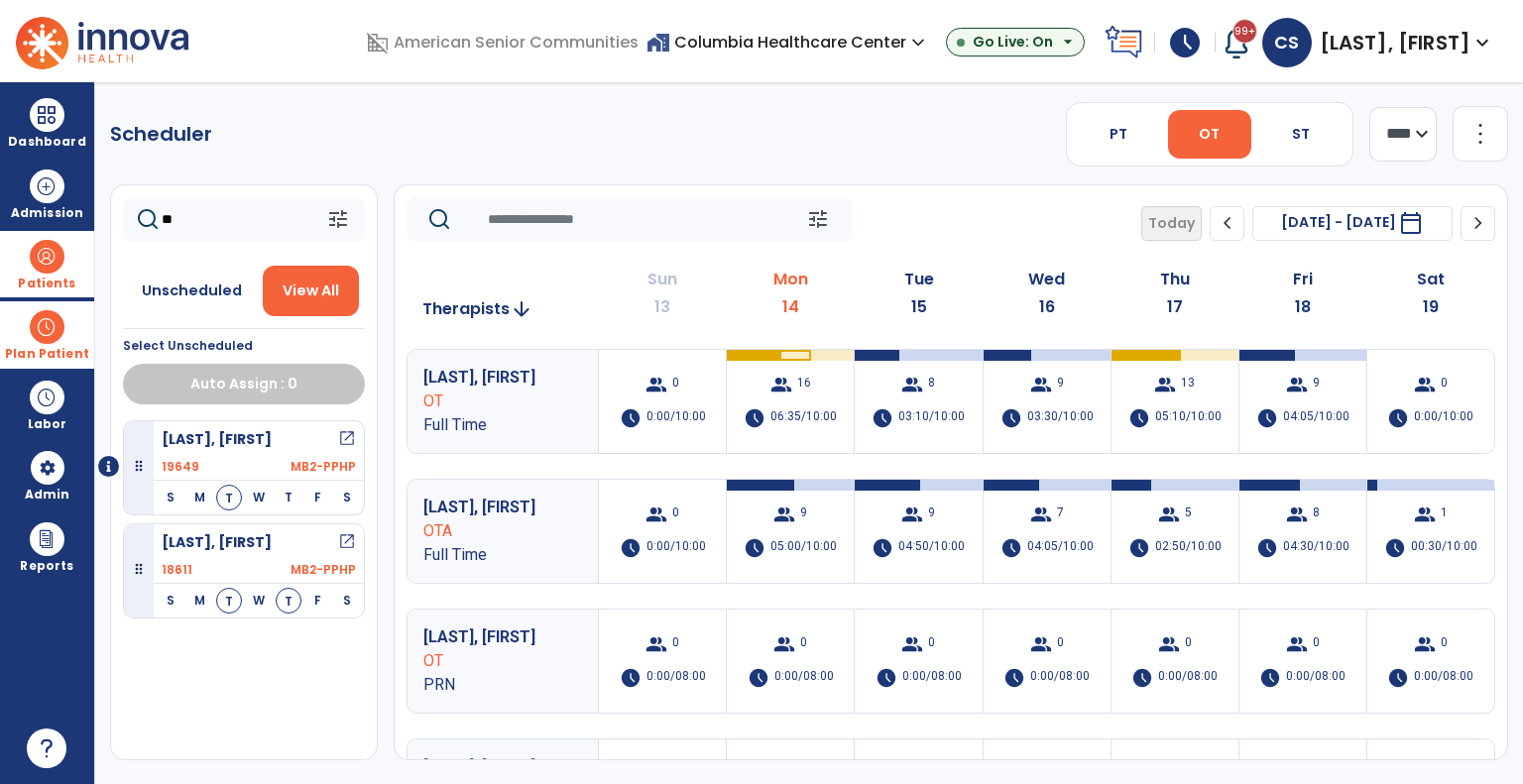 click on "Scheduler   PT   OT   ST  **** *** more_vert  Manage Labor   View All Therapists   Print  **  tune   Unscheduled   View All  Select Unscheduled  Auto Assign : 0   Frazier, Linda   open_in_new  19649 MB2-PPHP  S M T W T F S  Ransom, Vivian   open_in_new  18611 MB2-PPHP  S M T W T F S  tune   Today  chevron_left Jul 13, 2025 - Jul 19, 2025  *********  calendar_today  chevron_right   Therapists  arrow_downward Sun  13  Mon  14  Tue  15  Wed  16  Thu  17  Fri  18  Sat  19  Allen, Lesley OT Full Time  group  0  schedule  0:00/10:00  group  16  schedule  06:35/10:00   group  8  schedule  03:10/10:00   group  9  schedule  03:30/10:00   group  13  schedule  05:10/10:00   group  9  schedule  04:05/10:00   group  0  schedule  0:00/10:00 Powell, Paige OTA Full Time  group  0  schedule  0:00/10:00  group  9  schedule  05:00/10:00   group  9  schedule  04:50/10:00   group  7  schedule  04:05/10:00   group  5  schedule  02:50/10:00   group  8  schedule  04:30/10:00   group  1  schedule  00:30/10:00  Chandler, Melissa OT" at bounding box center (809, 433) 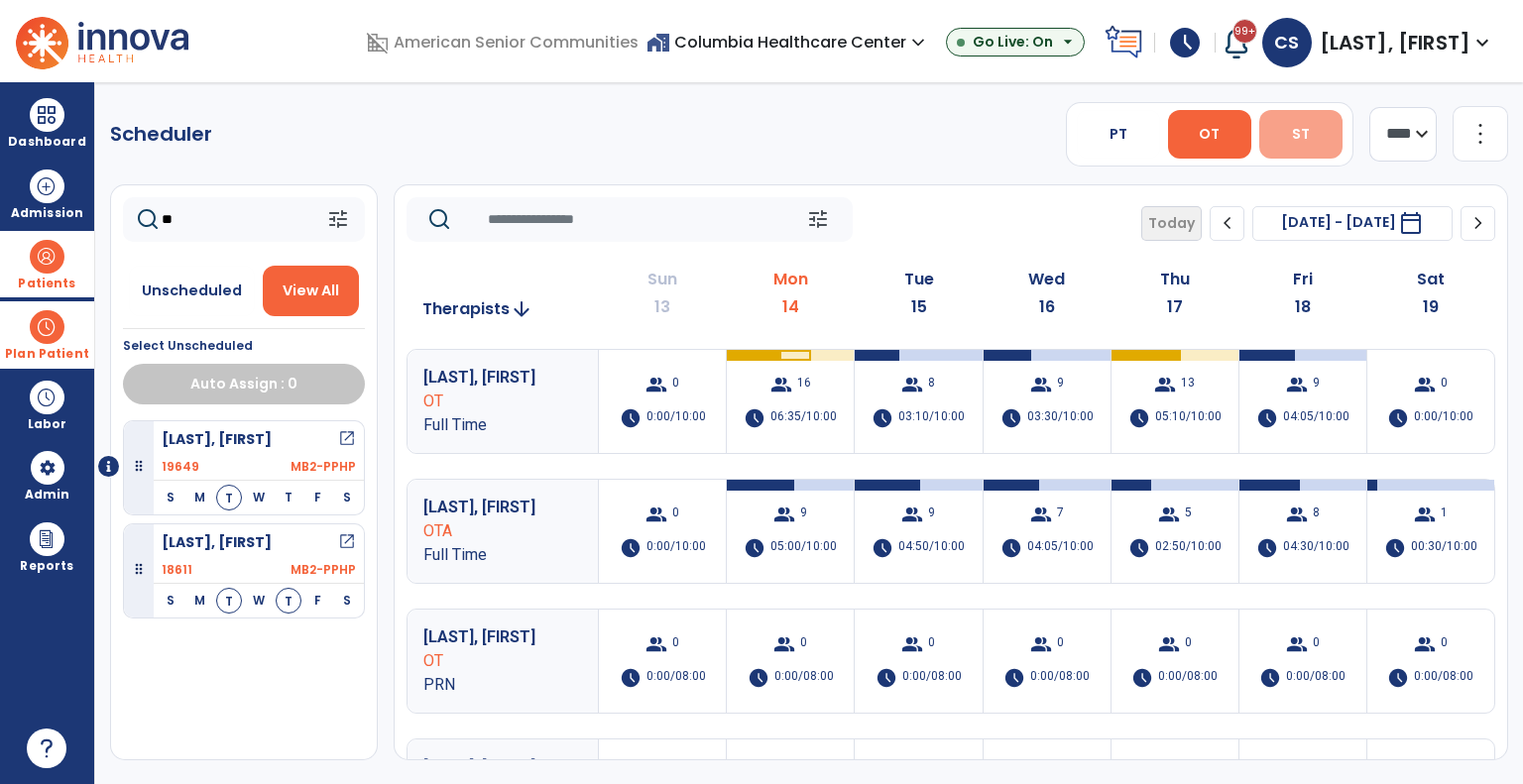 click on "ST" at bounding box center [1301, 134] 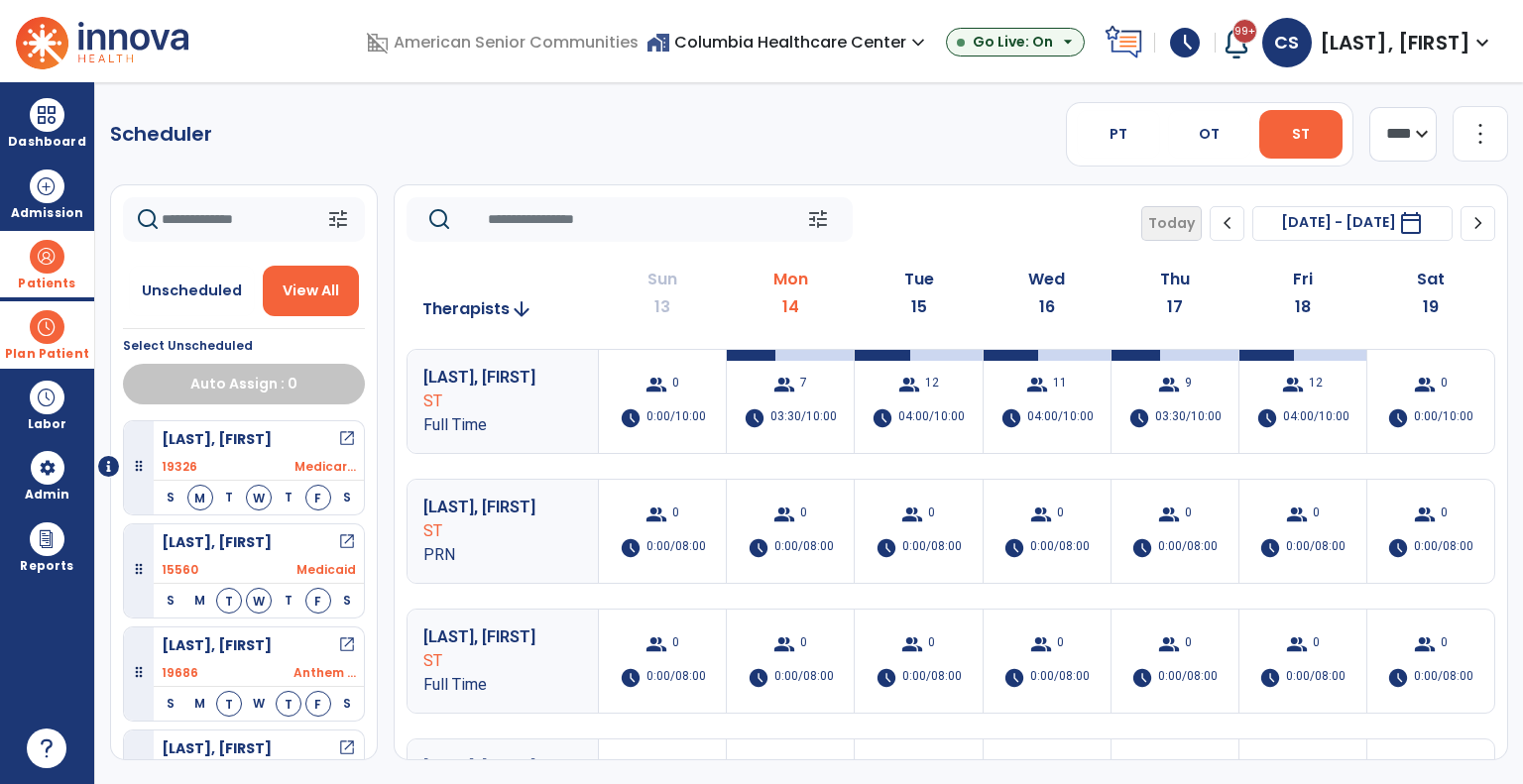 click on "home_work   Columbia Healthcare Center   expand_more" at bounding box center (788, 42) 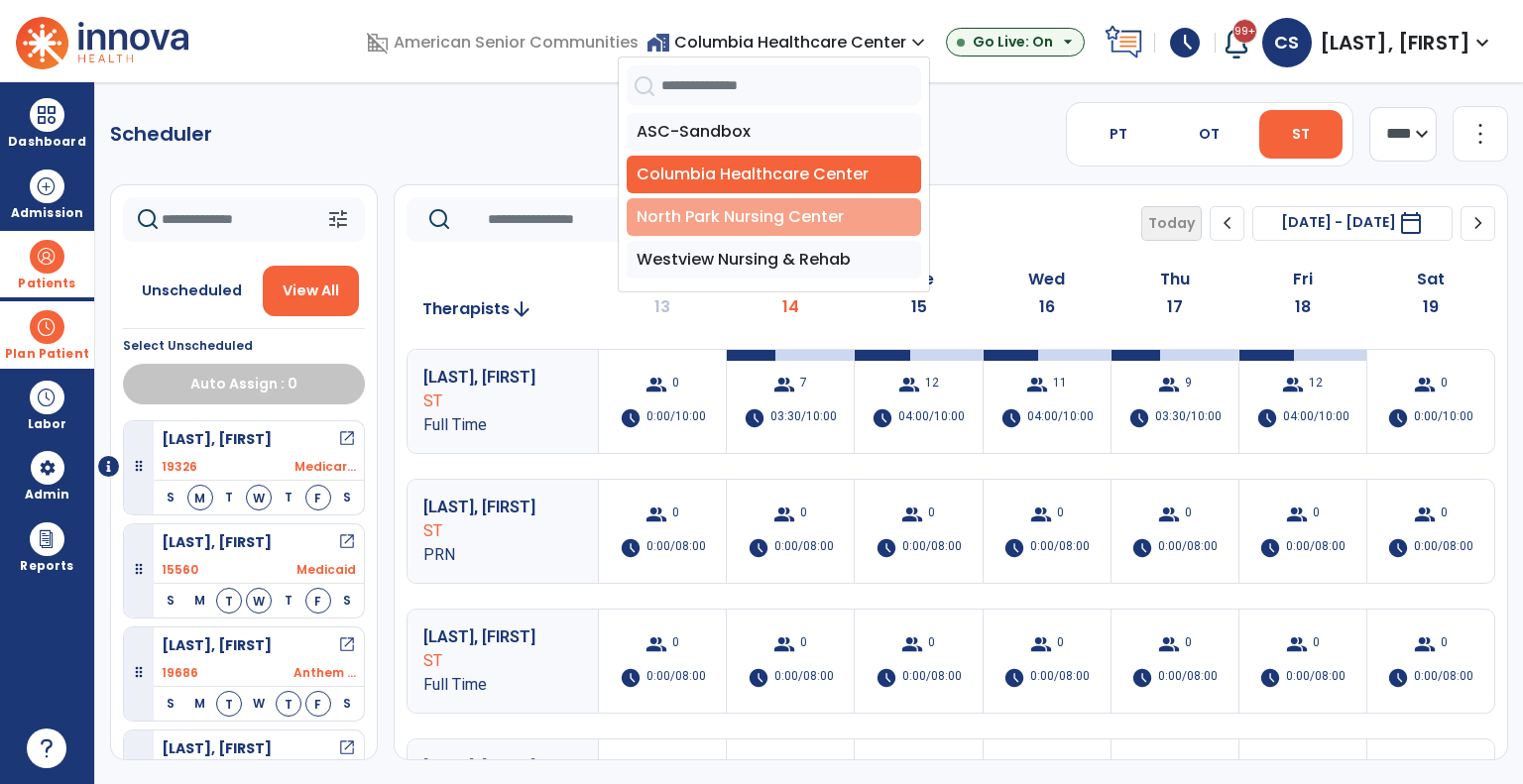 click on "North Park Nursing Center" at bounding box center [773, 217] 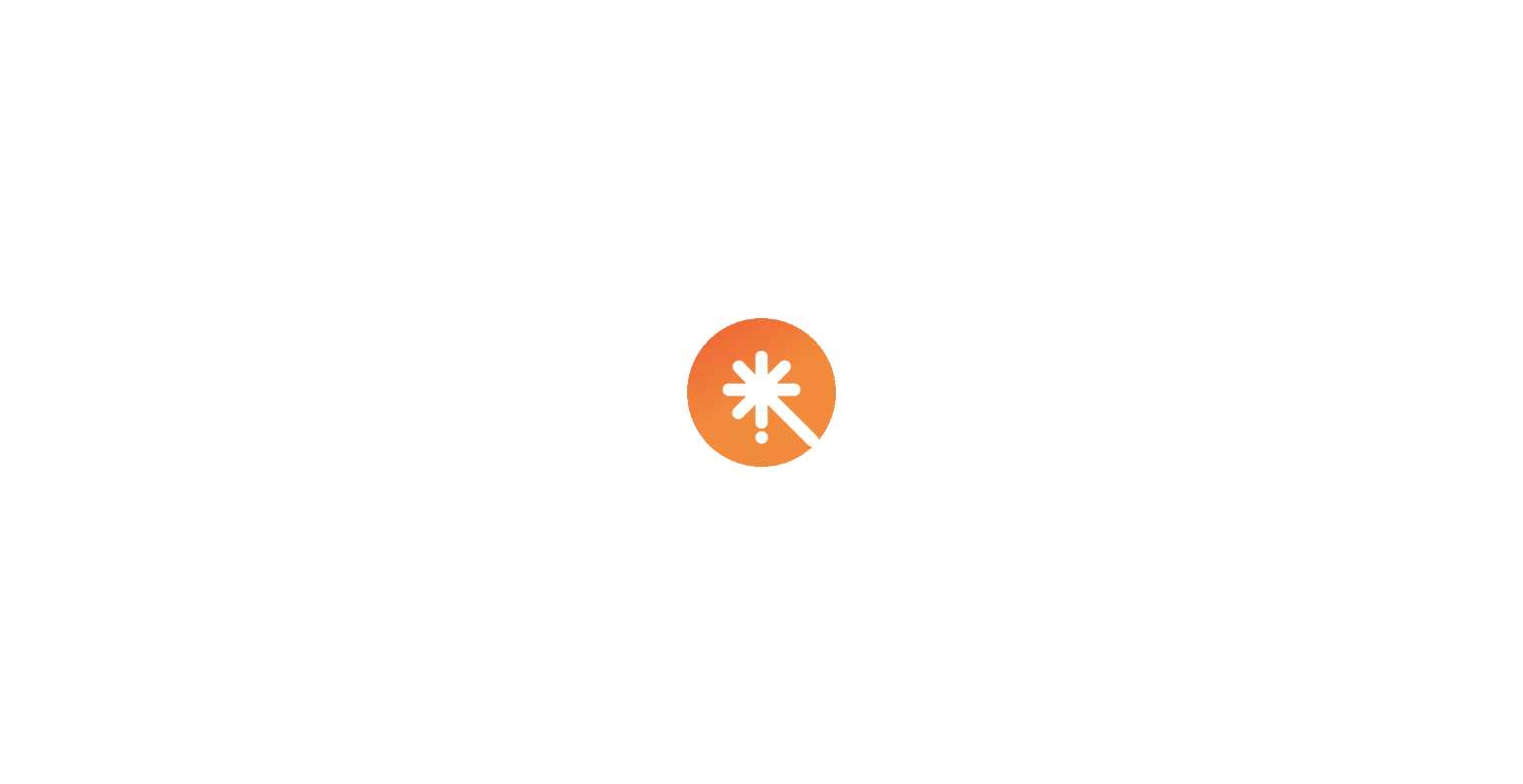 scroll, scrollTop: 0, scrollLeft: 0, axis: both 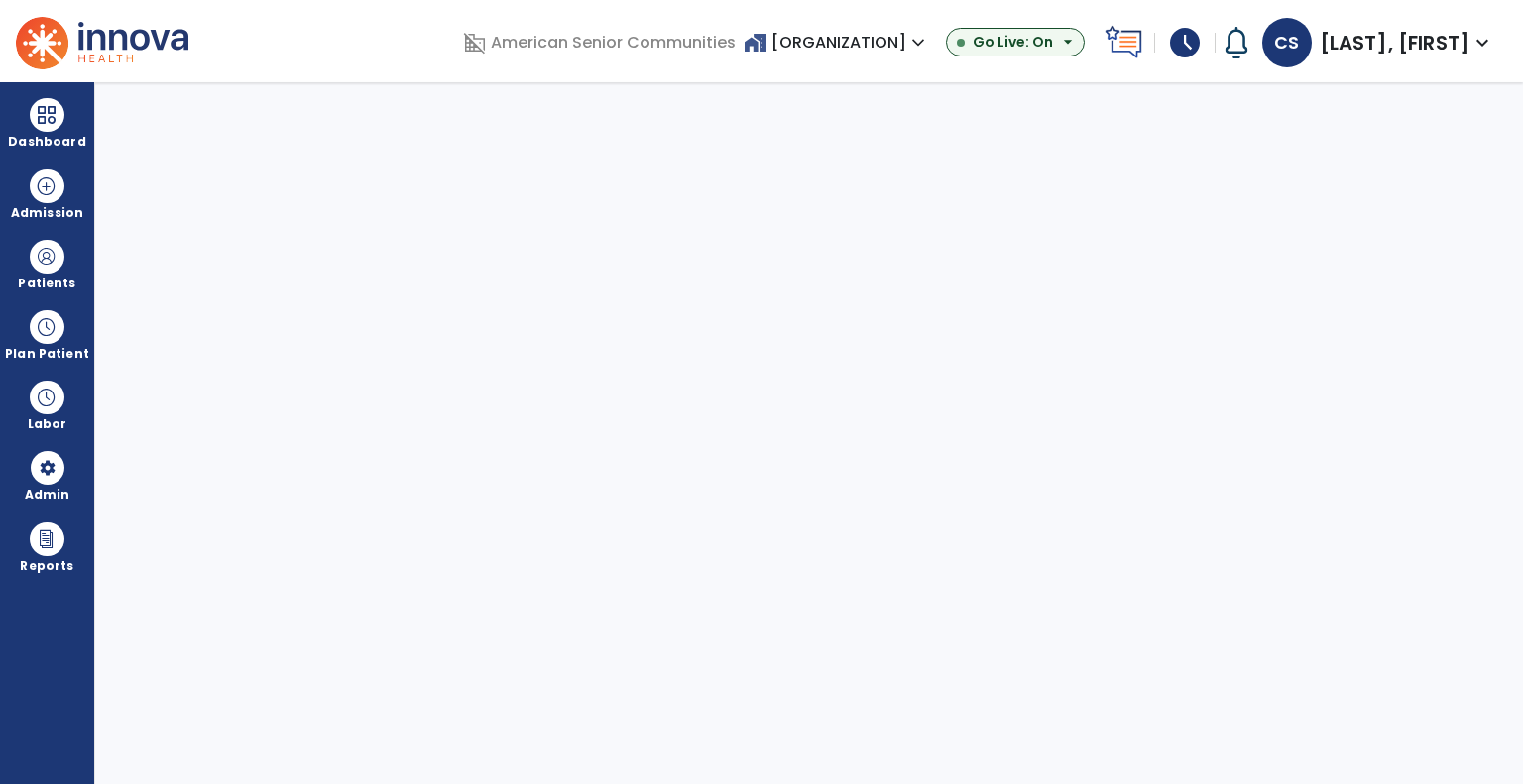 select on "***" 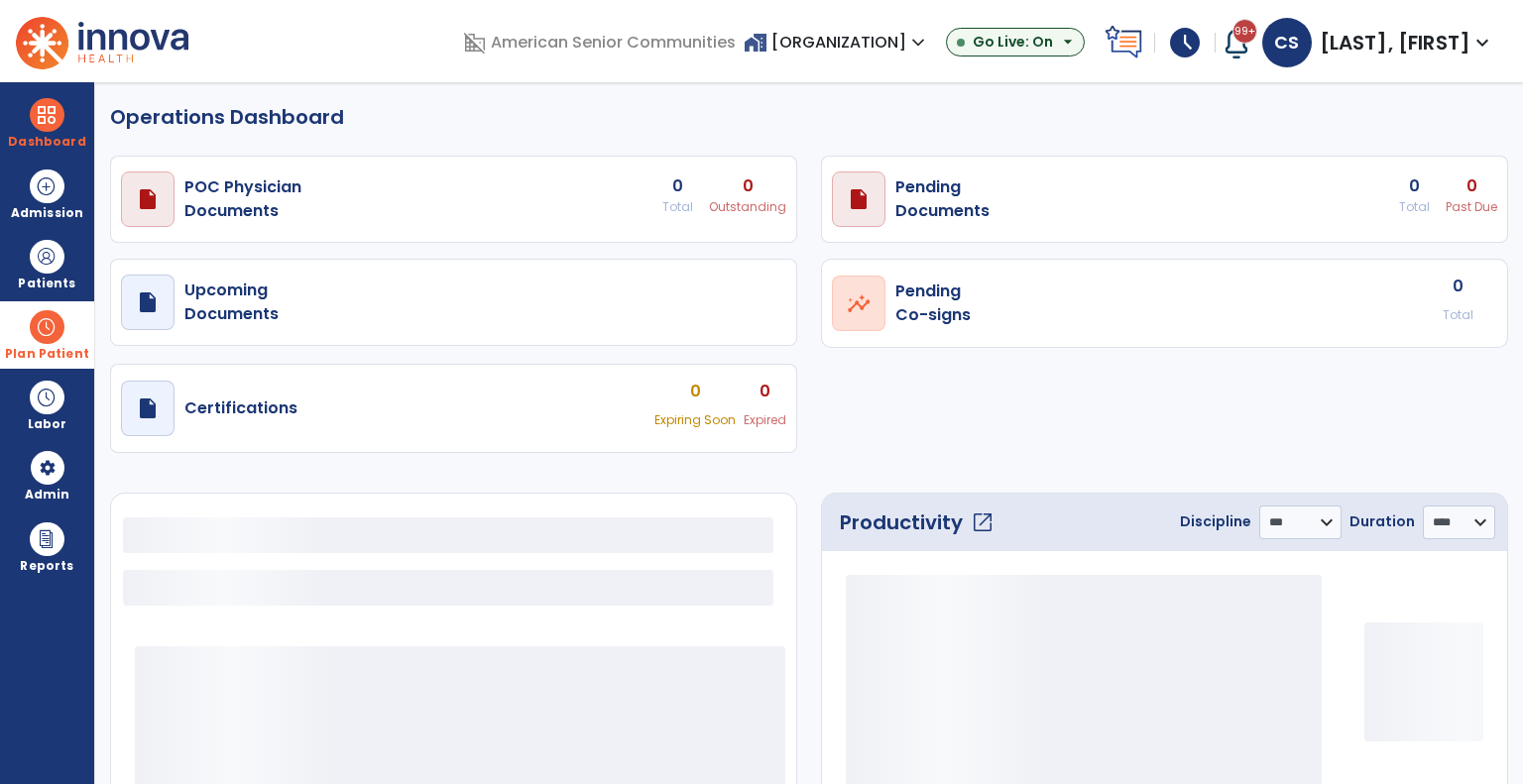 select on "***" 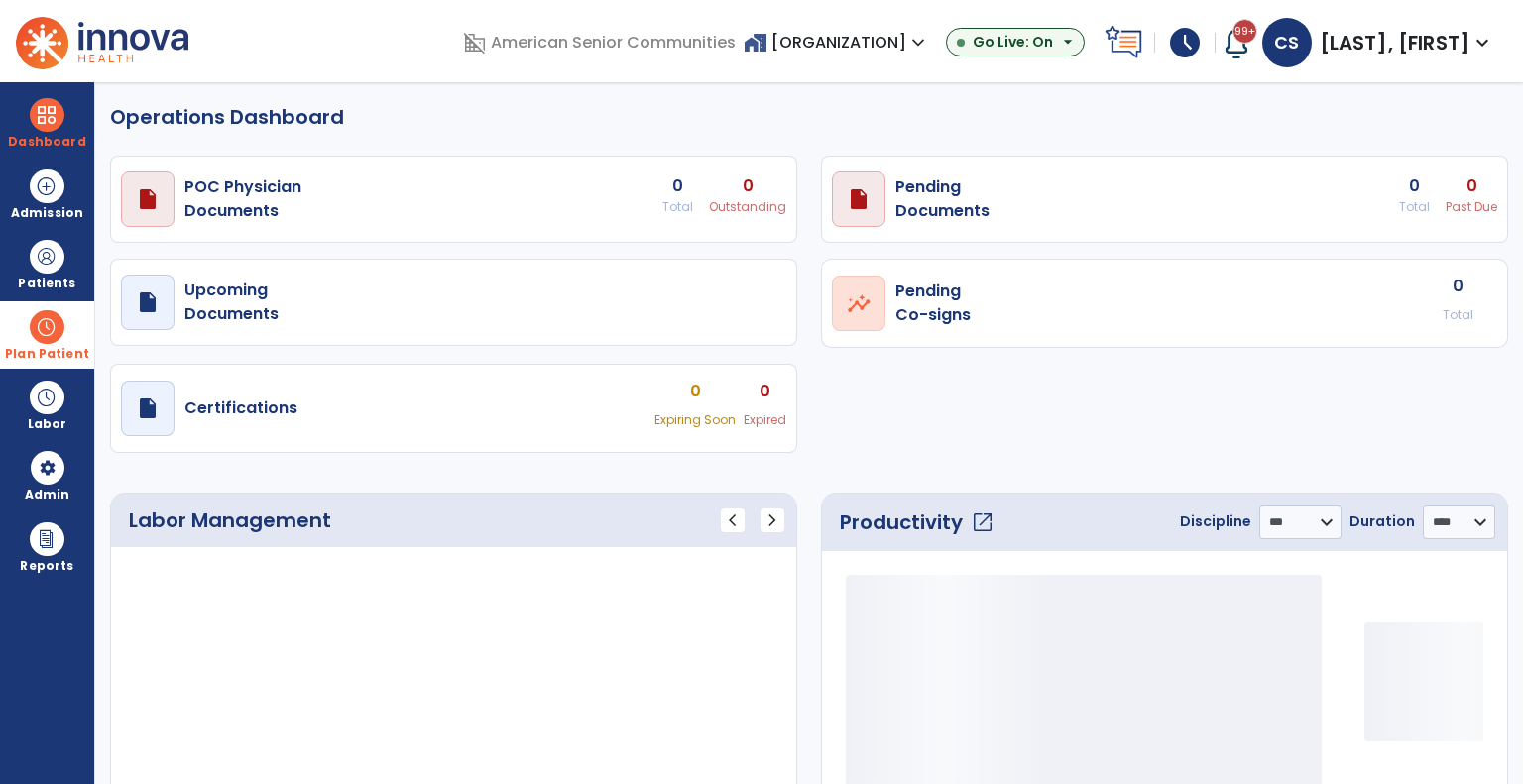 click on "Plan Patient" at bounding box center (47, 264) 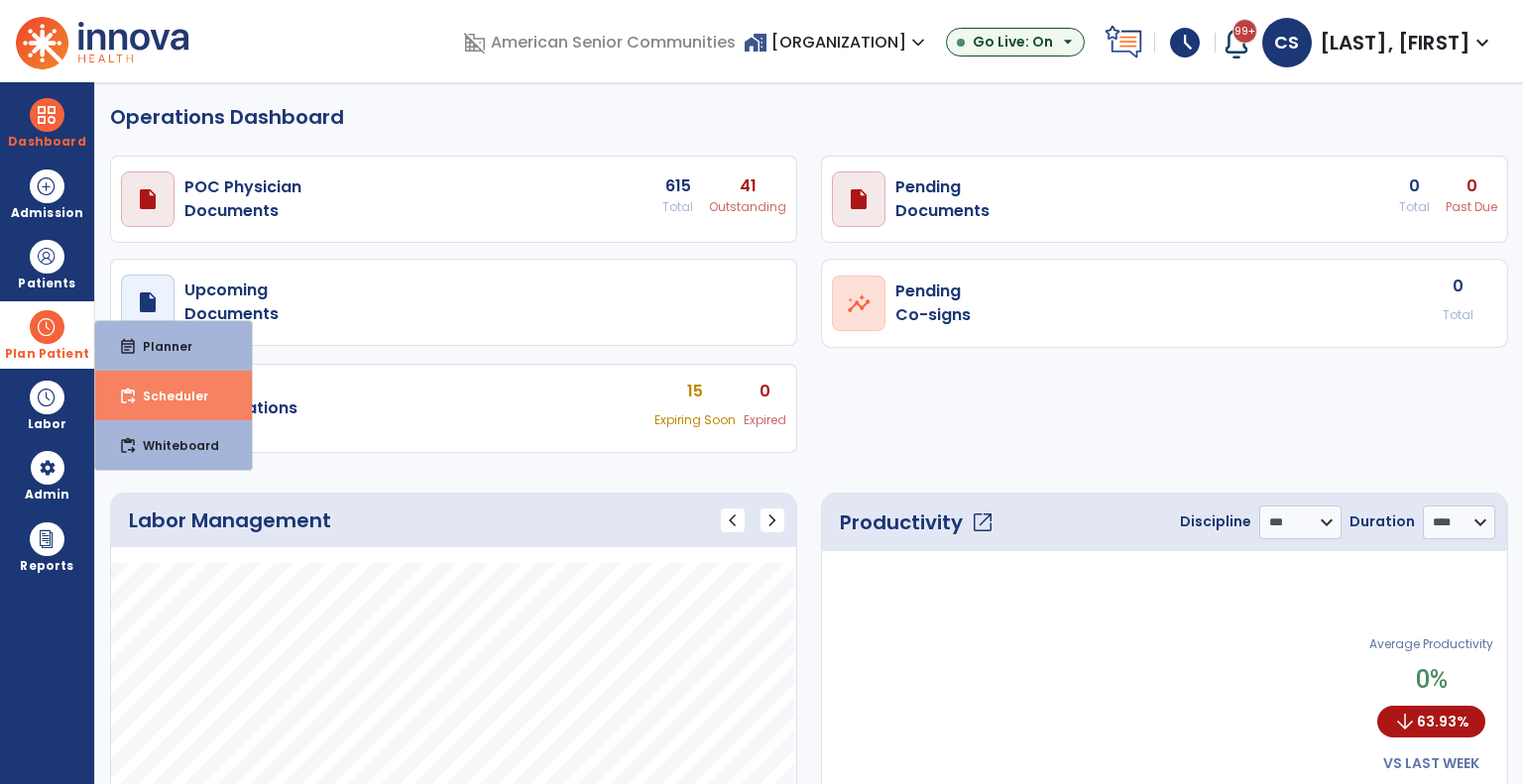 click on "Scheduler" at bounding box center (168, 395) 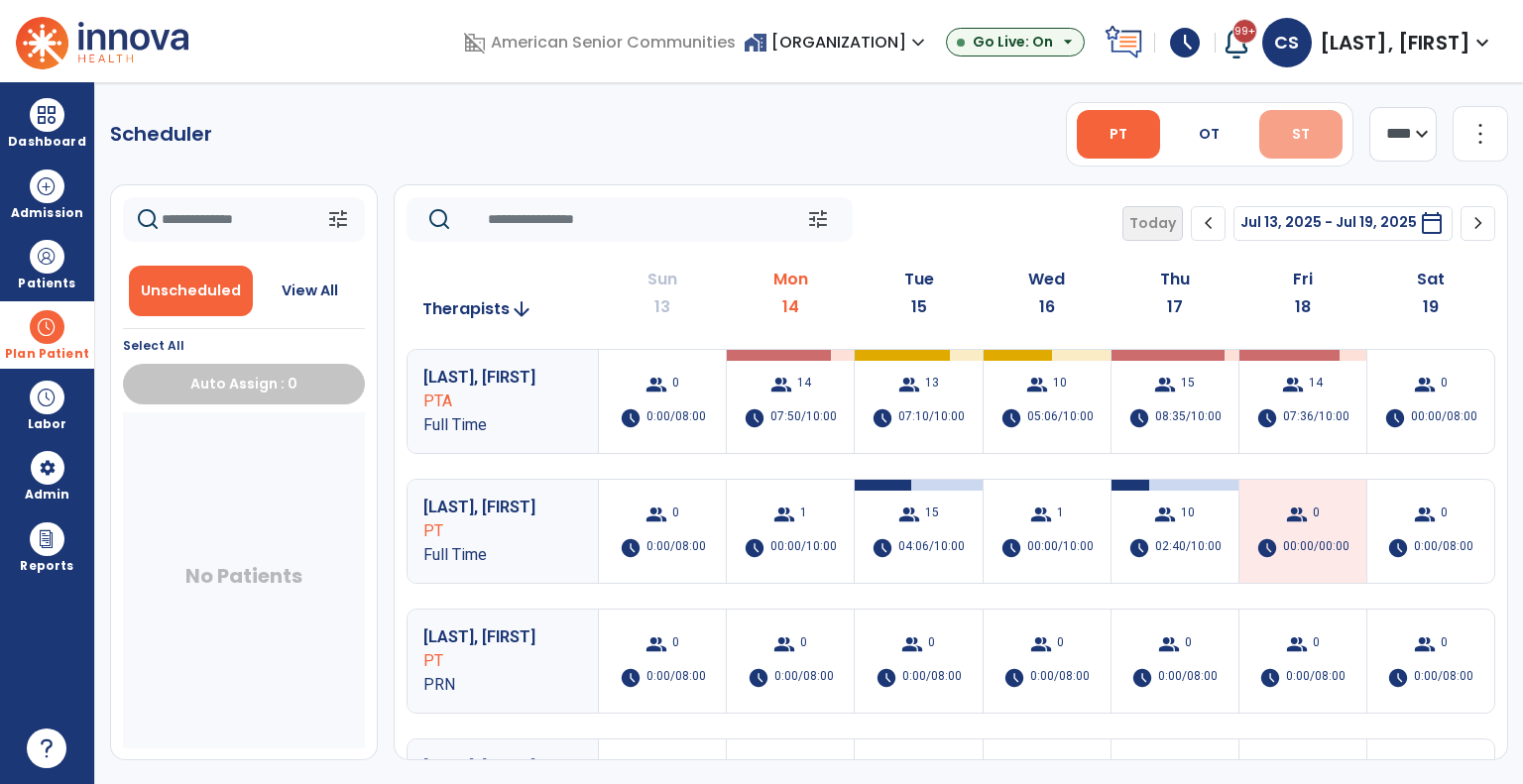 click on "ST" at bounding box center (1301, 134) 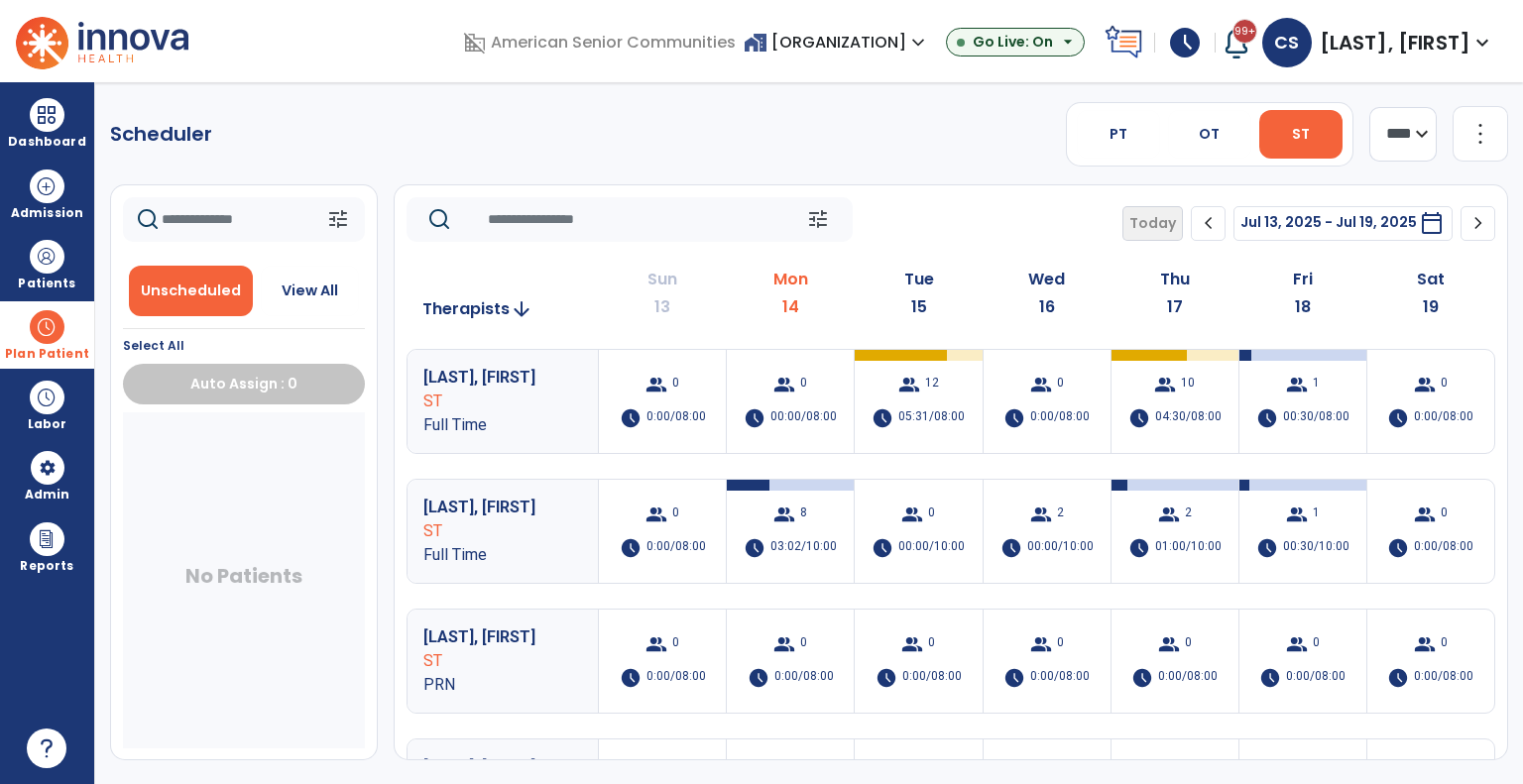 click on "Scheduler   PT   OT   ST  **** *** more_vert  Manage Labor   View All Therapists   Print   tune   Unscheduled   View All  Select All  Auto Assign : 0  No Patients  tune   Today  chevron_left Jul 13, 2025 - Jul 19, 2025  *********  calendar_today  chevron_right   Therapists  arrow_downward Sun  13  Mon  14  Tue  15  Wed  16  Thu  17  Fri  18  Sat  19  Hamson, Brenna ST Full Time  group  0  schedule  0:00/08:00  group  0  schedule  00:00/08:00   group  12  schedule  05:31/08:00   group  0  schedule  0:00/08:00  group  10  schedule  04:30/08:00   group  1  schedule  00:30/08:00   group  0  schedule  0:00/08:00 Leonard, Kaylee ST Full Time  group  0  schedule  0:00/08:00  group  8  schedule  03:02/10:00   group  0  schedule  00:00/10:00   group  2  schedule  00:00/10:00   group  2  schedule  01:00/10:00   group  1  schedule  00:30/10:00   group  0  schedule  0:00/08:00 Durchholz, Kelsey ST PRN  group  0  schedule  0:00/08:00  group  0  schedule  0:00/08:00  group  0  schedule  0:00/08:00  group  0  schedule  0" at bounding box center (809, 433) 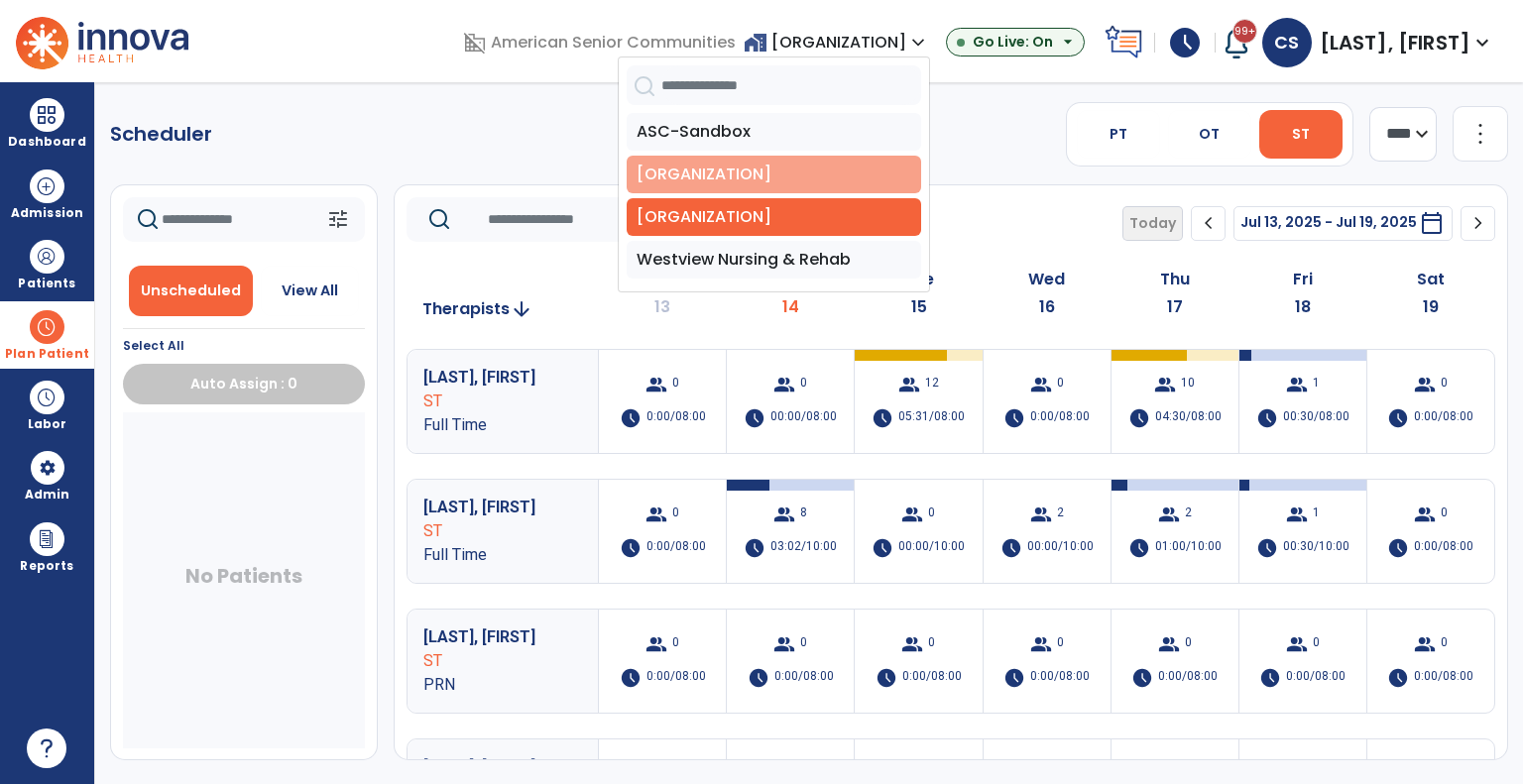 click on "Columbia Healthcare Center" at bounding box center [773, 174] 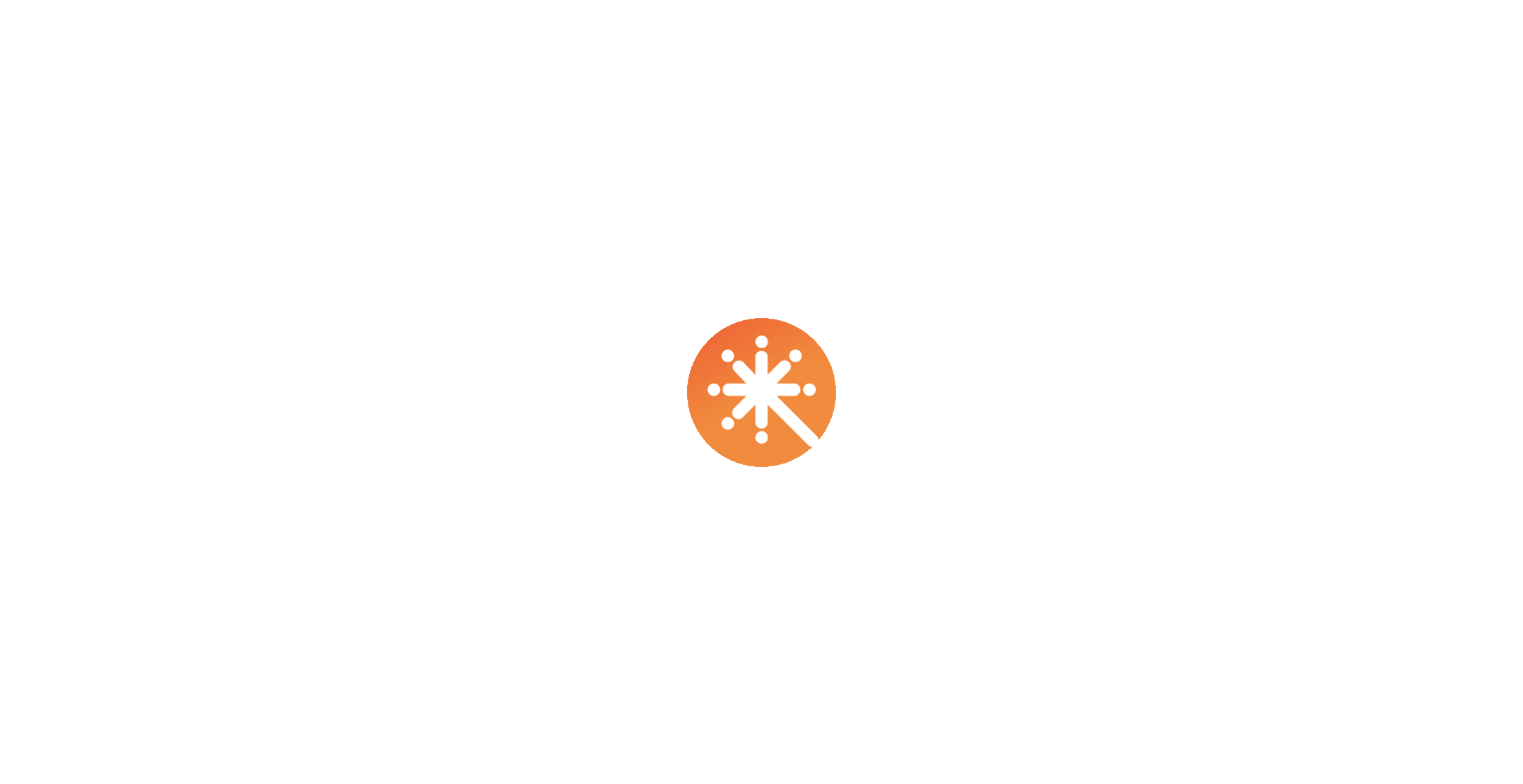 scroll, scrollTop: 0, scrollLeft: 0, axis: both 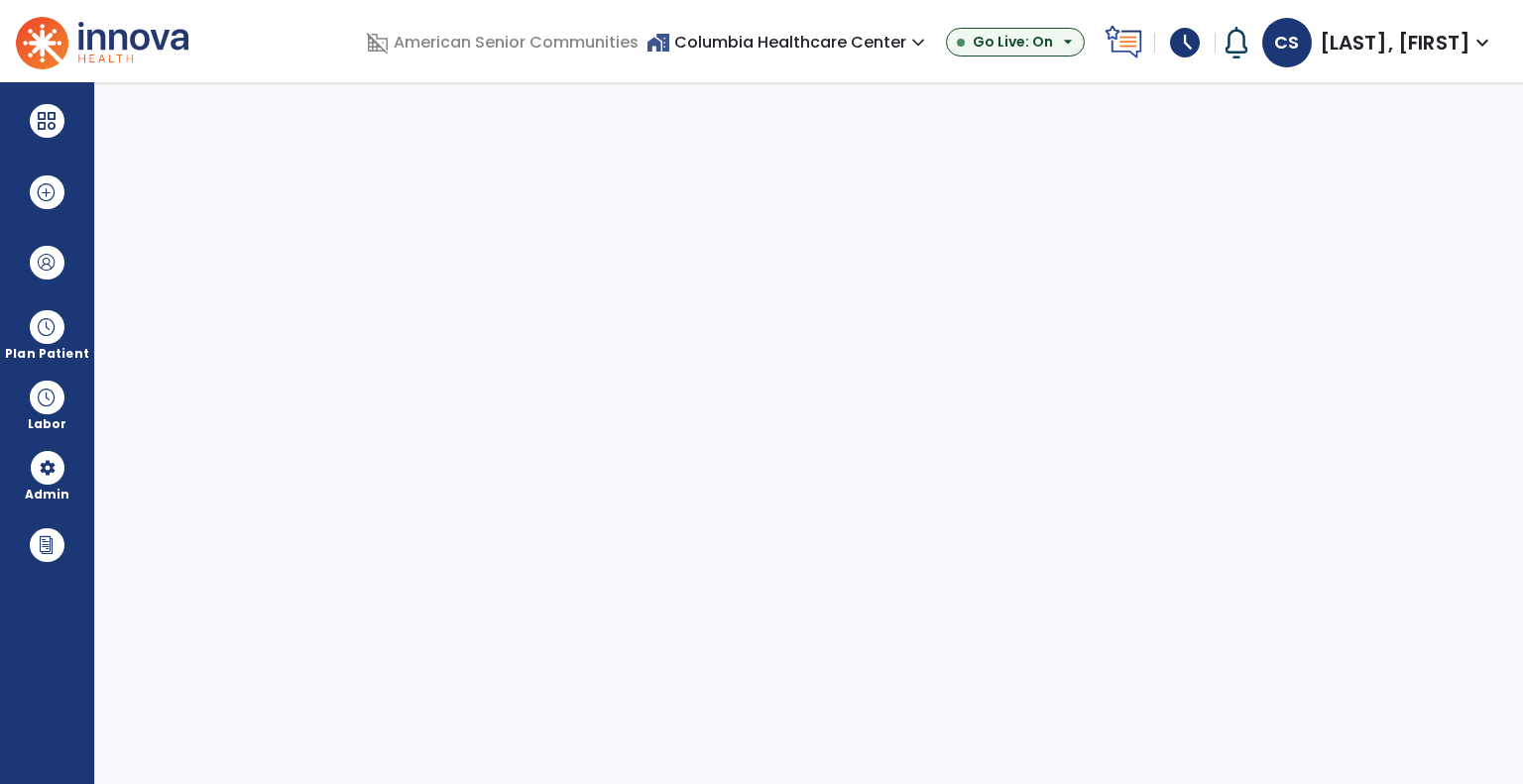 select on "***" 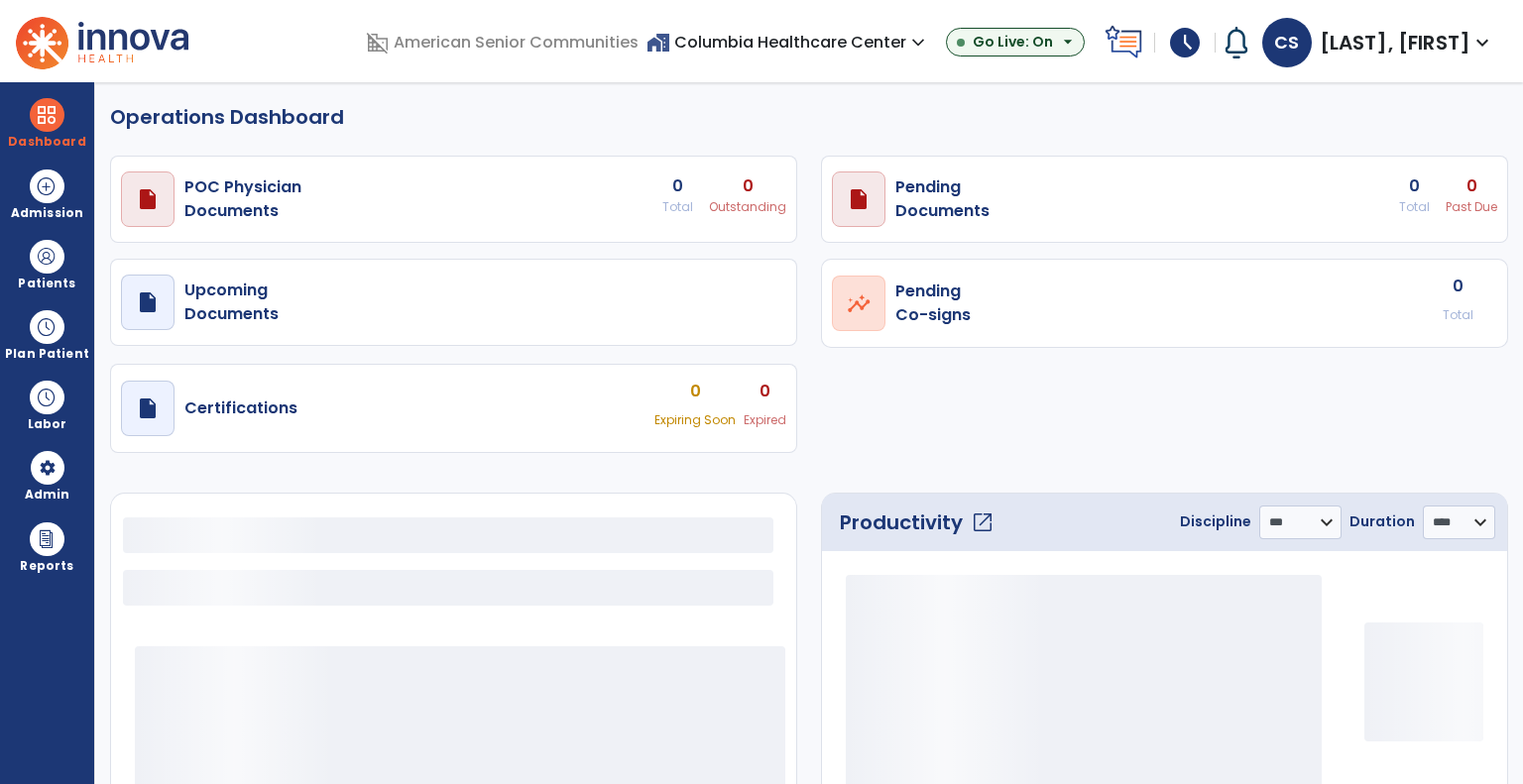 select on "***" 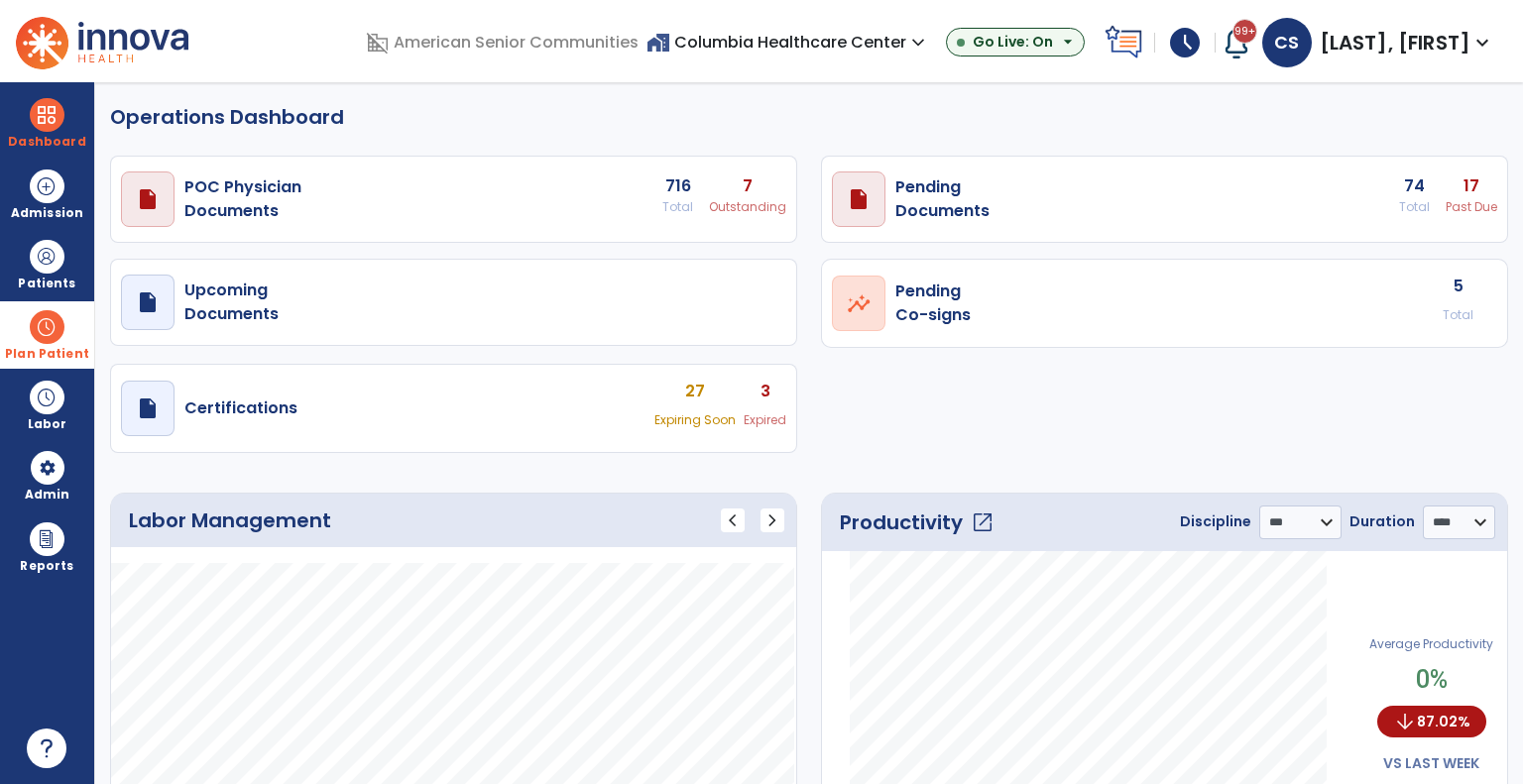 click on "Plan Patient" at bounding box center [47, 283] 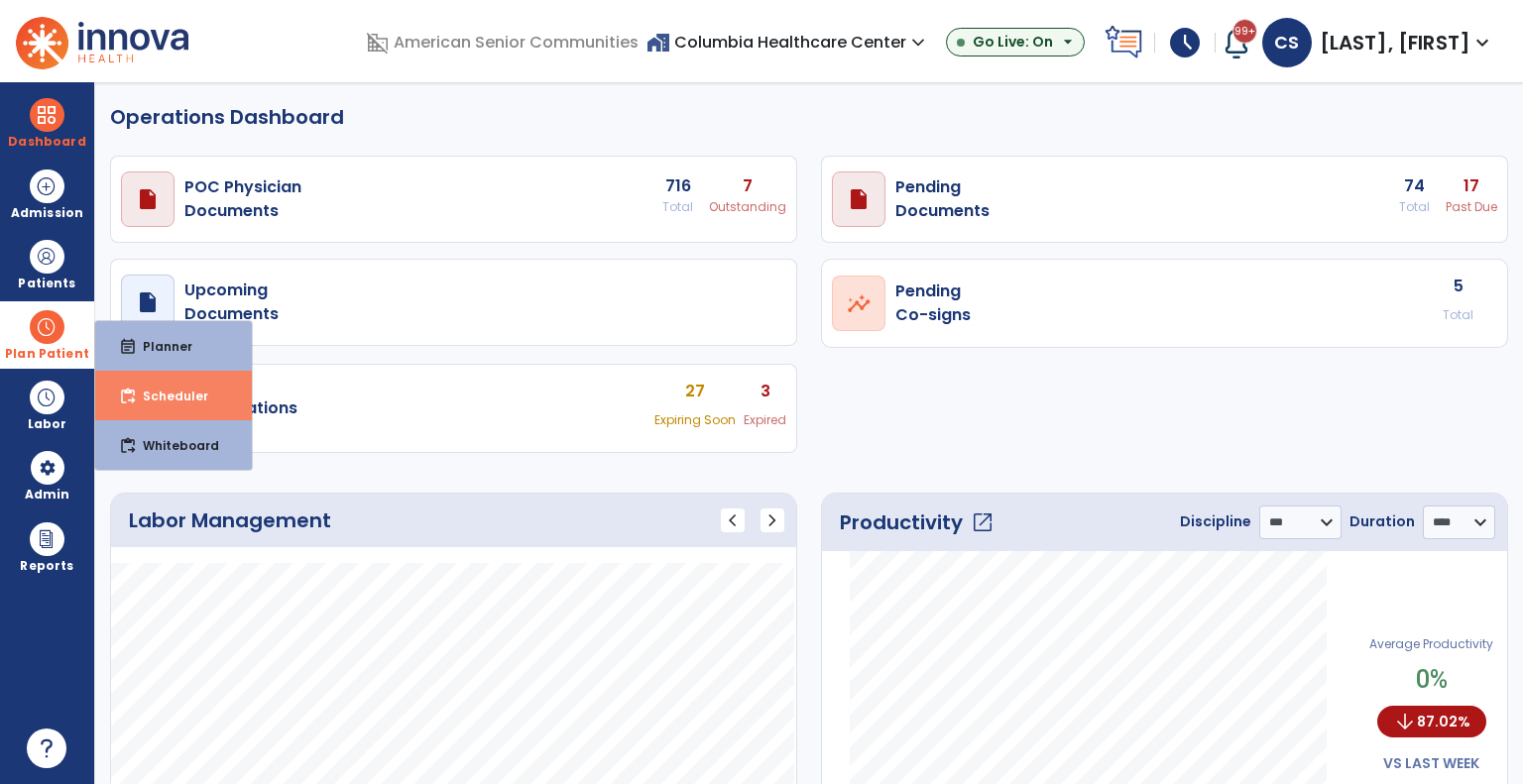 click on "Scheduler" at bounding box center (168, 395) 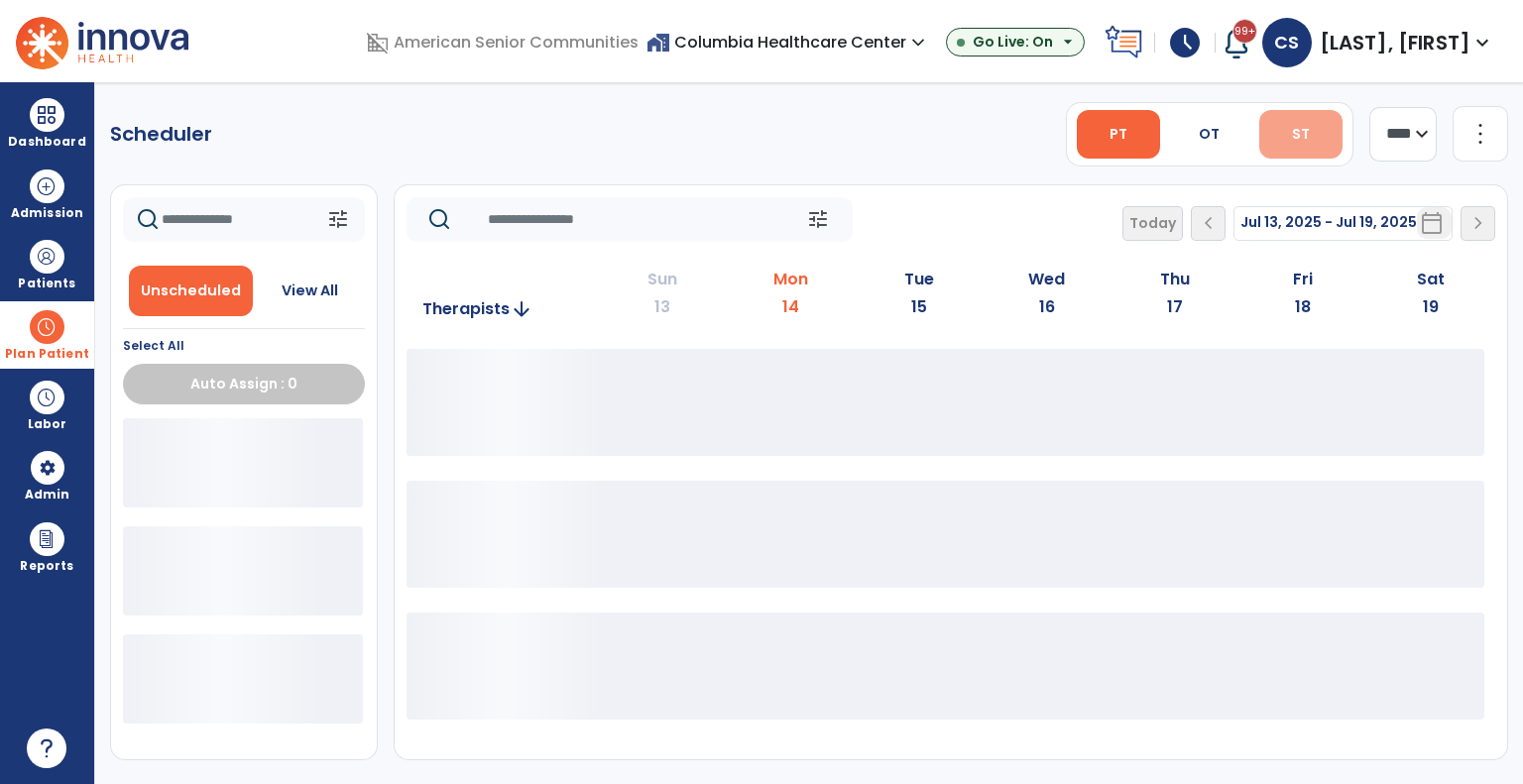 click on "ST" at bounding box center (1301, 134) 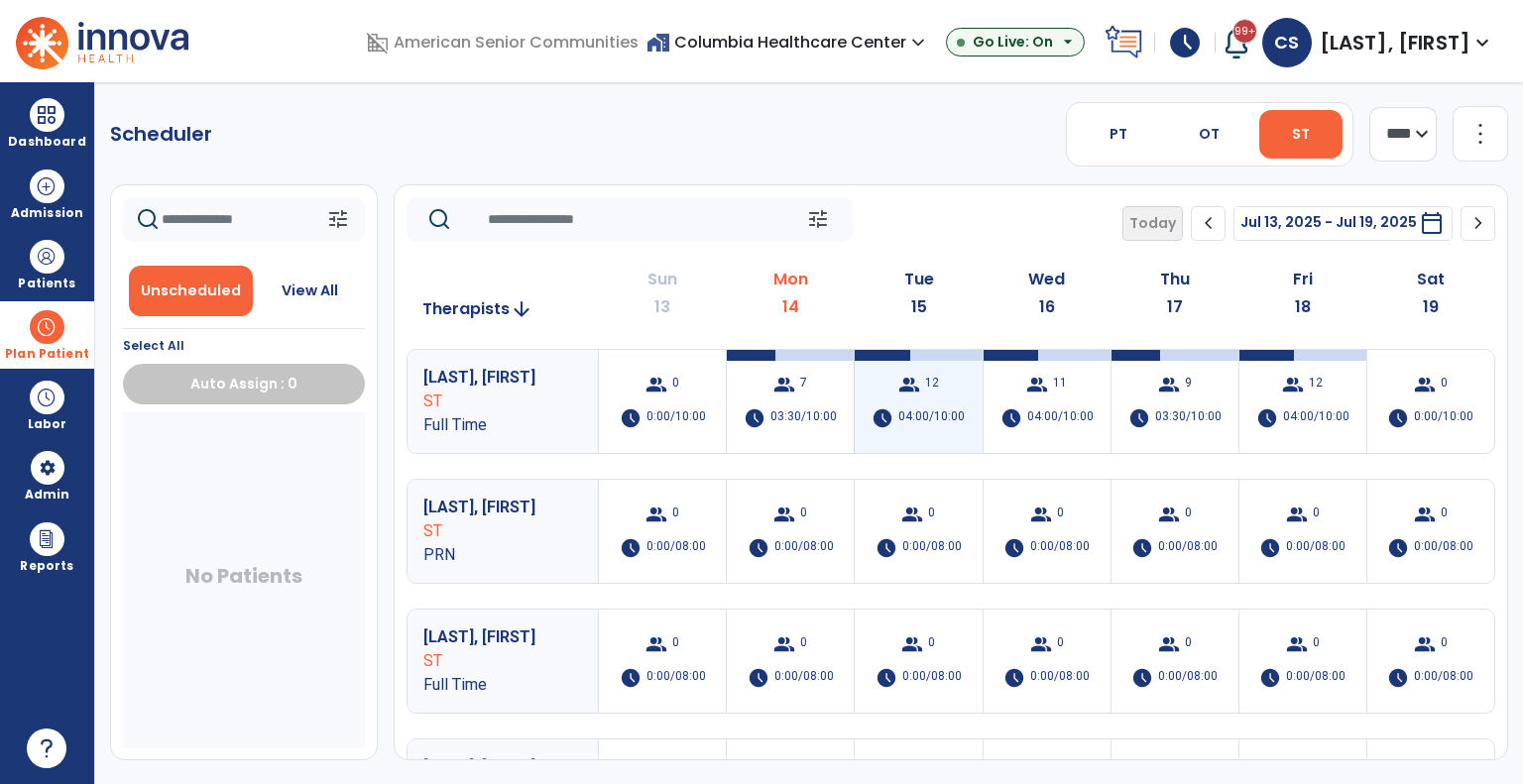 click on "group  12  schedule  04:00/10:00" at bounding box center (918, 401) 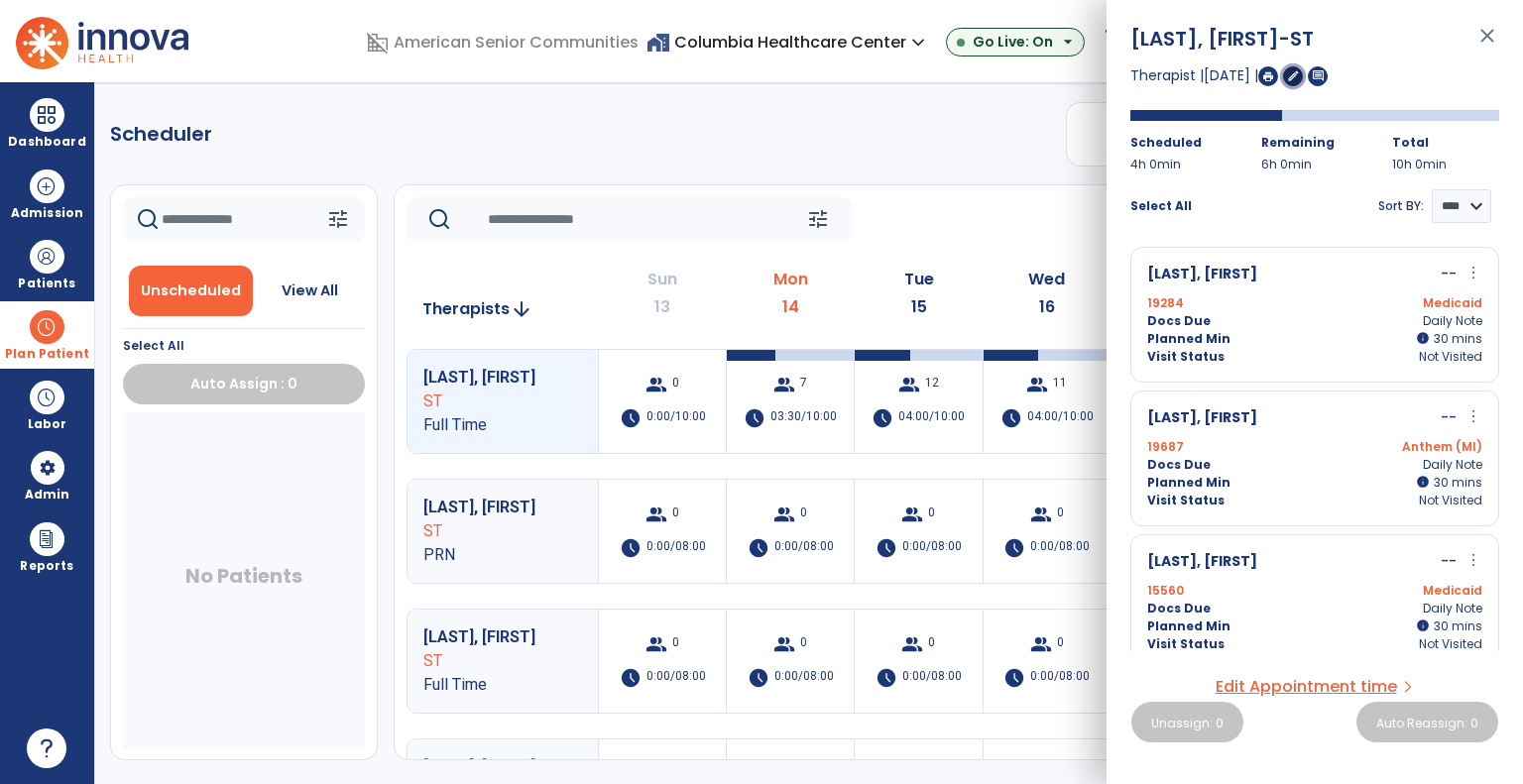 click on "edit" at bounding box center (1293, 75) 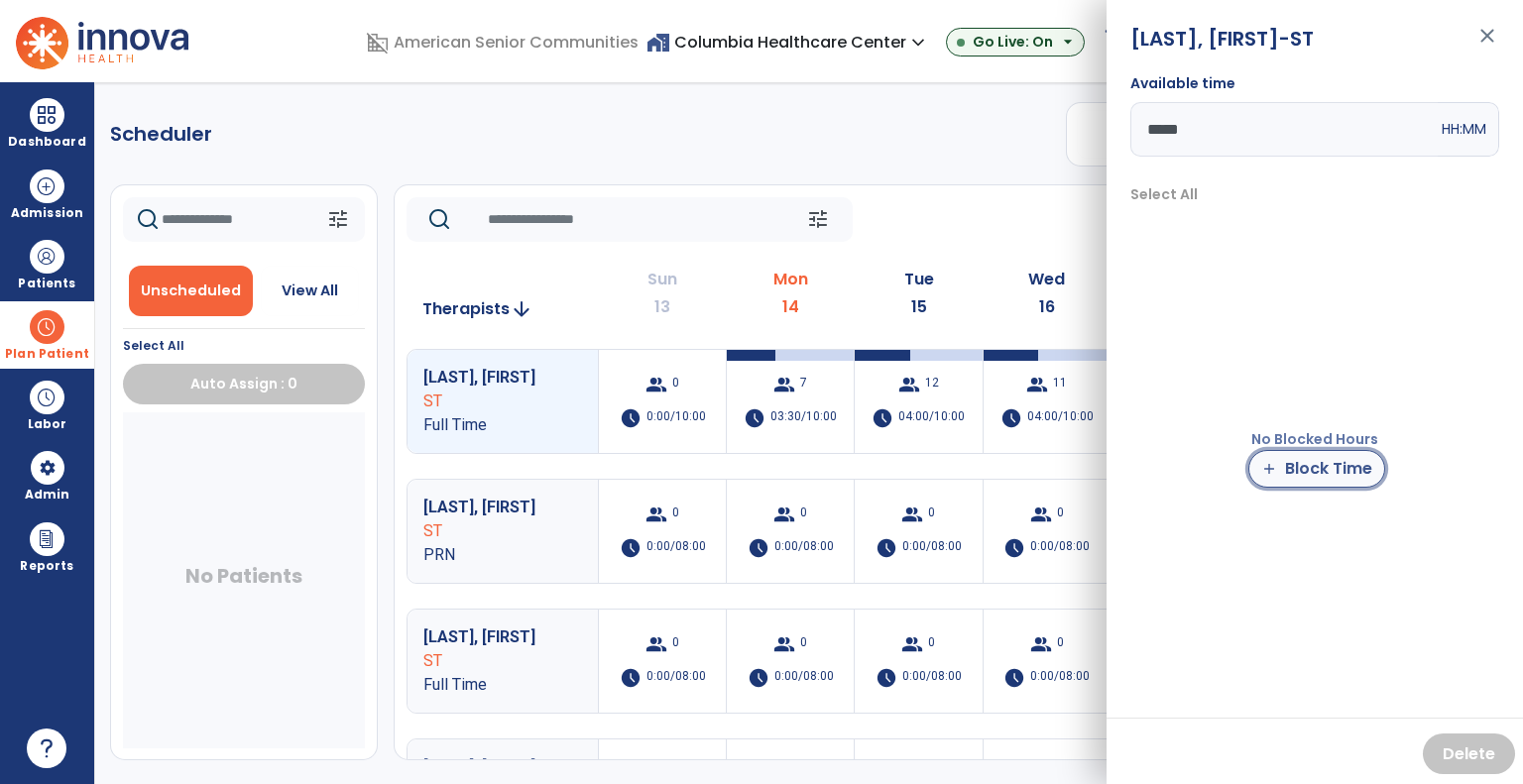 click on "add   Block Time" at bounding box center (1317, 469) 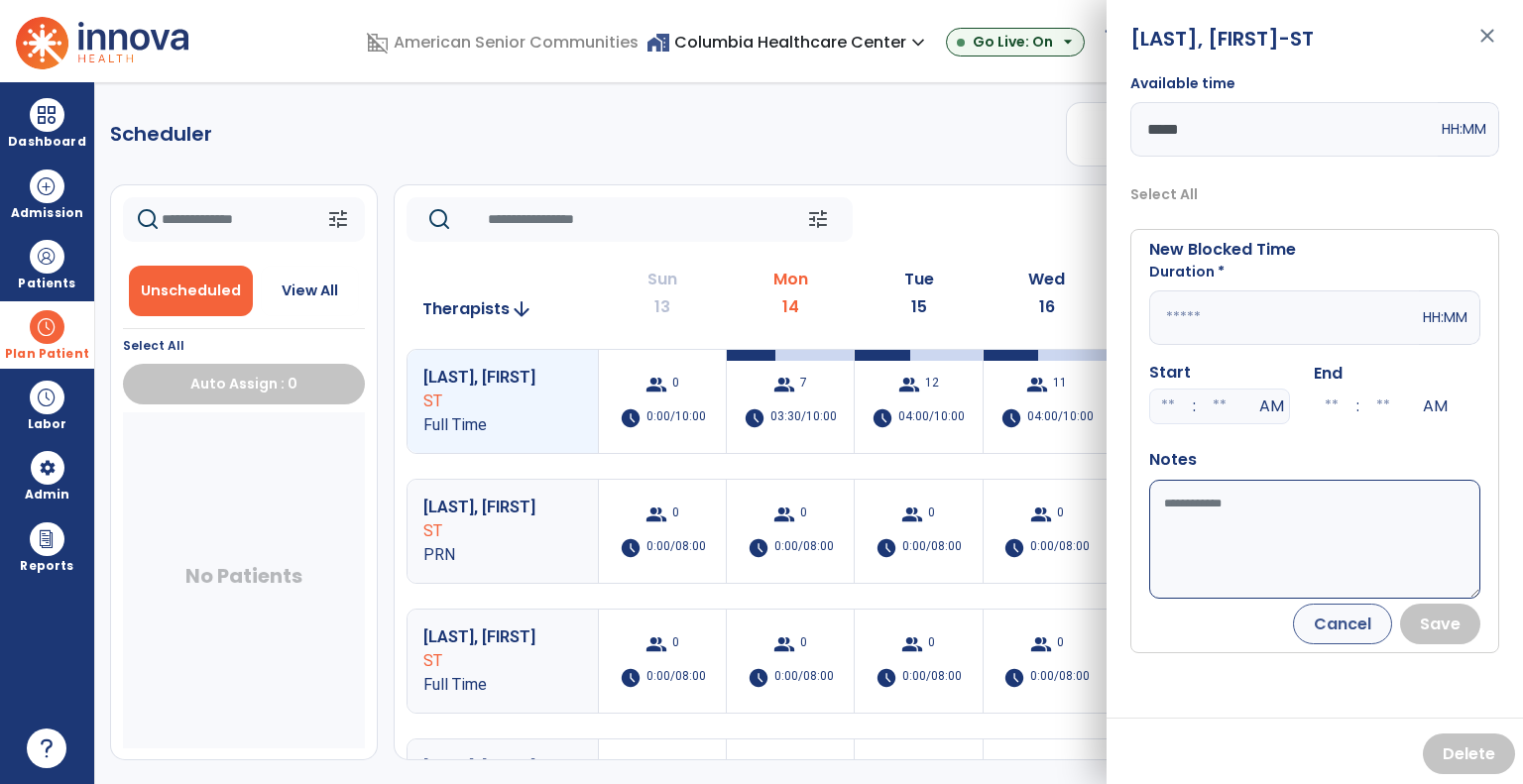 click at bounding box center [1284, 317] 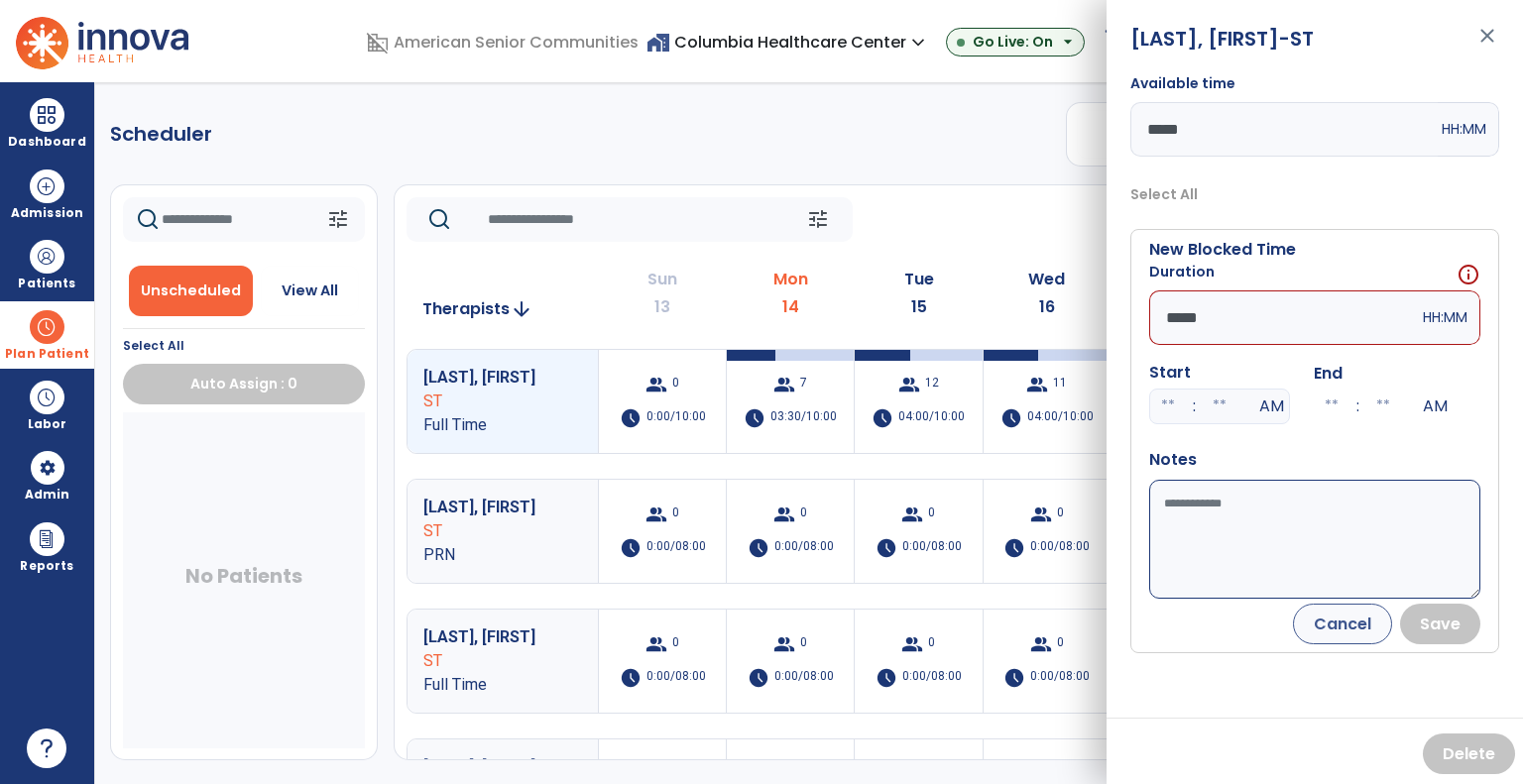 type on "*****" 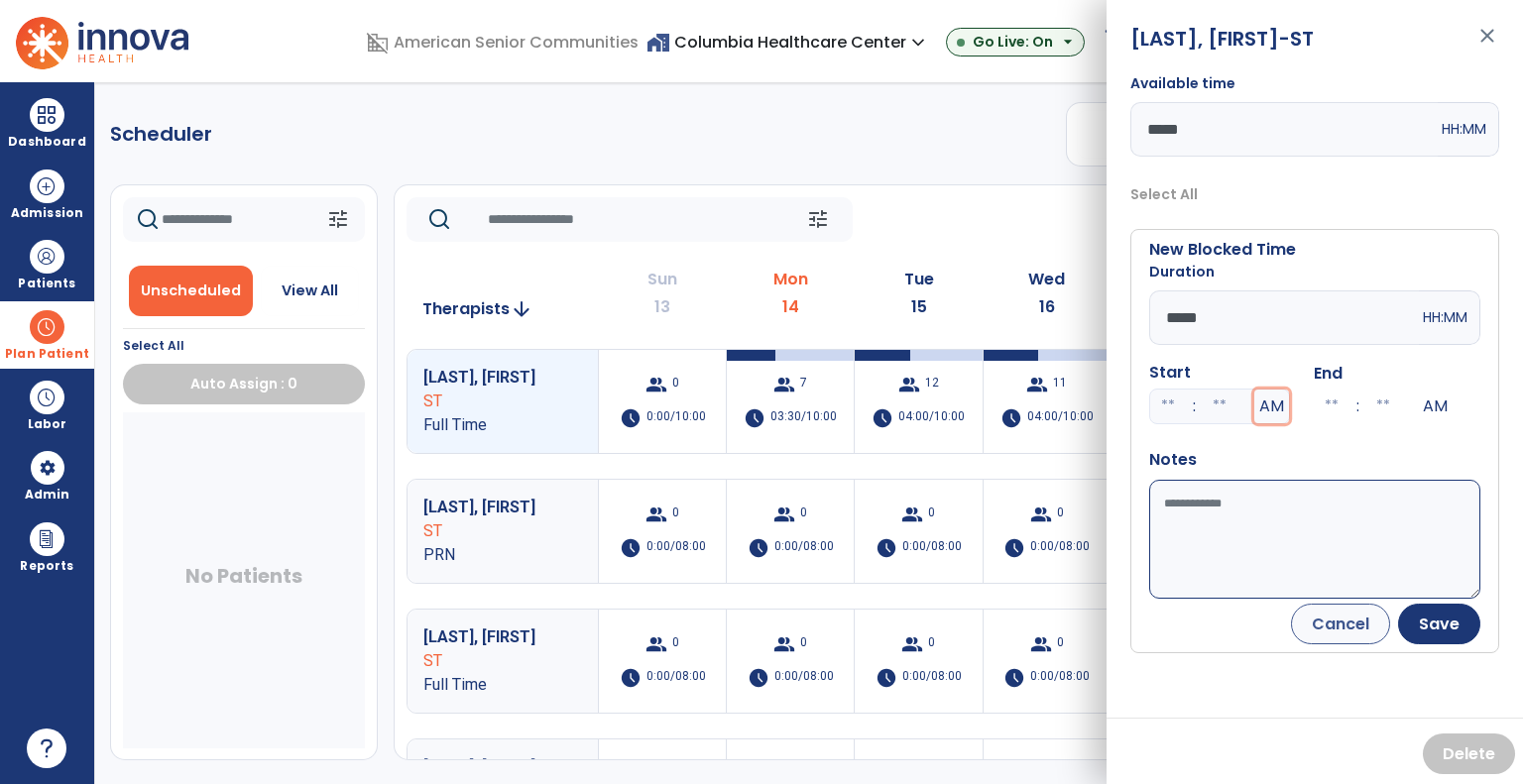 type 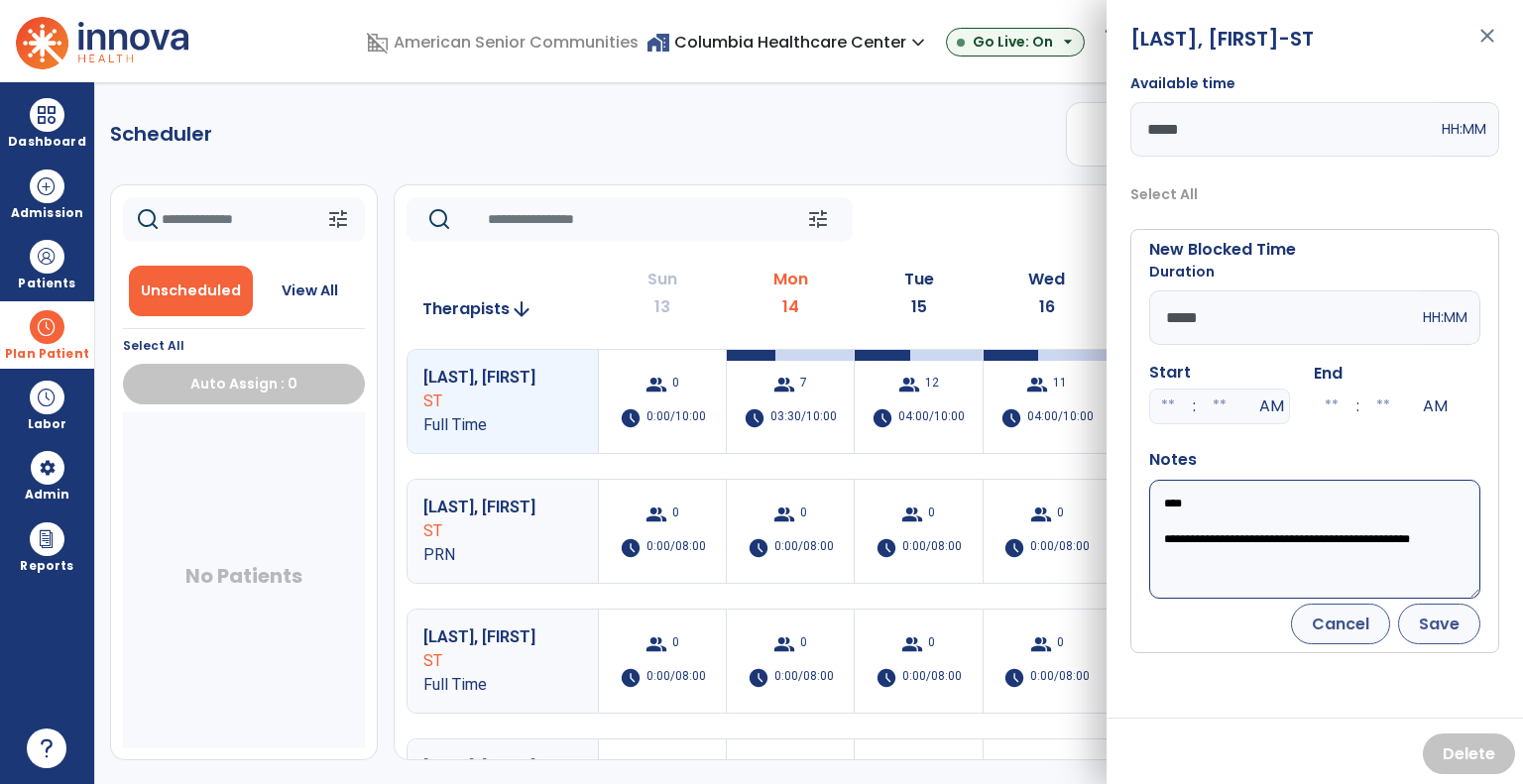 type on "**********" 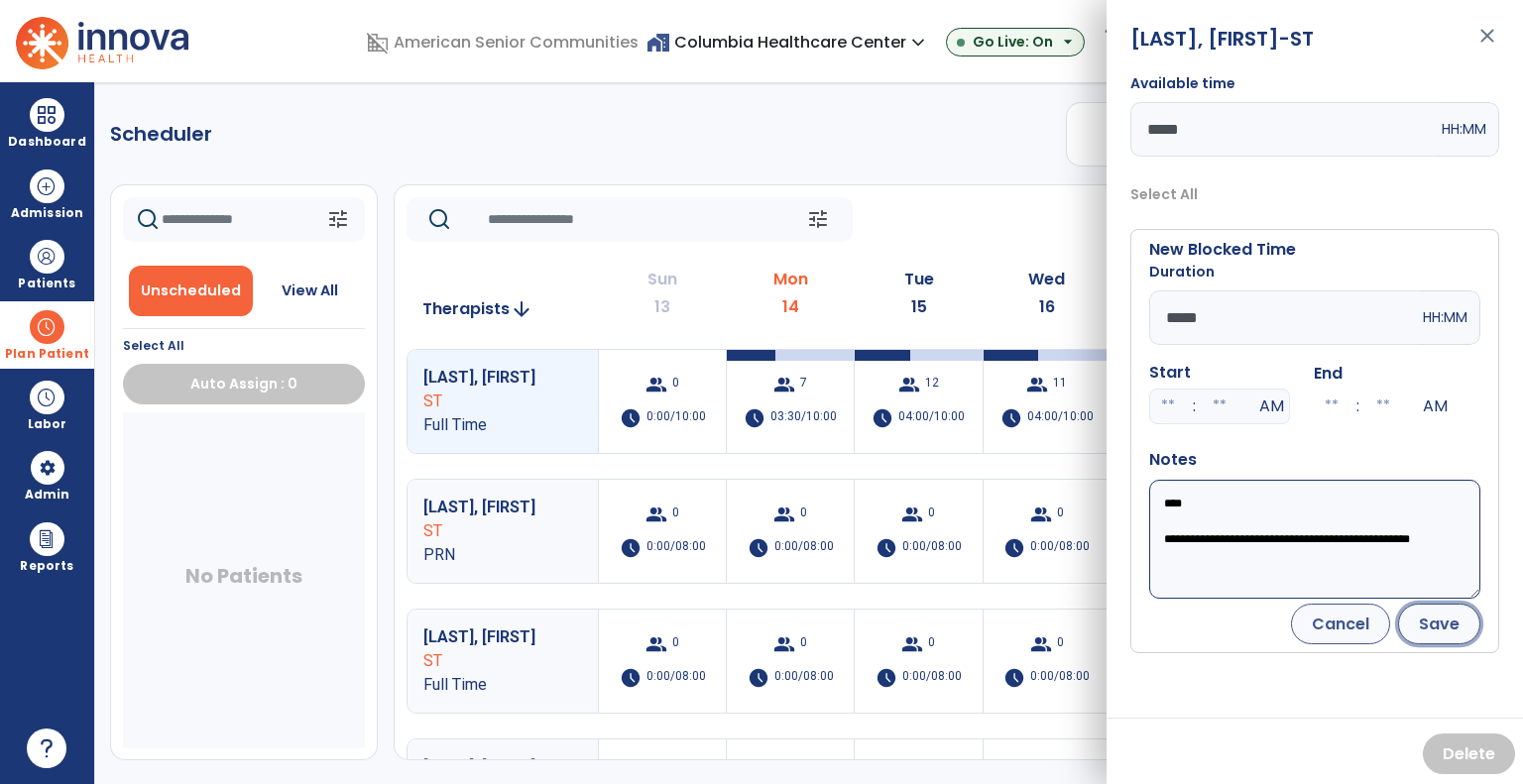 click on "Save" at bounding box center (1439, 623) 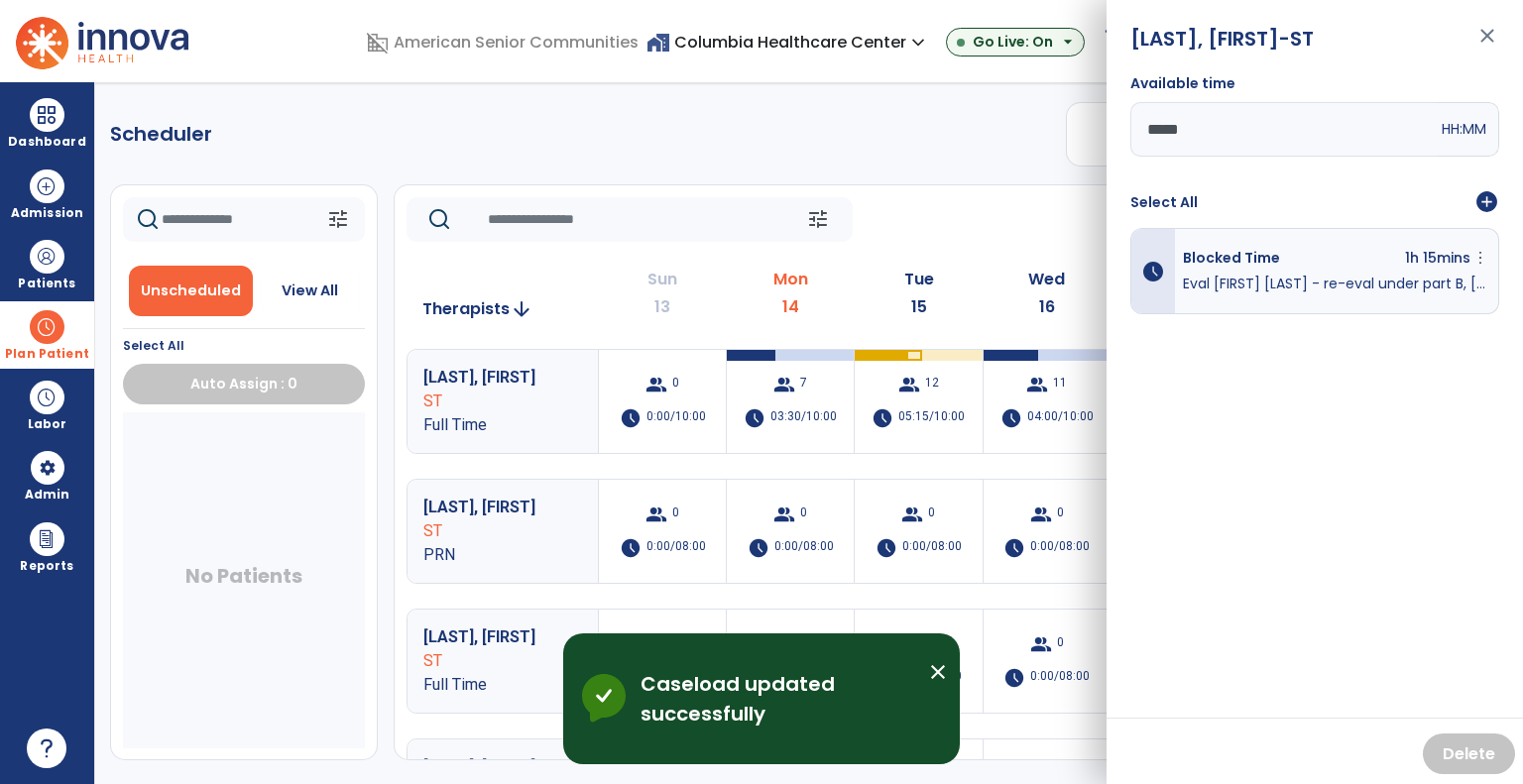 click on "Scheduler   PT   OT   ST  **** *** more_vert  Manage Labor   View All Therapists   Print" 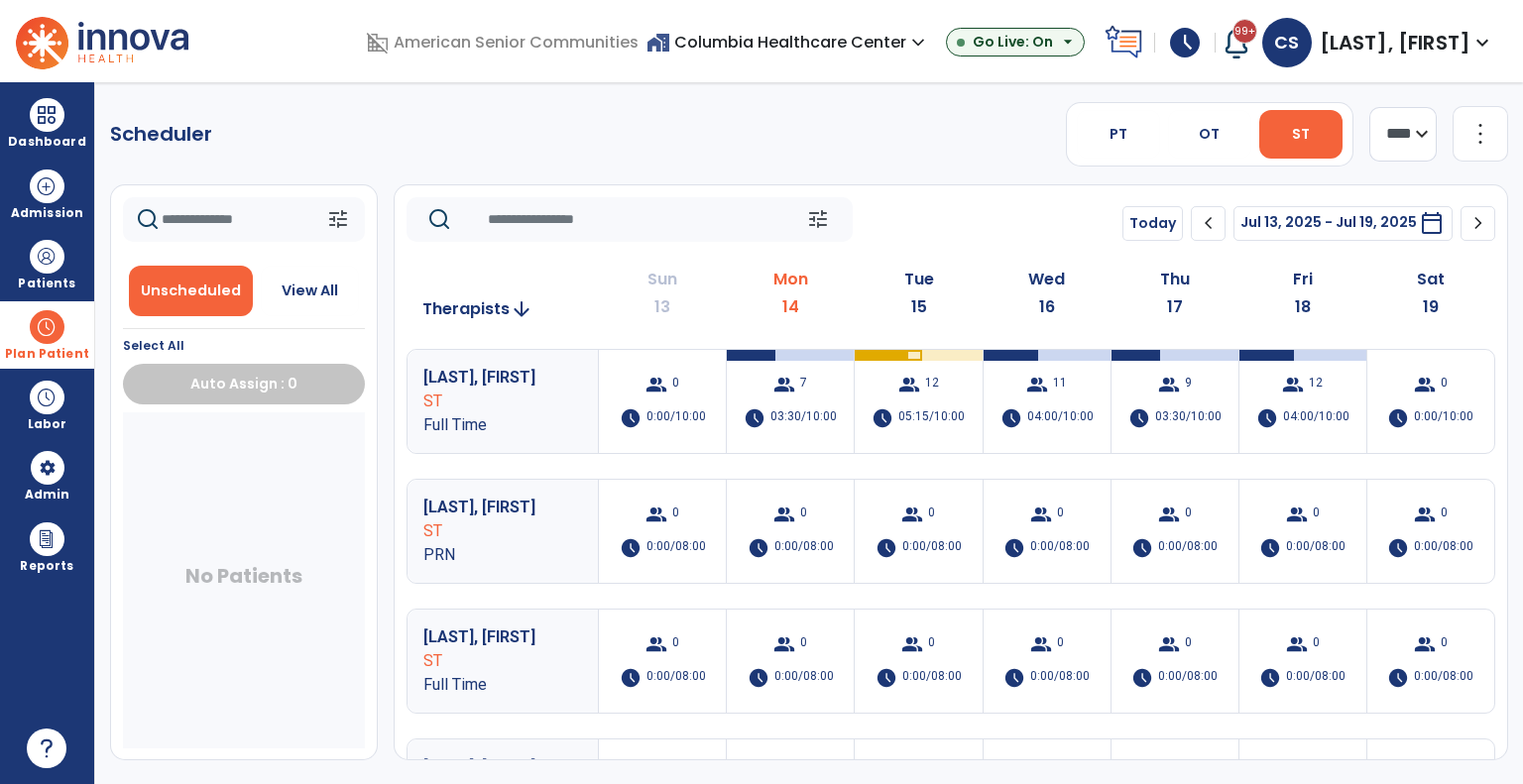 click on "Scheduler   PT   OT   ST  **** *** more_vert  Manage Labor   View All Therapists   Print" 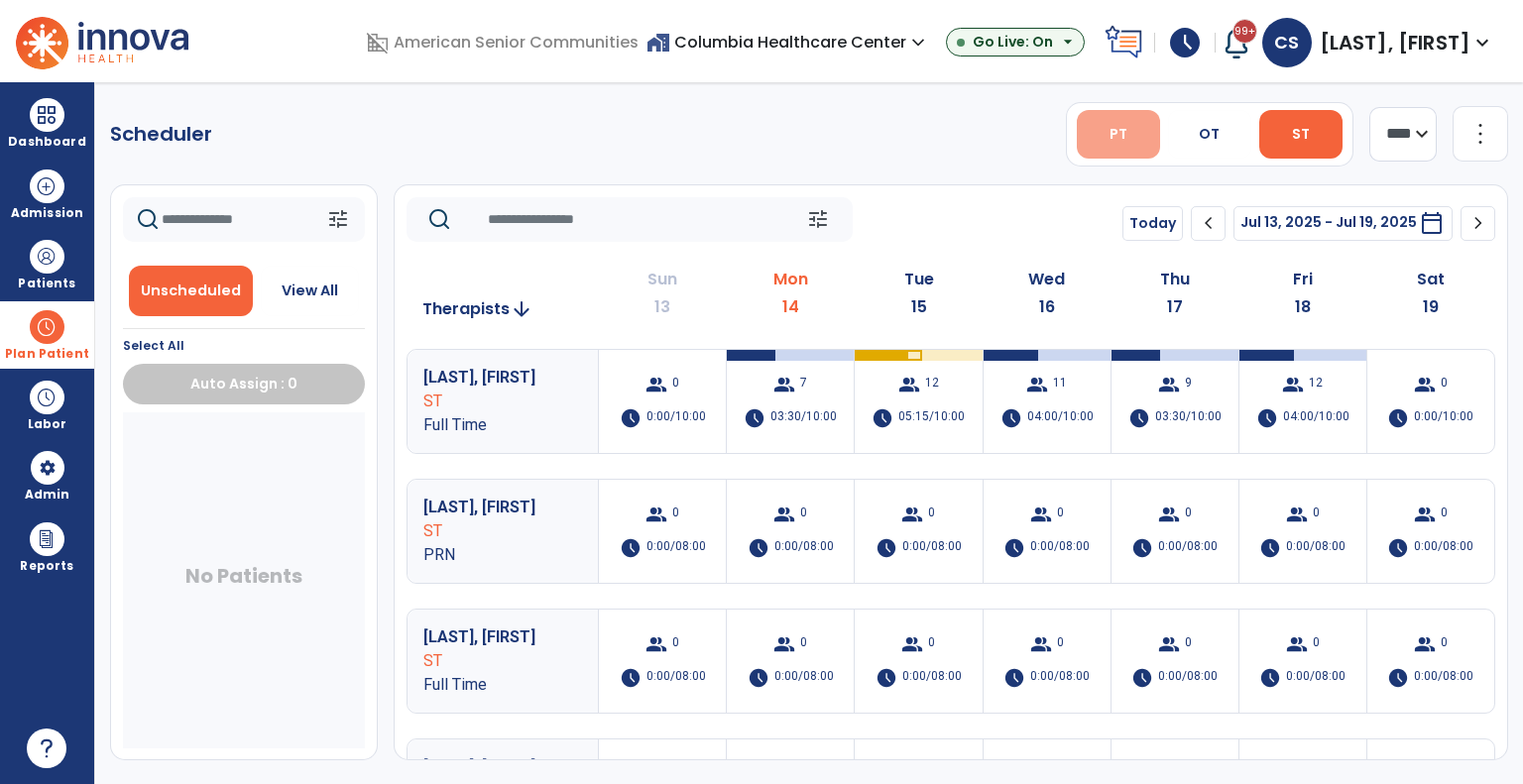 click on "PT" at bounding box center (1118, 134) 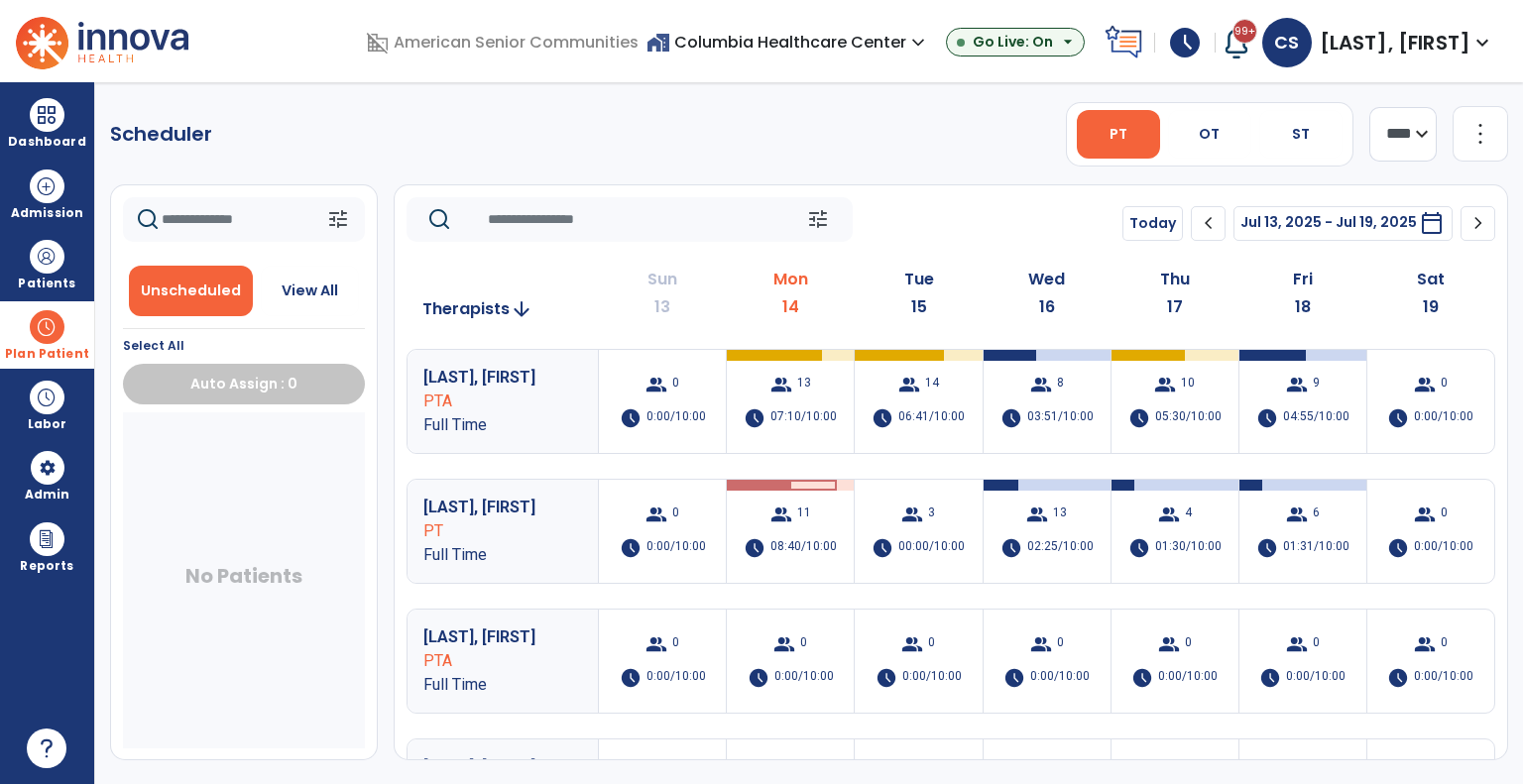 click on "home_work   Columbia Healthcare Center   expand_more" at bounding box center [788, 42] 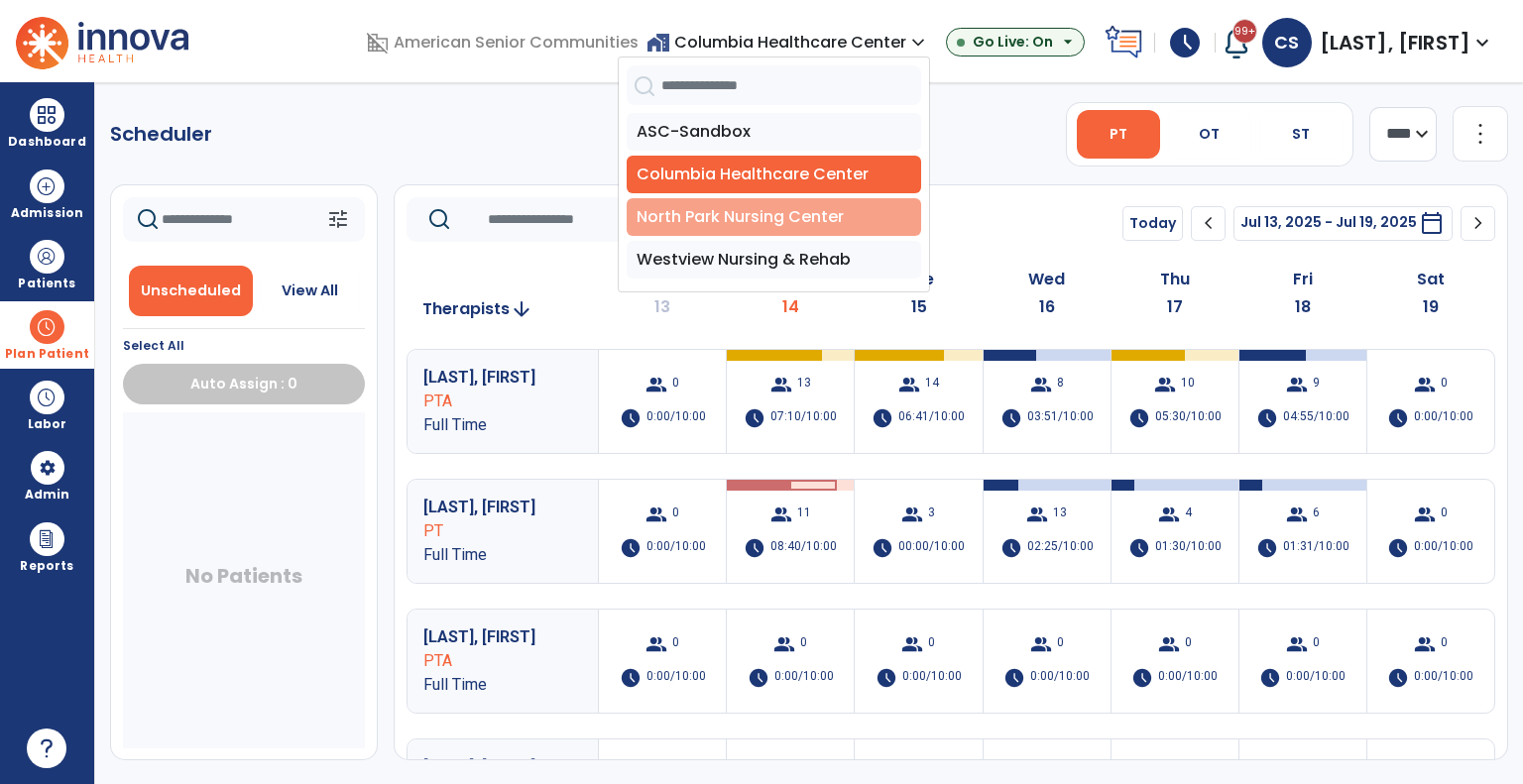 click on "North Park Nursing Center" at bounding box center [773, 217] 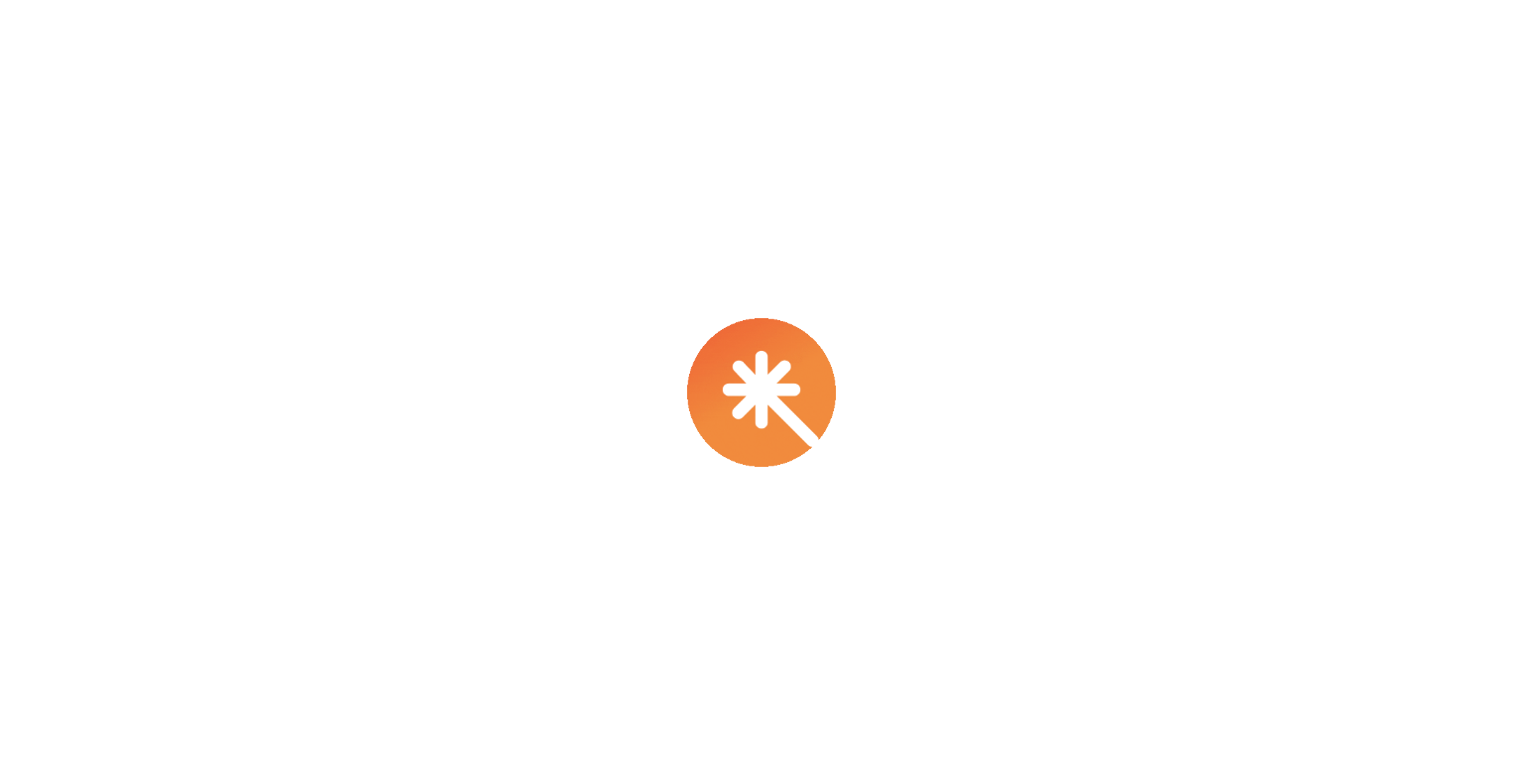 scroll, scrollTop: 0, scrollLeft: 0, axis: both 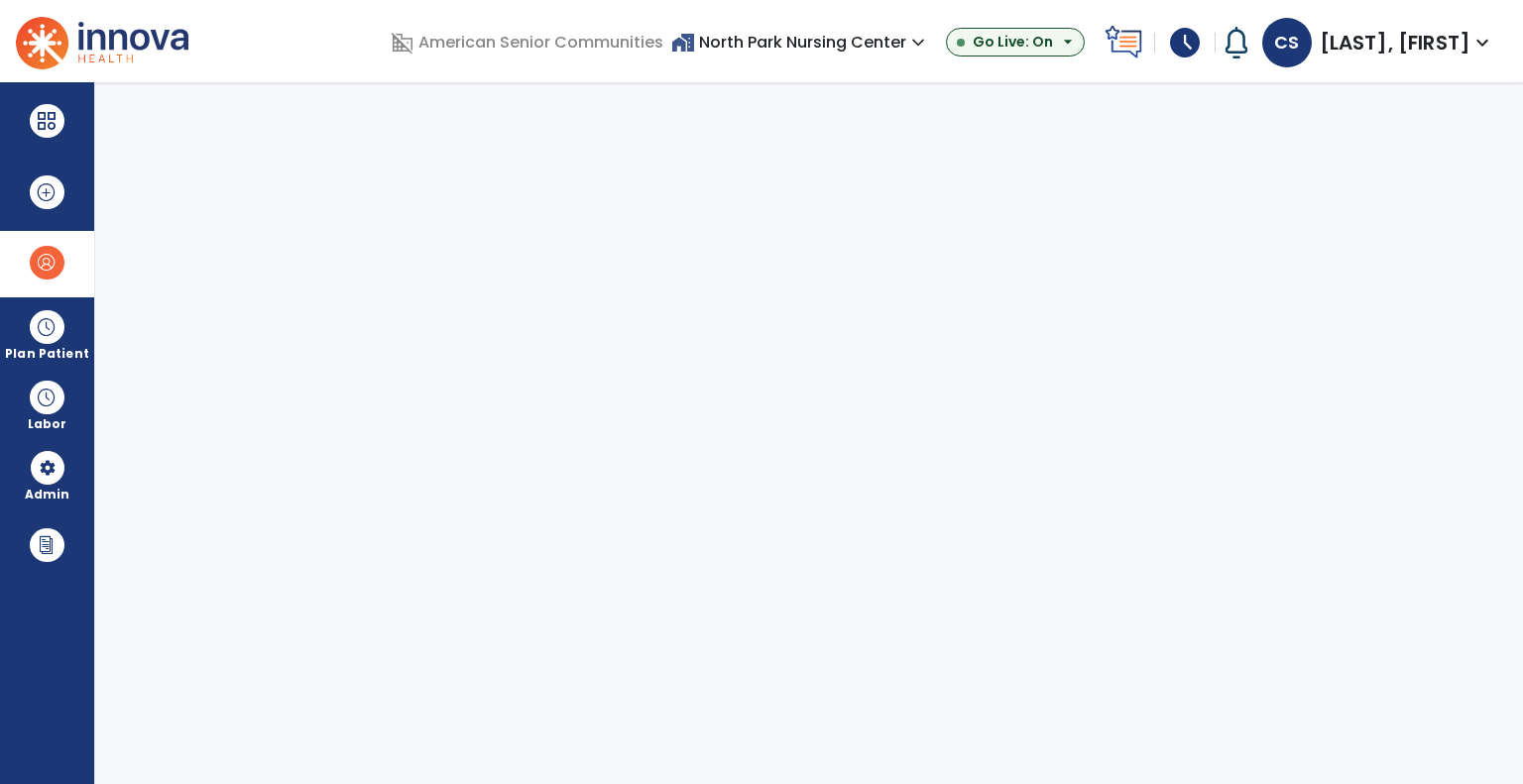 select on "***" 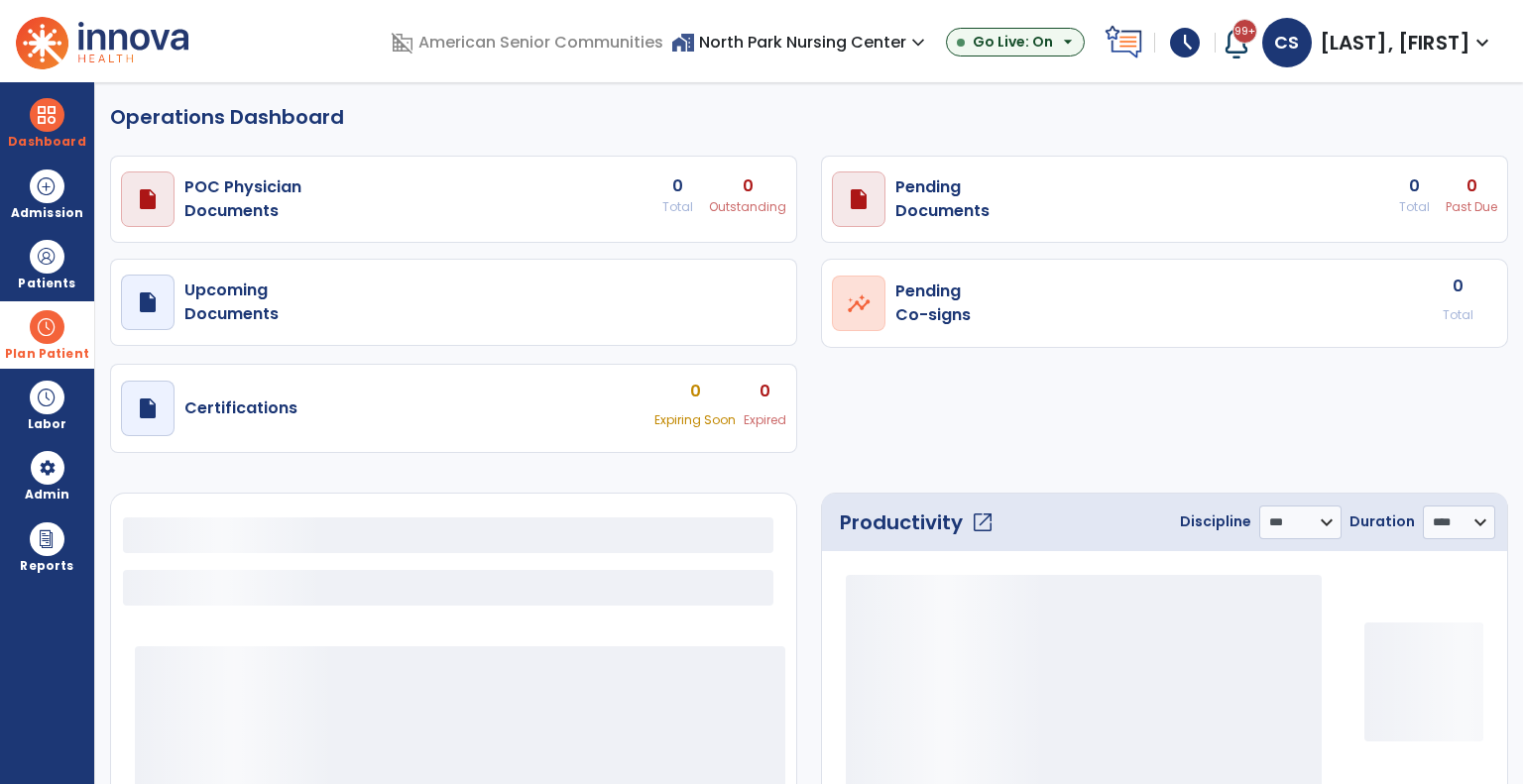 select on "***" 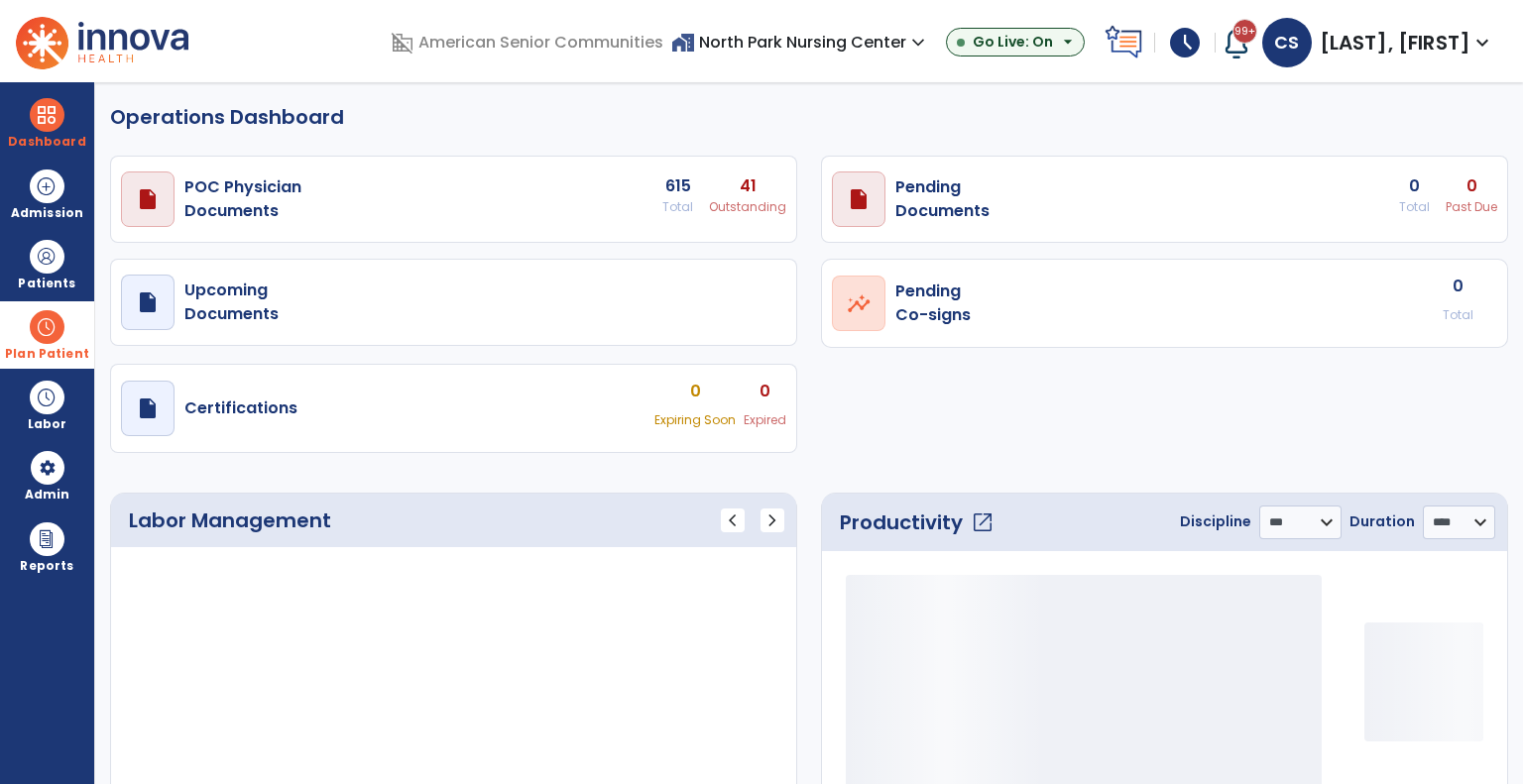 click at bounding box center (47, 327) 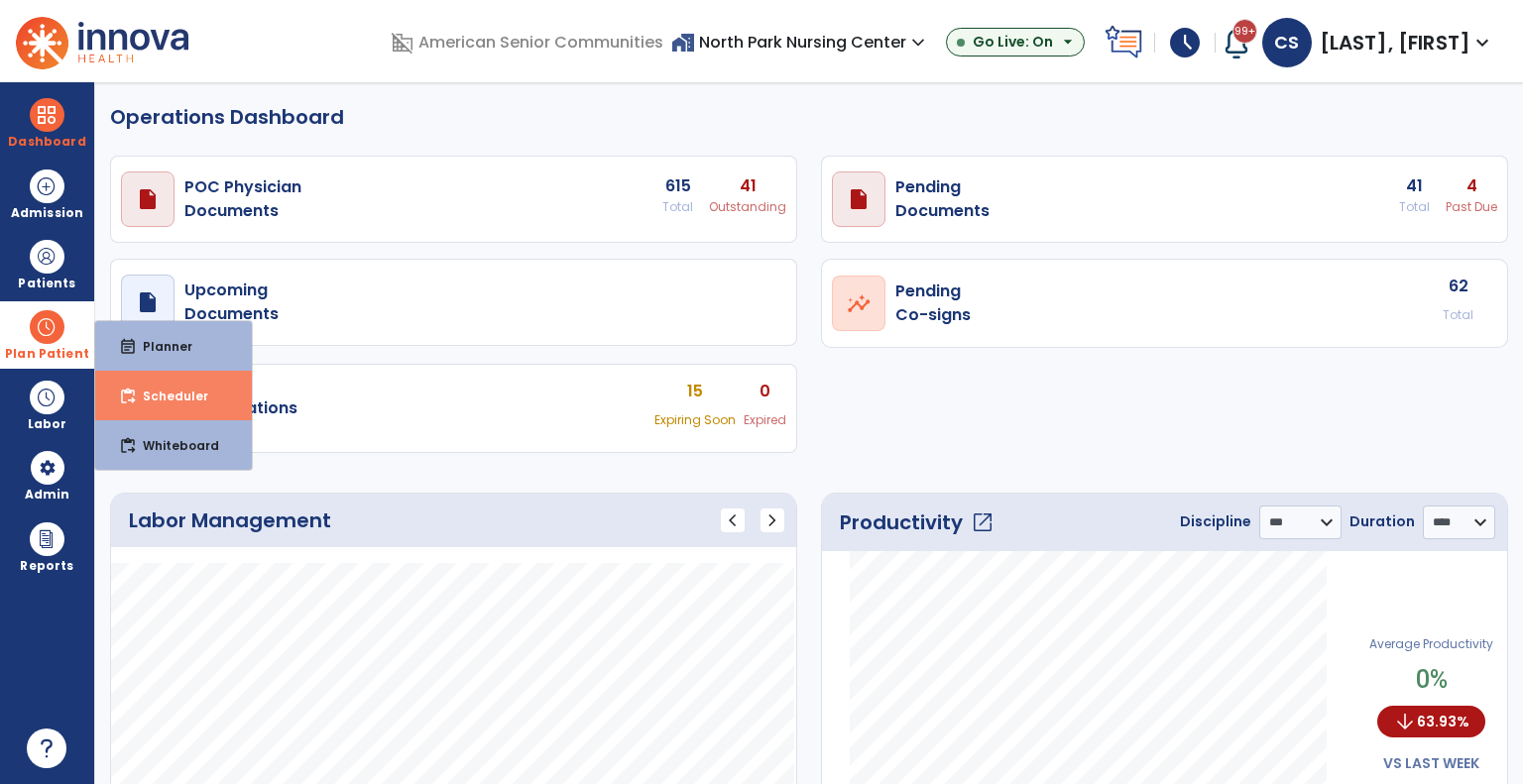 click on "Scheduler" at bounding box center [168, 395] 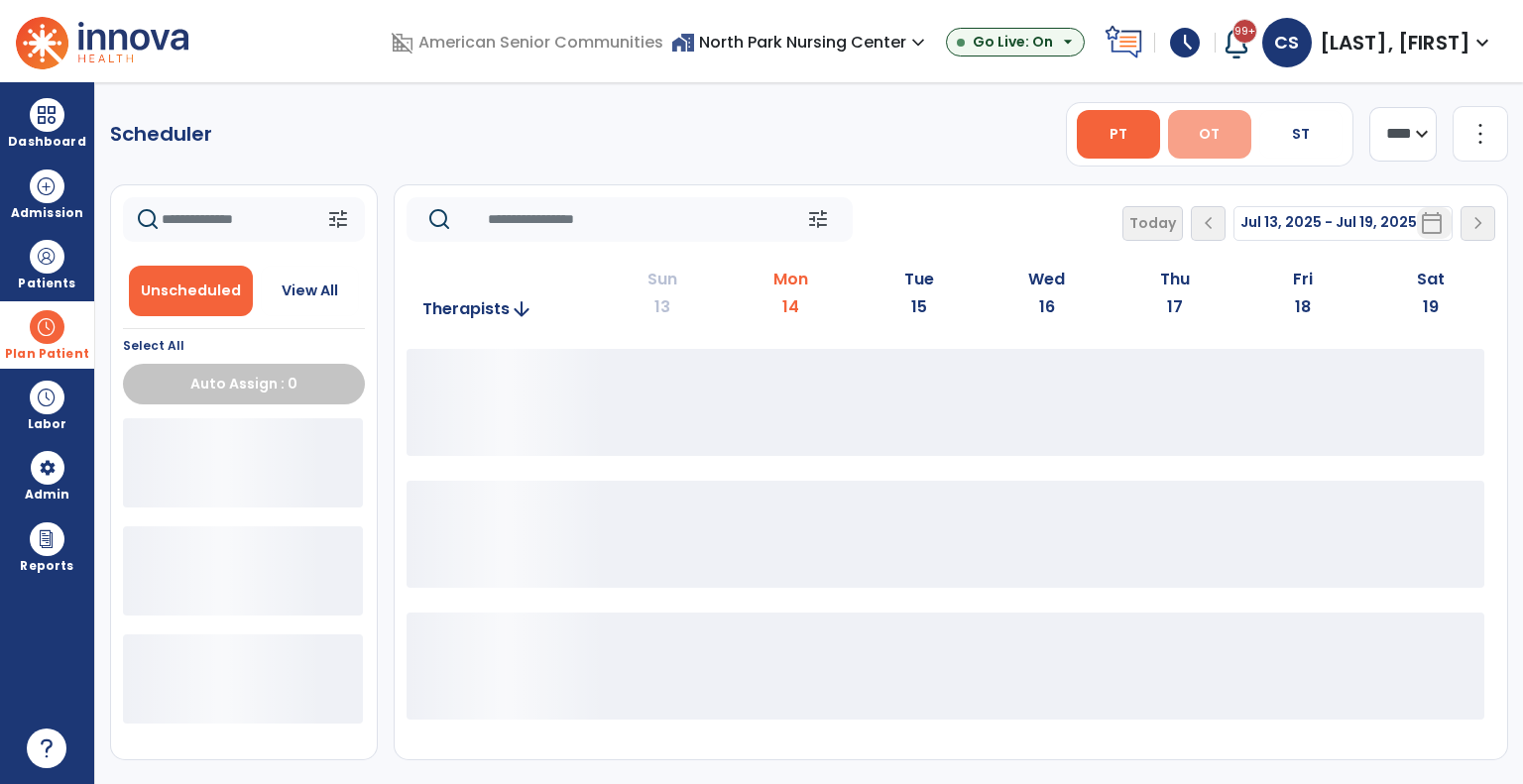 click on "OT" at bounding box center (1210, 134) 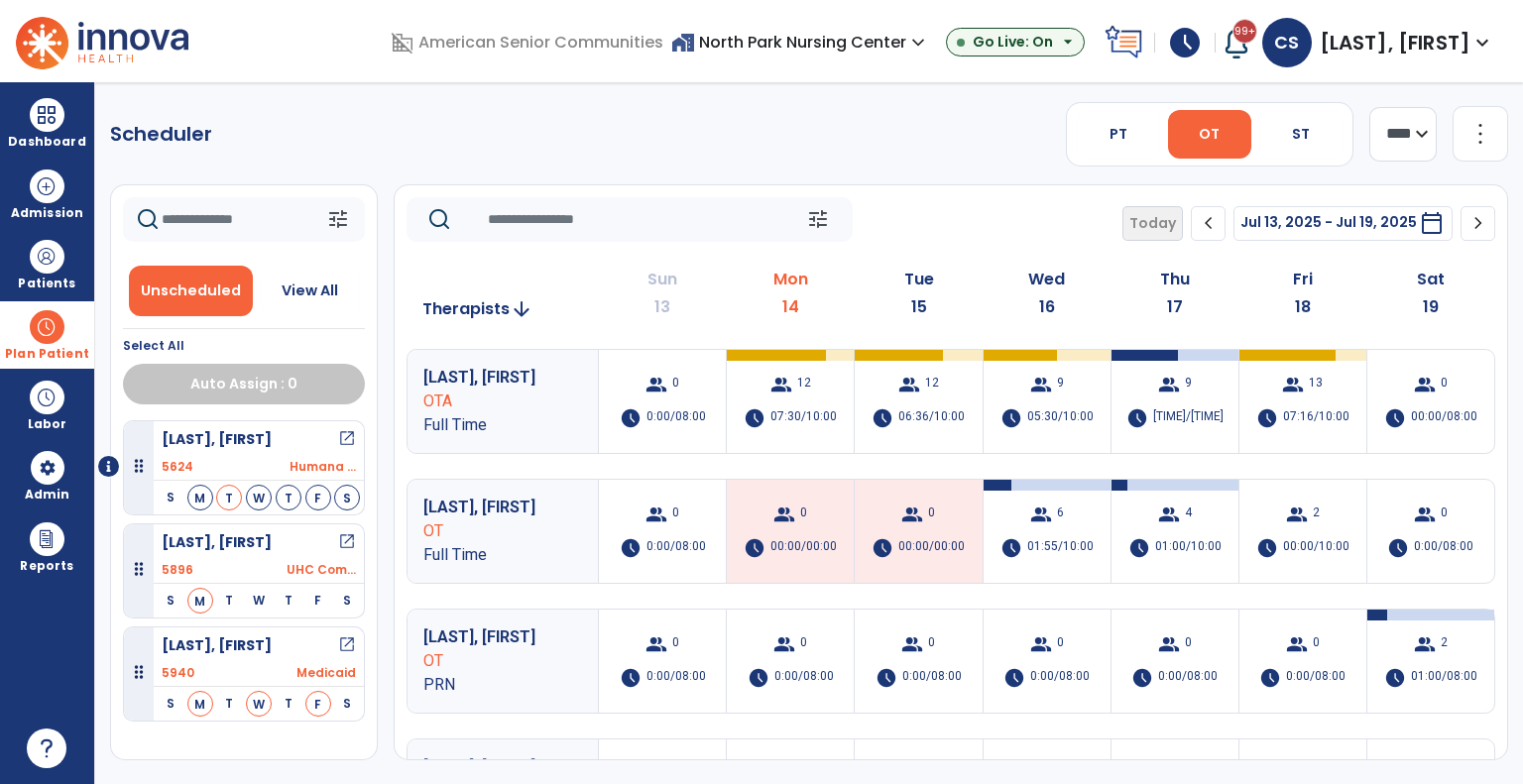 click 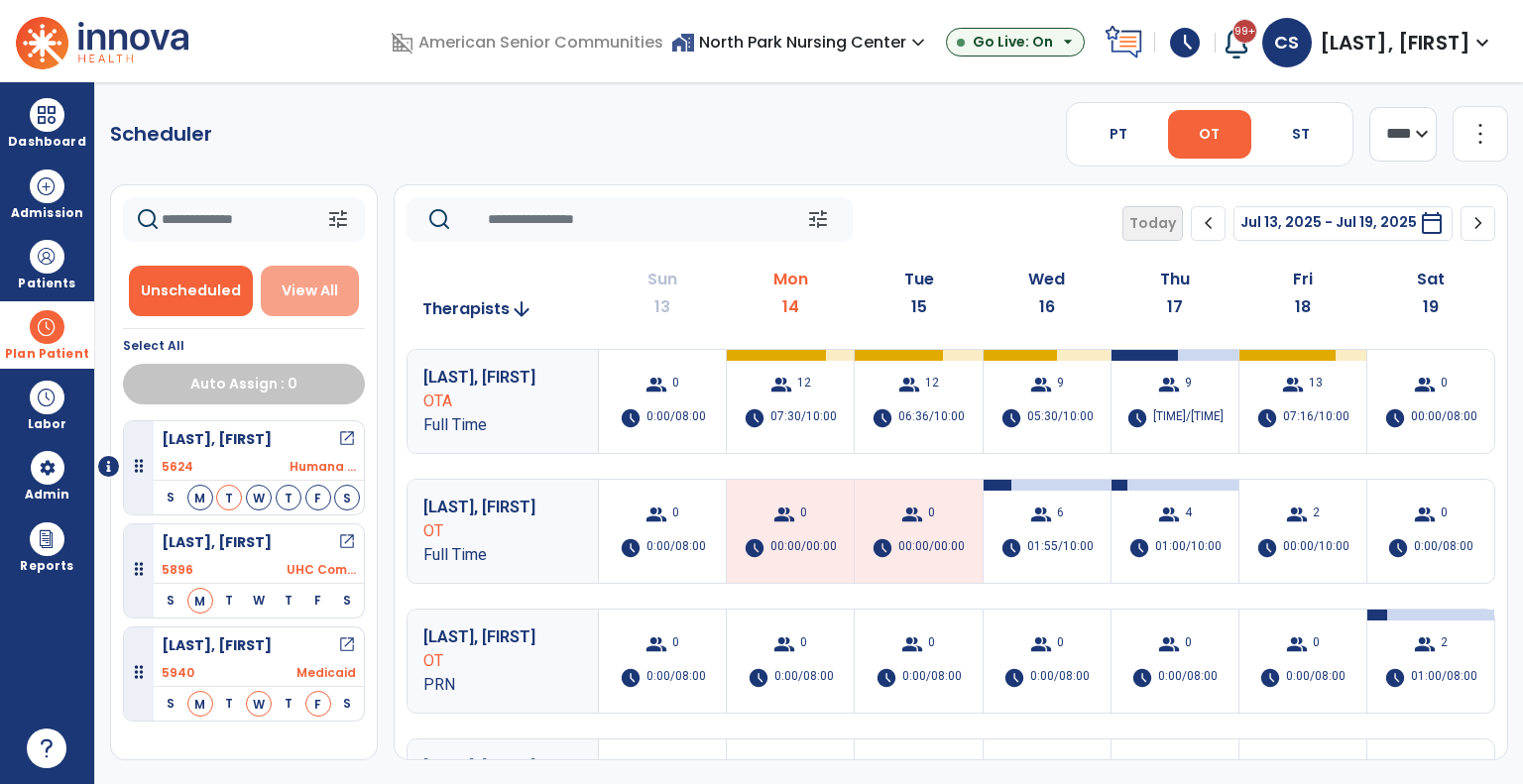 click on "View All" at bounding box center [309, 290] 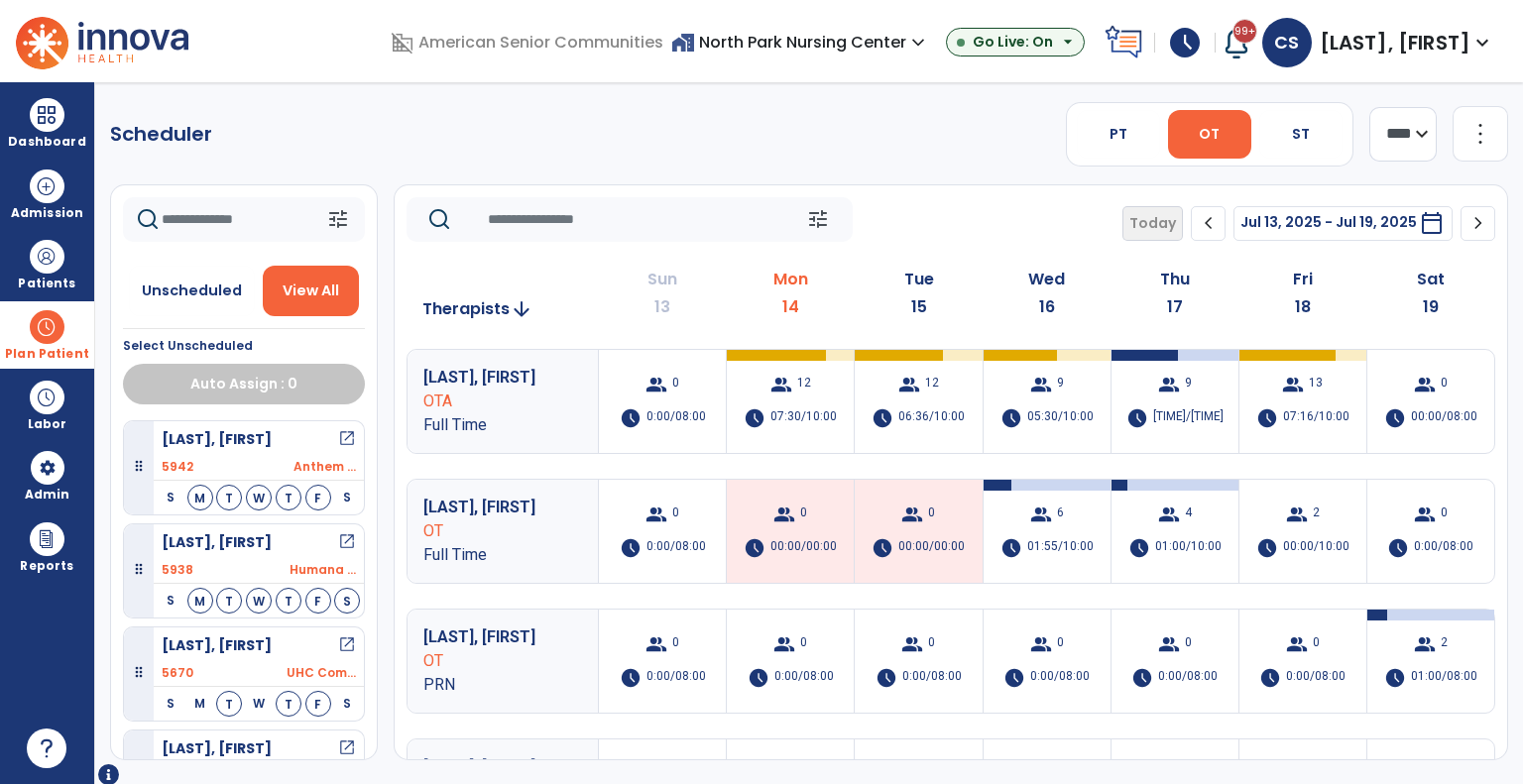 click 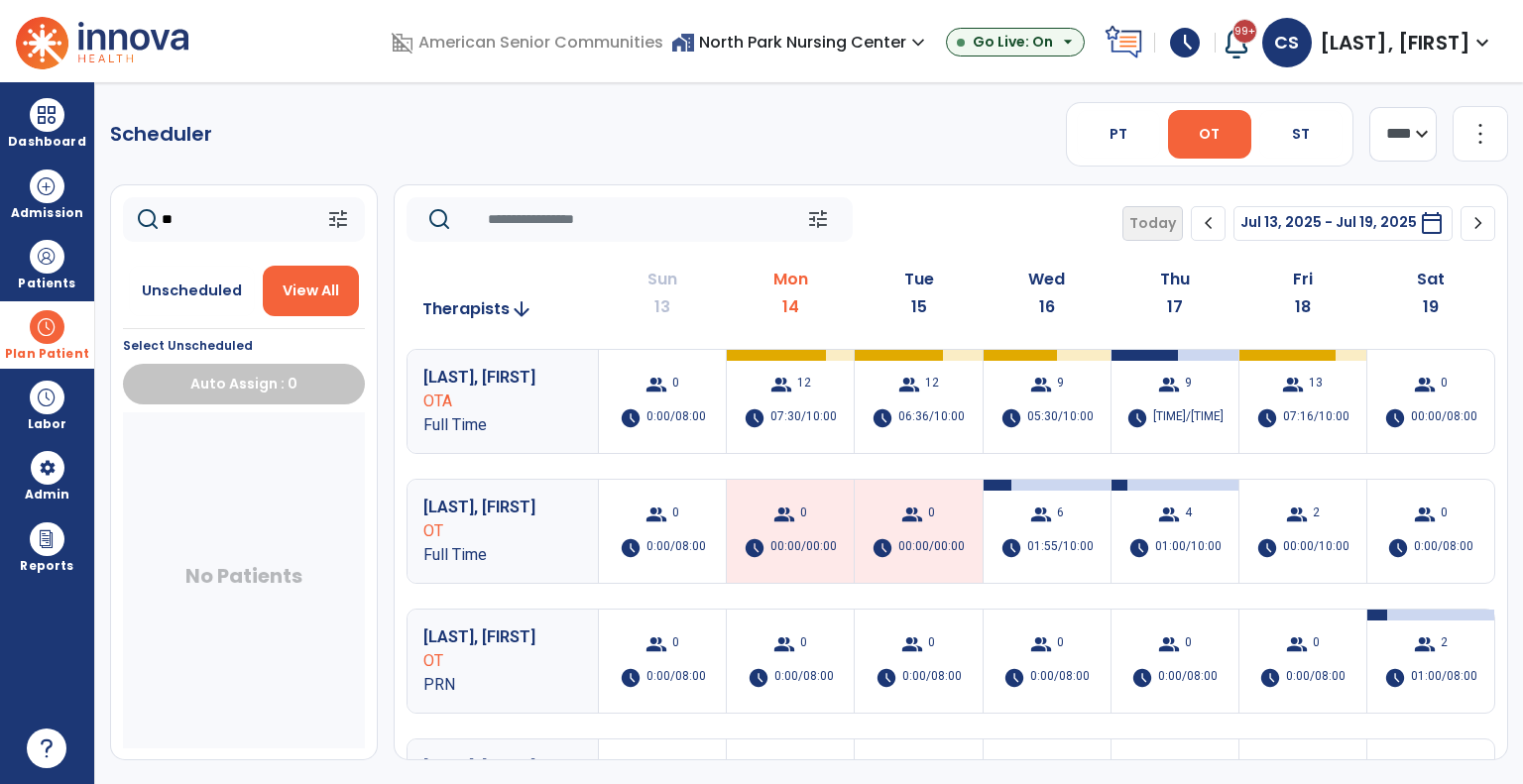 type on "*" 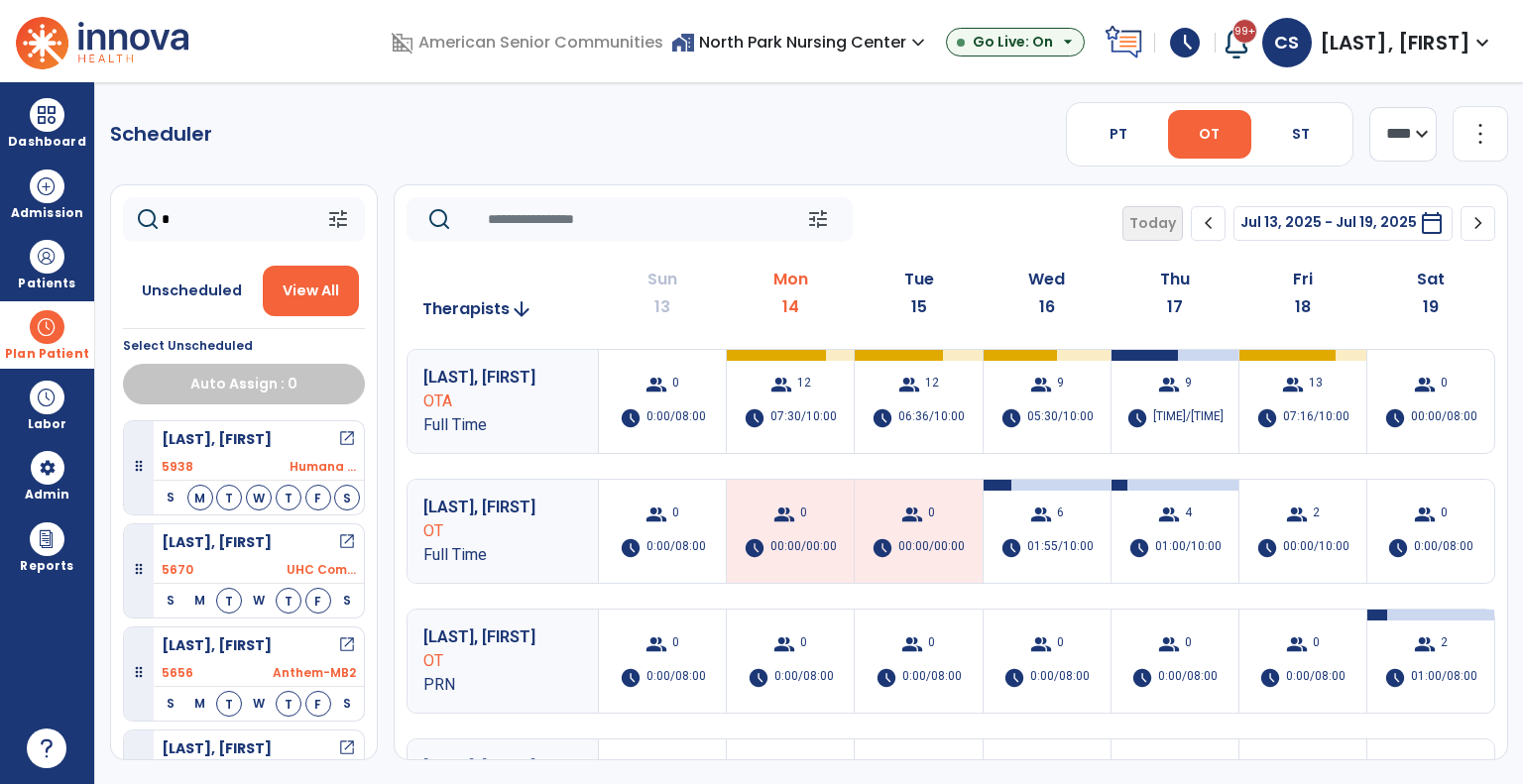 type 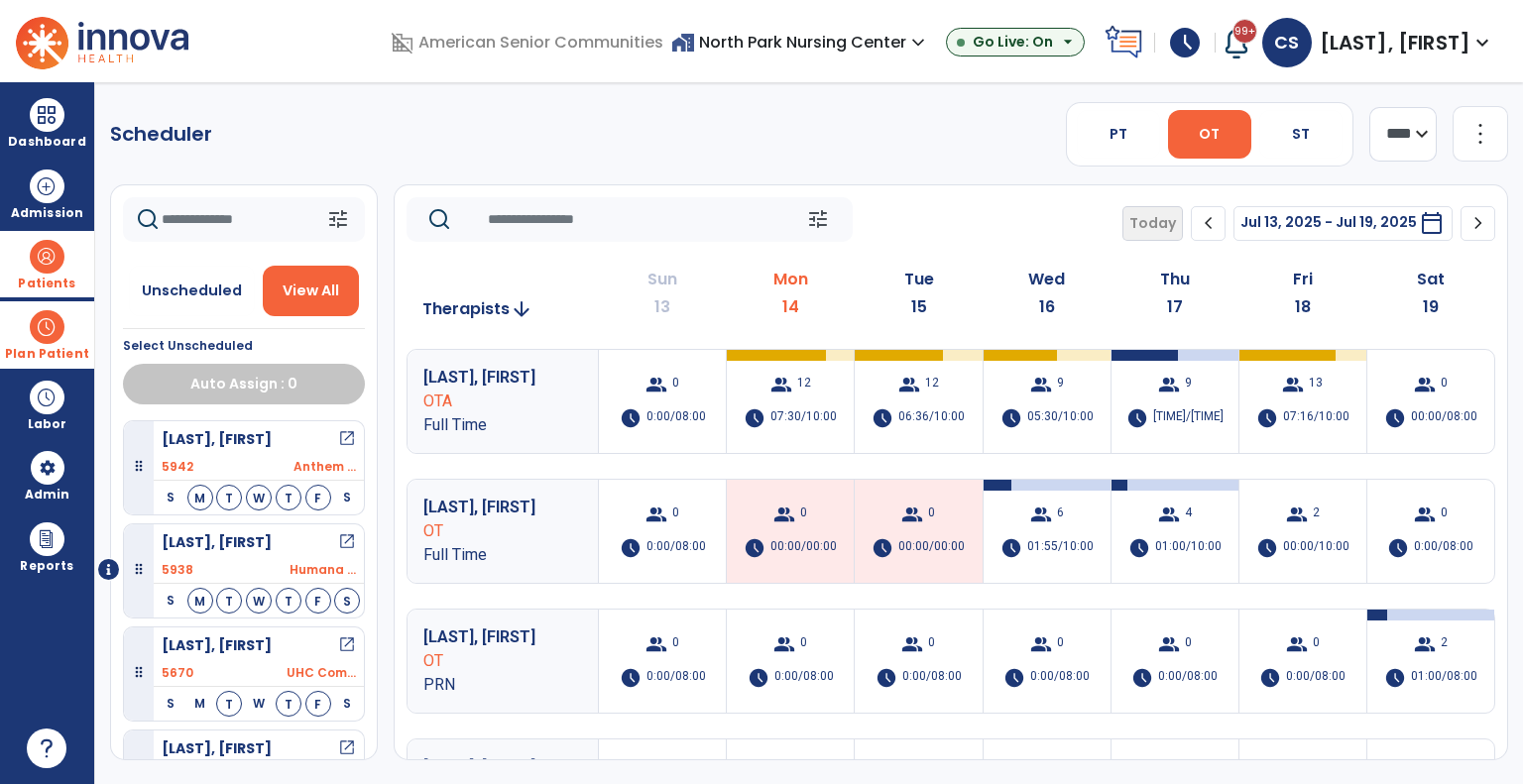 click at bounding box center (47, 257) 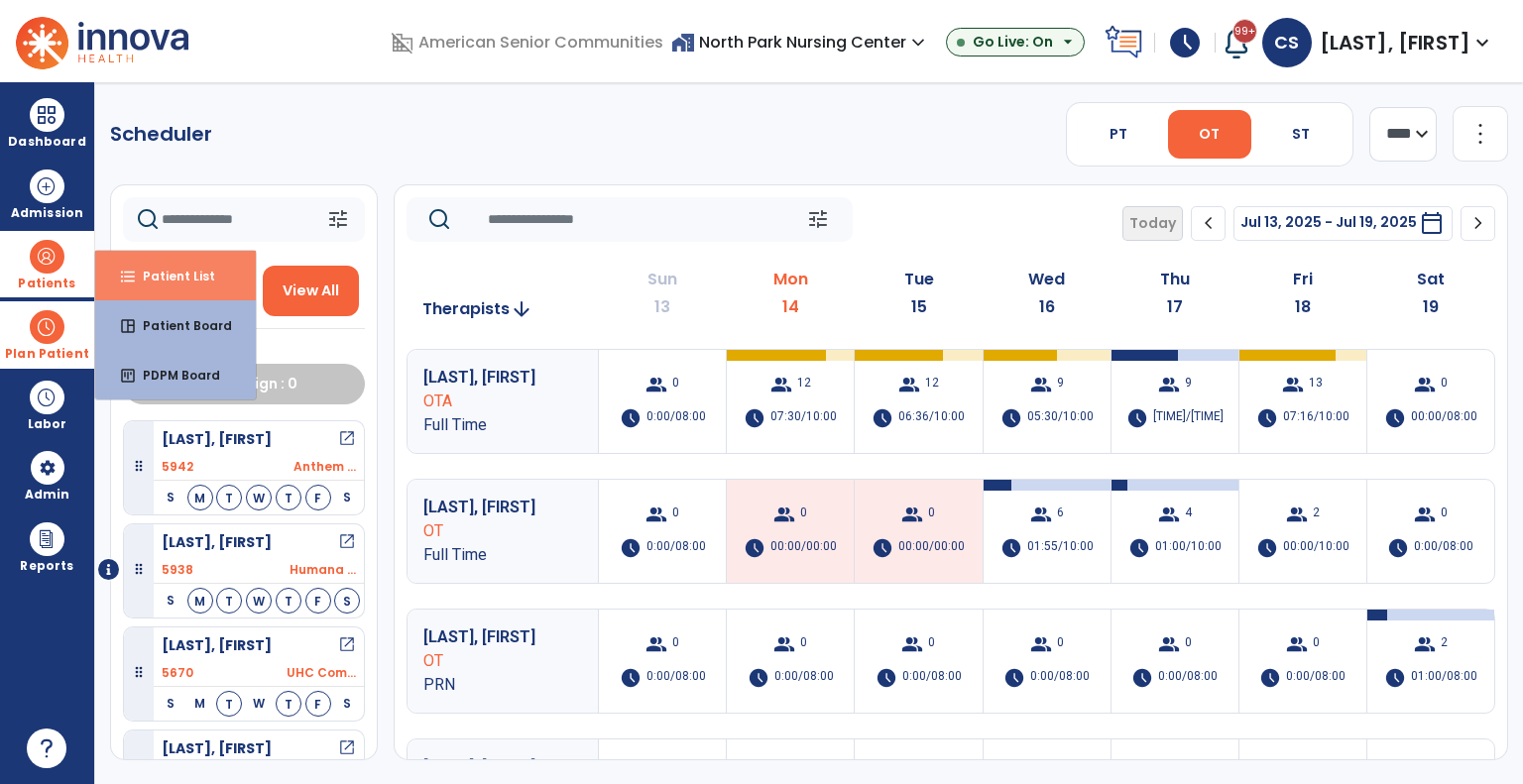 click on "Patient List" at bounding box center [171, 276] 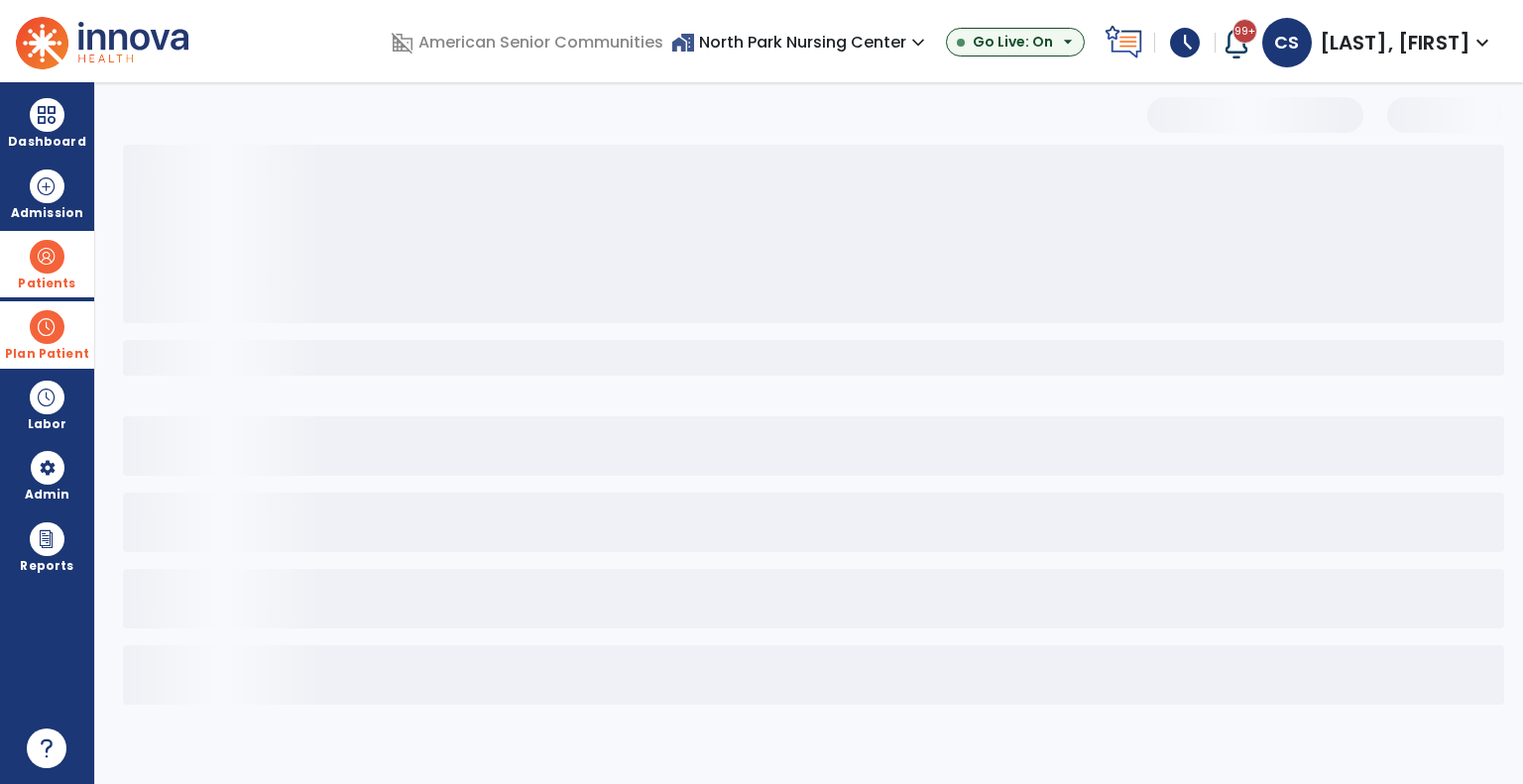 select on "***" 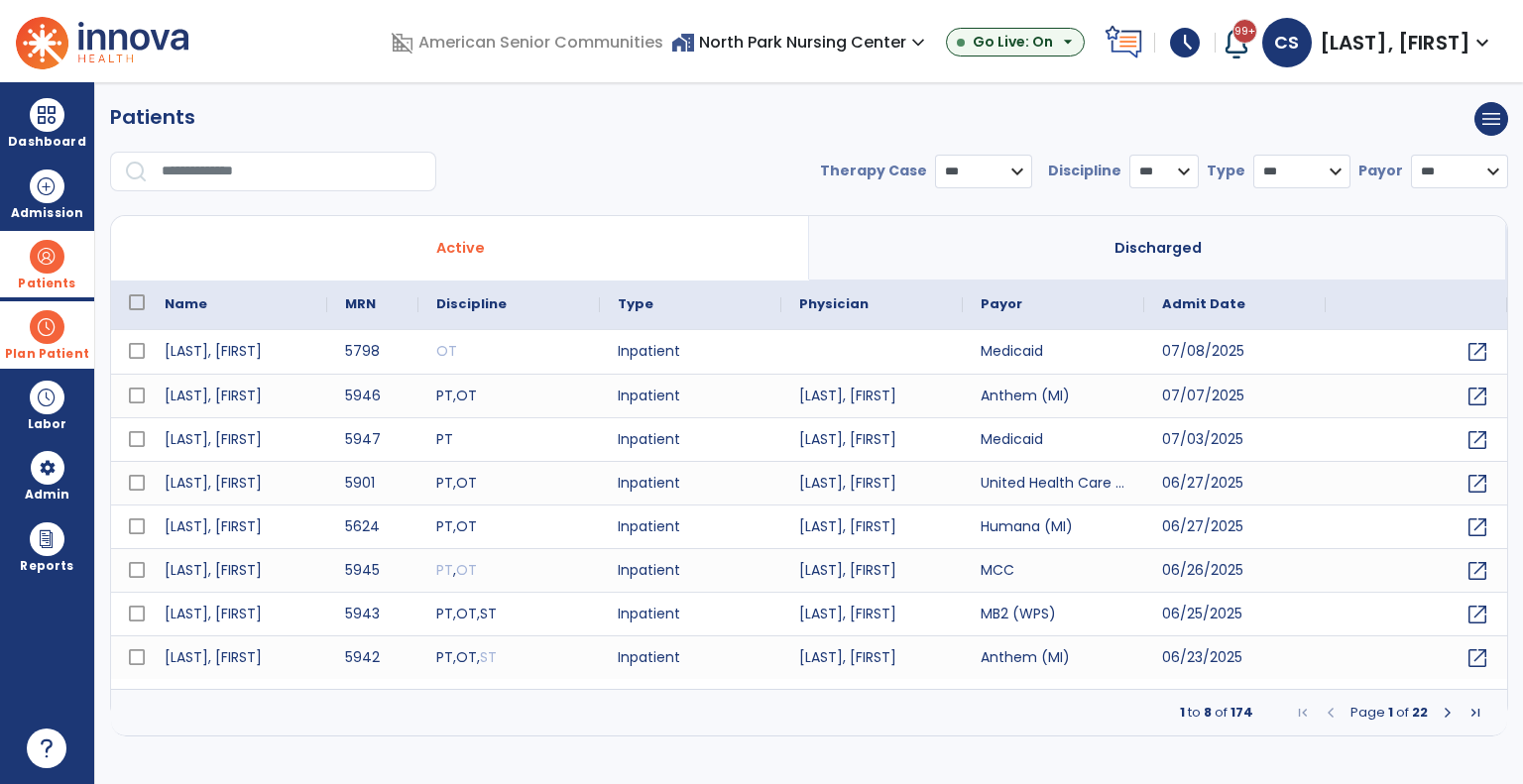 click at bounding box center (292, 171) 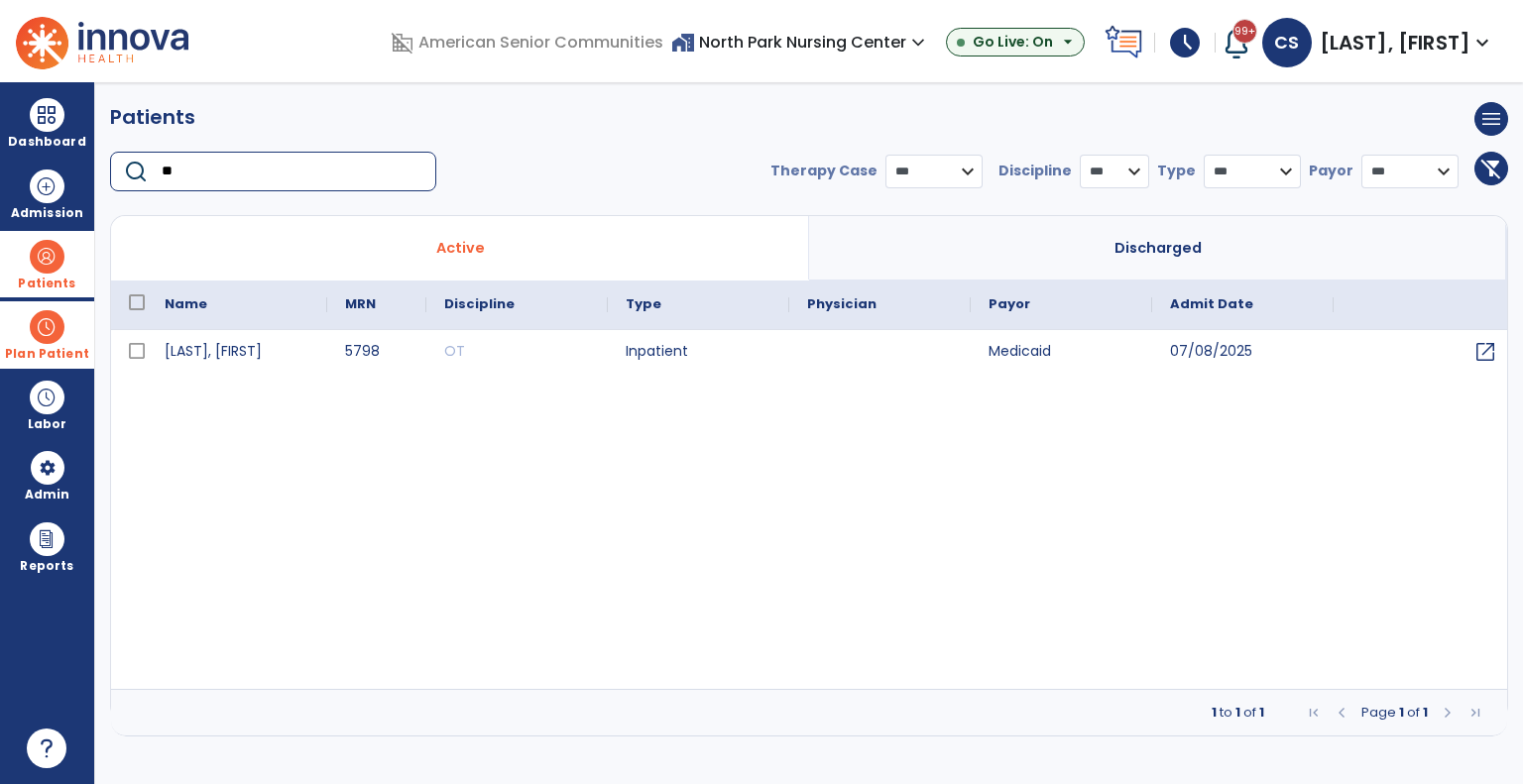 type on "*" 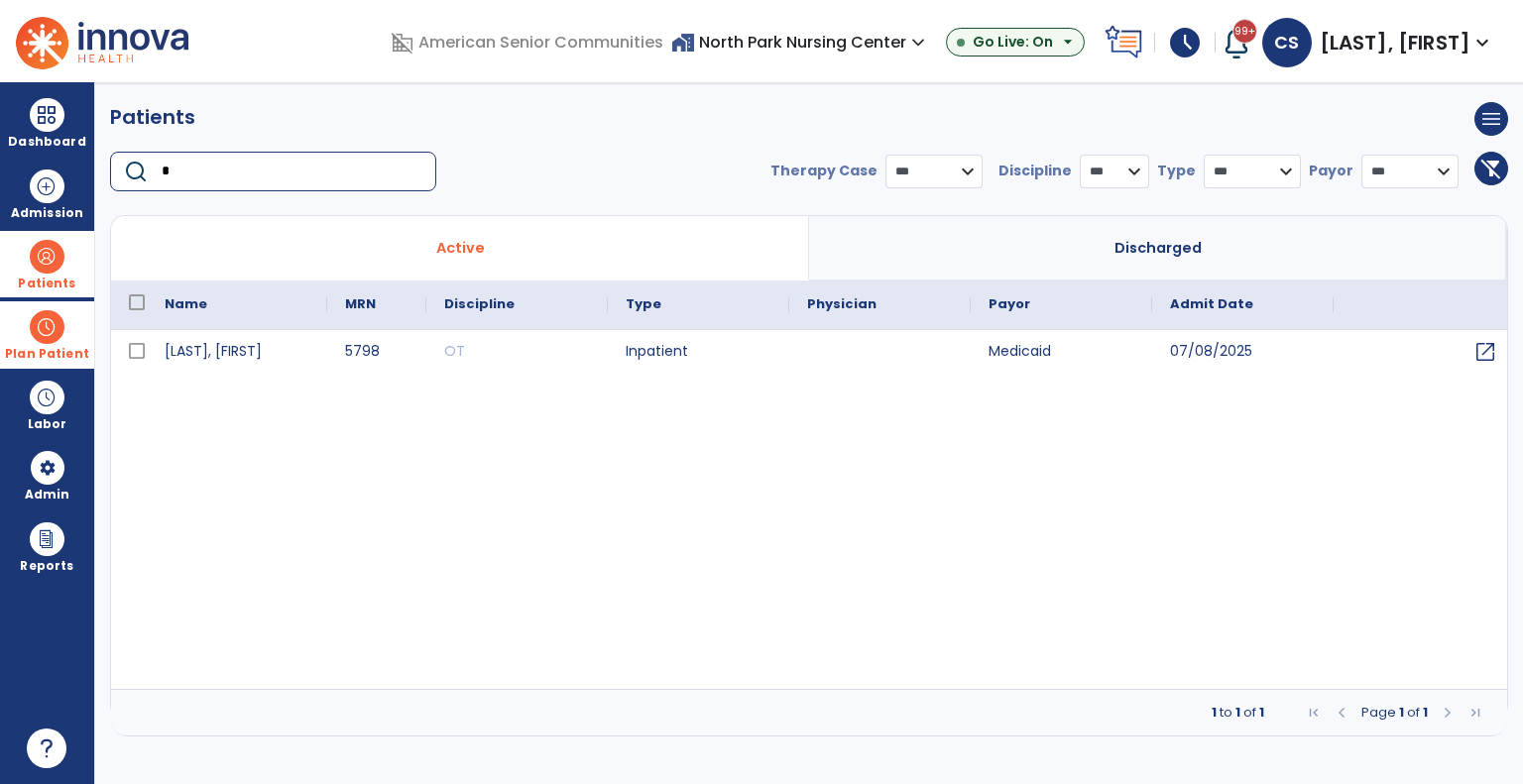 type 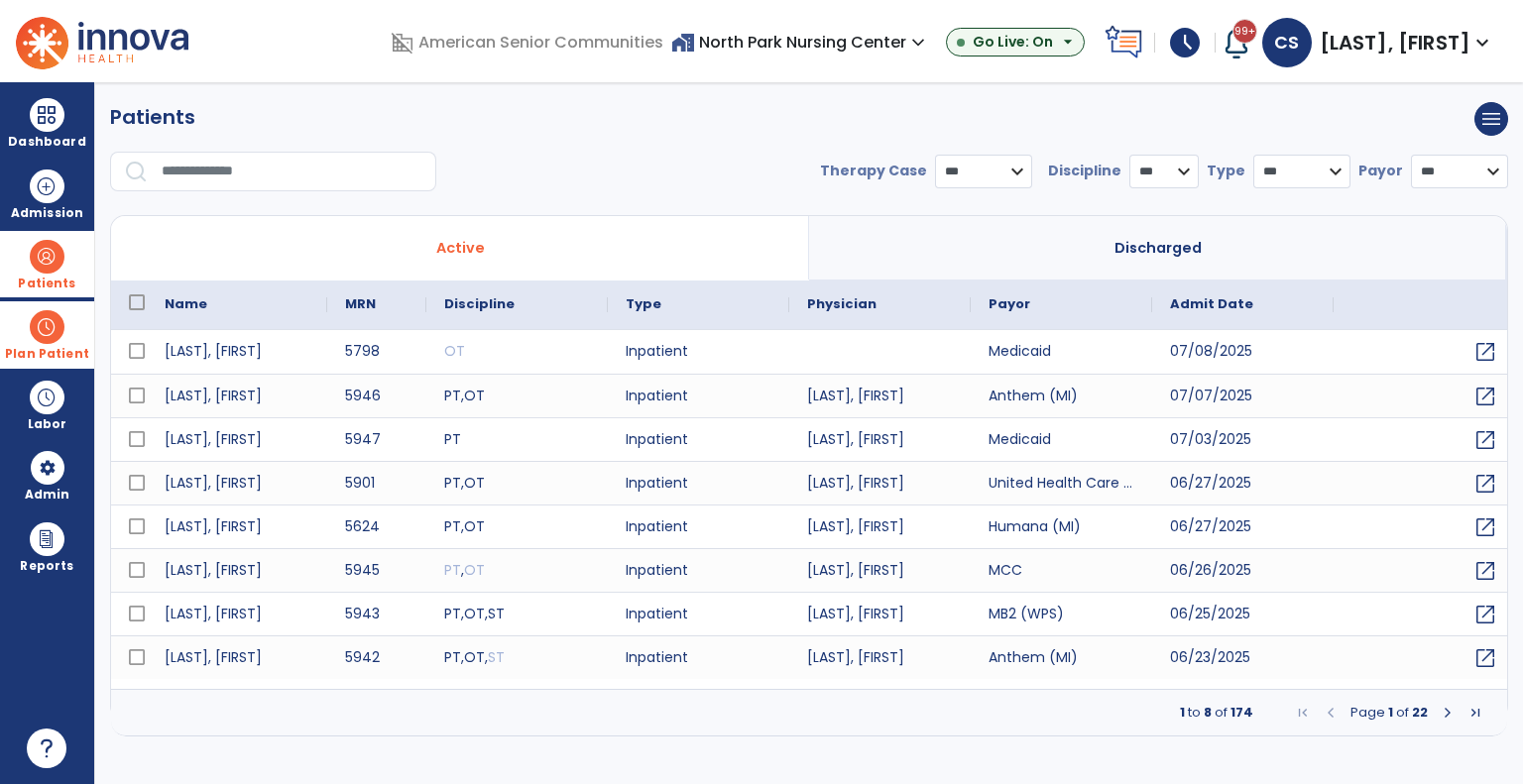 click on "home_work   North Park Nursing Center   expand_more" at bounding box center (800, 42) 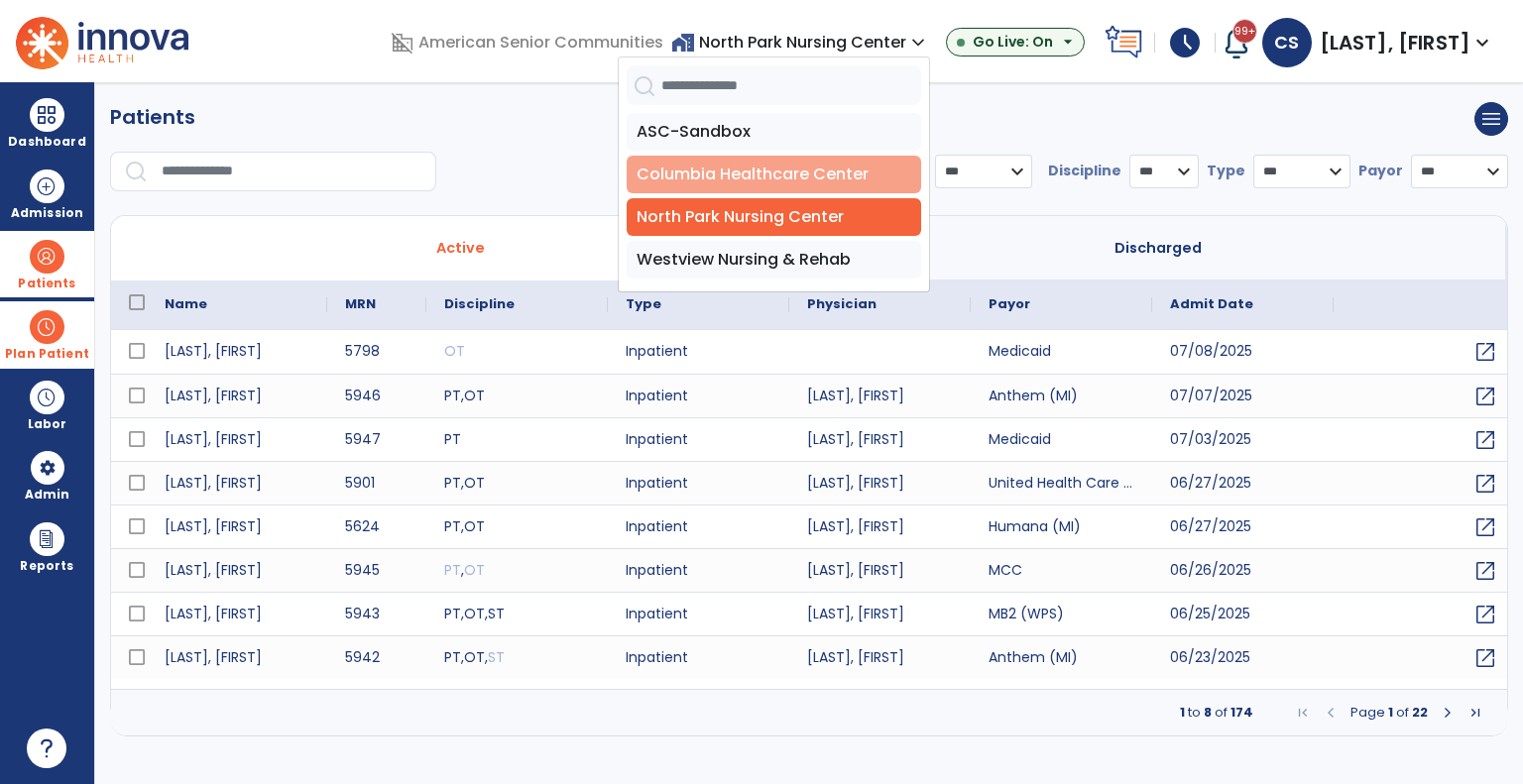 click on "Columbia Healthcare Center" at bounding box center [773, 174] 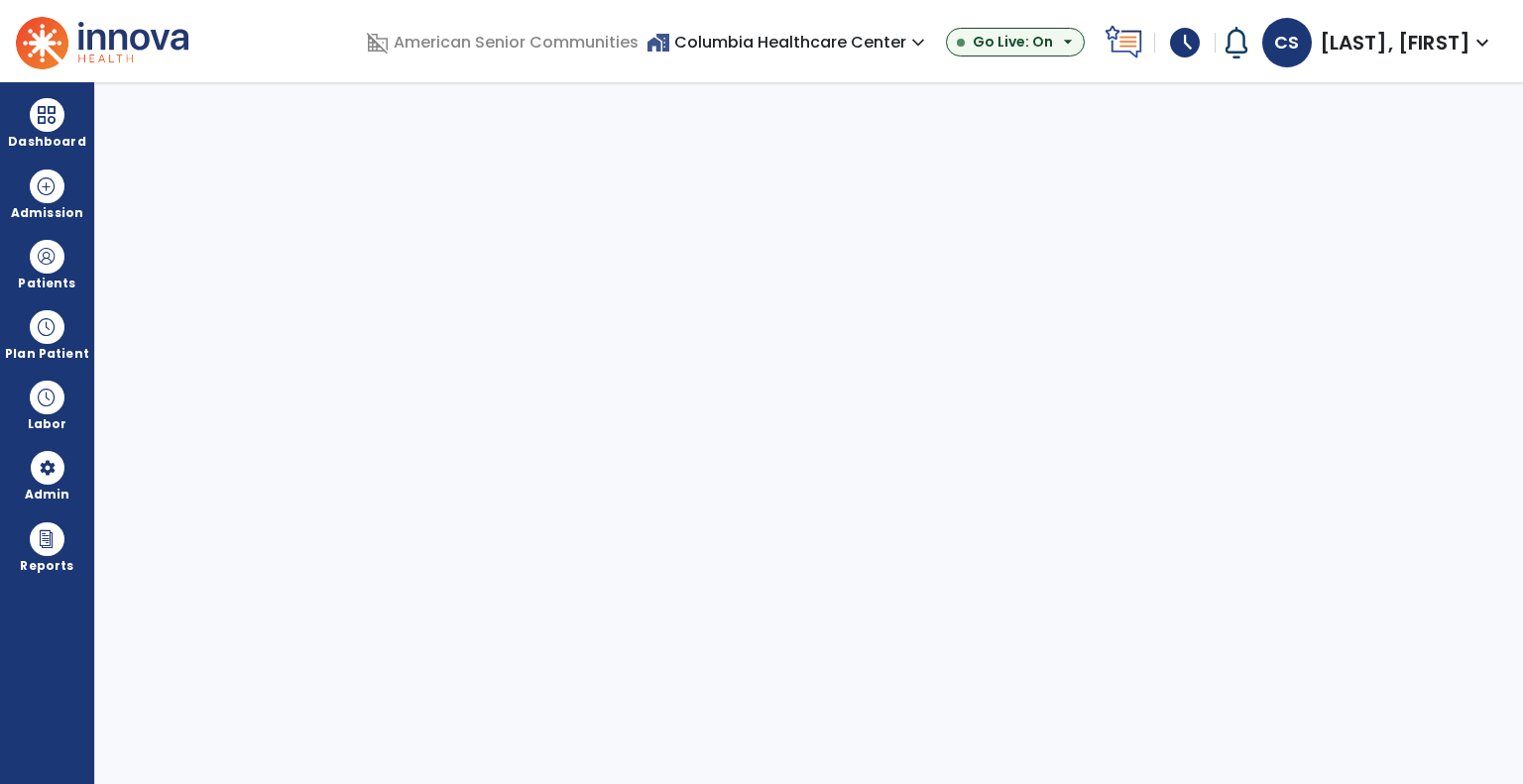 select on "***" 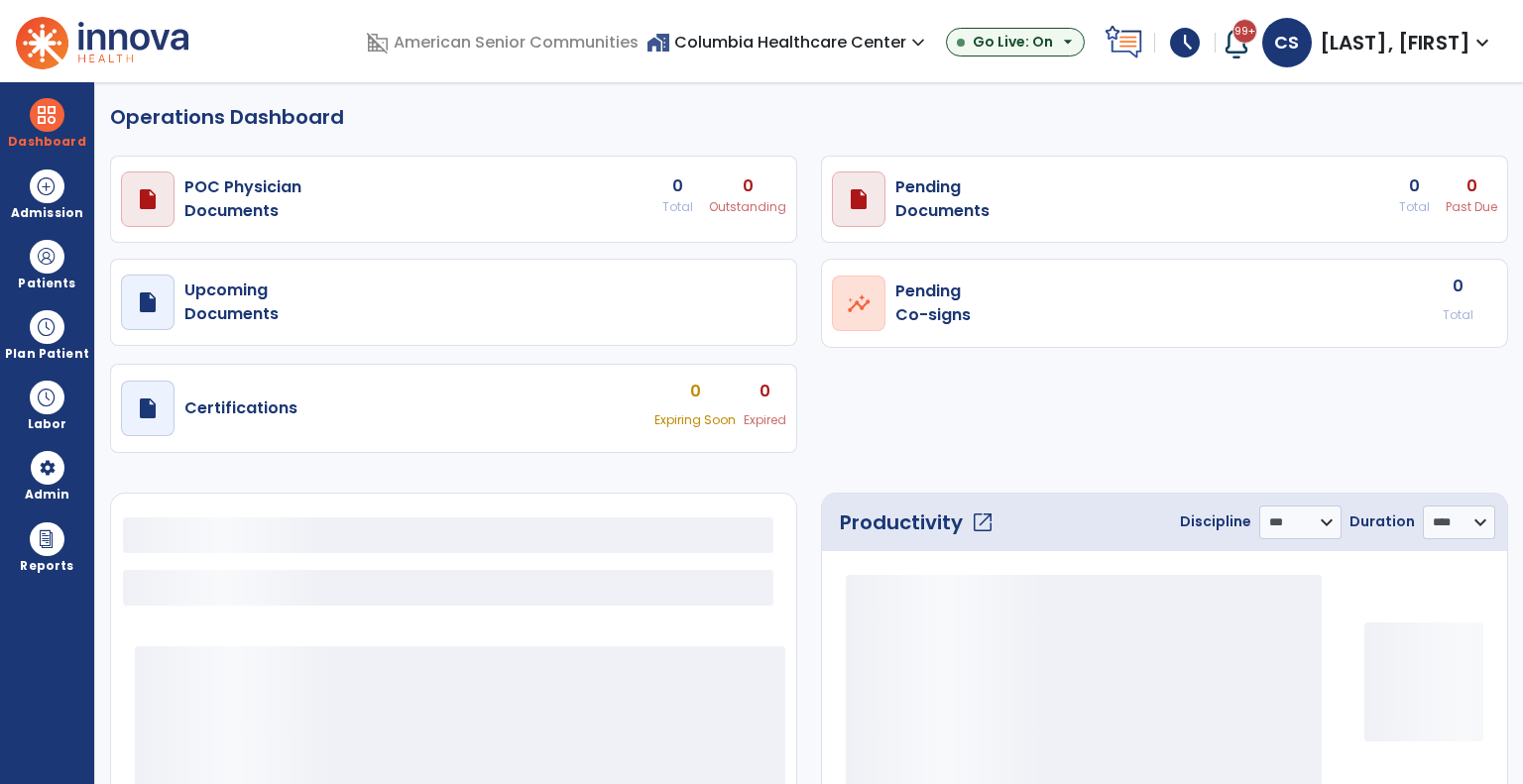 select on "***" 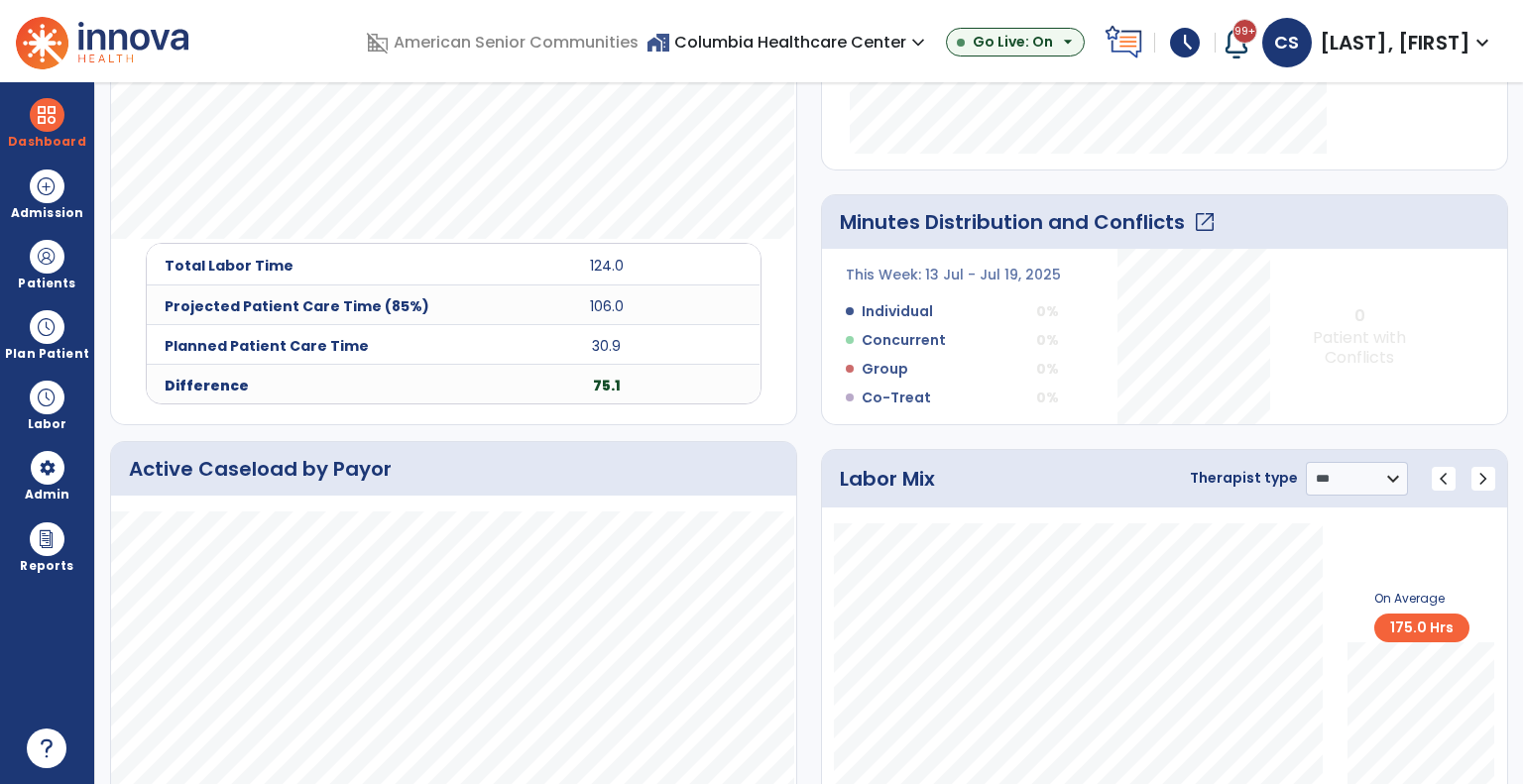 scroll, scrollTop: 722, scrollLeft: 0, axis: vertical 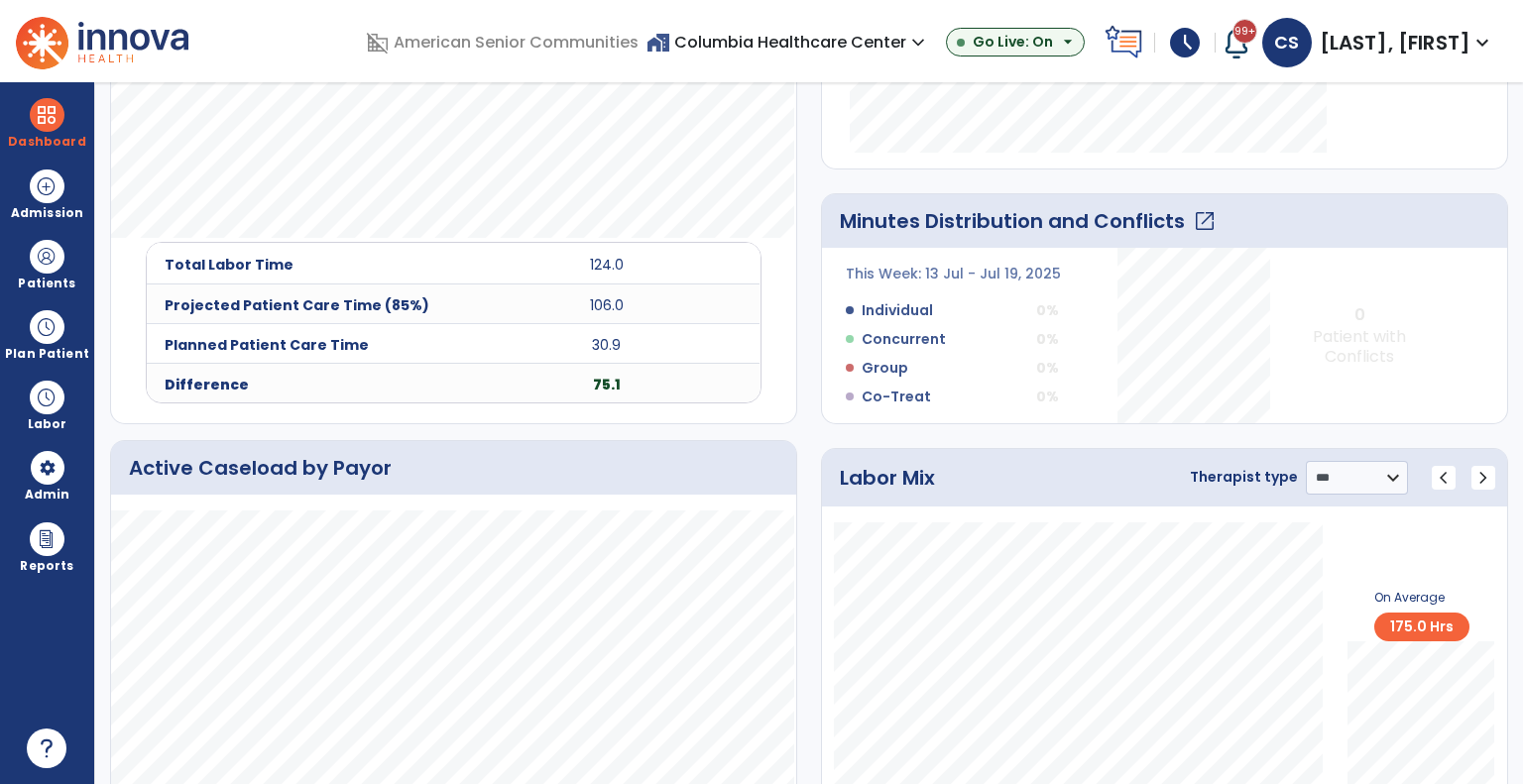 click on "open_in_new" 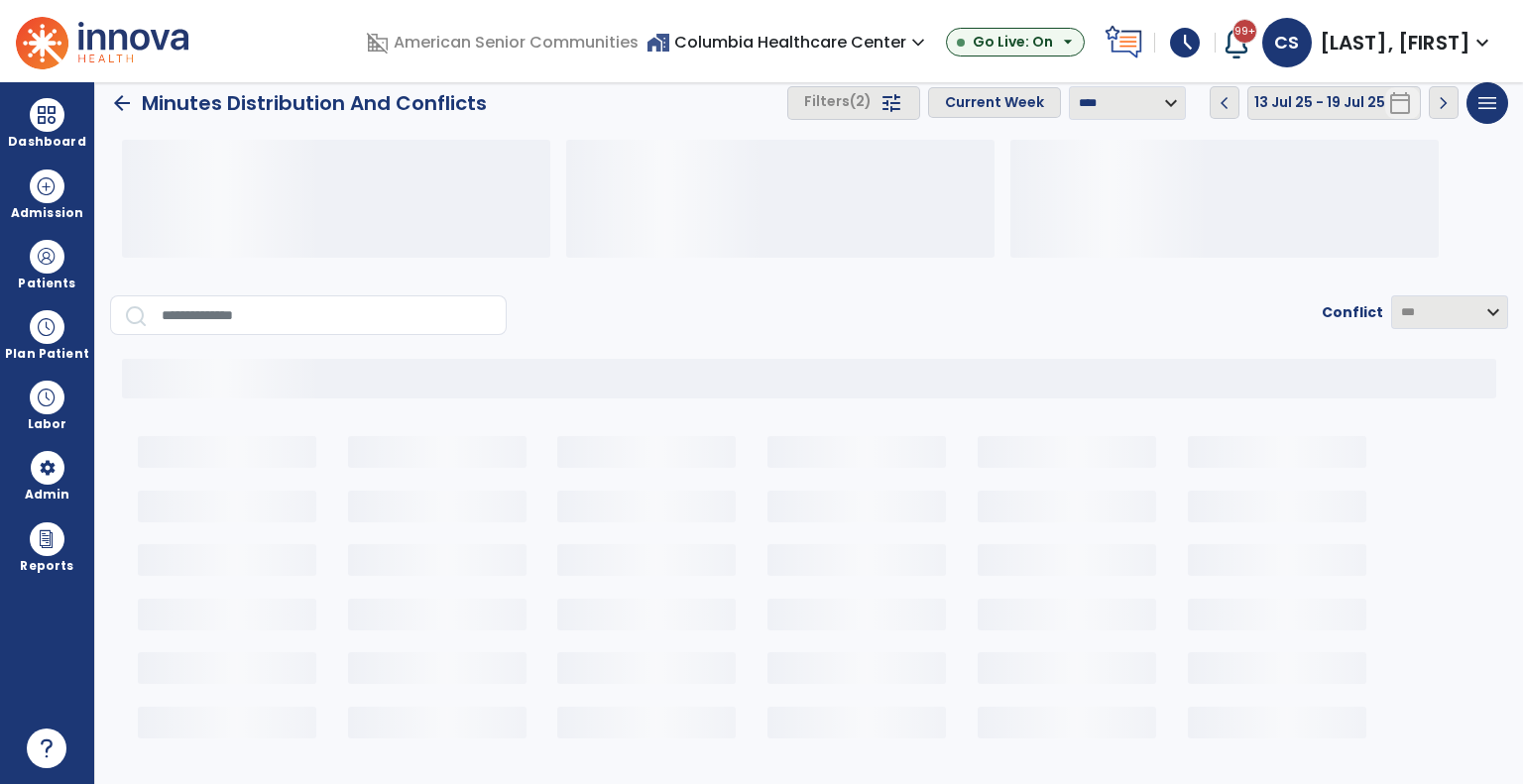 scroll, scrollTop: 8, scrollLeft: 0, axis: vertical 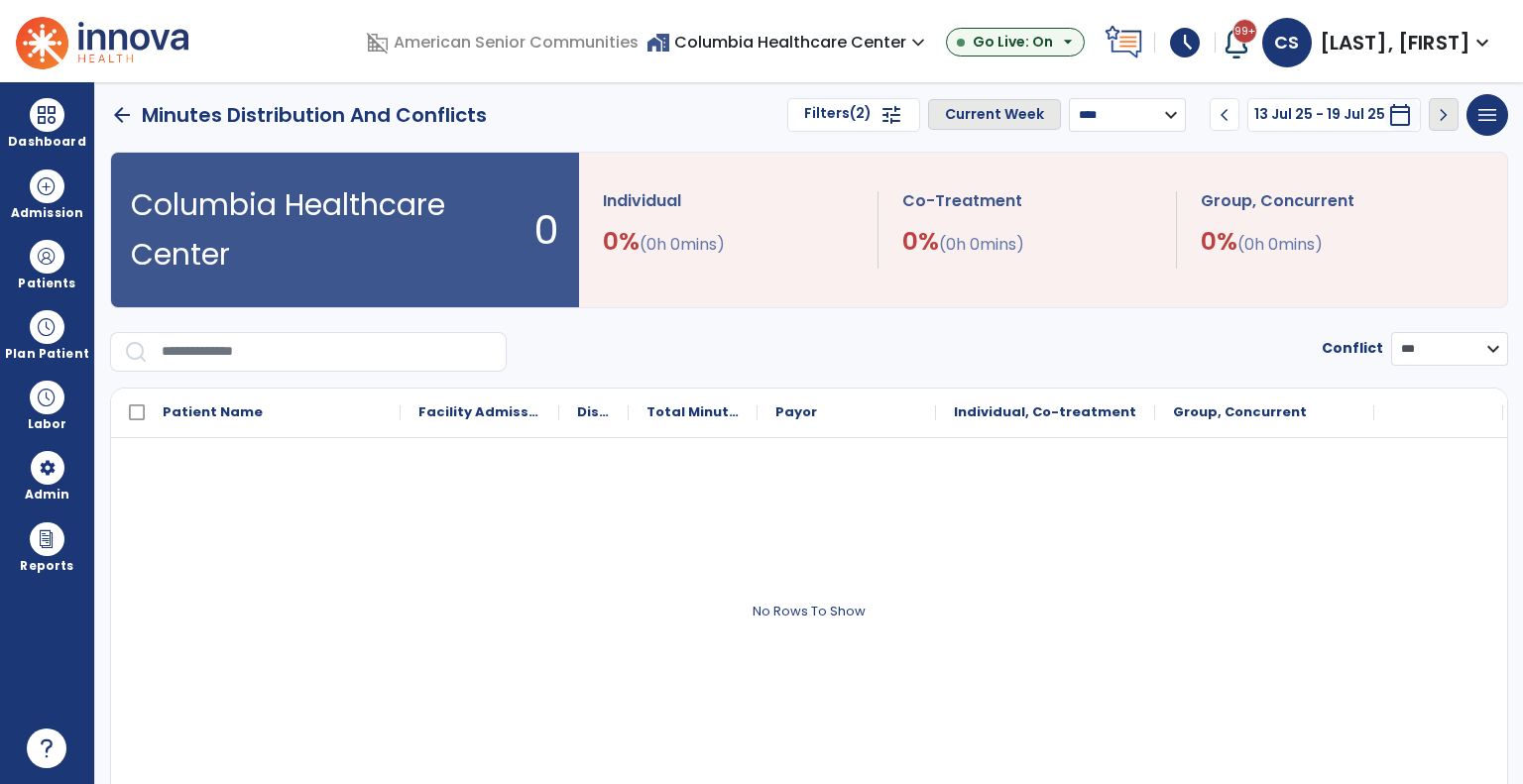 click on "**********" at bounding box center [1127, 115] 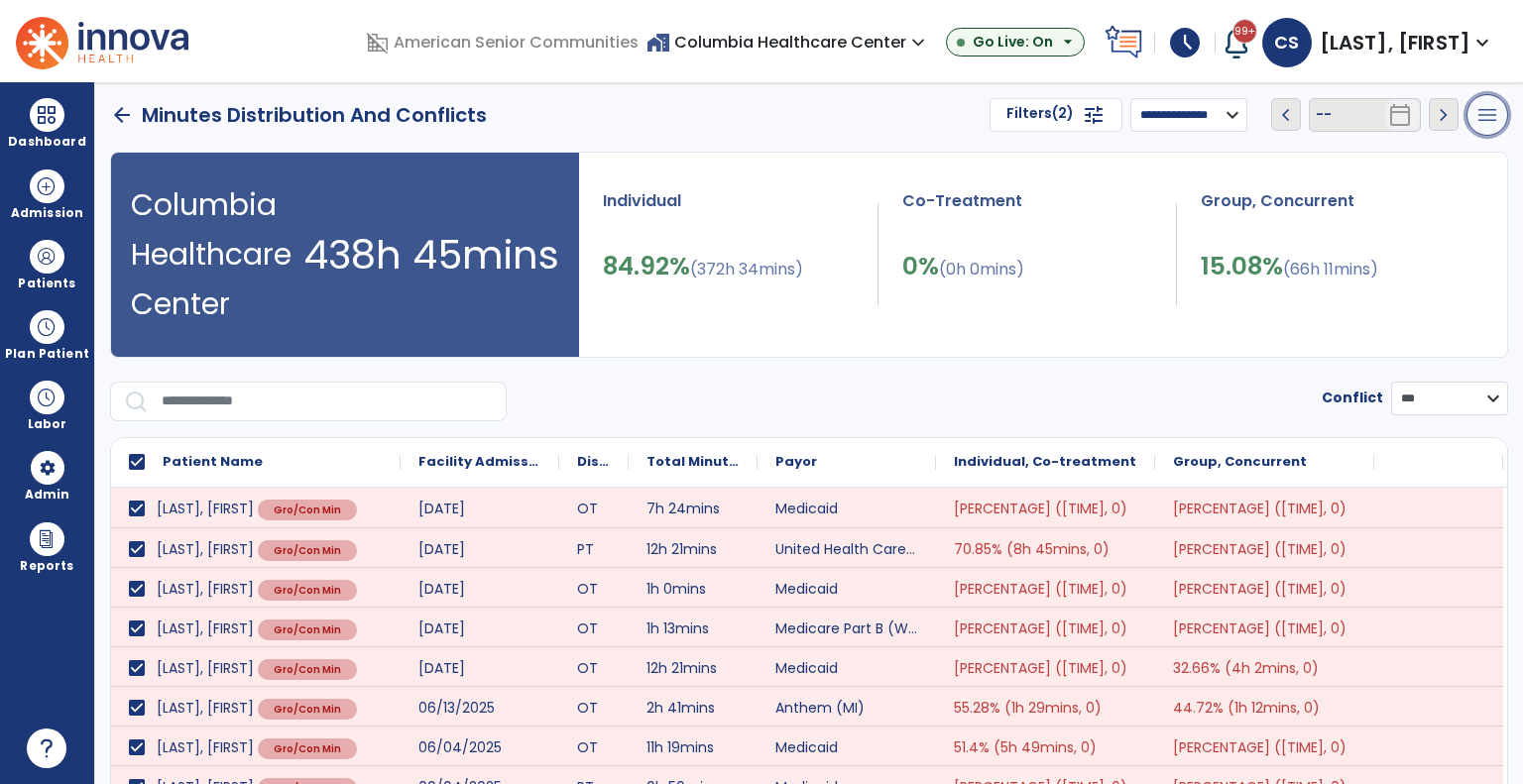 click on "menu" at bounding box center (1487, 115) 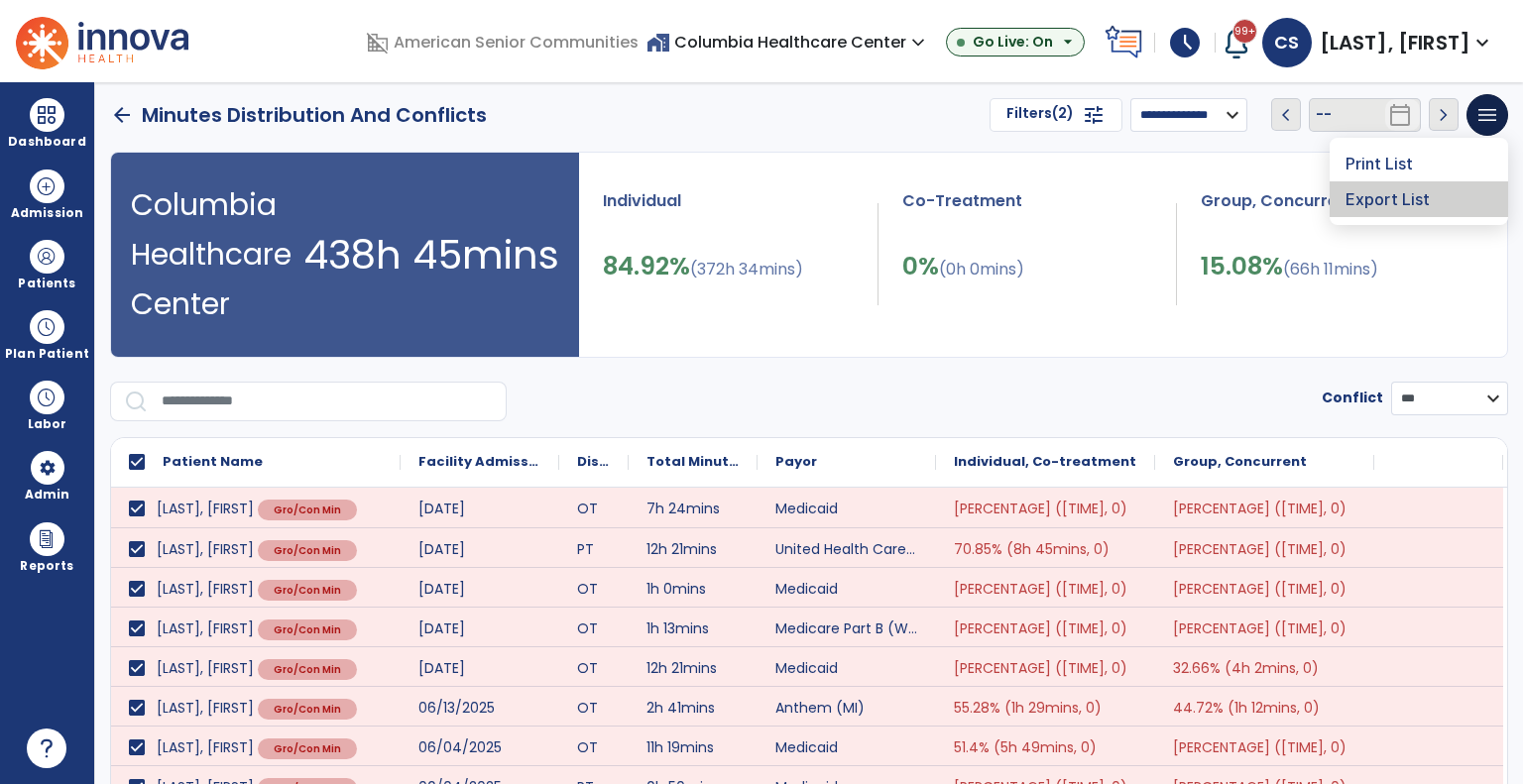 click on "Export List" at bounding box center [1419, 199] 